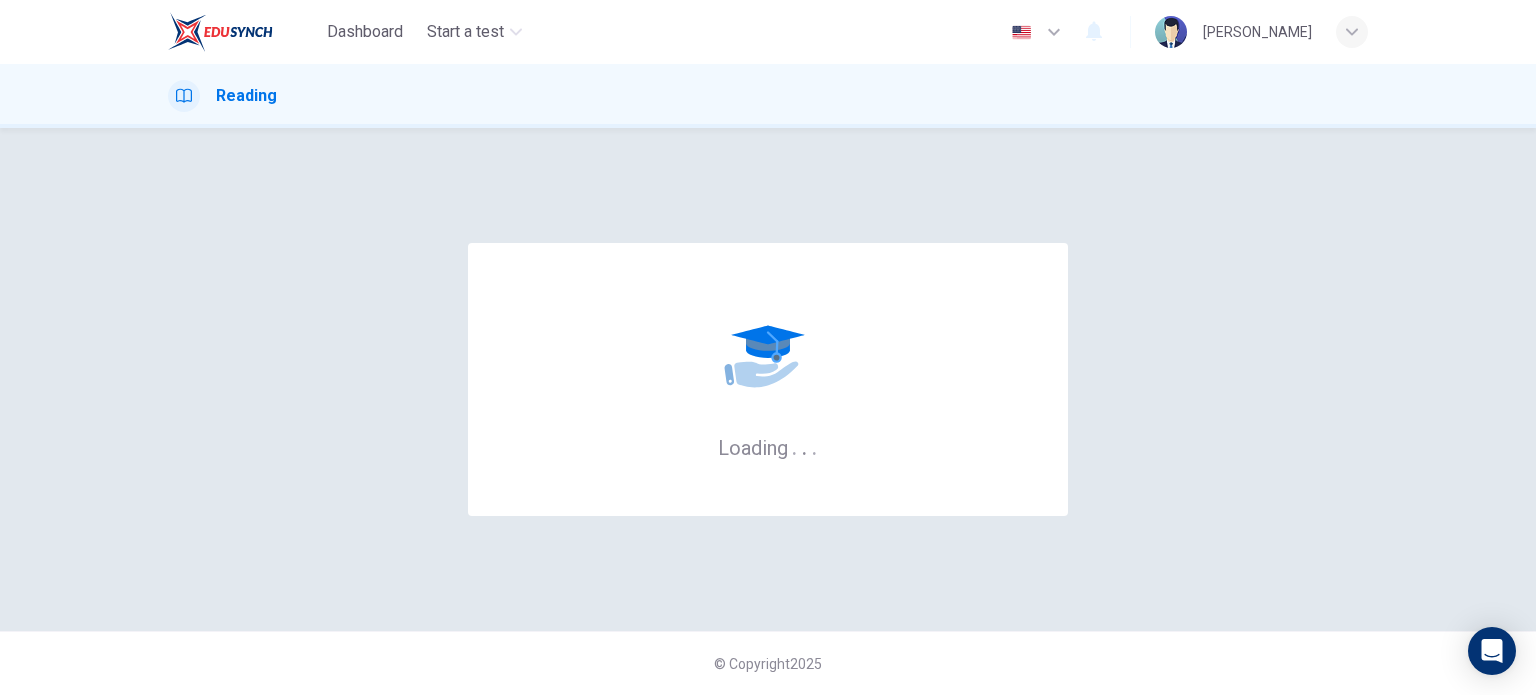 scroll, scrollTop: 0, scrollLeft: 0, axis: both 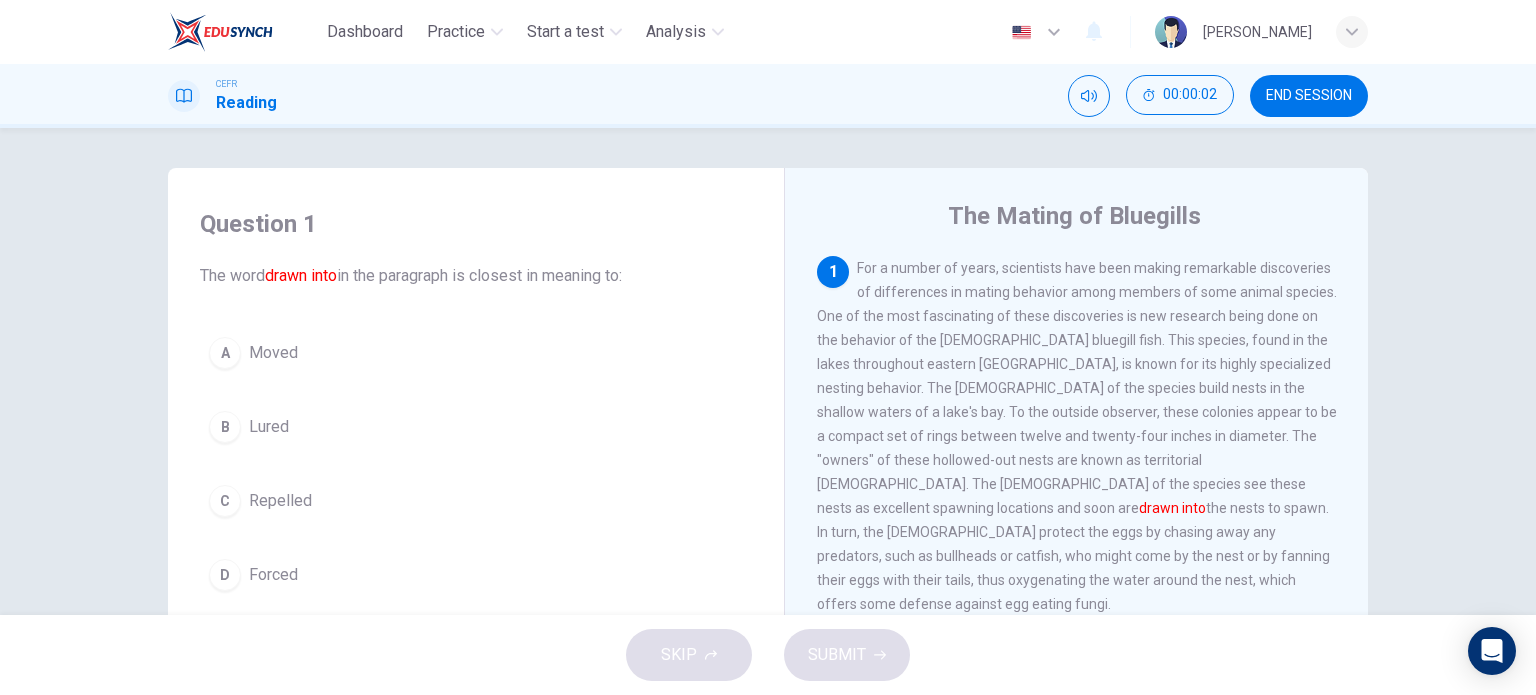 click on "END SESSION" at bounding box center [1309, 96] 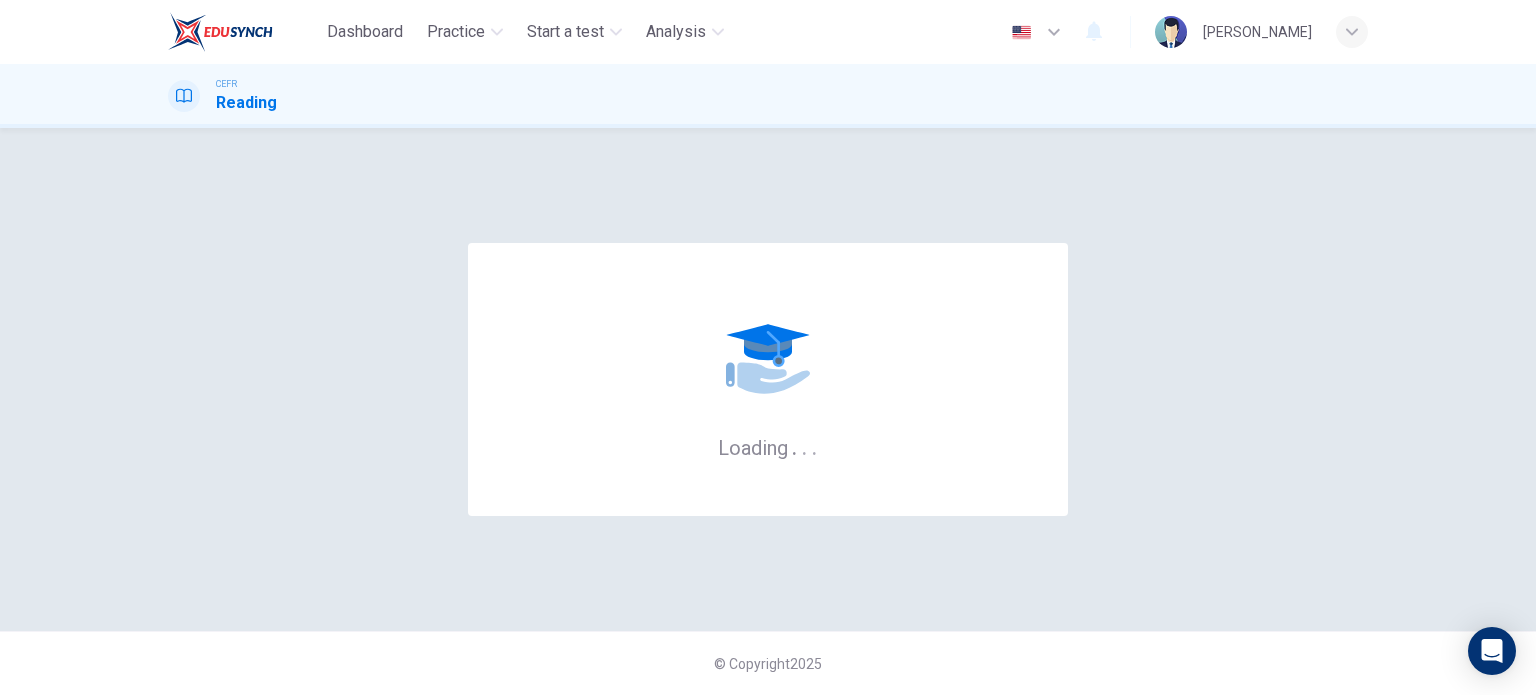 scroll, scrollTop: 0, scrollLeft: 0, axis: both 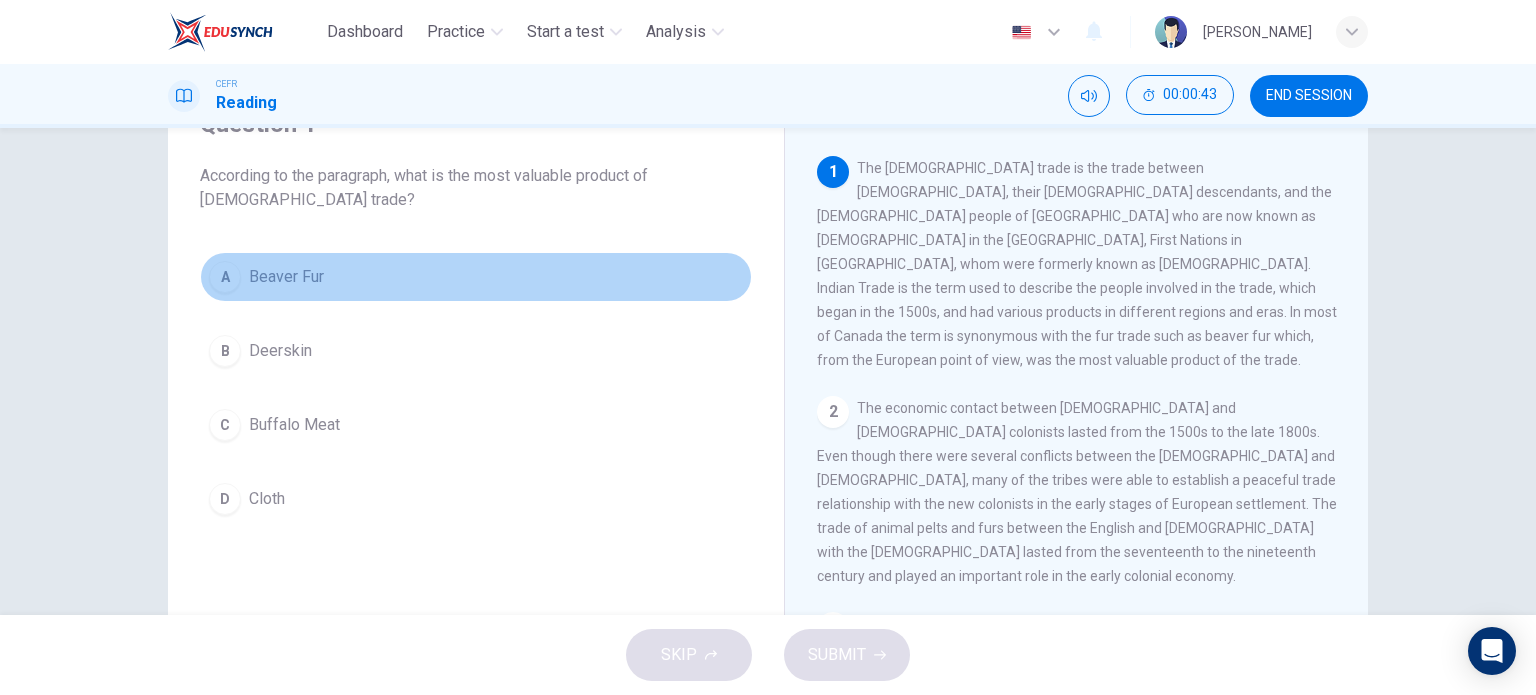 click on "Beaver Fur" at bounding box center (286, 277) 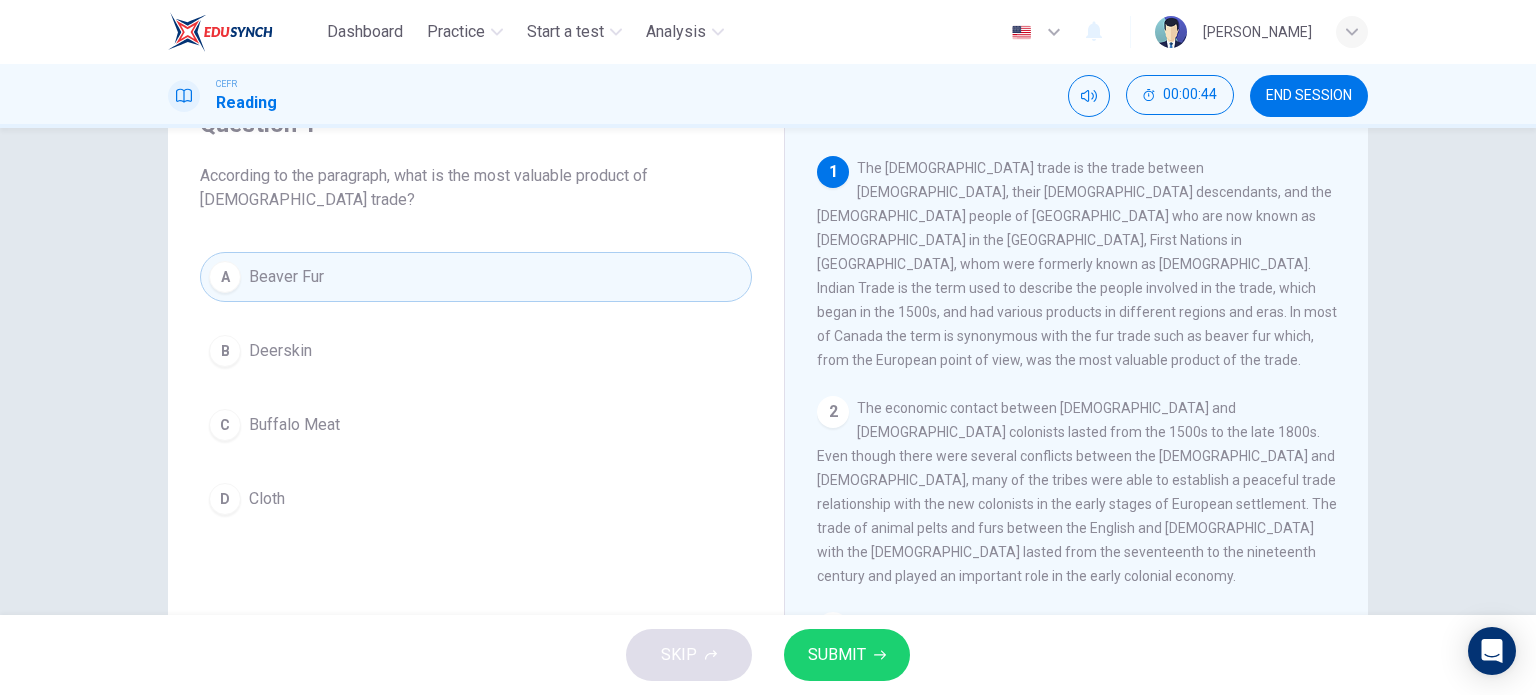 click on "SUBMIT" at bounding box center [837, 655] 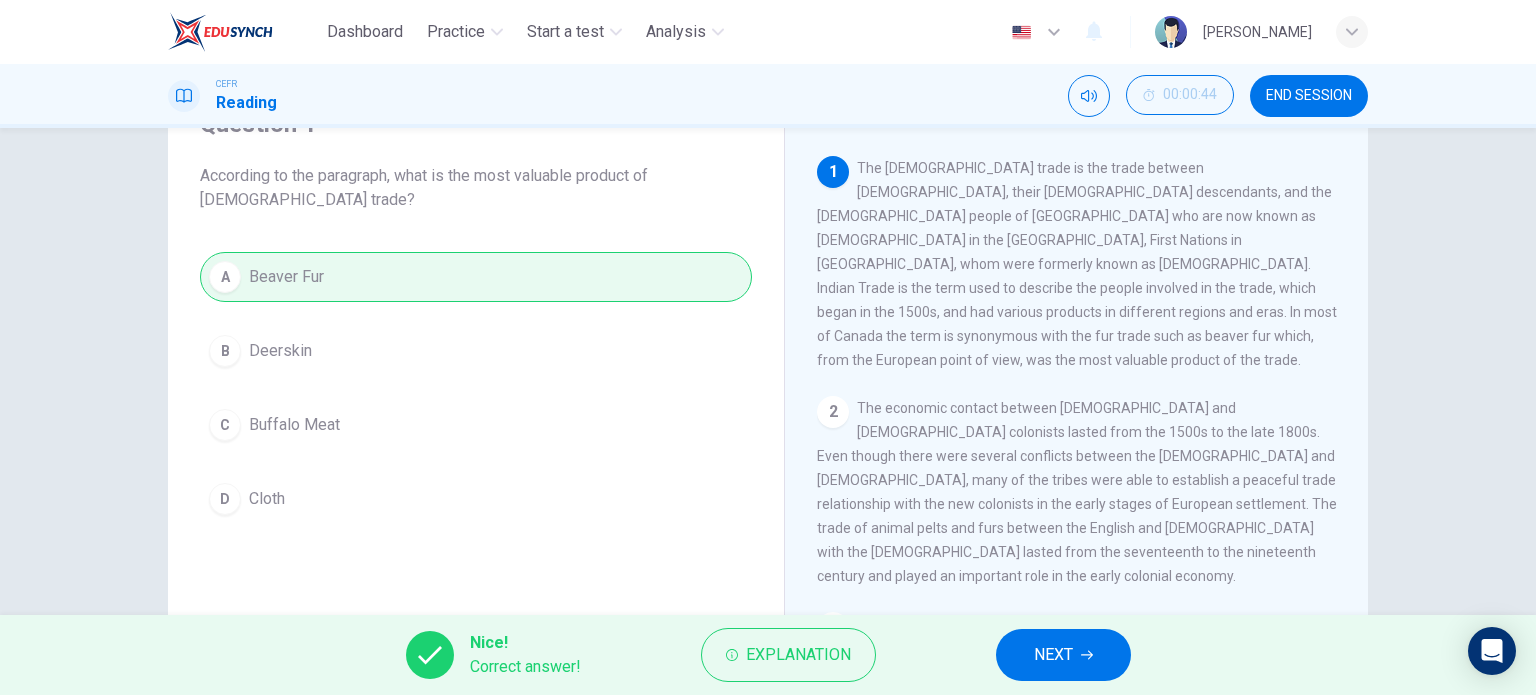 click on "NEXT" at bounding box center (1063, 655) 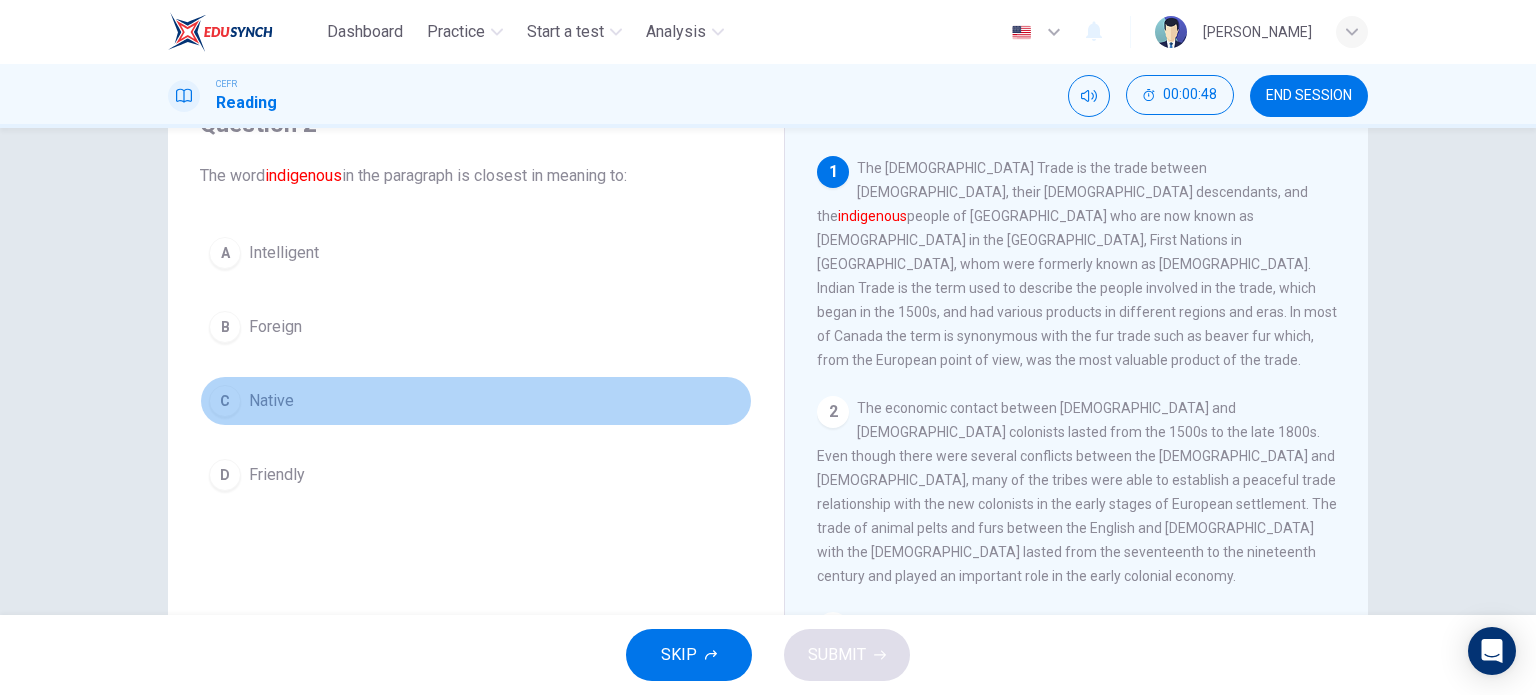 click on "Native" at bounding box center (271, 401) 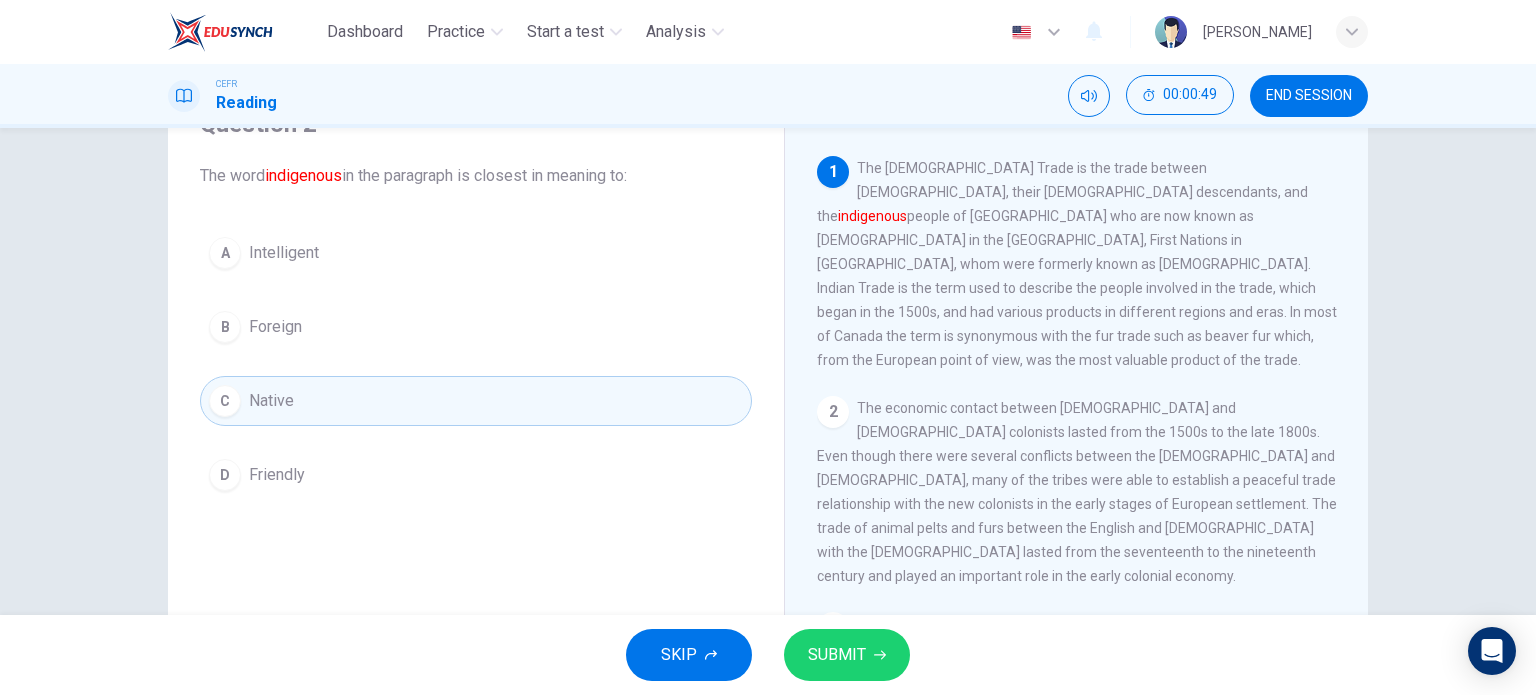 click on "SUBMIT" at bounding box center [837, 655] 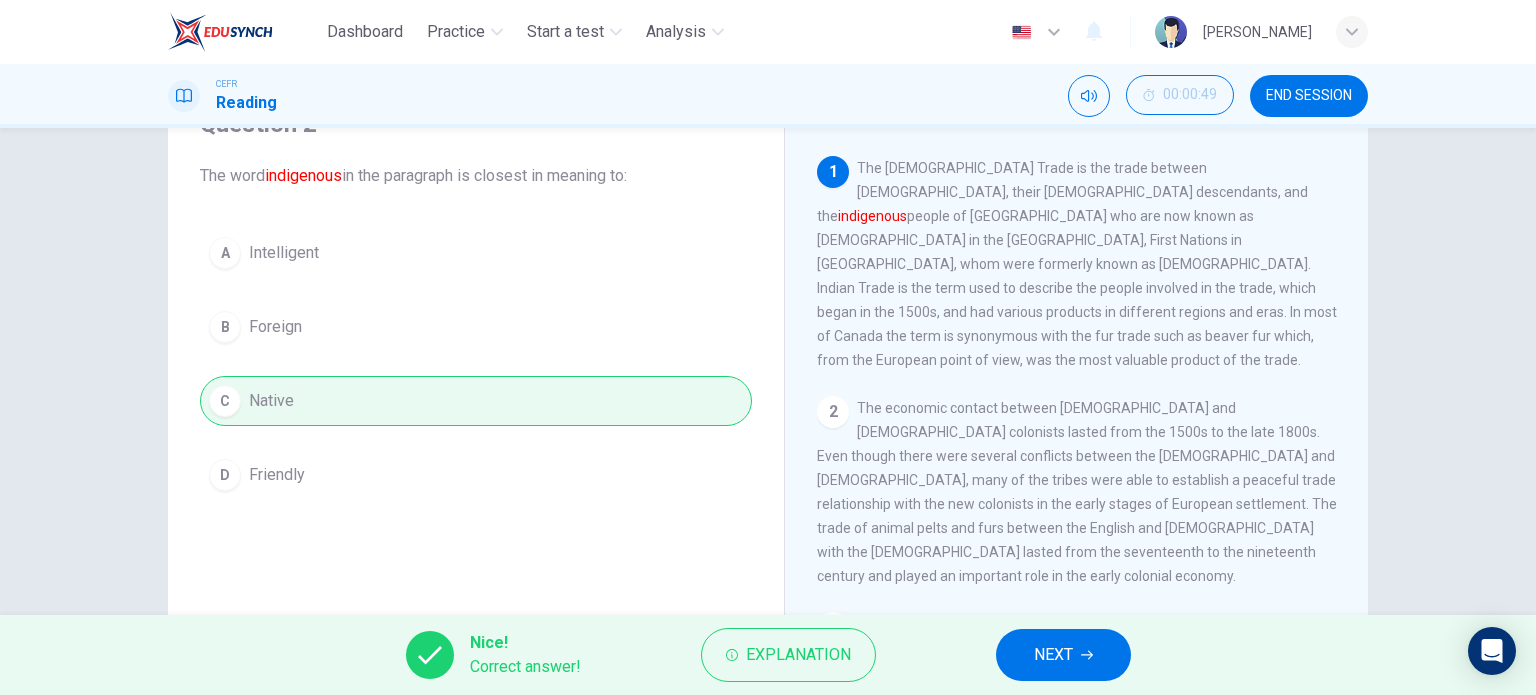click on "NEXT" at bounding box center [1063, 655] 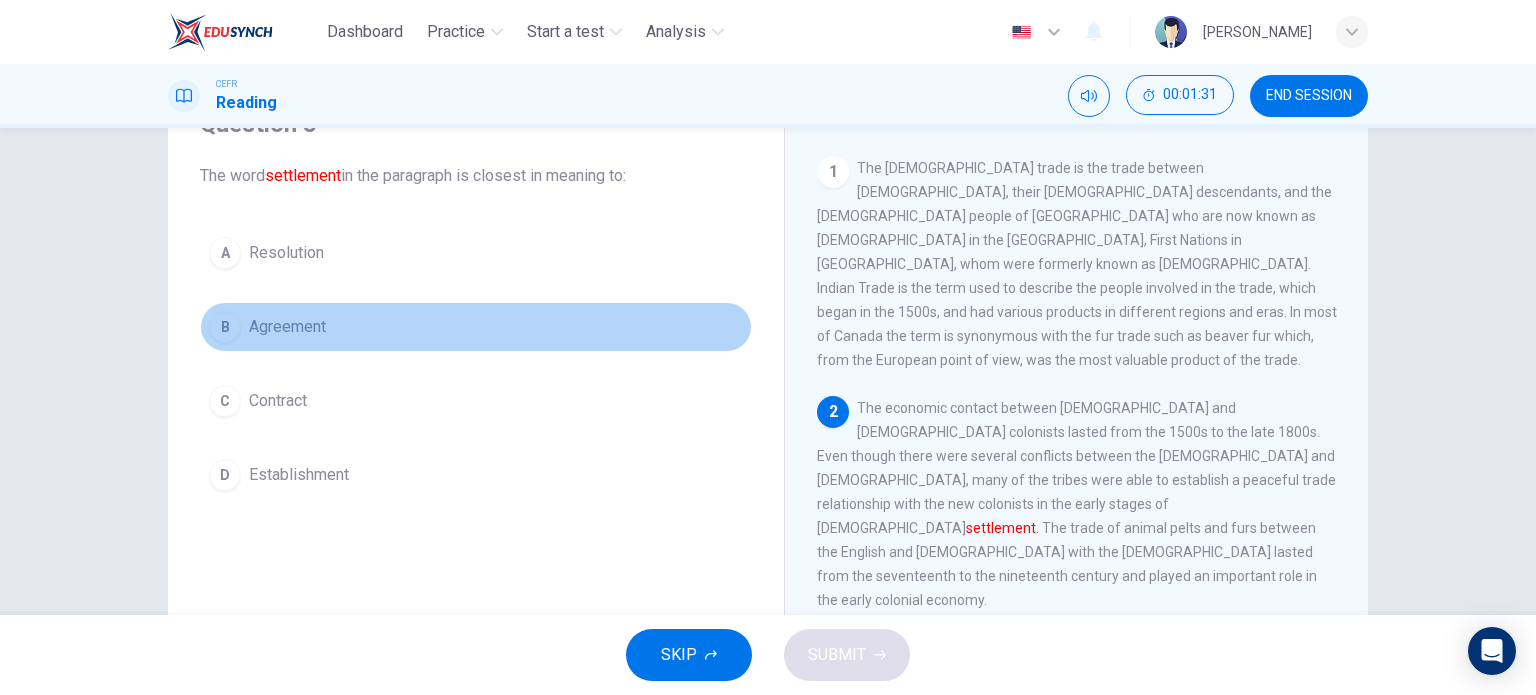 click on "Agreement" at bounding box center (287, 327) 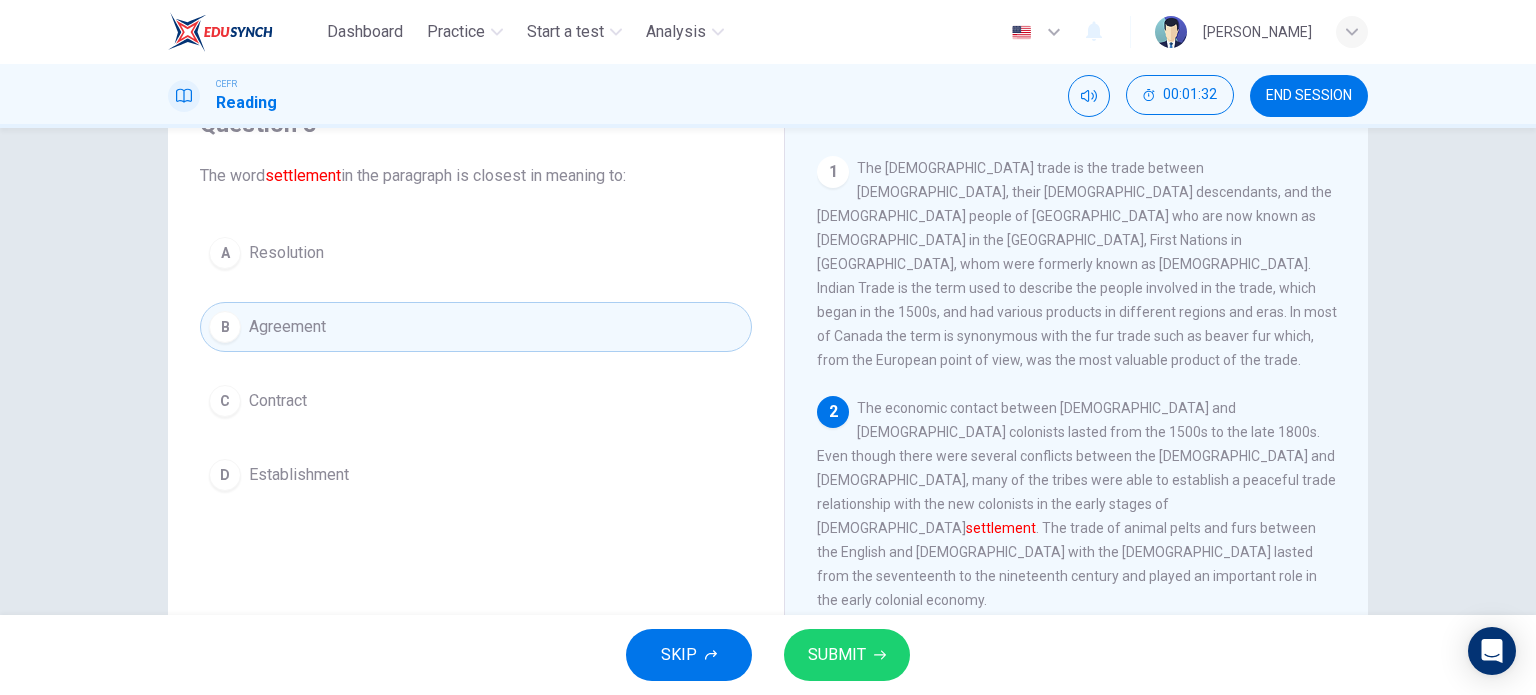 click on "SUBMIT" at bounding box center [837, 655] 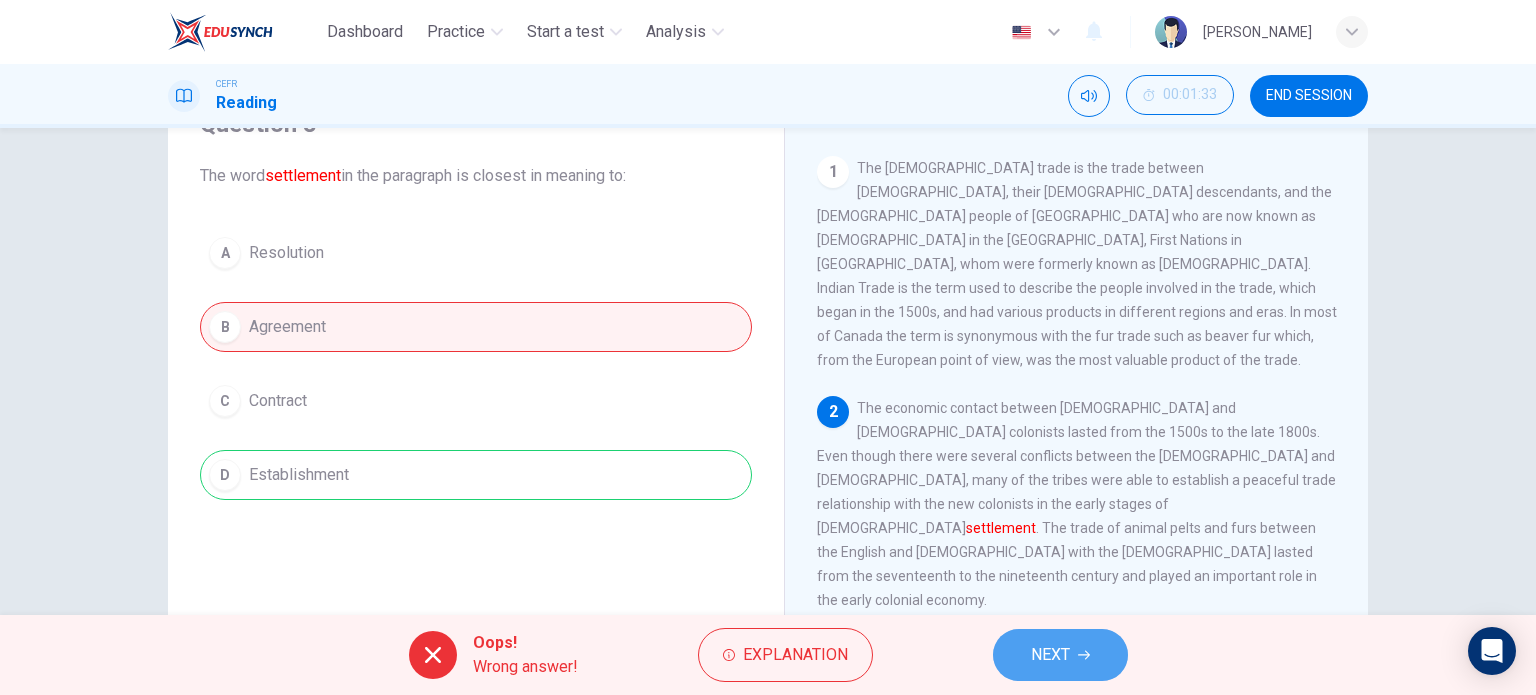 click on "NEXT" at bounding box center [1050, 655] 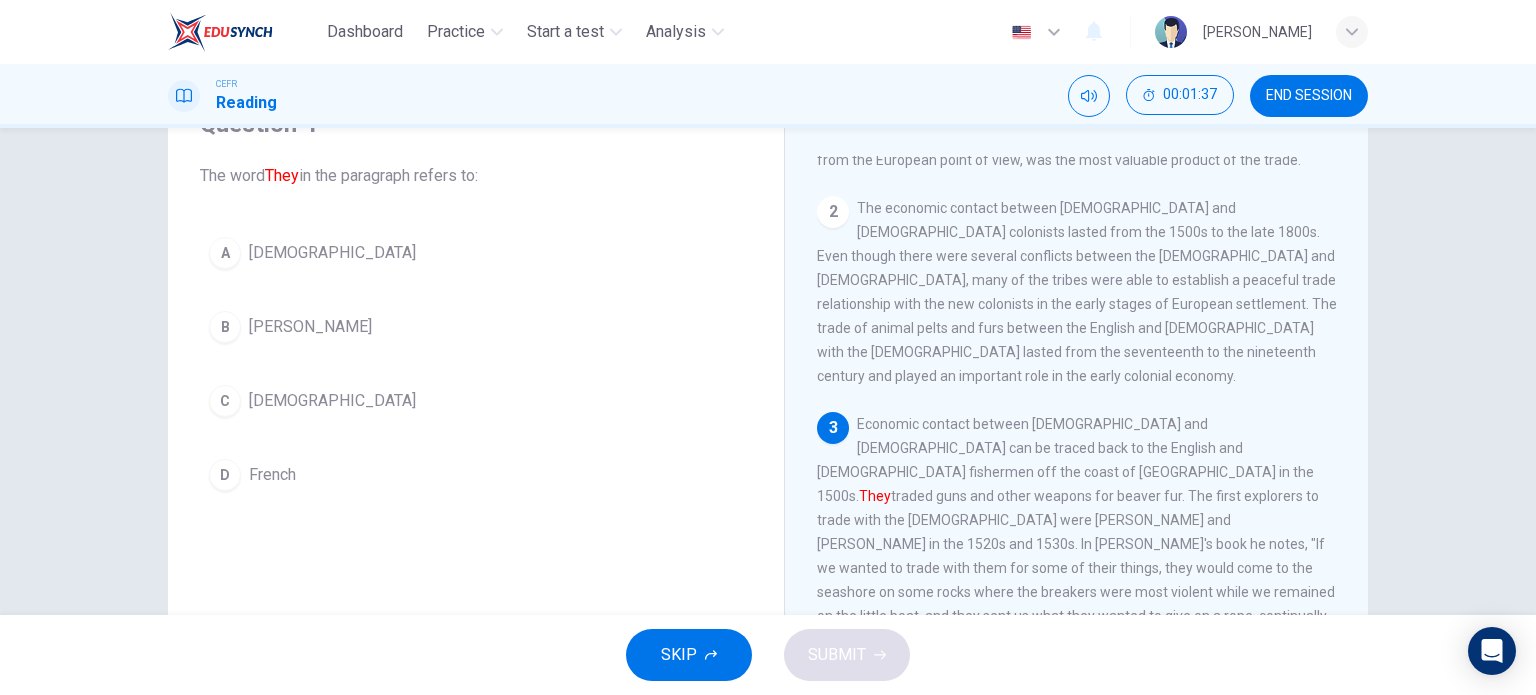 scroll, scrollTop: 300, scrollLeft: 0, axis: vertical 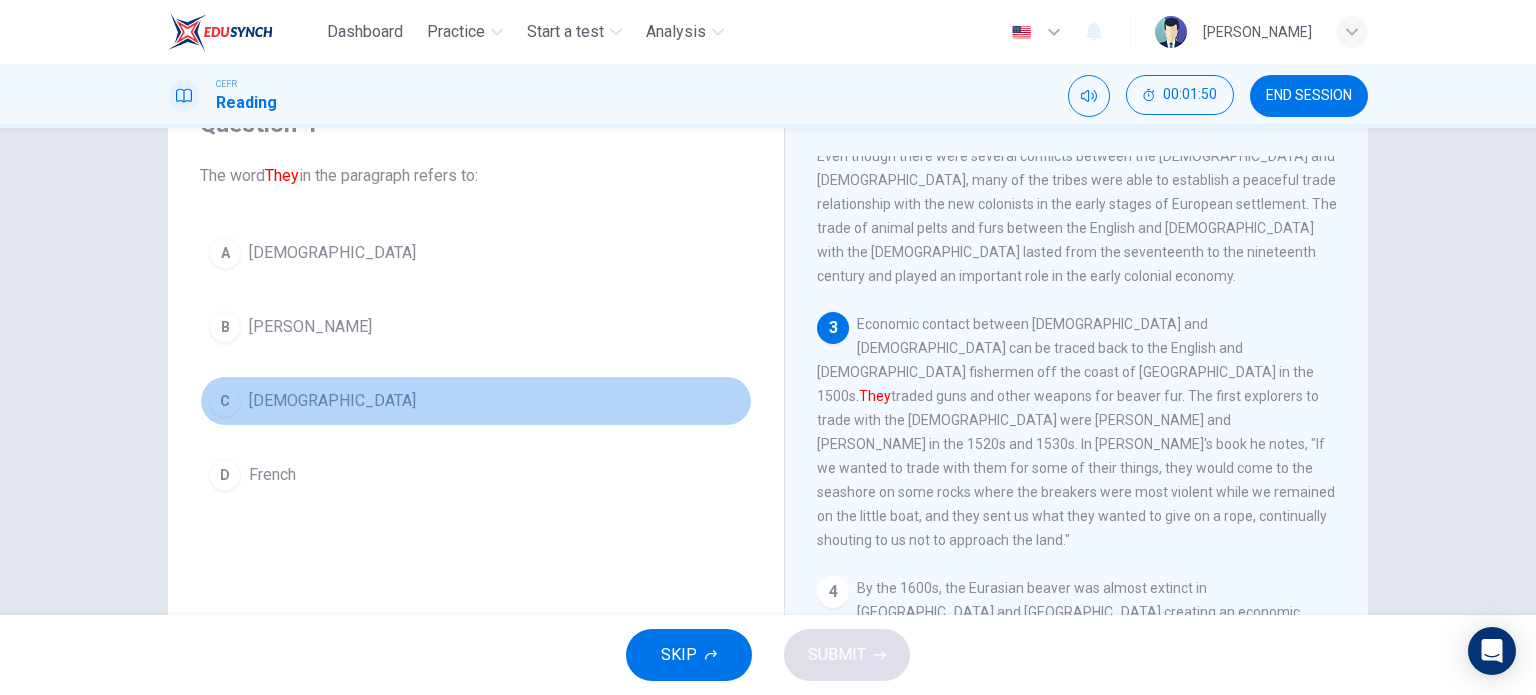 click on "Europeans" at bounding box center (332, 401) 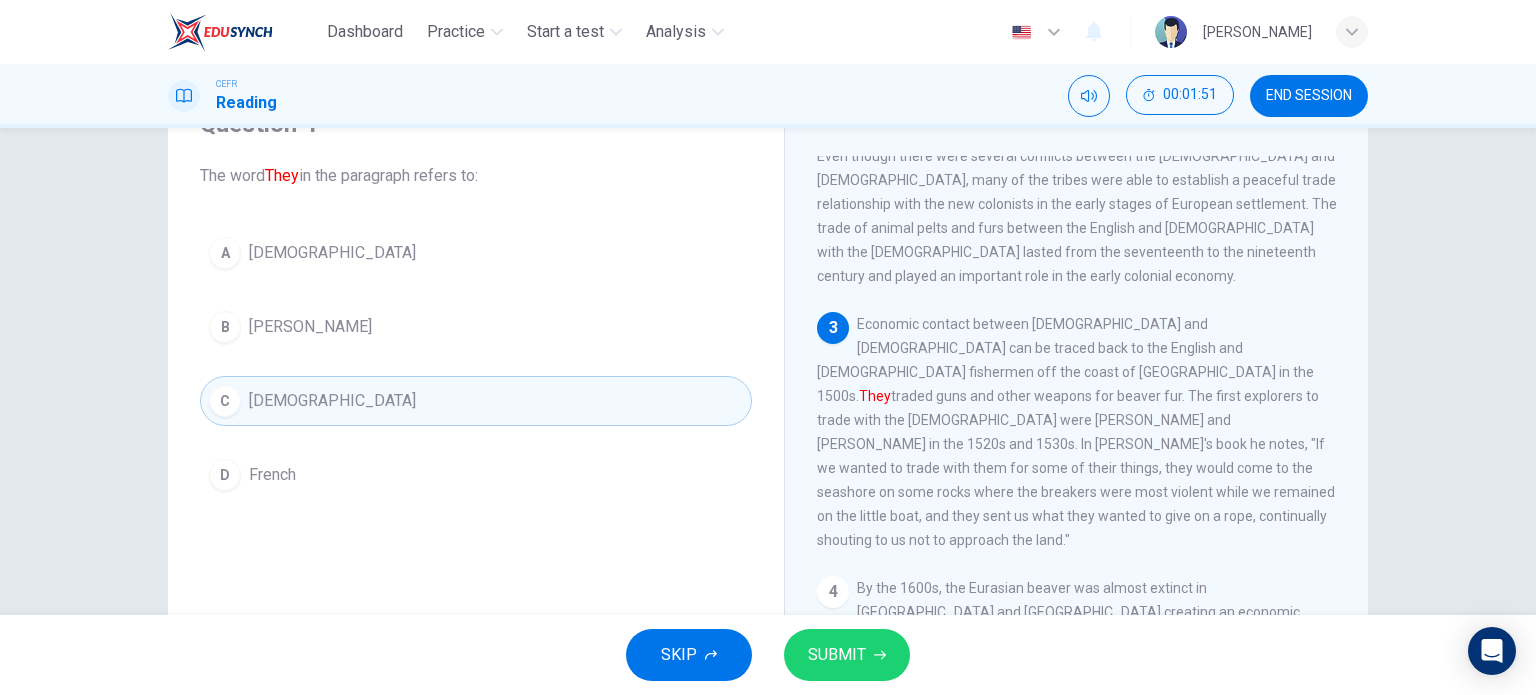 click on "SUBMIT" at bounding box center [837, 655] 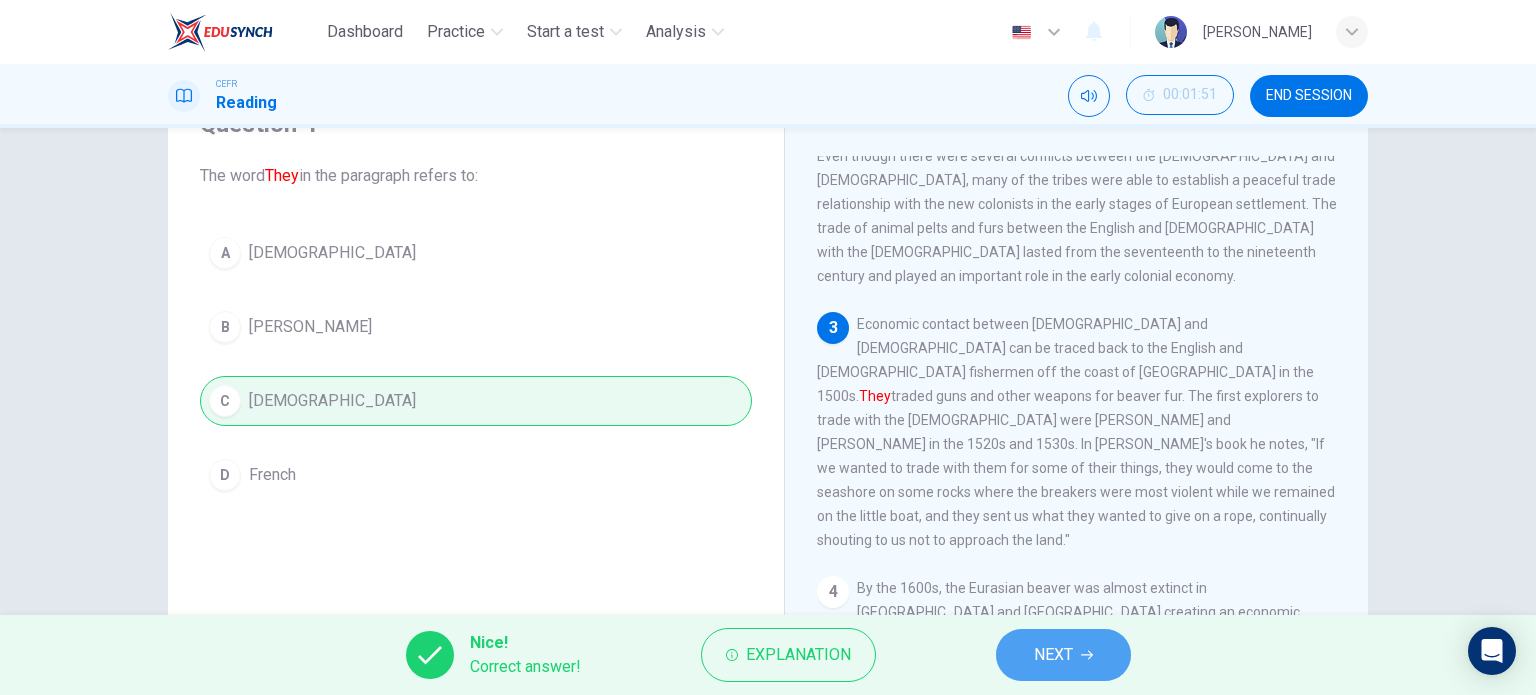 click on "NEXT" at bounding box center [1063, 655] 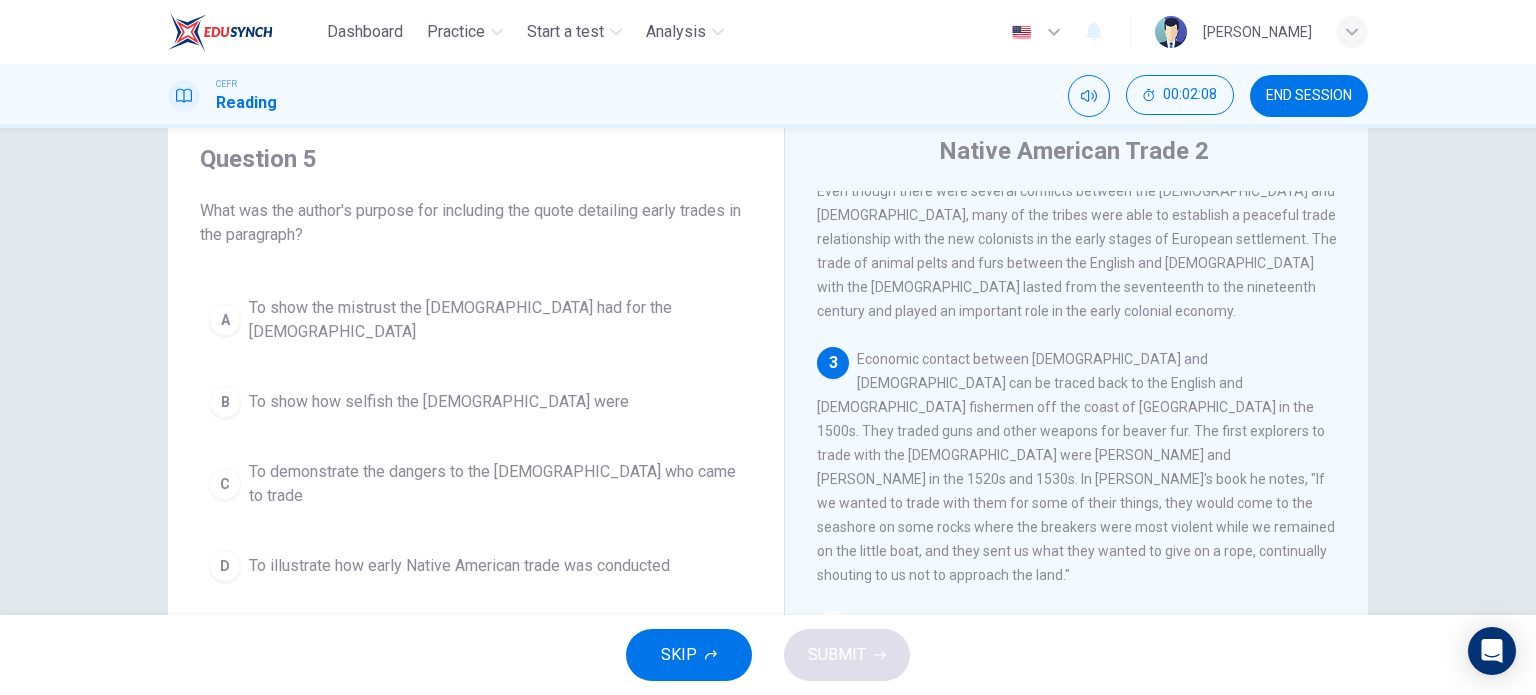 scroll, scrollTop: 100, scrollLeft: 0, axis: vertical 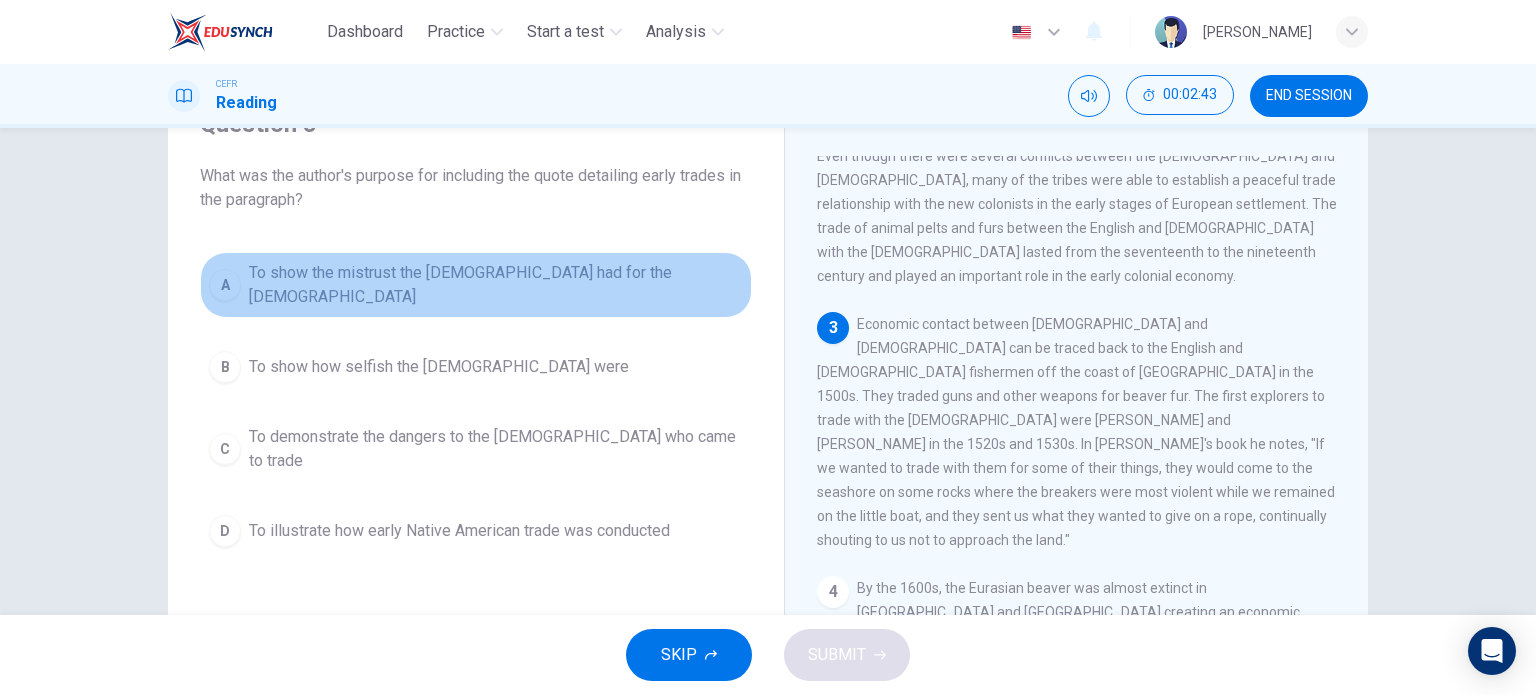 click on "To show the mistrust the Native Americans had for the Europeans" at bounding box center [496, 285] 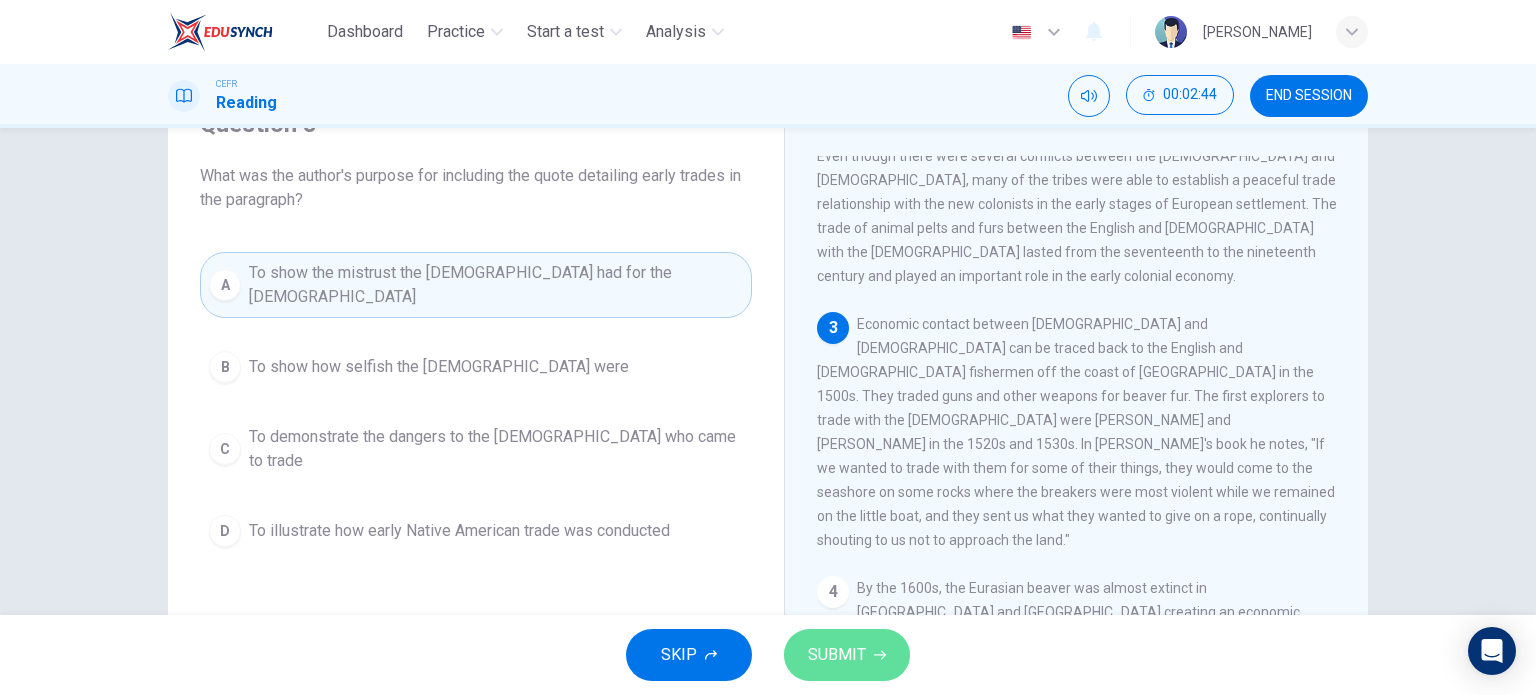 click on "SUBMIT" at bounding box center [837, 655] 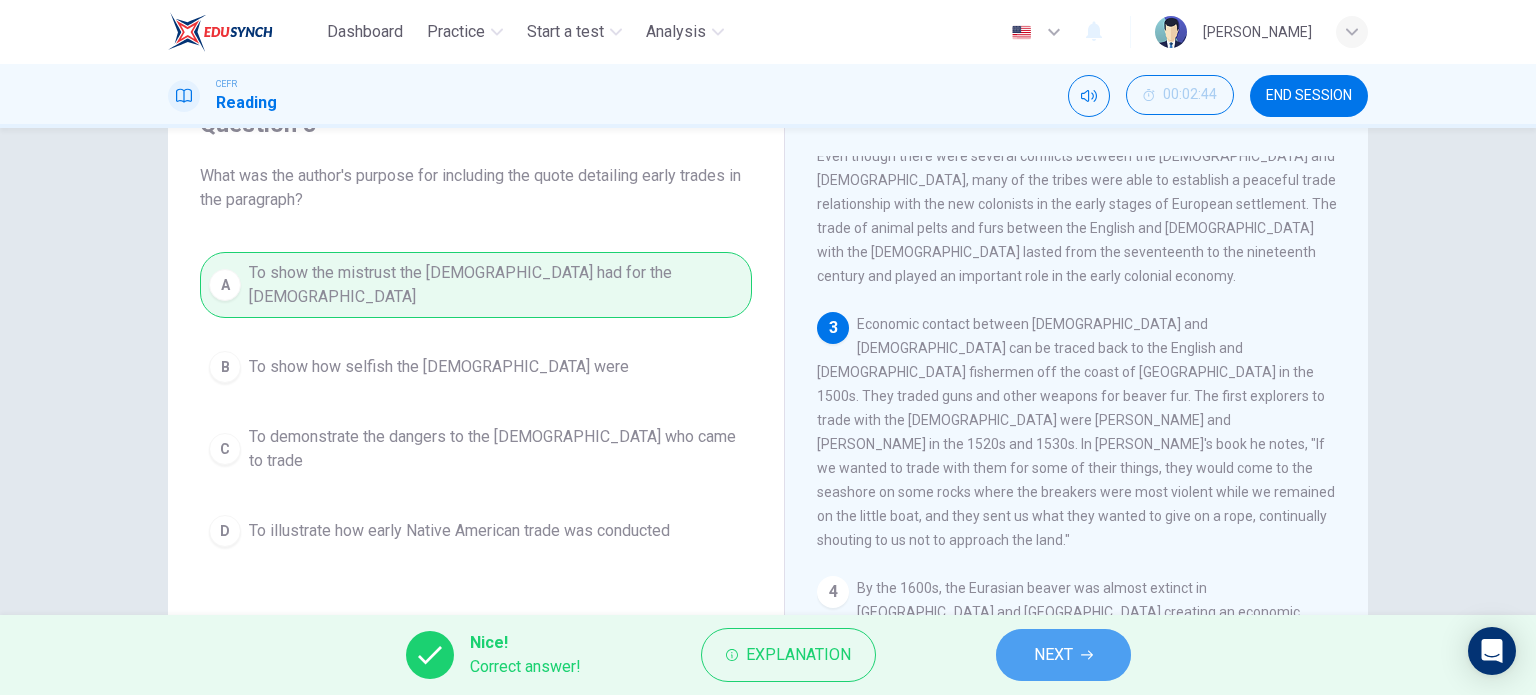 click on "NEXT" at bounding box center (1063, 655) 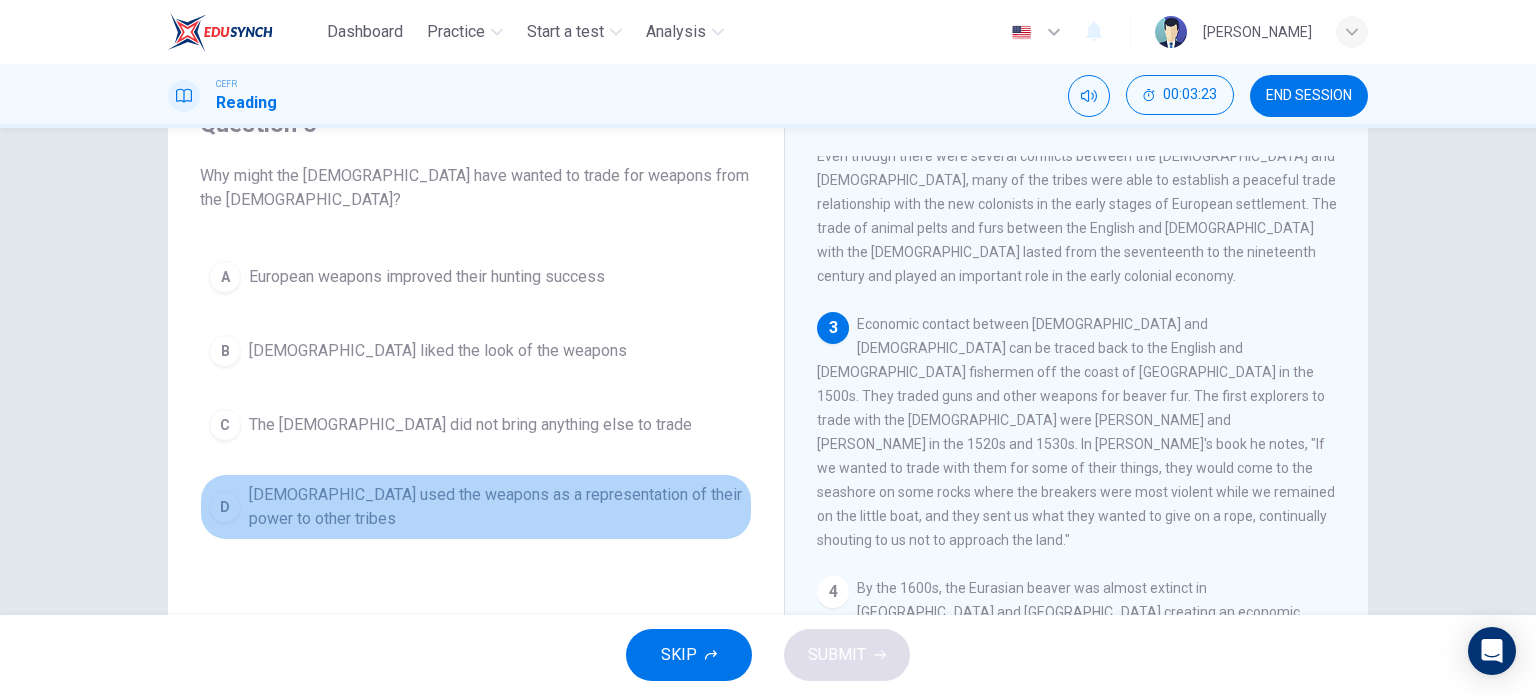 click on "Native Americans used the weapons as a representation of their power to other tribes" at bounding box center [496, 507] 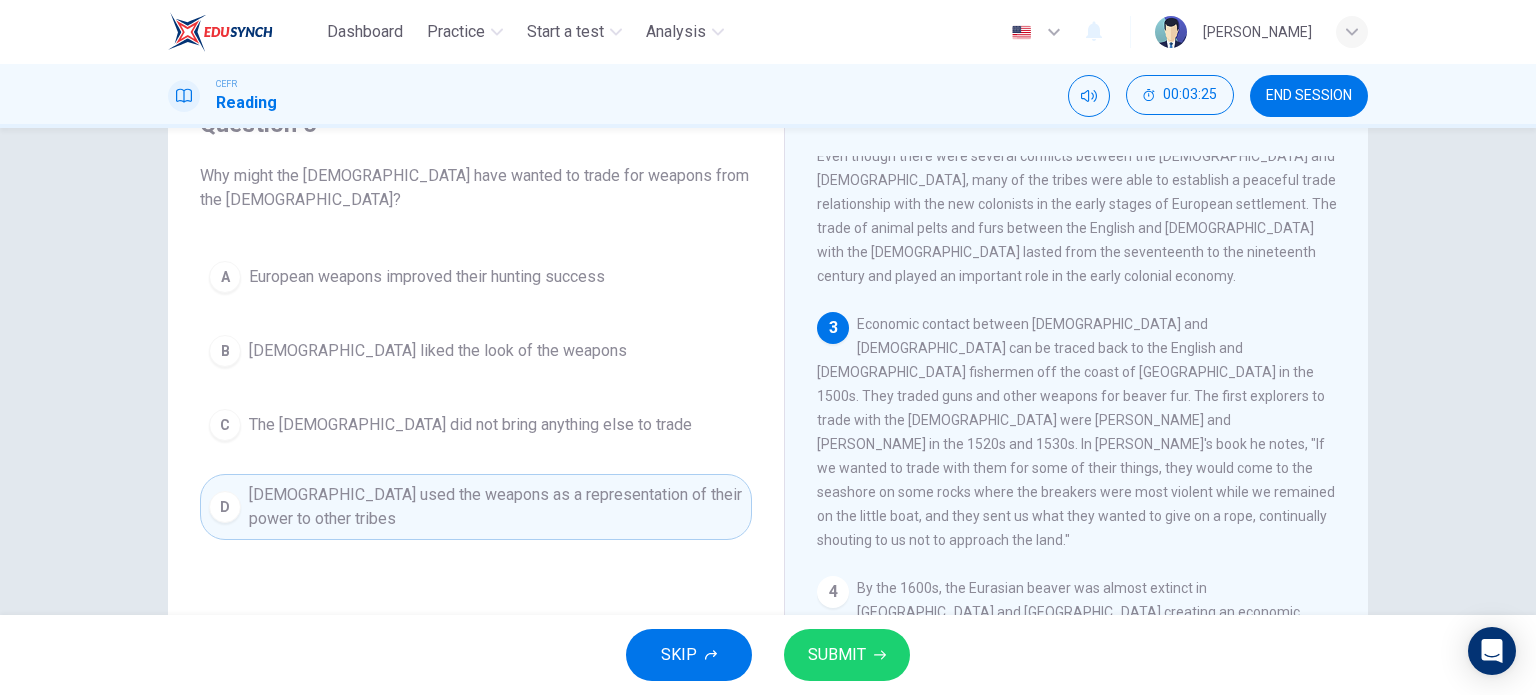 click on "The Europeans did not bring anything else to trade" at bounding box center [470, 425] 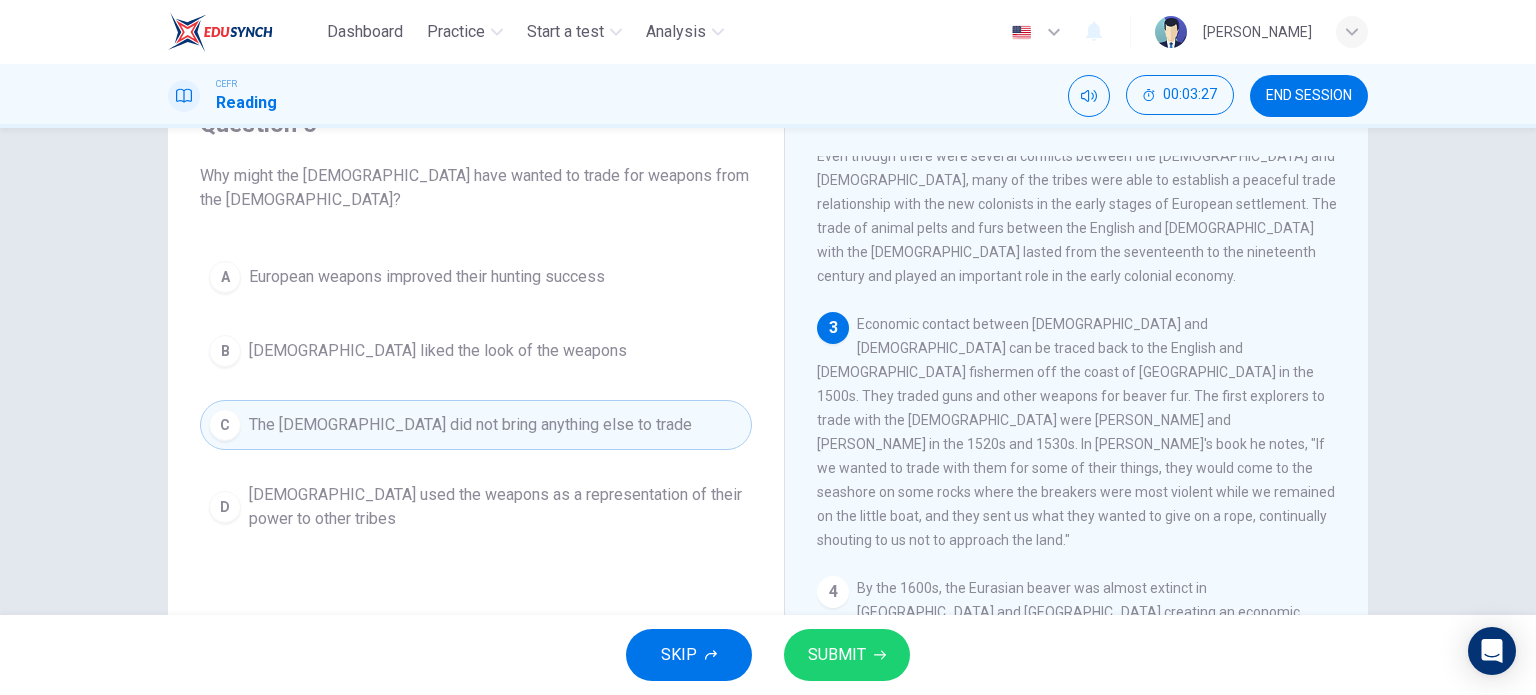 click on "SUBMIT" at bounding box center [847, 655] 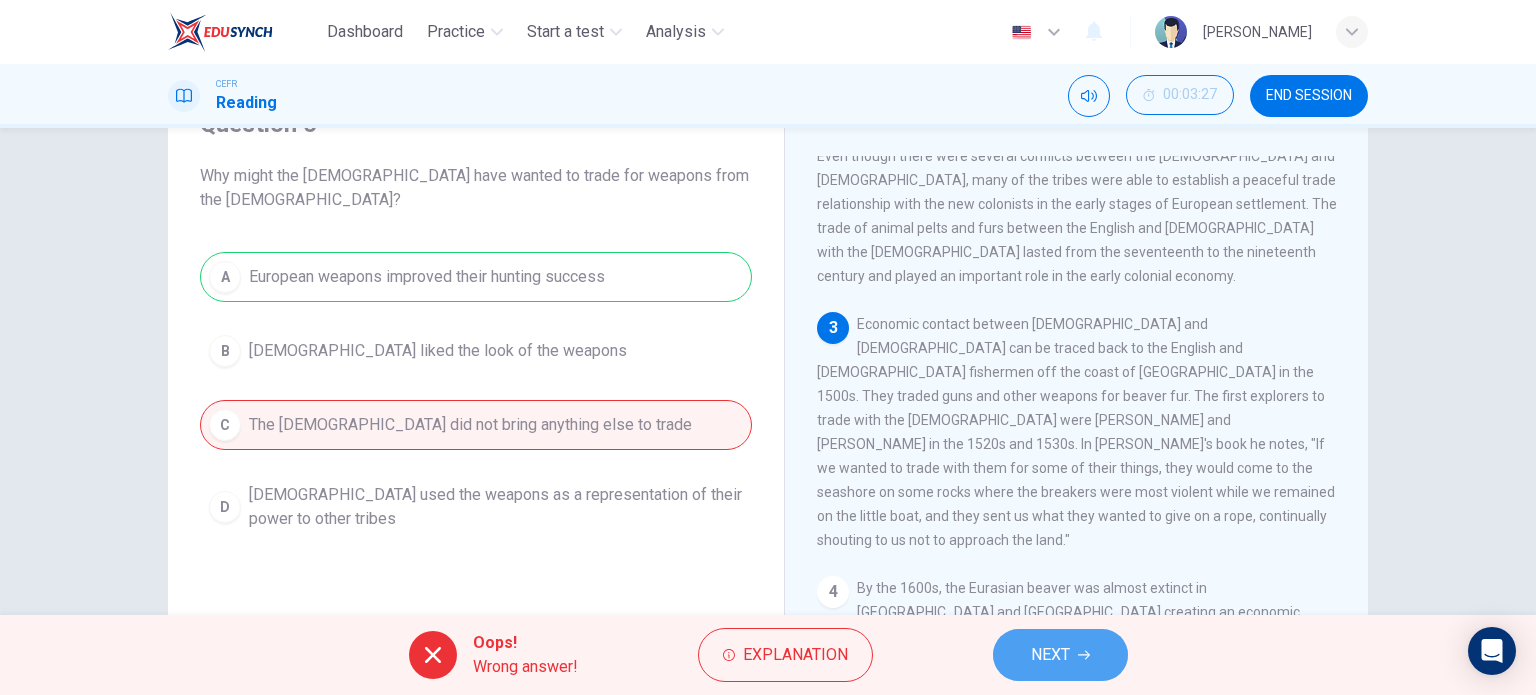 click on "NEXT" at bounding box center (1050, 655) 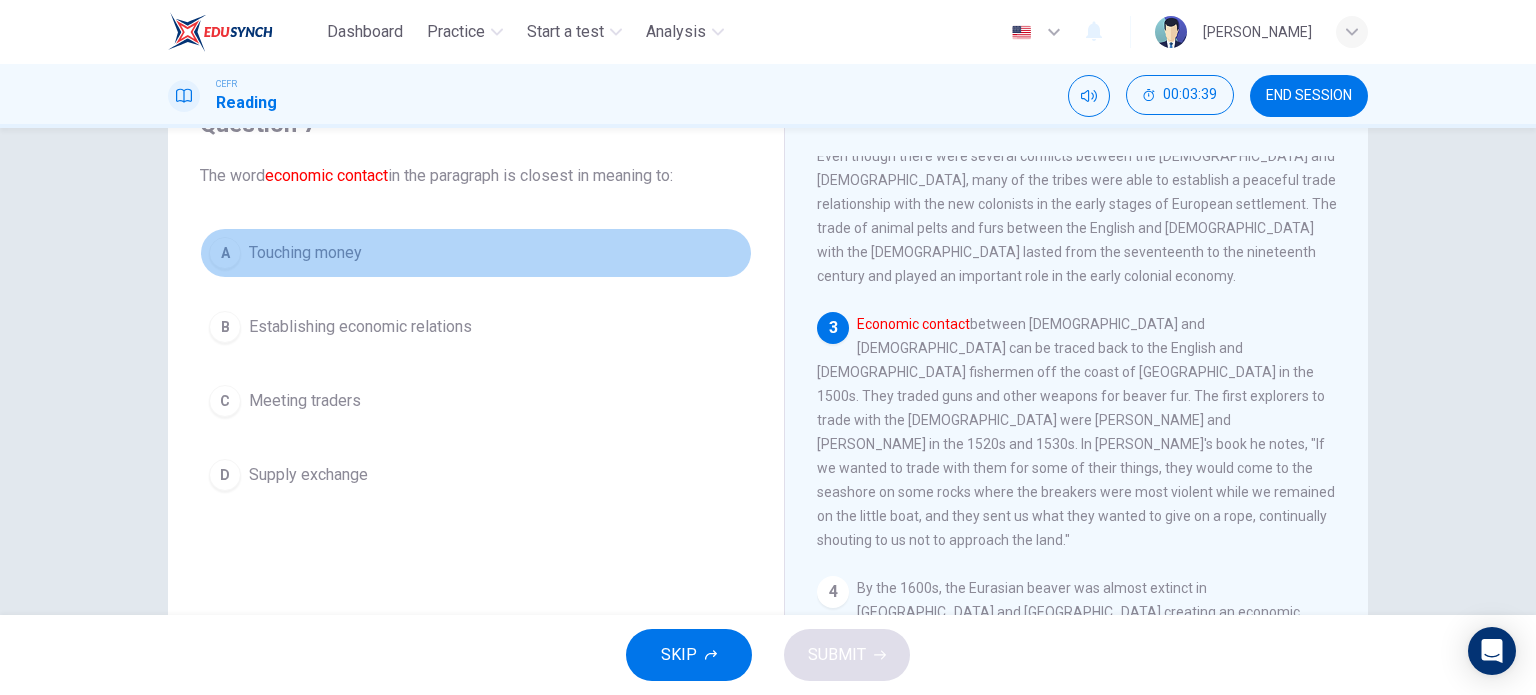 click on "Touching money" at bounding box center (305, 253) 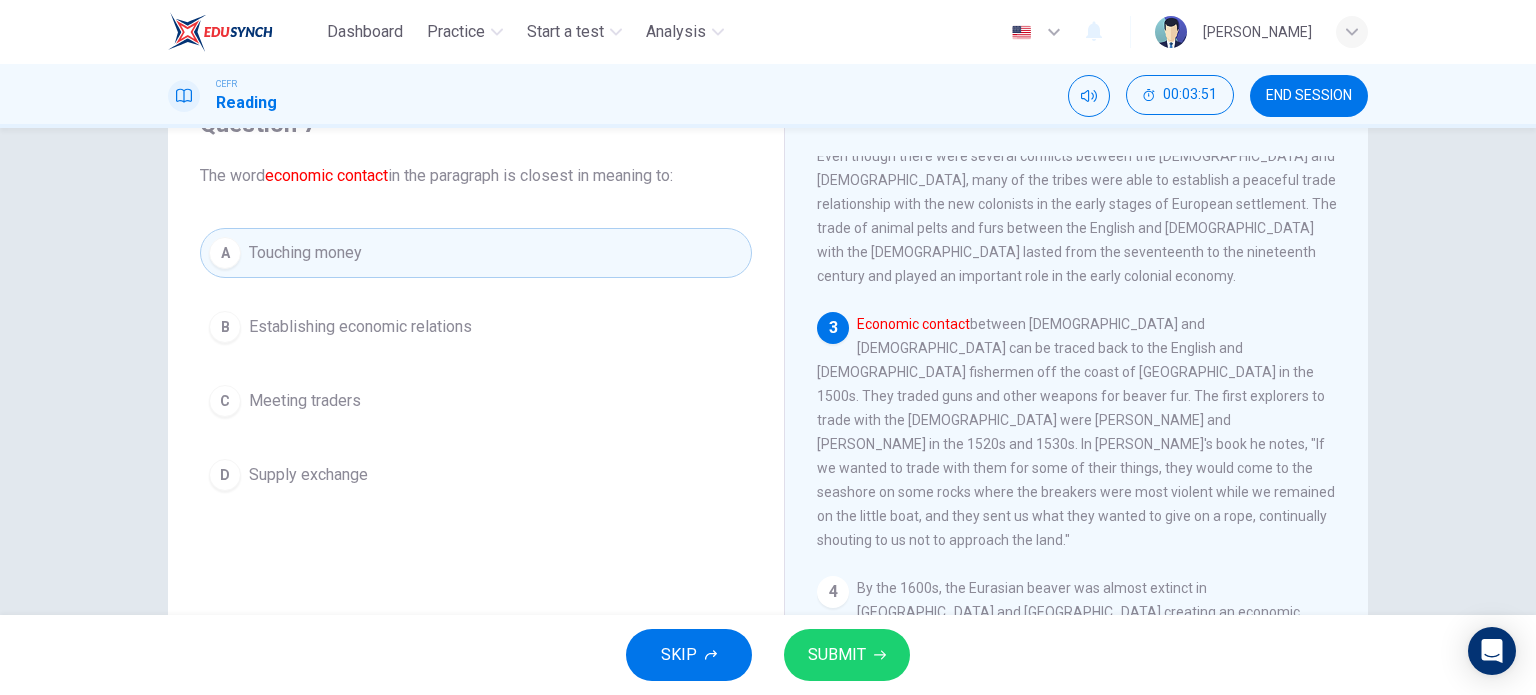 click on "D Supply exchange" at bounding box center [476, 475] 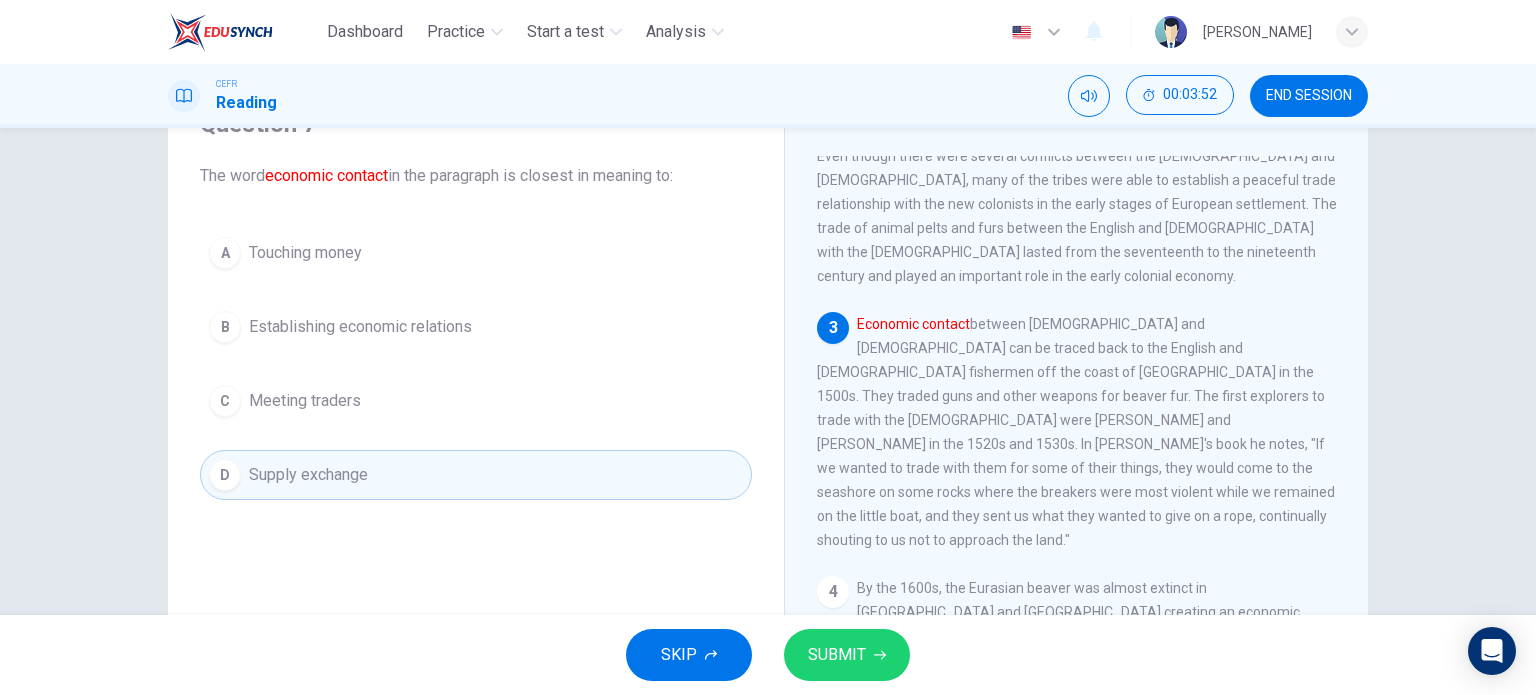 click on "SUBMIT" at bounding box center (847, 655) 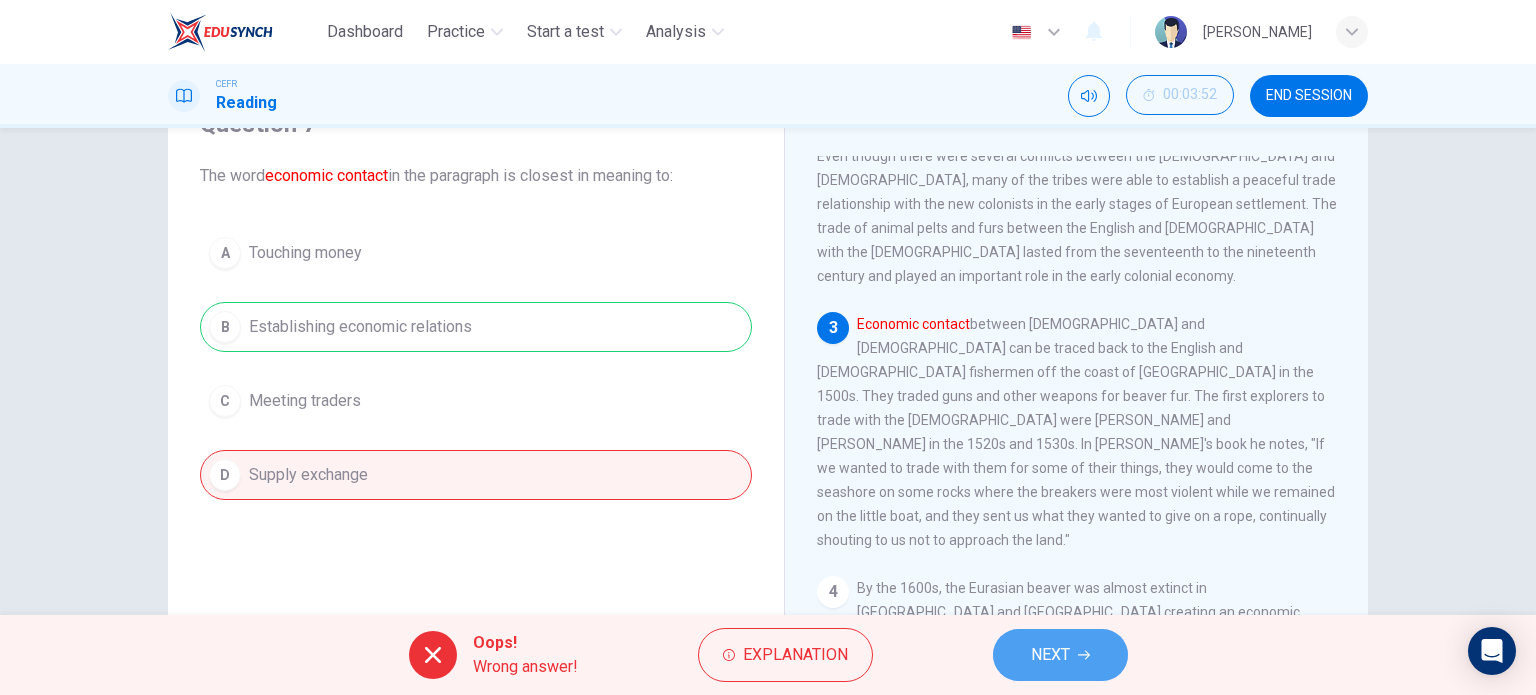 click on "NEXT" at bounding box center (1050, 655) 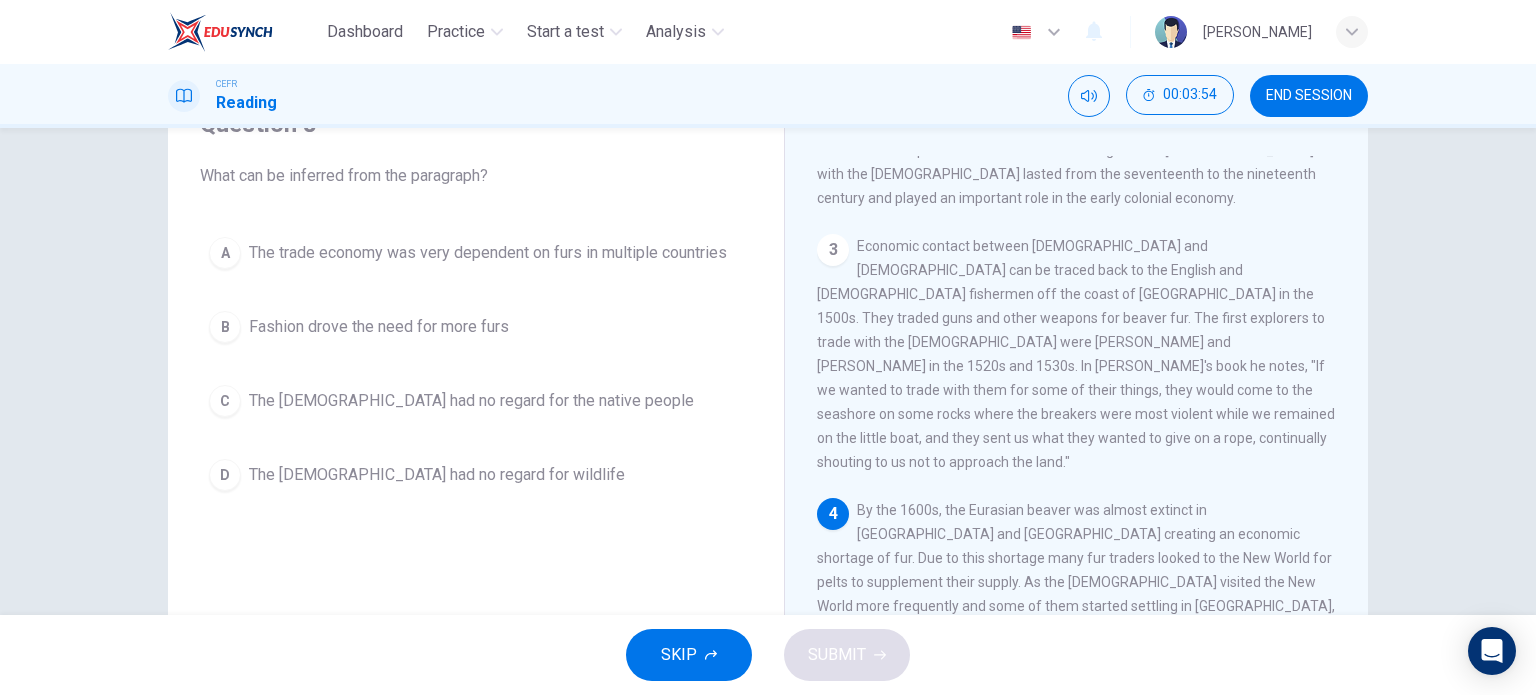scroll, scrollTop: 500, scrollLeft: 0, axis: vertical 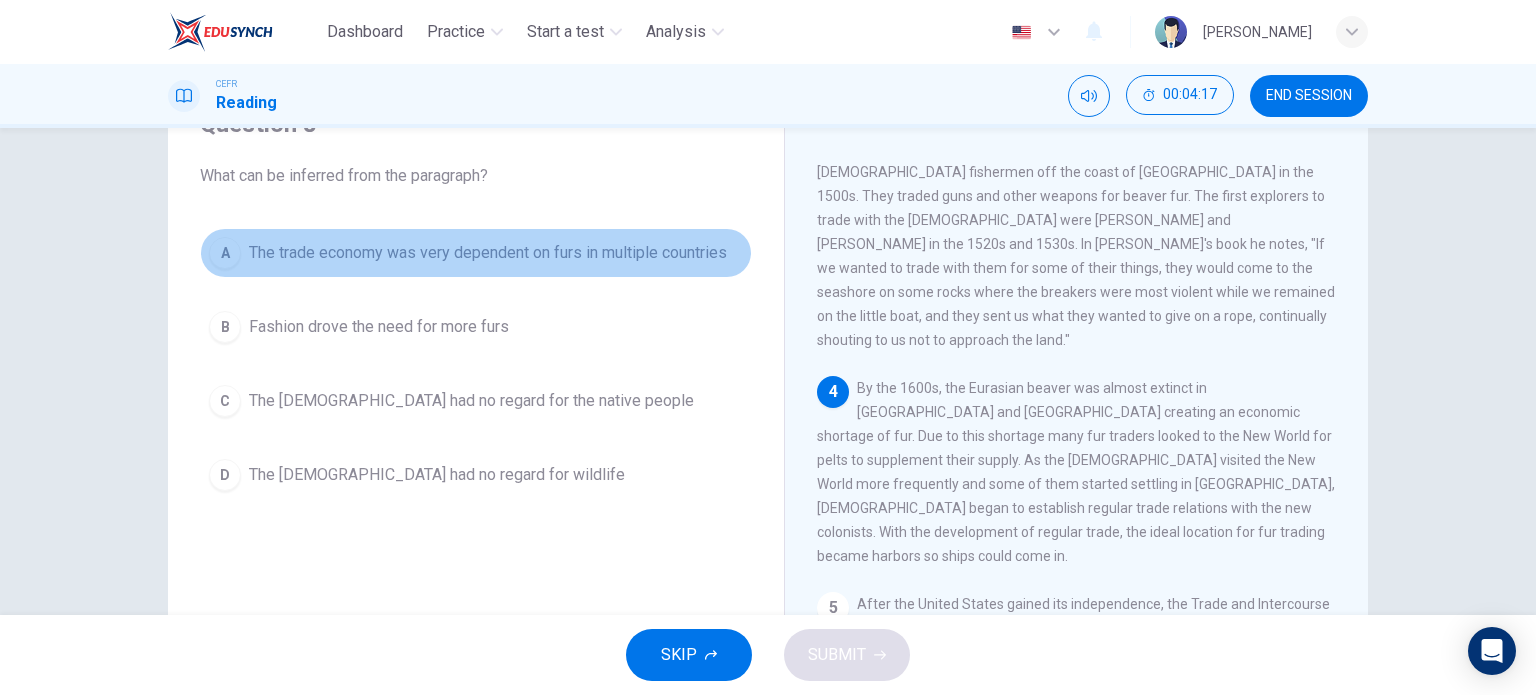 click on "The trade economy was very dependent on furs in multiple countries" at bounding box center [488, 253] 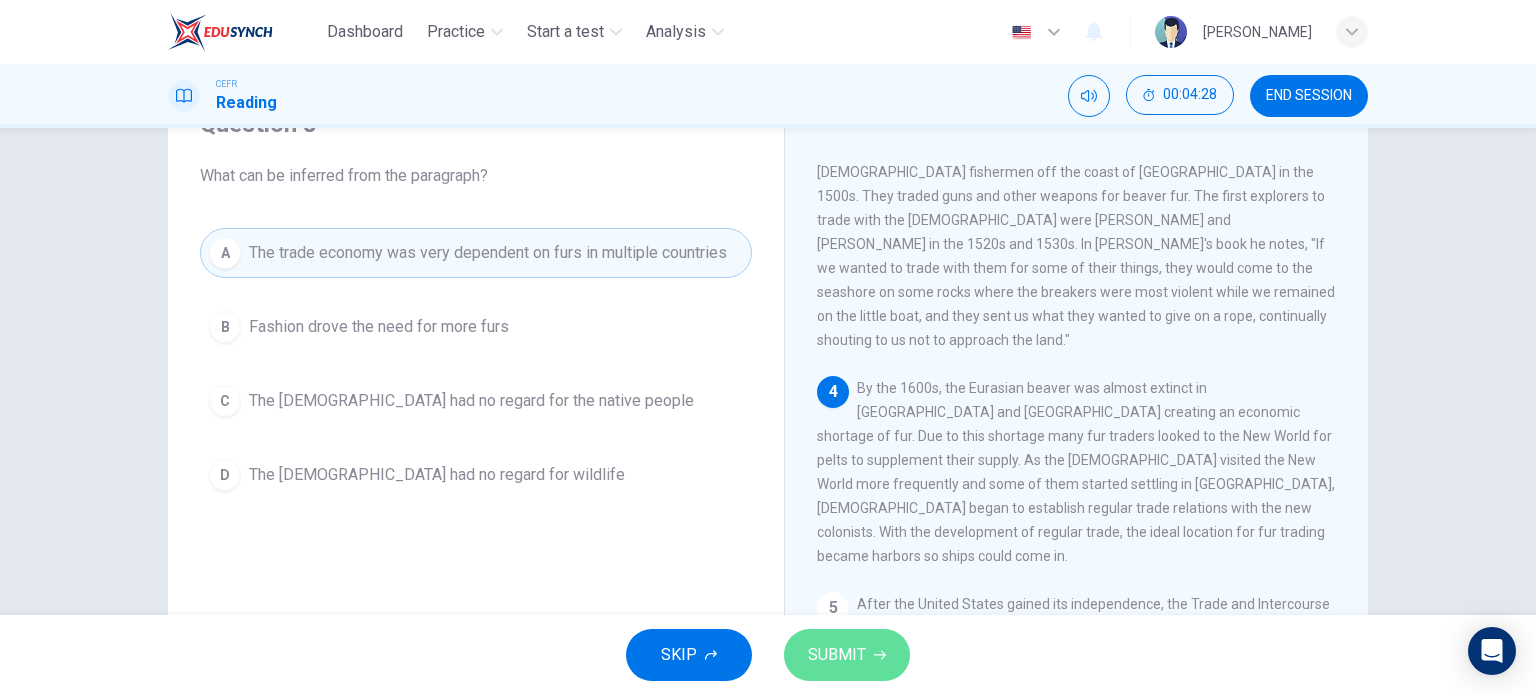 click on "SUBMIT" at bounding box center [847, 655] 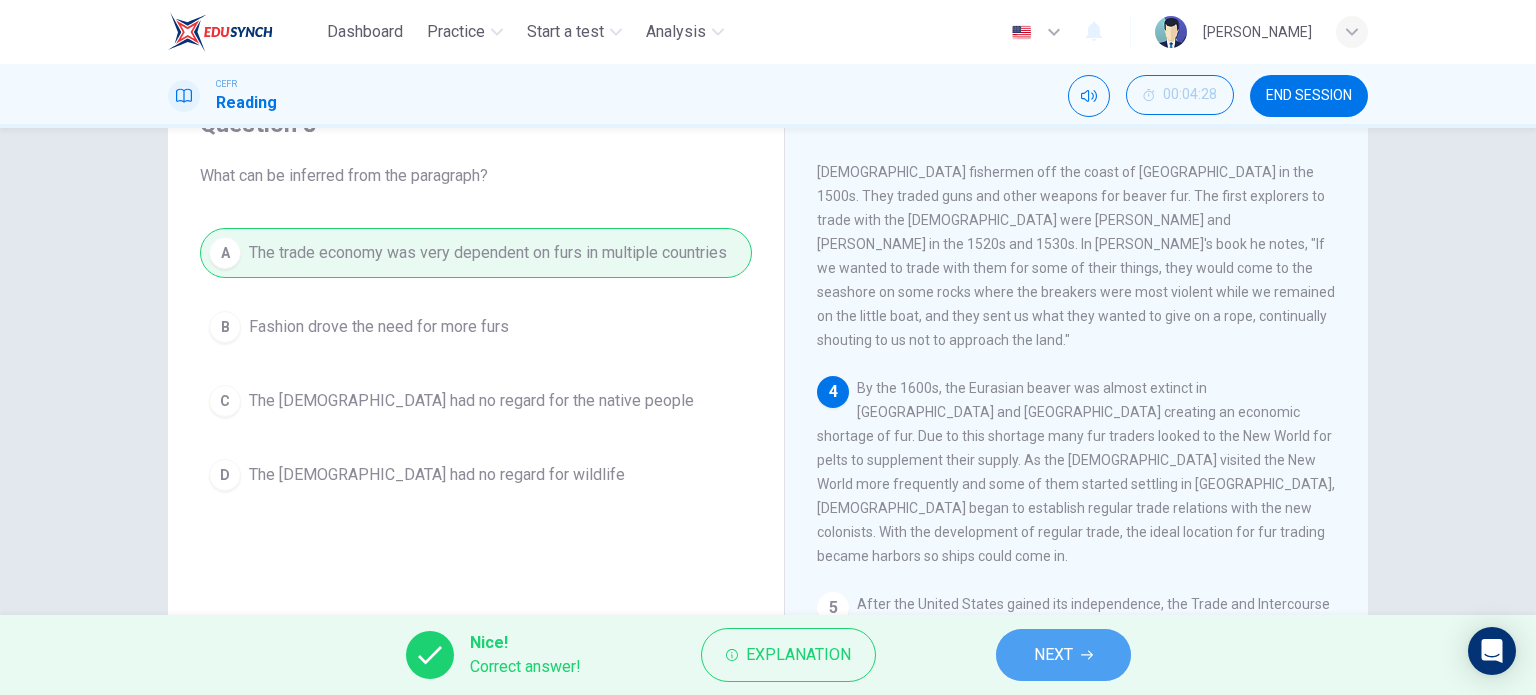 click on "NEXT" at bounding box center [1053, 655] 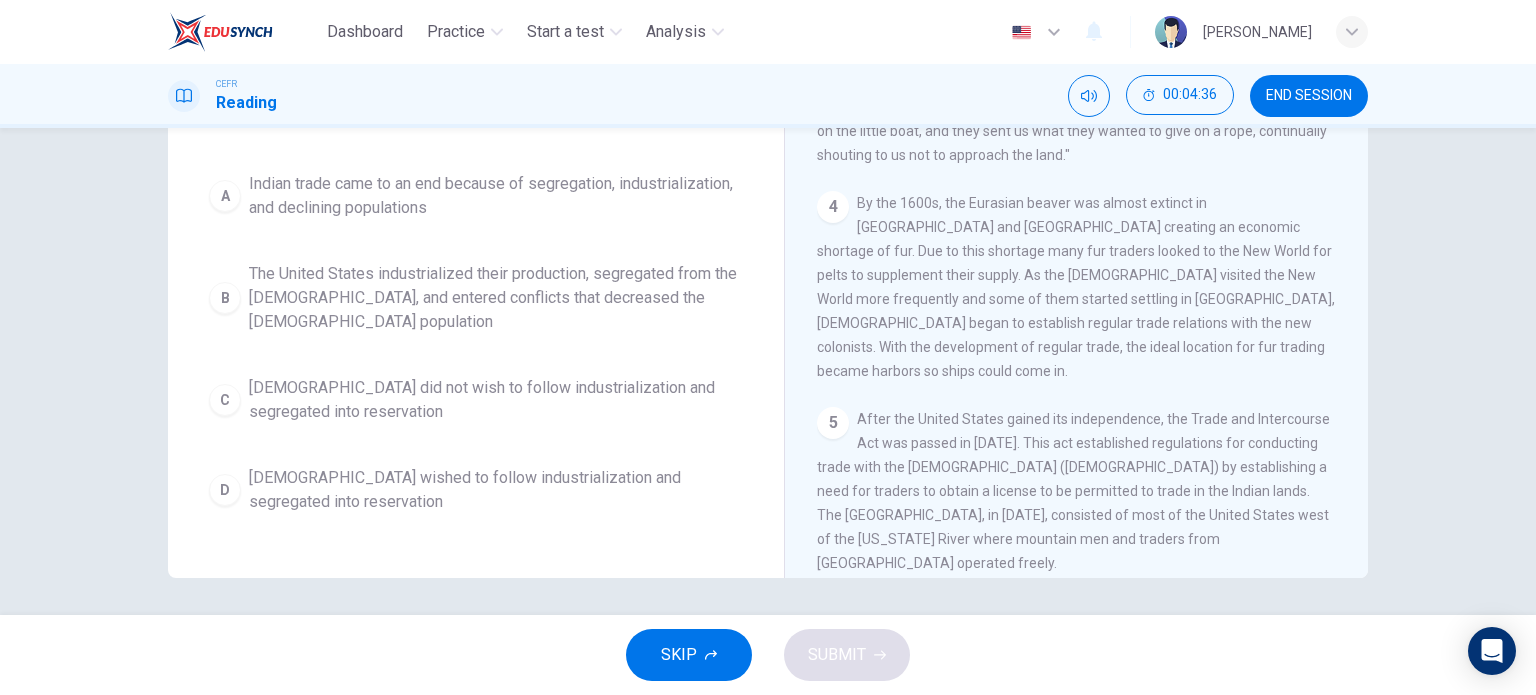 scroll, scrollTop: 288, scrollLeft: 0, axis: vertical 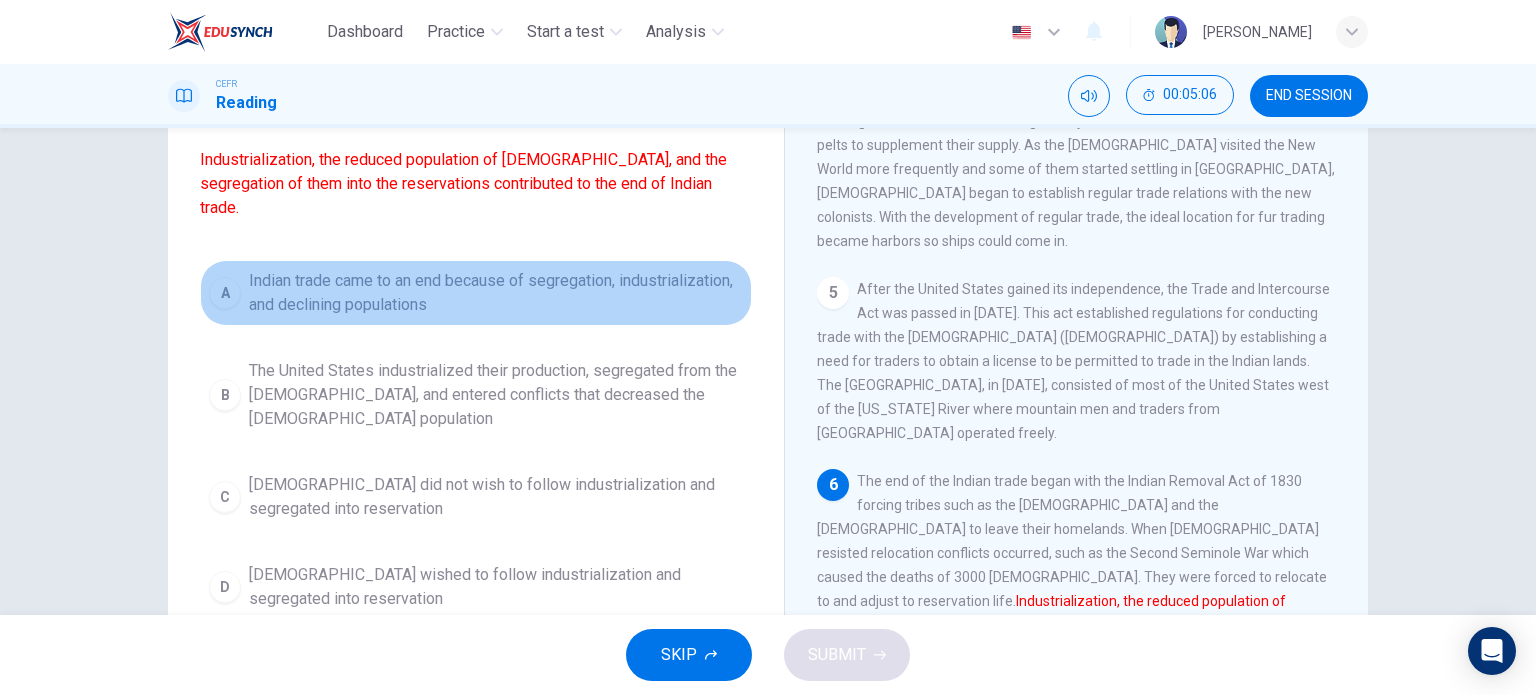 click on "Indian trade came to an end because of segregation, industrialization, and declining populations" at bounding box center [496, 293] 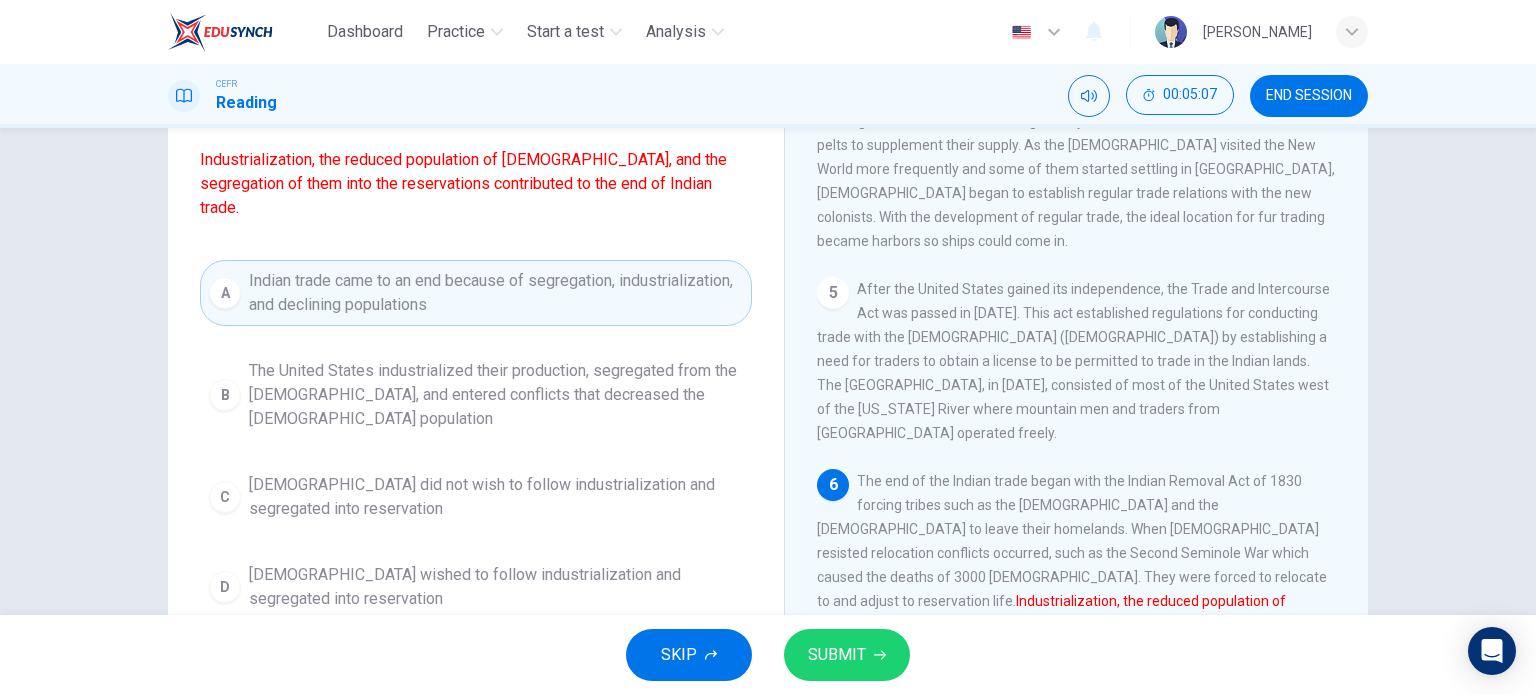click on "SUBMIT" at bounding box center (847, 655) 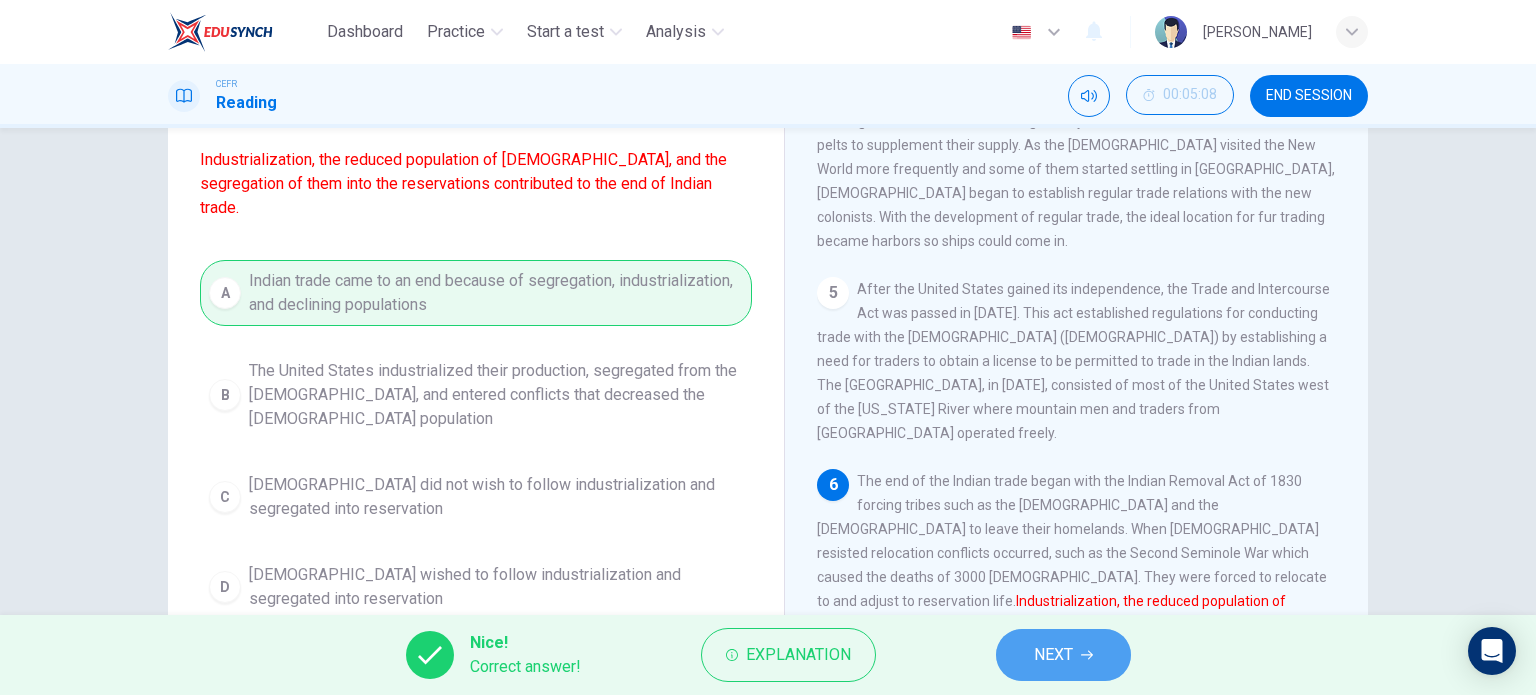 click on "NEXT" at bounding box center (1053, 655) 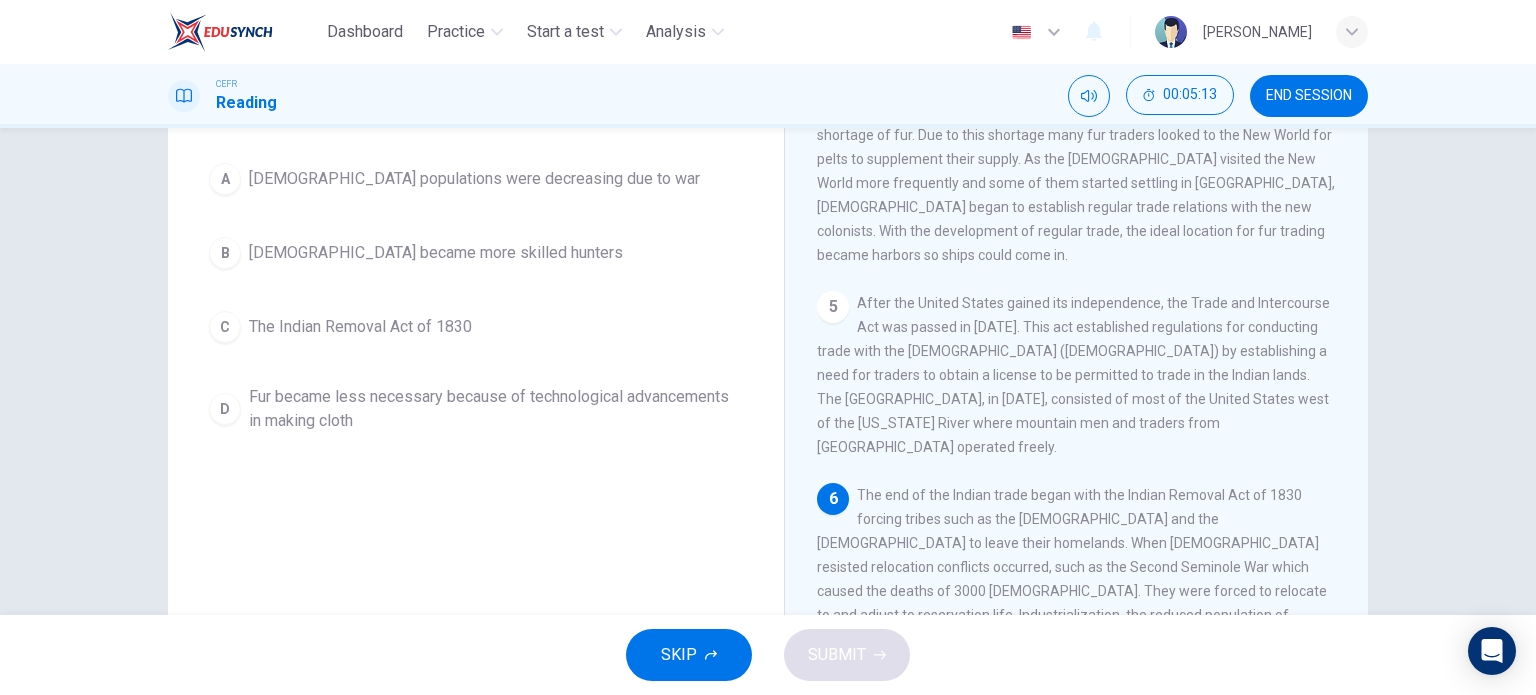 scroll, scrollTop: 88, scrollLeft: 0, axis: vertical 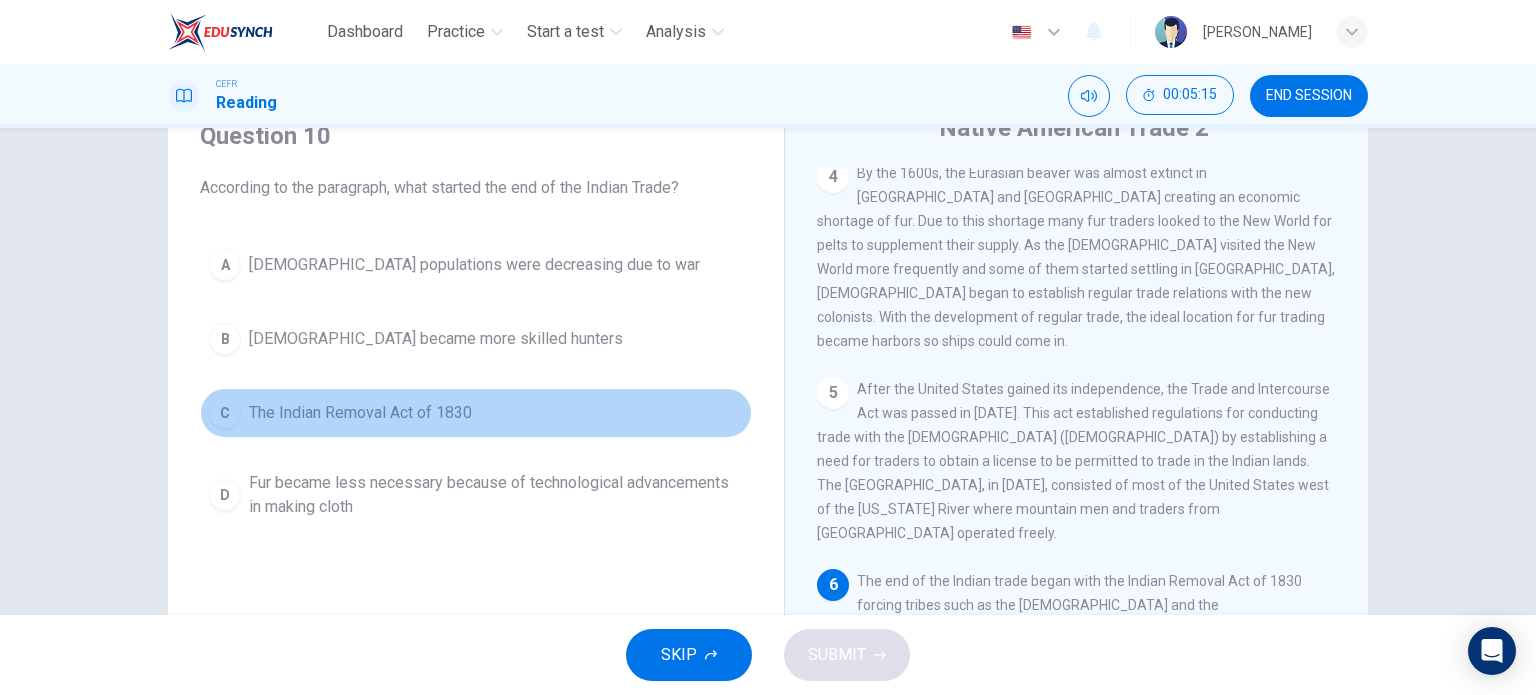 click on "The Indian Removal Act of 1830" at bounding box center [360, 413] 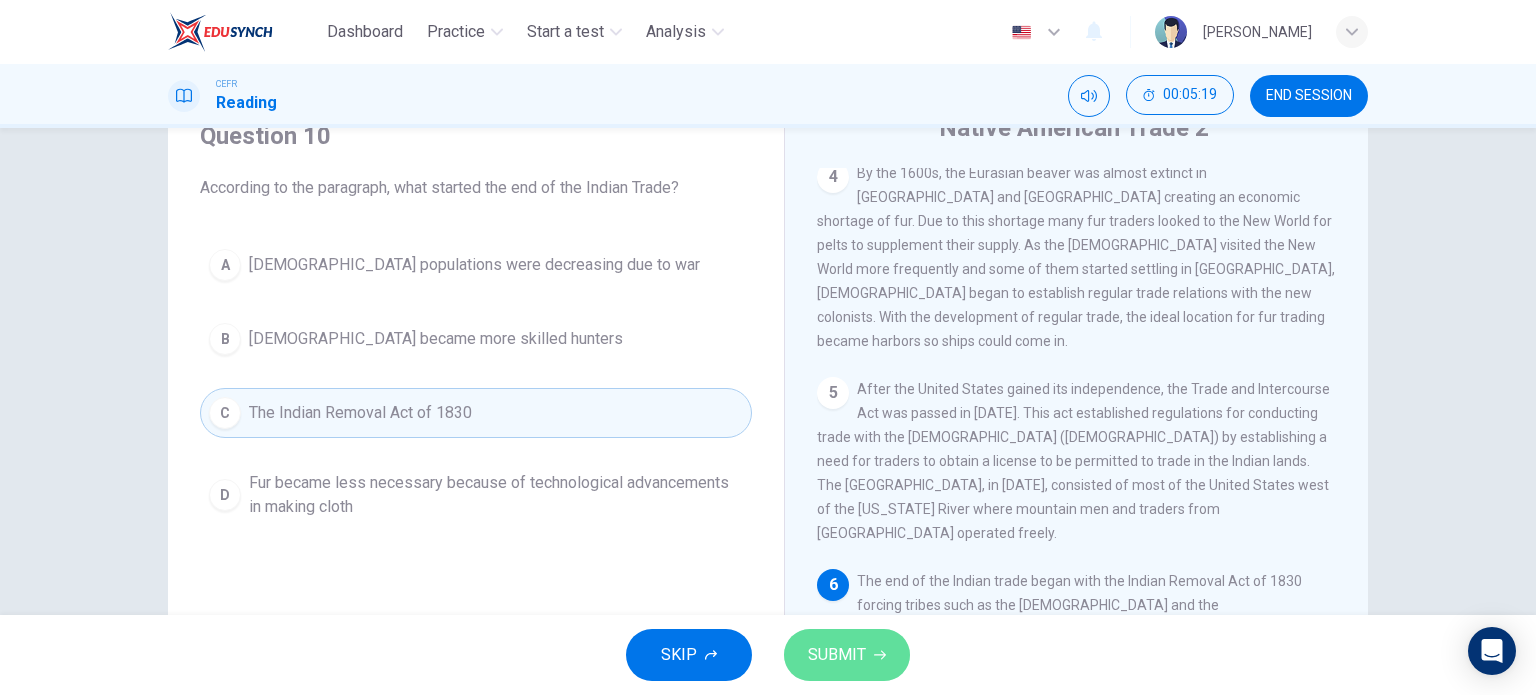 click on "SUBMIT" at bounding box center (847, 655) 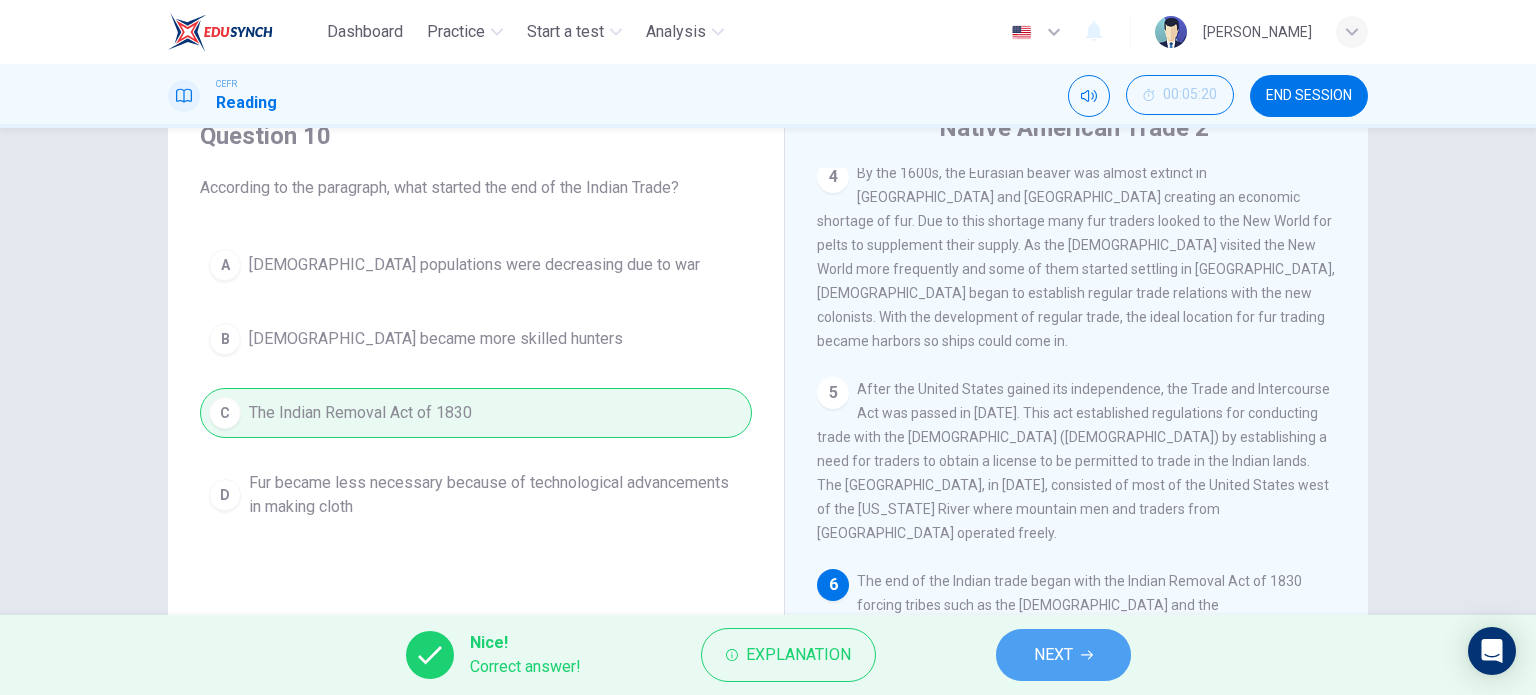 click on "NEXT" at bounding box center [1063, 655] 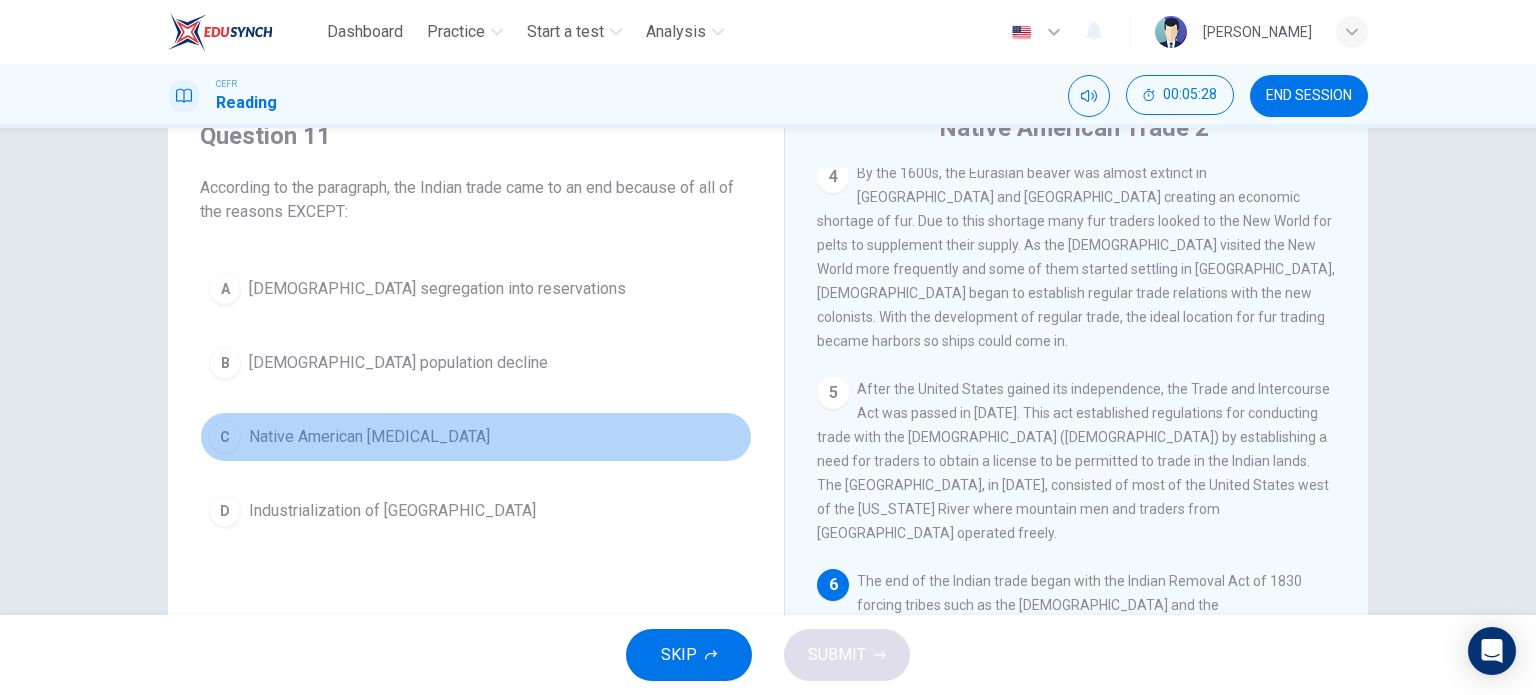 click on "Native American hostility" at bounding box center [369, 437] 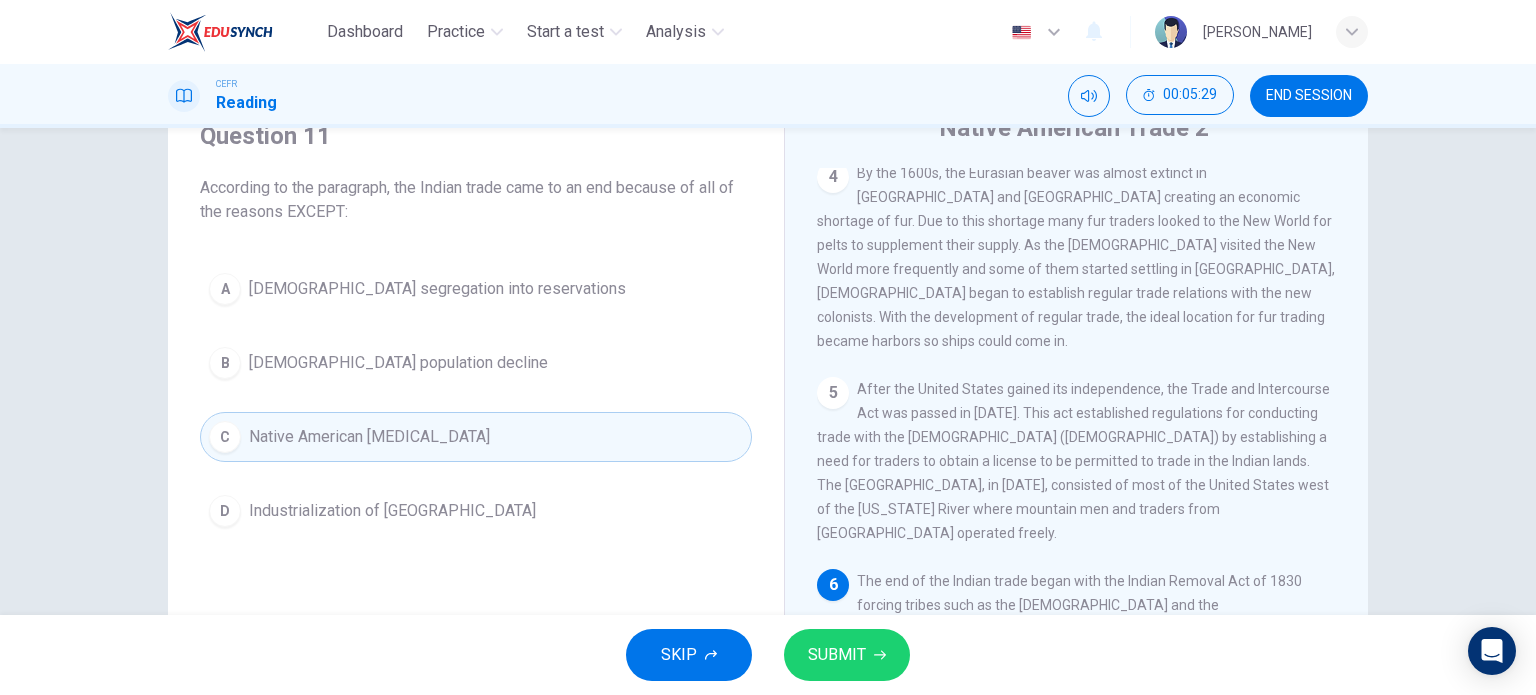 click on "SUBMIT" at bounding box center (837, 655) 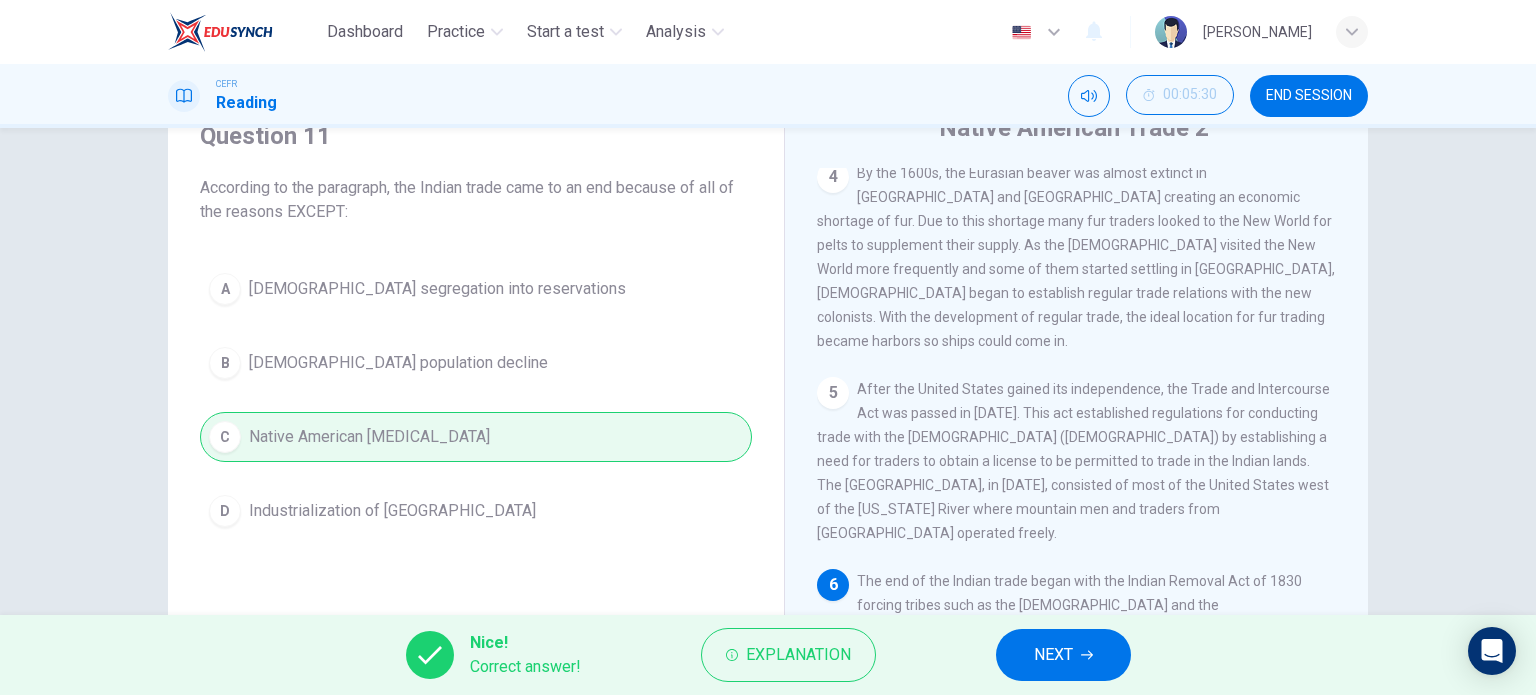 click on "NEXT" at bounding box center [1053, 655] 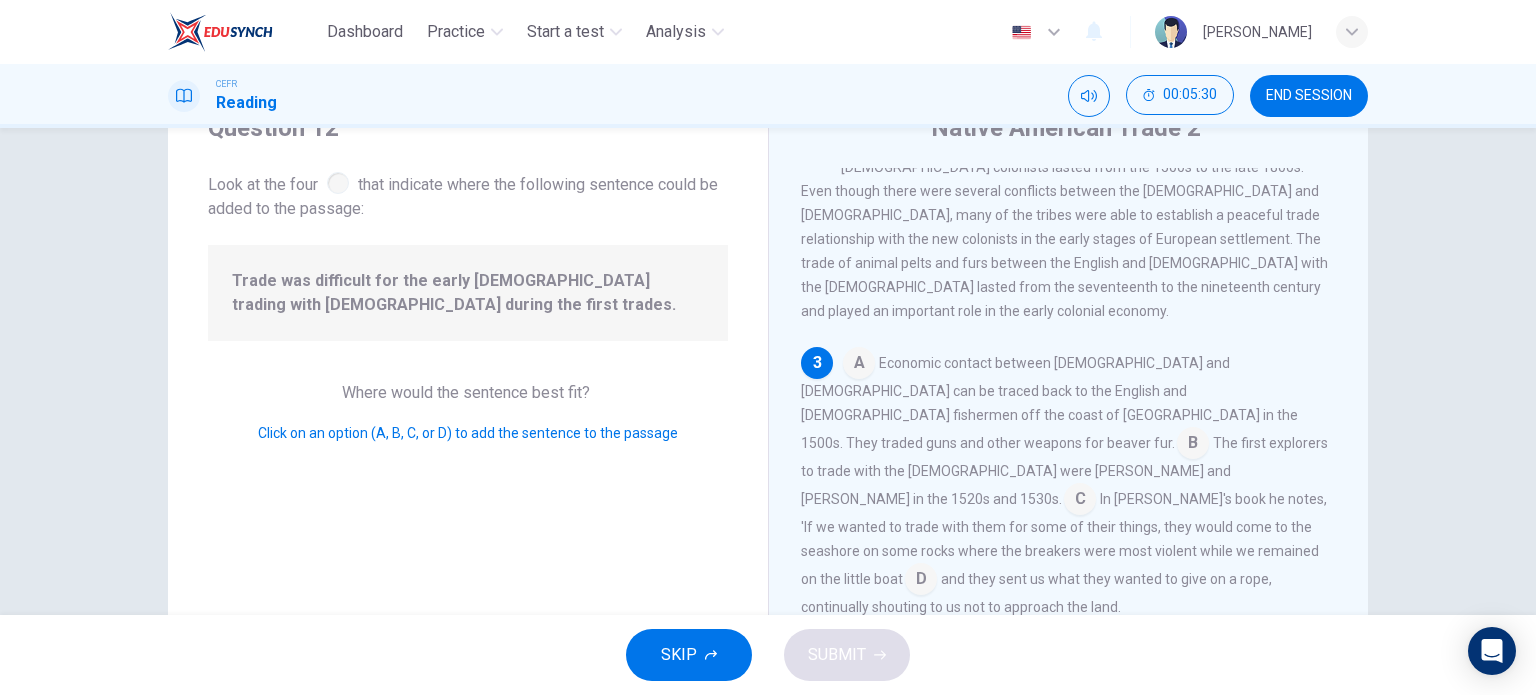 scroll, scrollTop: 292, scrollLeft: 0, axis: vertical 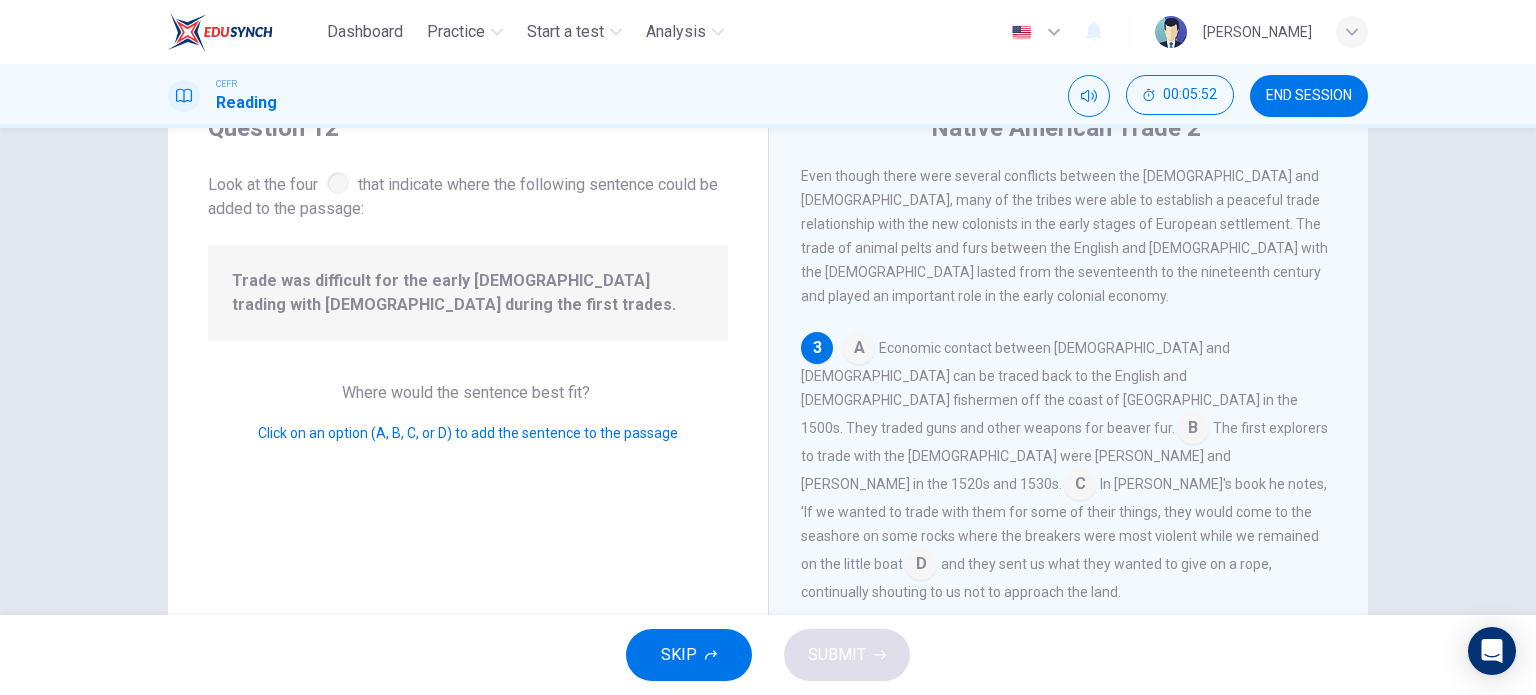 click at bounding box center (1080, 486) 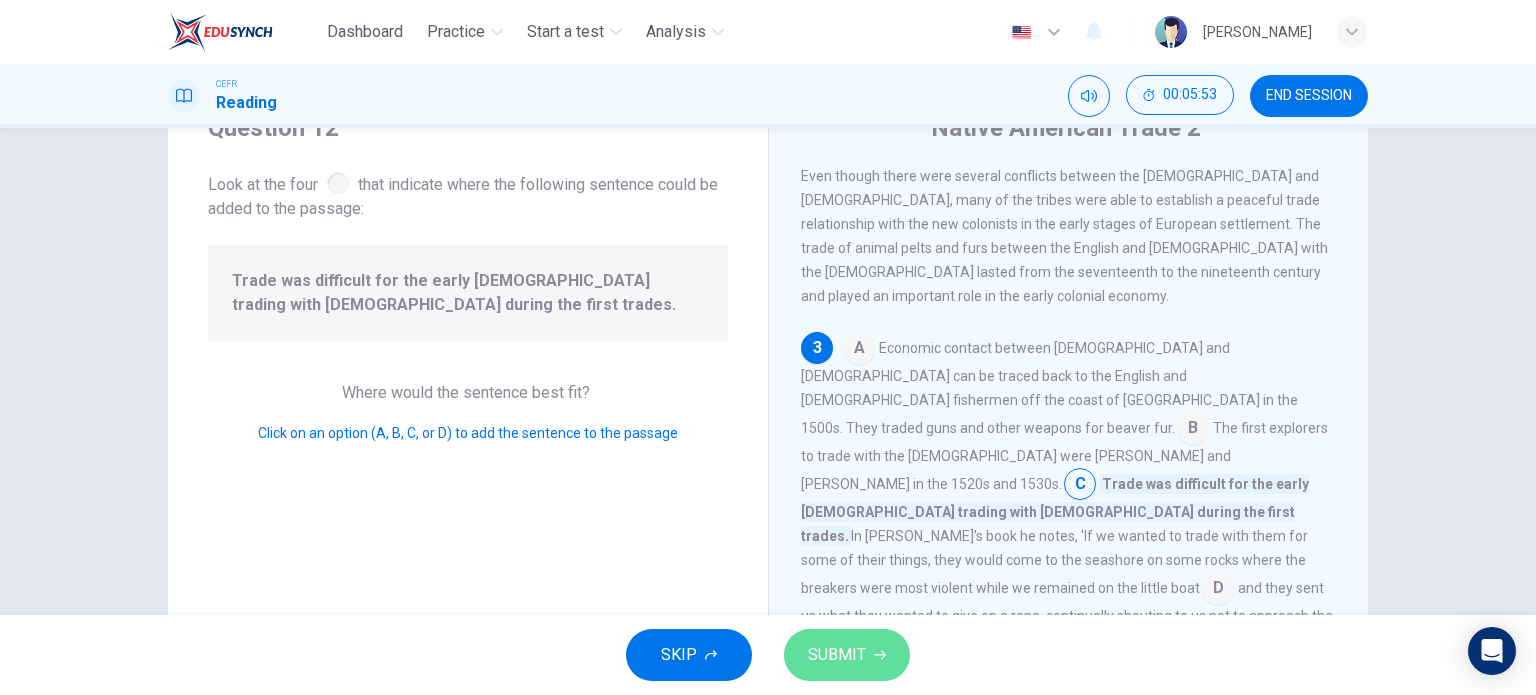 click on "SUBMIT" at bounding box center [847, 655] 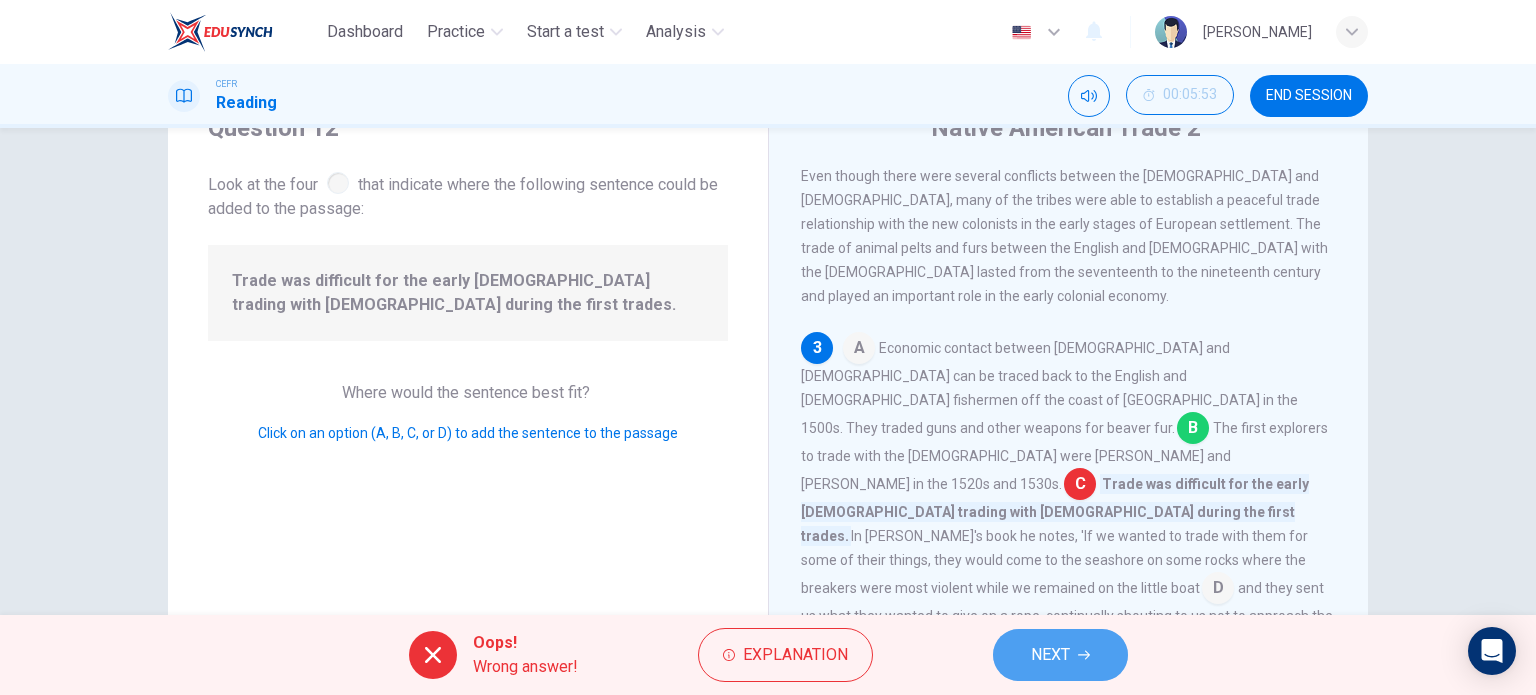 click on "NEXT" at bounding box center [1060, 655] 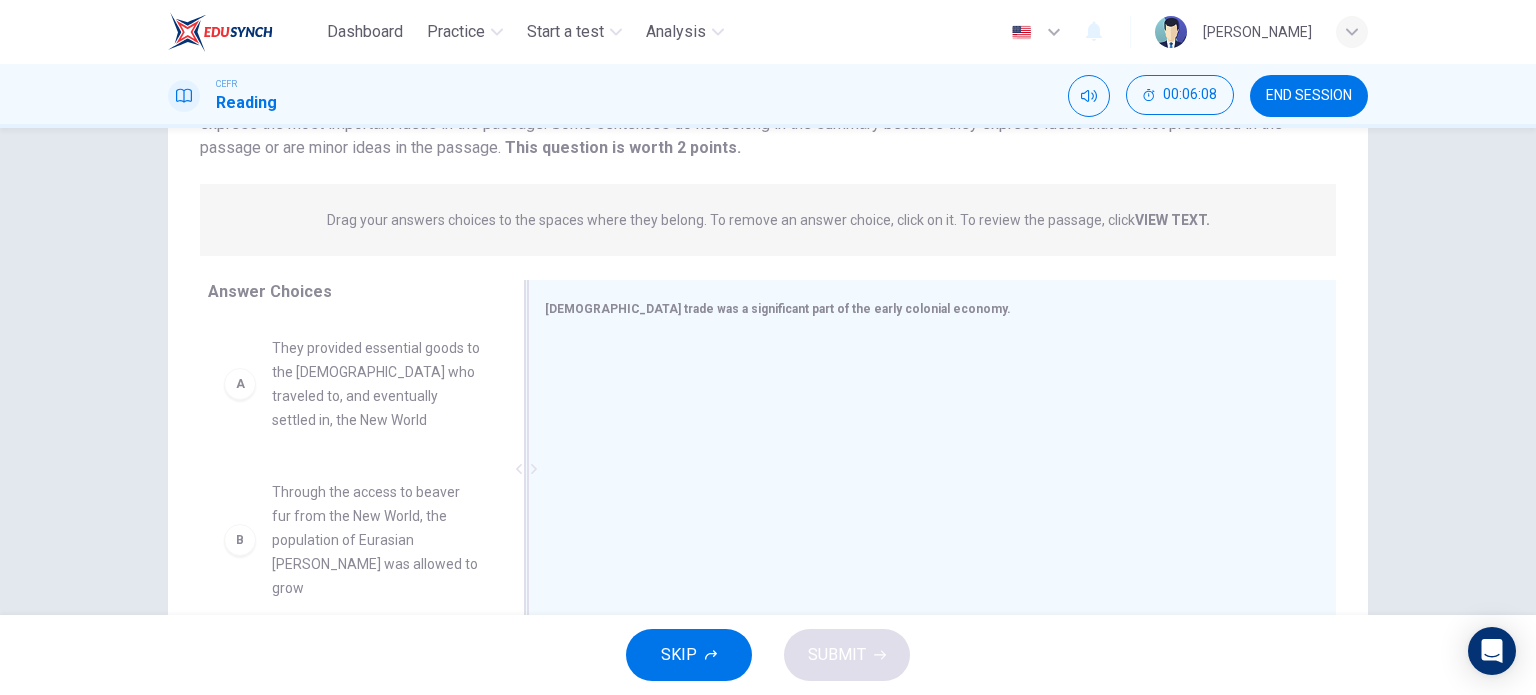 scroll, scrollTop: 288, scrollLeft: 0, axis: vertical 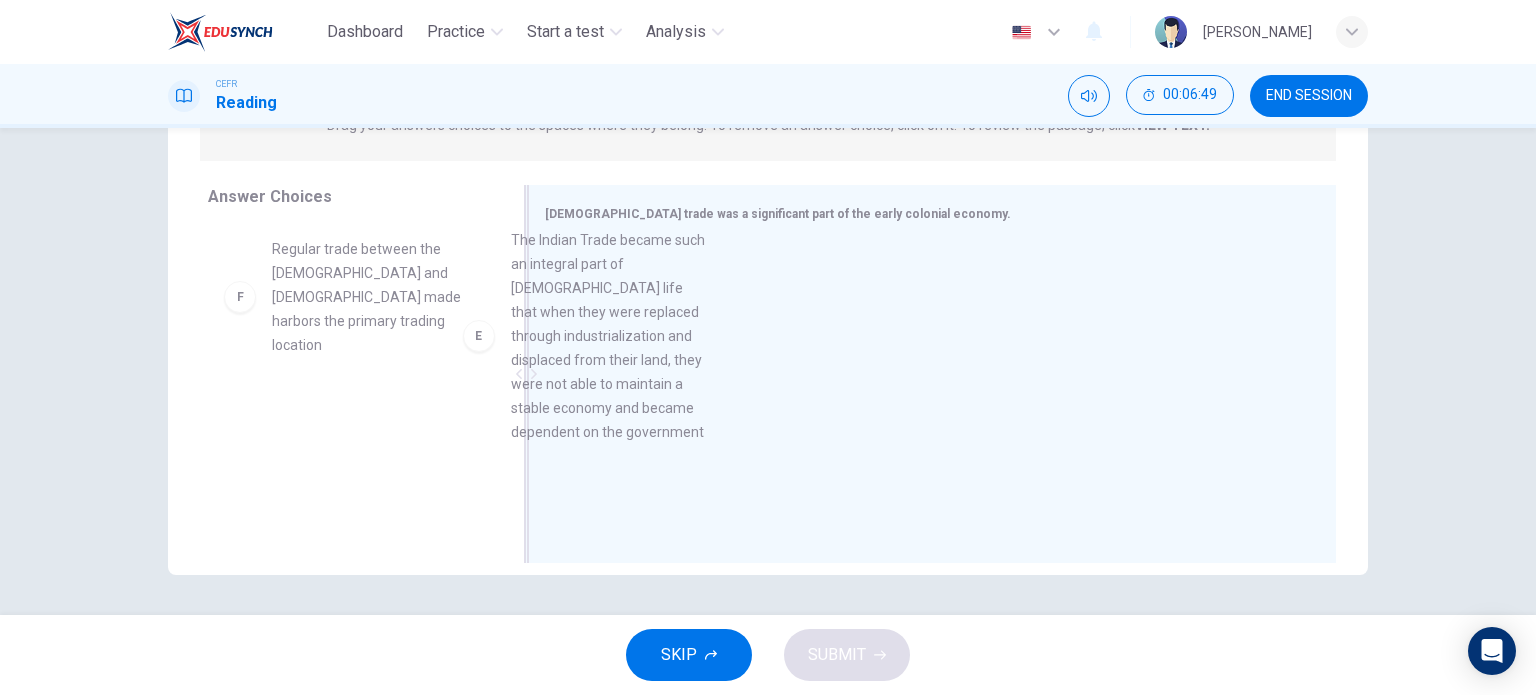 drag, startPoint x: 387, startPoint y: 365, endPoint x: 665, endPoint y: 363, distance: 278.0072 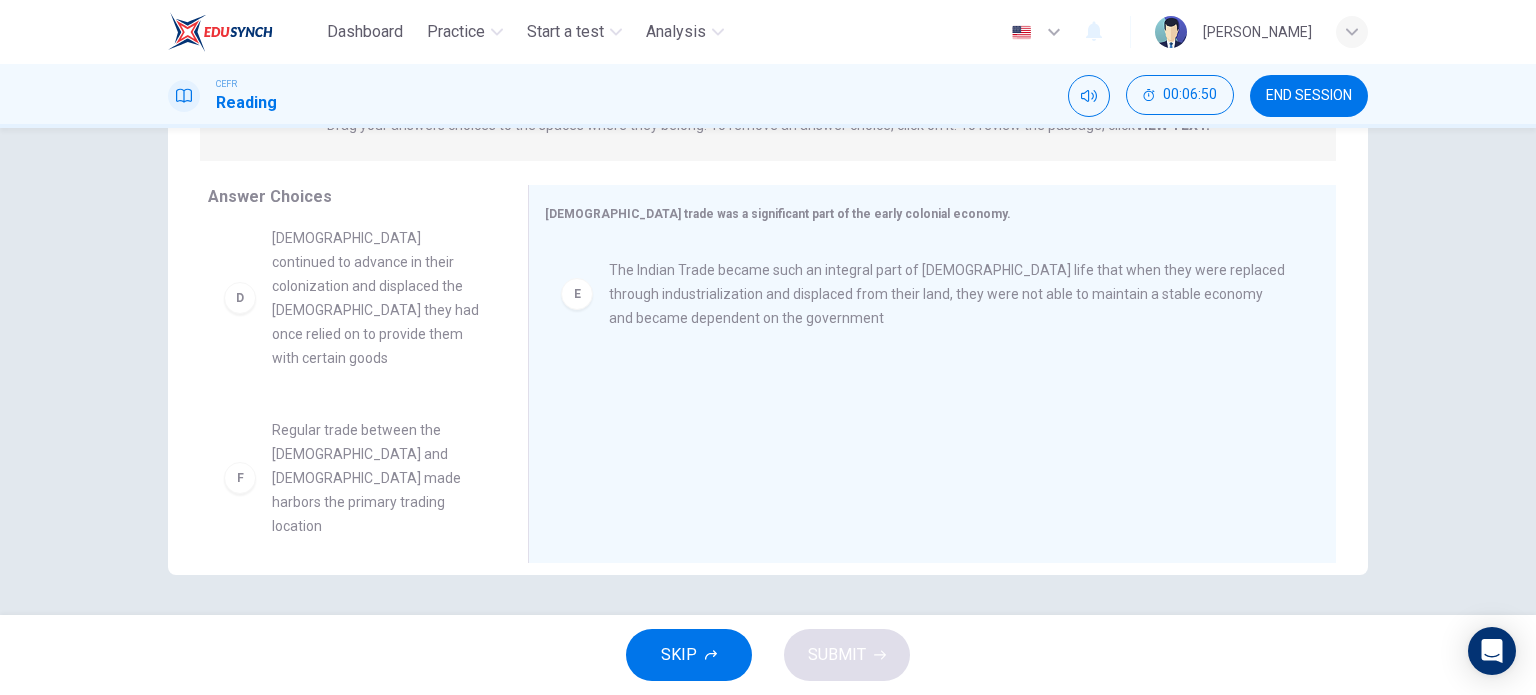 scroll, scrollTop: 492, scrollLeft: 0, axis: vertical 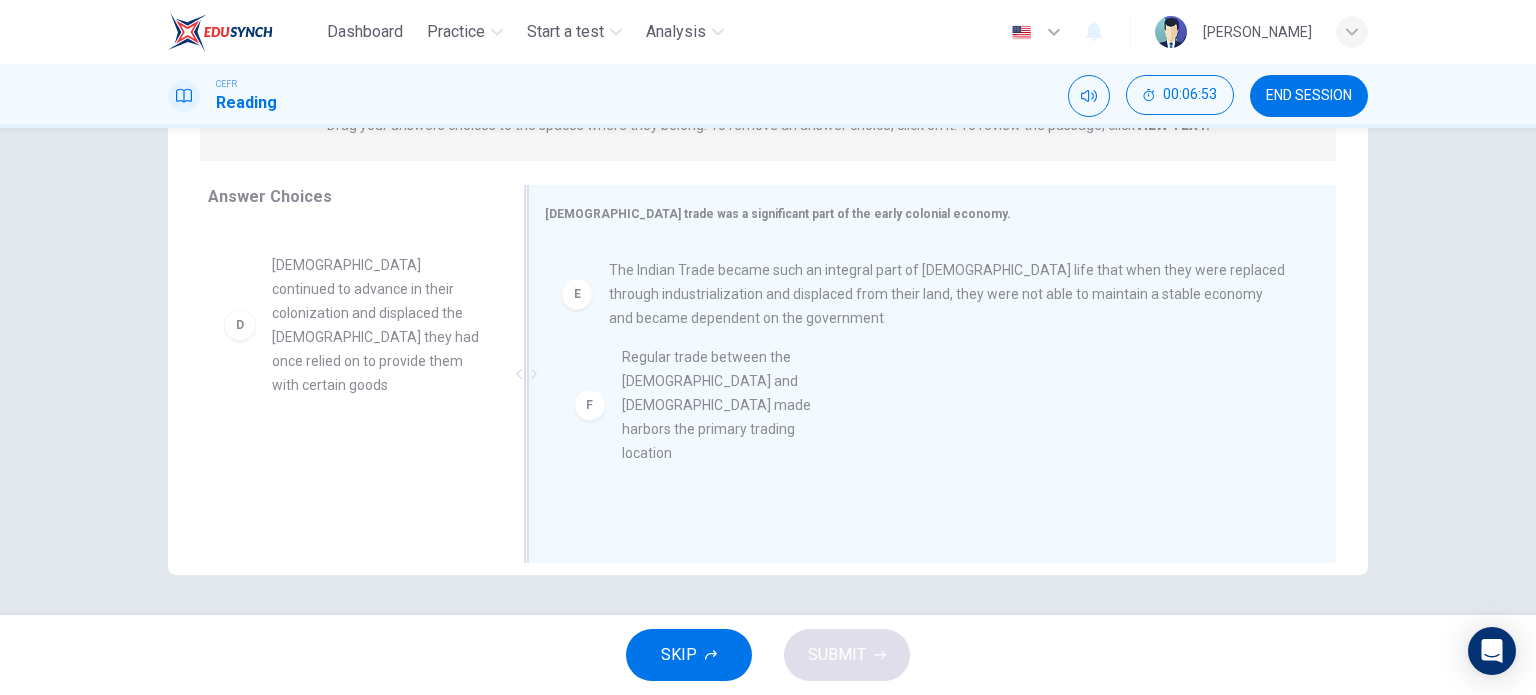 drag, startPoint x: 369, startPoint y: 468, endPoint x: 555, endPoint y: 378, distance: 206.63011 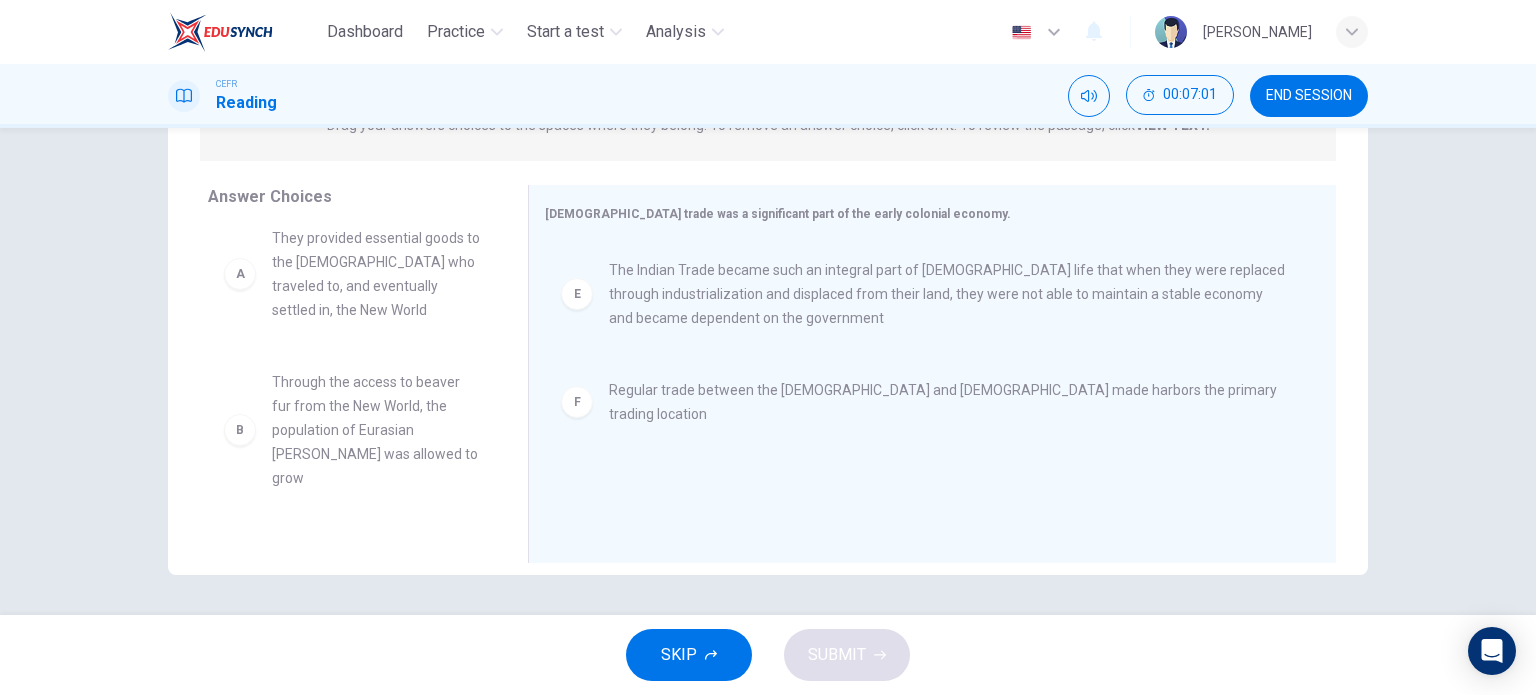 scroll, scrollTop: 0, scrollLeft: 0, axis: both 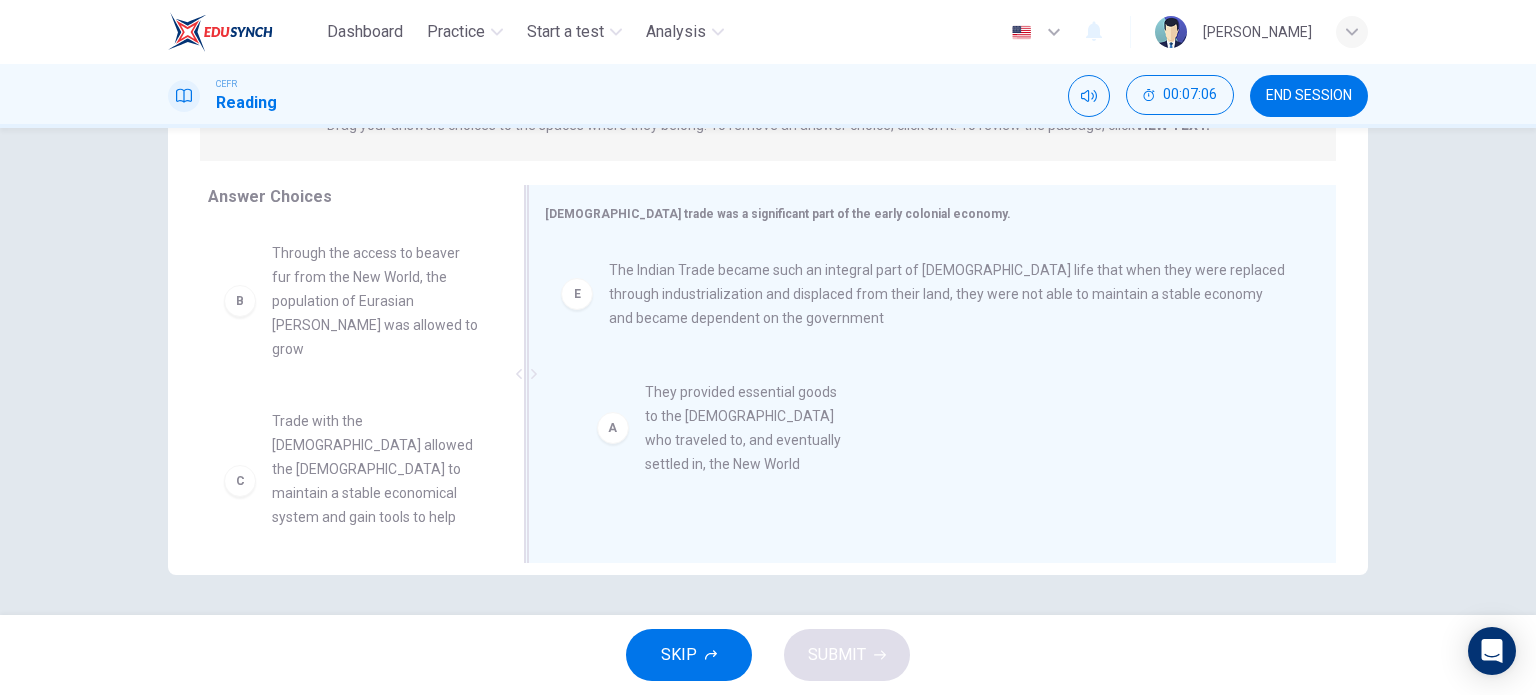 drag, startPoint x: 362, startPoint y: 319, endPoint x: 721, endPoint y: 442, distance: 379.48648 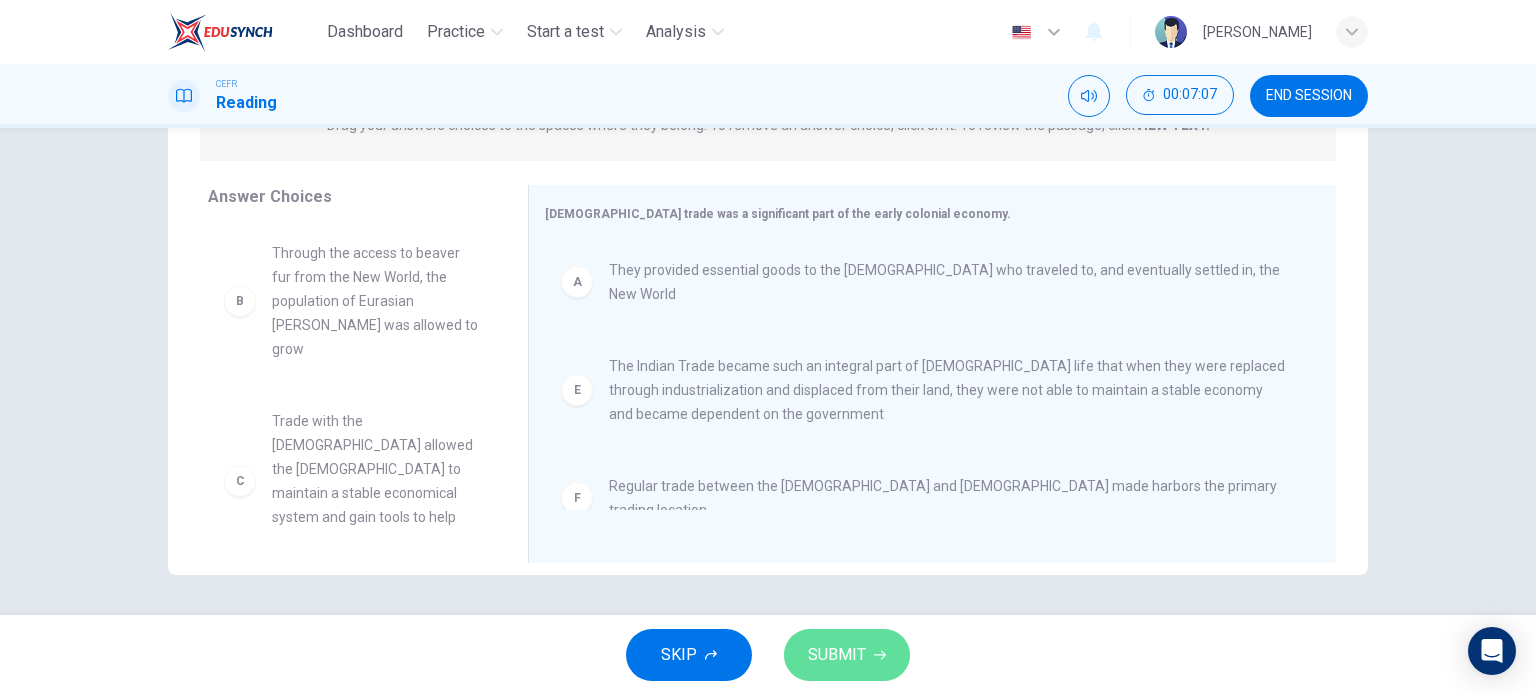 click on "SUBMIT" at bounding box center [837, 655] 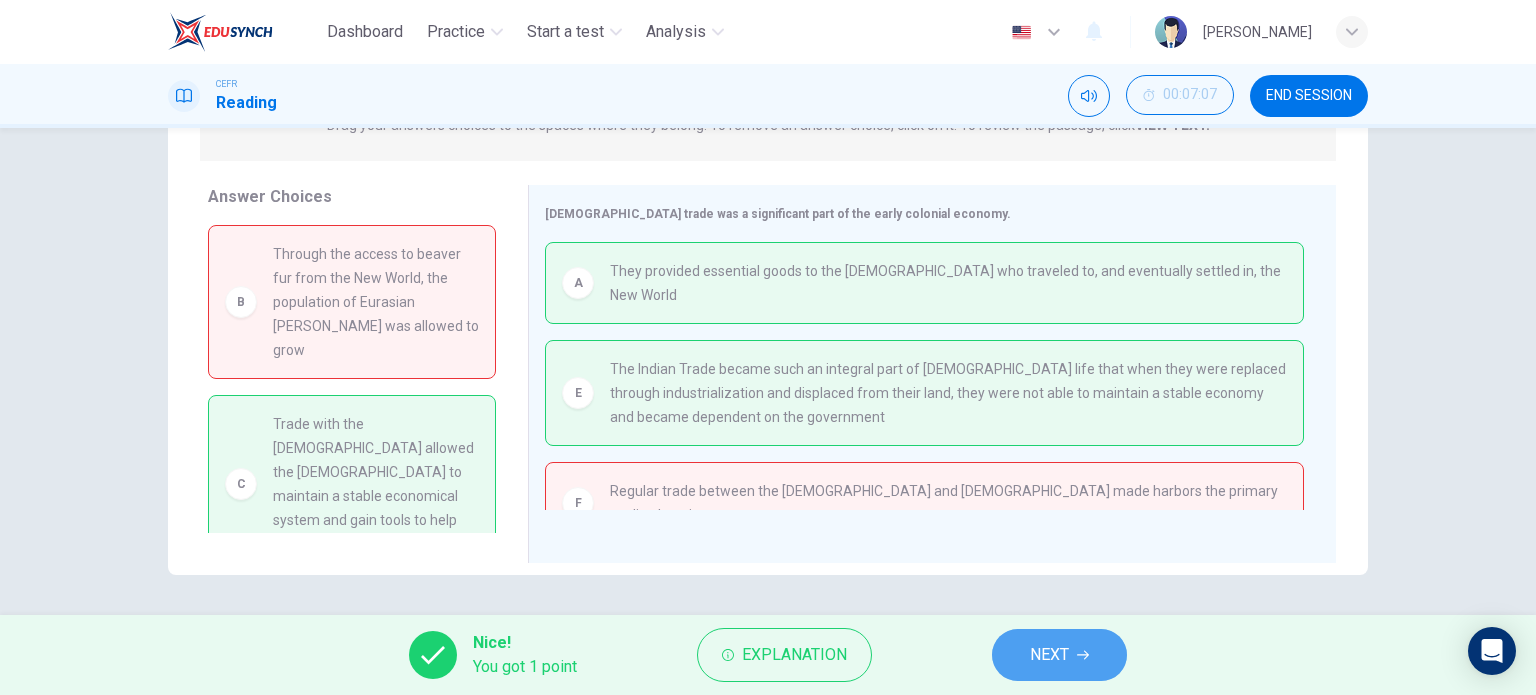click on "NEXT" at bounding box center [1059, 655] 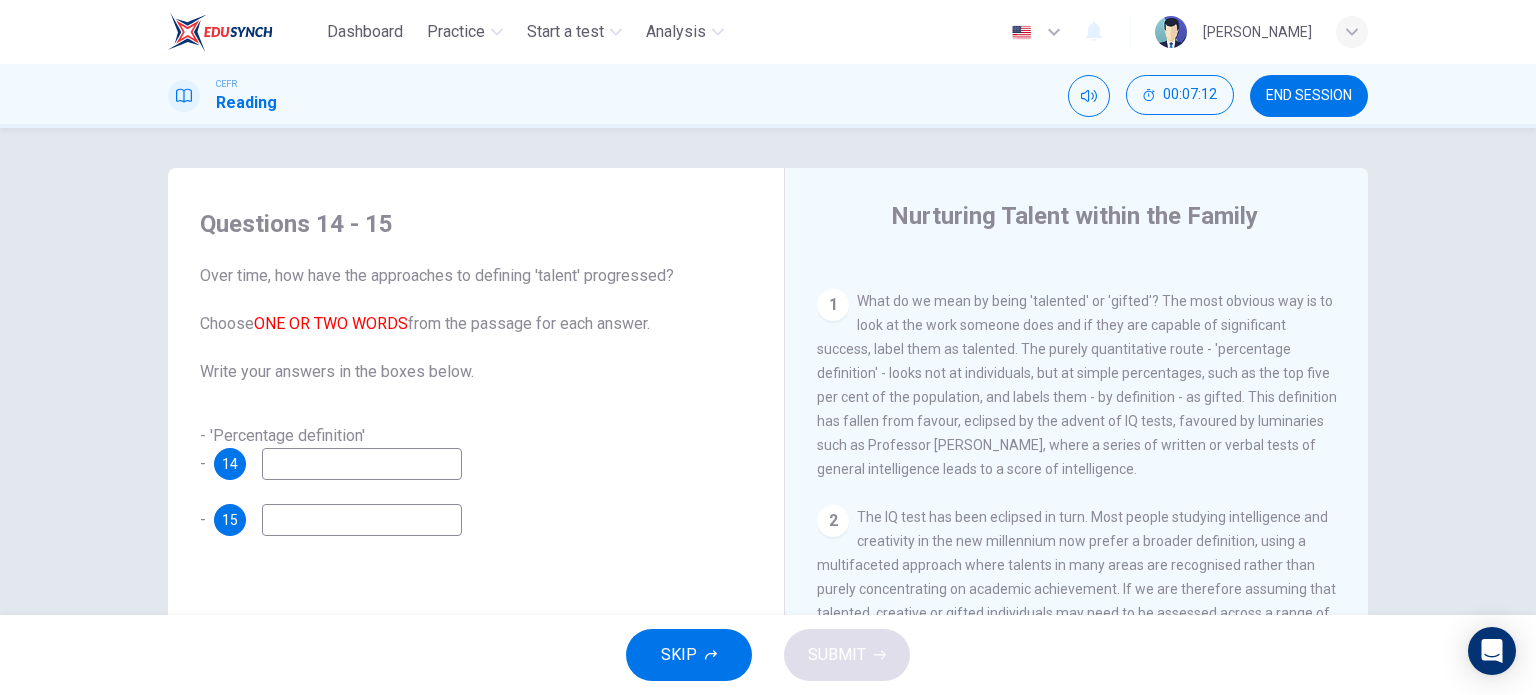 scroll, scrollTop: 400, scrollLeft: 0, axis: vertical 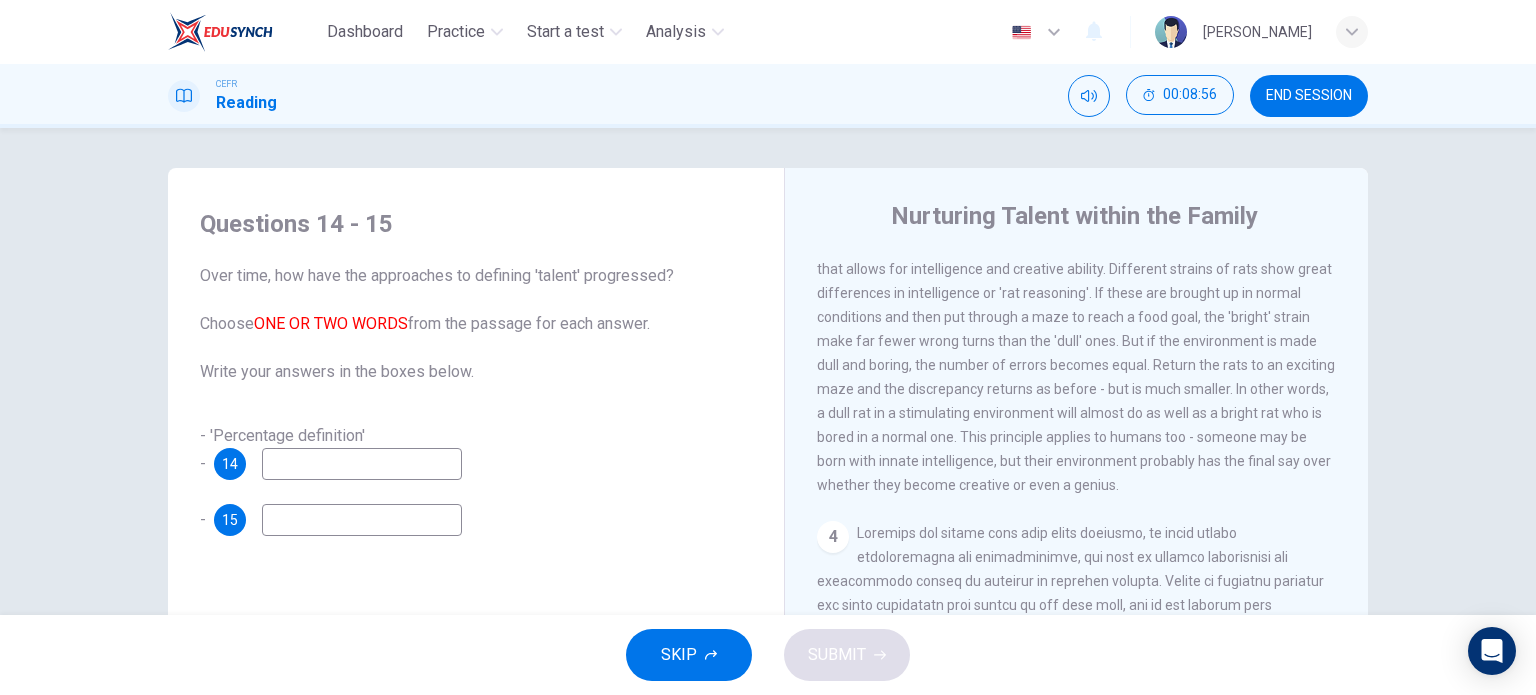 click at bounding box center (362, 464) 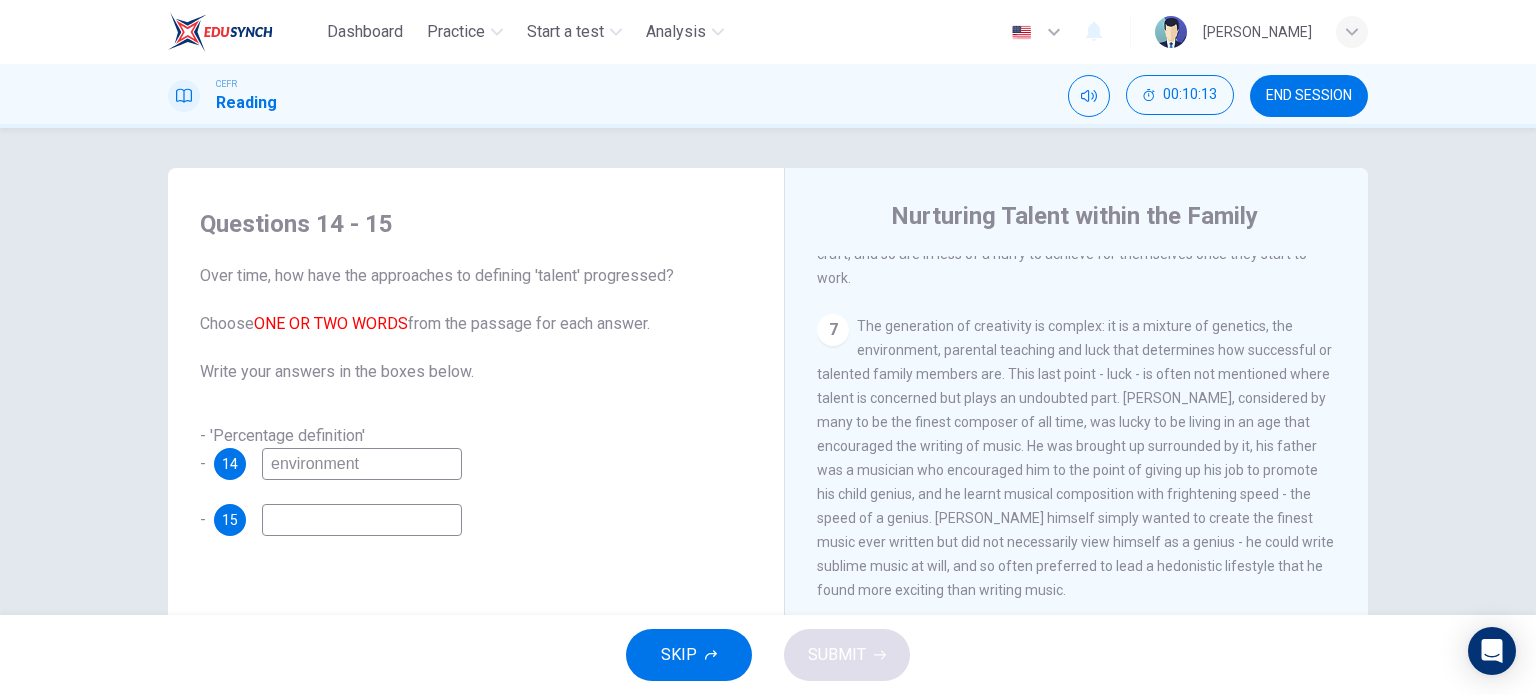 scroll, scrollTop: 2014, scrollLeft: 0, axis: vertical 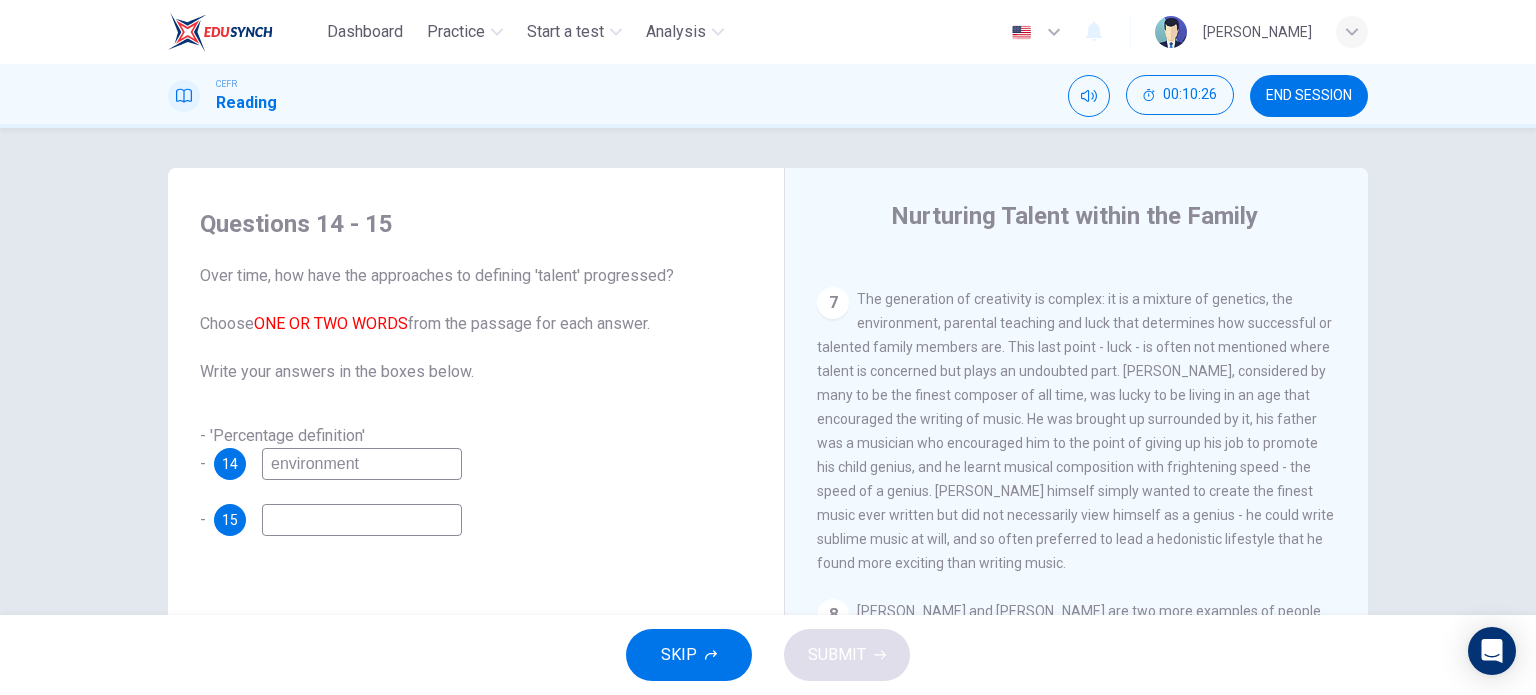 type on "environment" 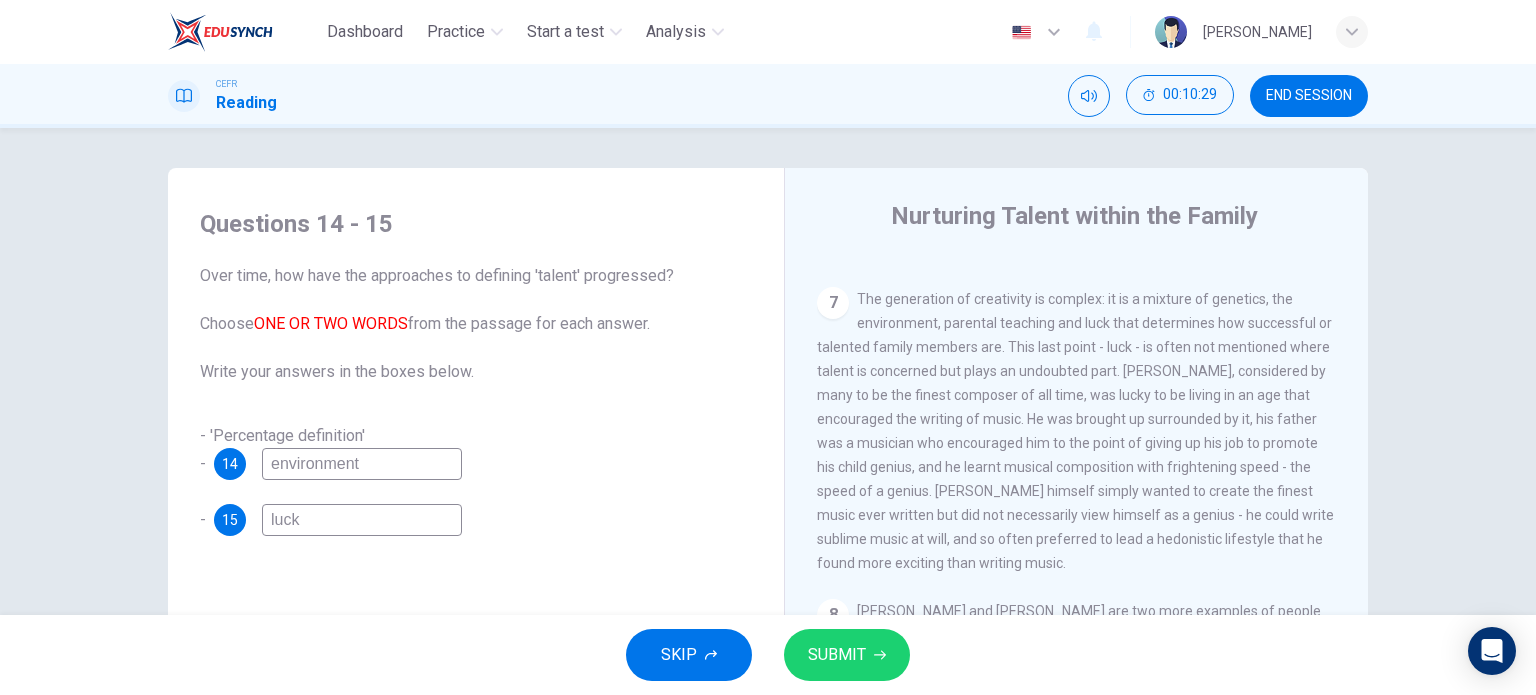 type on "luck" 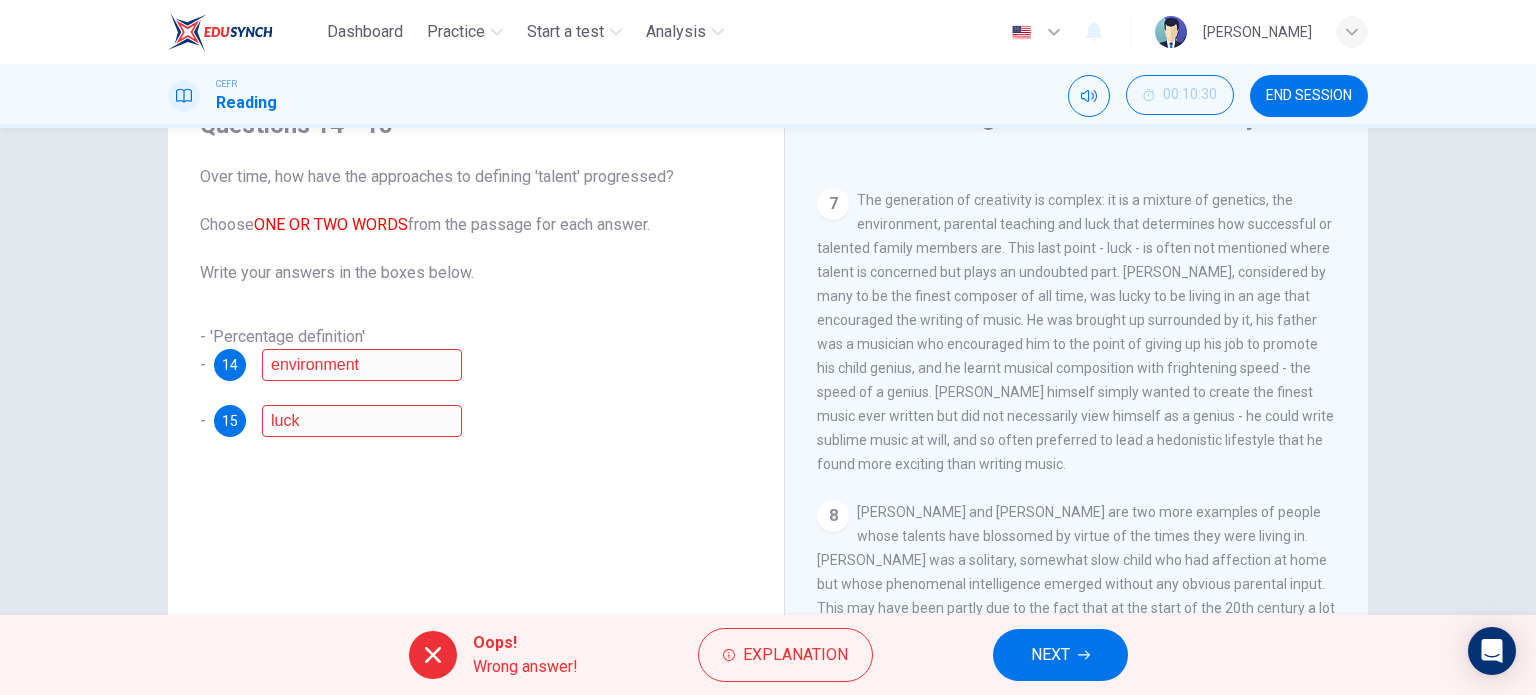 scroll, scrollTop: 100, scrollLeft: 0, axis: vertical 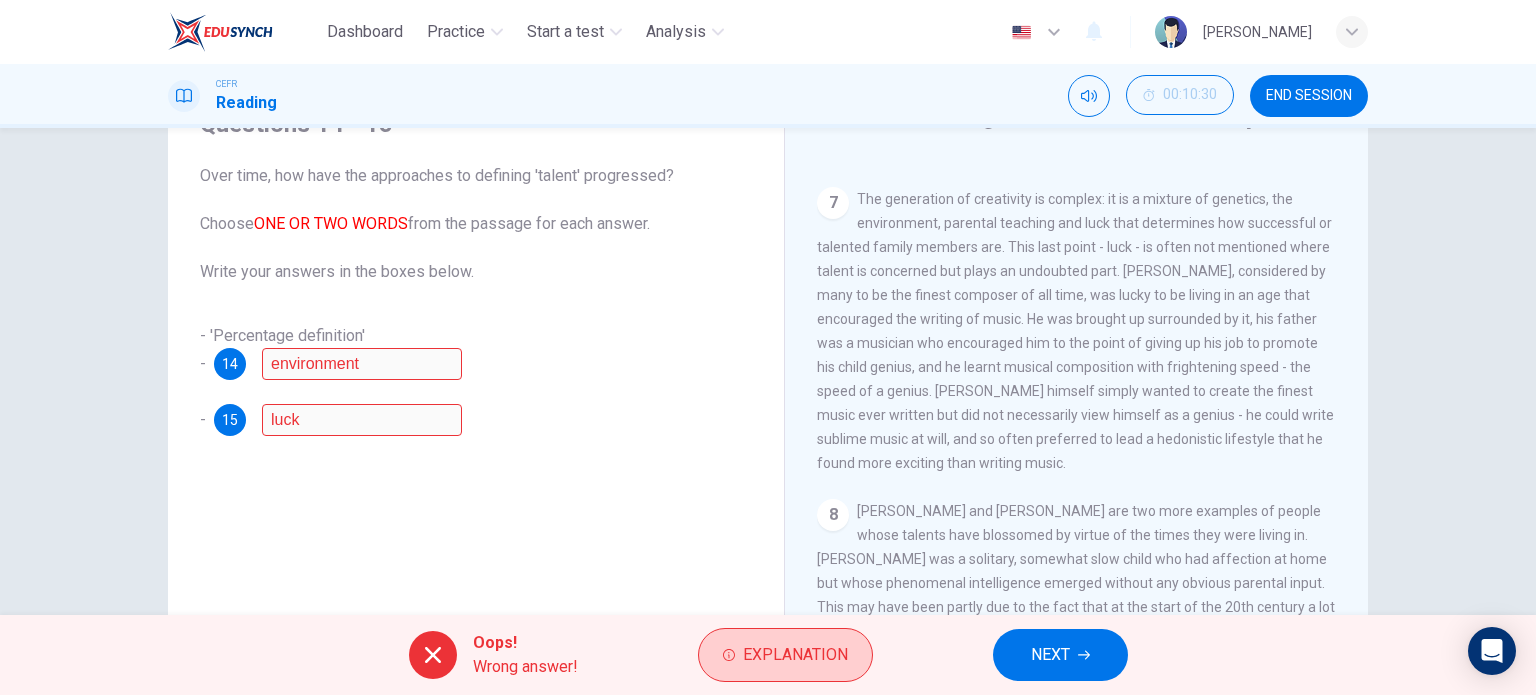 click on "Explanation" at bounding box center [785, 655] 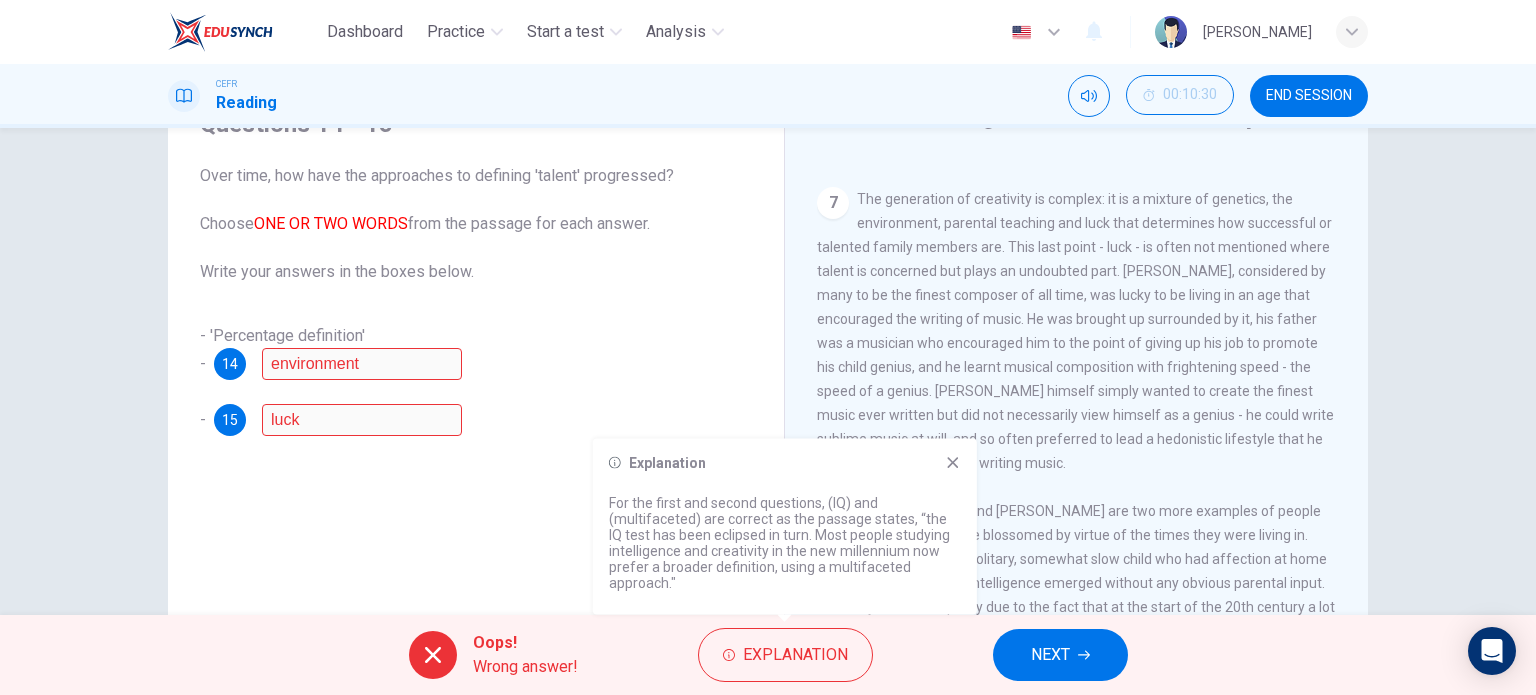 click on "For the first and second questions,  (IQ) and (multifaceted) are correct as the passage states, “the IQ test has been eclipsed in turn. Most people studying intelligence and creativity in the new millennium now prefer a broader definition, using a multifaceted approach."" at bounding box center (785, 543) 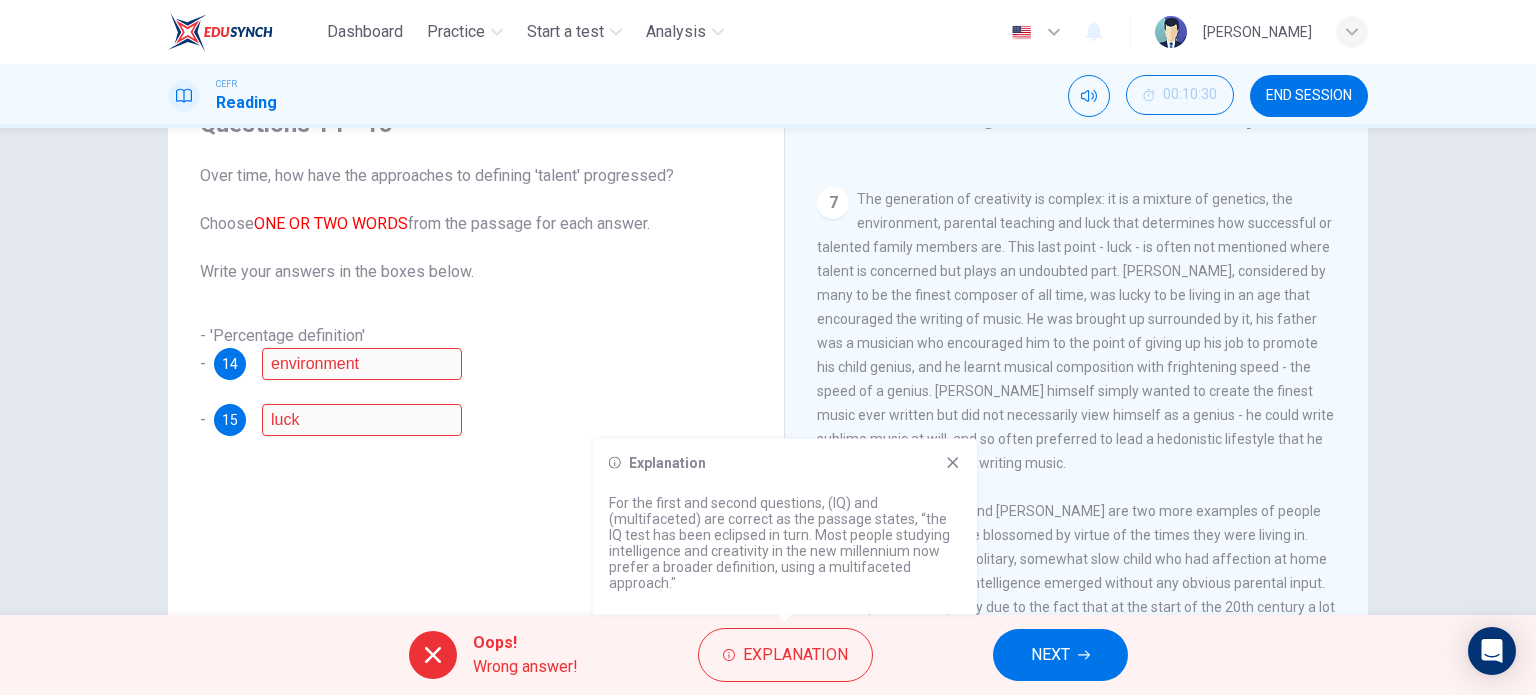 click 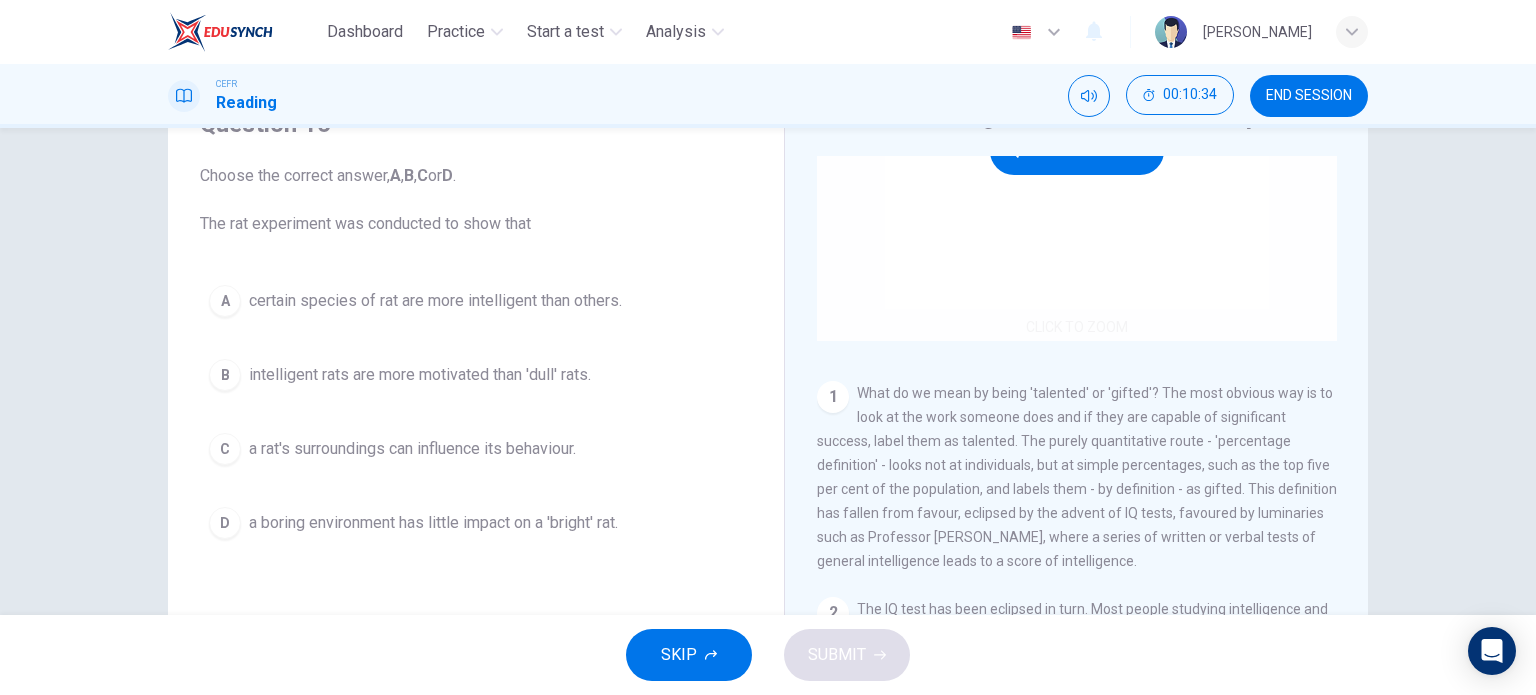 scroll, scrollTop: 200, scrollLeft: 0, axis: vertical 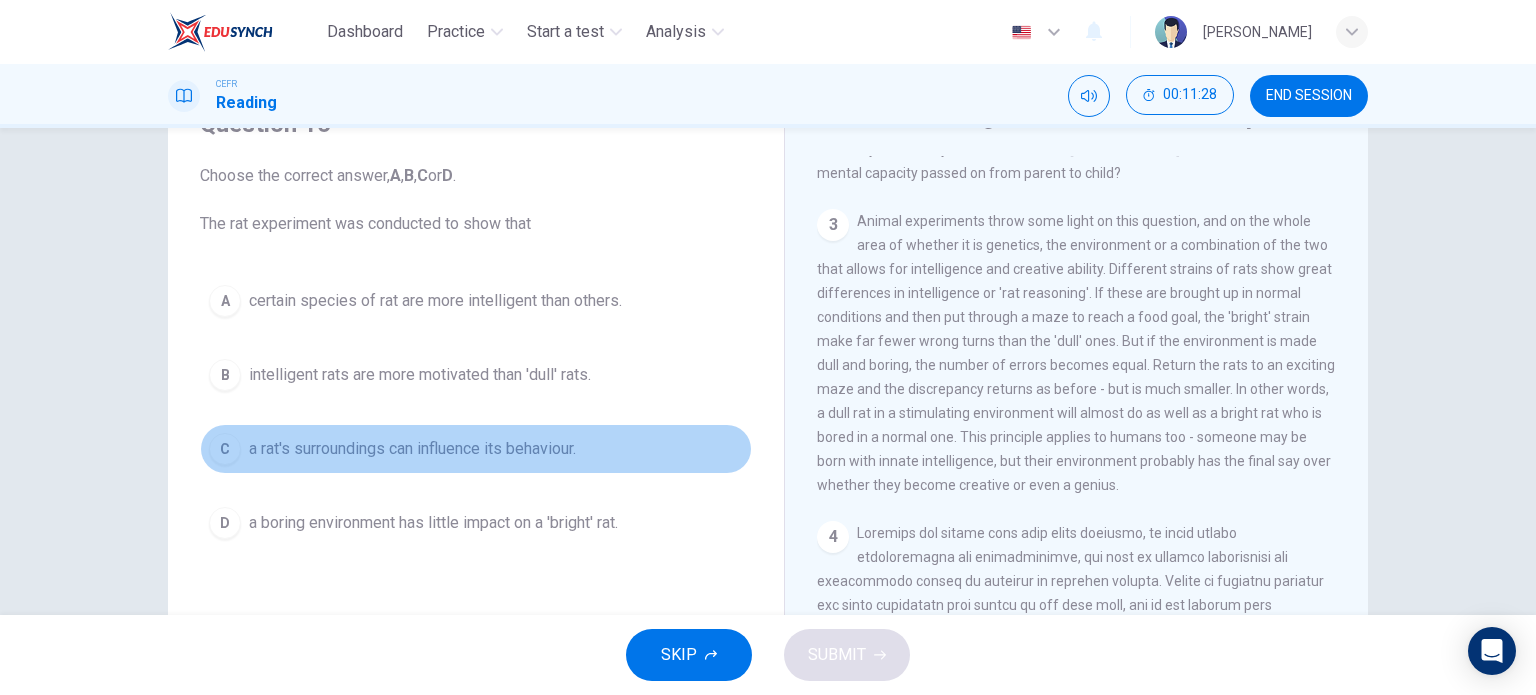 click on "a rat's surroundings can influence its behaviour." at bounding box center (412, 449) 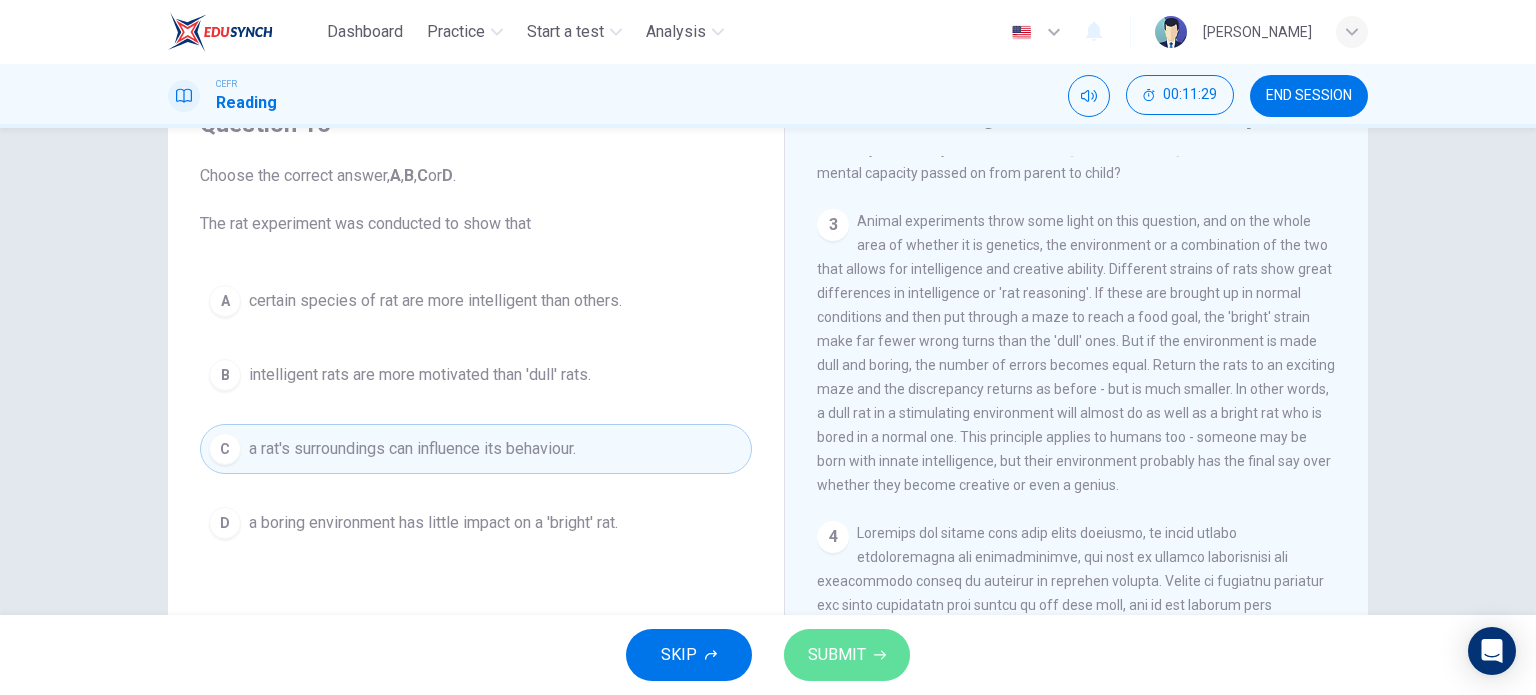 click on "SUBMIT" at bounding box center (837, 655) 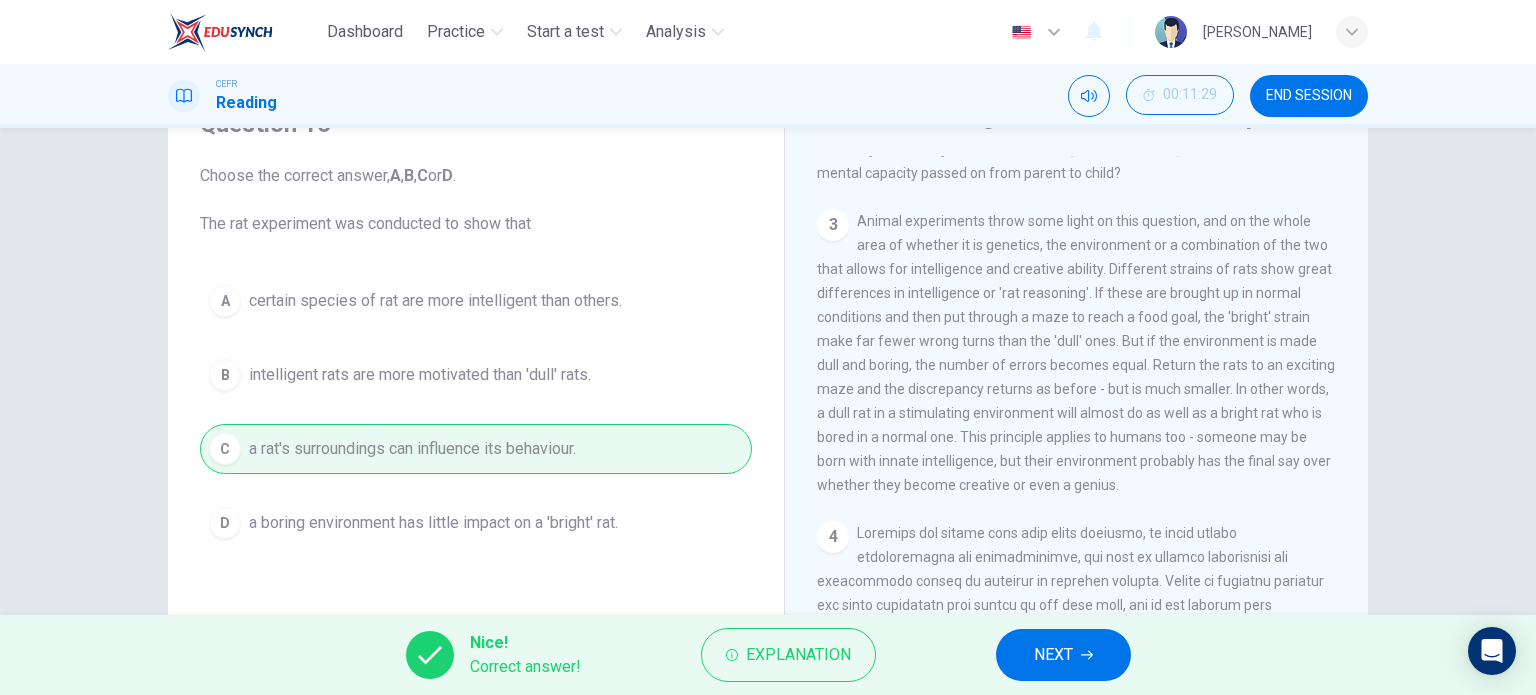 click on "NEXT" at bounding box center [1063, 655] 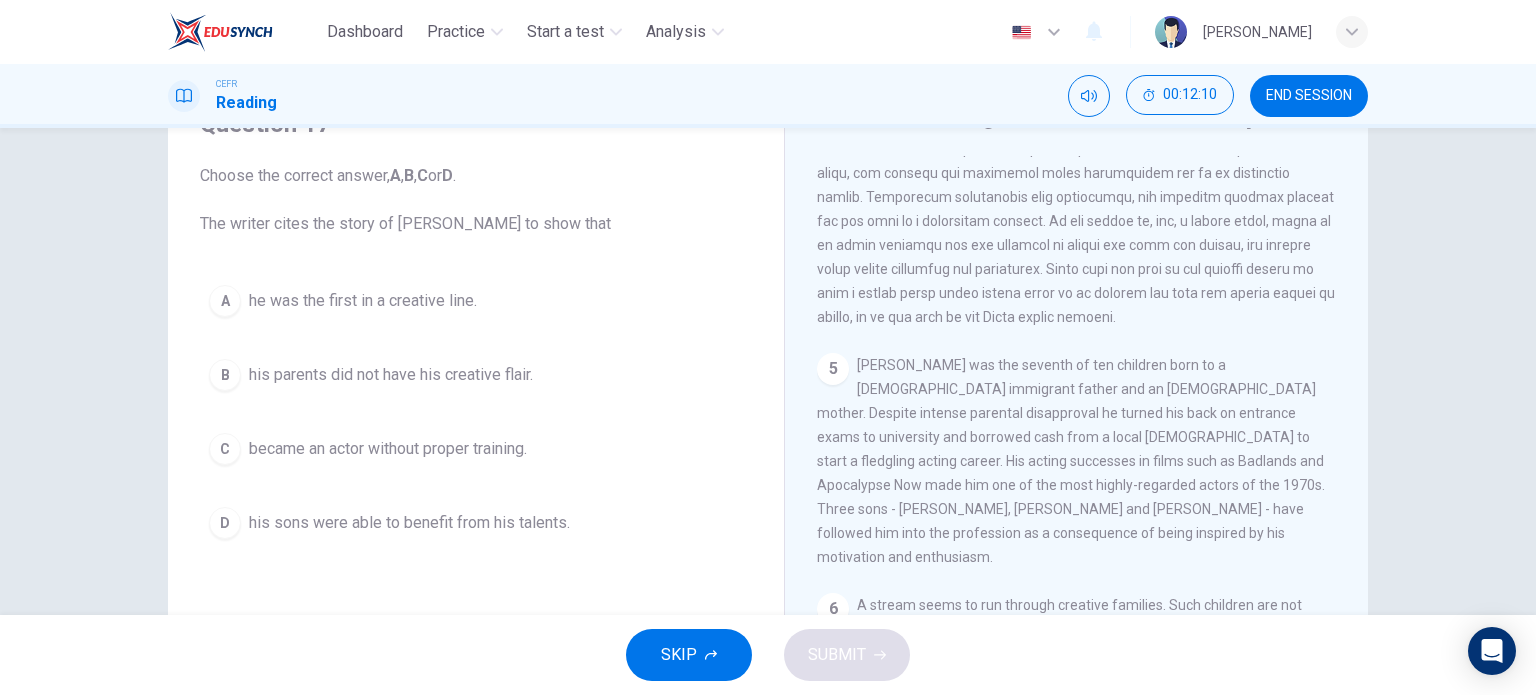 scroll, scrollTop: 1500, scrollLeft: 0, axis: vertical 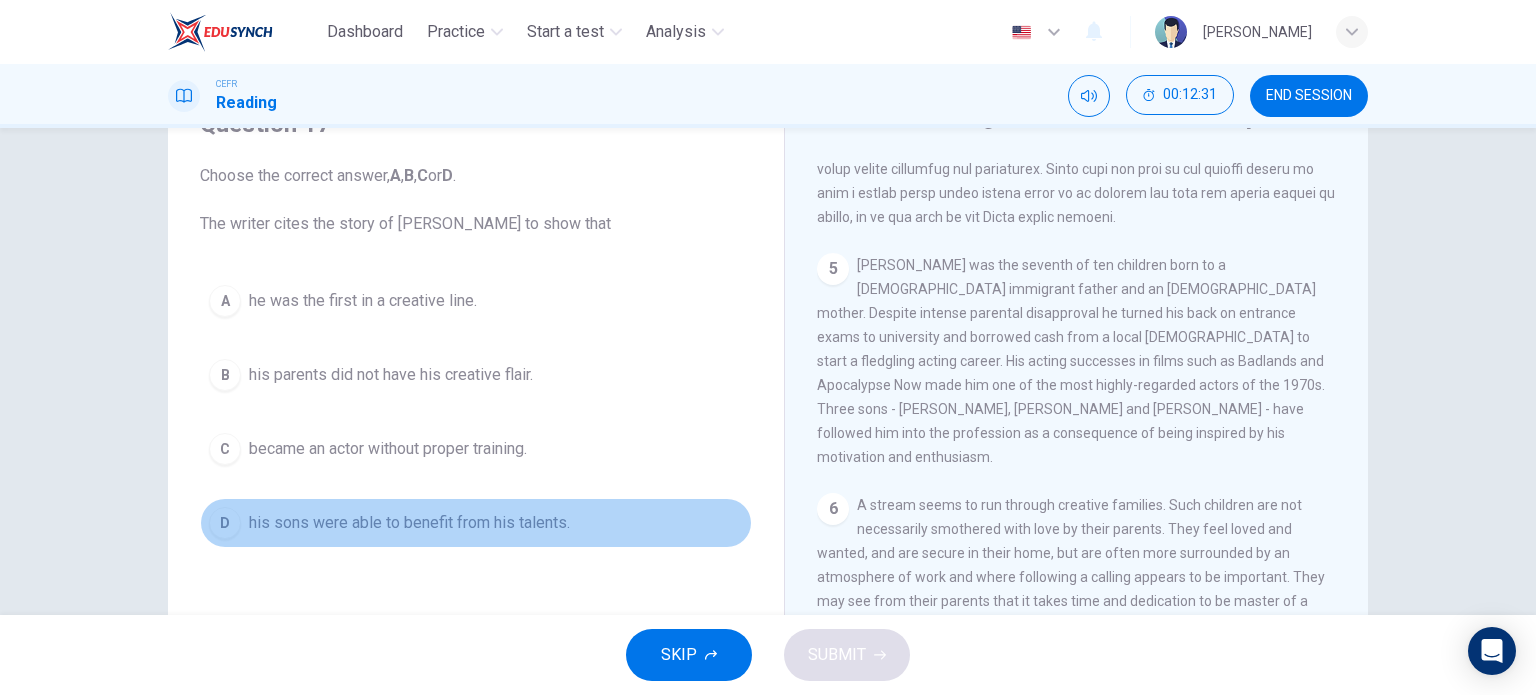 click on "D his sons were able to benefit from his talents." at bounding box center [476, 523] 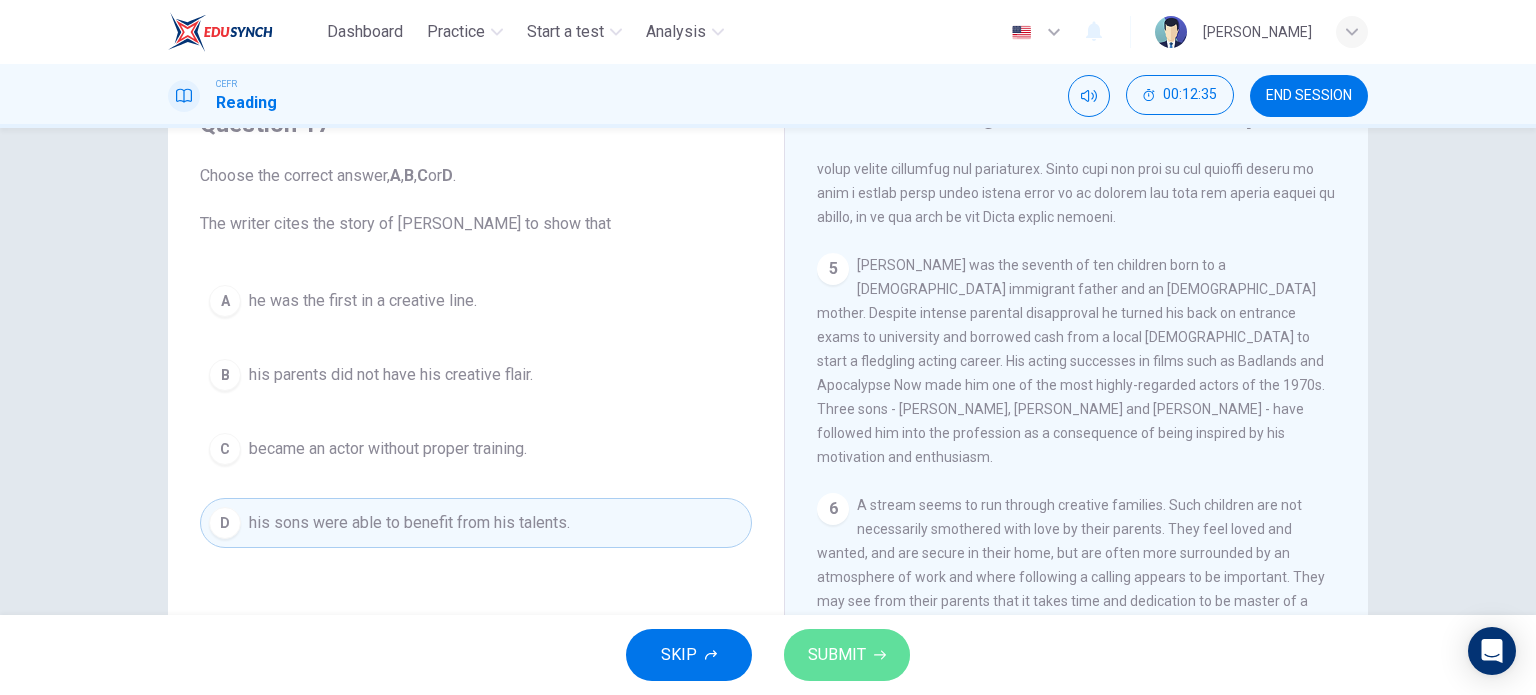 click on "SUBMIT" at bounding box center [847, 655] 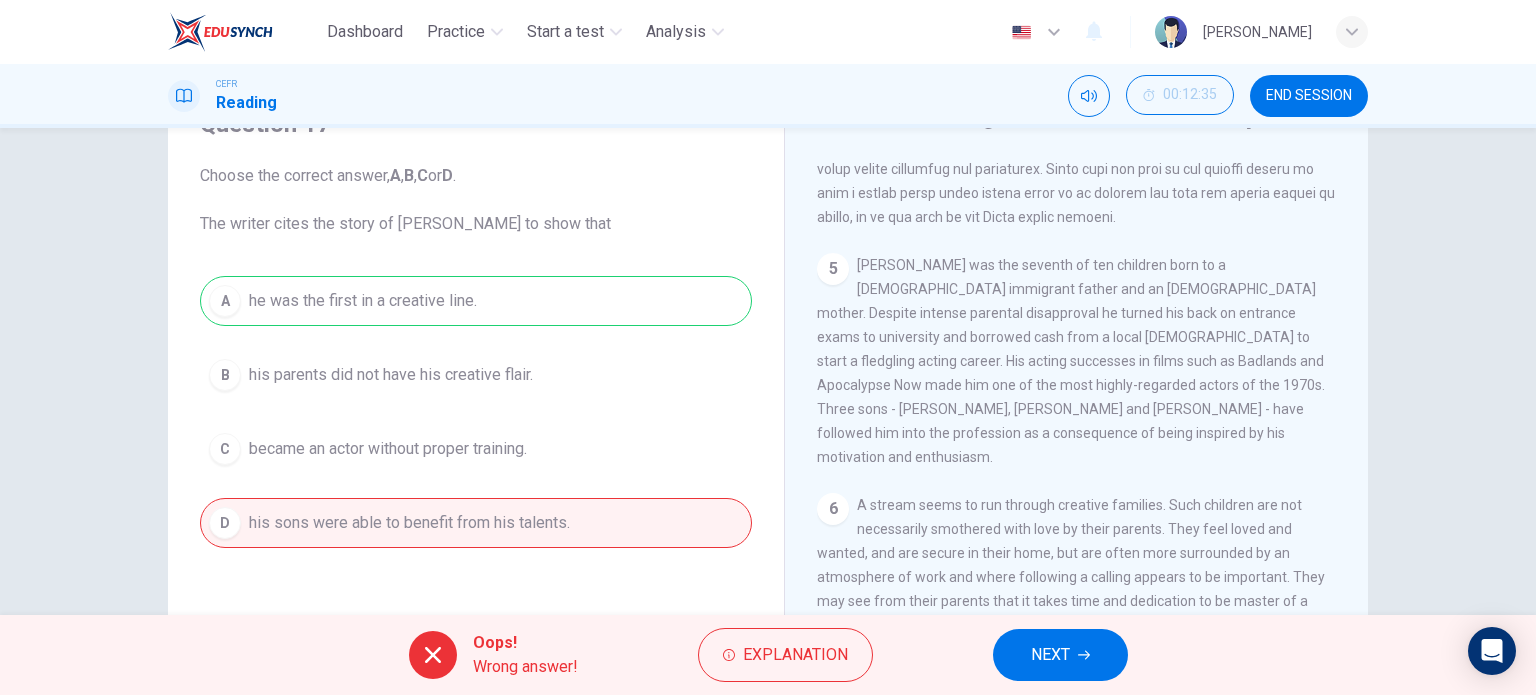 click on "NEXT" at bounding box center [1060, 655] 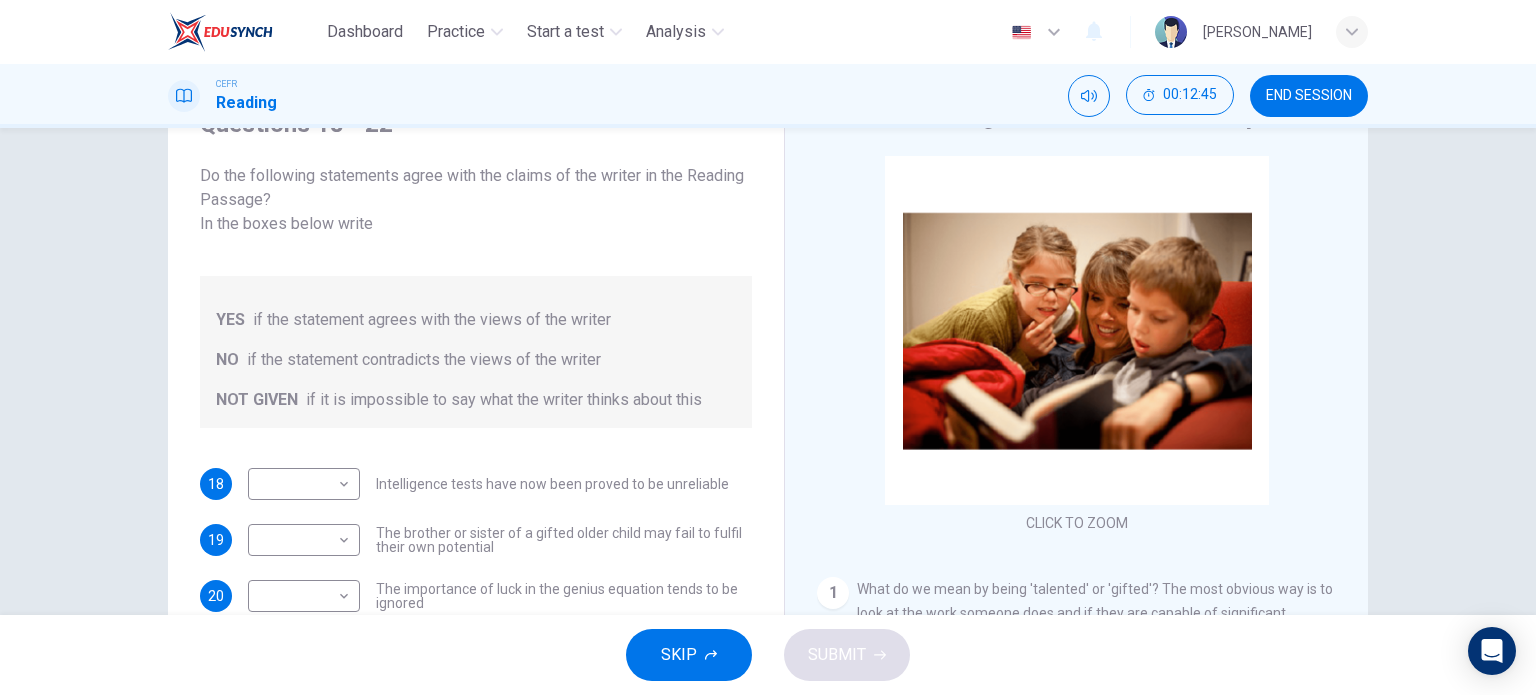 scroll, scrollTop: 200, scrollLeft: 0, axis: vertical 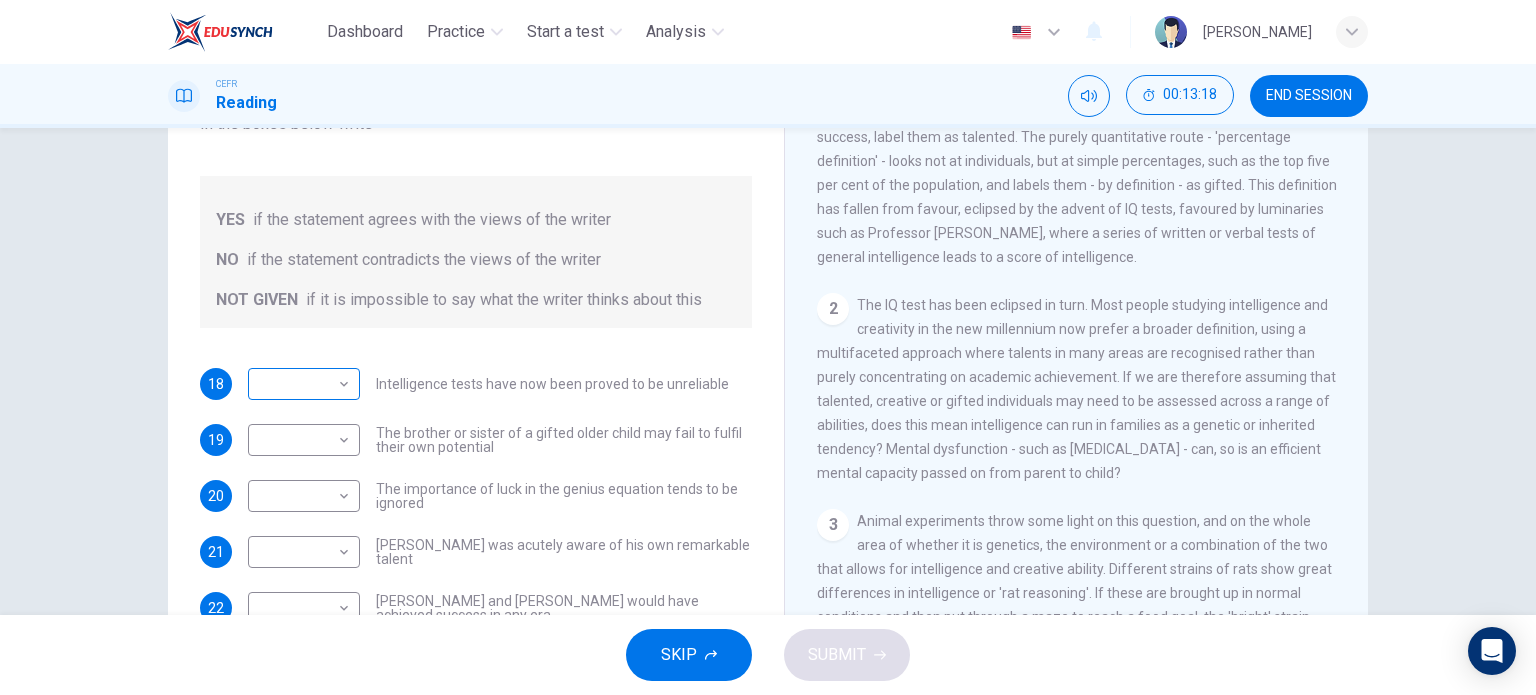 click on "Dashboard Practice Start a test Analysis English en ​ ALYA NABIHA BINTI SUZAIMI CEFR Reading 00:13:18 END SESSION Questions 18 - 22 Do the following statements agree with the claims of the writer in the Reading Passage?
In the boxes below write YES if the statement agrees with the views of the writer NO if the statement contradicts the views of the writer NOT GIVEN if it is impossible to say what the writer thinks about this 18 ​ ​ Intelligence tests have now been proved to be unreliable 19 ​ ​ The brother or sister of a gifted older child may fail to fulfil their own potential 20 ​ ​ The importance of luck in the genius equation tends to be ignored 21 ​ ​ Mozart was acutely aware of his own remarkable talent 22 ​ ​ Einstein and Gates would have achieved success in any era Nurturing Talent within the Family CLICK TO ZOOM Click to Zoom 1 2 3 4 5 6 7 8 SKIP SUBMIT EduSynch - Online Language Proficiency Testing
Dashboard Practice Start a test Analysis Notifications © Copyright" at bounding box center [768, 347] 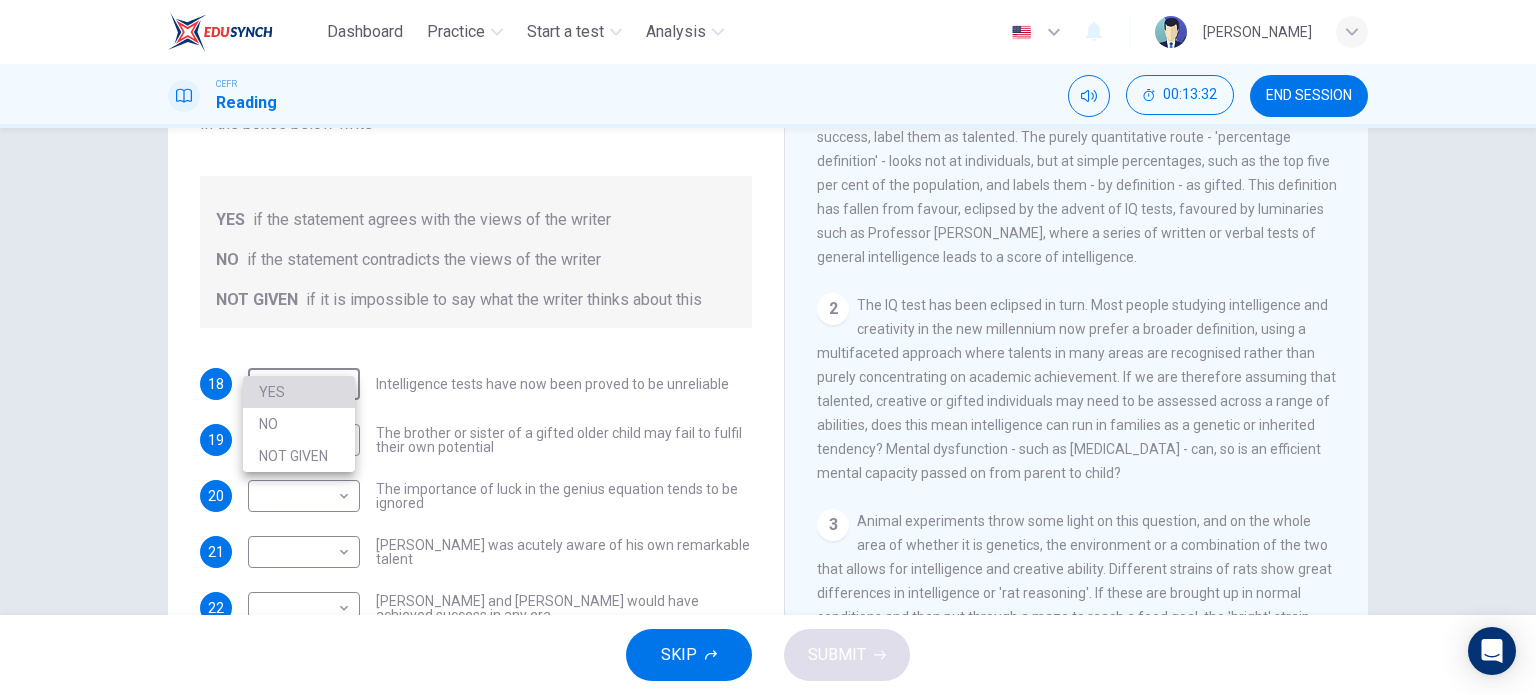 click on "YES" at bounding box center (299, 392) 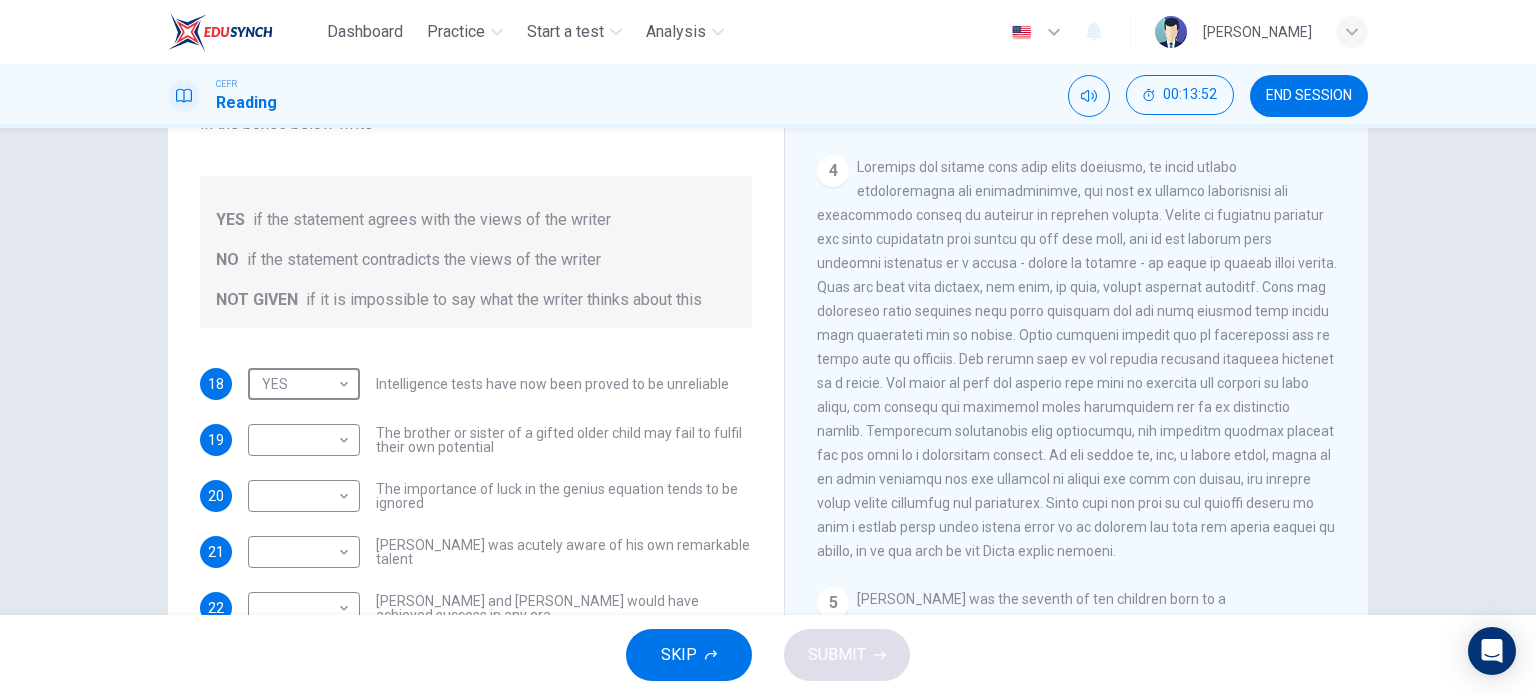 scroll, scrollTop: 1100, scrollLeft: 0, axis: vertical 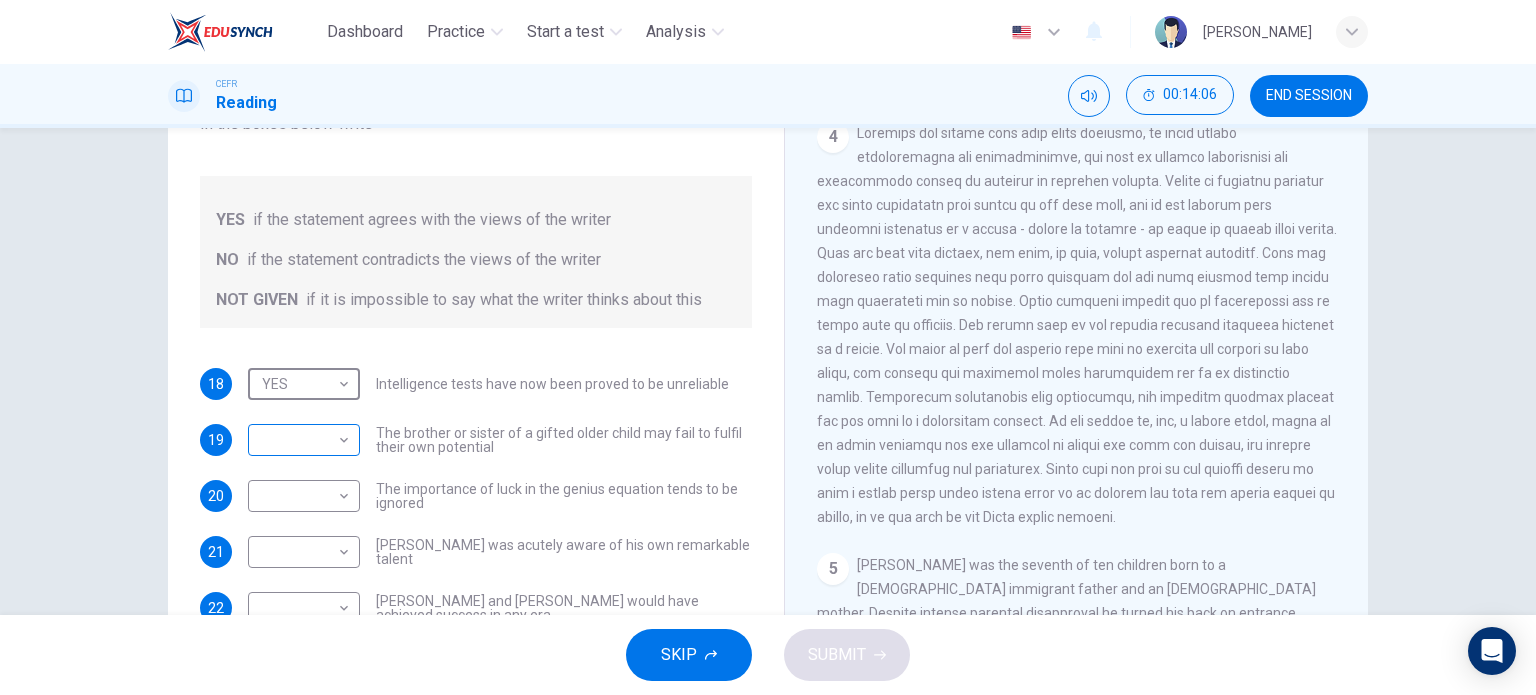 click on "Dashboard Practice Start a test Analysis English en ​ ALYA NABIHA BINTI SUZAIMI CEFR Reading 00:14:06 END SESSION Questions 18 - 22 Do the following statements agree with the claims of the writer in the Reading Passage?
In the boxes below write YES if the statement agrees with the views of the writer NO if the statement contradicts the views of the writer NOT GIVEN if it is impossible to say what the writer thinks about this 18 YES YES ​ Intelligence tests have now been proved to be unreliable 19 ​ ​ The brother or sister of a gifted older child may fail to fulfil their own potential 20 ​ ​ The importance of luck in the genius equation tends to be ignored 21 ​ ​ Mozart was acutely aware of his own remarkable talent 22 ​ ​ Einstein and Gates would have achieved success in any era Nurturing Talent within the Family CLICK TO ZOOM Click to Zoom 1 2 3 4 5 6 7 8 SKIP SUBMIT EduSynch - Online Language Proficiency Testing
Dashboard Practice Start a test Analysis Notifications 2025" at bounding box center (768, 347) 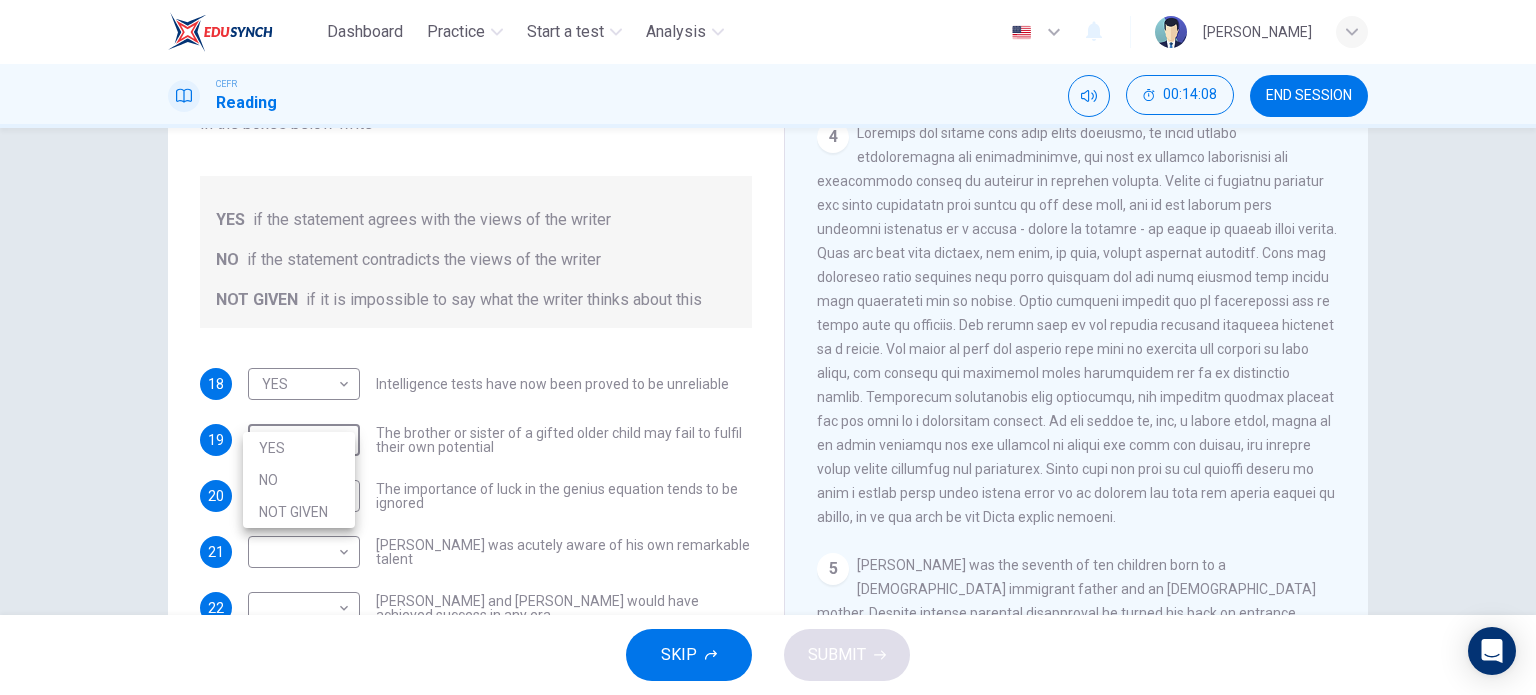 click on "YES" at bounding box center (299, 448) 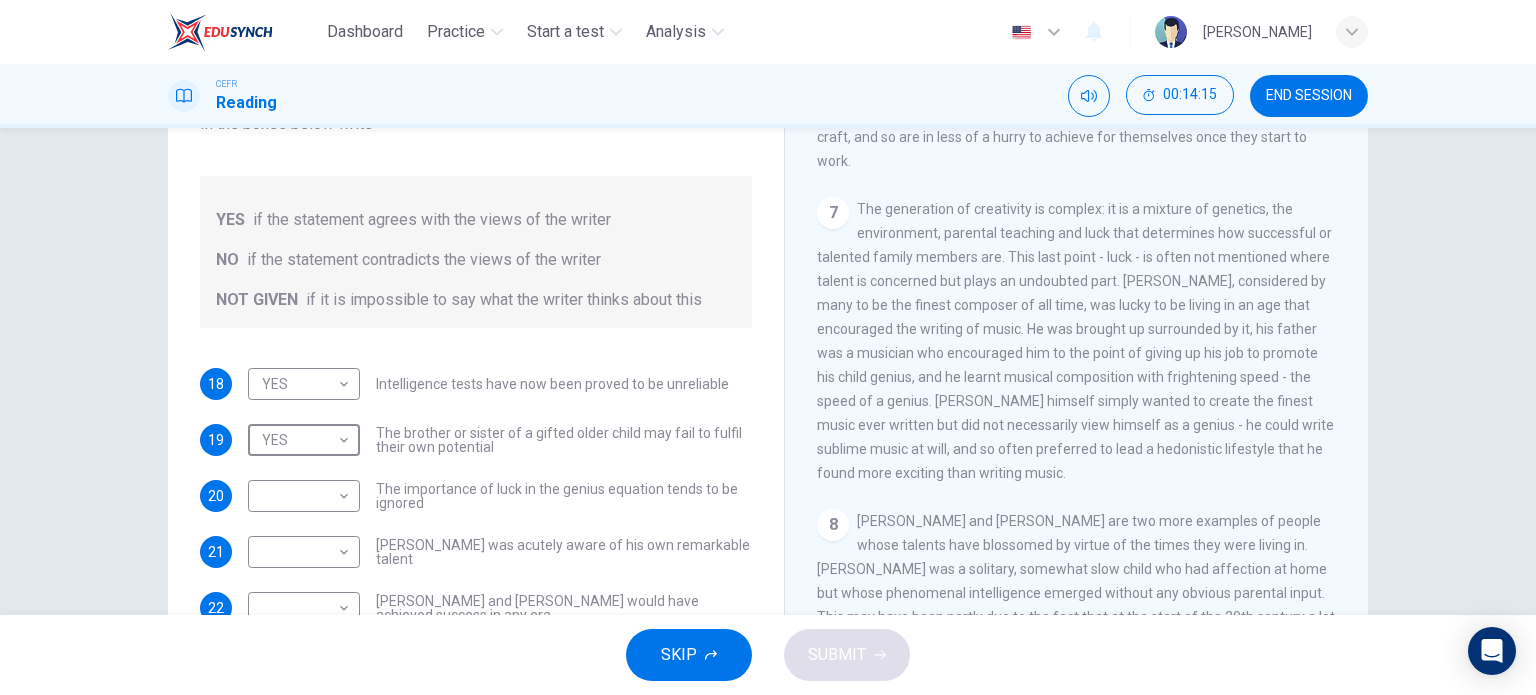 scroll, scrollTop: 1900, scrollLeft: 0, axis: vertical 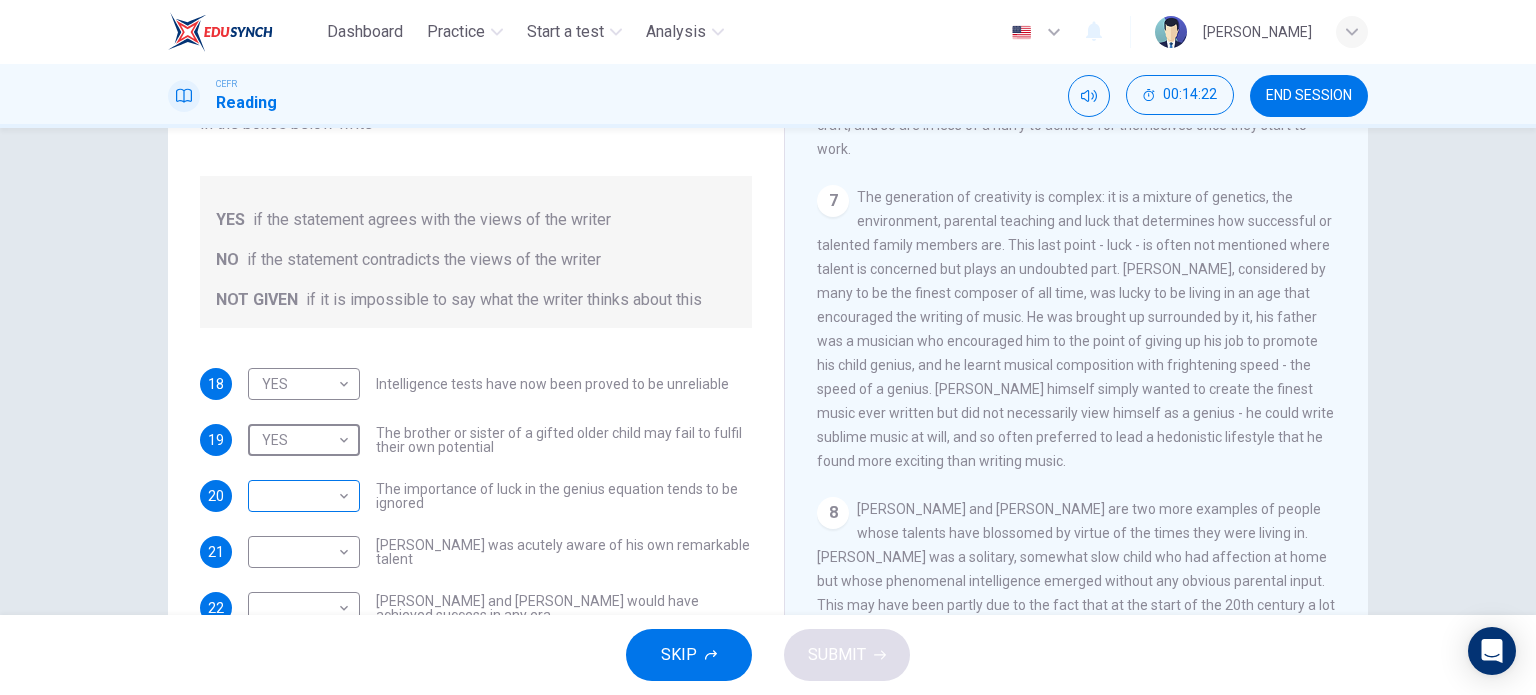 click on "Dashboard Practice Start a test Analysis English en ​ ALYA NABIHA BINTI SUZAIMI CEFR Reading 00:14:22 END SESSION Questions 18 - 22 Do the following statements agree with the claims of the writer in the Reading Passage?
In the boxes below write YES if the statement agrees with the views of the writer NO if the statement contradicts the views of the writer NOT GIVEN if it is impossible to say what the writer thinks about this 18 YES YES ​ Intelligence tests have now been proved to be unreliable 19 YES YES ​ The brother or sister of a gifted older child may fail to fulfil their own potential 20 ​ ​ The importance of luck in the genius equation tends to be ignored 21 ​ ​ Mozart was acutely aware of his own remarkable talent 22 ​ ​ Einstein and Gates would have achieved success in any era Nurturing Talent within the Family CLICK TO ZOOM Click to Zoom 1 2 3 4 5 6 7 8 SKIP SUBMIT EduSynch - Online Language Proficiency Testing
Dashboard Practice Start a test Analysis Notifications 2025" at bounding box center [768, 347] 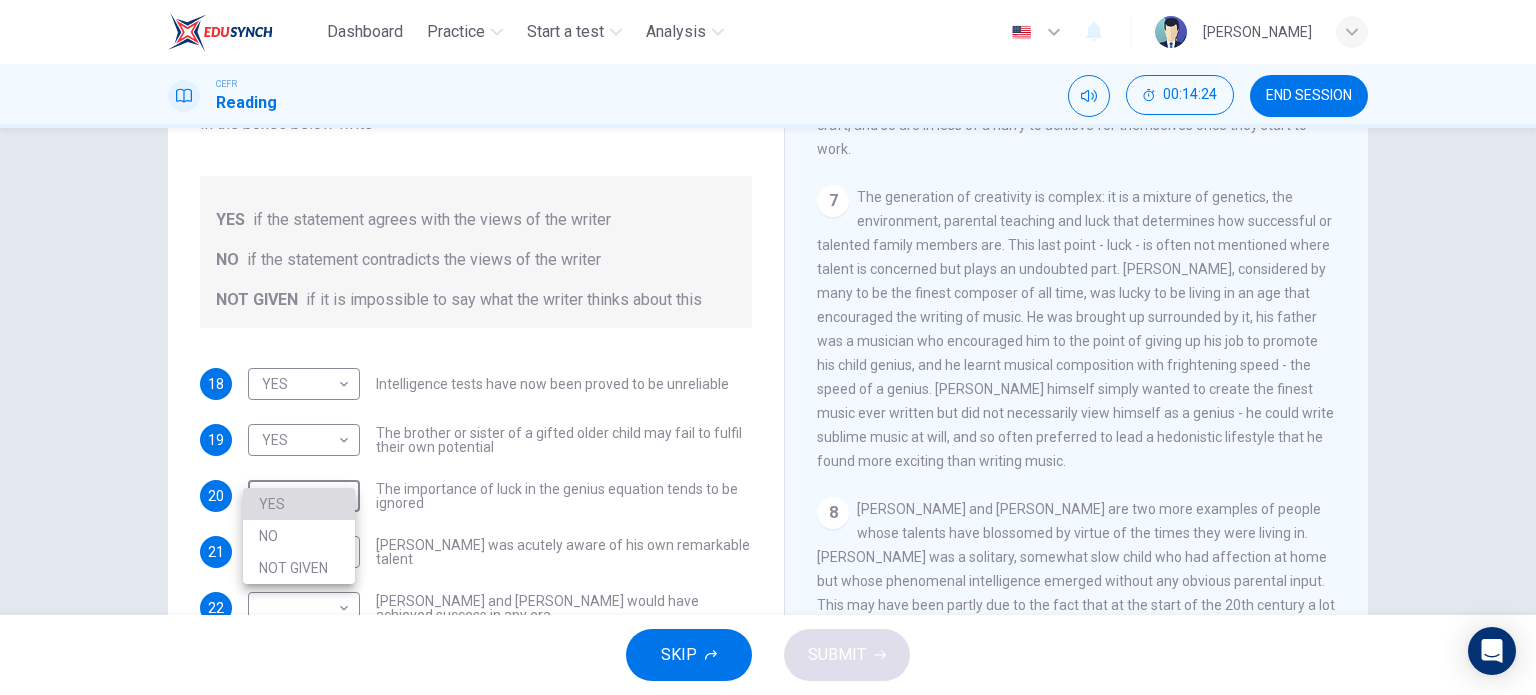 click on "YES" at bounding box center [299, 504] 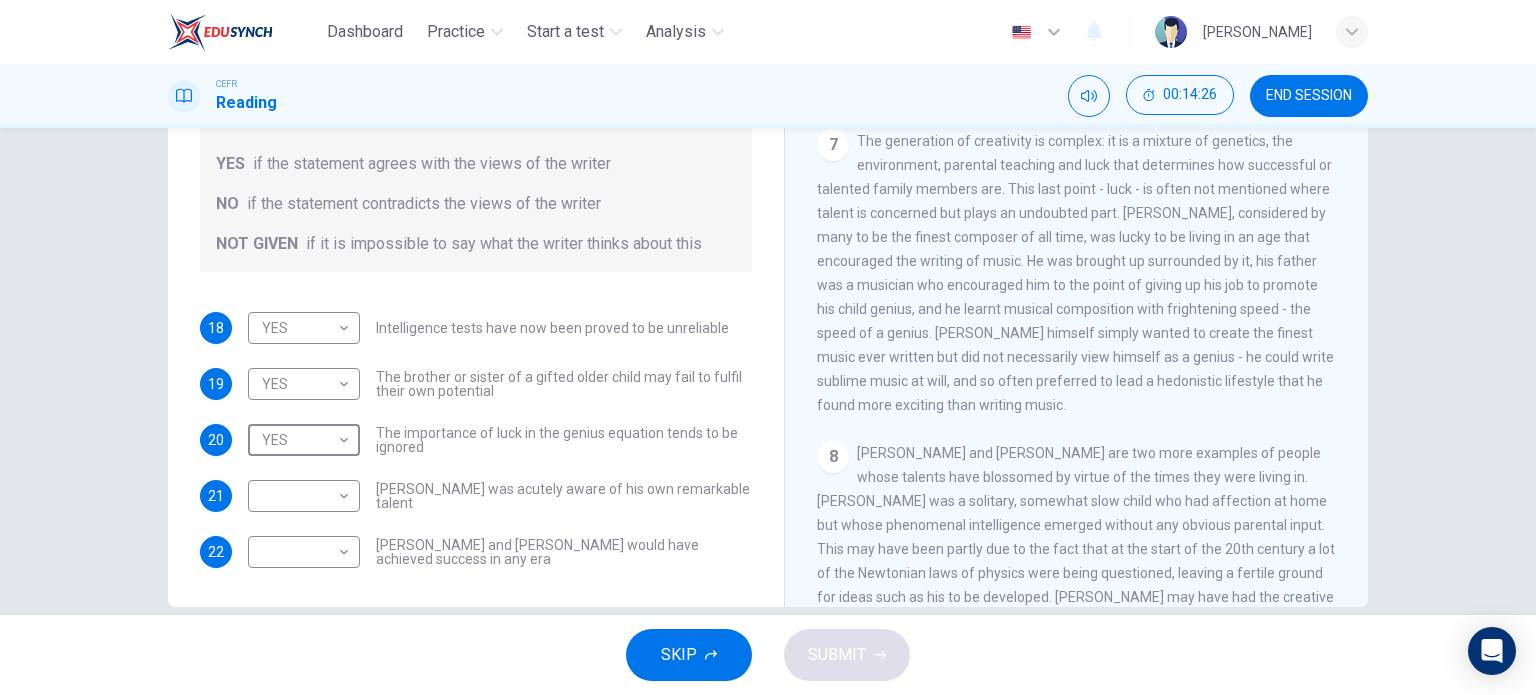 scroll, scrollTop: 288, scrollLeft: 0, axis: vertical 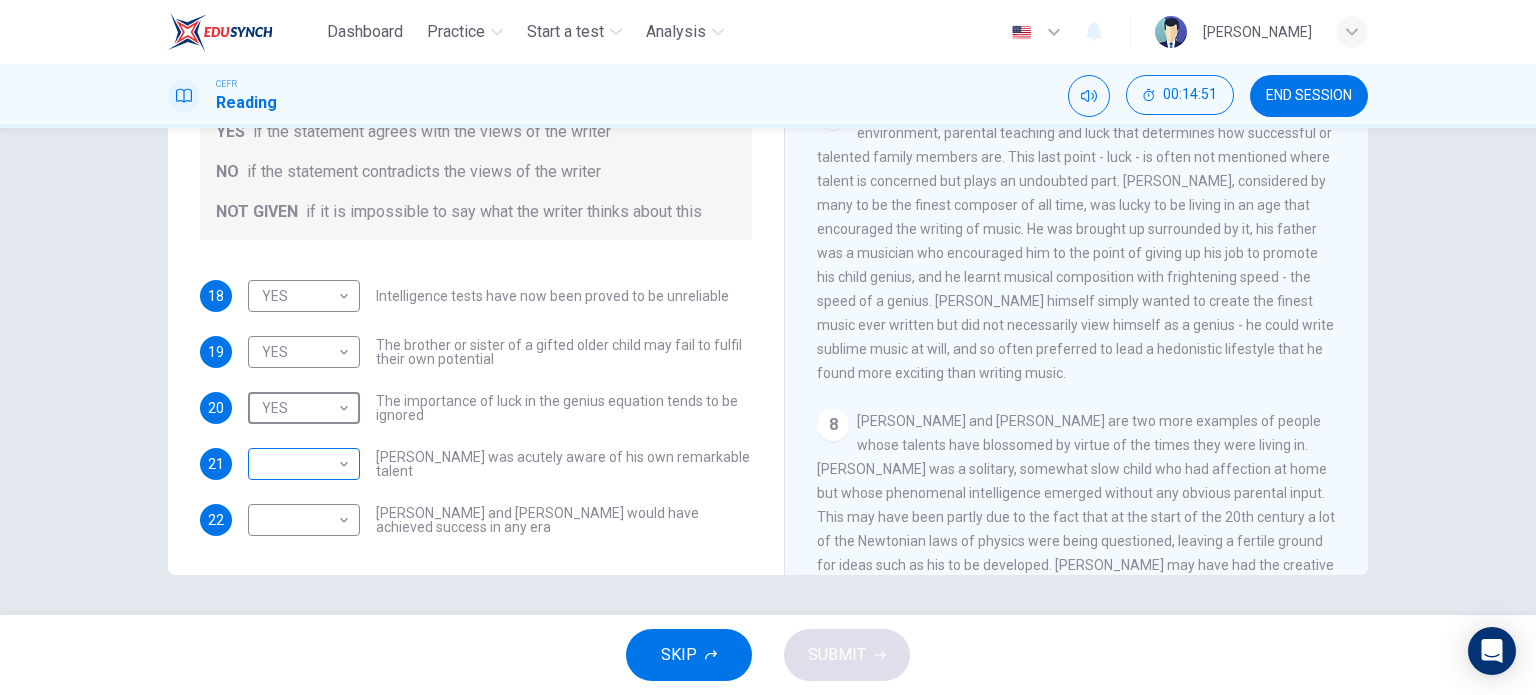 click on "Dashboard Practice Start a test Analysis English en ​ ALYA NABIHA BINTI SUZAIMI CEFR Reading 00:14:51 END SESSION Questions 18 - 22 Do the following statements agree with the claims of the writer in the Reading Passage?
In the boxes below write YES if the statement agrees with the views of the writer NO if the statement contradicts the views of the writer NOT GIVEN if it is impossible to say what the writer thinks about this 18 YES YES ​ Intelligence tests have now been proved to be unreliable 19 YES YES ​ The brother or sister of a gifted older child may fail to fulfil their own potential 20 YES YES ​ The importance of luck in the genius equation tends to be ignored 21 ​ ​ Mozart was acutely aware of his own remarkable talent 22 ​ ​ Einstein and Gates would have achieved success in any era Nurturing Talent within the Family CLICK TO ZOOM Click to Zoom 1 2 3 4 5 6 7 8 SKIP SUBMIT EduSynch - Online Language Proficiency Testing
Dashboard Practice Start a test Analysis Notifications 2025" at bounding box center (768, 347) 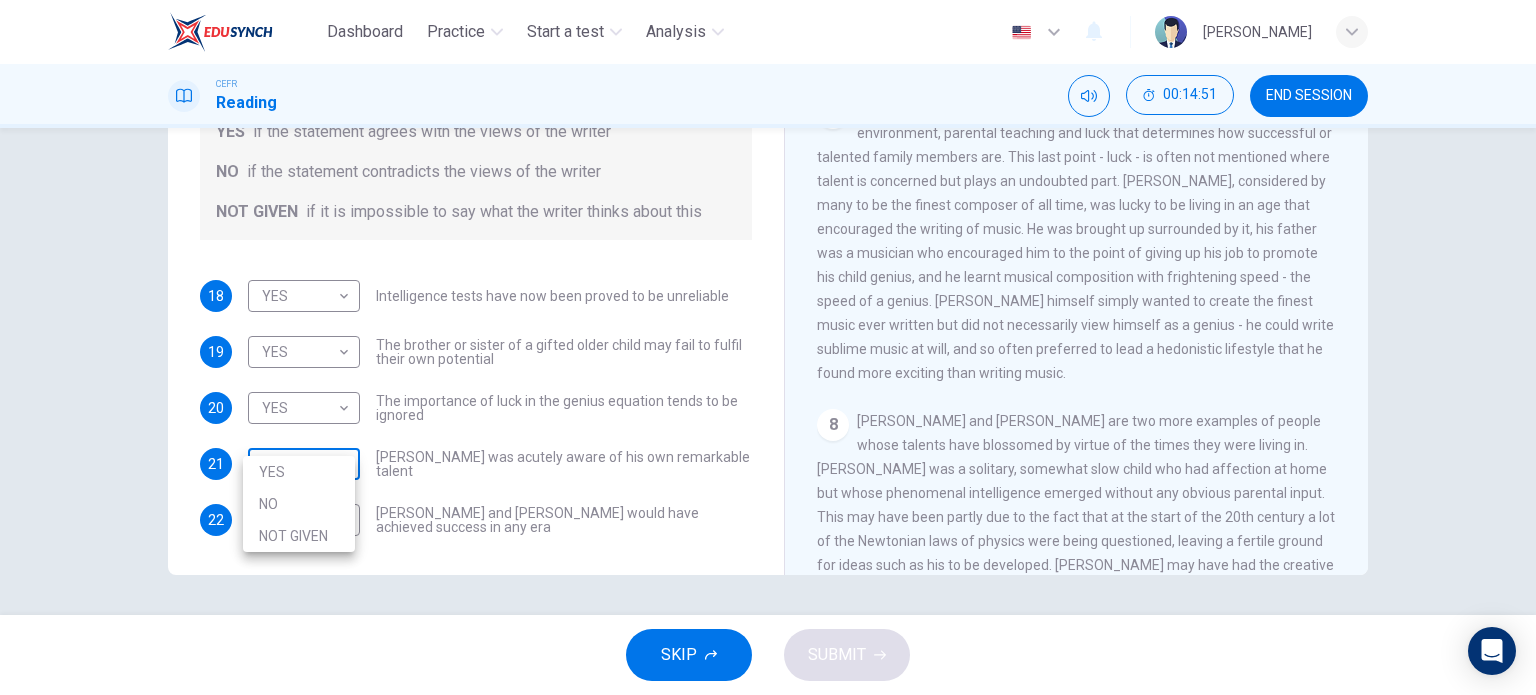 click at bounding box center [768, 347] 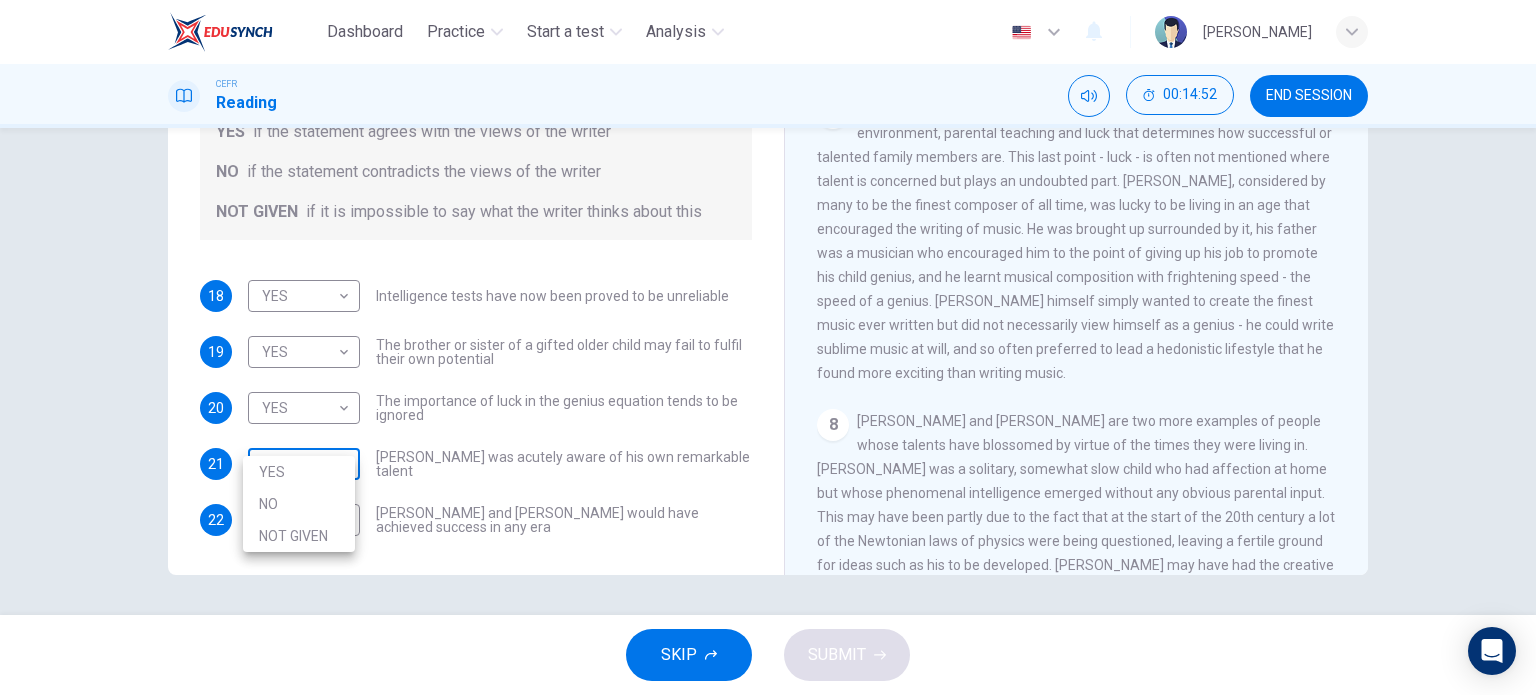 click on "Dashboard Practice Start a test Analysis English en ​ ALYA NABIHA BINTI SUZAIMI CEFR Reading 00:14:52 END SESSION Questions 18 - 22 Do the following statements agree with the claims of the writer in the Reading Passage?
In the boxes below write YES if the statement agrees with the views of the writer NO if the statement contradicts the views of the writer NOT GIVEN if it is impossible to say what the writer thinks about this 18 YES YES ​ Intelligence tests have now been proved to be unreliable 19 YES YES ​ The brother or sister of a gifted older child may fail to fulfil their own potential 20 YES YES ​ The importance of luck in the genius equation tends to be ignored 21 ​ ​ Mozart was acutely aware of his own remarkable talent 22 ​ ​ Einstein and Gates would have achieved success in any era Nurturing Talent within the Family CLICK TO ZOOM Click to Zoom 1 2 3 4 5 6 7 8 SKIP SUBMIT EduSynch - Online Language Proficiency Testing
Dashboard Practice Start a test Analysis Notifications 2025" at bounding box center (768, 347) 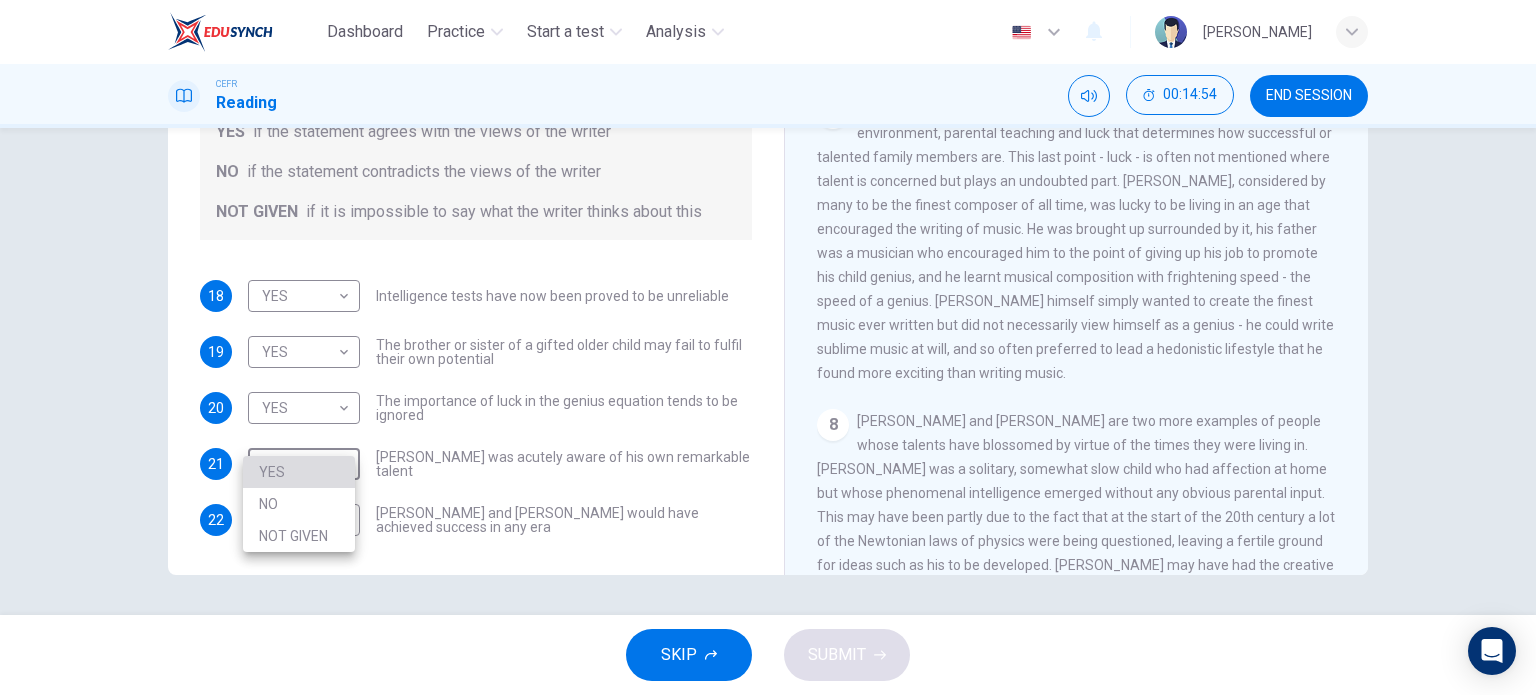 click on "YES" at bounding box center [299, 472] 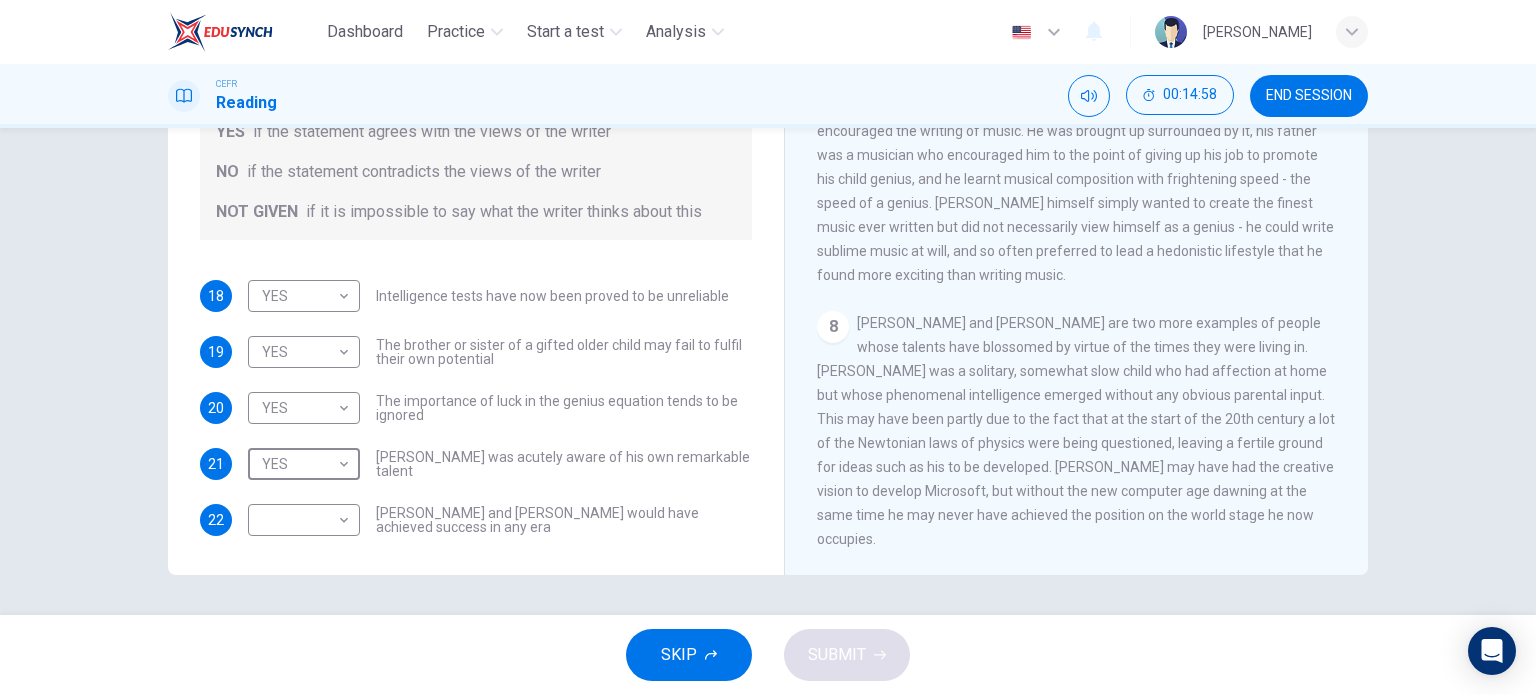 scroll, scrollTop: 2014, scrollLeft: 0, axis: vertical 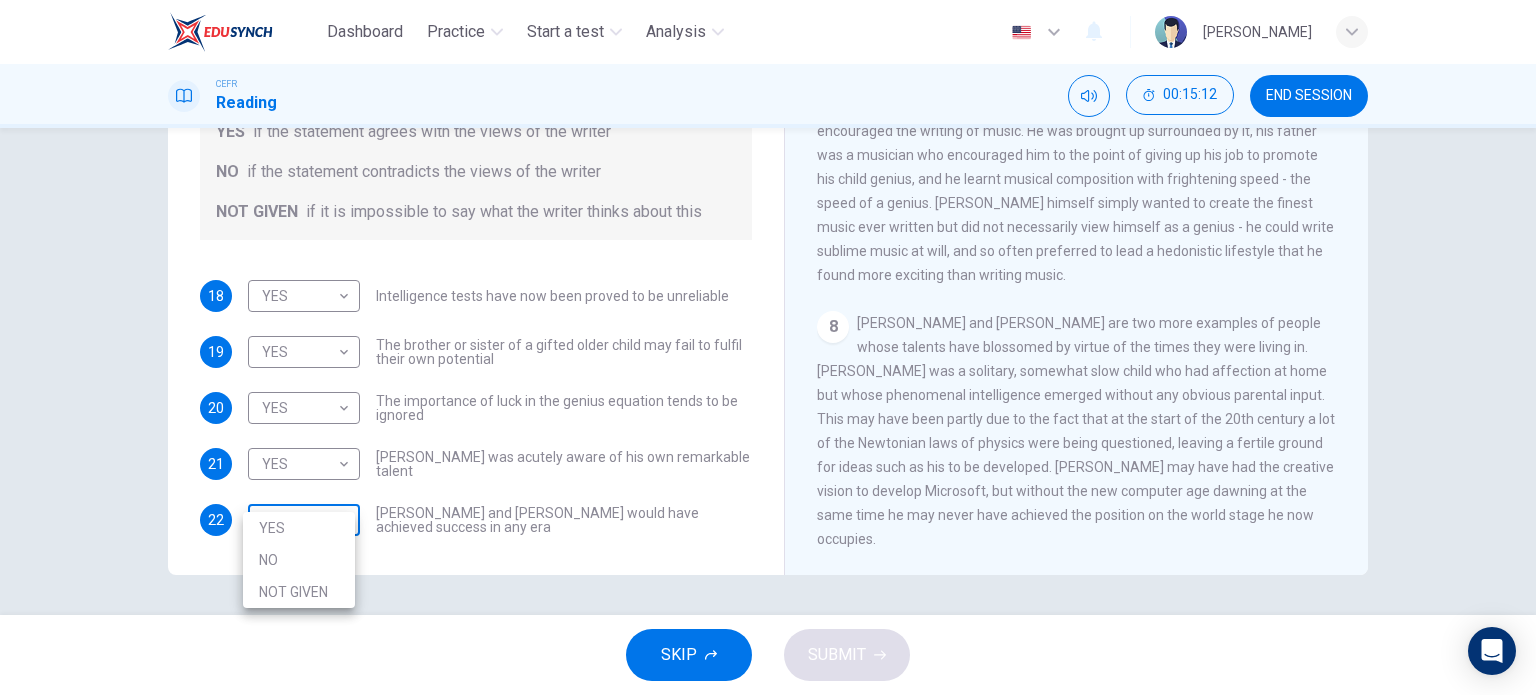 click on "Dashboard Practice Start a test Analysis English en ​ ALYA NABIHA BINTI SUZAIMI CEFR Reading 00:15:12 END SESSION Questions 18 - 22 Do the following statements agree with the claims of the writer in the Reading Passage?
In the boxes below write YES if the statement agrees with the views of the writer NO if the statement contradicts the views of the writer NOT GIVEN if it is impossible to say what the writer thinks about this 18 YES YES ​ Intelligence tests have now been proved to be unreliable 19 YES YES ​ The brother or sister of a gifted older child may fail to fulfil their own potential 20 YES YES ​ The importance of luck in the genius equation tends to be ignored 21 YES YES ​ Mozart was acutely aware of his own remarkable talent 22 ​ ​ Einstein and Gates would have achieved success in any era Nurturing Talent within the Family CLICK TO ZOOM Click to Zoom 1 2 3 4 5 6 7 8 SKIP SUBMIT EduSynch - Online Language Proficiency Testing
Dashboard Practice Start a test Analysis Notifications" at bounding box center [768, 347] 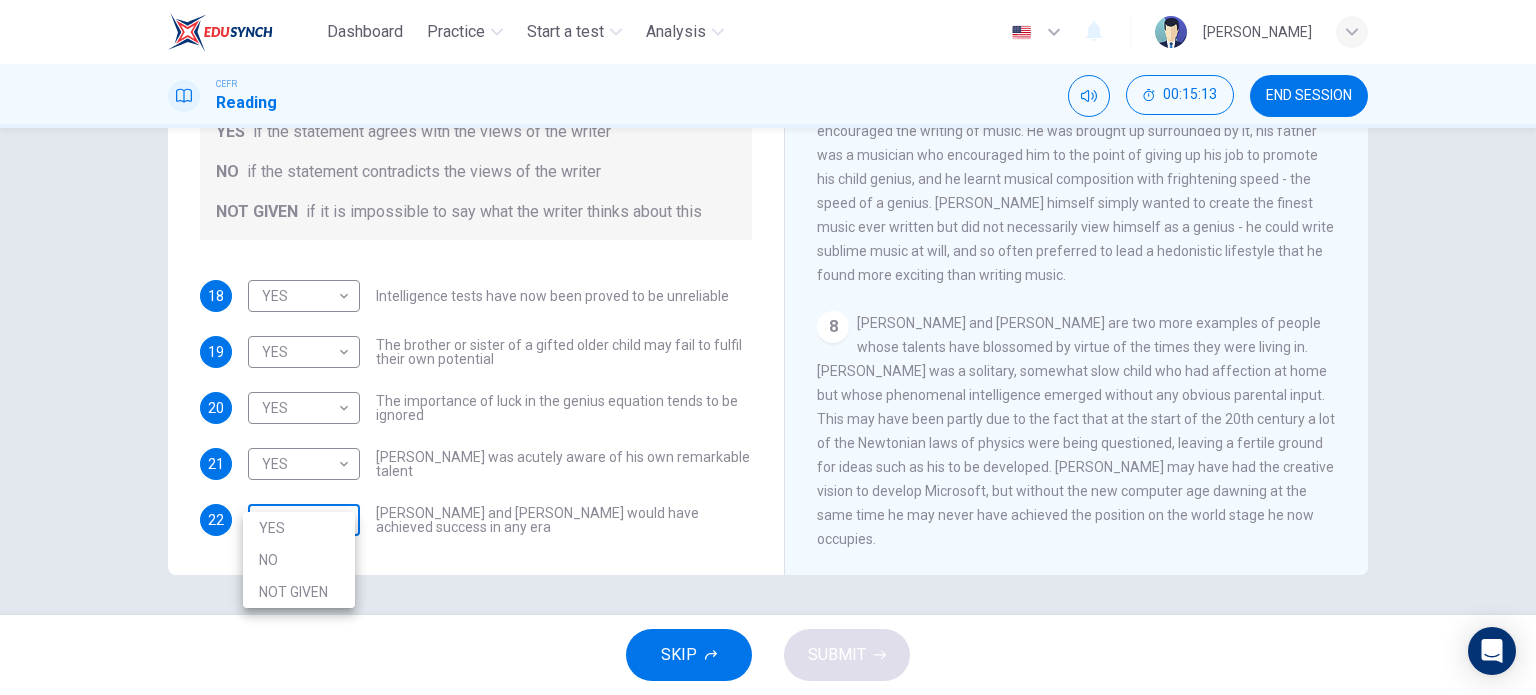 click on "Dashboard Practice Start a test Analysis English en ​ ALYA NABIHA BINTI SUZAIMI CEFR Reading 00:15:13 END SESSION Questions 18 - 22 Do the following statements agree with the claims of the writer in the Reading Passage?
In the boxes below write YES if the statement agrees with the views of the writer NO if the statement contradicts the views of the writer NOT GIVEN if it is impossible to say what the writer thinks about this 18 YES YES ​ Intelligence tests have now been proved to be unreliable 19 YES YES ​ The brother or sister of a gifted older child may fail to fulfil their own potential 20 YES YES ​ The importance of luck in the genius equation tends to be ignored 21 YES YES ​ Mozart was acutely aware of his own remarkable talent 22 ​ ​ Einstein and Gates would have achieved success in any era Nurturing Talent within the Family CLICK TO ZOOM Click to Zoom 1 2 3 4 5 6 7 8 SKIP SUBMIT EduSynch - Online Language Proficiency Testing
Dashboard Practice Start a test Analysis Notifications" at bounding box center (768, 347) 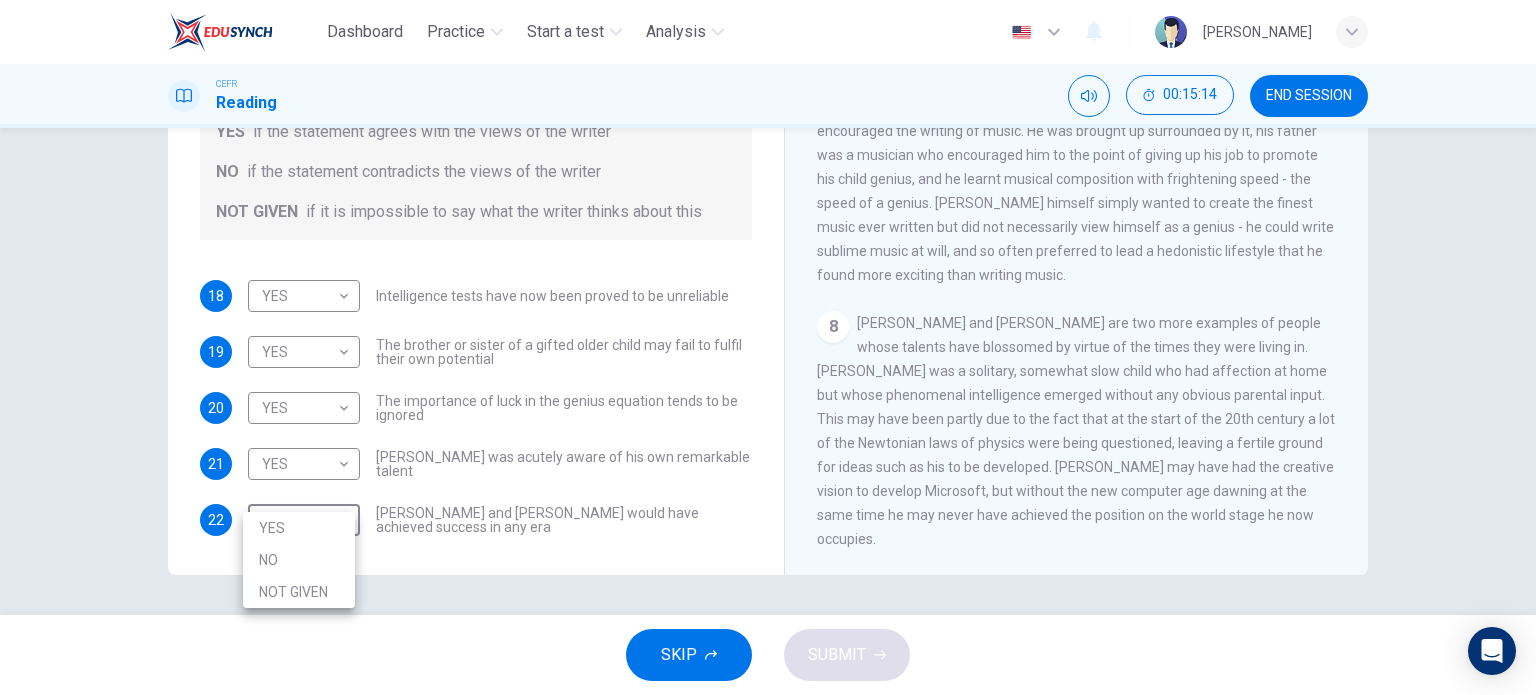 click on "NO" at bounding box center [299, 560] 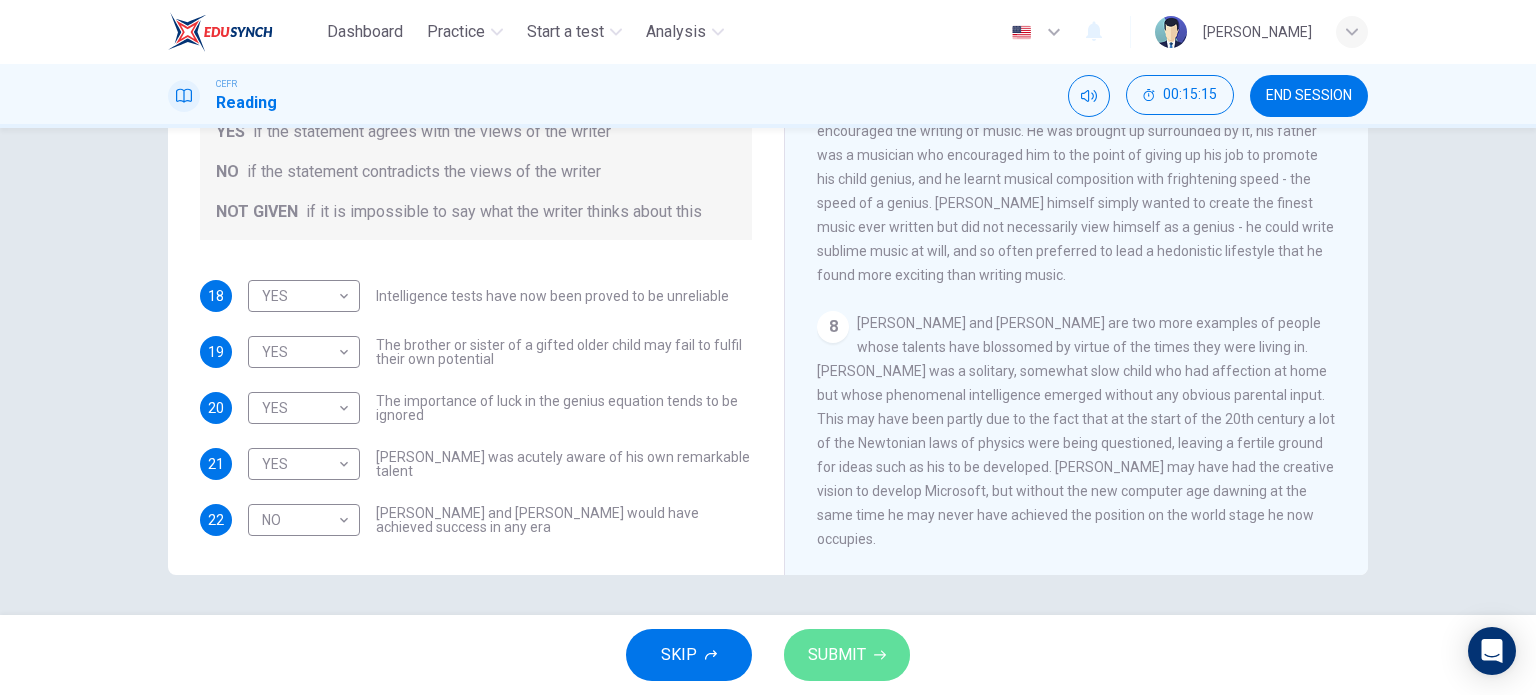 click on "SUBMIT" at bounding box center [847, 655] 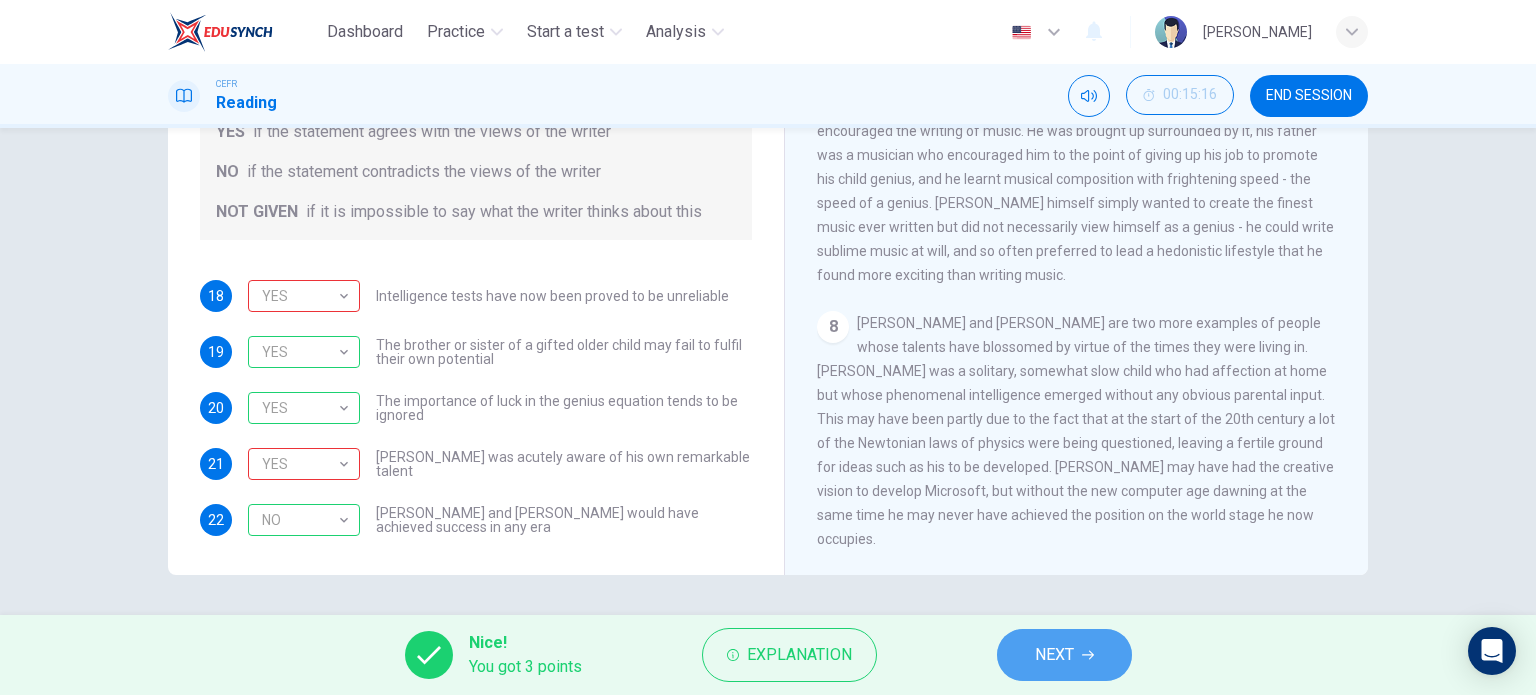 click on "NEXT" at bounding box center (1054, 655) 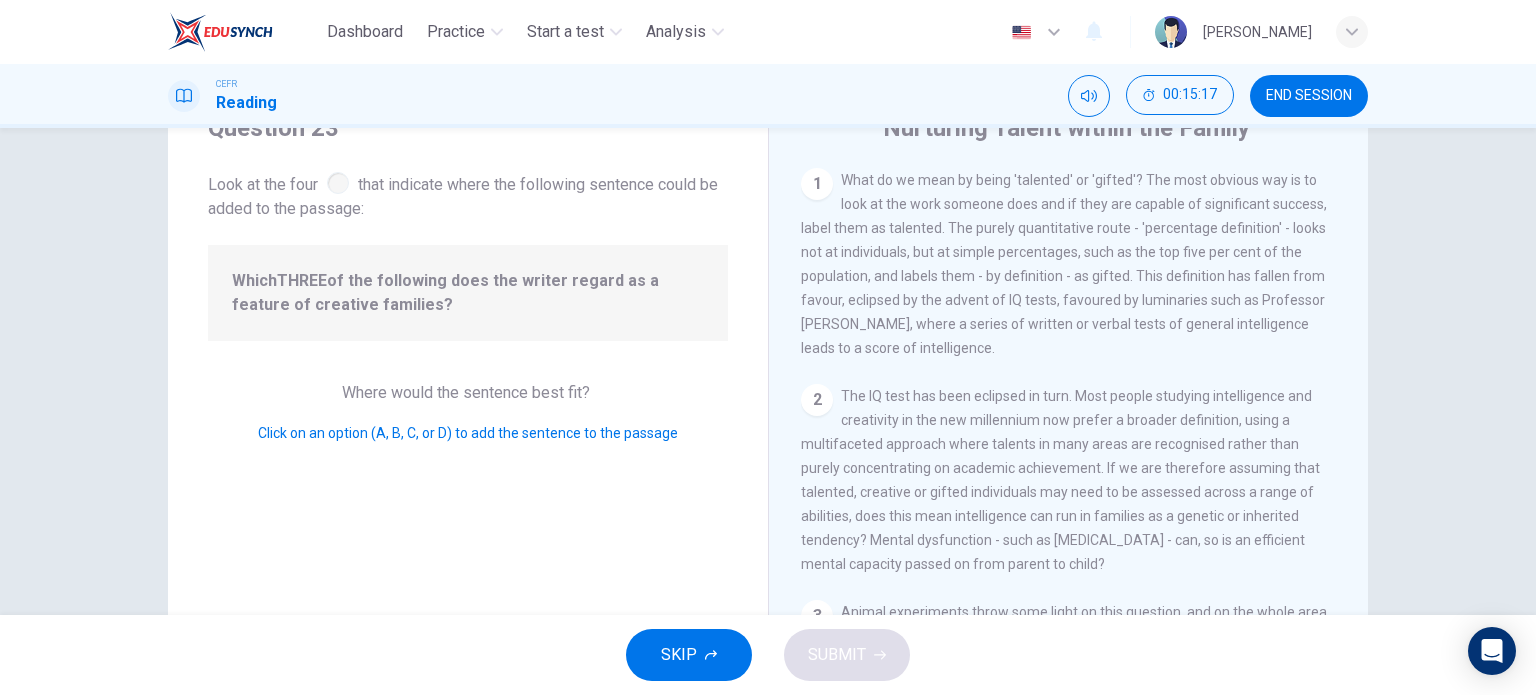 scroll, scrollTop: 0, scrollLeft: 0, axis: both 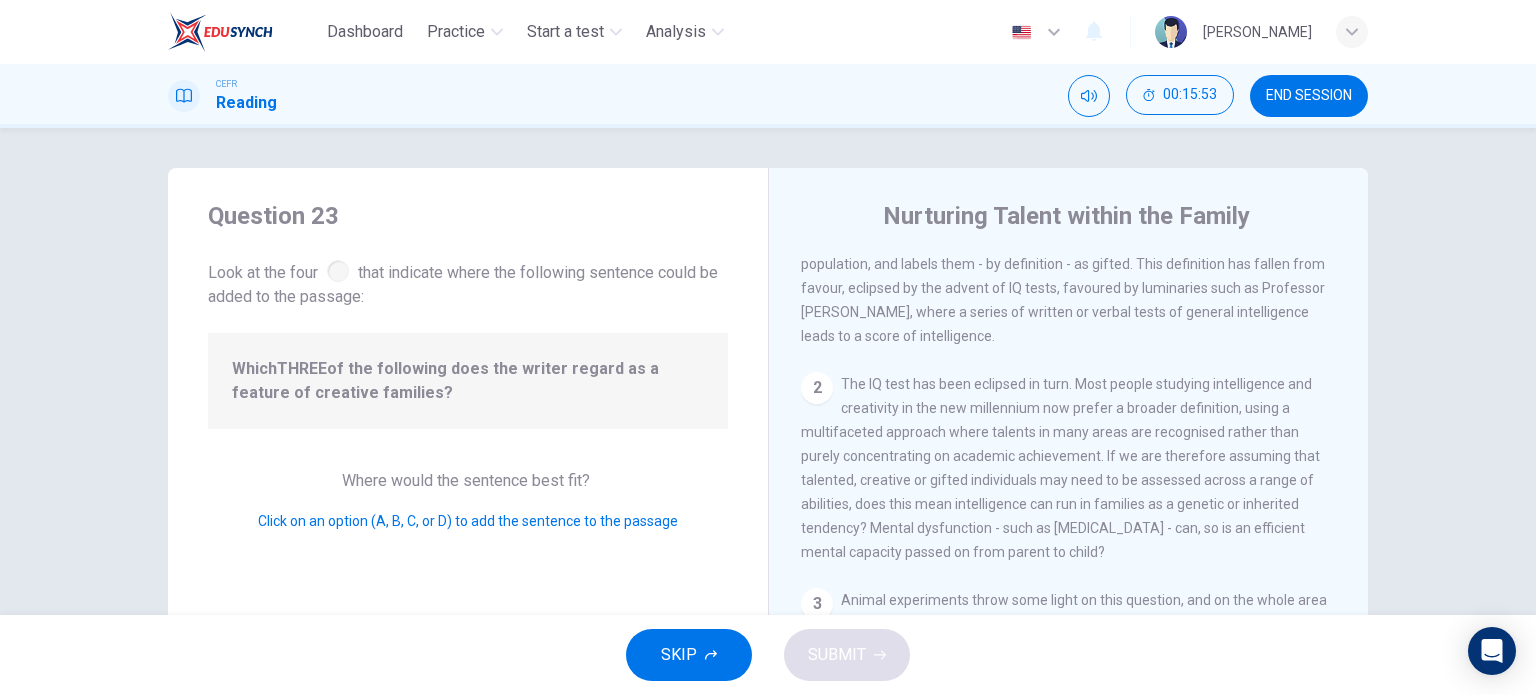 click on "2" at bounding box center (817, 388) 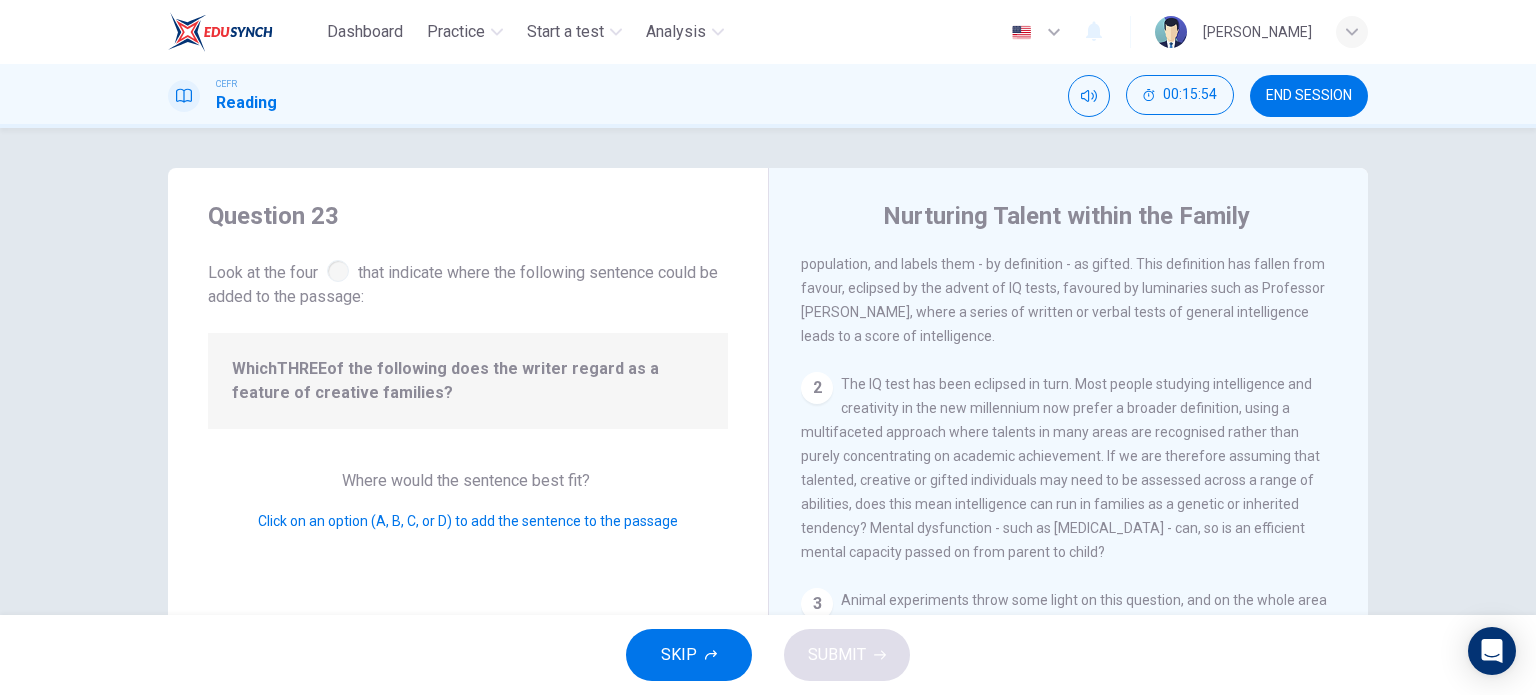 click on "2" at bounding box center [817, 388] 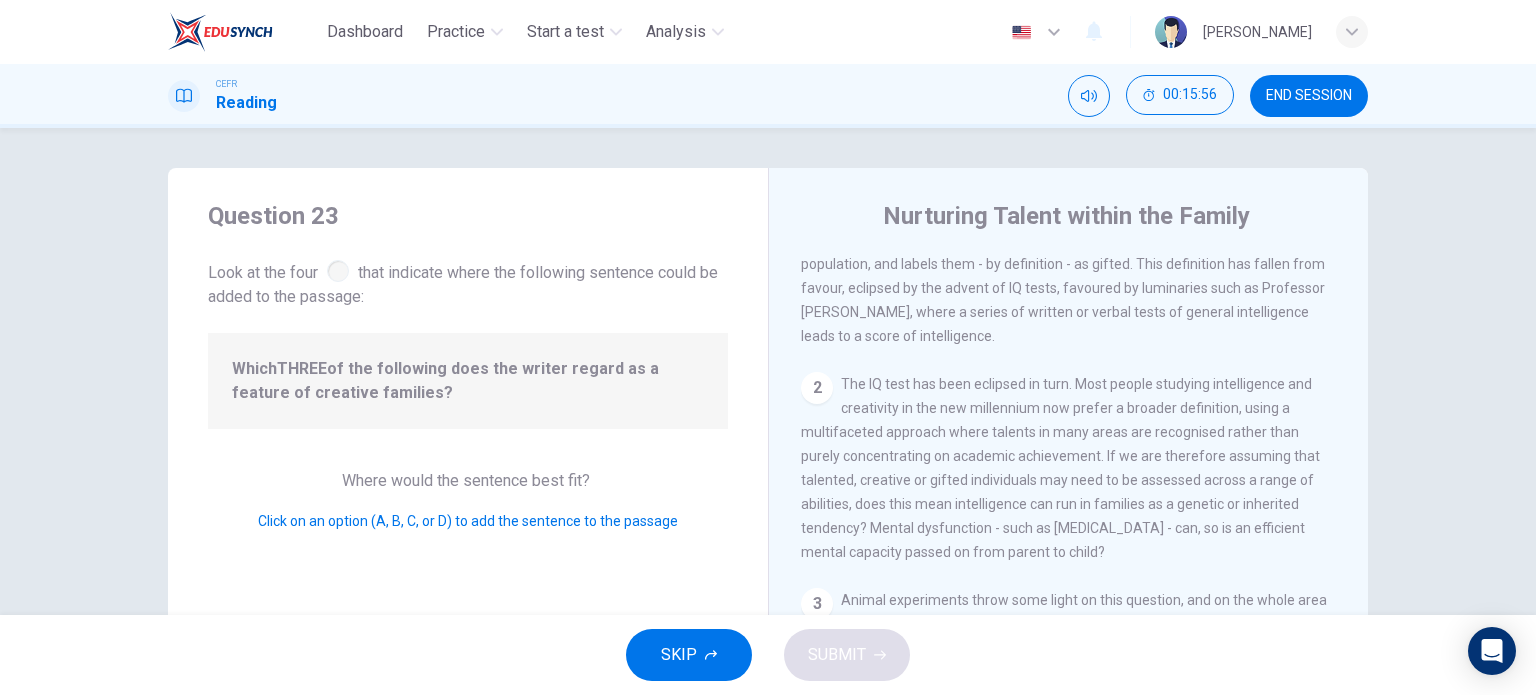 click on "Where would the sentence best fit?   Click on an option (A, B, C, or D) to add the sentence to the passage" at bounding box center (468, 501) 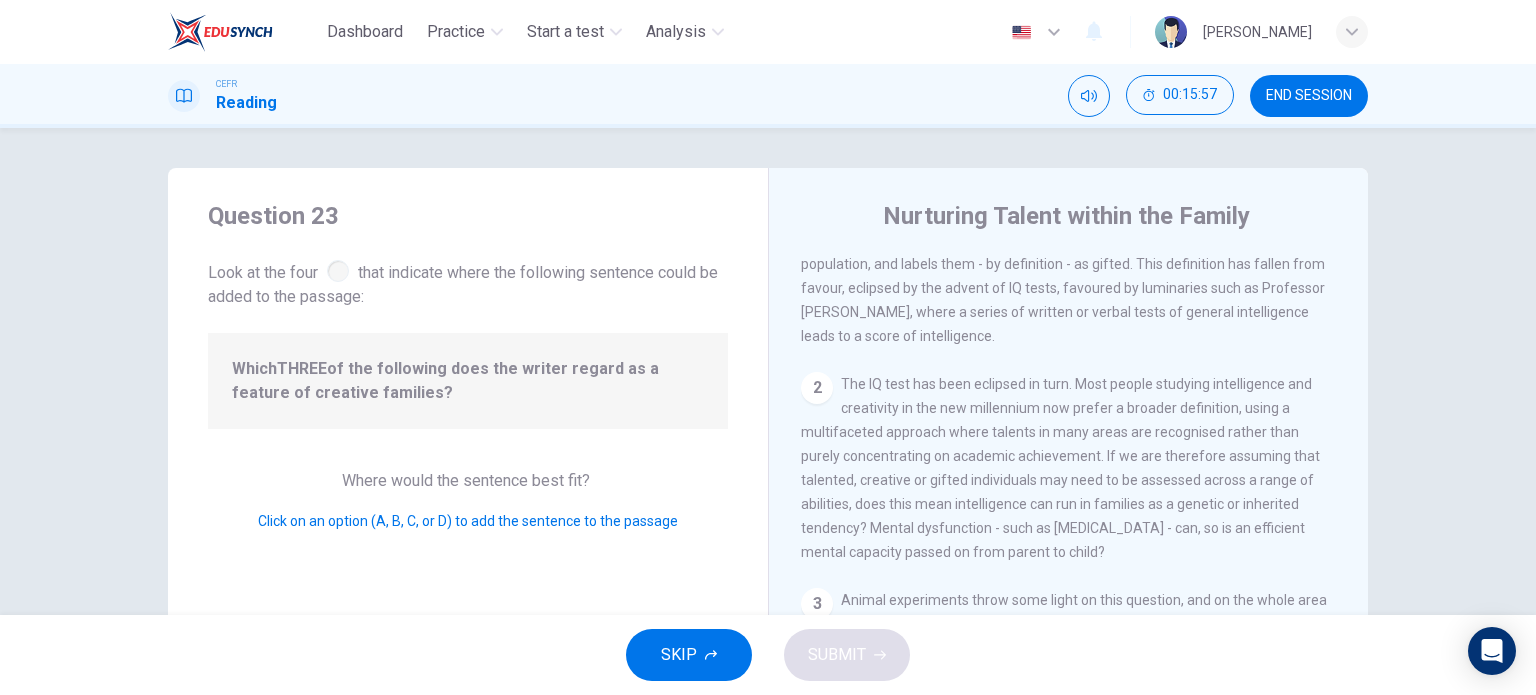 click on "Click on an option (A, B, C, or D) to add the sentence to the passage" at bounding box center (468, 521) 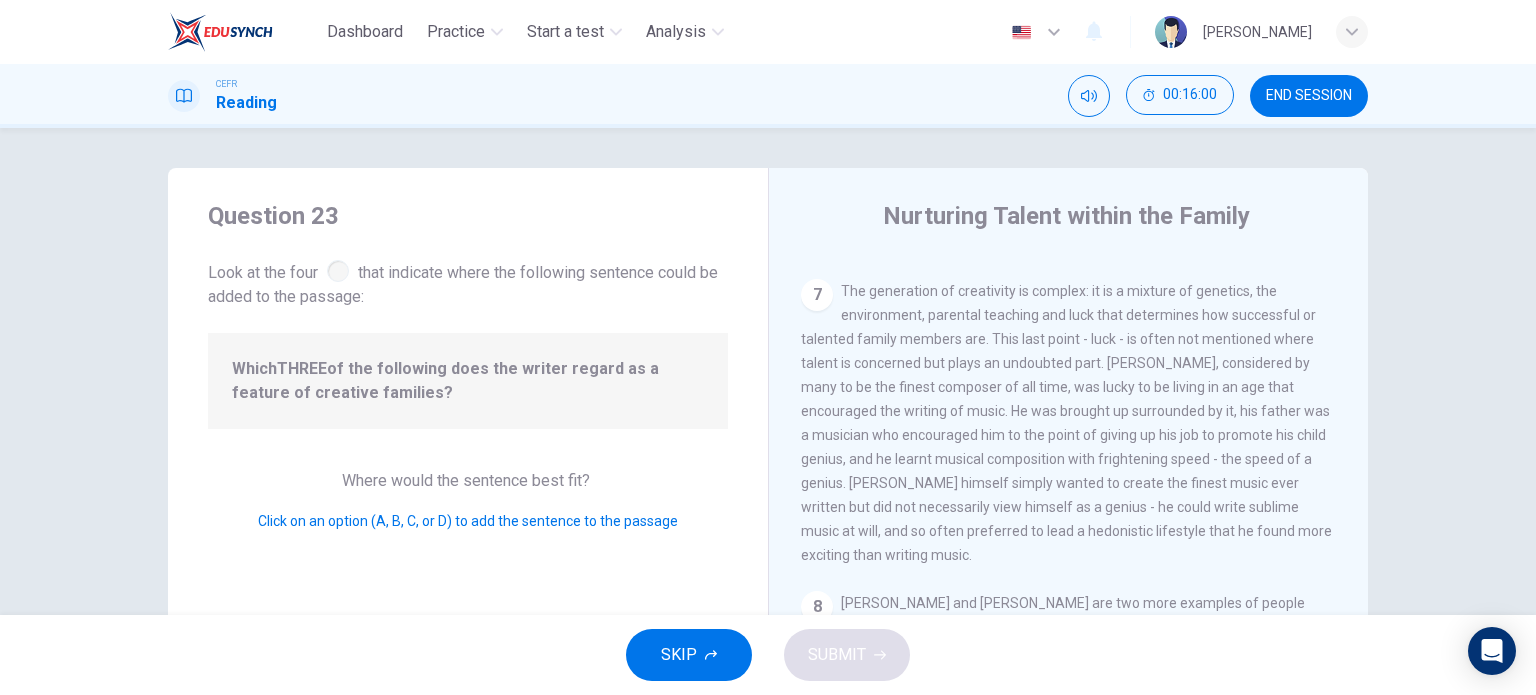 scroll, scrollTop: 1600, scrollLeft: 0, axis: vertical 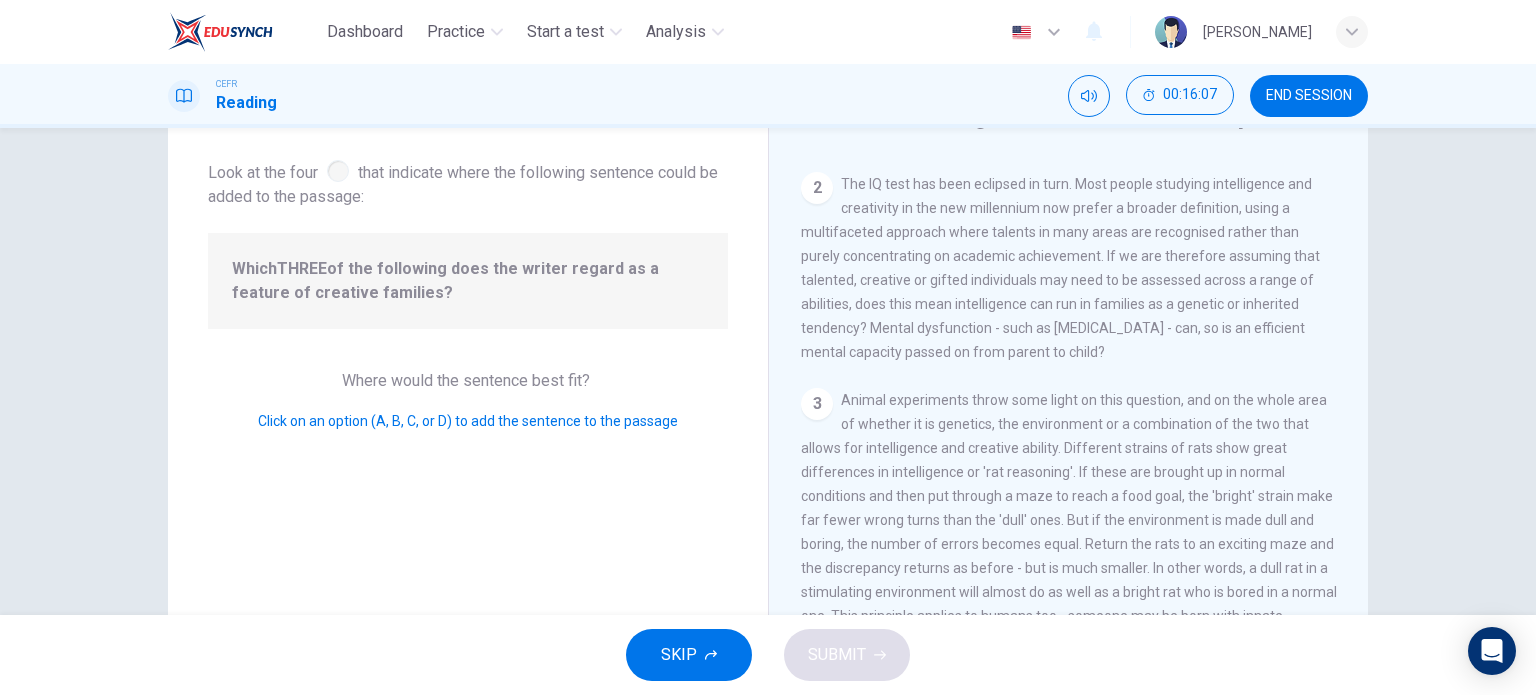 click on "3" at bounding box center [817, 404] 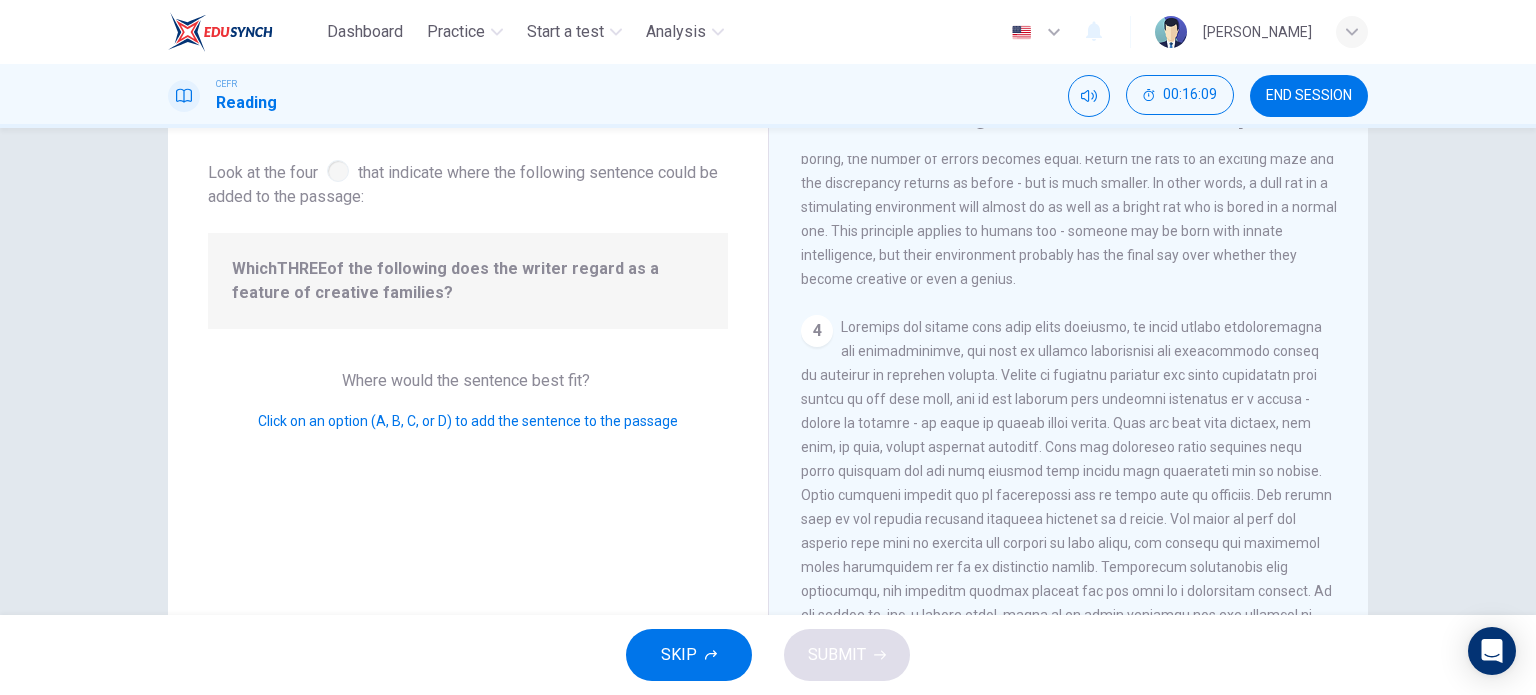 scroll, scrollTop: 700, scrollLeft: 0, axis: vertical 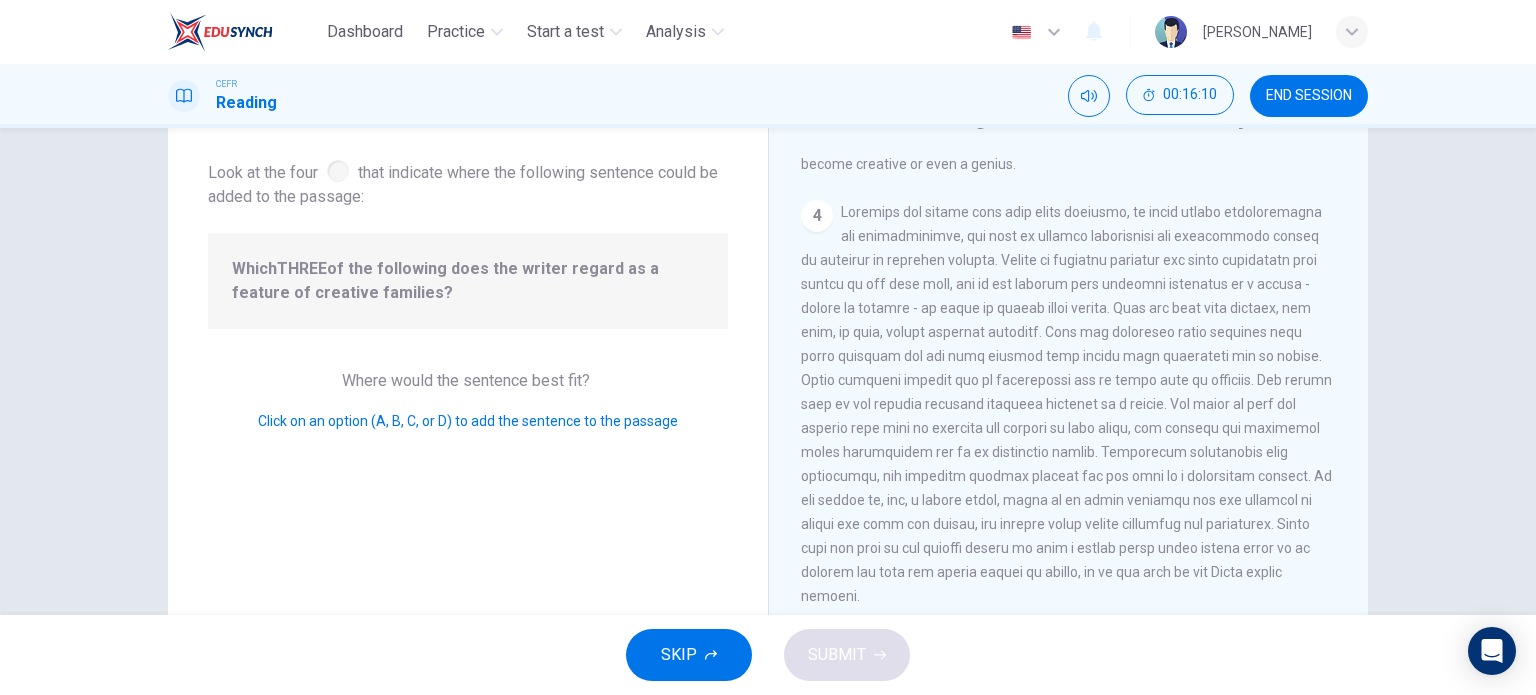 click on "Click on an option (A, B, C, or D) to add the sentence to the passage" at bounding box center (468, 421) 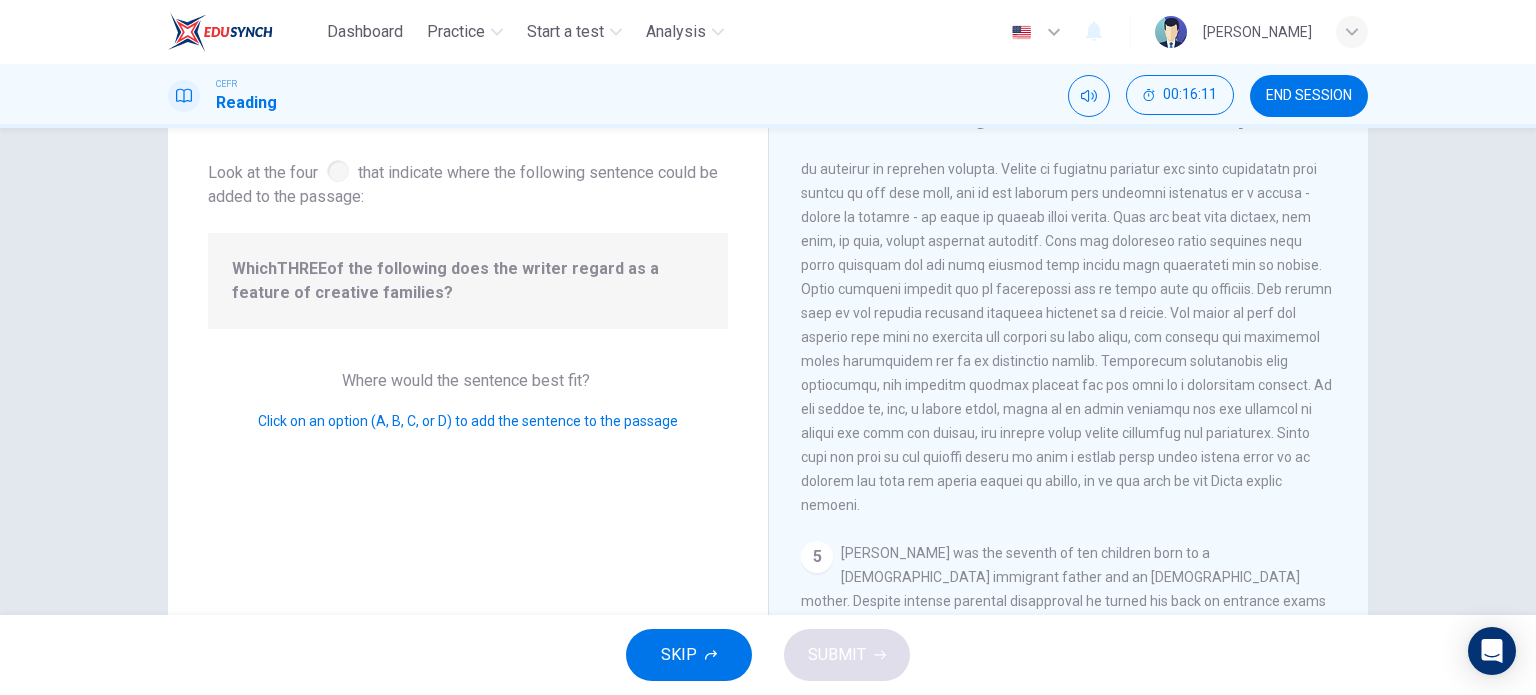 scroll, scrollTop: 1000, scrollLeft: 0, axis: vertical 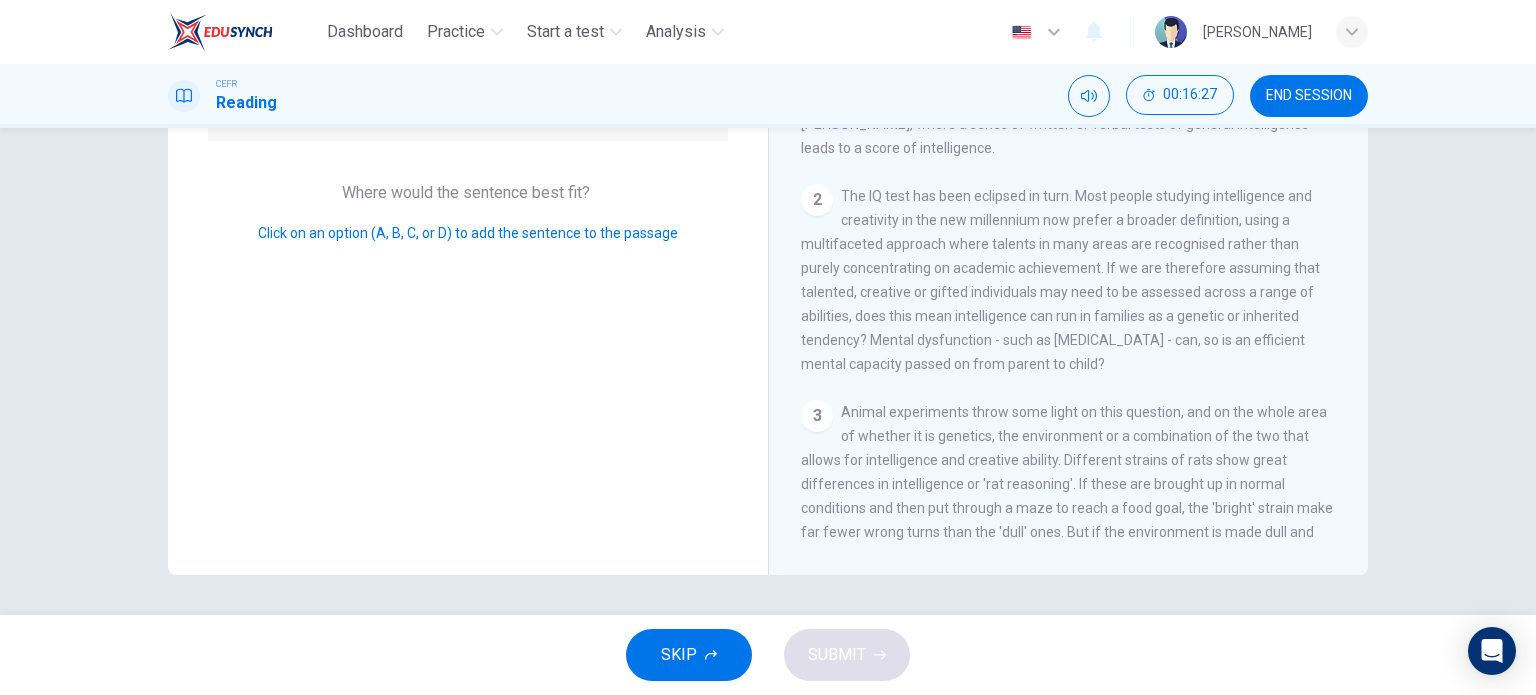 click on "Click on an option (A, B, C, or D) to add the sentence to the passage" at bounding box center [468, 233] 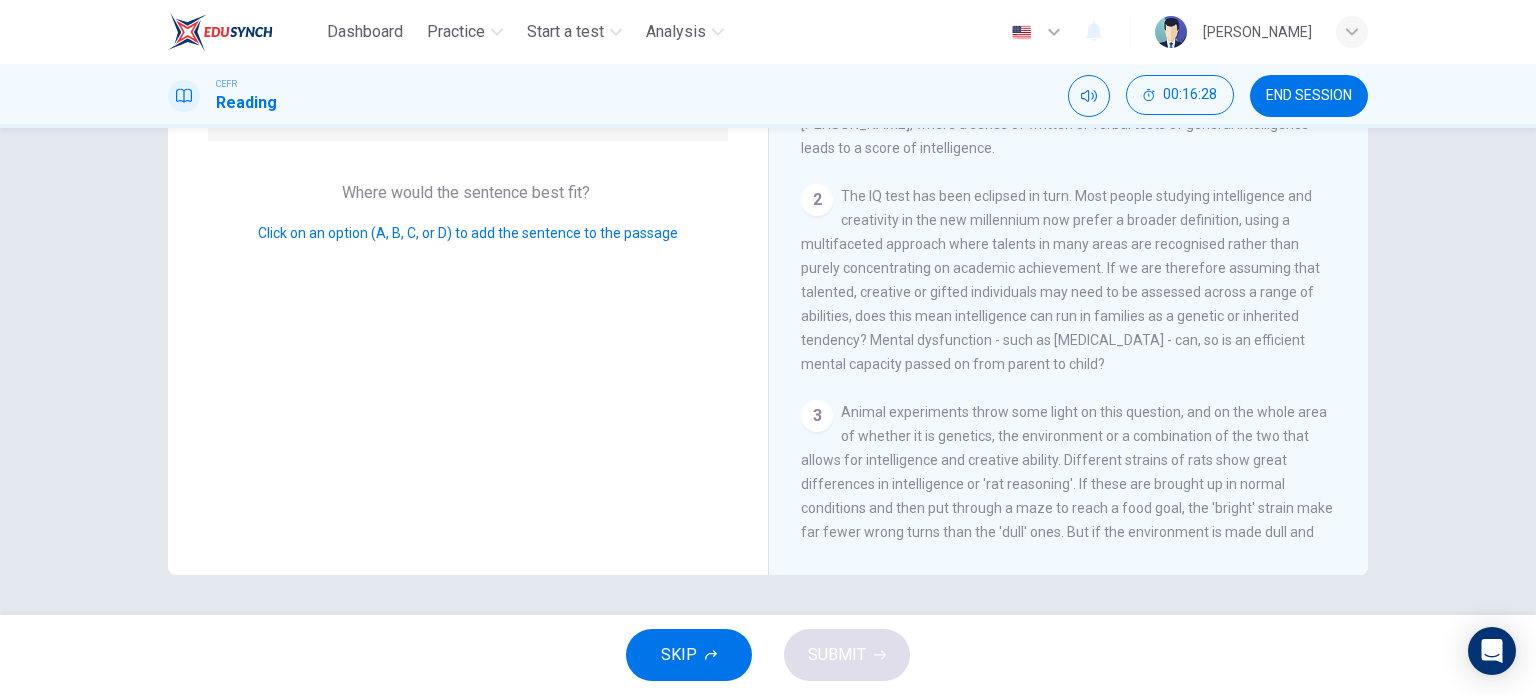 click on "2" at bounding box center [817, 200] 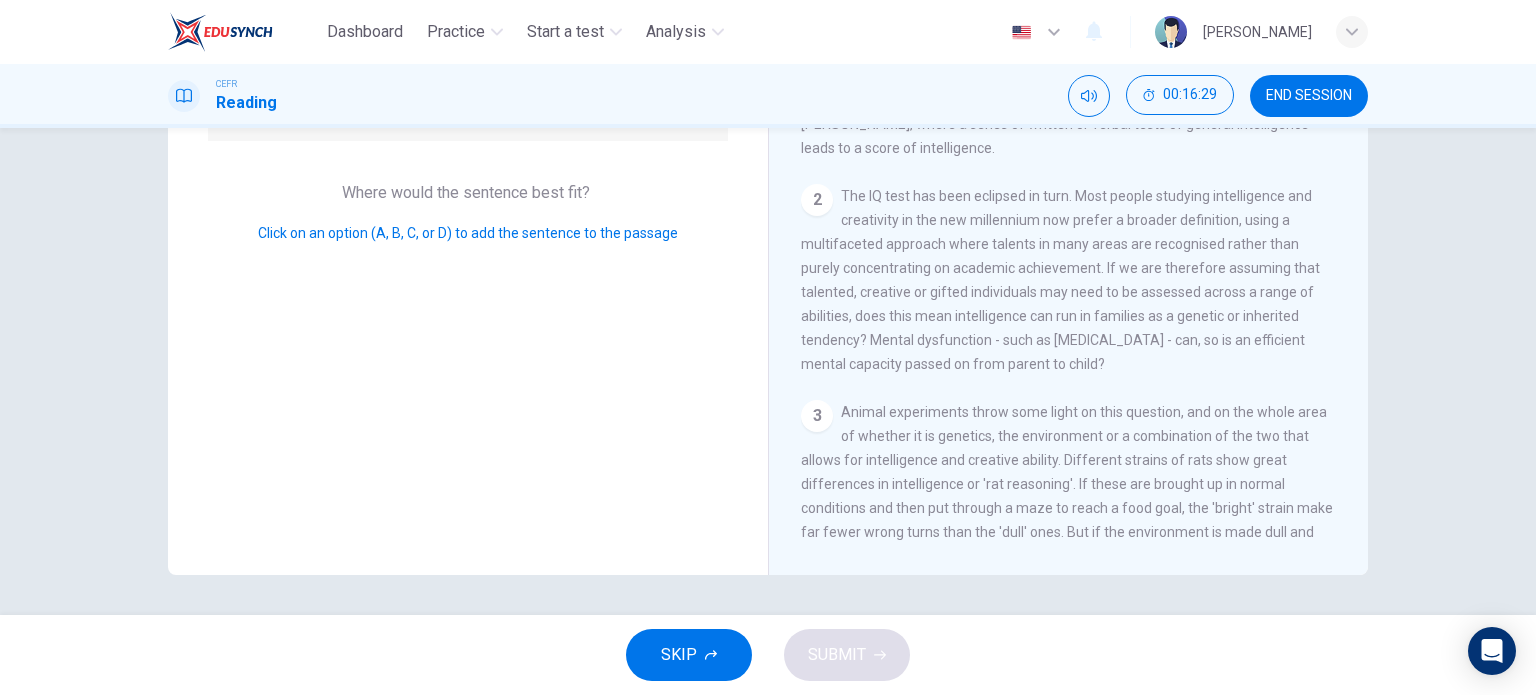 click on "3" at bounding box center [817, 416] 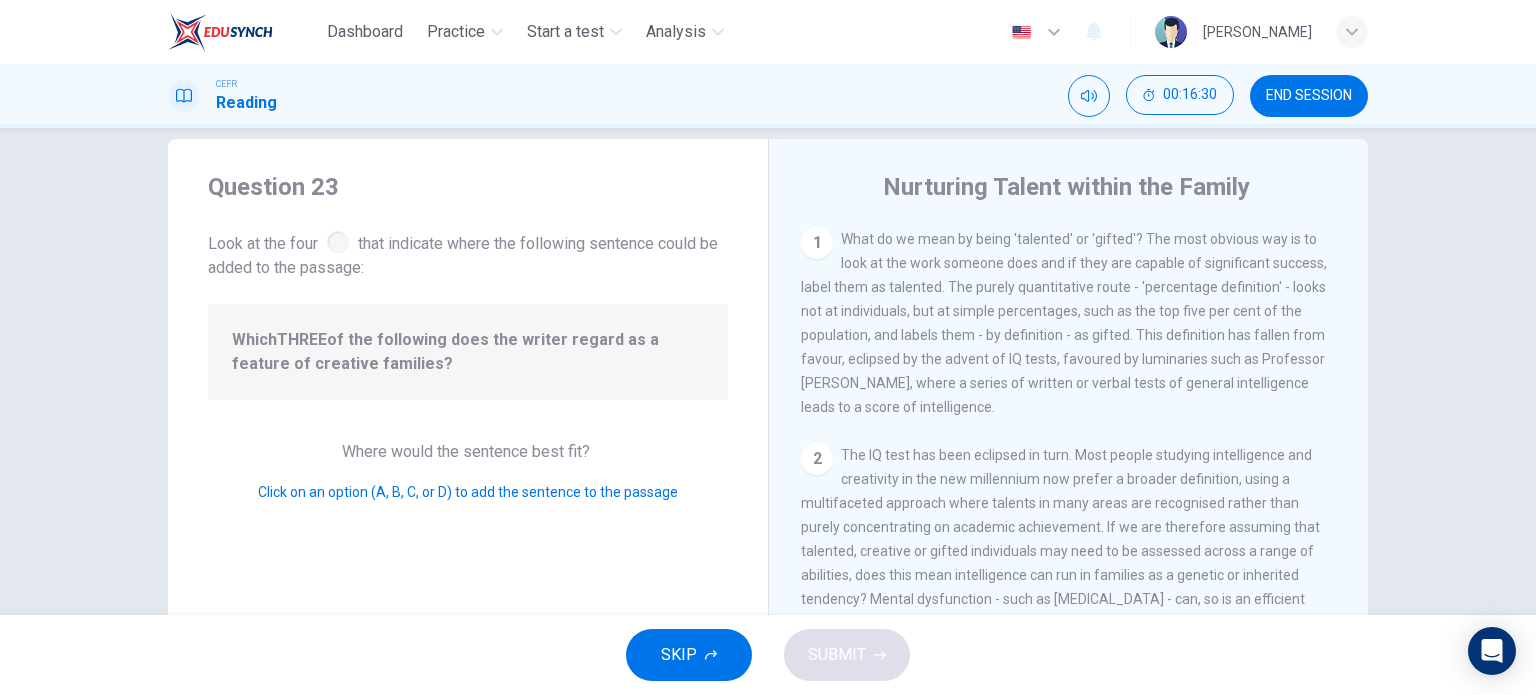 scroll, scrollTop: 0, scrollLeft: 0, axis: both 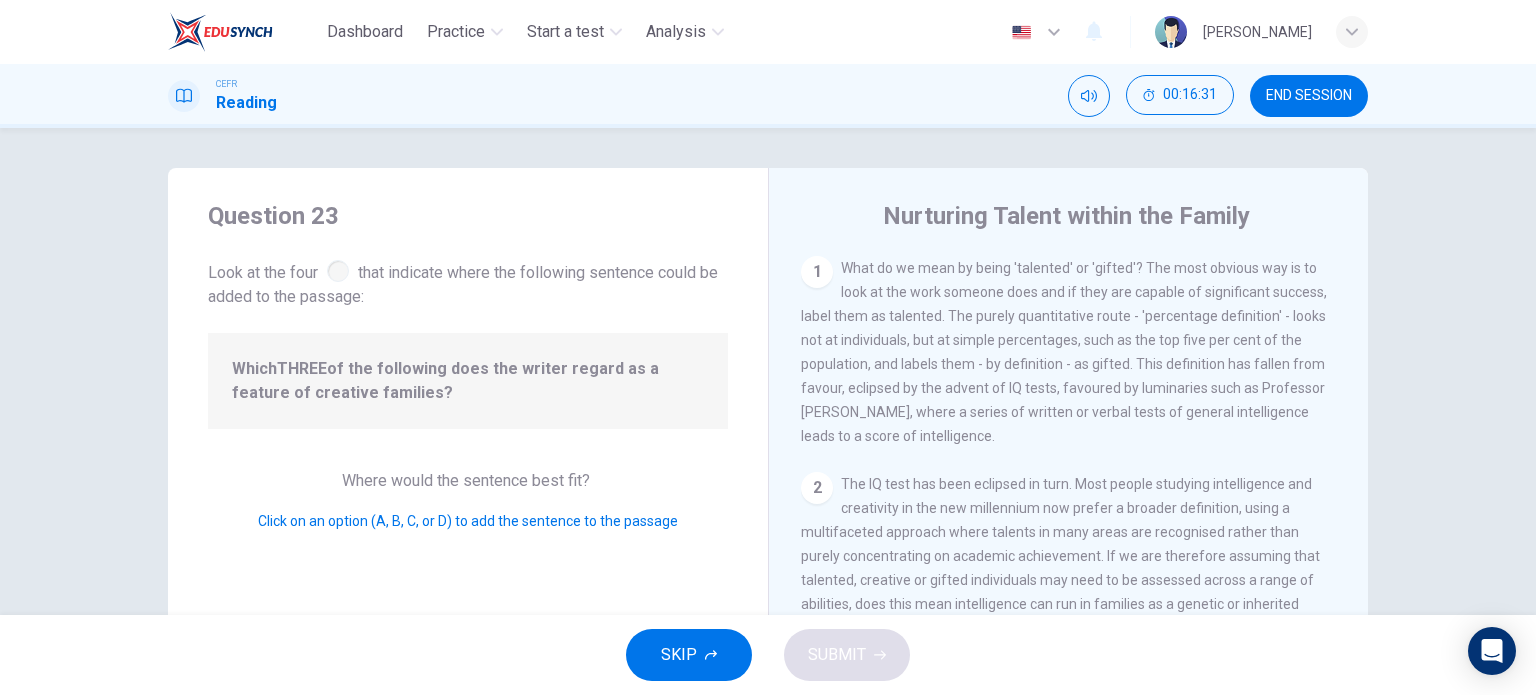 click on "THREE" at bounding box center (302, 368) 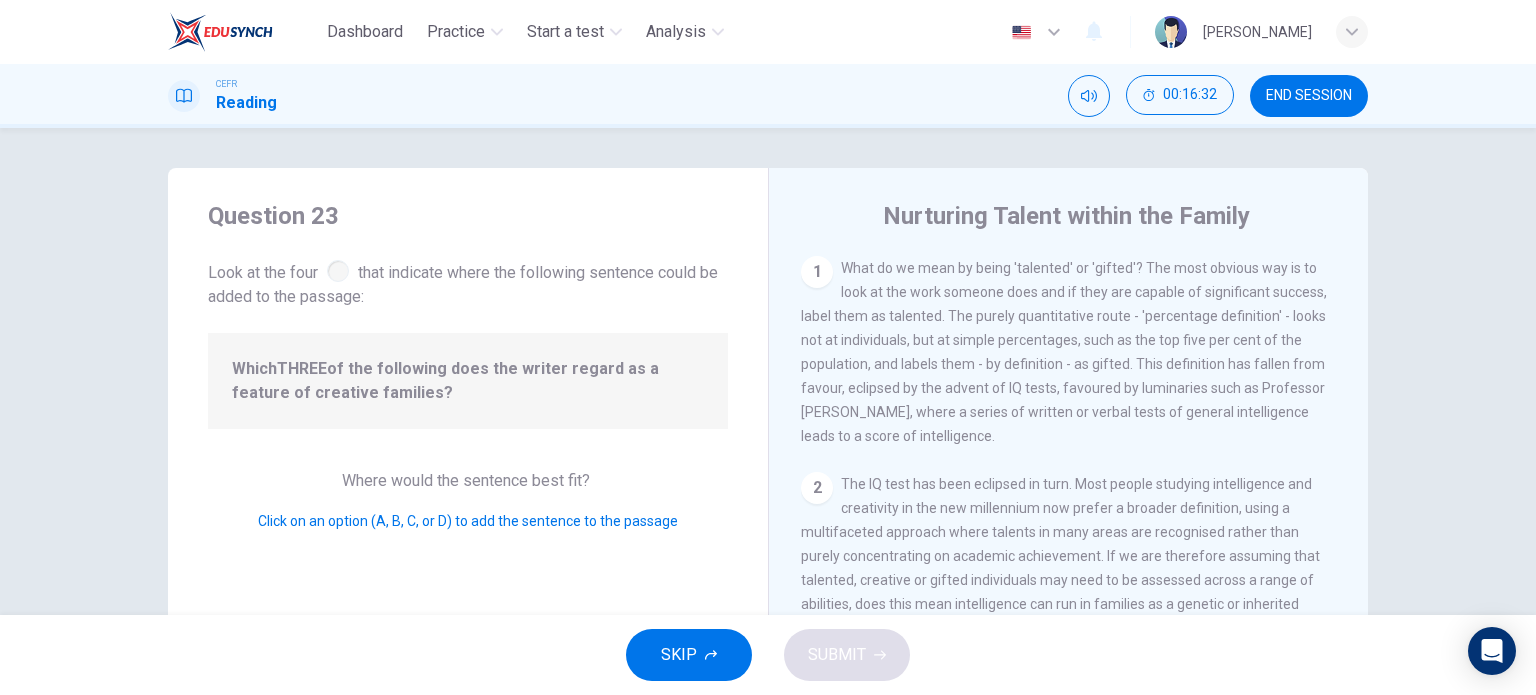 click on "THREE" at bounding box center (302, 368) 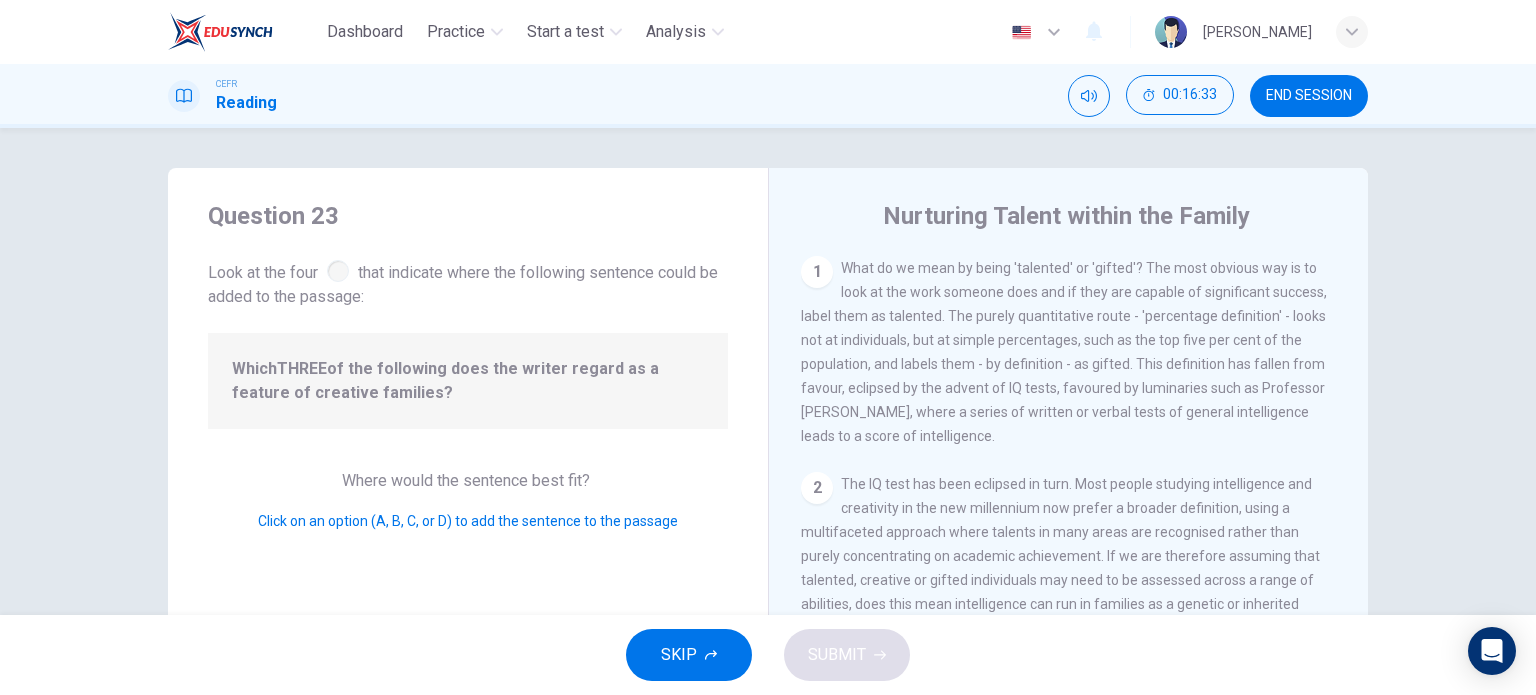 drag, startPoint x: 254, startPoint y: 370, endPoint x: 458, endPoint y: 370, distance: 204 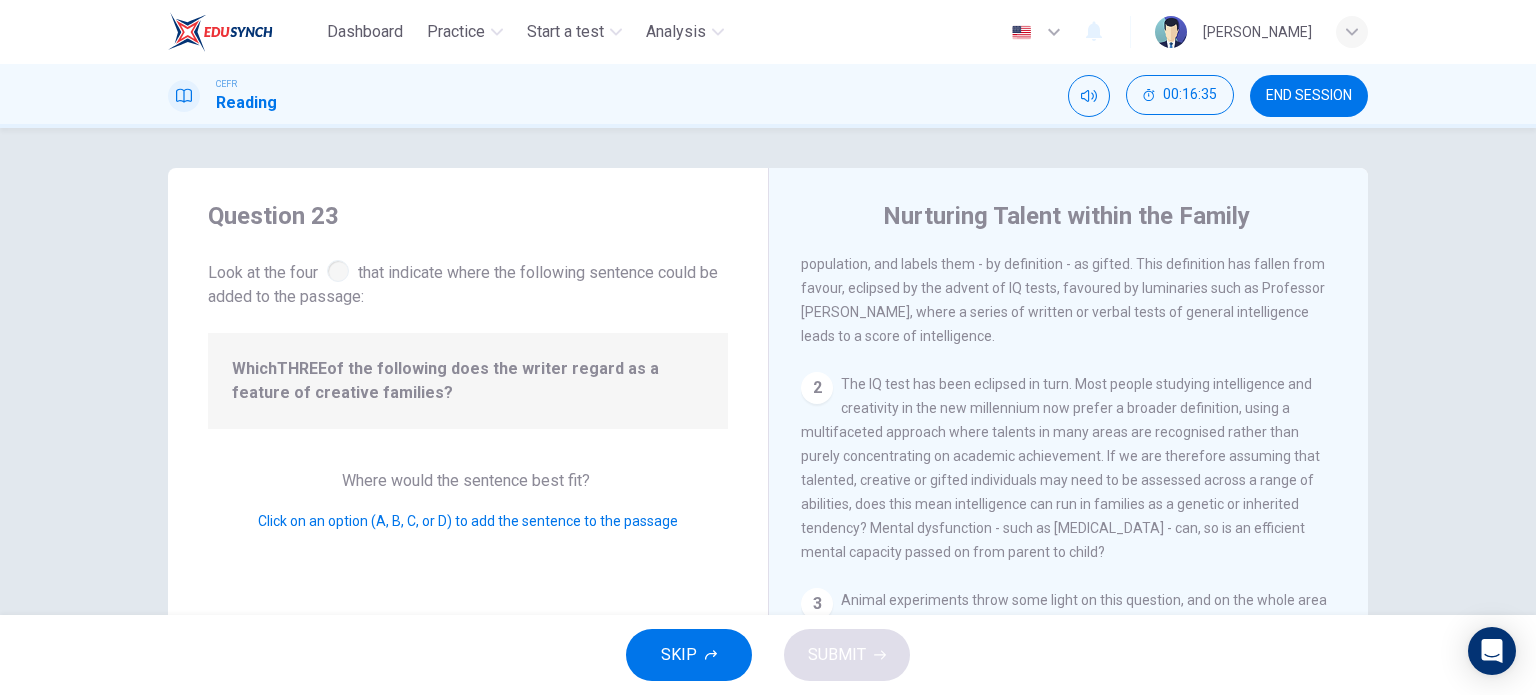 scroll, scrollTop: 300, scrollLeft: 0, axis: vertical 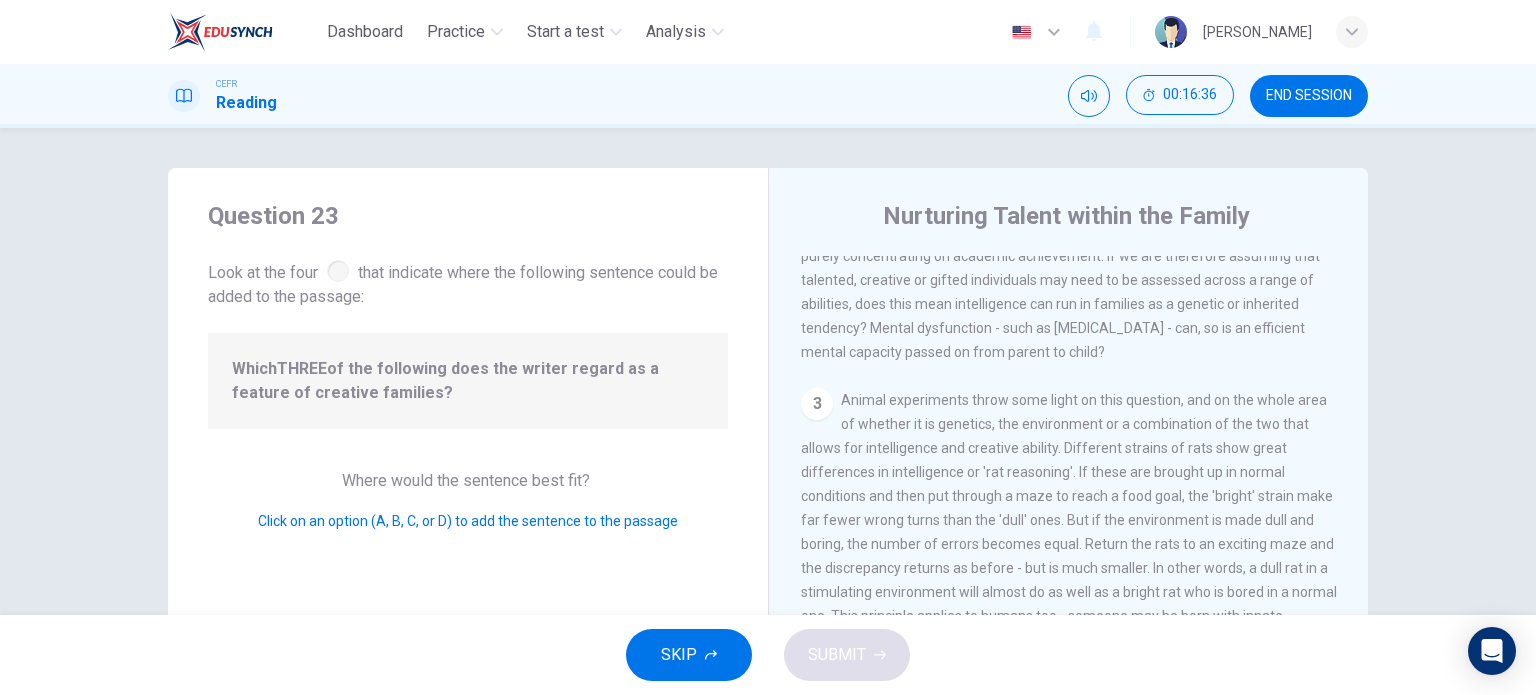click on "Where would the sentence best fit?" at bounding box center [468, 480] 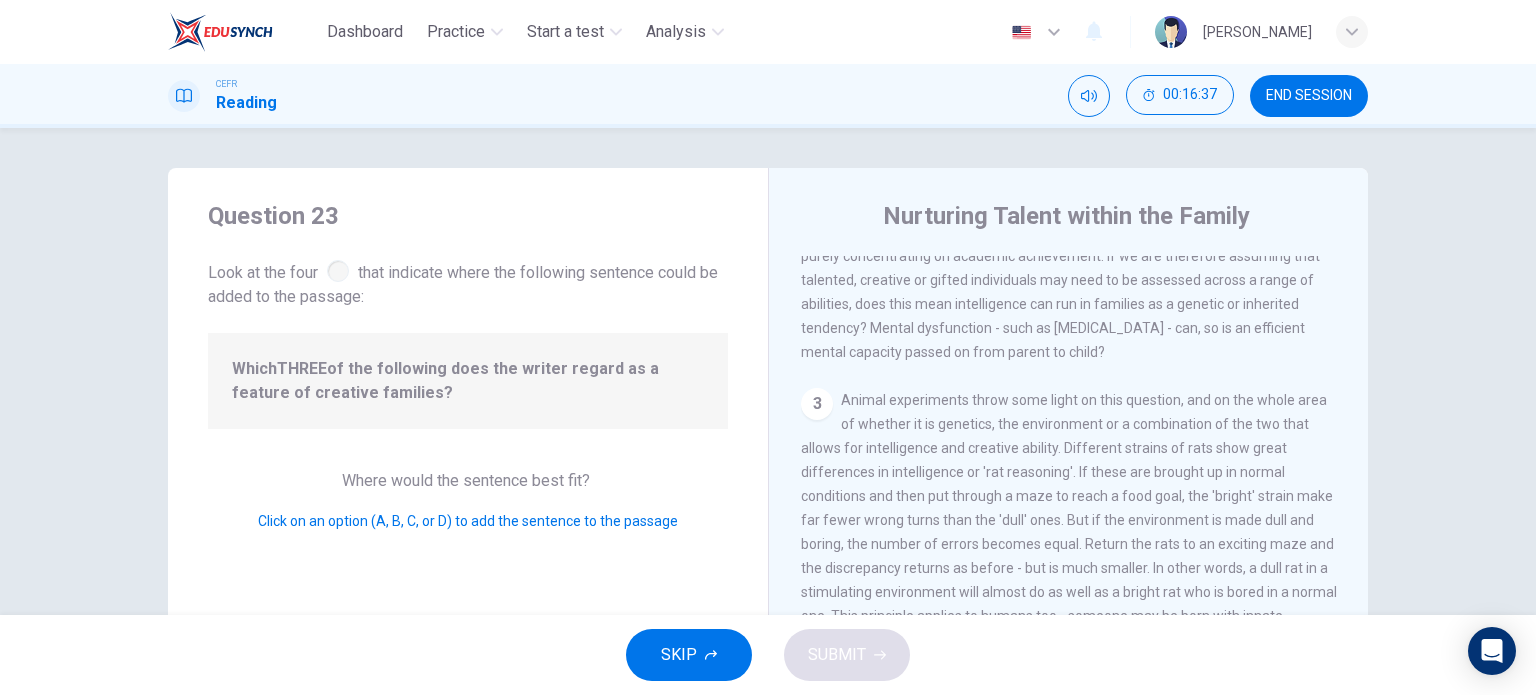 click at bounding box center [338, 271] 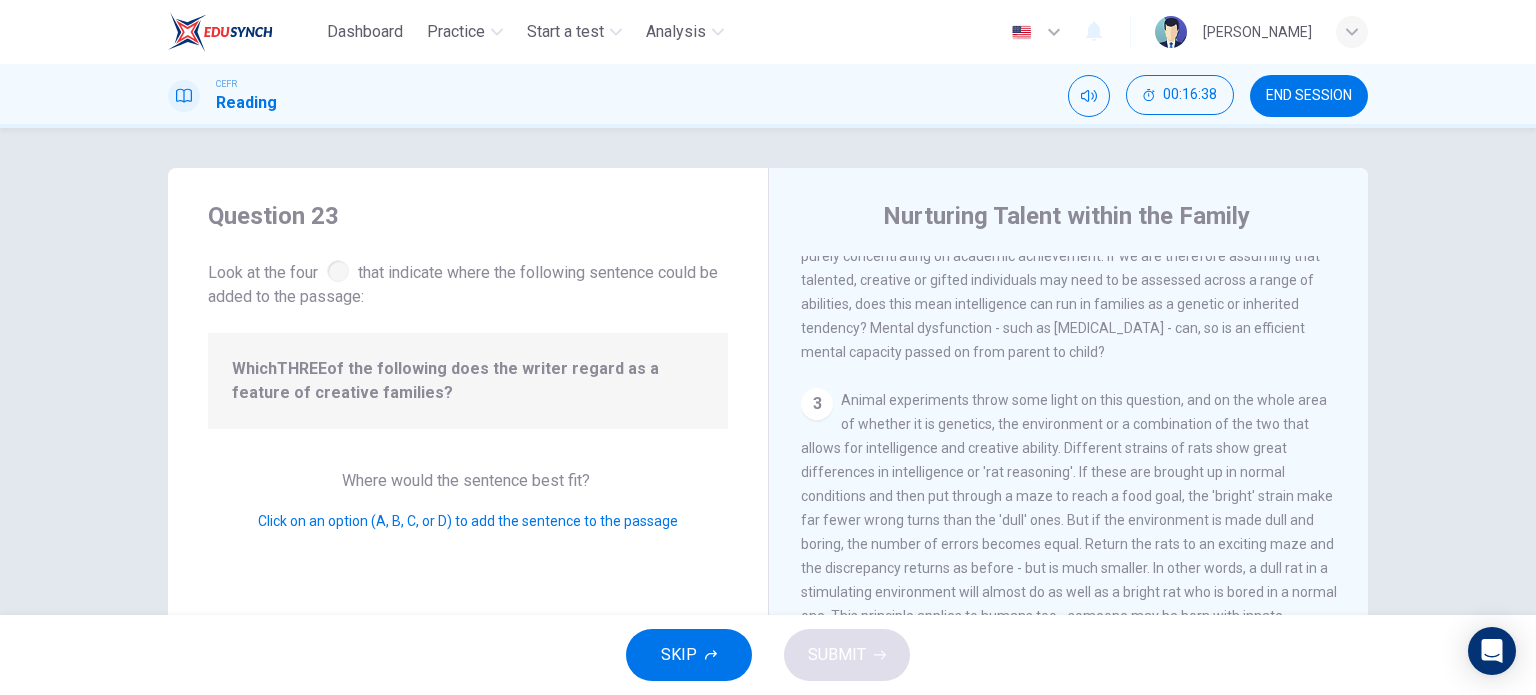 click at bounding box center [338, 271] 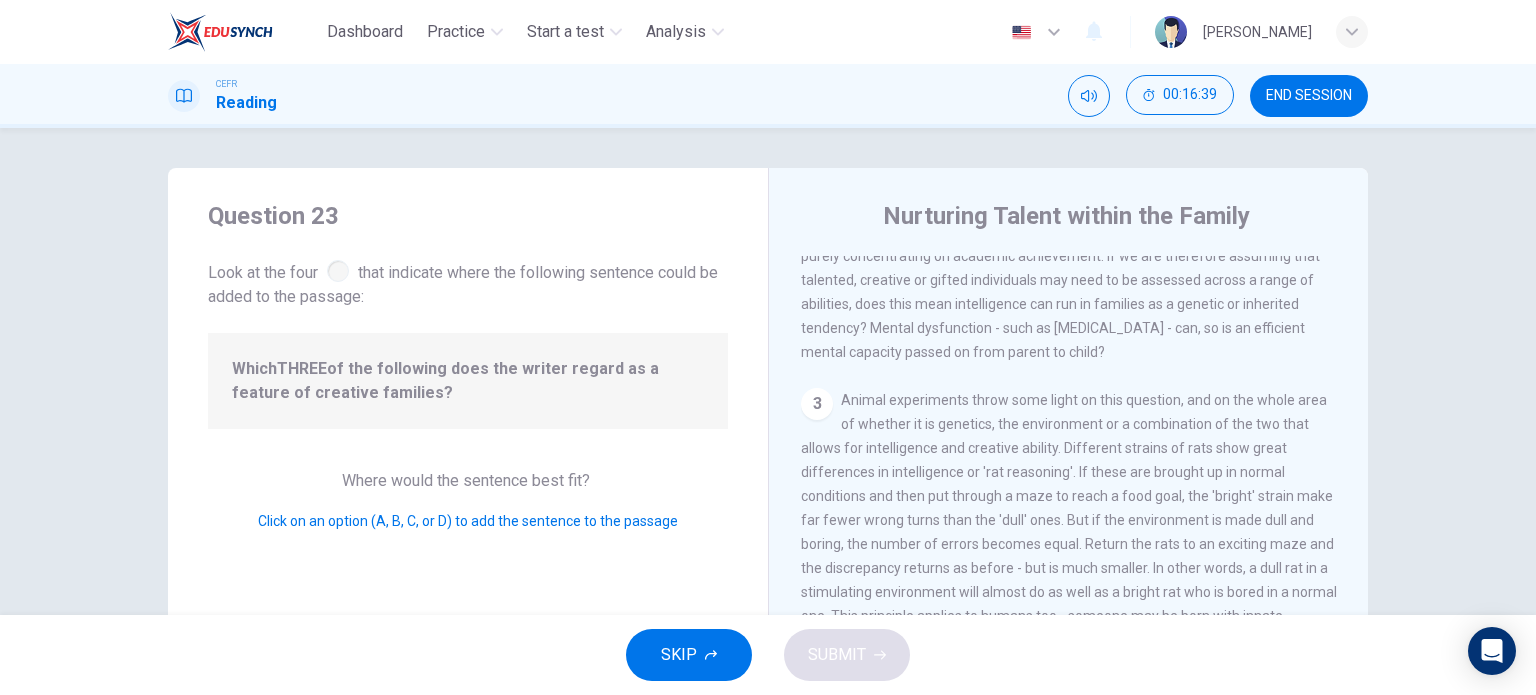 click on "Click on an option (A, B, C, or D) to add the sentence to the passage" at bounding box center [468, 521] 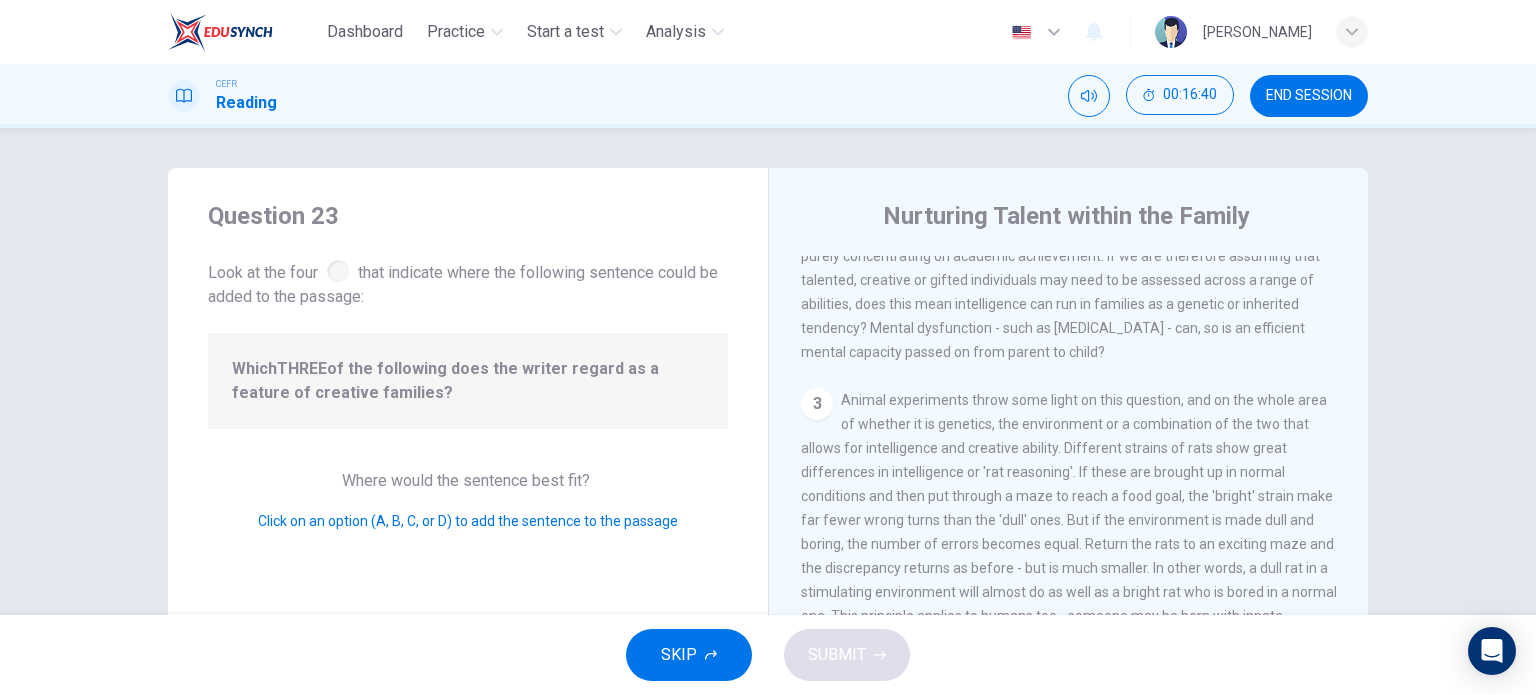 click on "Click on an option (A, B, C, or D) to add the sentence to the passage" at bounding box center (468, 521) 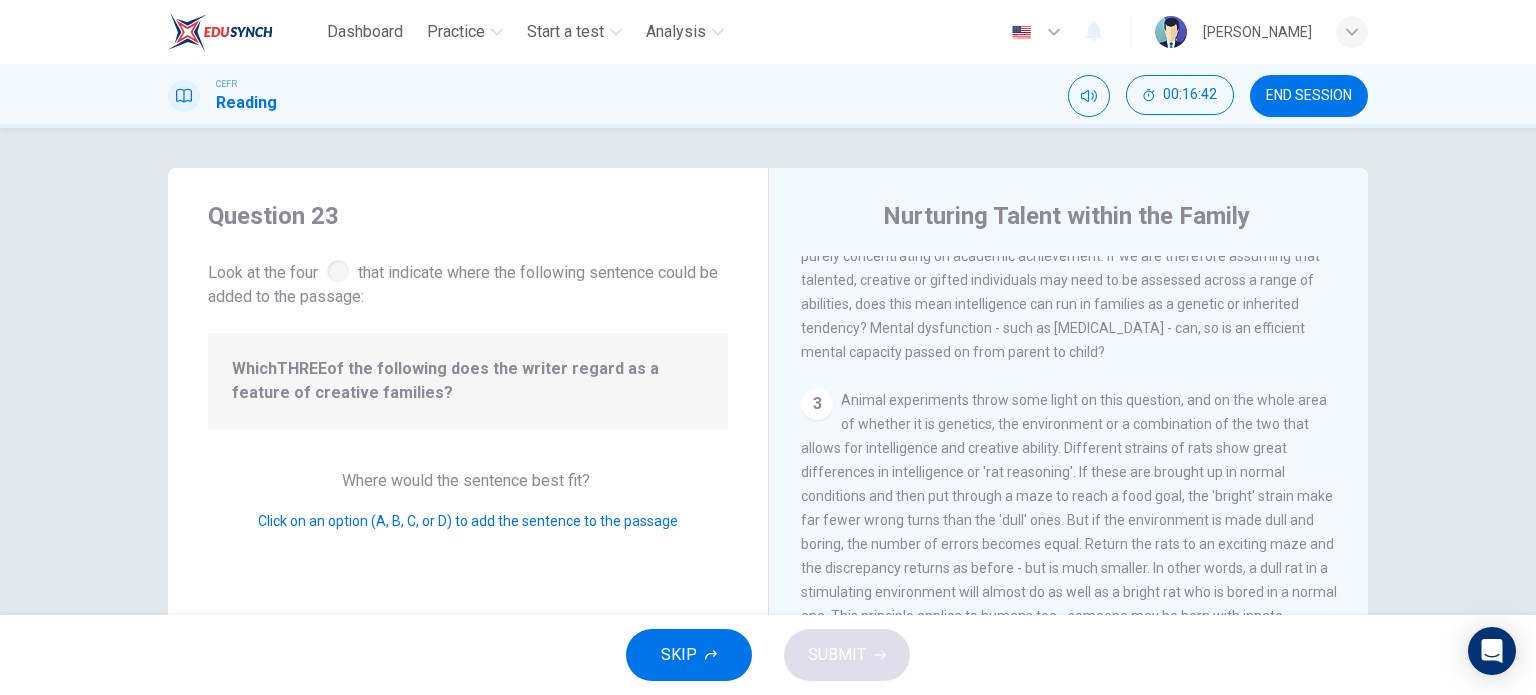 click on "Click on an option (A, B, C, or D) to add the sentence to the passage" at bounding box center [468, 521] 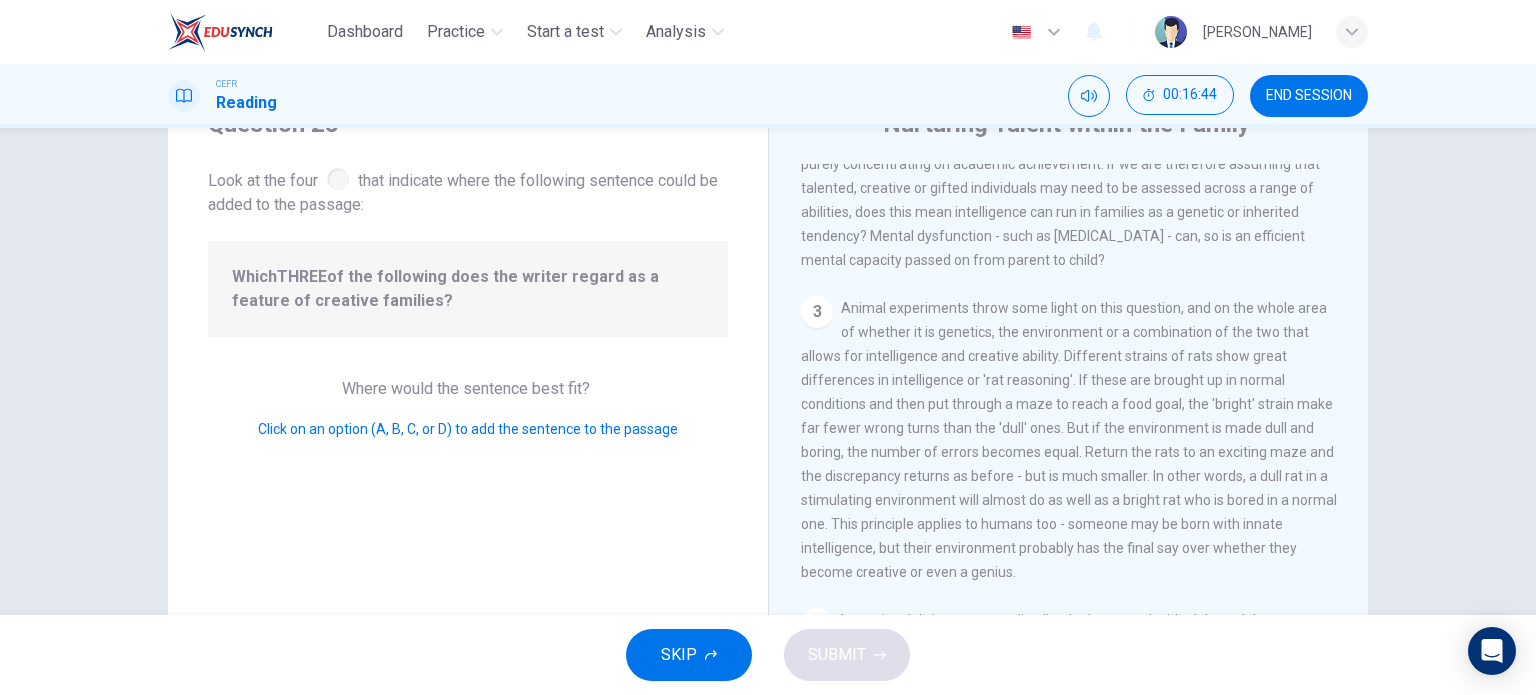 scroll, scrollTop: 88, scrollLeft: 0, axis: vertical 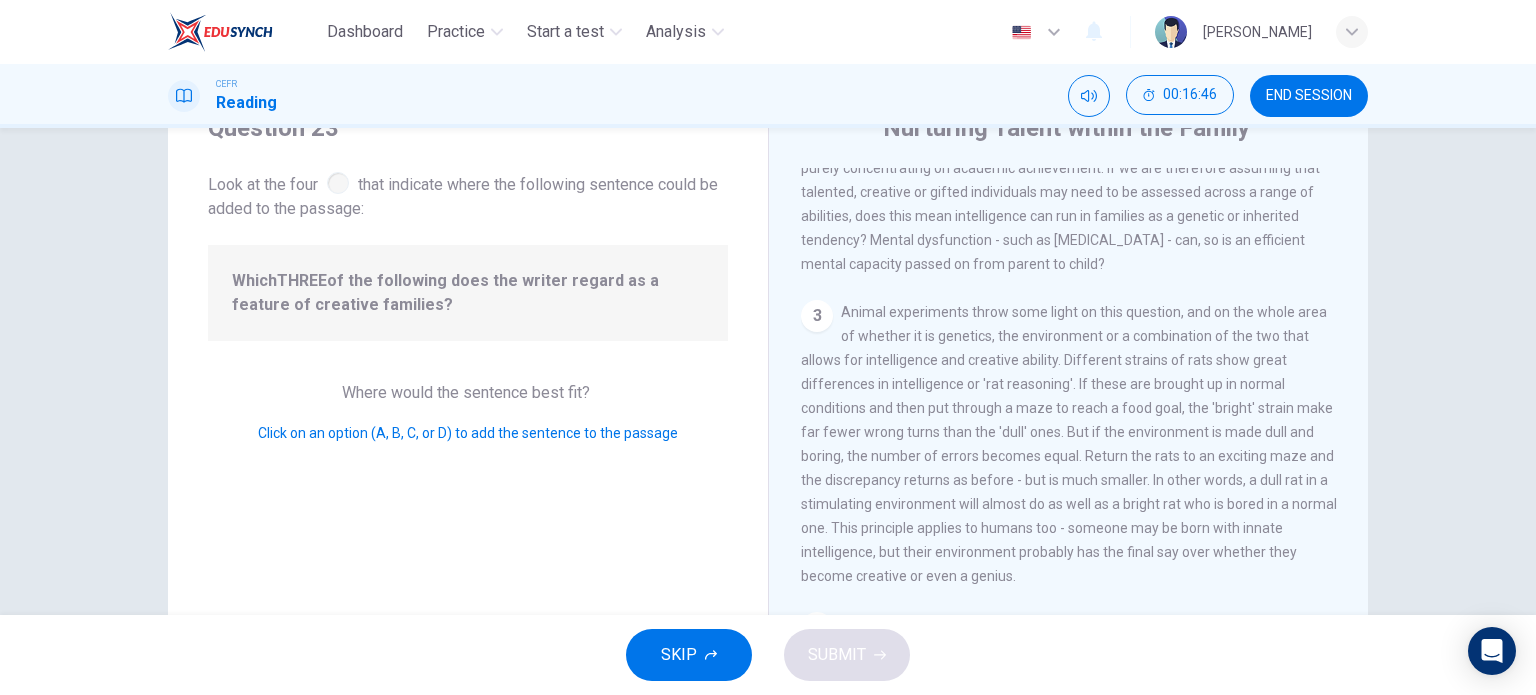 click on "3" at bounding box center (817, 316) 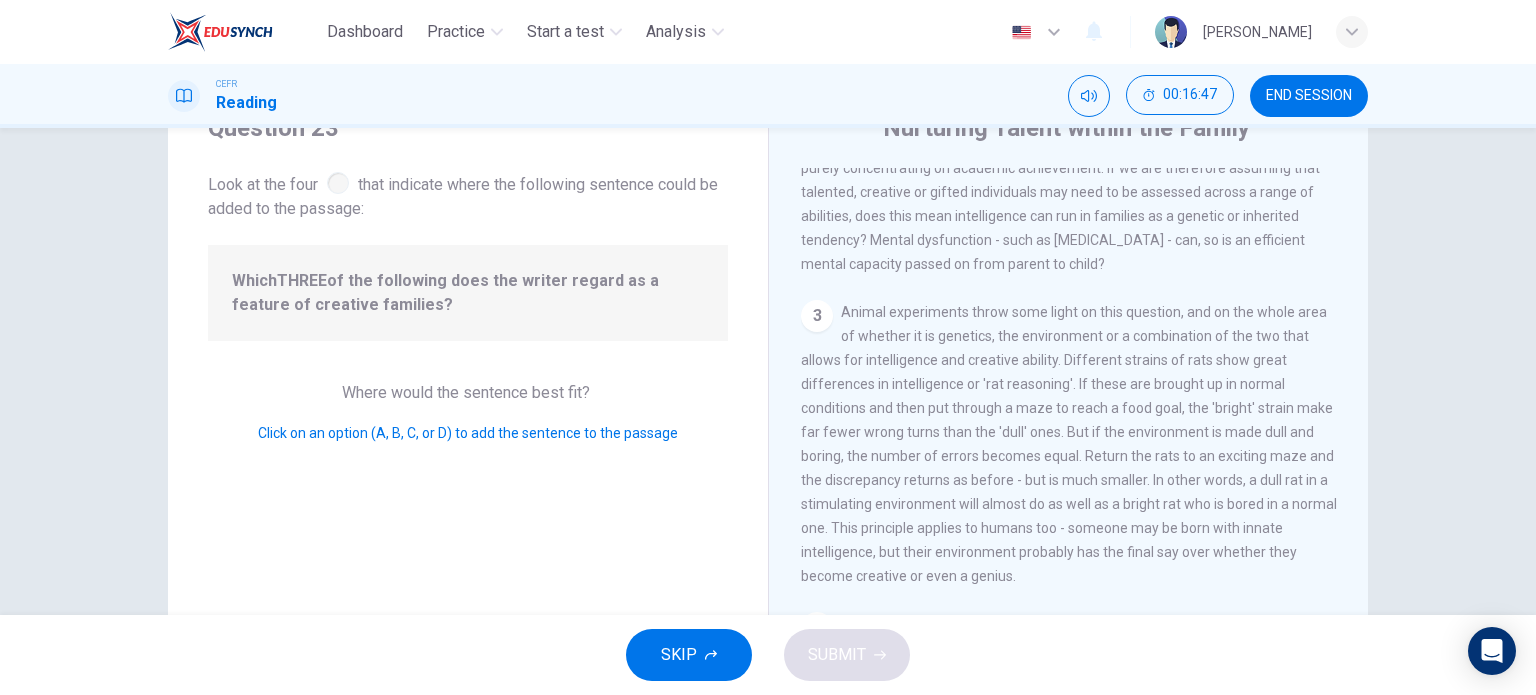 click on "Animal experiments throw some light on this question, and on the whole area of whether it is genetics, the environment or a combination of the two that allows for intelligence and creative ability. Different strains of rats show great differences in intelligence or 'rat reasoning'. If these are brought up in normal conditions and then put through a maze to reach a food goal, the 'bright' strain make far fewer wrong turns than the 'dull' ones. But if the environment is made dull and boring, the number of errors becomes equal. Return the rats to an exciting maze and the discrepancy returns as before - but is much smaller. In other words, a dull rat in a stimulating environment will almost do as well as a bright rat who is bored in a normal one. This principle applies to humans too - someone may be born with innate intelligence, but their environment probably has the final say over whether they become creative or even a genius." at bounding box center [1069, 444] 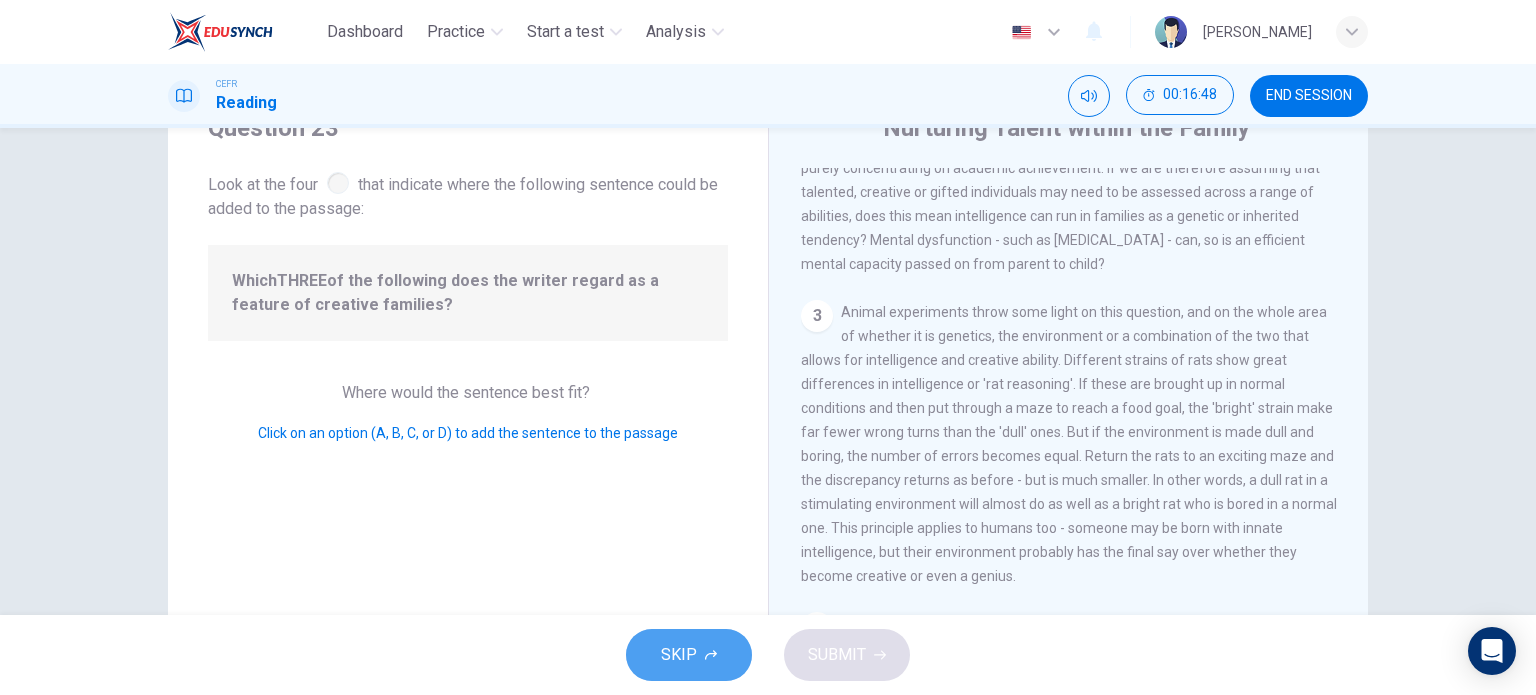 click on "SKIP" at bounding box center [679, 655] 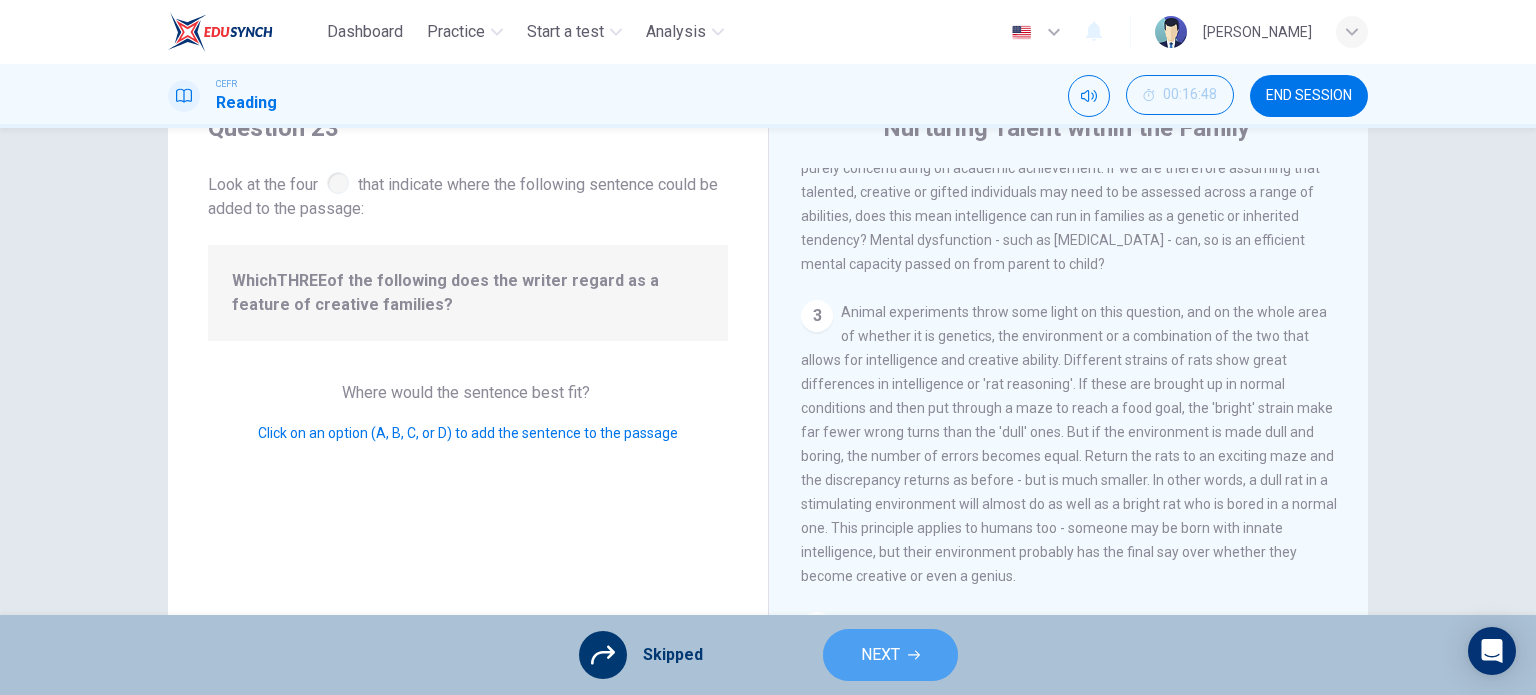 click 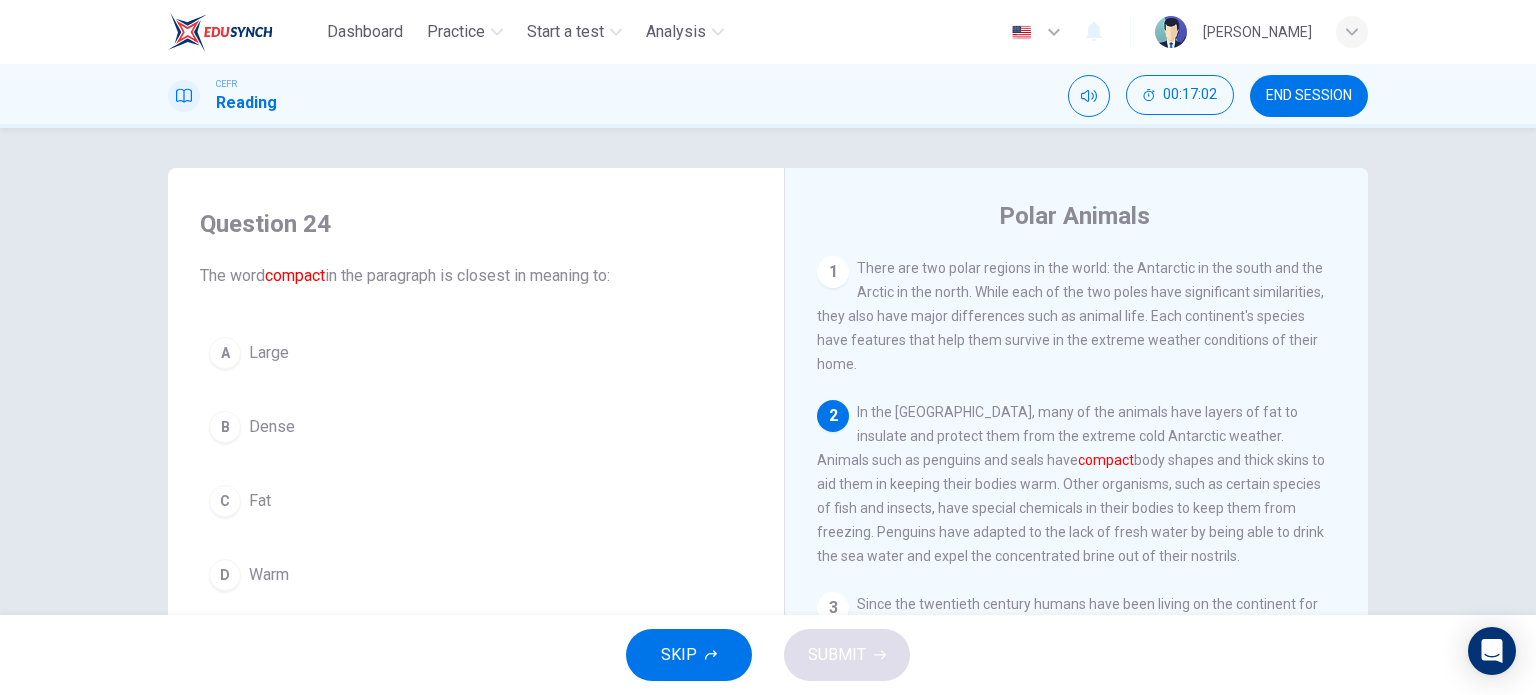 click on "Dense" at bounding box center (272, 427) 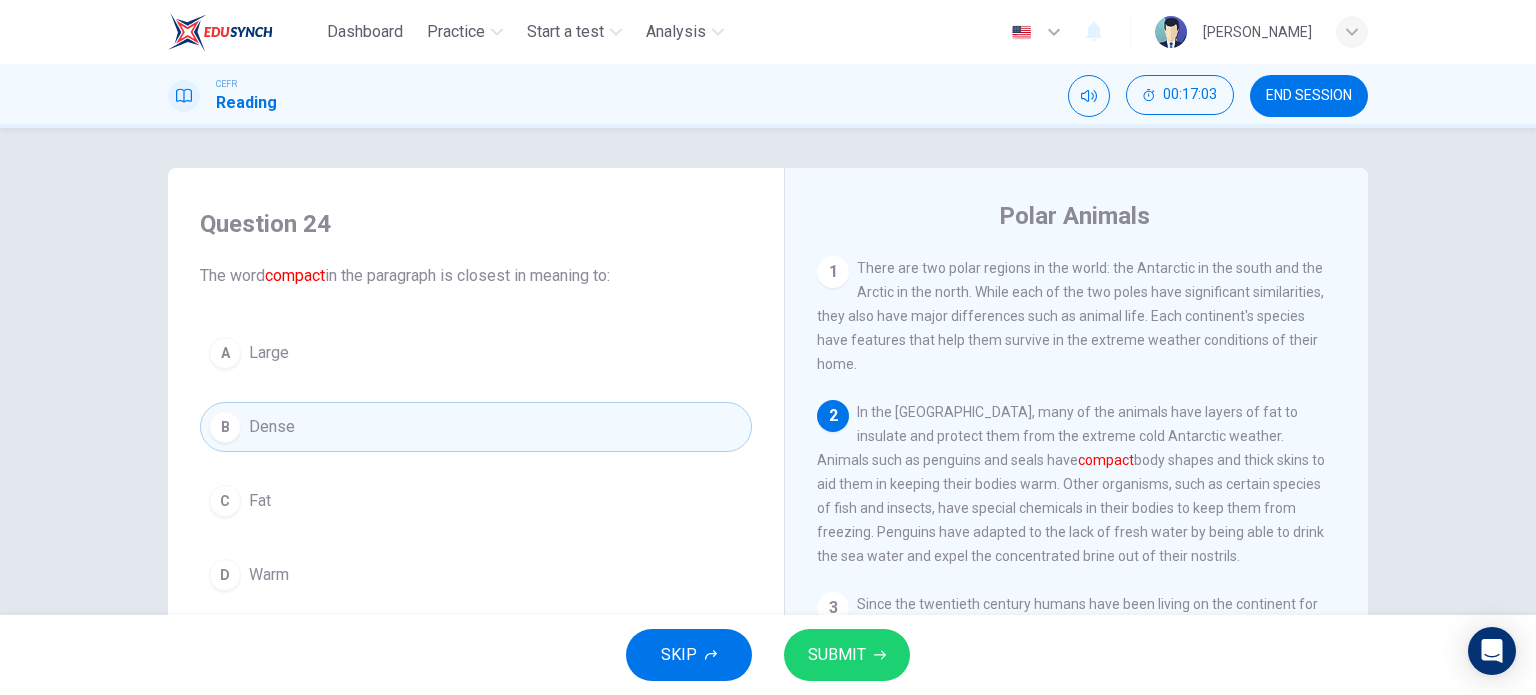 click on "SUBMIT" at bounding box center [837, 655] 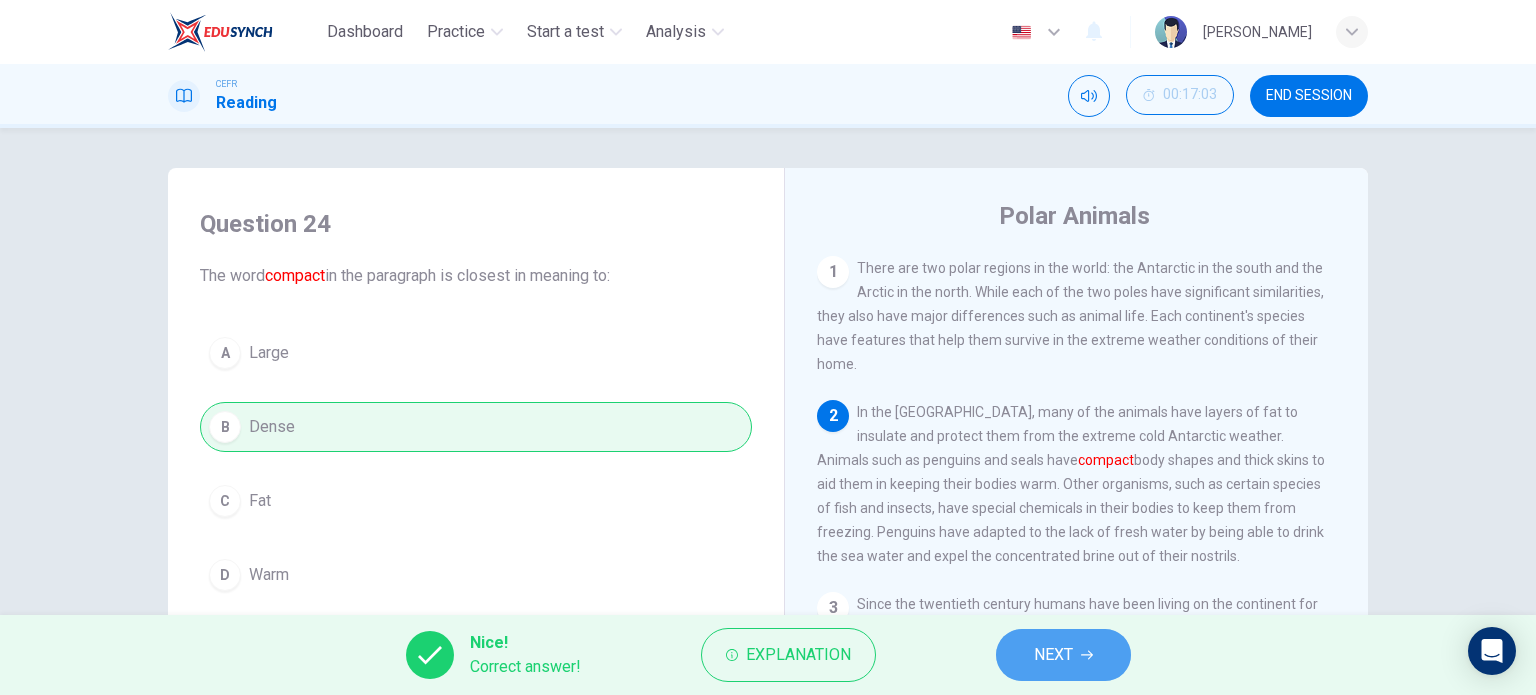 click on "NEXT" at bounding box center [1053, 655] 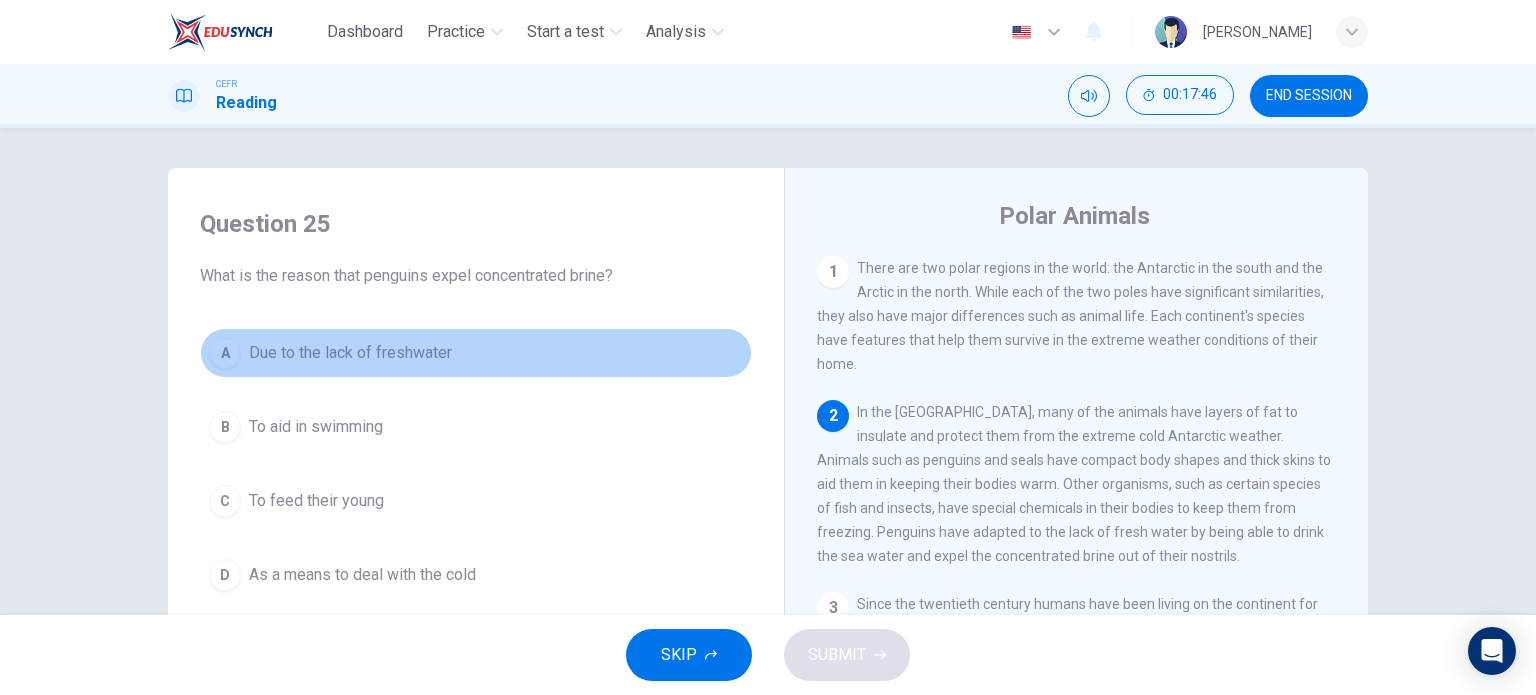 click on "Due to the lack of freshwater" at bounding box center (350, 353) 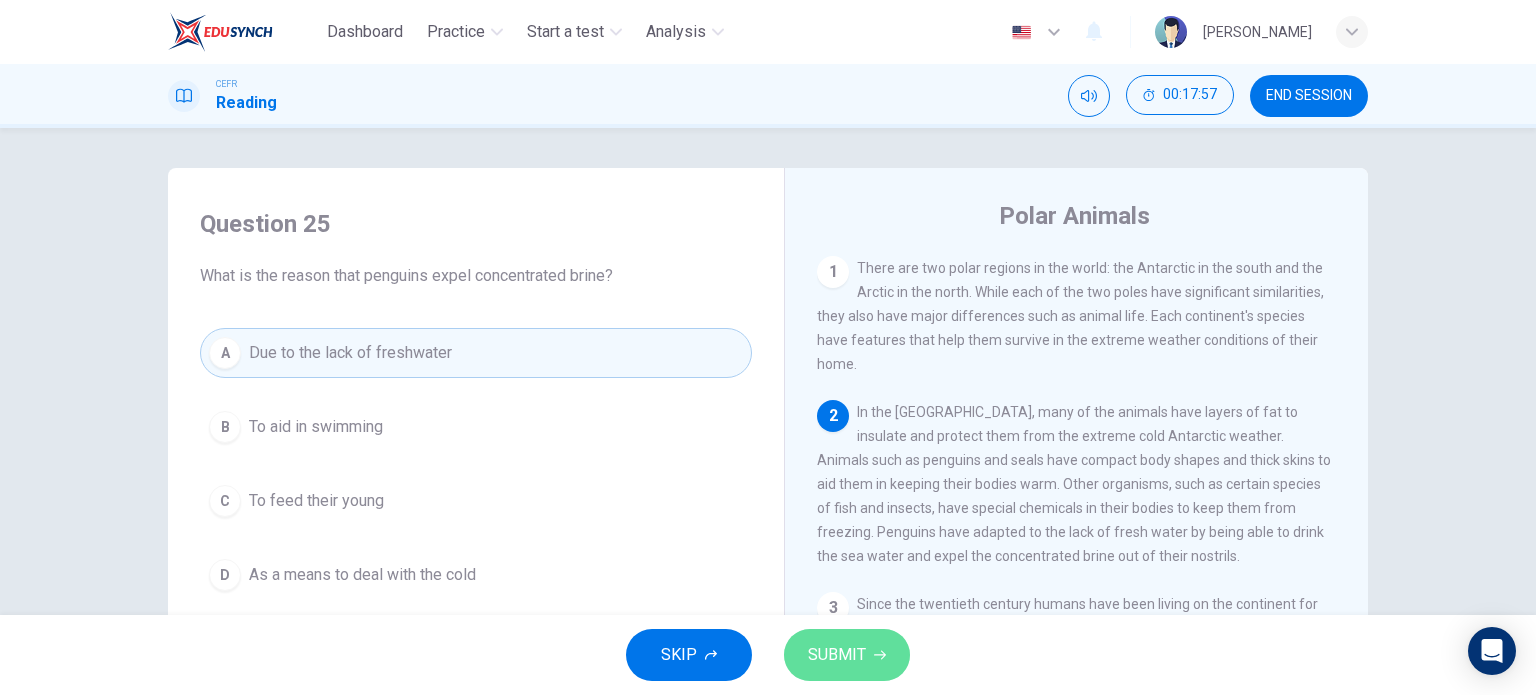 click on "SUBMIT" at bounding box center (837, 655) 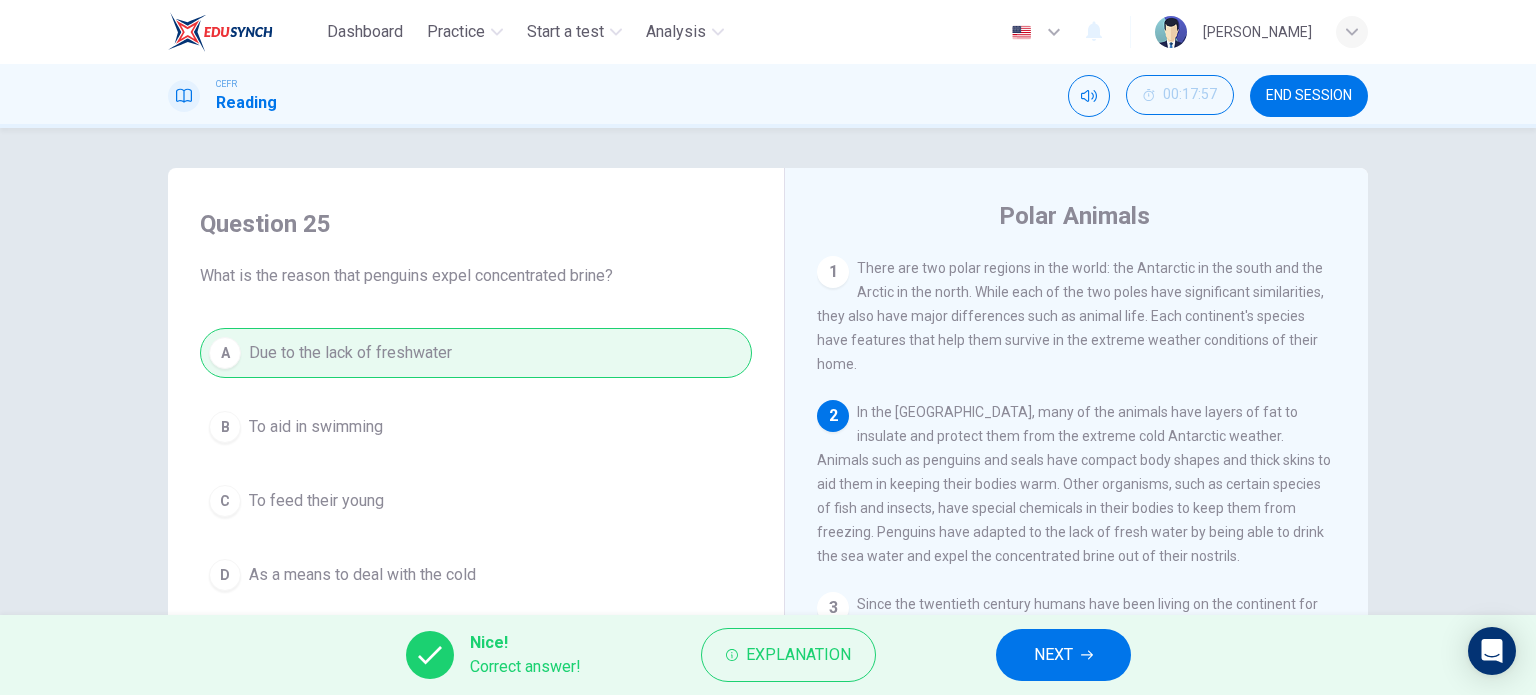 click on "NEXT" at bounding box center (1053, 655) 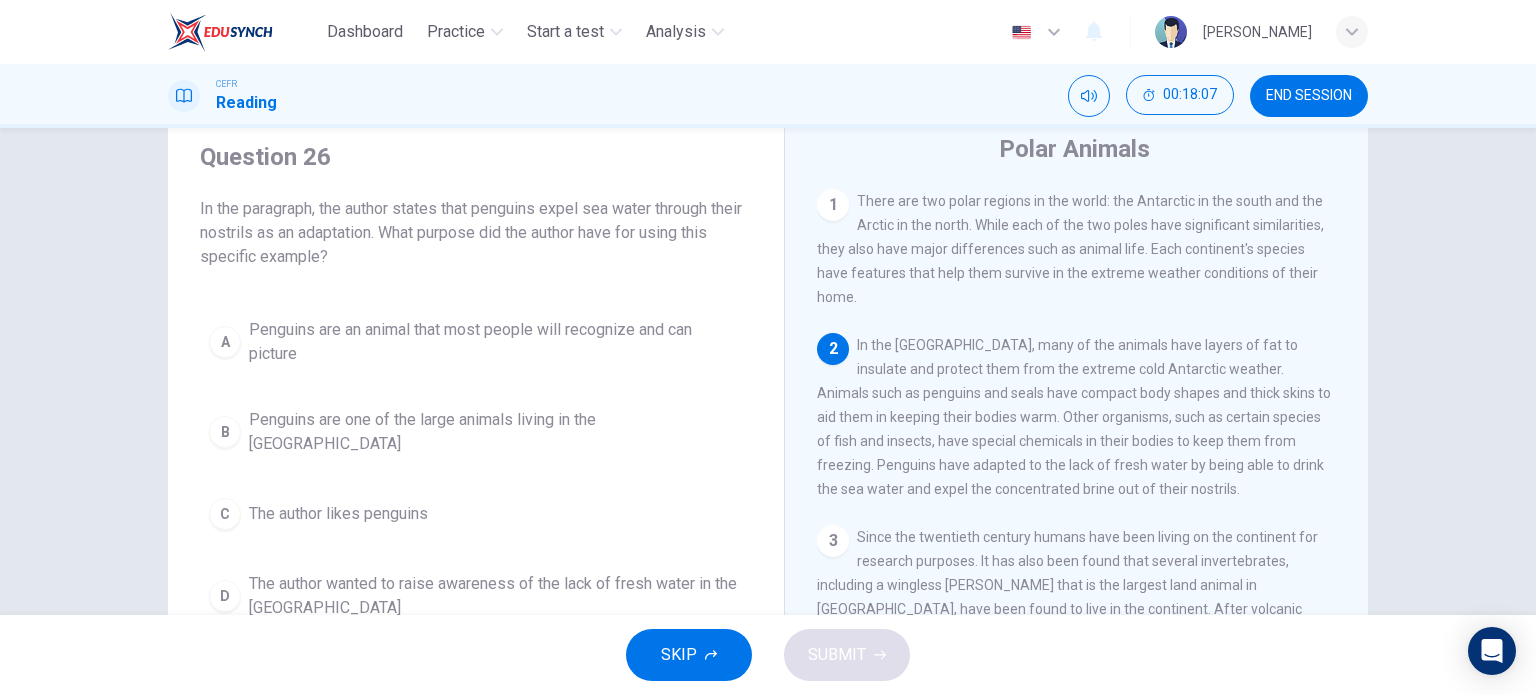 scroll, scrollTop: 100, scrollLeft: 0, axis: vertical 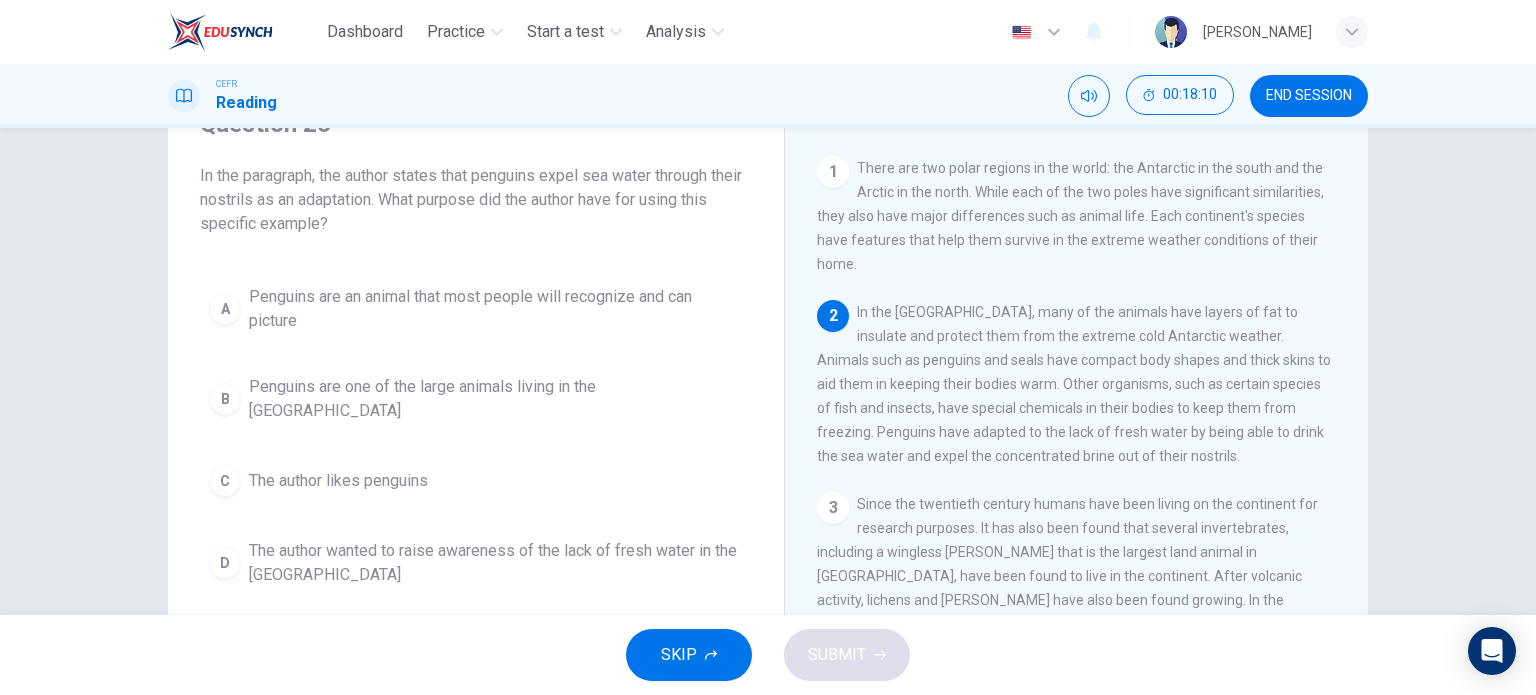 click on "D The author wanted to raise awareness of the lack of fresh water in the Antarctic" at bounding box center (476, 563) 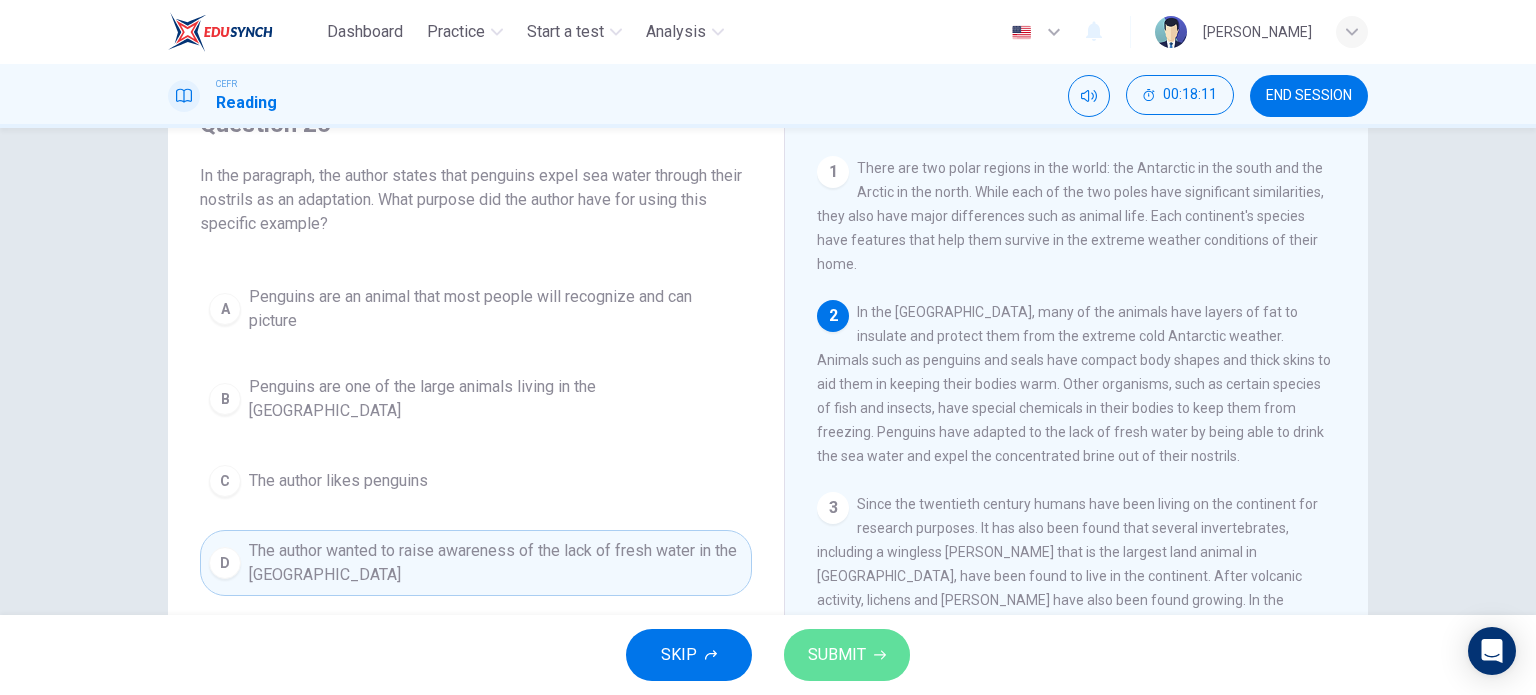click on "SUBMIT" at bounding box center [847, 655] 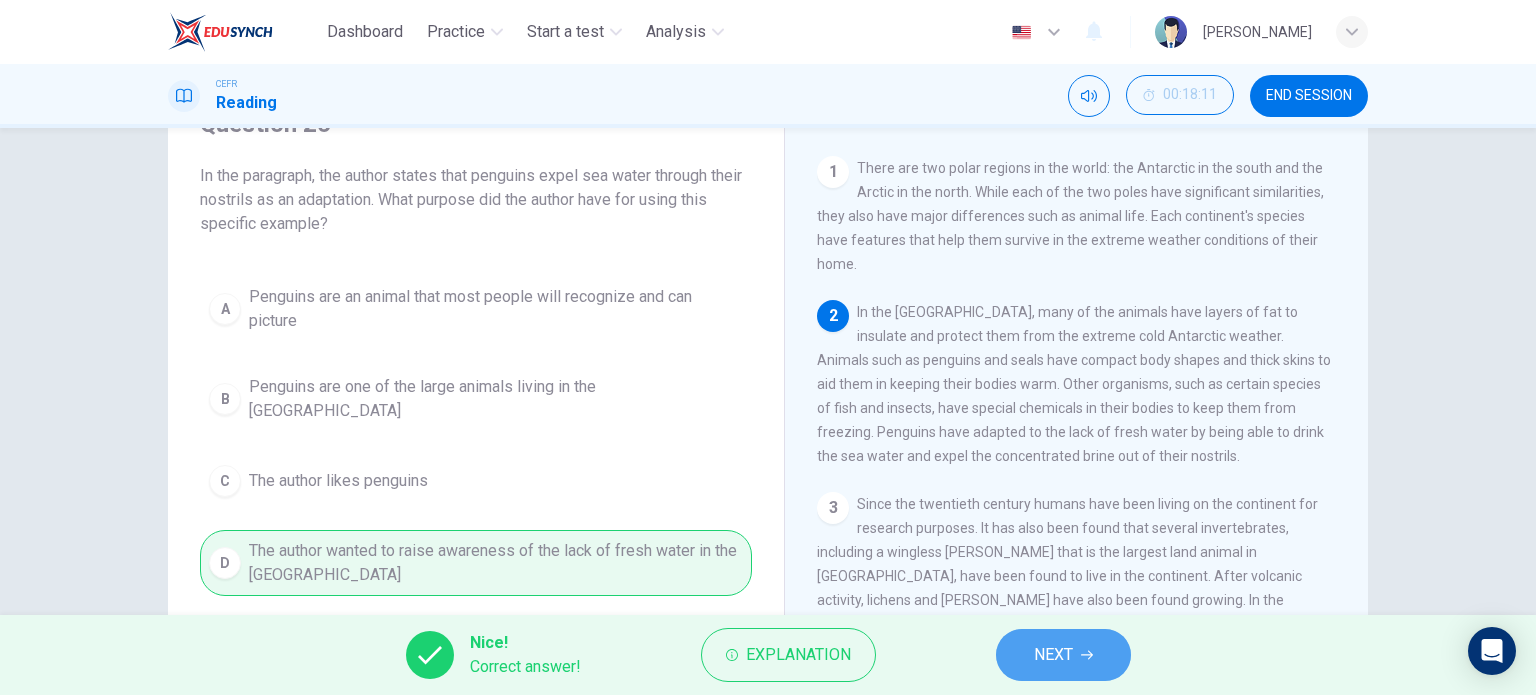 click on "NEXT" at bounding box center [1053, 655] 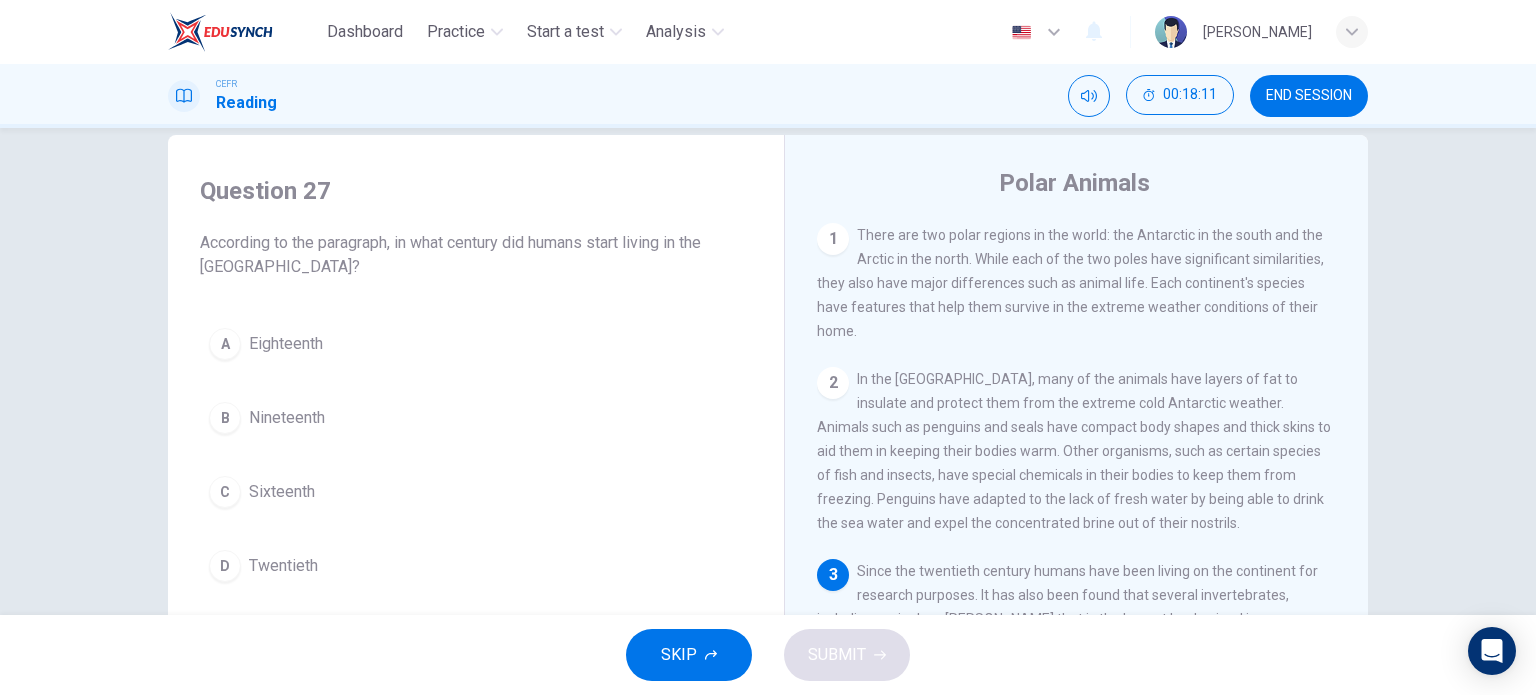 scroll, scrollTop: 0, scrollLeft: 0, axis: both 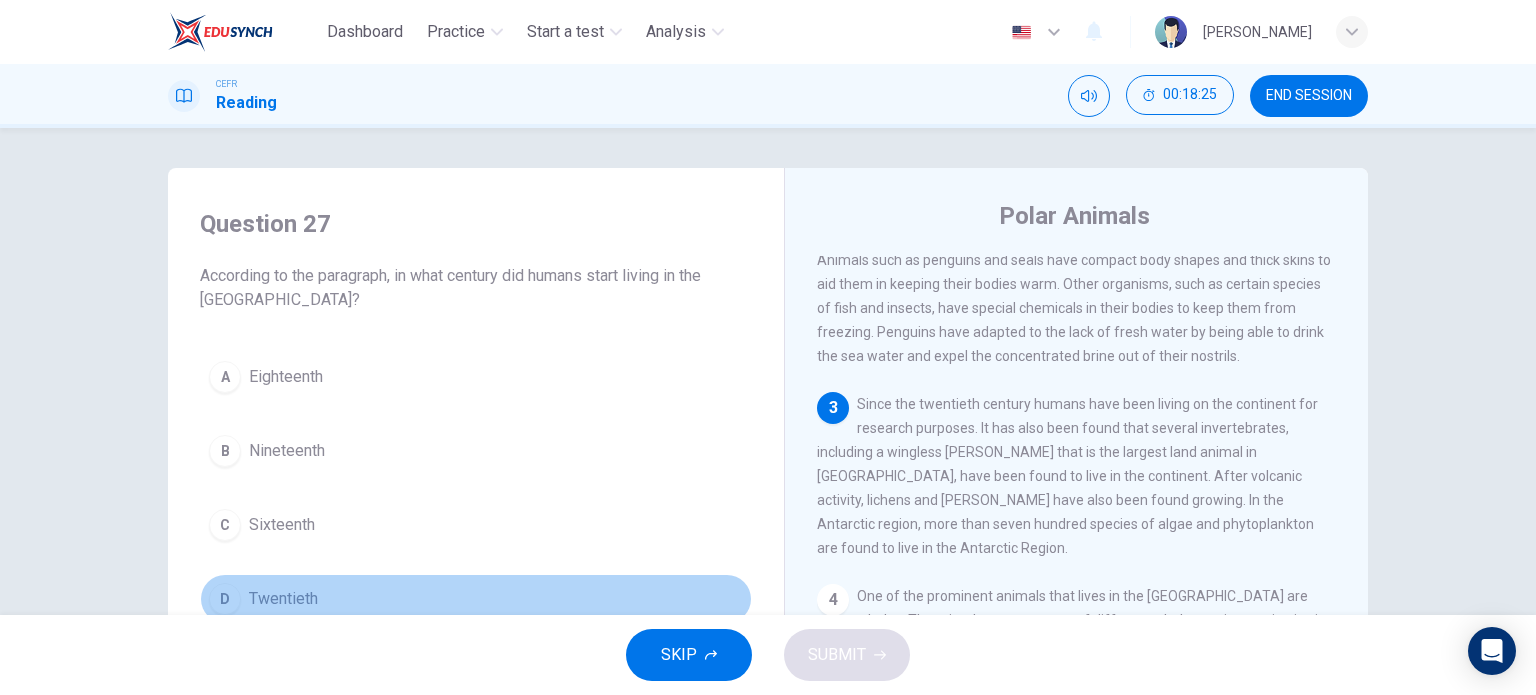 click on "Twentieth" at bounding box center [283, 599] 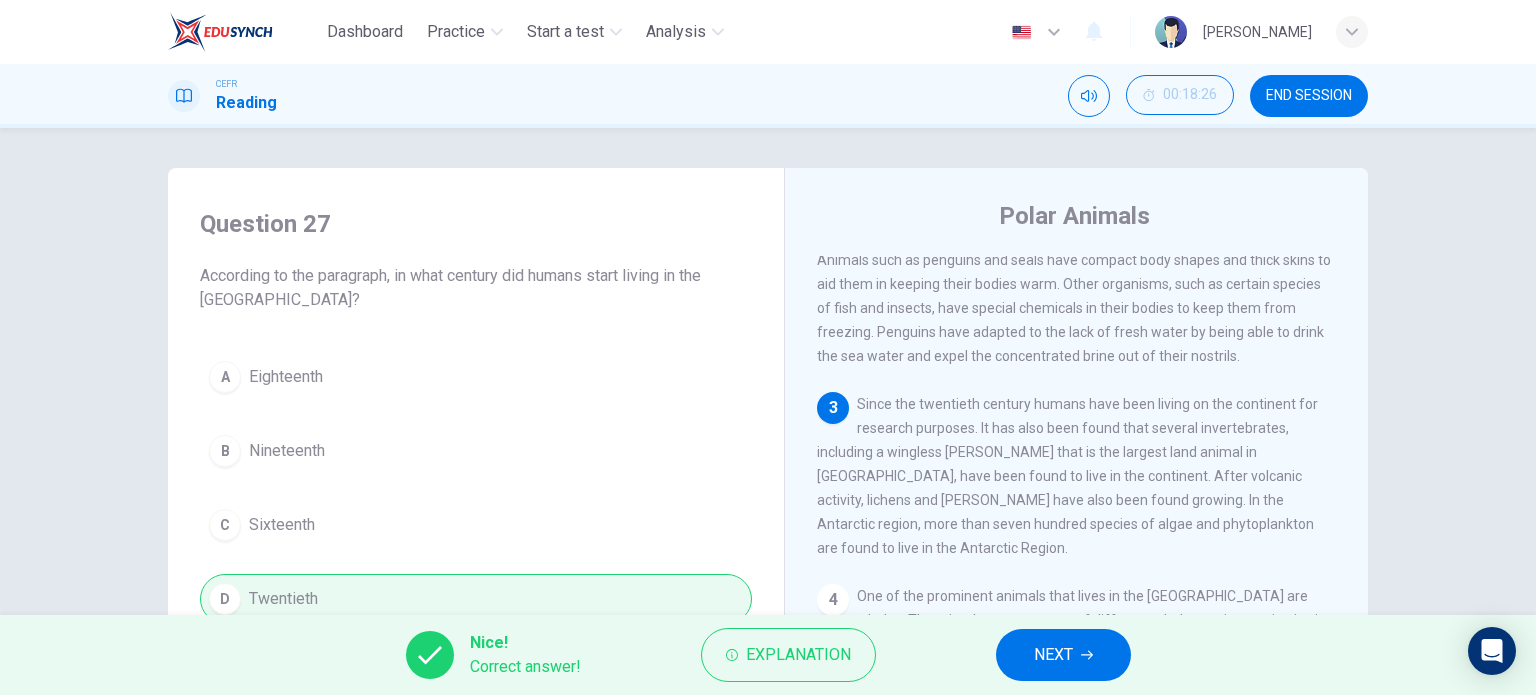 click on "NEXT" at bounding box center (1053, 655) 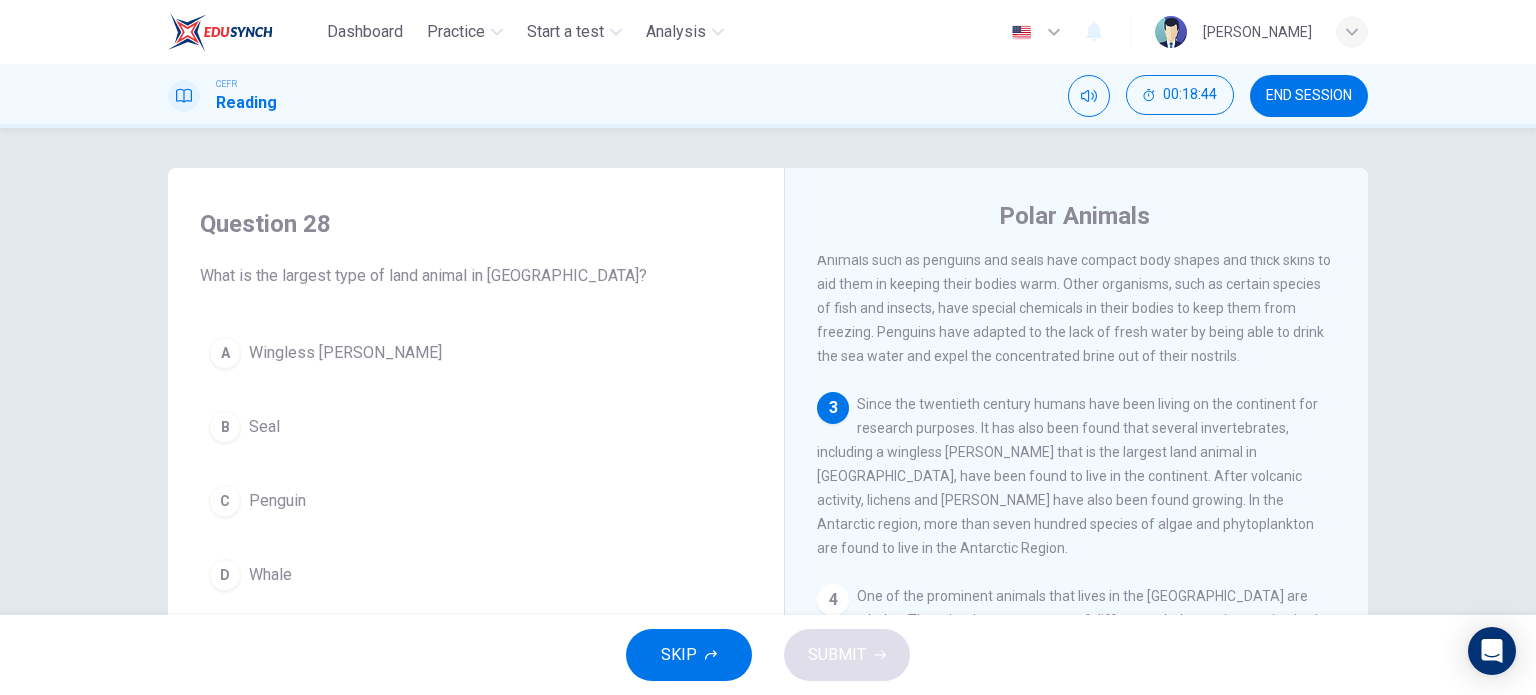click on "Wingless midge" at bounding box center (345, 353) 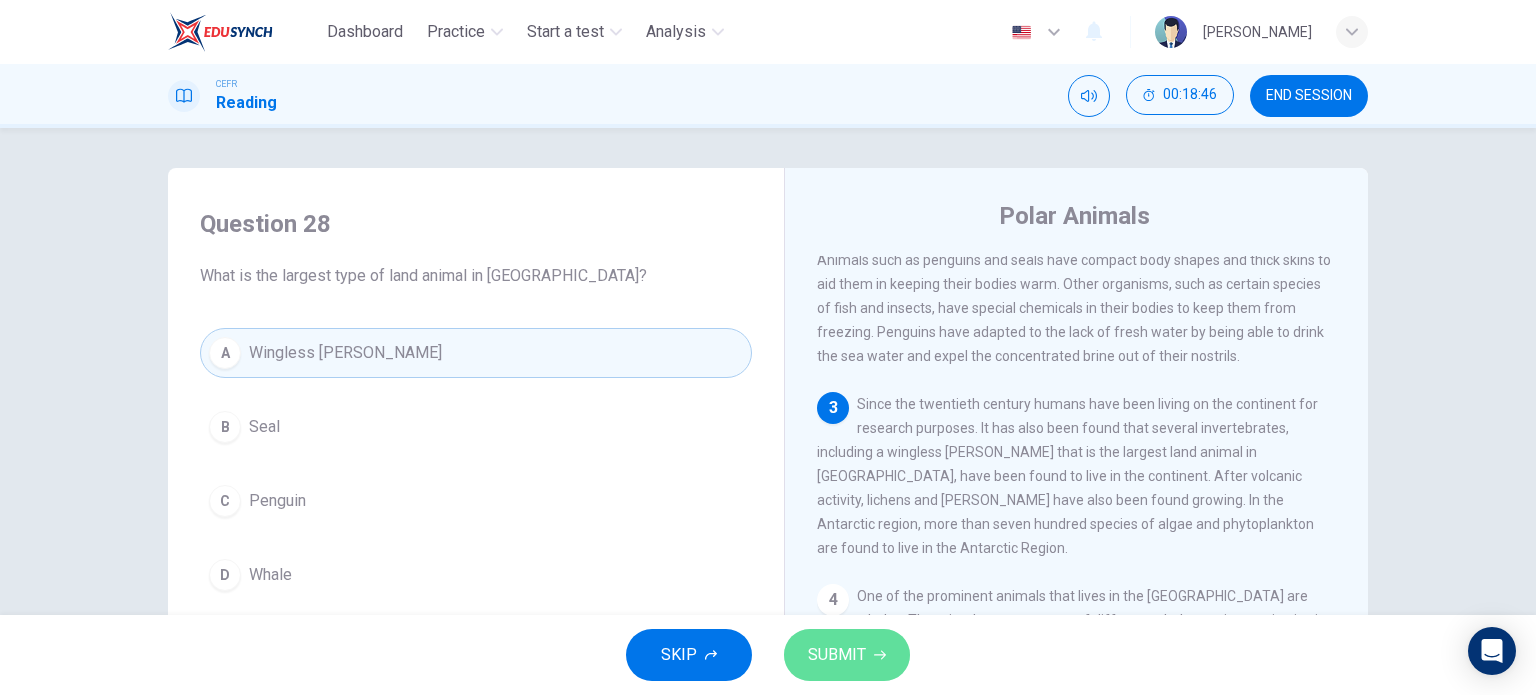 click on "SUBMIT" at bounding box center [847, 655] 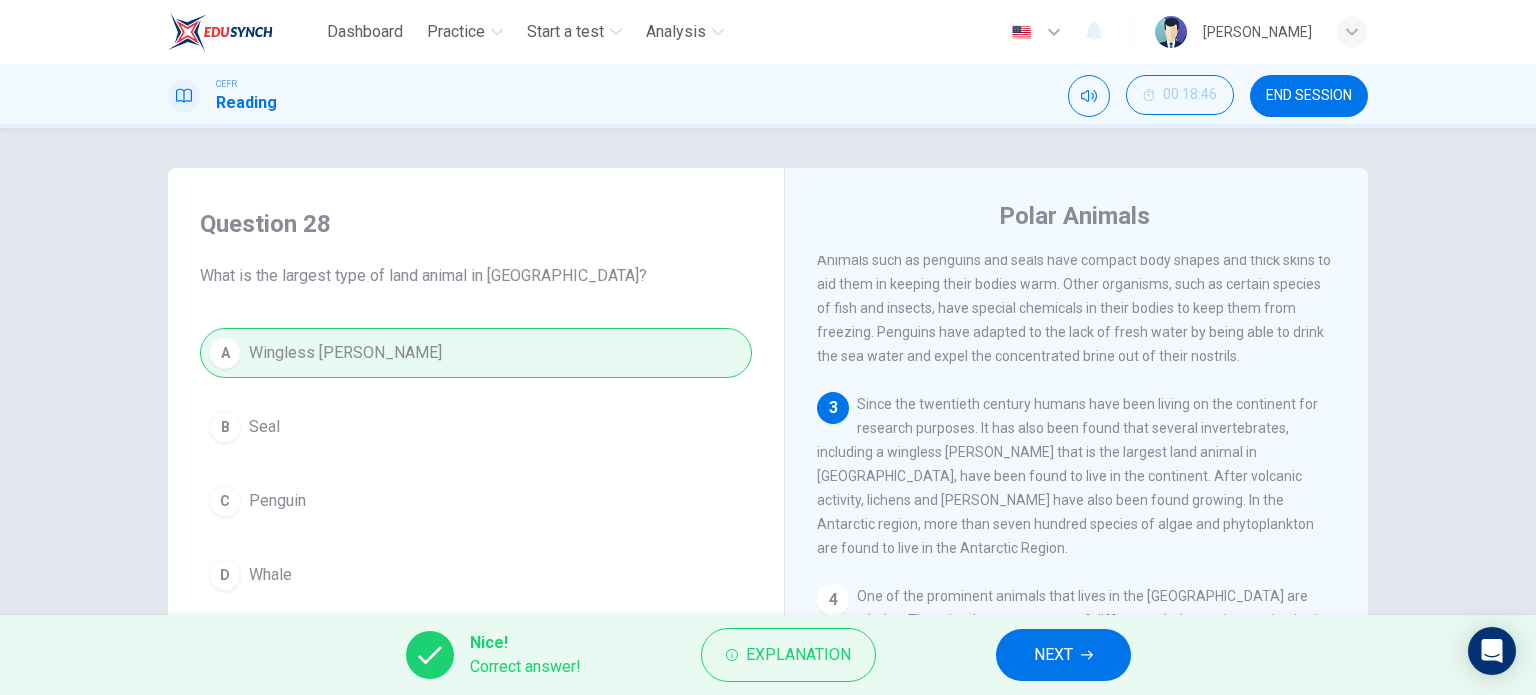 click on "NEXT" at bounding box center [1053, 655] 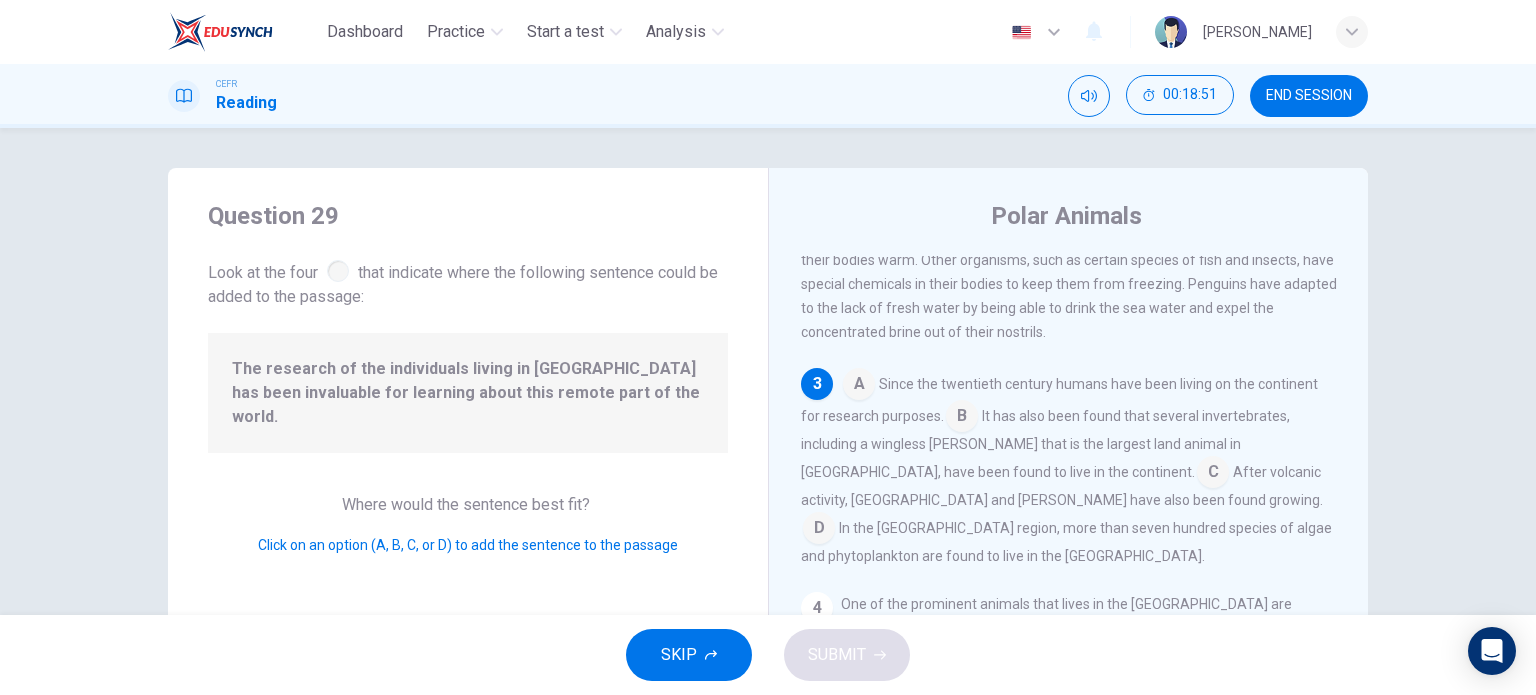 scroll, scrollTop: 200, scrollLeft: 0, axis: vertical 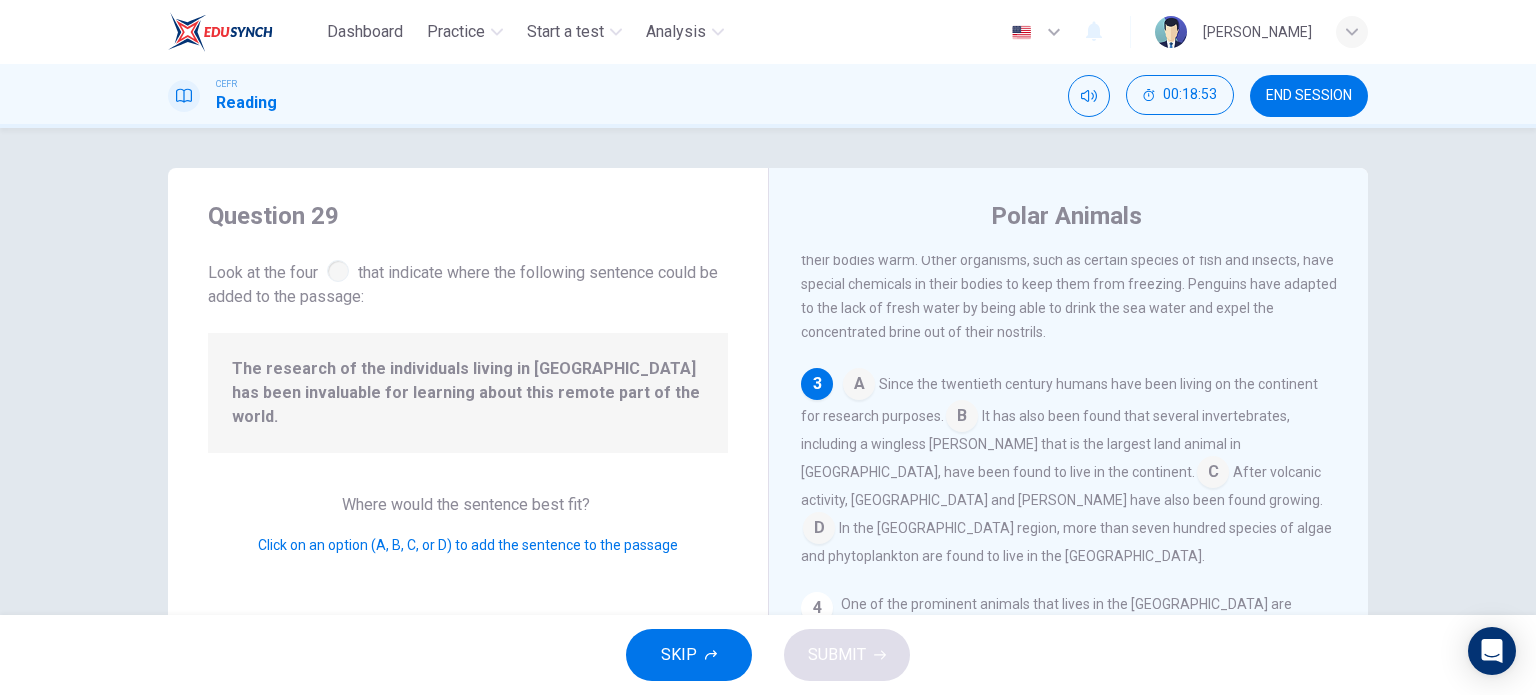 drag, startPoint x: 344, startPoint y: 363, endPoint x: 411, endPoint y: 380, distance: 69.12308 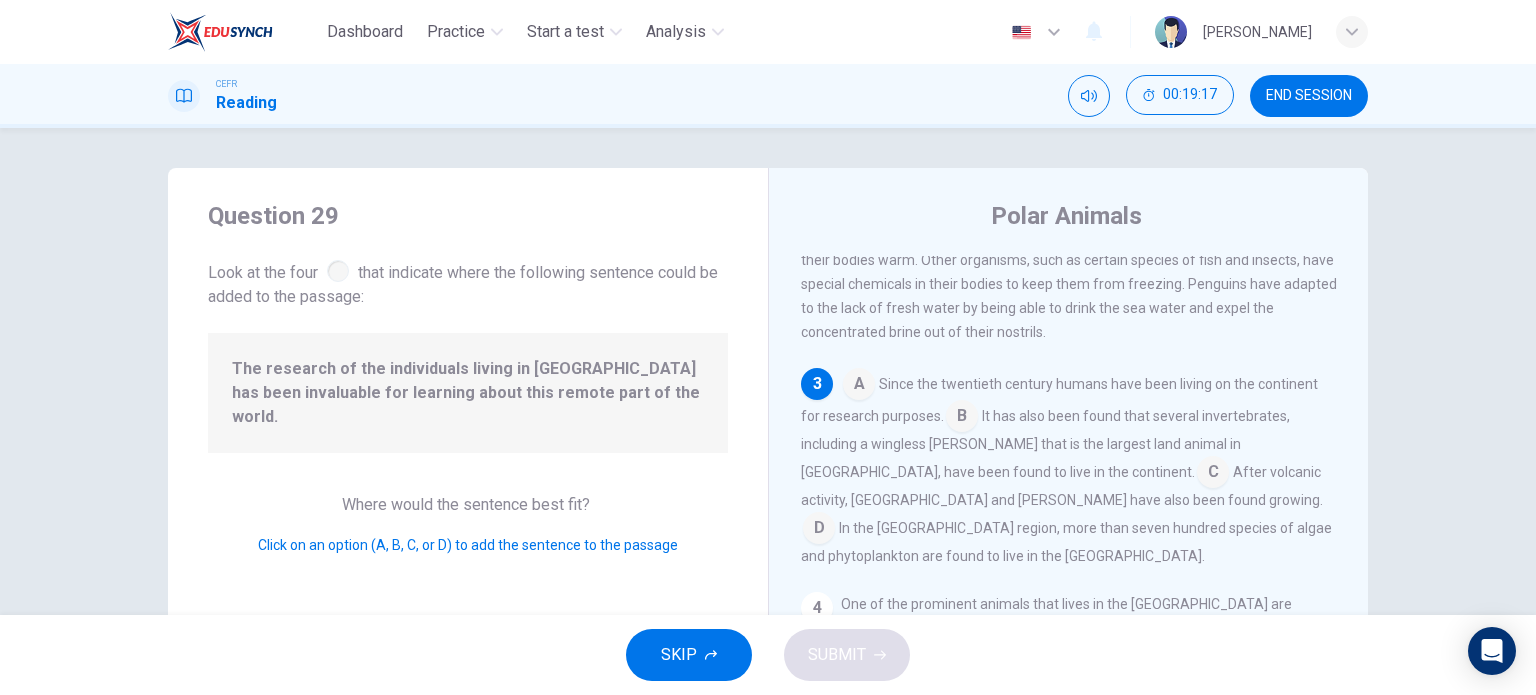 click at bounding box center [859, 386] 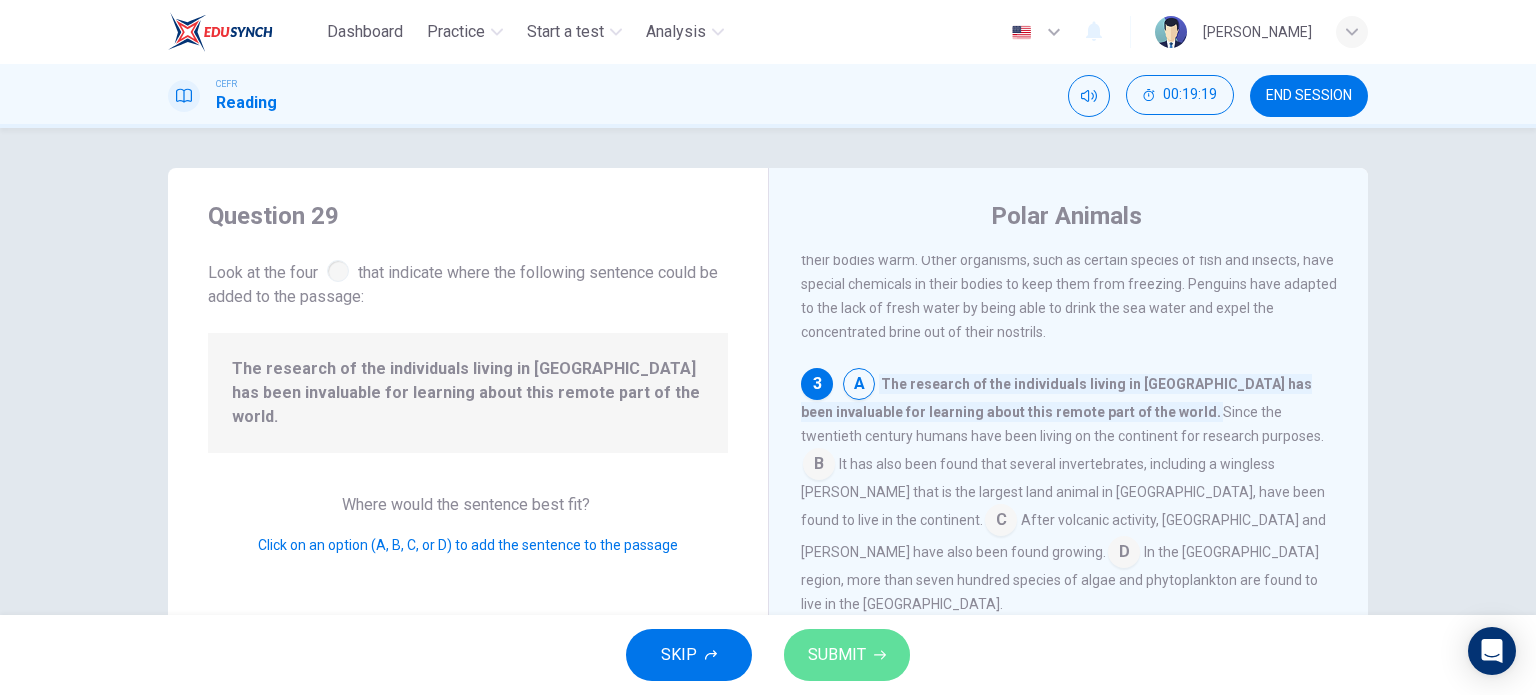 click on "SUBMIT" at bounding box center [847, 655] 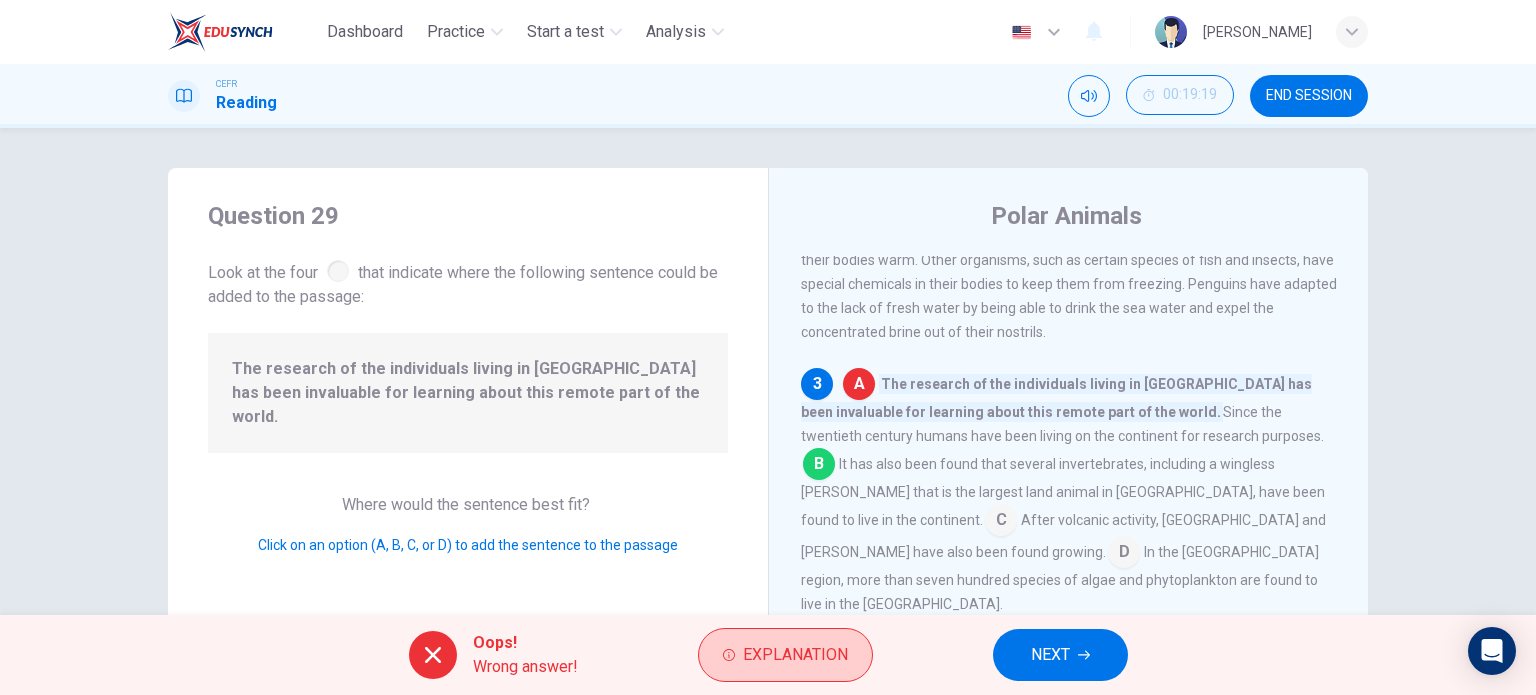 click on "Explanation" at bounding box center [785, 655] 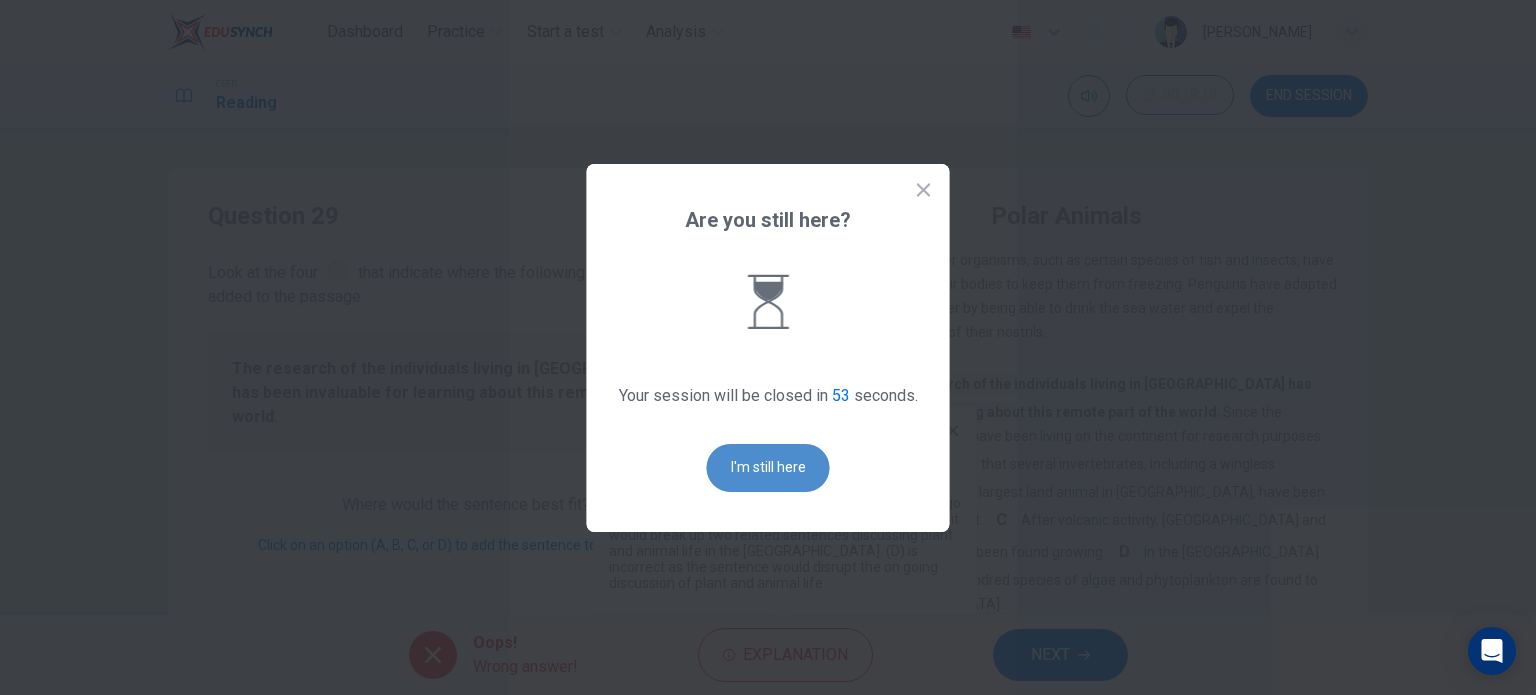 click on "I'm still here" at bounding box center [768, 468] 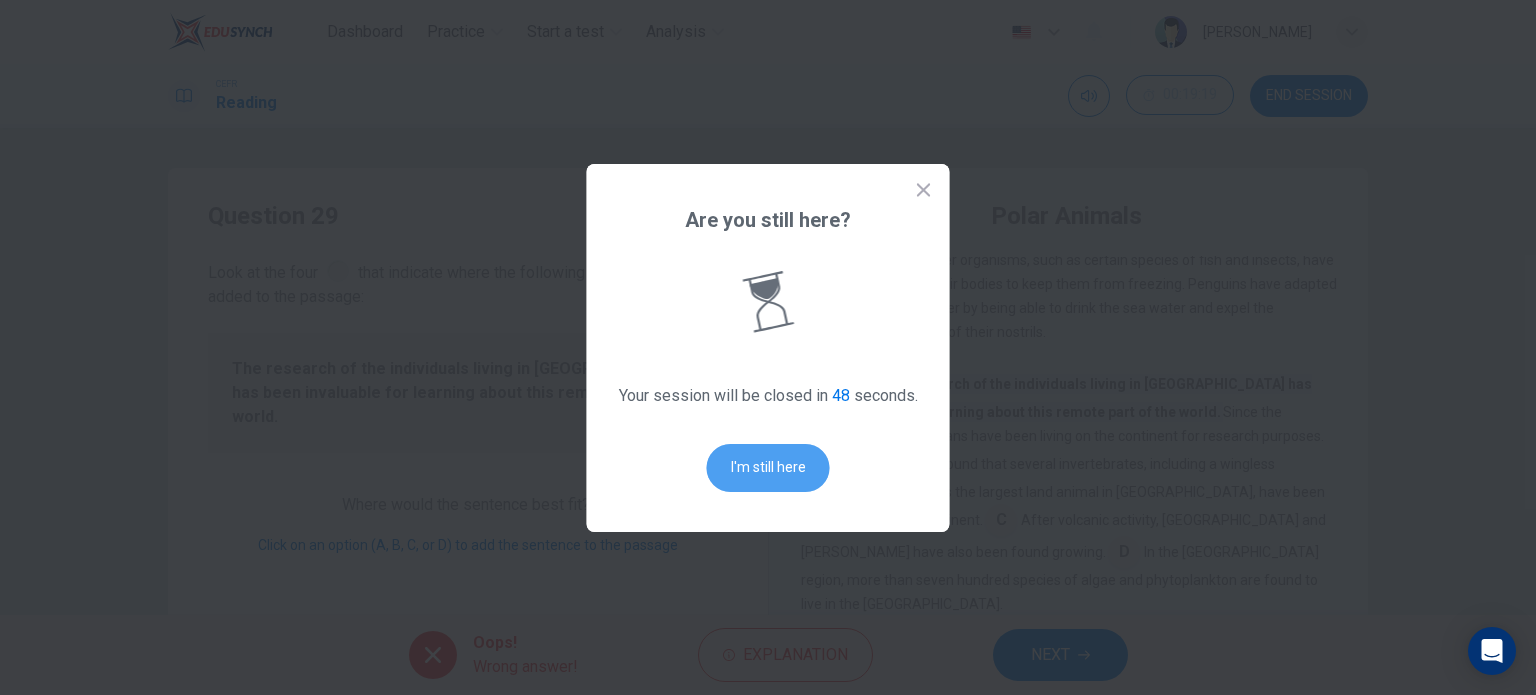 click on "I'm still here" at bounding box center (768, 468) 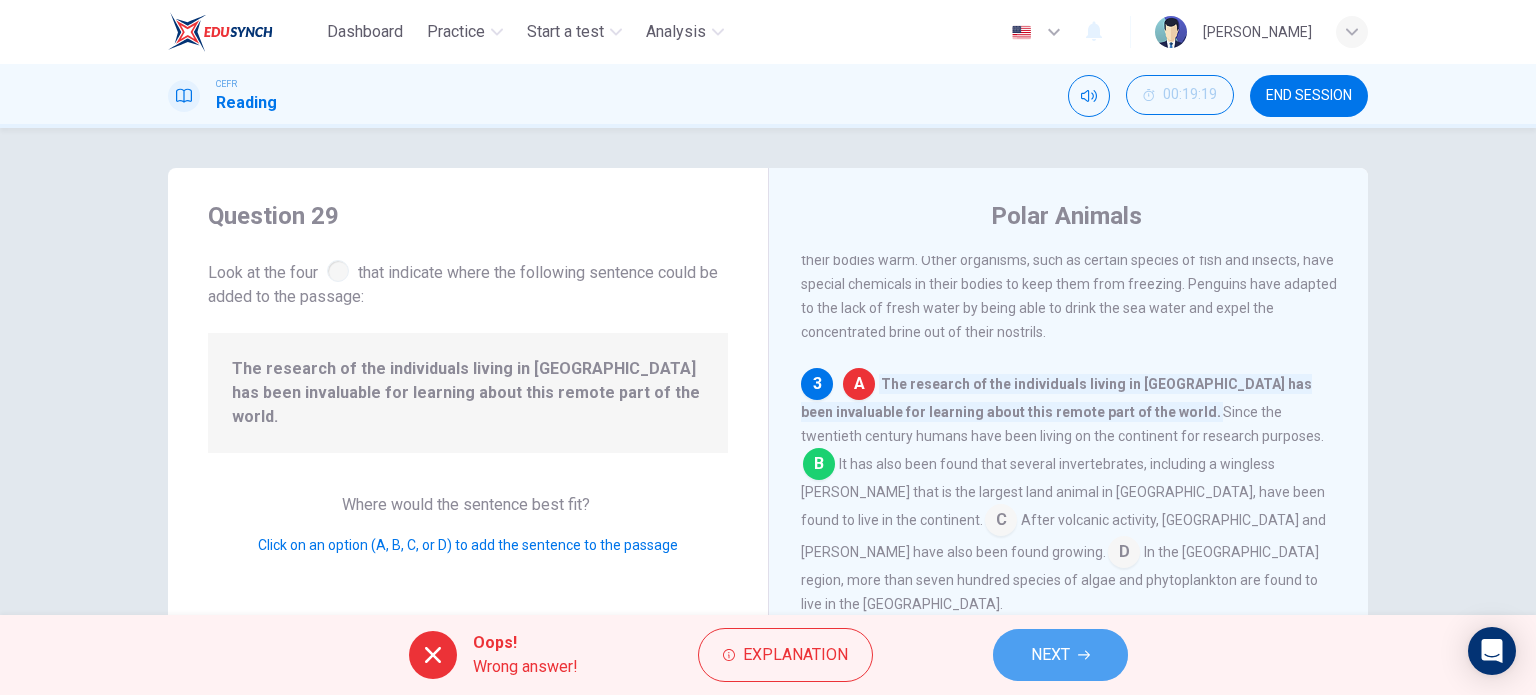 click on "NEXT" at bounding box center (1060, 655) 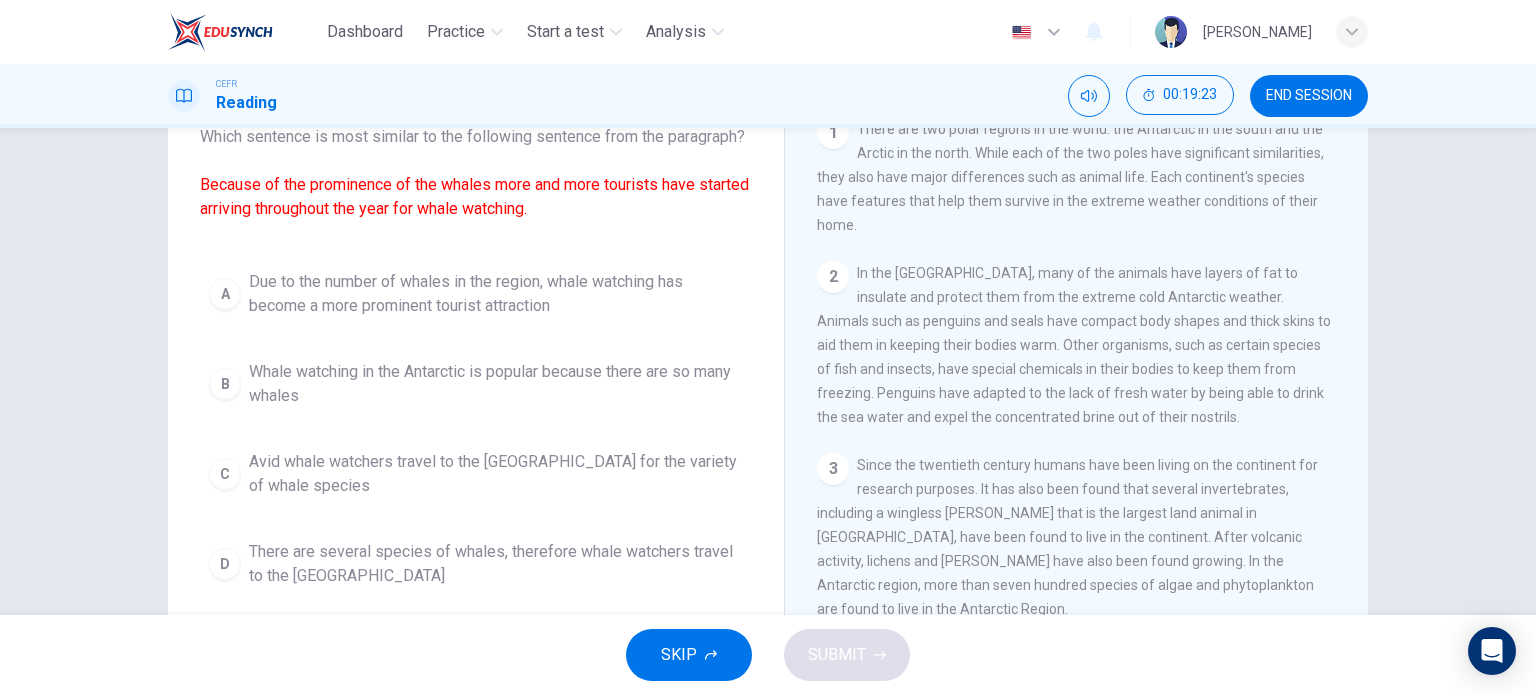 scroll, scrollTop: 200, scrollLeft: 0, axis: vertical 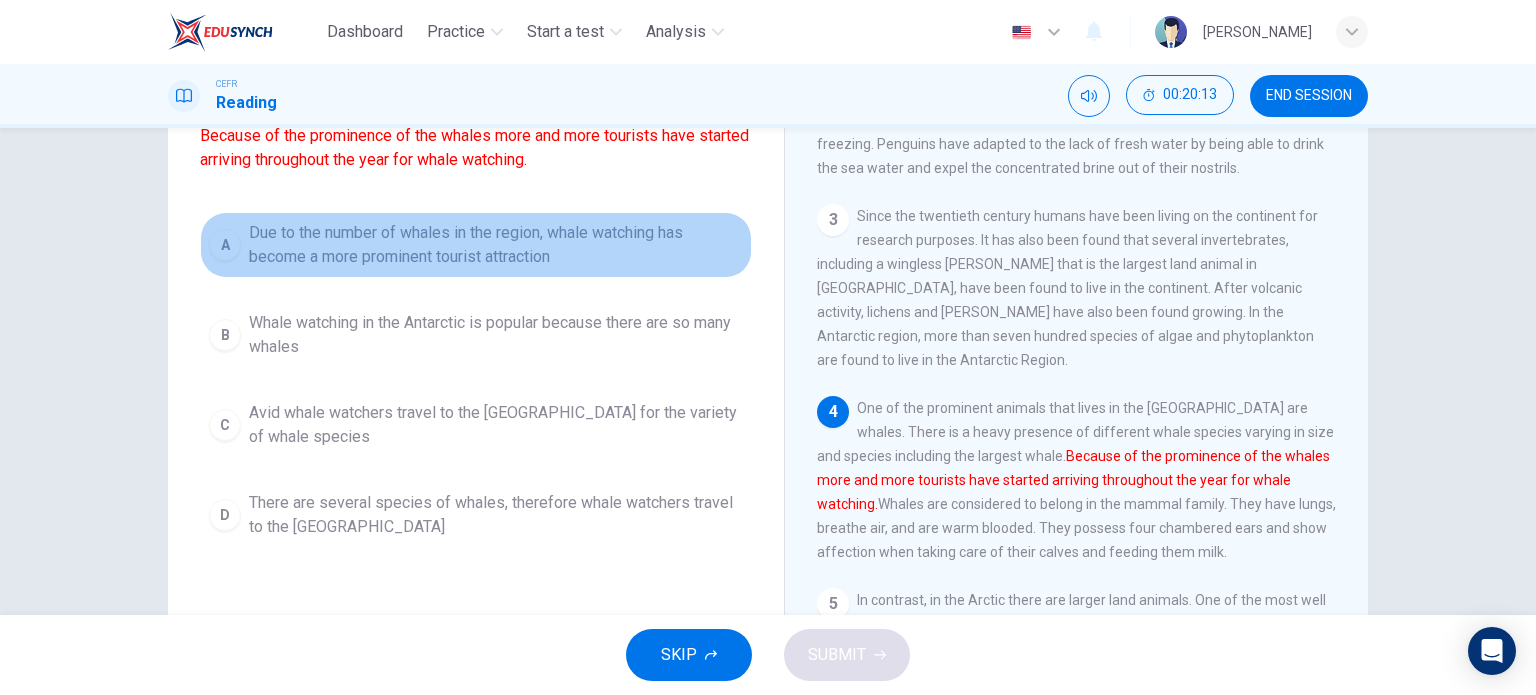 click on "Due to the number of whales in the region, whale watching has become a more prominent tourist attraction" at bounding box center [496, 245] 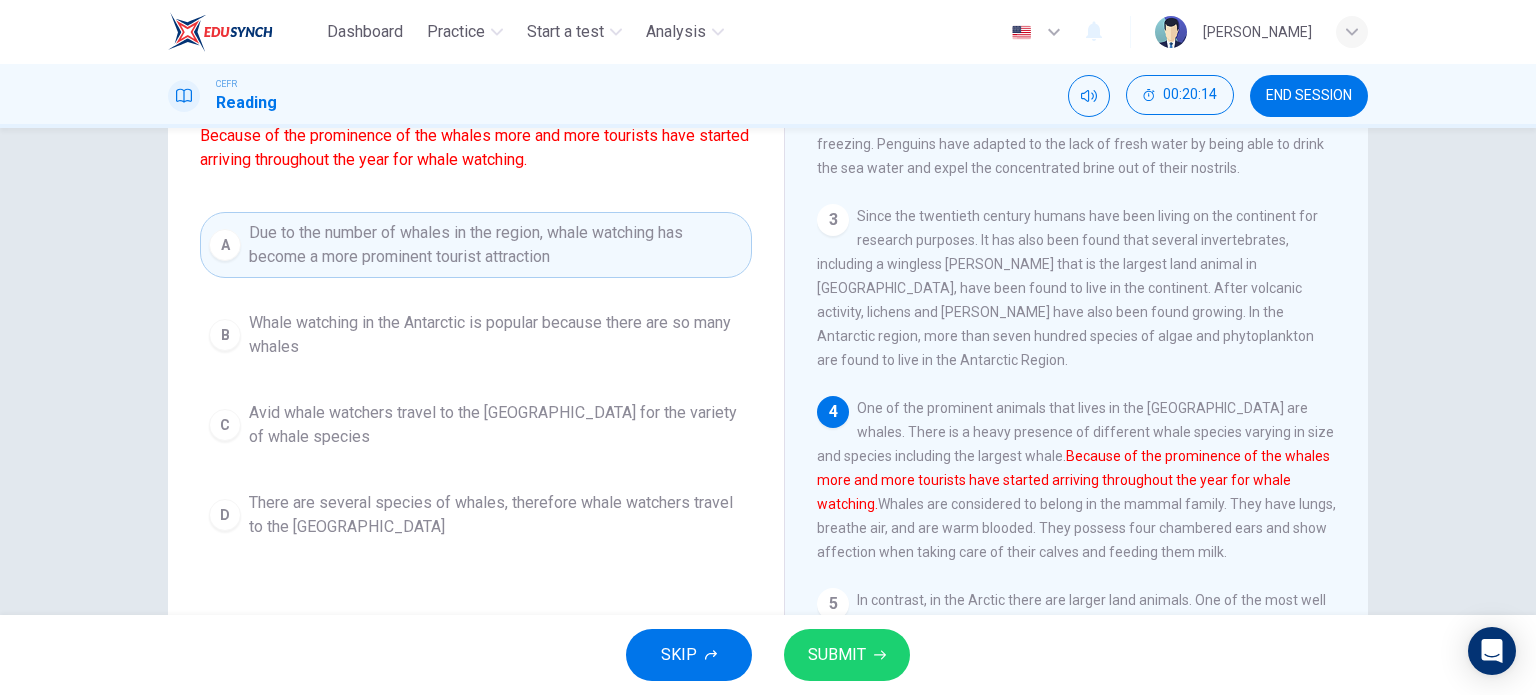 click on "SUBMIT" at bounding box center [837, 655] 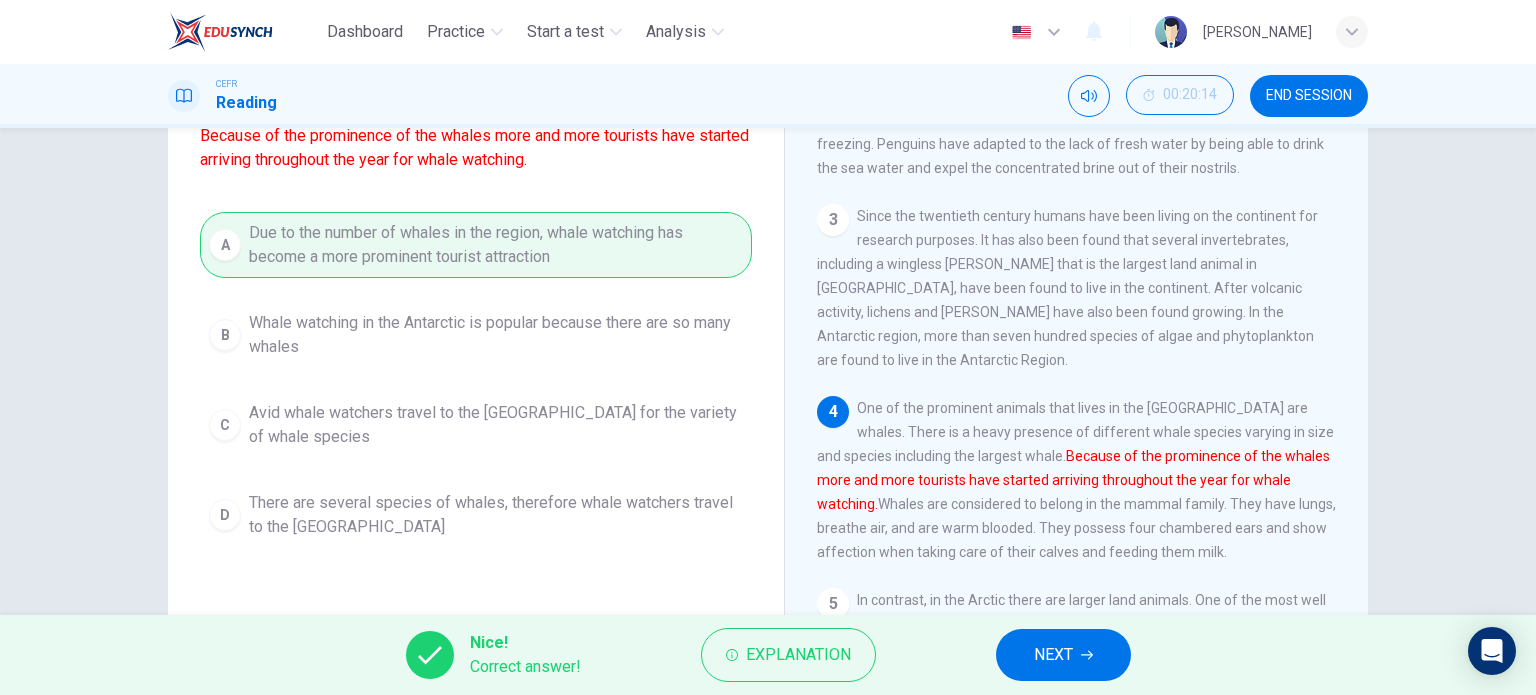 click on "NEXT" at bounding box center [1053, 655] 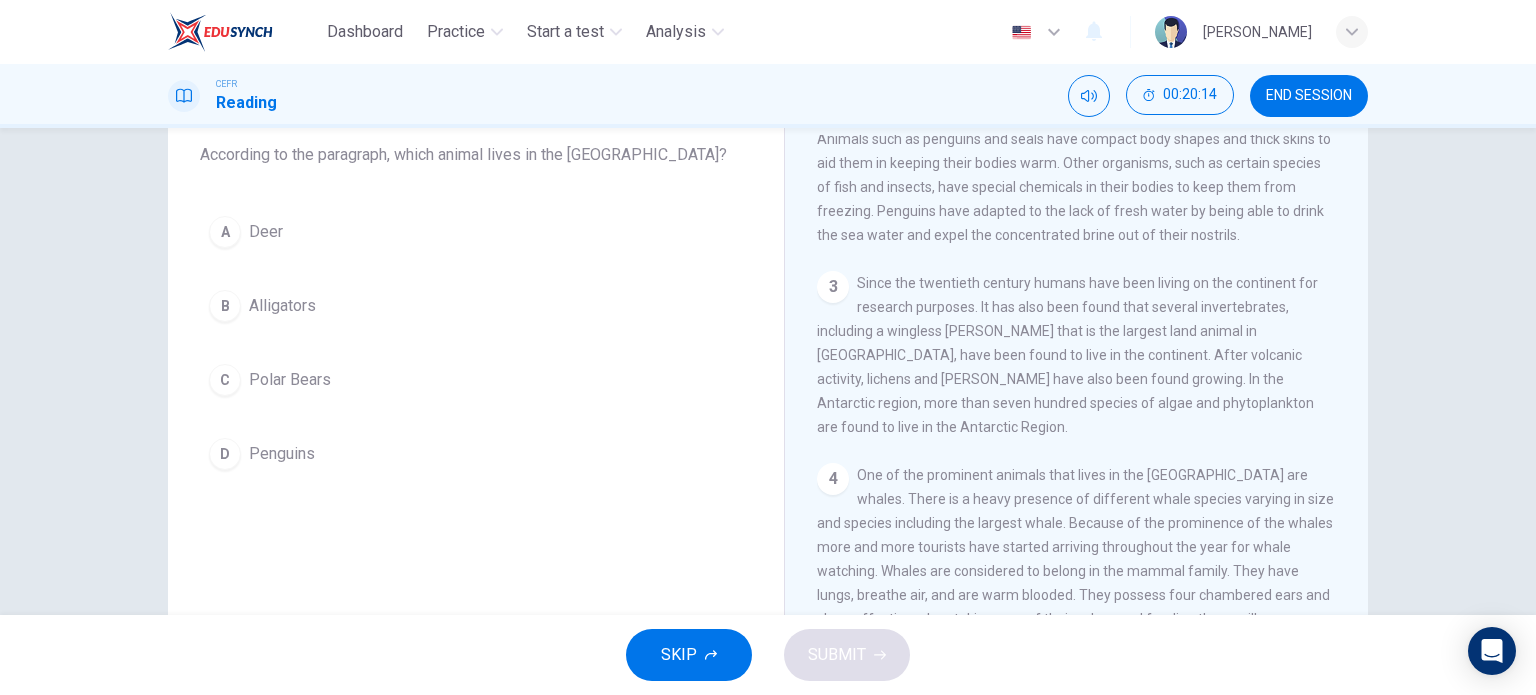 scroll, scrollTop: 88, scrollLeft: 0, axis: vertical 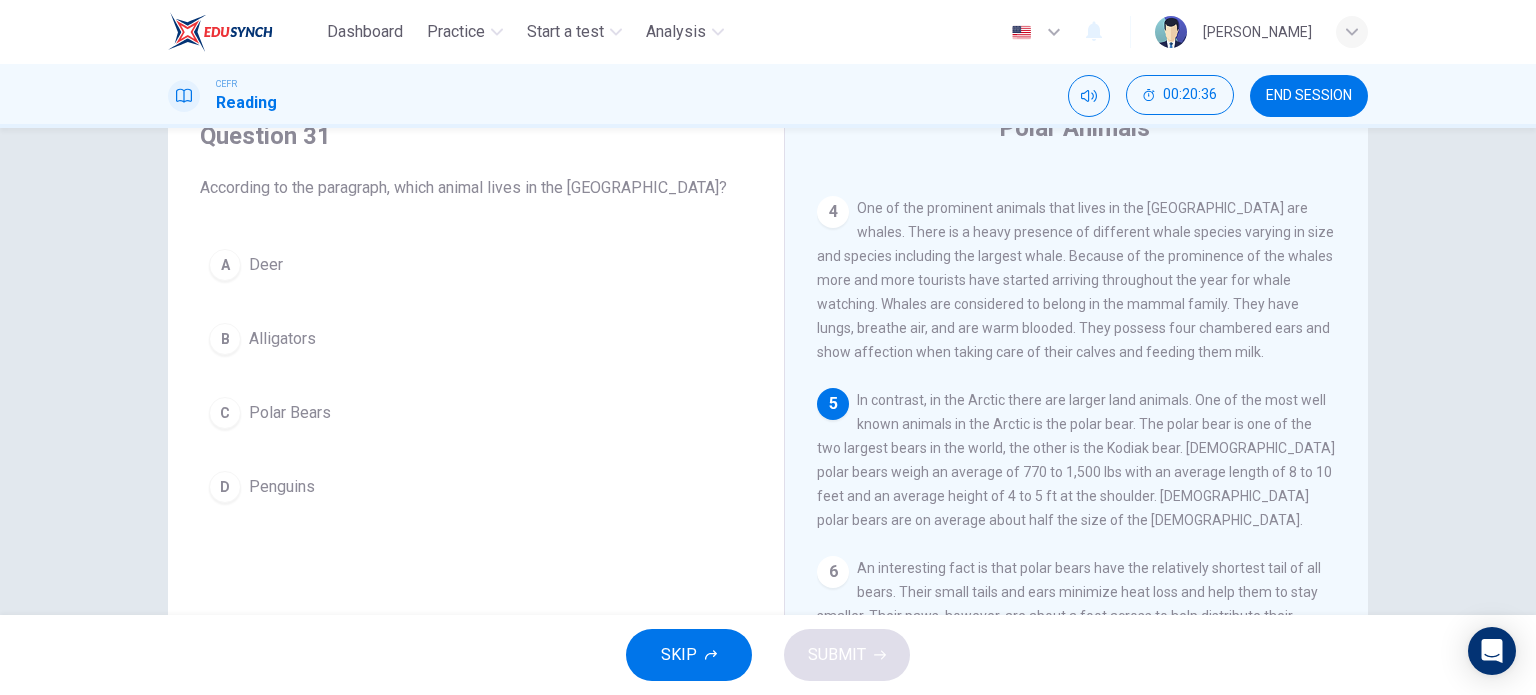 click on "Polar Bears" at bounding box center [290, 413] 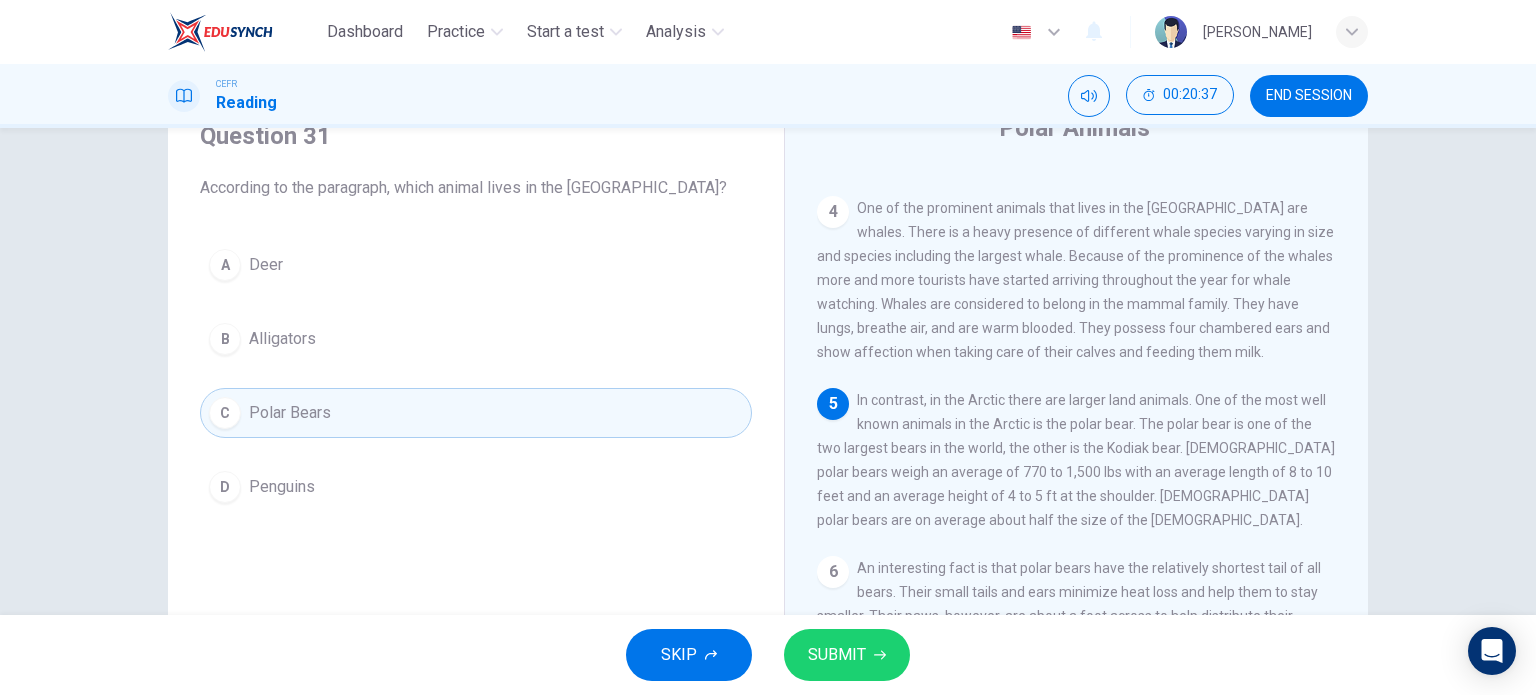 click on "SUBMIT" at bounding box center (837, 655) 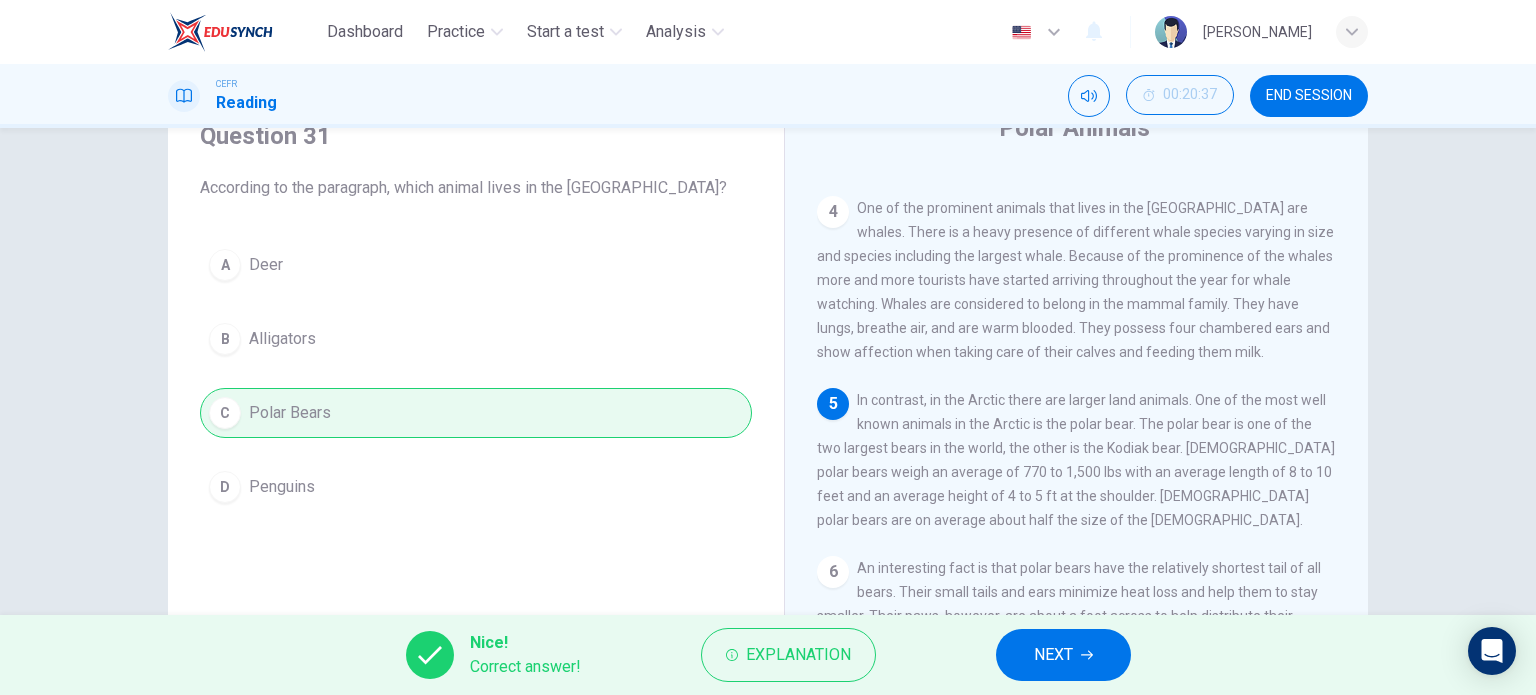 click on "NEXT" at bounding box center (1053, 655) 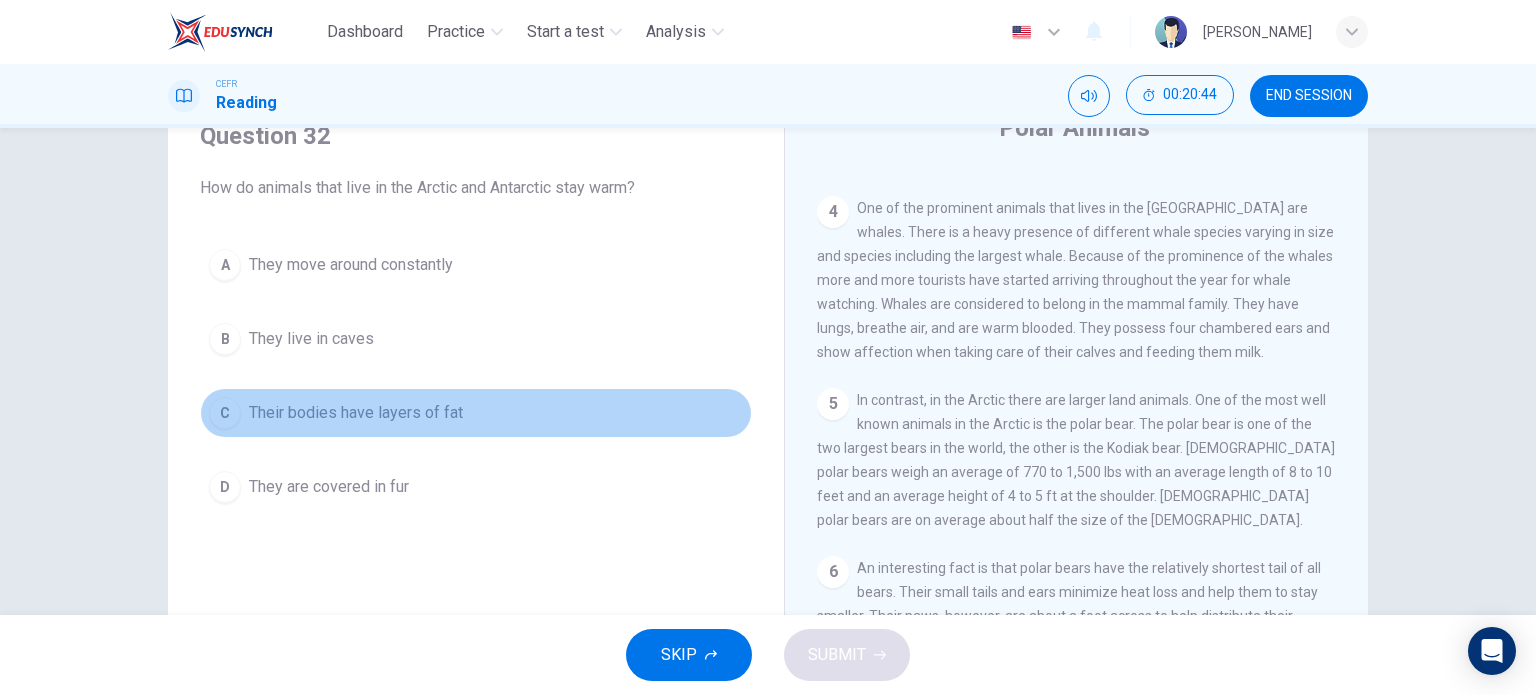 click on "C Their bodies have layers of fat" at bounding box center (476, 413) 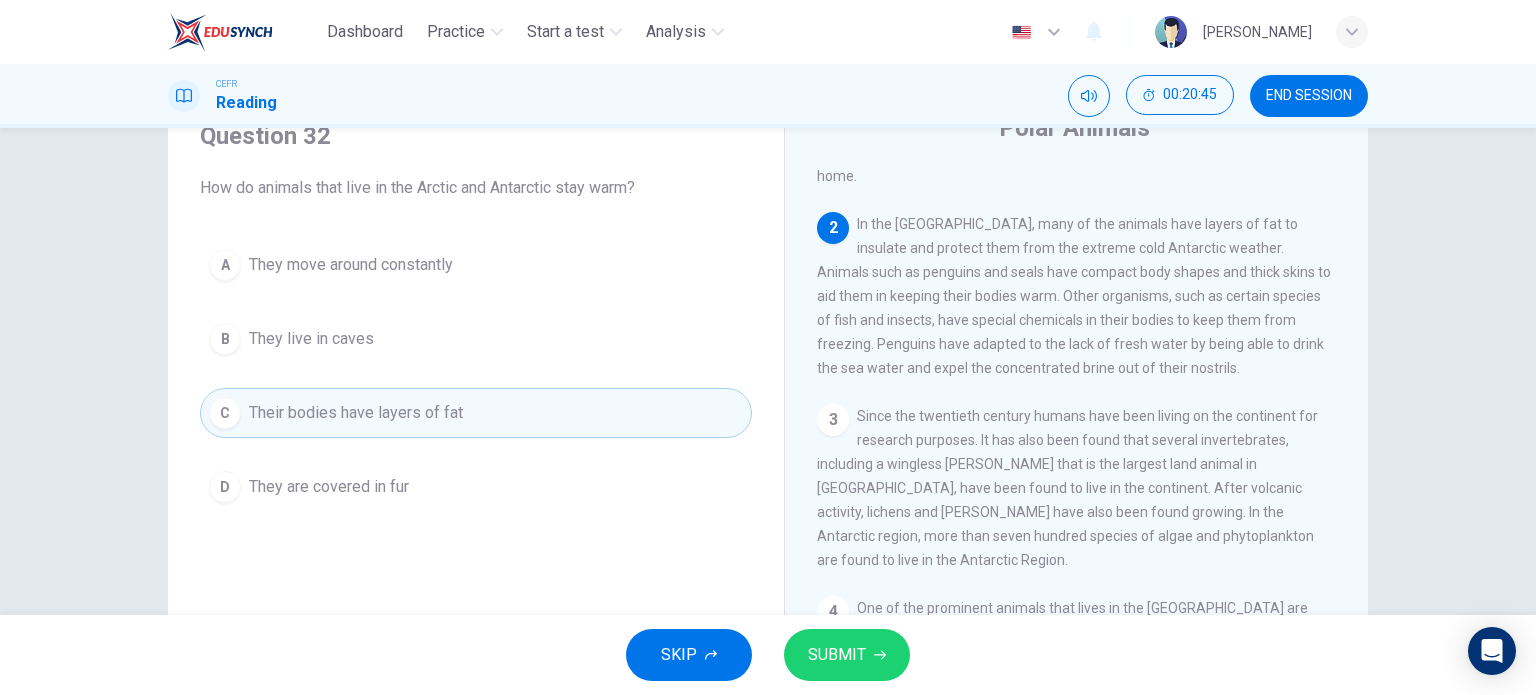 scroll, scrollTop: 0, scrollLeft: 0, axis: both 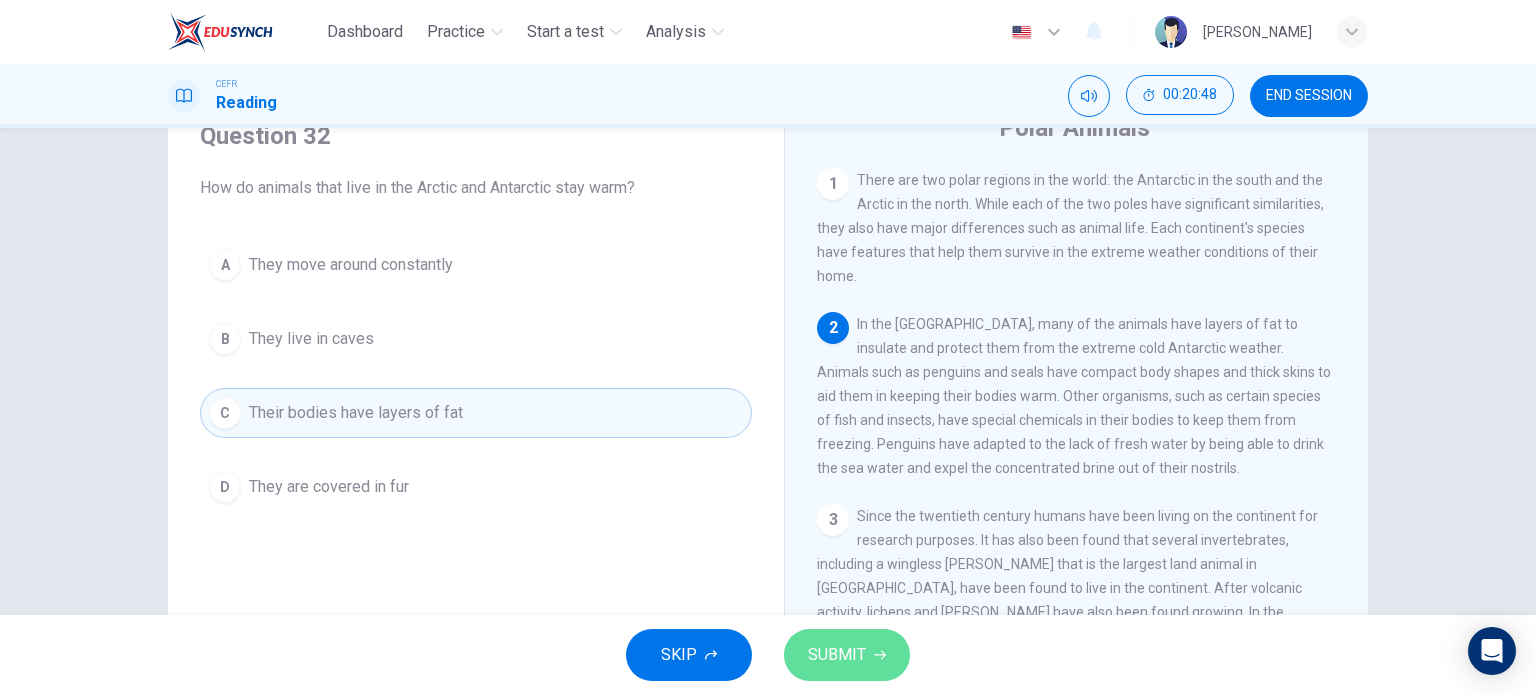click on "SUBMIT" at bounding box center [847, 655] 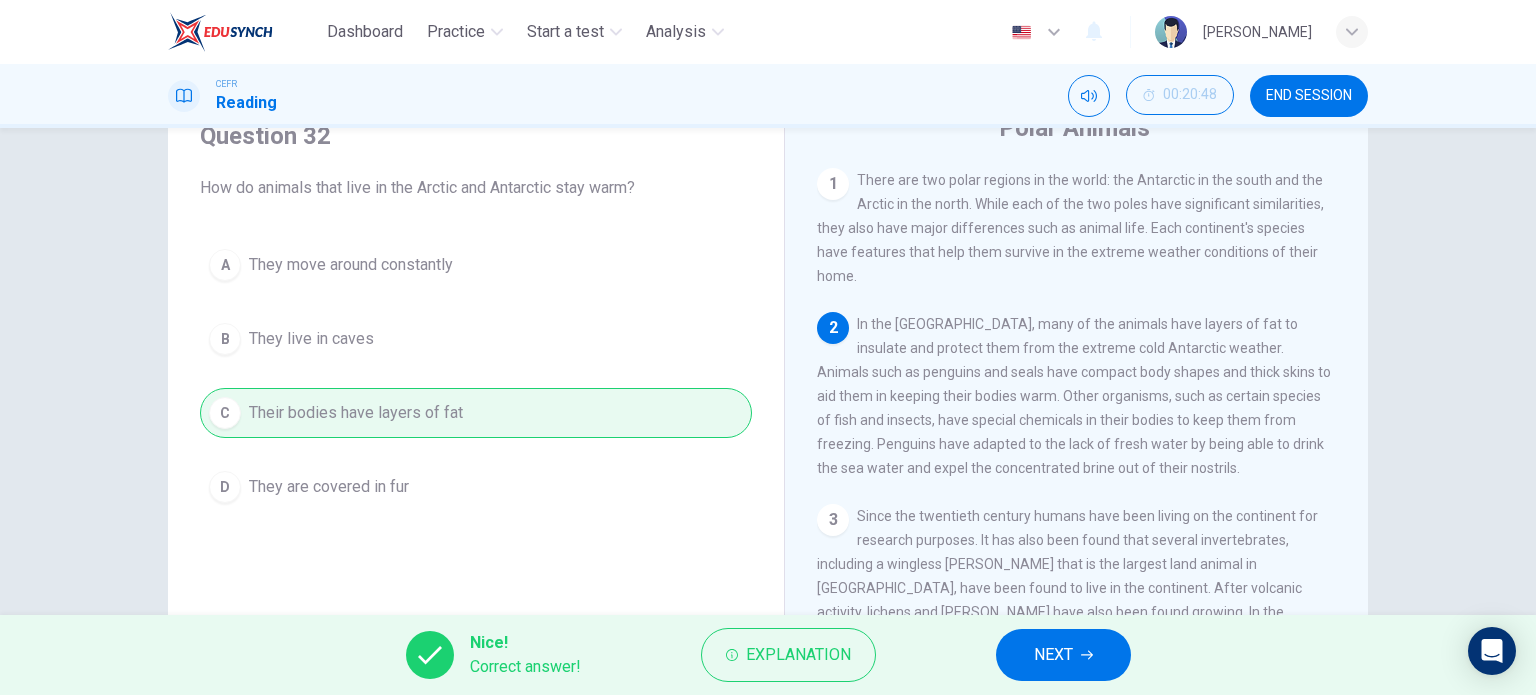 click on "NEXT" at bounding box center (1063, 655) 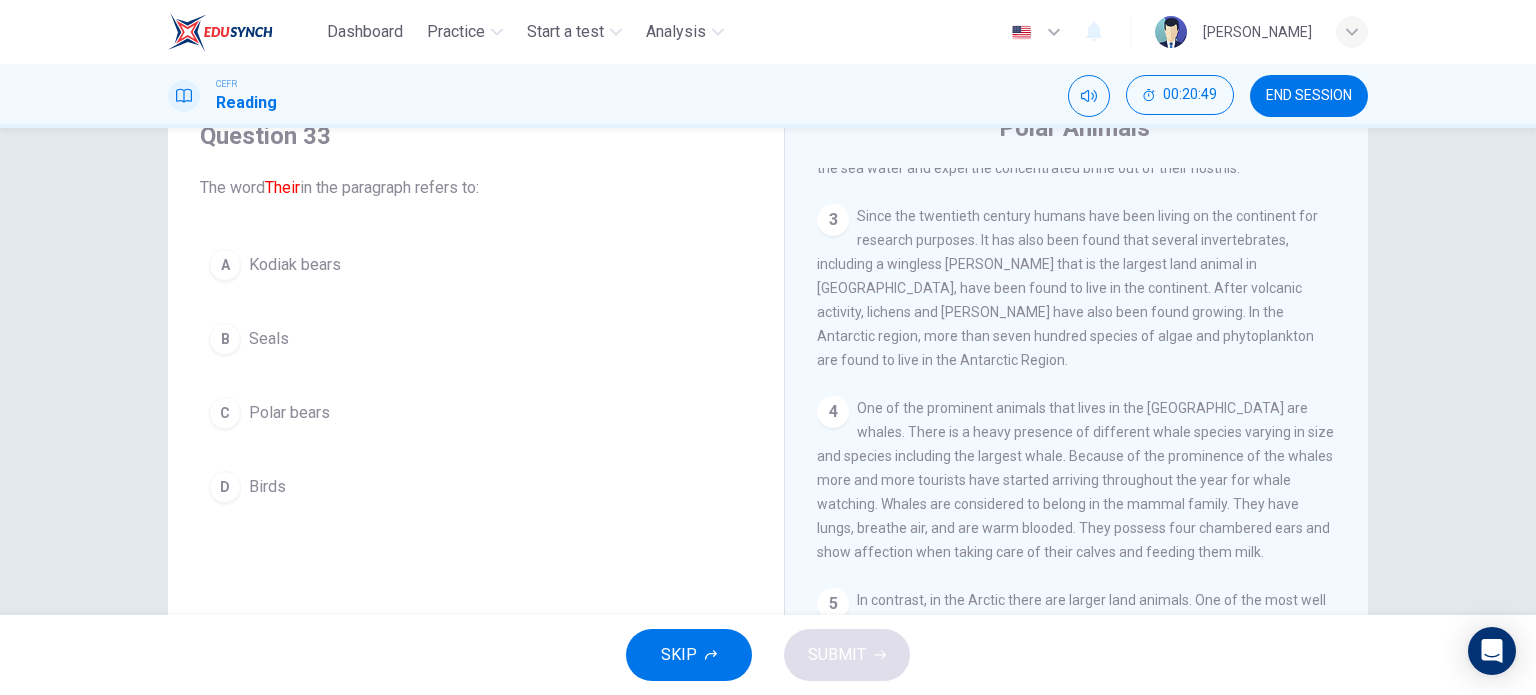 scroll, scrollTop: 578, scrollLeft: 0, axis: vertical 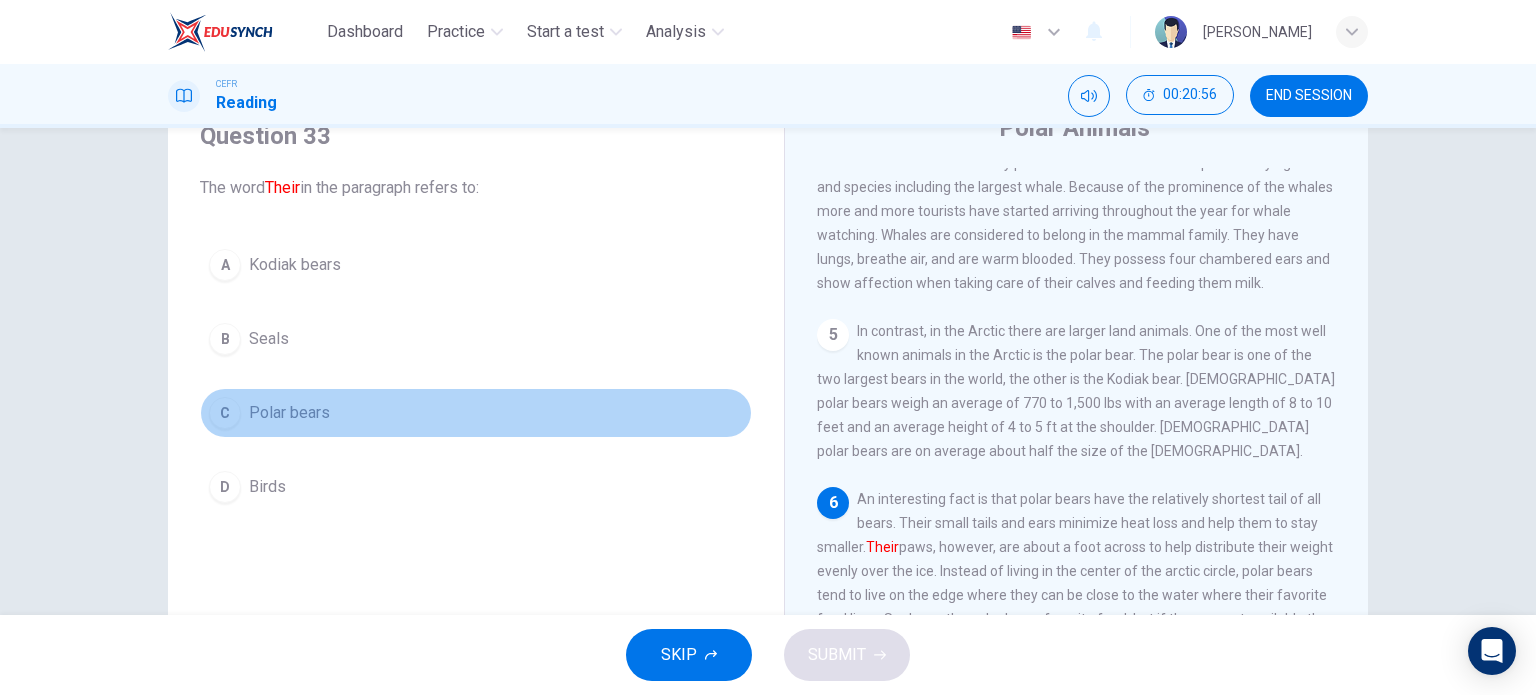 click on "C Polar bears" at bounding box center (476, 413) 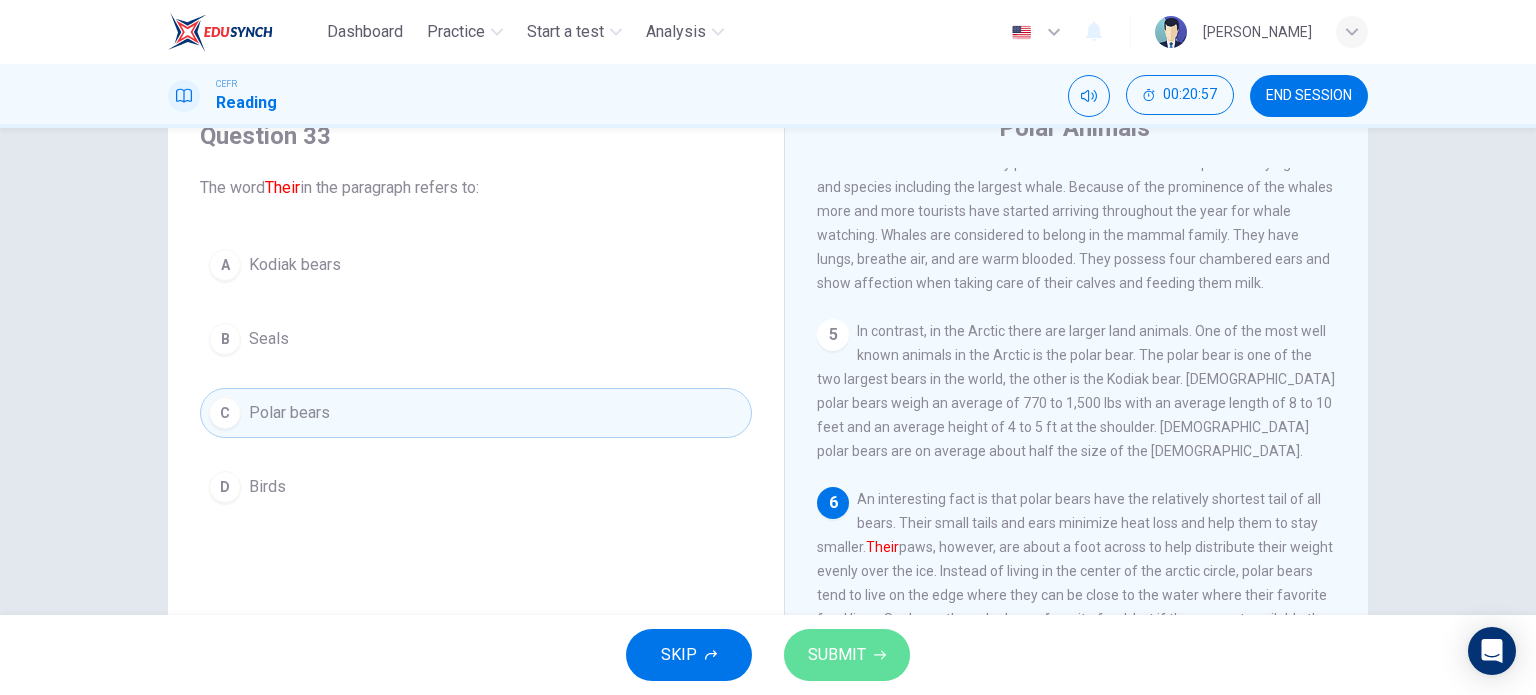 click on "SUBMIT" at bounding box center [837, 655] 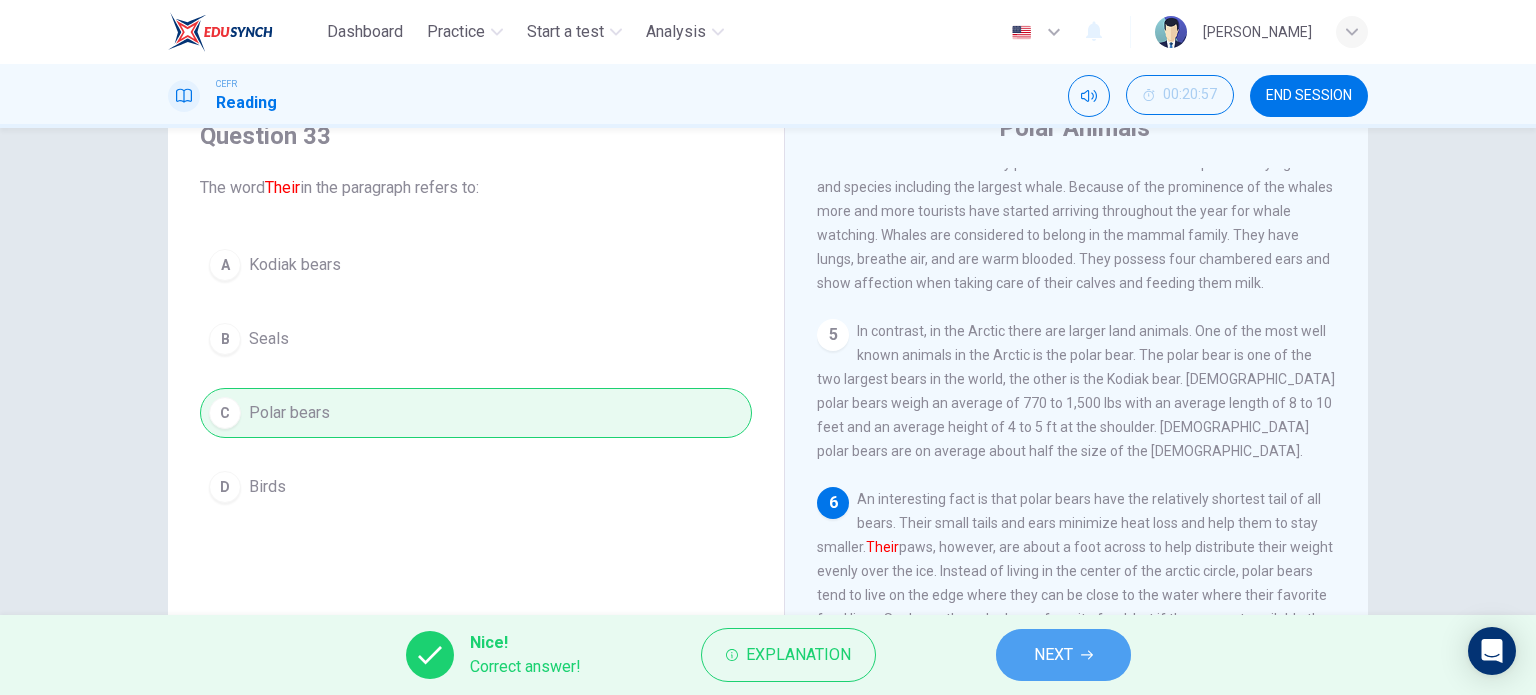 click on "NEXT" at bounding box center (1063, 655) 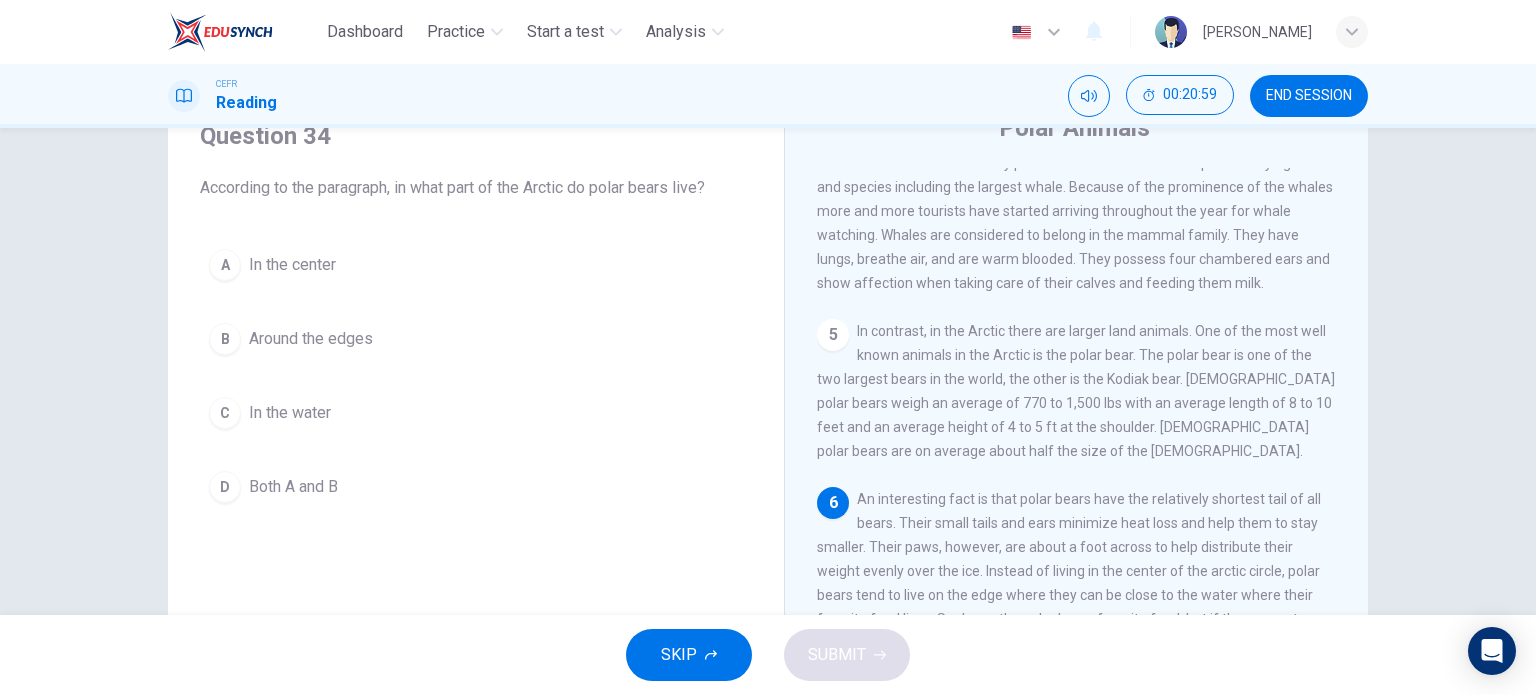scroll, scrollTop: 188, scrollLeft: 0, axis: vertical 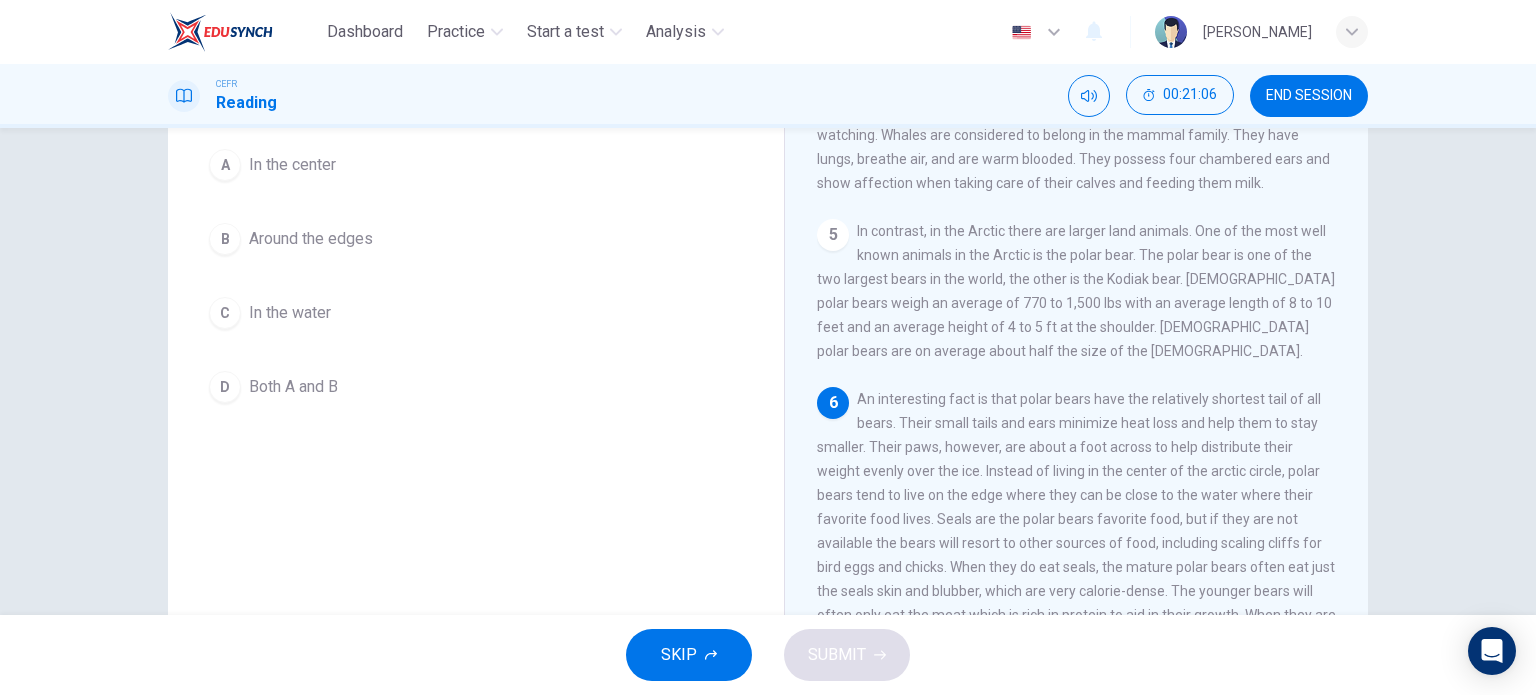 click on "In the center" at bounding box center (292, 165) 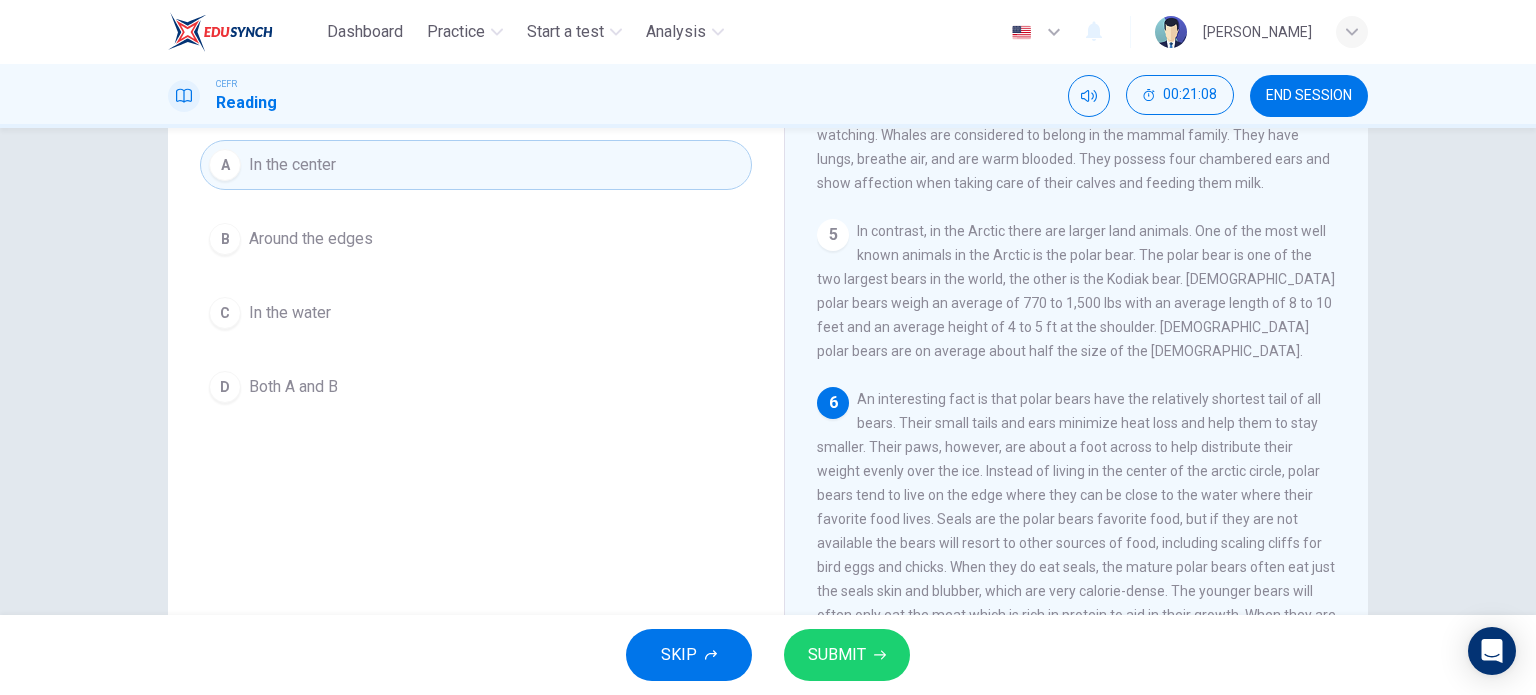 click on "SUBMIT" at bounding box center [847, 655] 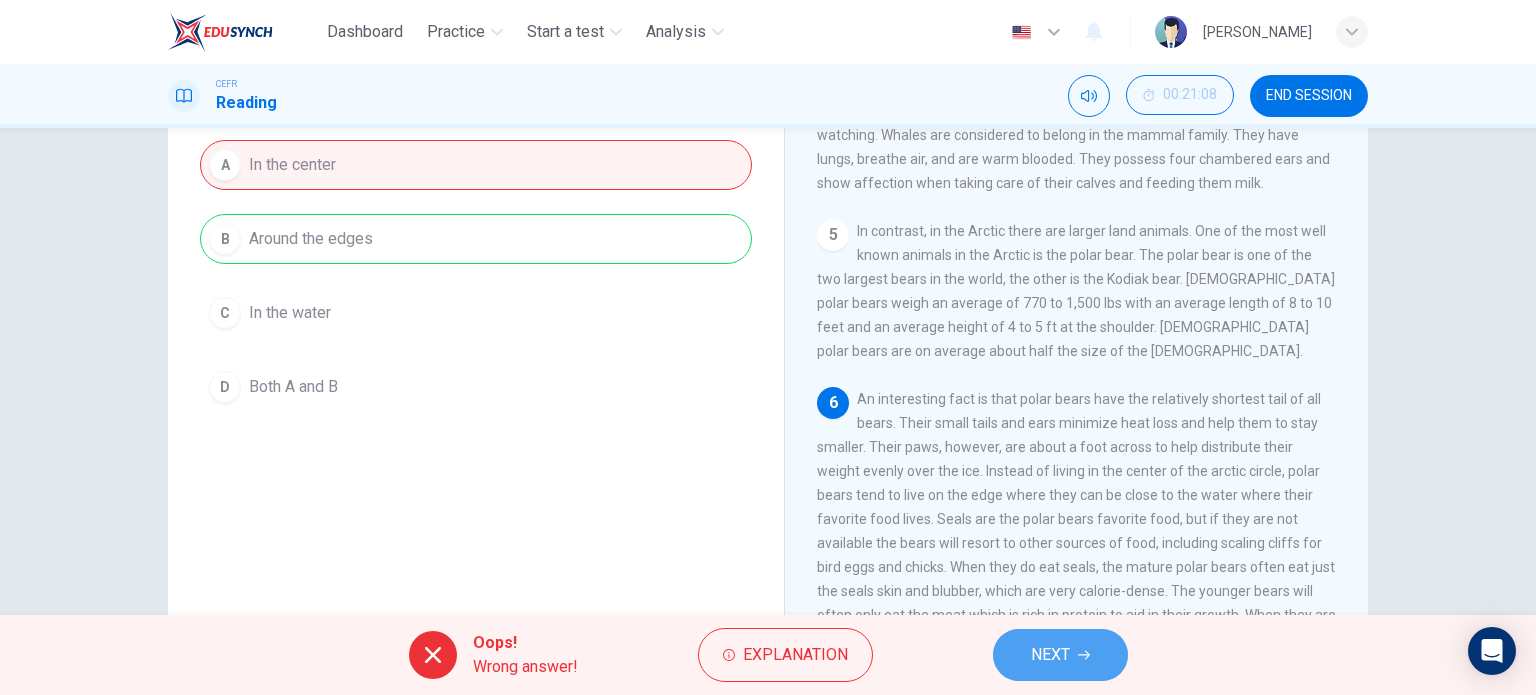 click on "NEXT" at bounding box center [1050, 655] 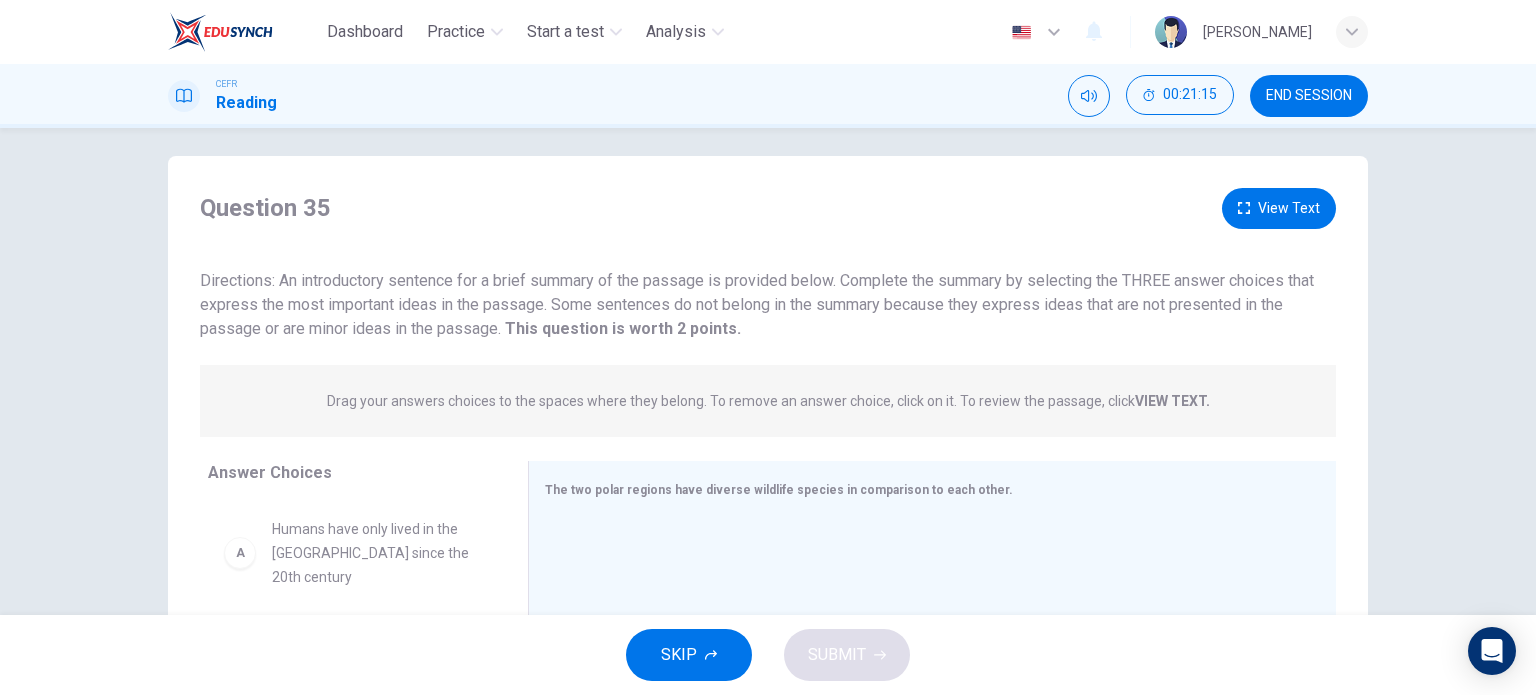 scroll, scrollTop: 0, scrollLeft: 0, axis: both 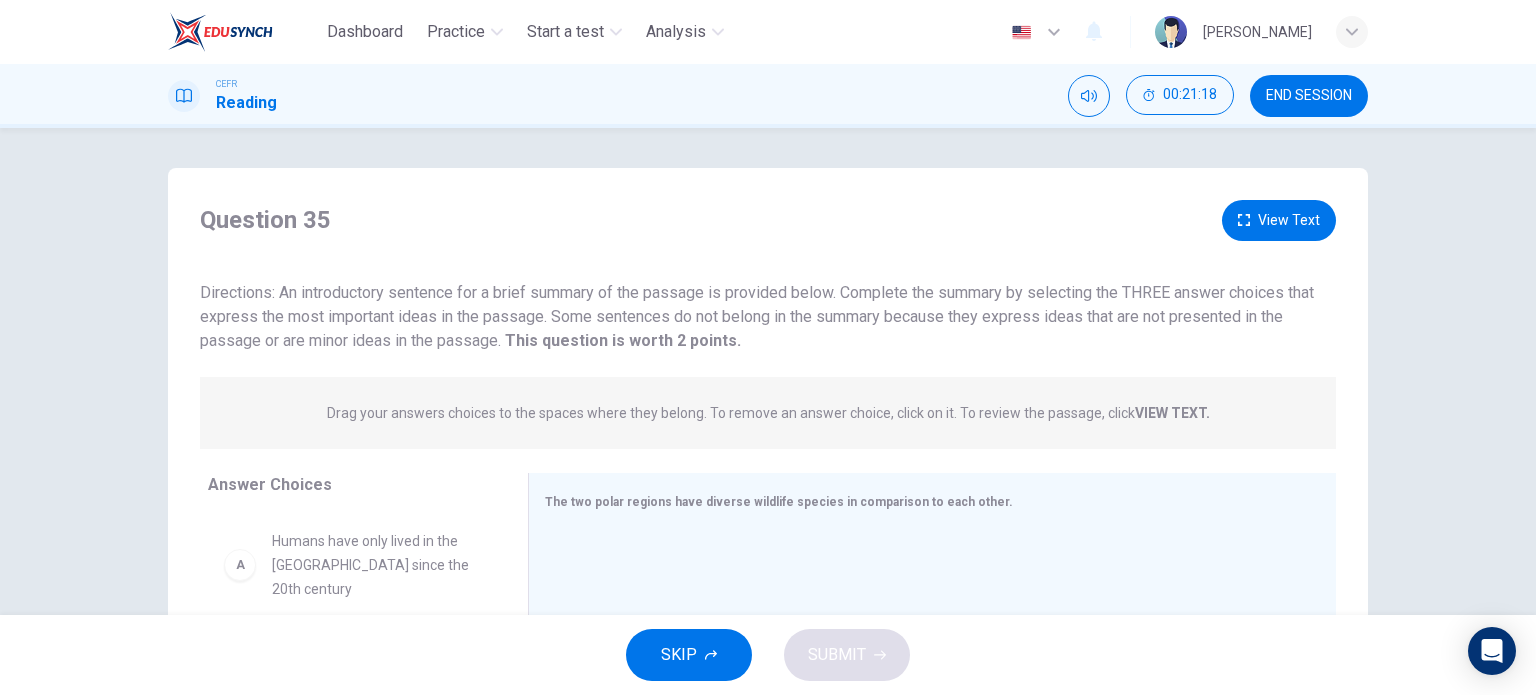 drag, startPoint x: 445, startPoint y: 291, endPoint x: 531, endPoint y: 299, distance: 86.37129 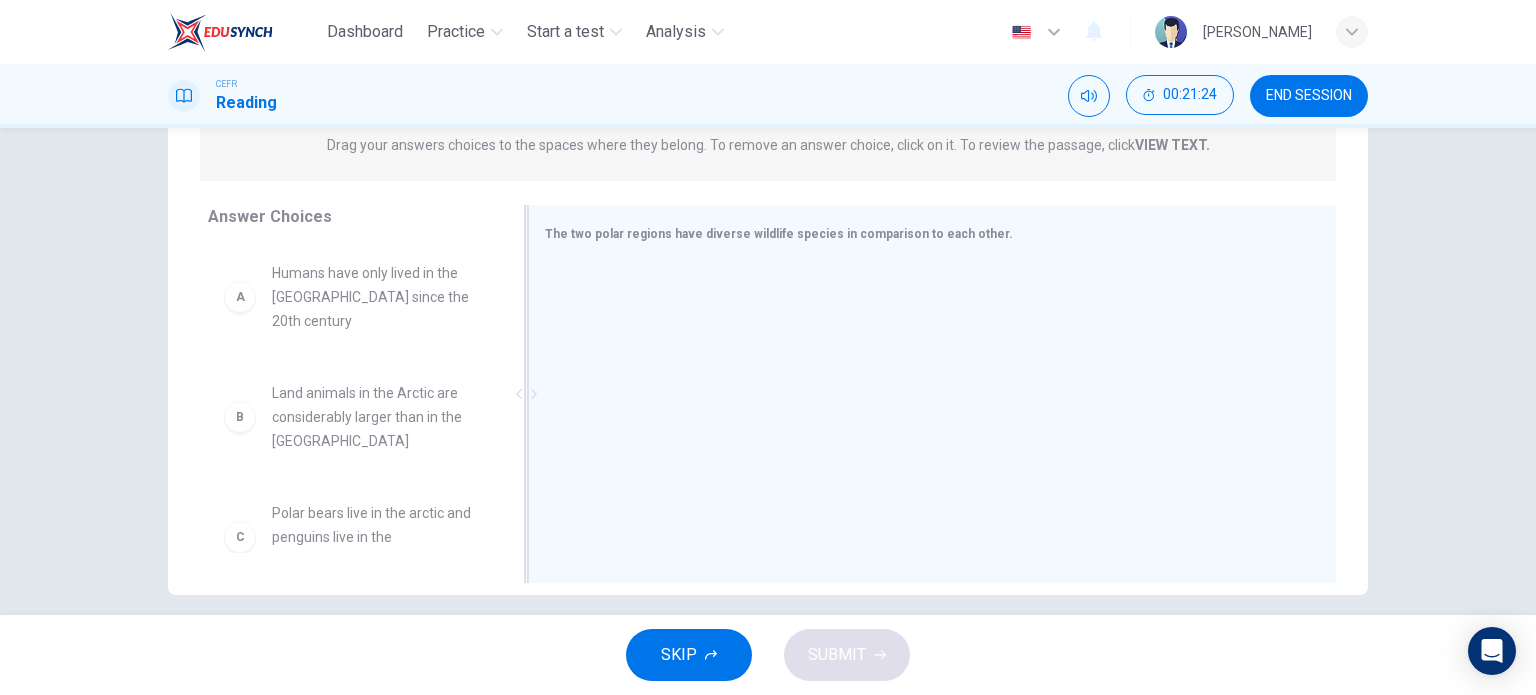 scroll, scrollTop: 288, scrollLeft: 0, axis: vertical 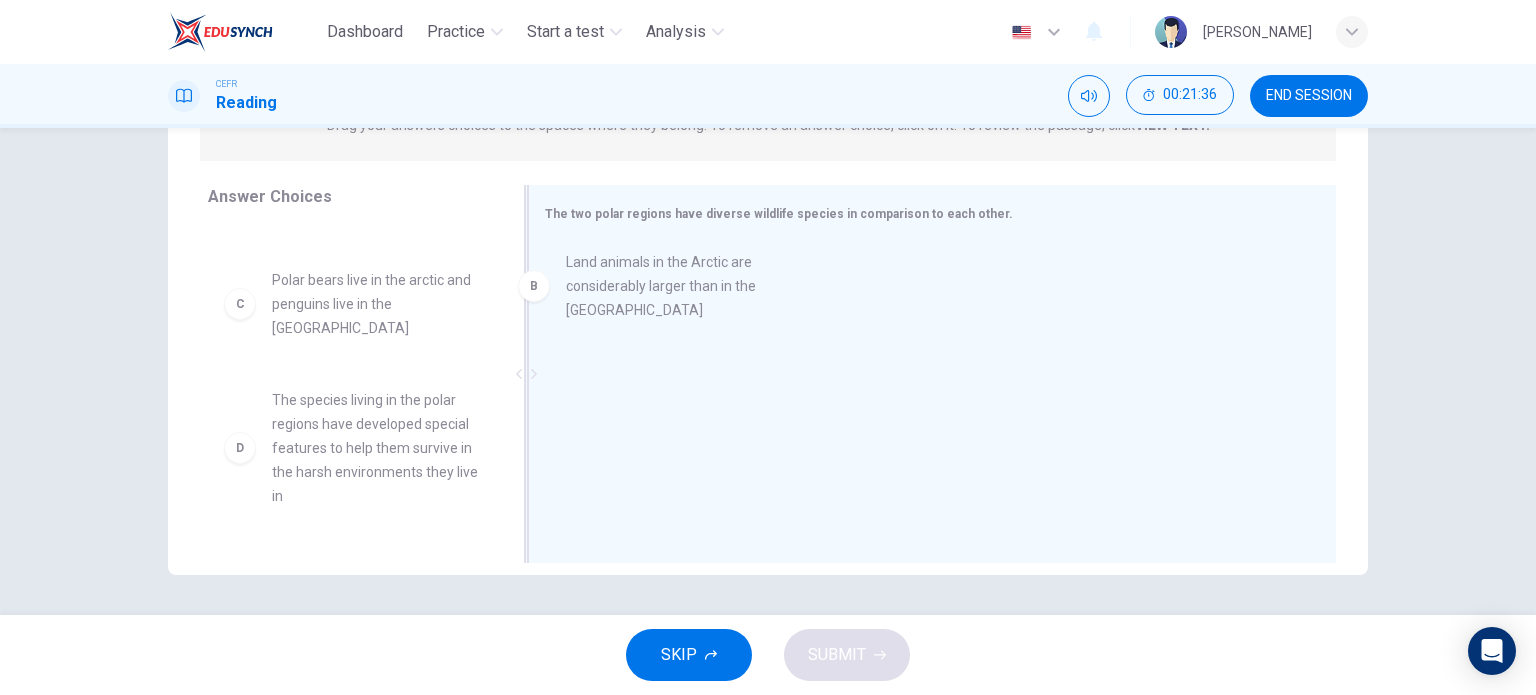drag, startPoint x: 380, startPoint y: 279, endPoint x: 812, endPoint y: 293, distance: 432.2268 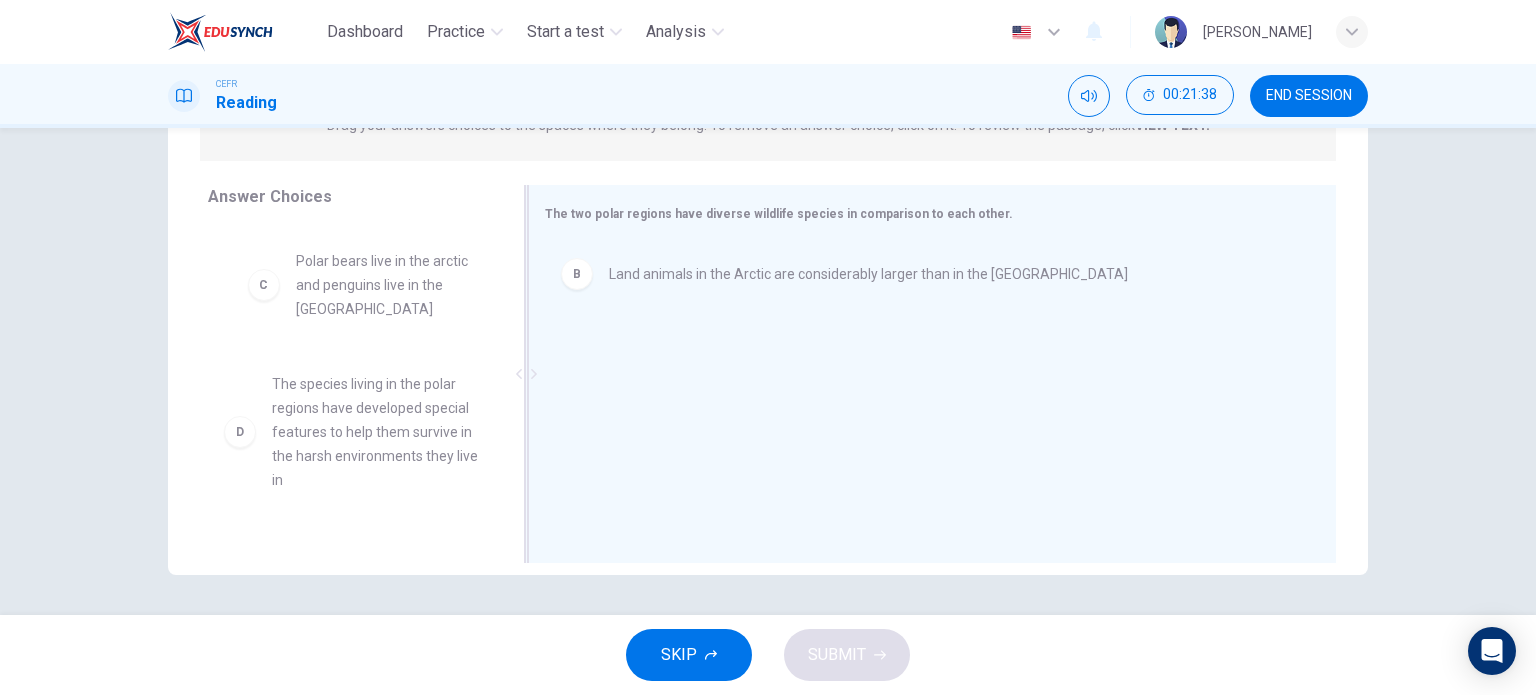 scroll, scrollTop: 85, scrollLeft: 0, axis: vertical 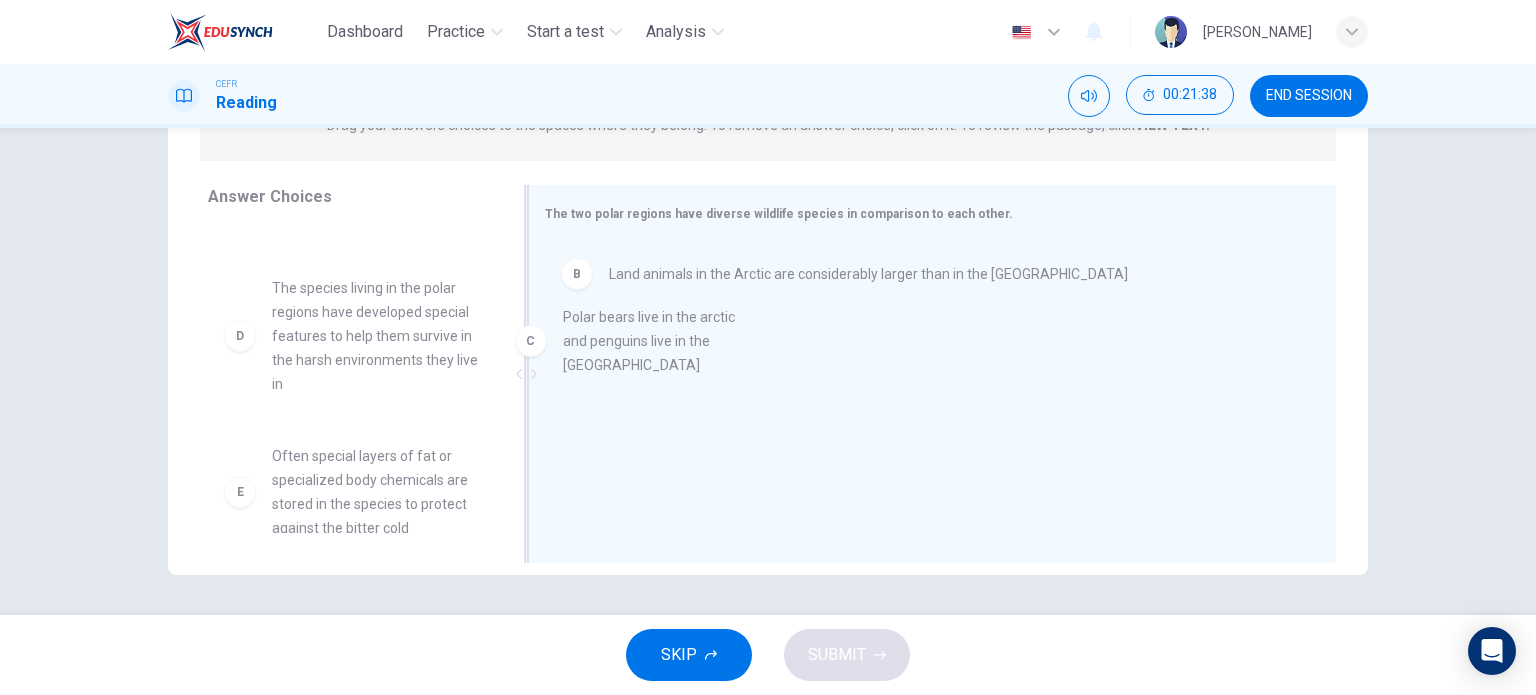 drag, startPoint x: 360, startPoint y: 309, endPoint x: 757, endPoint y: 373, distance: 402.1256 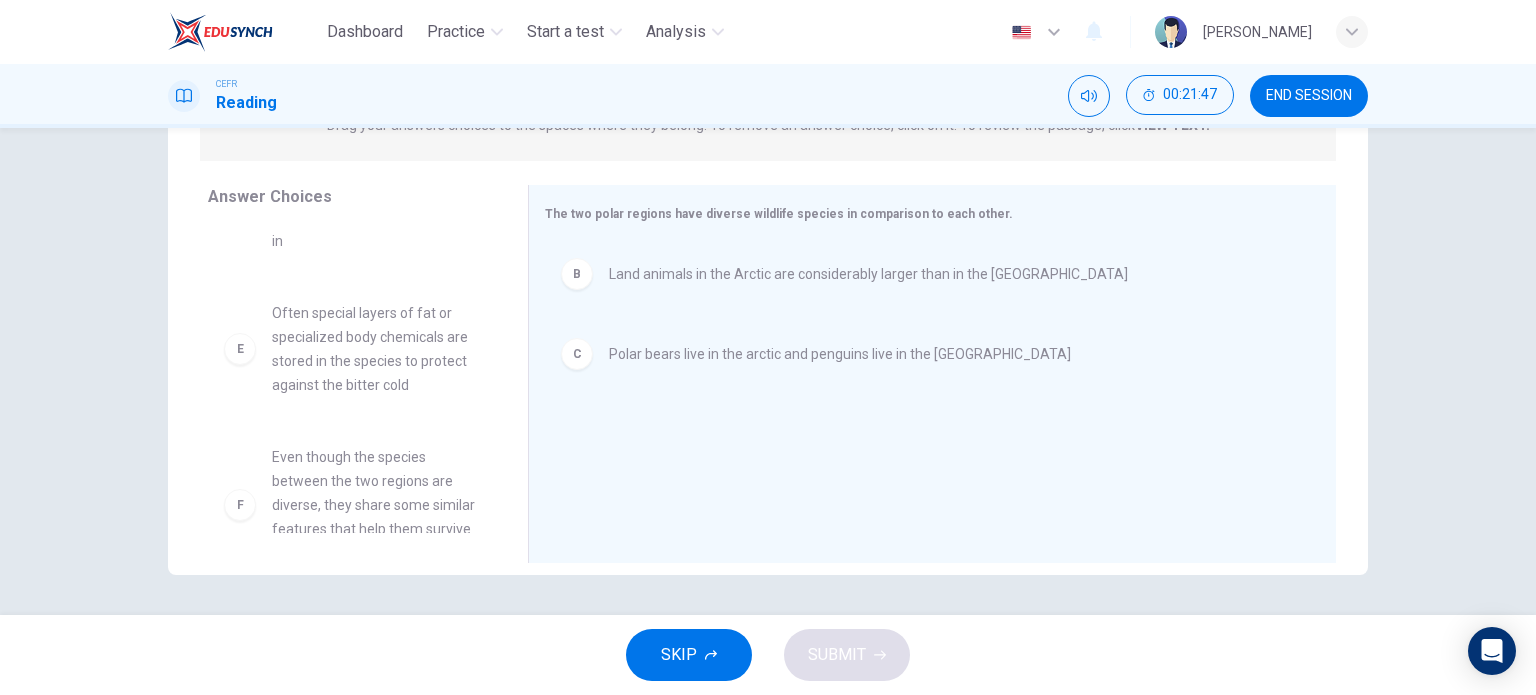 scroll, scrollTop: 252, scrollLeft: 0, axis: vertical 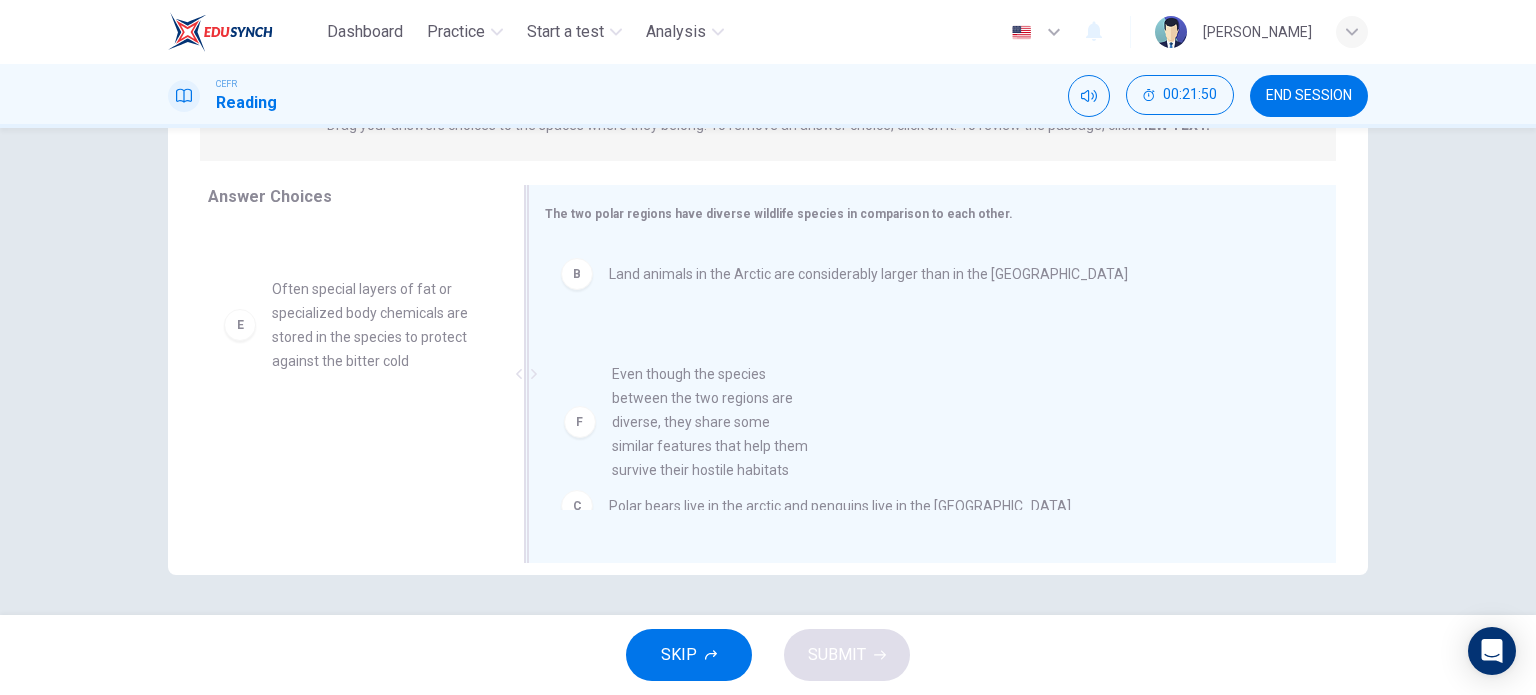drag, startPoint x: 412, startPoint y: 435, endPoint x: 768, endPoint y: 401, distance: 357.6199 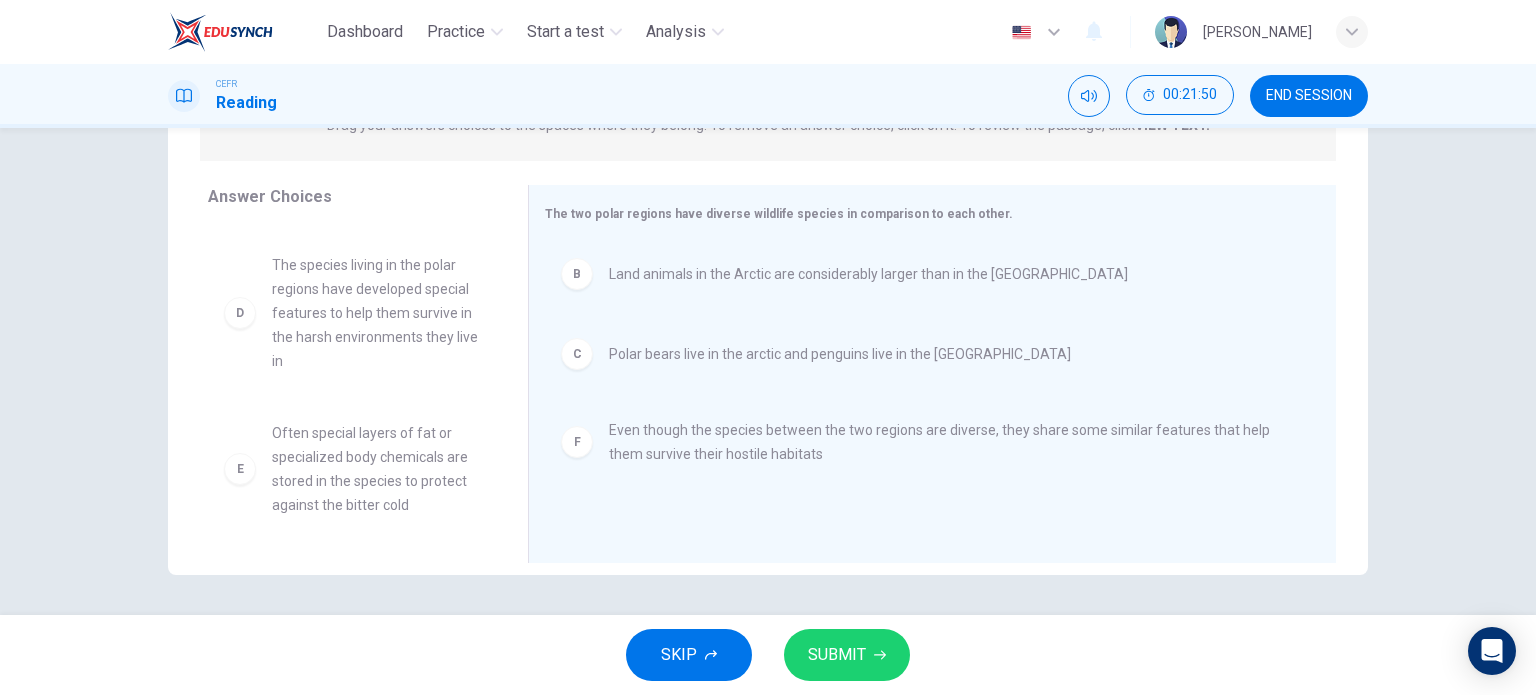 scroll, scrollTop: 84, scrollLeft: 0, axis: vertical 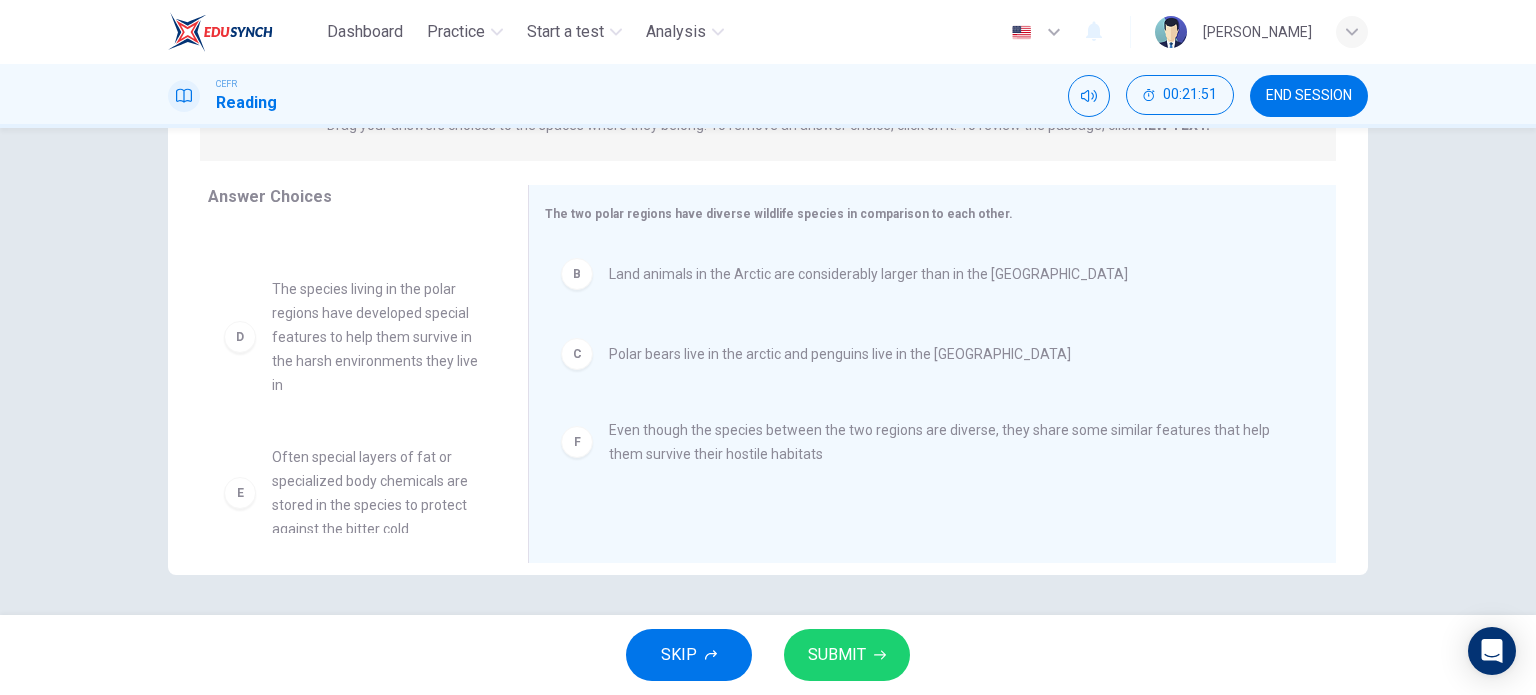 click on "SUBMIT" at bounding box center (847, 655) 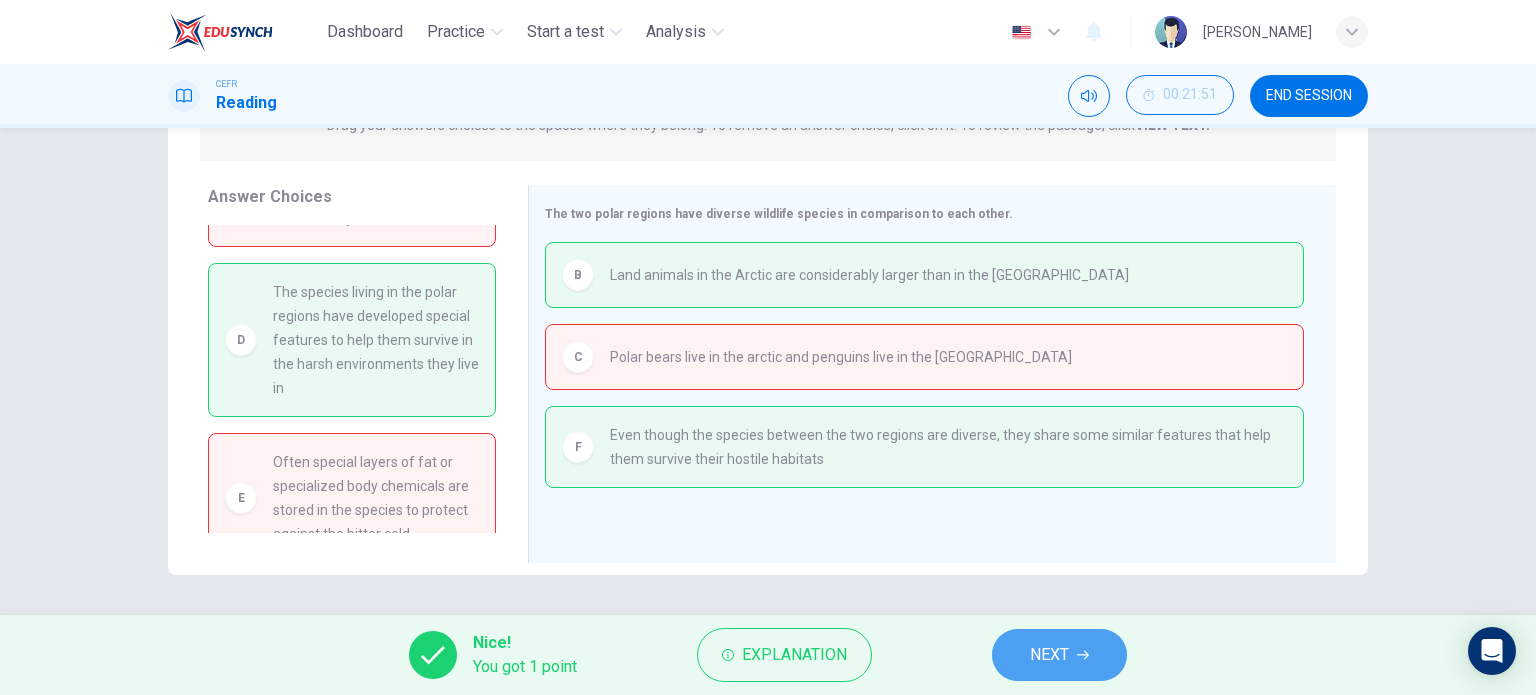 click on "NEXT" at bounding box center (1049, 655) 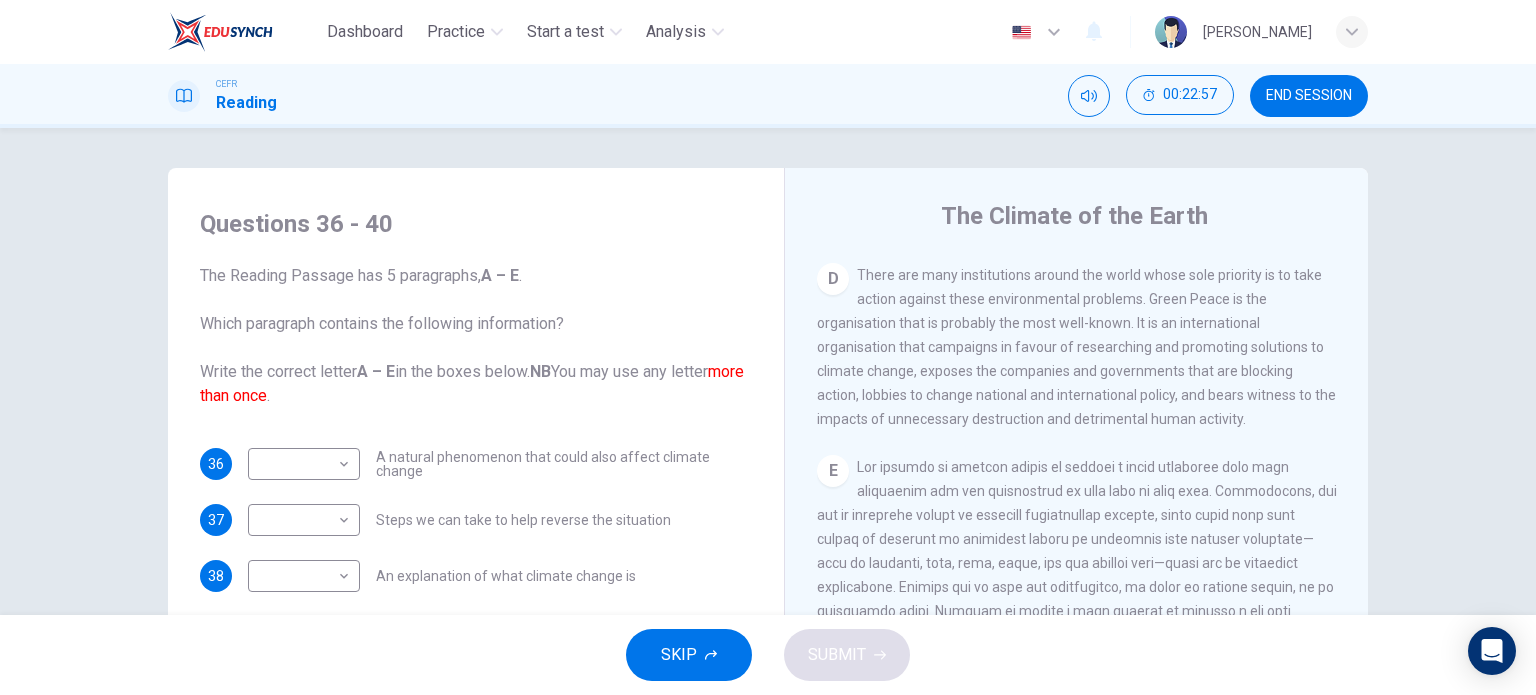 scroll, scrollTop: 1347, scrollLeft: 0, axis: vertical 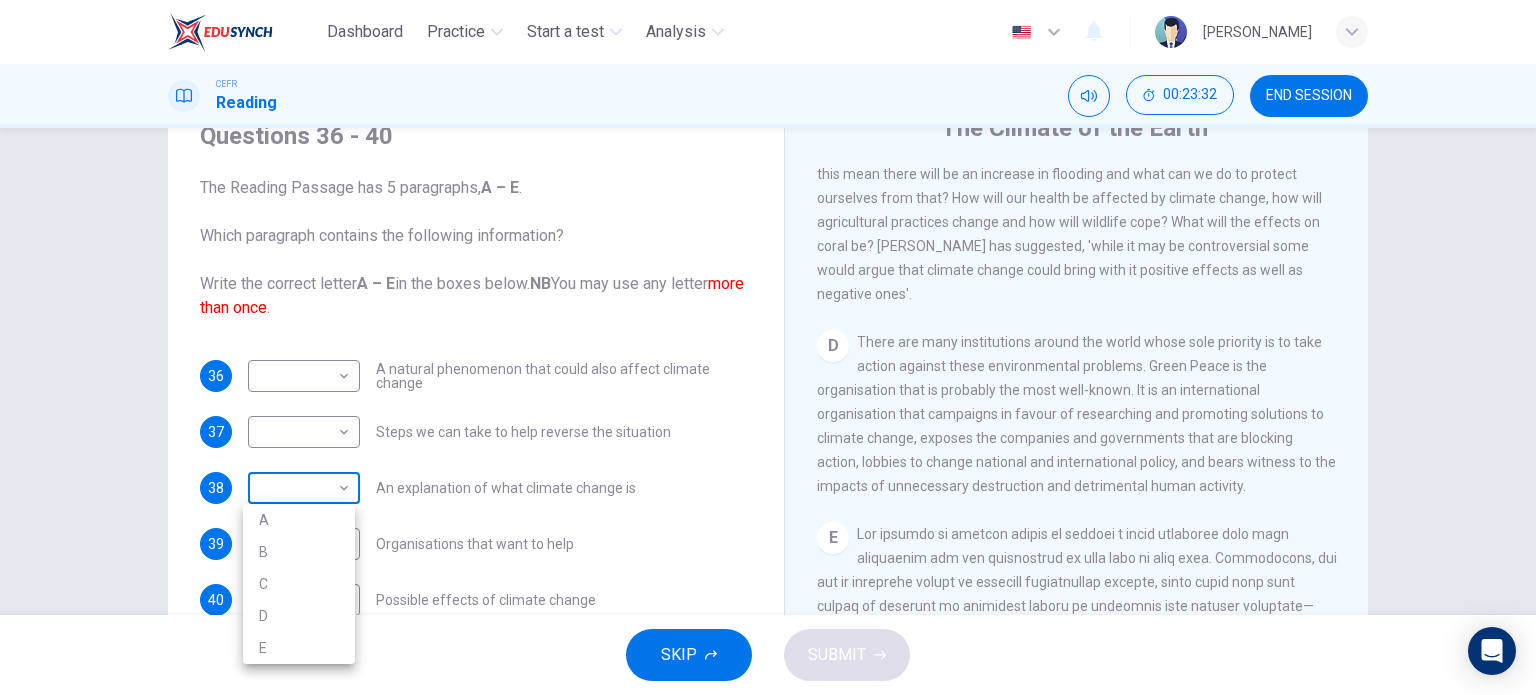 click on "Dashboard Practice Start a test Analysis English en ​ ALYA NABIHA BINTI SUZAIMI CEFR Reading 00:23:32 END SESSION Questions 36 - 40 The Reading Passage has 5 paragraphs,  A – E . Which paragraph contains the following information?  Write the correct letter  A – E  in the boxes below.
NB  You may use any letter  more than once . 36 ​ ​ A natural phenomenon that could also affect climate change 37 ​ ​ Steps we can take to help reverse the situation 38 ​ ​ An explanation of what climate change is 39 ​ ​ Organisations that want to help 40 ​ ​ Possible effects of climate change The Climate of the Earth CLICK TO ZOOM Click to Zoom A B C D E SKIP SUBMIT EduSynch - Online Language Proficiency Testing
Dashboard Practice Start a test Analysis Notifications © Copyright  2025 A B C D E" at bounding box center [768, 347] 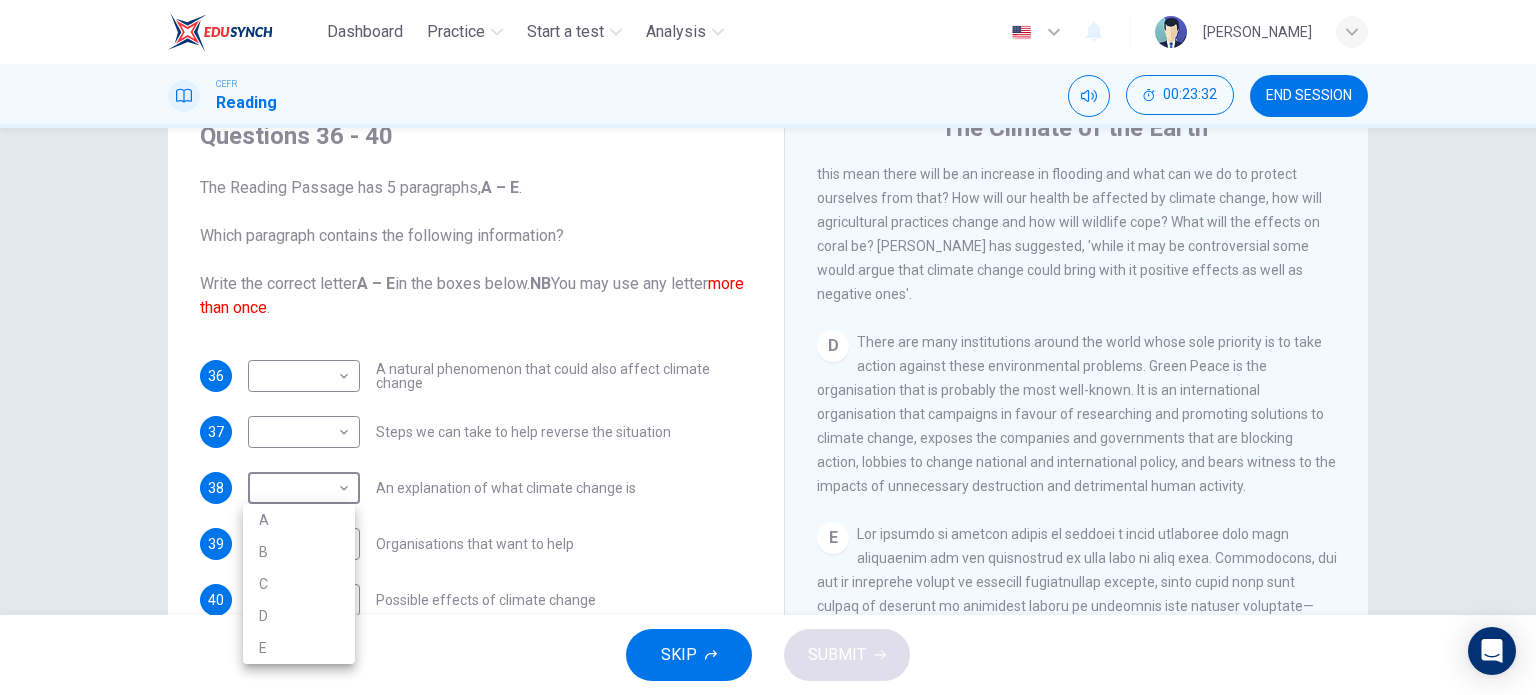 click on "A" at bounding box center (299, 520) 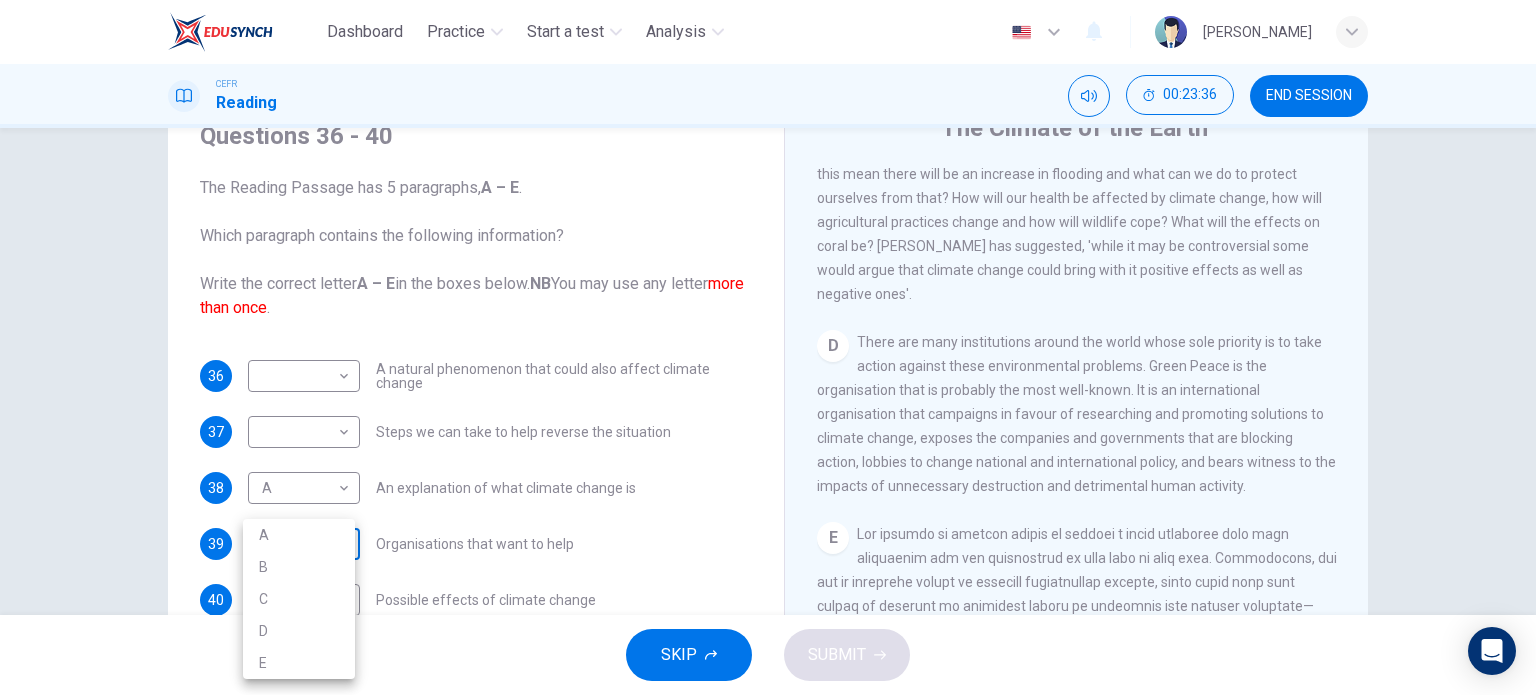 click on "Dashboard Practice Start a test Analysis English en ​ ALYA NABIHA BINTI SUZAIMI CEFR Reading 00:23:36 END SESSION Questions 36 - 40 The Reading Passage has 5 paragraphs,  A – E . Which paragraph contains the following information?  Write the correct letter  A – E  in the boxes below.
NB  You may use any letter  more than once . 36 ​ ​ A natural phenomenon that could also affect climate change 37 ​ ​ Steps we can take to help reverse the situation 38 A A ​ An explanation of what climate change is 39 ​ ​ Organisations that want to help 40 ​ ​ Possible effects of climate change The Climate of the Earth CLICK TO ZOOM Click to Zoom A B C D E SKIP SUBMIT EduSynch - Online Language Proficiency Testing
Dashboard Practice Start a test Analysis Notifications © Copyright  2025 A B C D E" at bounding box center [768, 347] 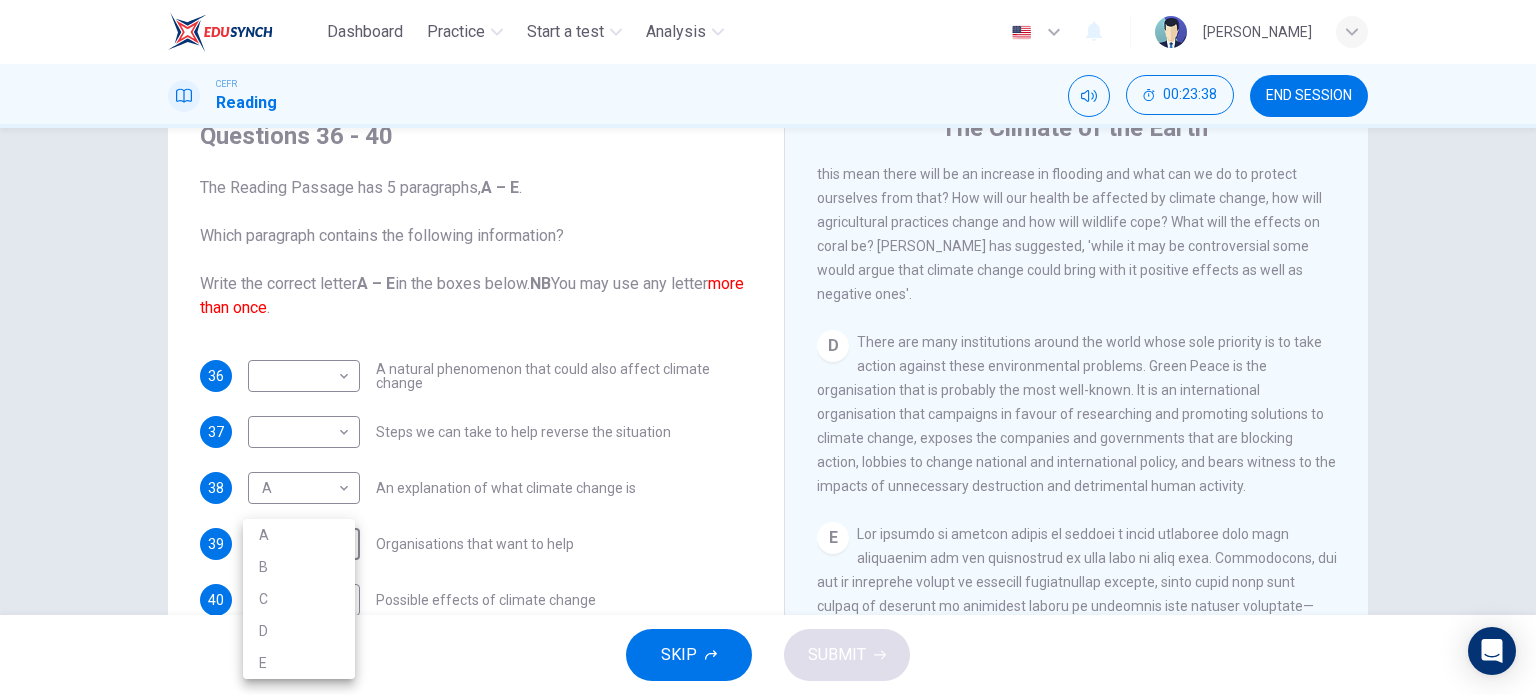 click on "D" at bounding box center (299, 631) 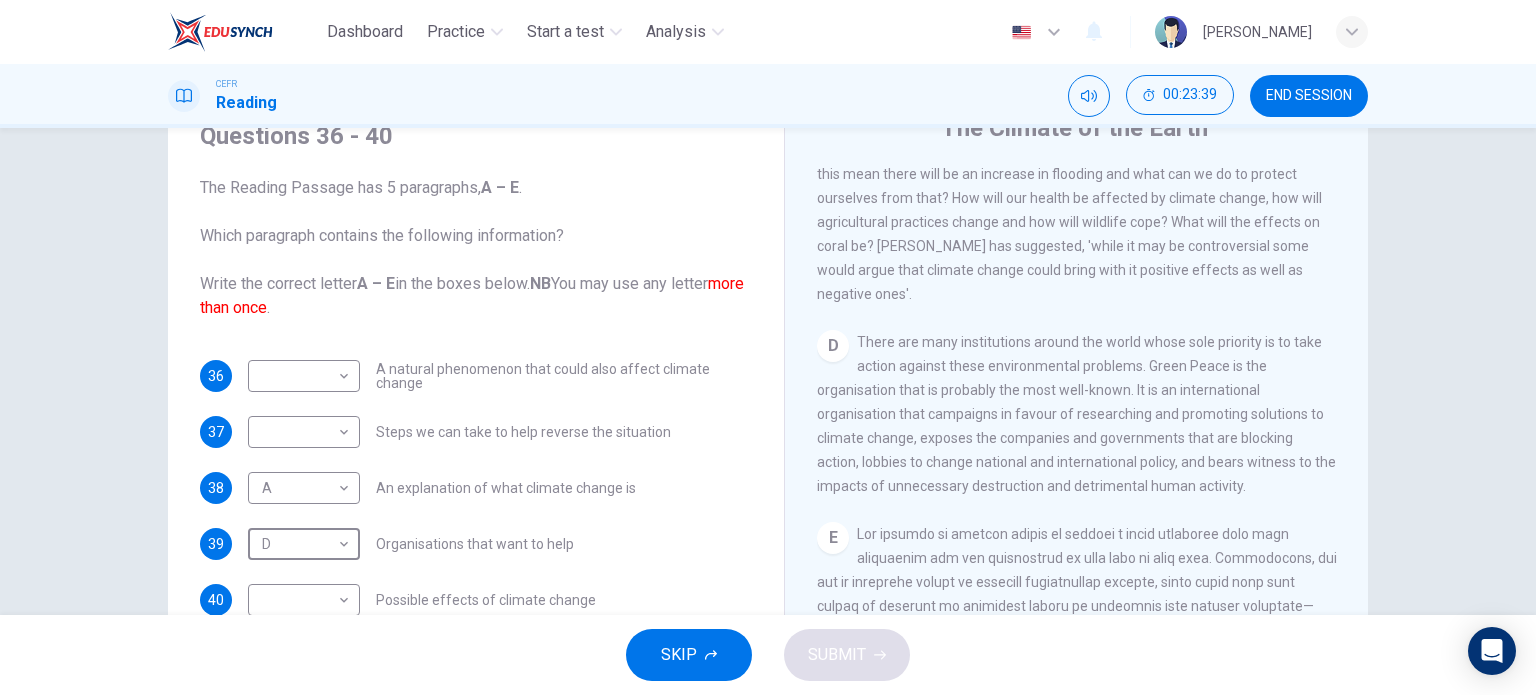 scroll, scrollTop: 188, scrollLeft: 0, axis: vertical 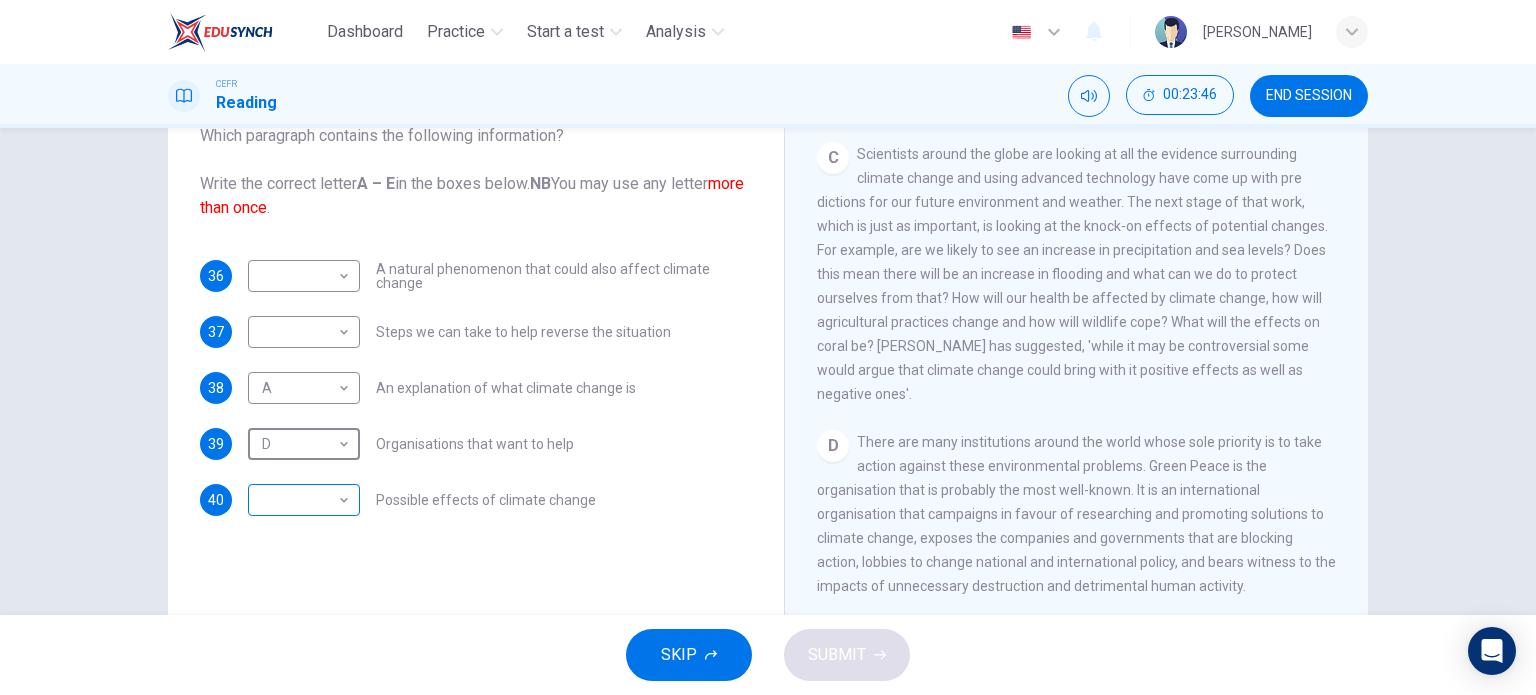 click on "Dashboard Practice Start a test Analysis English en ​ ALYA NABIHA BINTI SUZAIMI CEFR Reading 00:23:46 END SESSION Questions 36 - 40 The Reading Passage has 5 paragraphs,  A – E . Which paragraph contains the following information?  Write the correct letter  A – E  in the boxes below.
NB  You may use any letter  more than once . 36 ​ ​ A natural phenomenon that could also affect climate change 37 ​ ​ Steps we can take to help reverse the situation 38 A A ​ An explanation of what climate change is 39 D D ​ Organisations that want to help 40 ​ ​ Possible effects of climate change The Climate of the Earth CLICK TO ZOOM Click to Zoom A B C D E SKIP SUBMIT EduSynch - Online Language Proficiency Testing
Dashboard Practice Start a test Analysis Notifications © Copyright  2025" at bounding box center (768, 347) 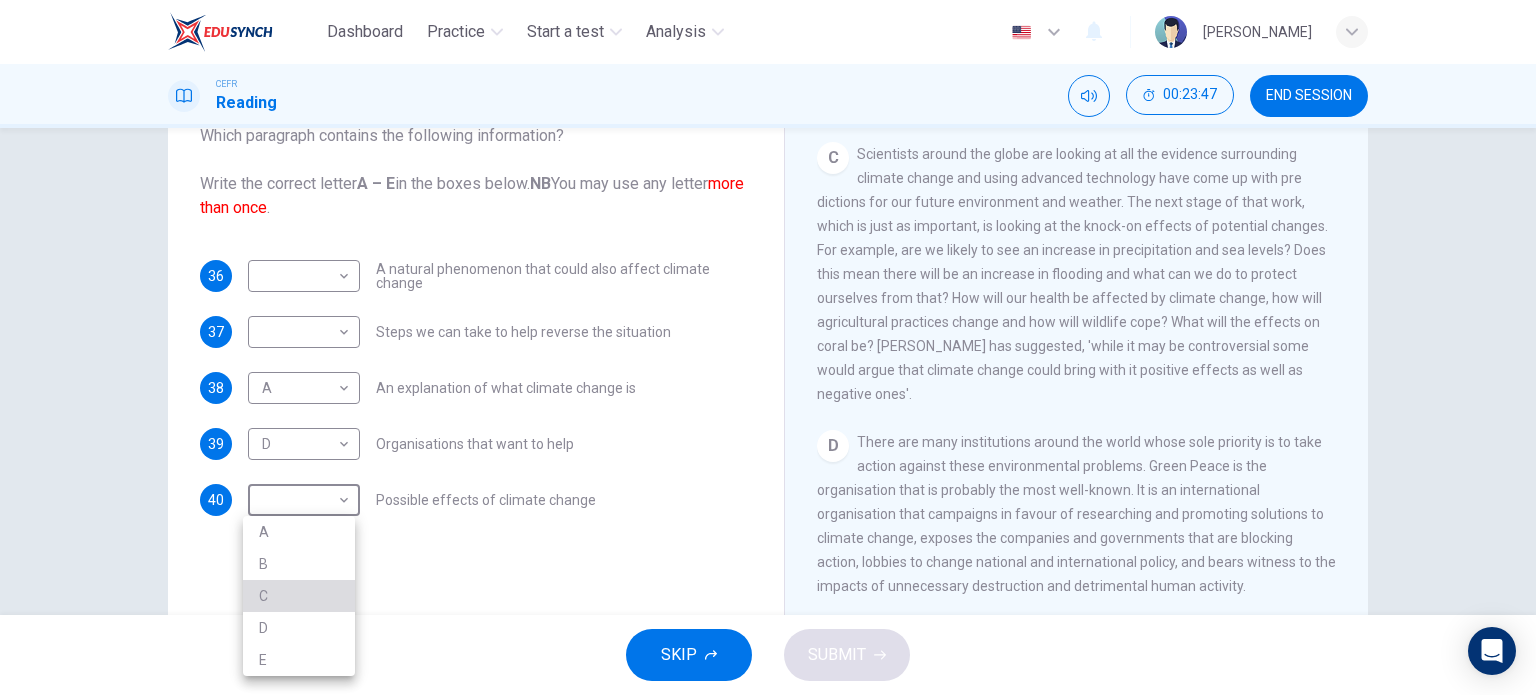click on "C" at bounding box center (299, 596) 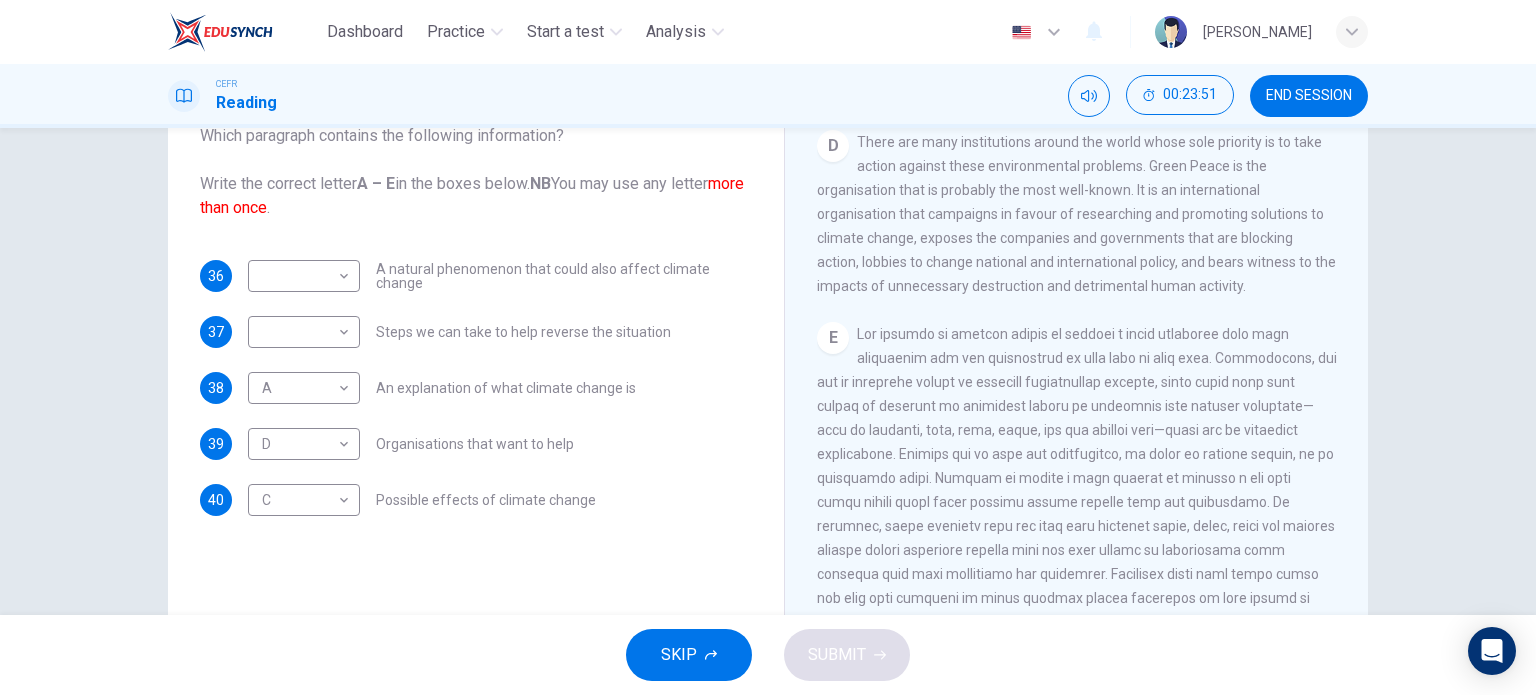 scroll, scrollTop: 1347, scrollLeft: 0, axis: vertical 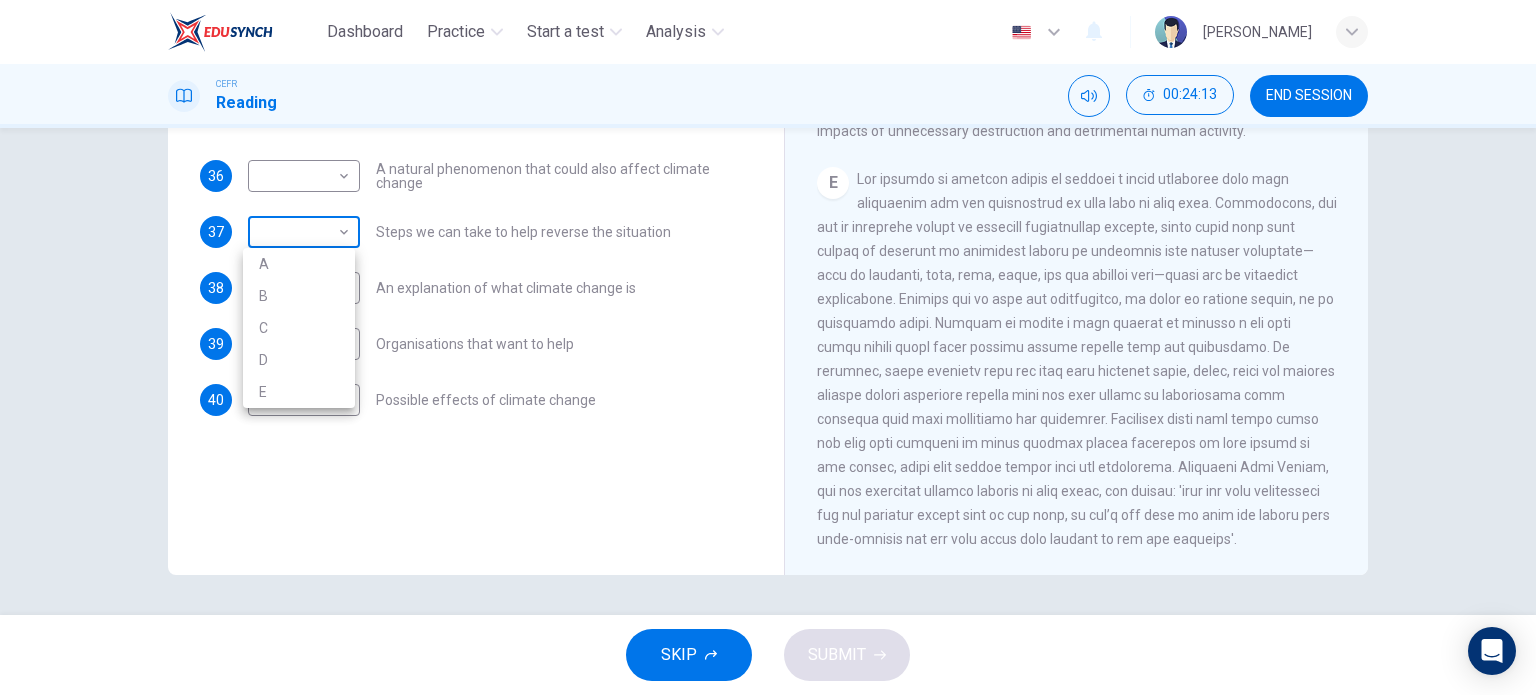 click on "Dashboard Practice Start a test Analysis English en ​ ALYA NABIHA BINTI SUZAIMI CEFR Reading 00:24:13 END SESSION Questions 36 - 40 The Reading Passage has 5 paragraphs,  A – E . Which paragraph contains the following information?  Write the correct letter  A – E  in the boxes below.
NB  You may use any letter  more than once . 36 ​ ​ A natural phenomenon that could also affect climate change 37 ​ ​ Steps we can take to help reverse the situation 38 A A ​ An explanation of what climate change is 39 D D ​ Organisations that want to help 40 C C ​ Possible effects of climate change The Climate of the Earth CLICK TO ZOOM Click to Zoom A B C D E SKIP SUBMIT EduSynch - Online Language Proficiency Testing
Dashboard Practice Start a test Analysis Notifications © Copyright  2025 A B C D E" at bounding box center [768, 347] 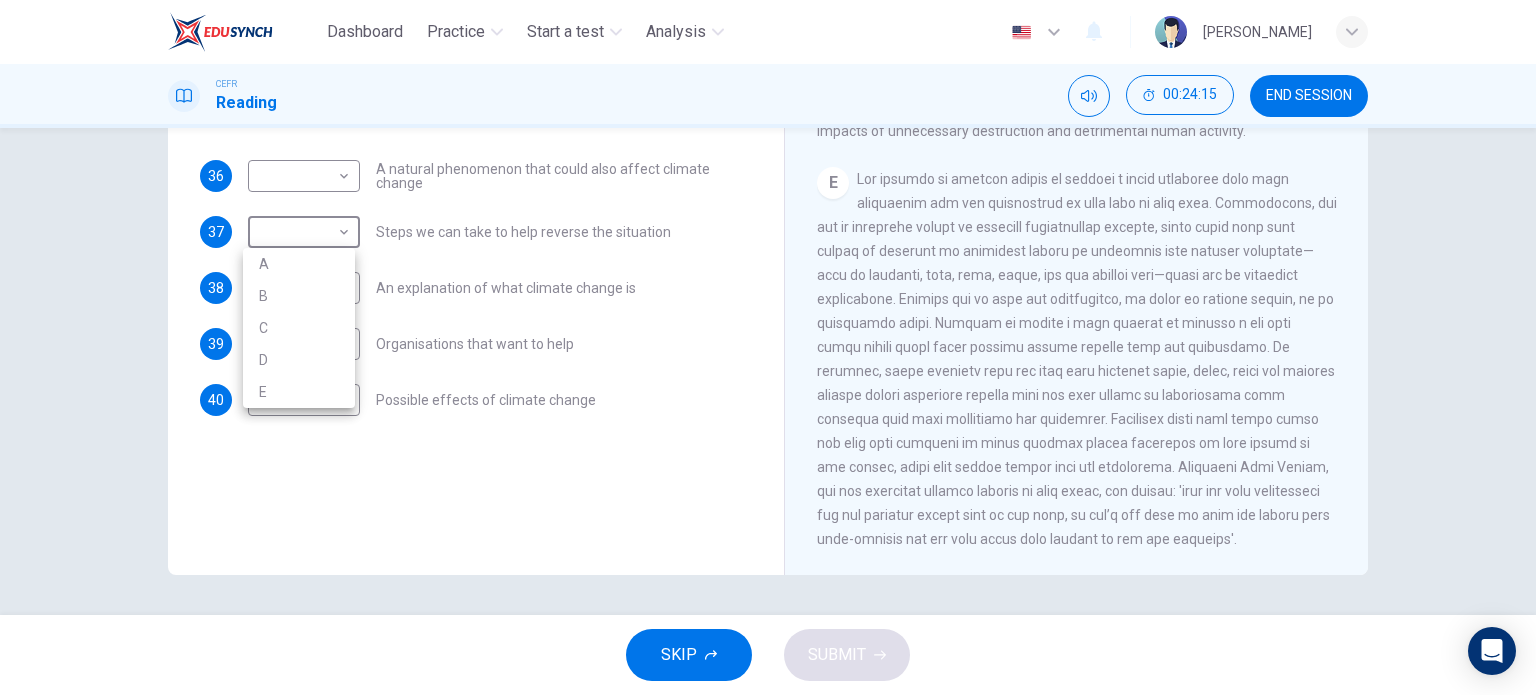 click on "E" at bounding box center [299, 392] 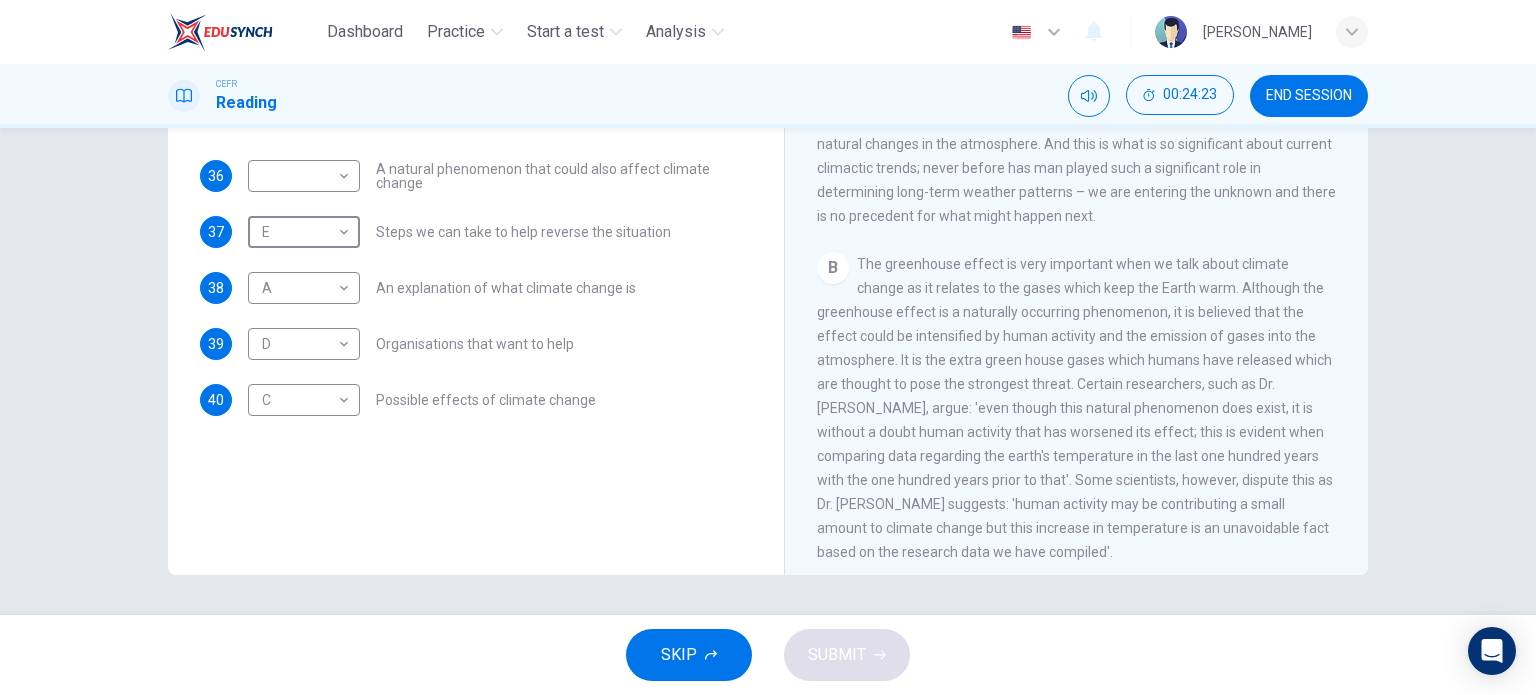 scroll, scrollTop: 447, scrollLeft: 0, axis: vertical 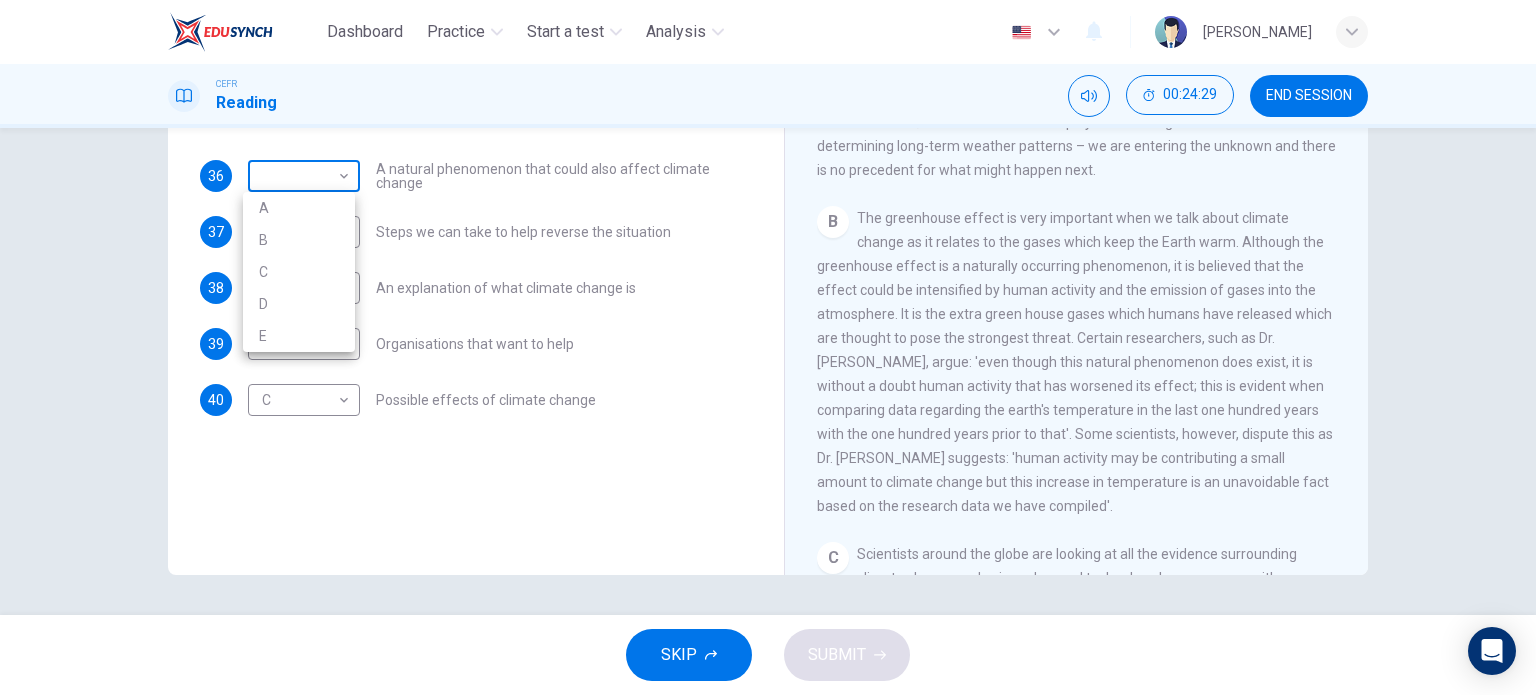 click on "Dashboard Practice Start a test Analysis English en ​ ALYA NABIHA BINTI SUZAIMI CEFR Reading 00:24:29 END SESSION Questions 36 - 40 The Reading Passage has 5 paragraphs,  A – E . Which paragraph contains the following information?  Write the correct letter  A – E  in the boxes below.
NB  You may use any letter  more than once . 36 ​ ​ A natural phenomenon that could also affect climate change 37 E E ​ Steps we can take to help reverse the situation 38 A A ​ An explanation of what climate change is 39 D D ​ Organisations that want to help 40 C C ​ Possible effects of climate change The Climate of the Earth CLICK TO ZOOM Click to Zoom A B C D E SKIP SUBMIT EduSynch - Online Language Proficiency Testing
Dashboard Practice Start a test Analysis Notifications © Copyright  2025 A B C D E" at bounding box center (768, 347) 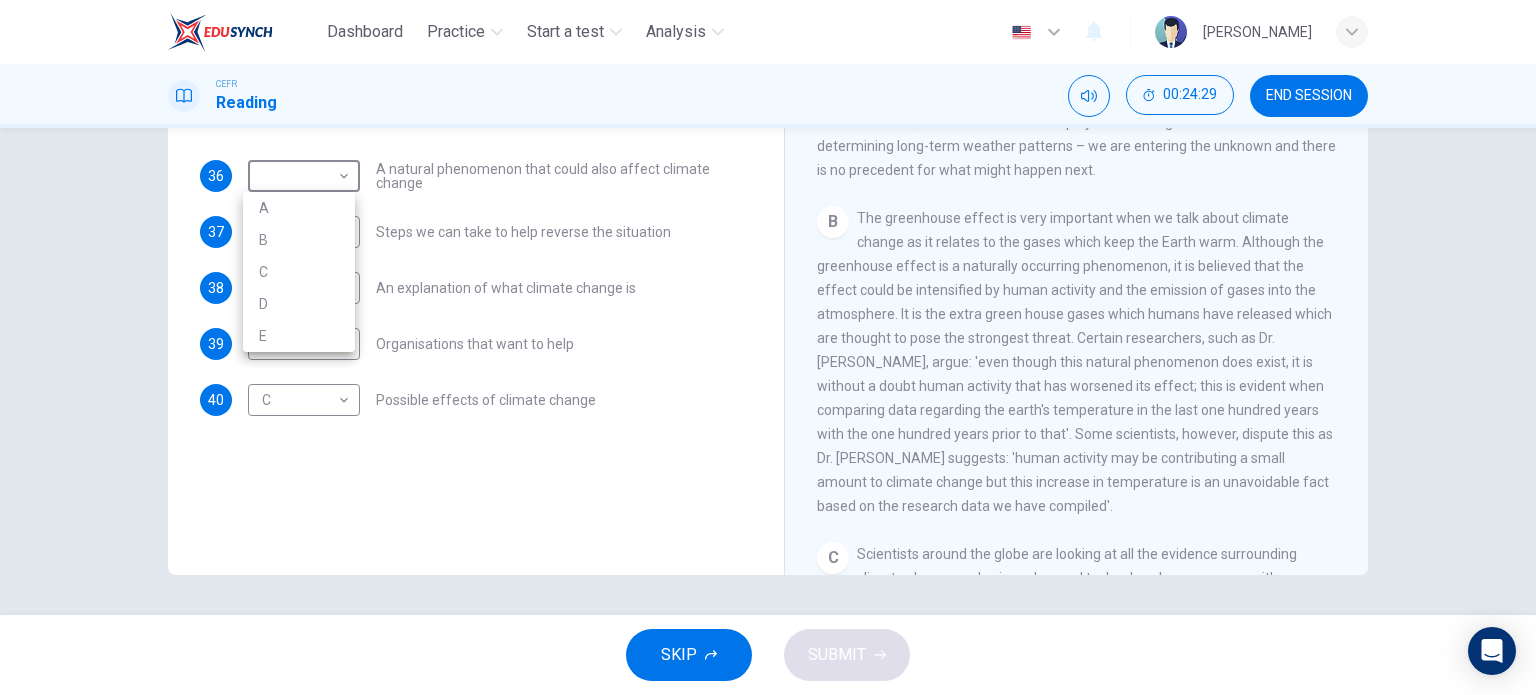 click on "B" at bounding box center [299, 240] 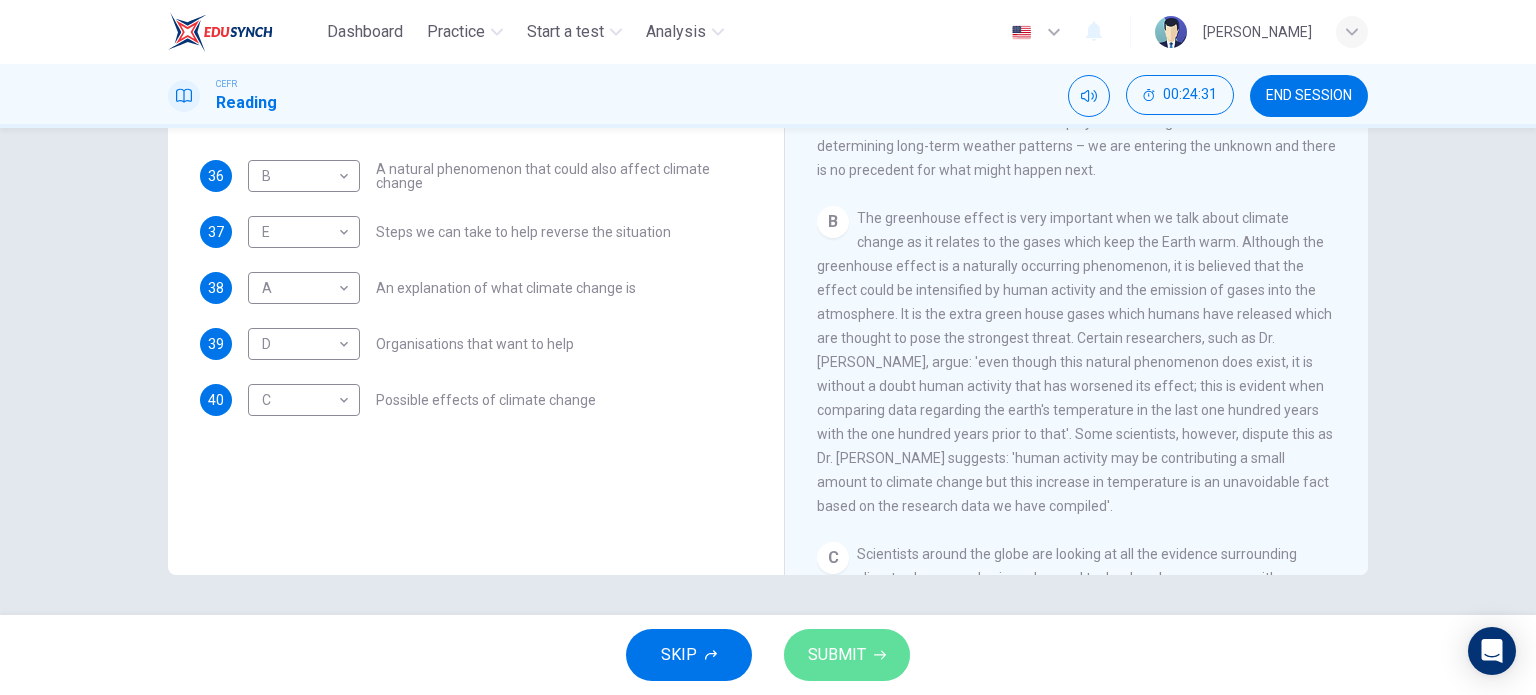 click on "SUBMIT" at bounding box center [847, 655] 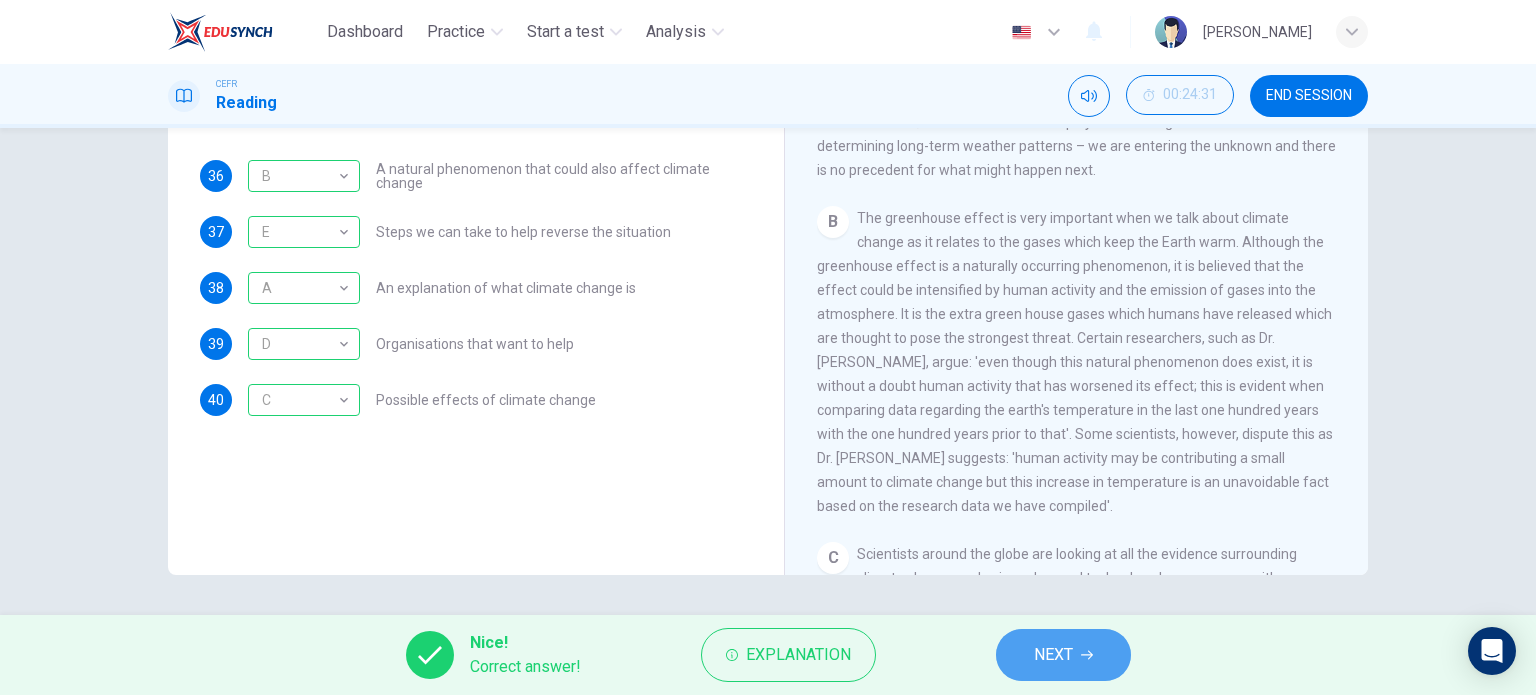 click on "NEXT" at bounding box center (1063, 655) 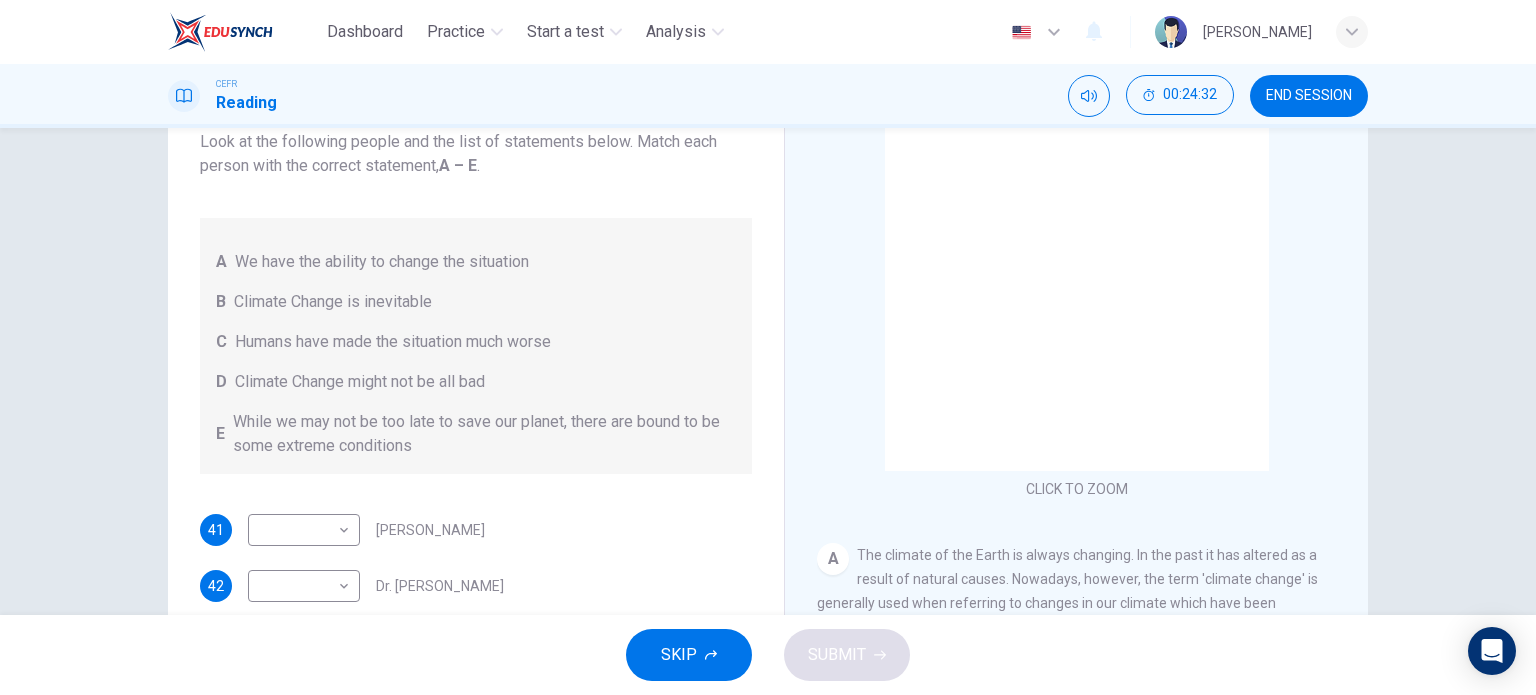 scroll, scrollTop: 88, scrollLeft: 0, axis: vertical 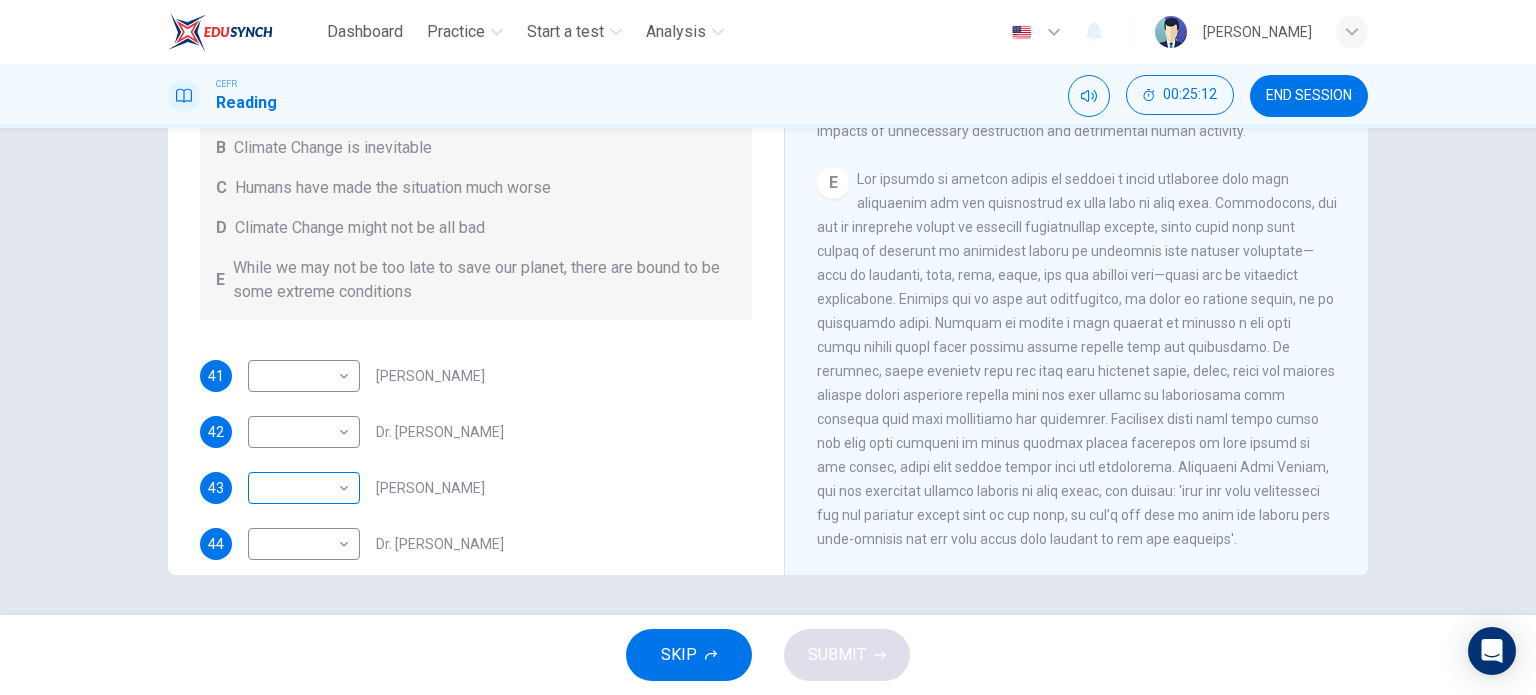 click on "Dashboard Practice Start a test Analysis English en ​ ALYA NABIHA BINTI SUZAIMI CEFR Reading 00:25:12 END SESSION Questions 41 - 44 Look at the following people and the list of statements below. Match each person with the correct statement,  A – E . A We have the ability to change the situation B Climate Change is inevitable C Humans have made the situation much worse D Climate Change might not be all bad E While we may not be too late to save our planet, there are bound to be some extreme conditions 41 ​ ​ Professor Max Leonard 42 ​ ​ Dr. Michael Crawley 43 ​ ​ Professor Mark Halton 44 ​ ​ Dr. Ray Ellis The Climate of the Earth CLICK TO ZOOM Click to Zoom A B C D E SKIP SUBMIT EduSynch - Online Language Proficiency Testing
Dashboard Practice Start a test Analysis Notifications © Copyright  2025" at bounding box center (768, 347) 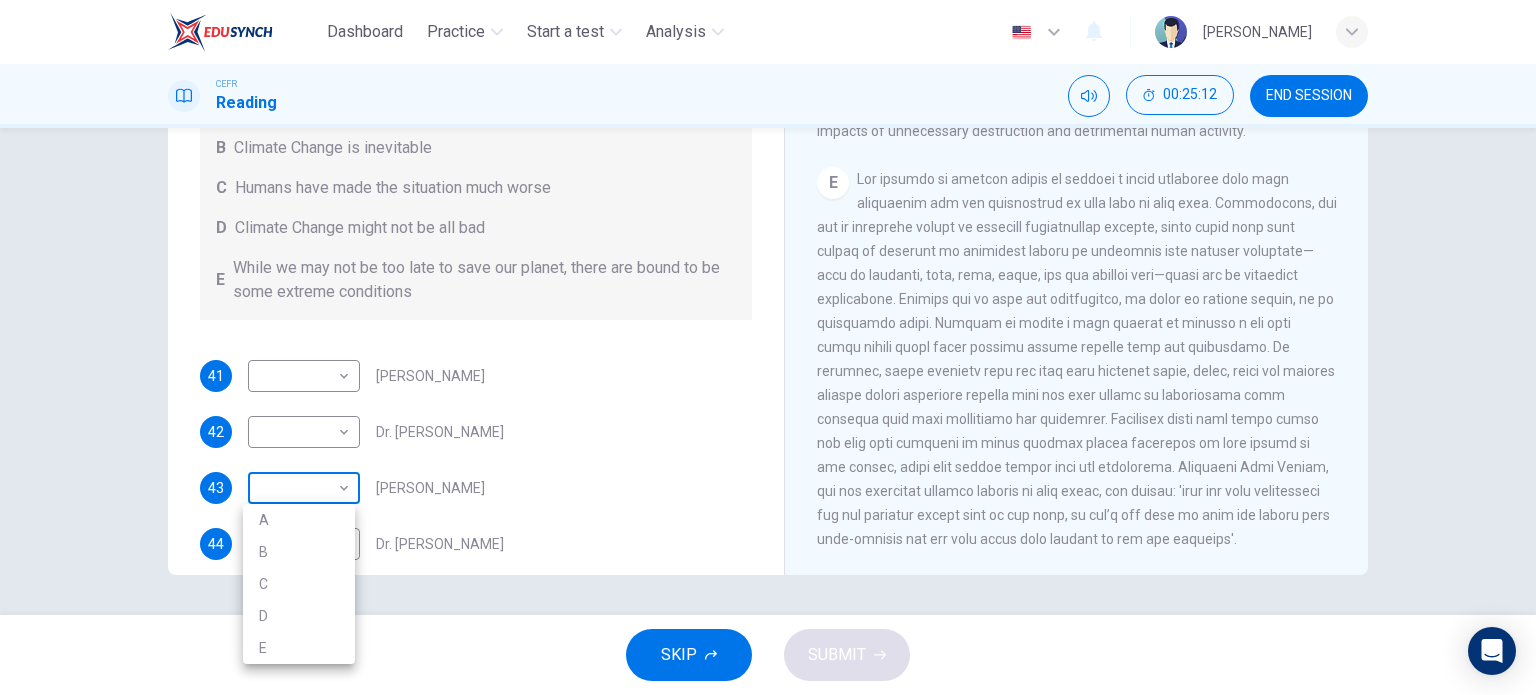 click at bounding box center (768, 347) 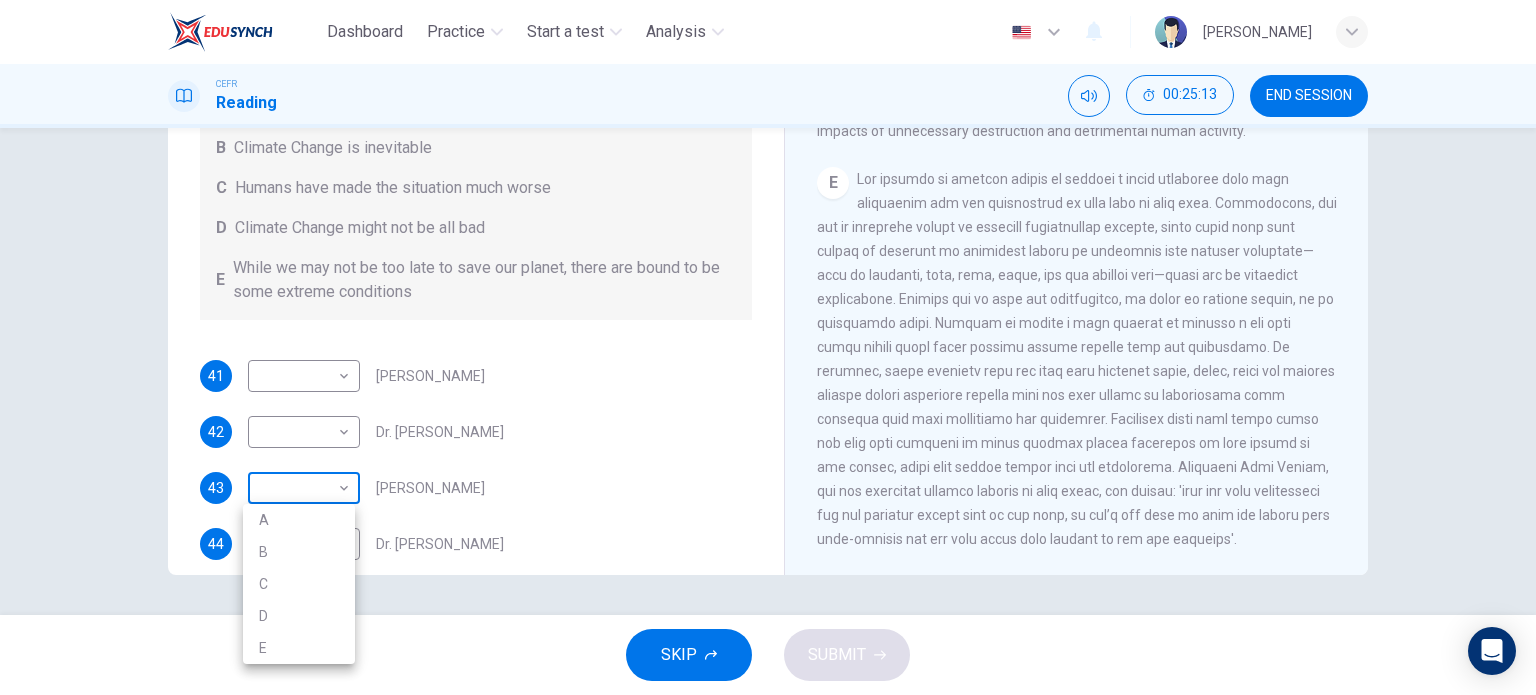click on "Dashboard Practice Start a test Analysis English en ​ ALYA NABIHA BINTI SUZAIMI CEFR Reading 00:25:13 END SESSION Questions 41 - 44 Look at the following people and the list of statements below. Match each person with the correct statement,  A – E . A We have the ability to change the situation B Climate Change is inevitable C Humans have made the situation much worse D Climate Change might not be all bad E While we may not be too late to save our planet, there are bound to be some extreme conditions 41 ​ ​ Professor Max Leonard 42 ​ ​ Dr. Michael Crawley 43 ​ ​ Professor Mark Halton 44 ​ ​ Dr. Ray Ellis The Climate of the Earth CLICK TO ZOOM Click to Zoom A B C D E SKIP SUBMIT EduSynch - Online Language Proficiency Testing
Dashboard Practice Start a test Analysis Notifications © Copyright  2025 A B C D E" at bounding box center [768, 347] 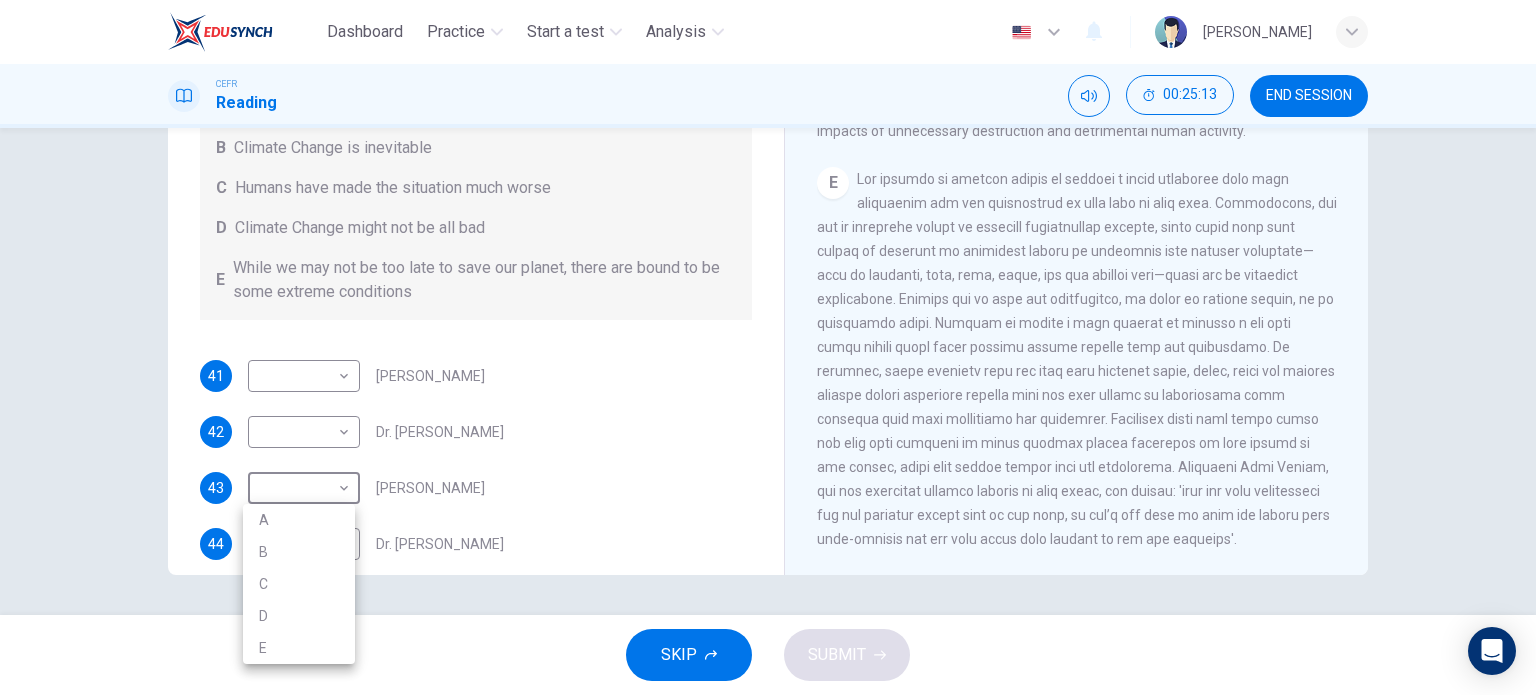 click on "A" at bounding box center (299, 520) 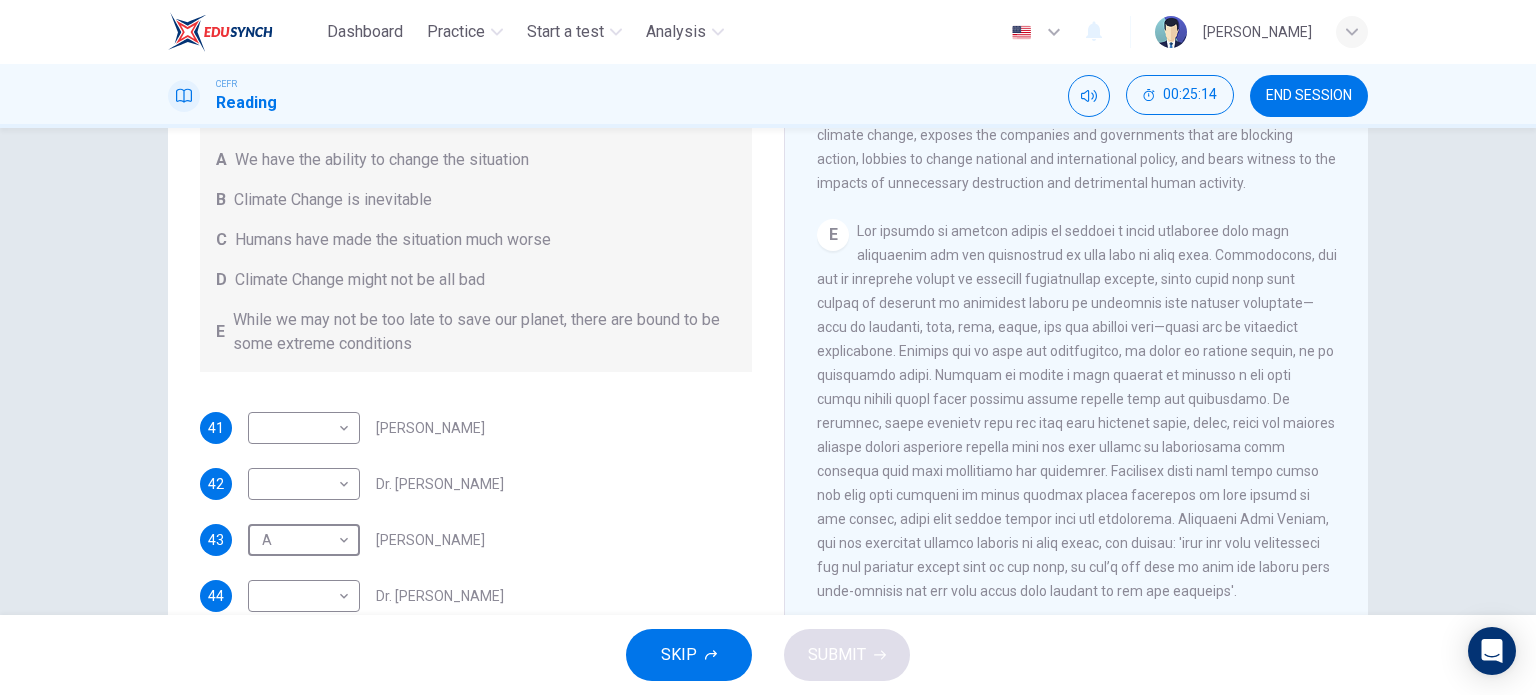 scroll, scrollTop: 188, scrollLeft: 0, axis: vertical 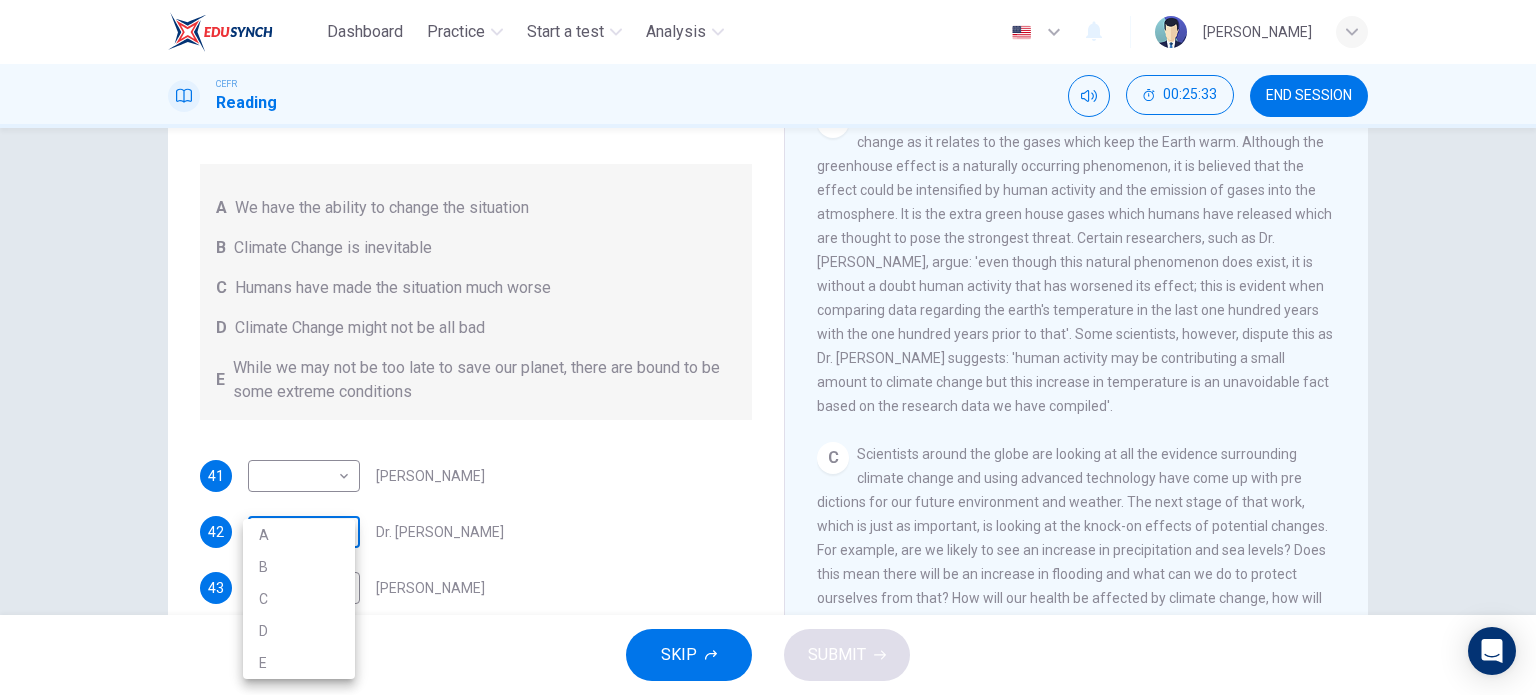 click on "Dashboard Practice Start a test Analysis English en ​ ALYA NABIHA BINTI SUZAIMI CEFR Reading 00:25:33 END SESSION Questions 41 - 44 Look at the following people and the list of statements below. Match each person with the correct statement,  A – E . A We have the ability to change the situation B Climate Change is inevitable C Humans have made the situation much worse D Climate Change might not be all bad E While we may not be too late to save our planet, there are bound to be some extreme conditions 41 ​ ​ Professor Max Leonard 42 ​ ​ Dr. Michael Crawley 43 A A ​ Professor Mark Halton 44 ​ ​ Dr. Ray Ellis The Climate of the Earth CLICK TO ZOOM Click to Zoom A B C D E SKIP SUBMIT EduSynch - Online Language Proficiency Testing
Dashboard Practice Start a test Analysis Notifications © Copyright  2025 A B C D E" at bounding box center [768, 347] 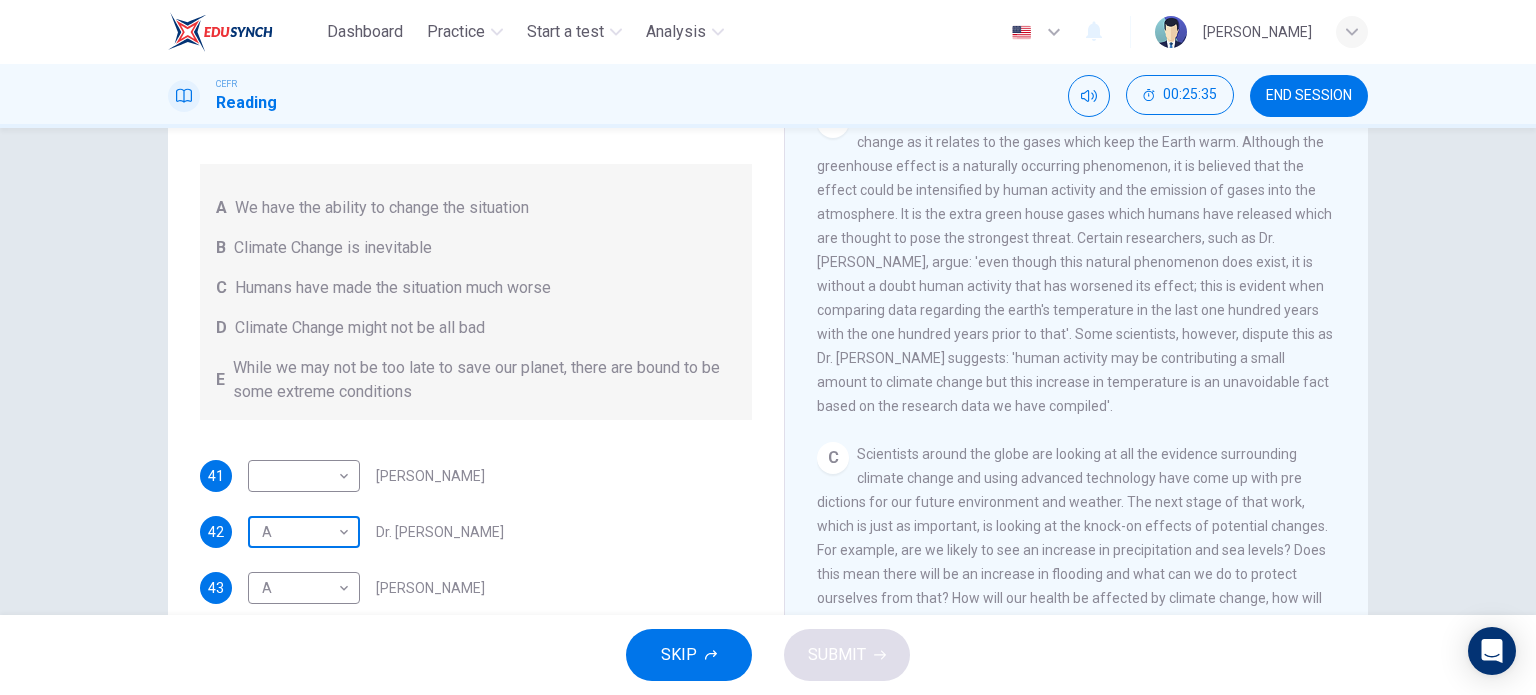 click on "Dashboard Practice Start a test Analysis English en ​ ALYA NABIHA BINTI SUZAIMI CEFR Reading 00:25:35 END SESSION Questions 41 - 44 Look at the following people and the list of statements below. Match each person with the correct statement,  A – E . A We have the ability to change the situation B Climate Change is inevitable C Humans have made the situation much worse D Climate Change might not be all bad E While we may not be too late to save our planet, there are bound to be some extreme conditions 41 ​ ​ Professor Max Leonard 42 A A ​ Dr. Michael Crawley 43 A A ​ Professor Mark Halton 44 ​ ​ Dr. Ray Ellis The Climate of the Earth CLICK TO ZOOM Click to Zoom A B C D E SKIP SUBMIT EduSynch - Online Language Proficiency Testing
Dashboard Practice Start a test Analysis Notifications © Copyright  2025" at bounding box center (768, 347) 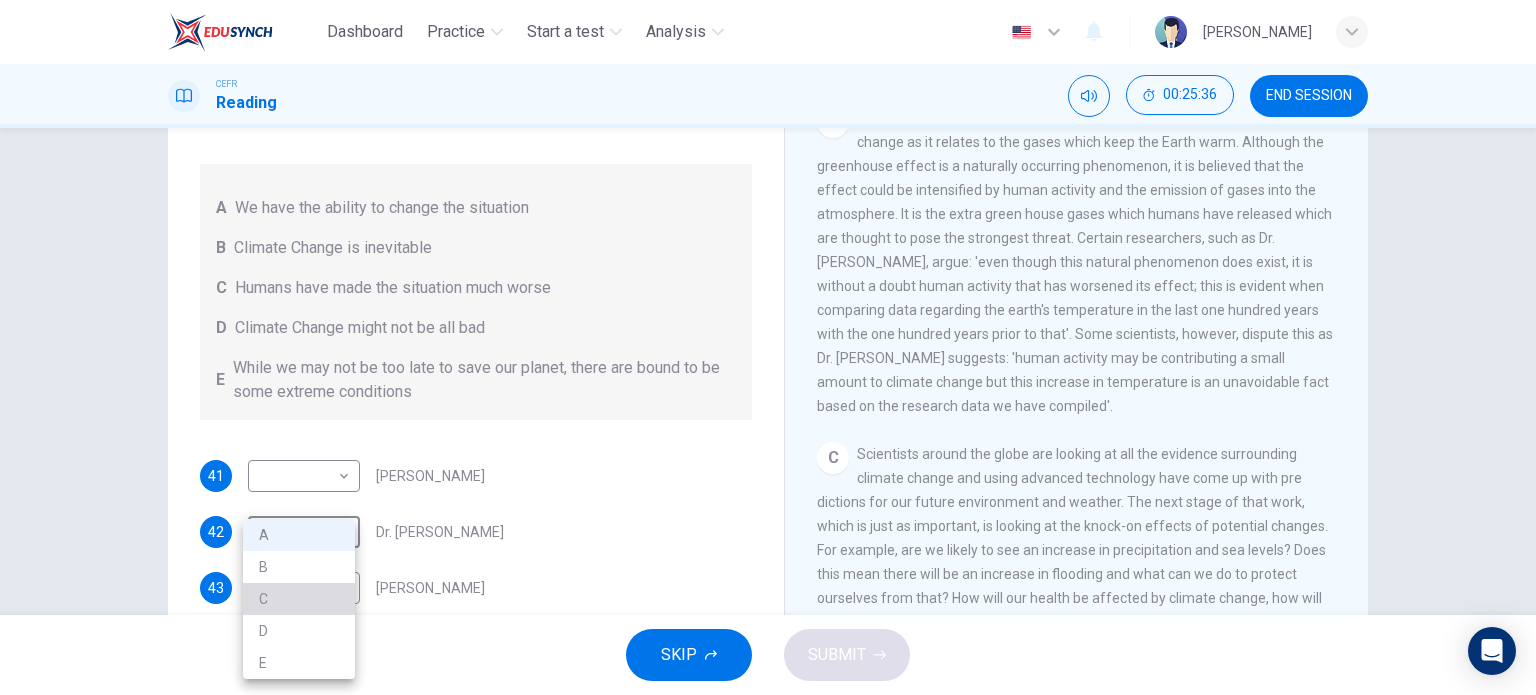 click on "C" at bounding box center [299, 599] 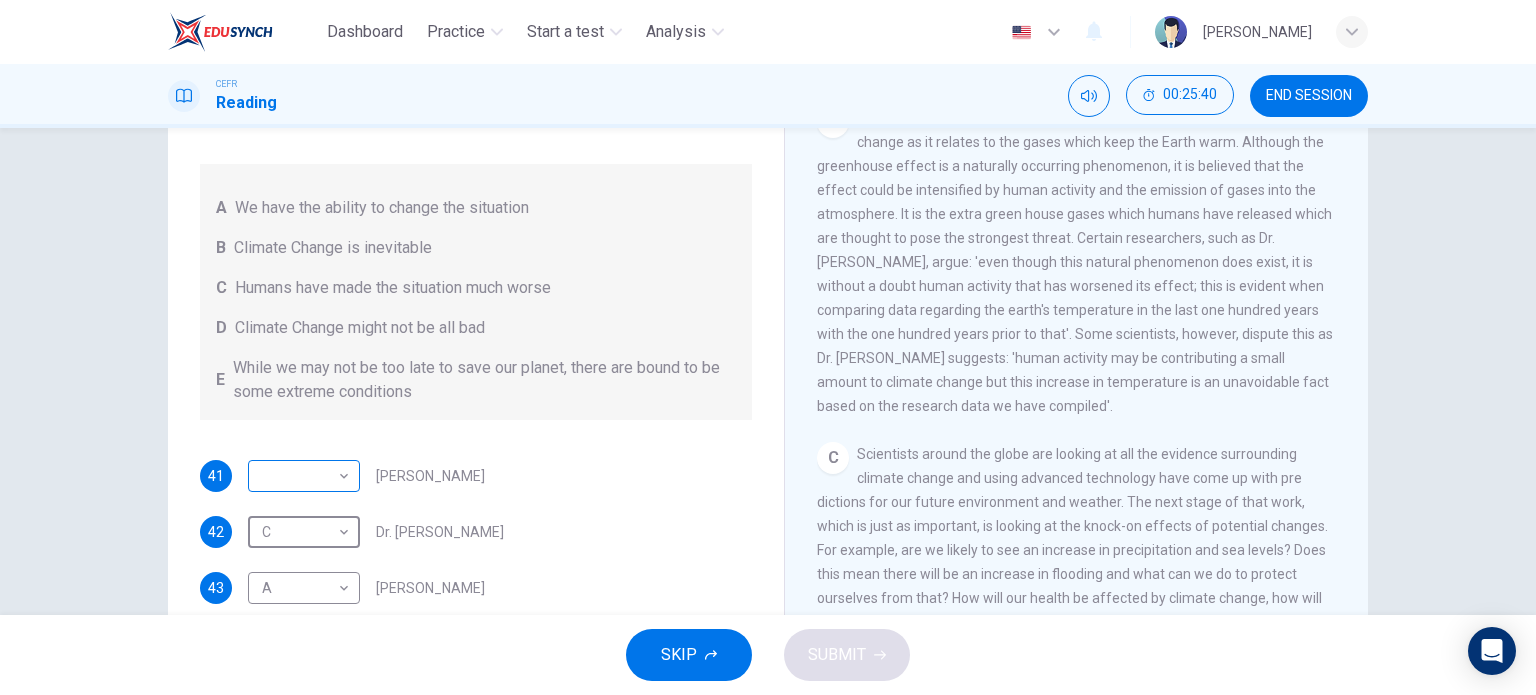 scroll, scrollTop: 24, scrollLeft: 0, axis: vertical 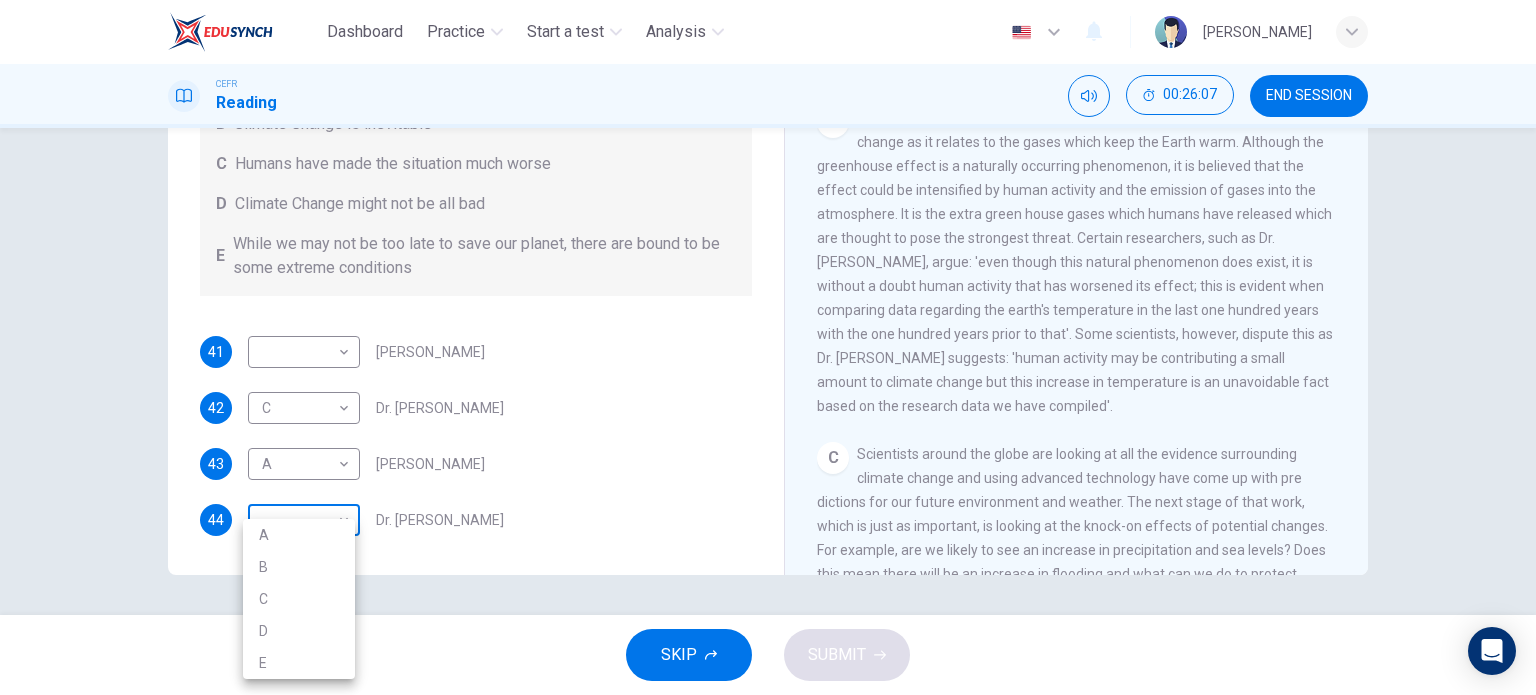 click on "Dashboard Practice Start a test Analysis English en ​ ALYA NABIHA BINTI SUZAIMI CEFR Reading 00:26:07 END SESSION Questions 41 - 44 Look at the following people and the list of statements below. Match each person with the correct statement,  A – E . A We have the ability to change the situation B Climate Change is inevitable C Humans have made the situation much worse D Climate Change might not be all bad E While we may not be too late to save our planet, there are bound to be some extreme conditions 41 ​ ​ Professor Max Leonard 42 C C ​ Dr. Michael Crawley 43 A A ​ Professor Mark Halton 44 ​ ​ Dr. Ray Ellis The Climate of the Earth CLICK TO ZOOM Click to Zoom A B C D E SKIP SUBMIT EduSynch - Online Language Proficiency Testing
Dashboard Practice Start a test Analysis Notifications © Copyright  2025 A B C D E" at bounding box center (768, 347) 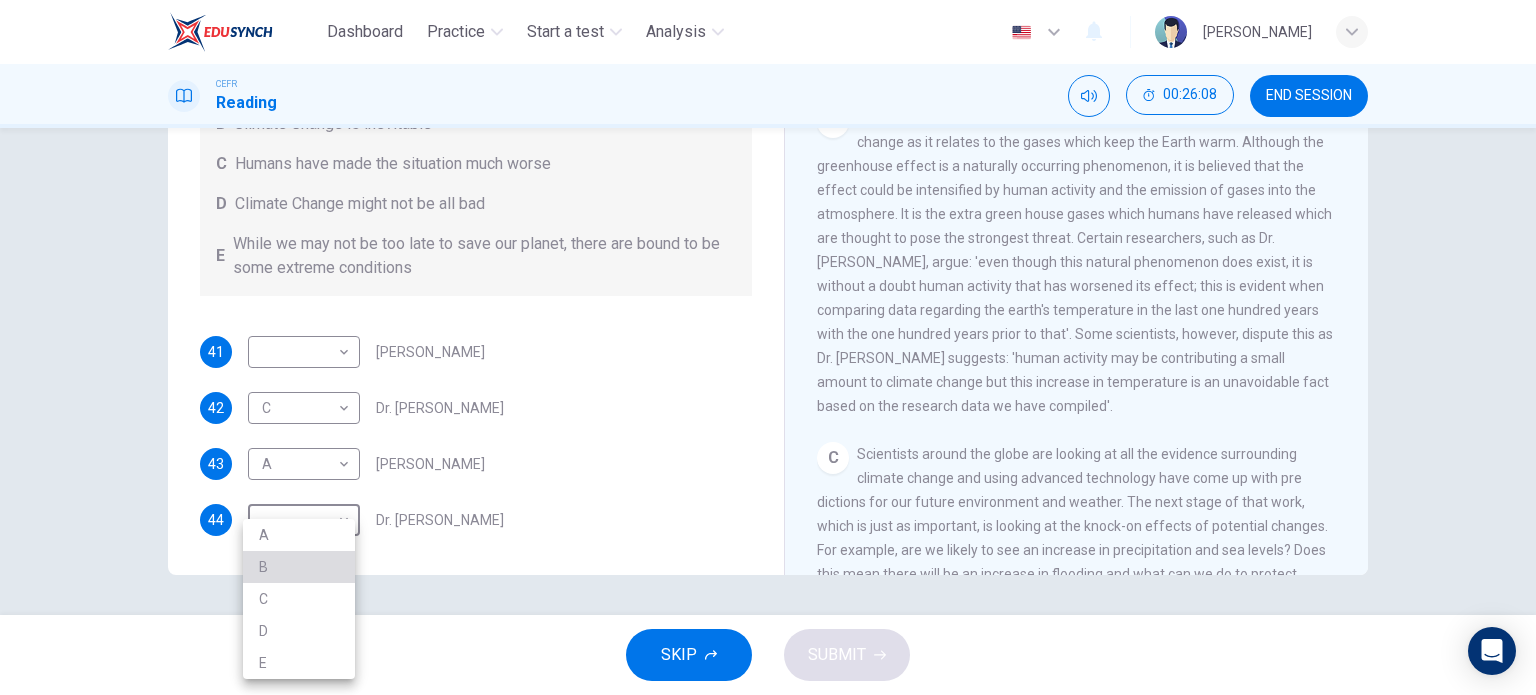 click on "B" at bounding box center (299, 567) 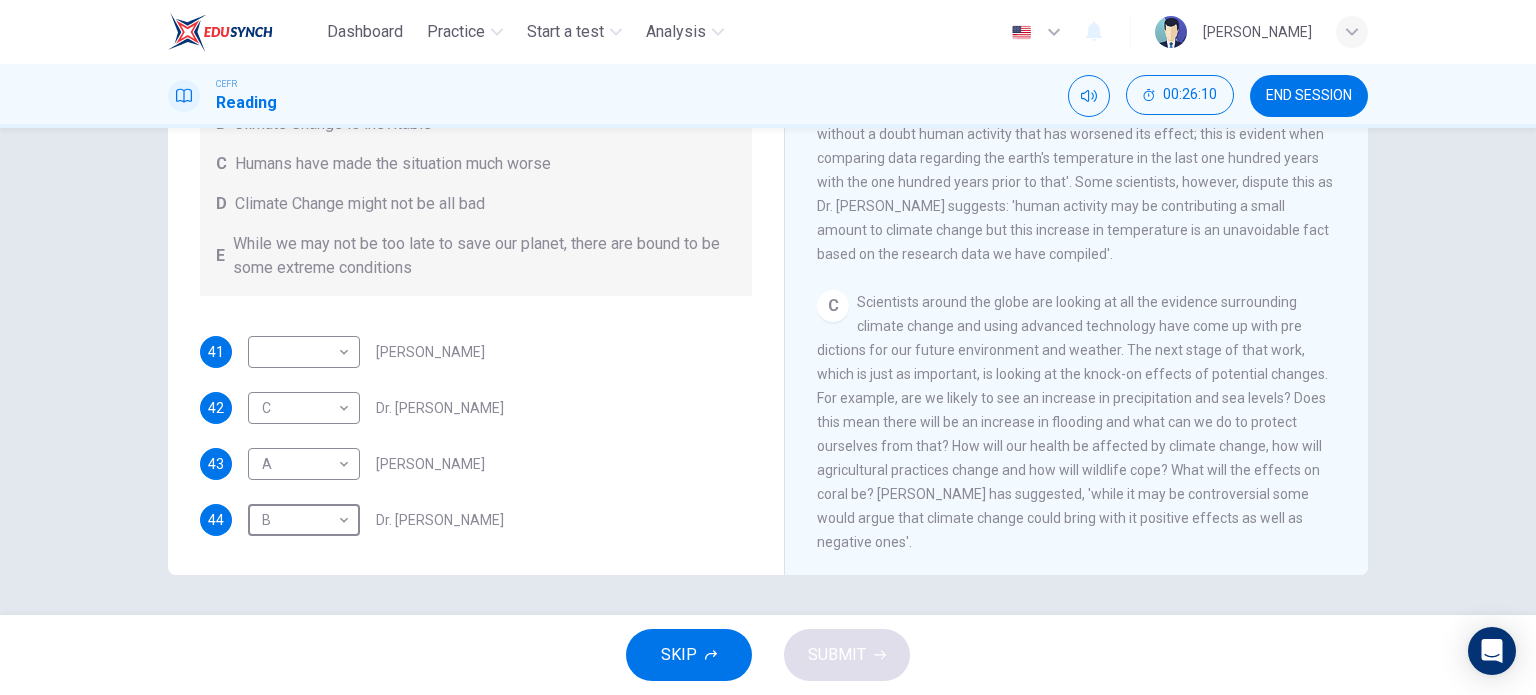 scroll, scrollTop: 747, scrollLeft: 0, axis: vertical 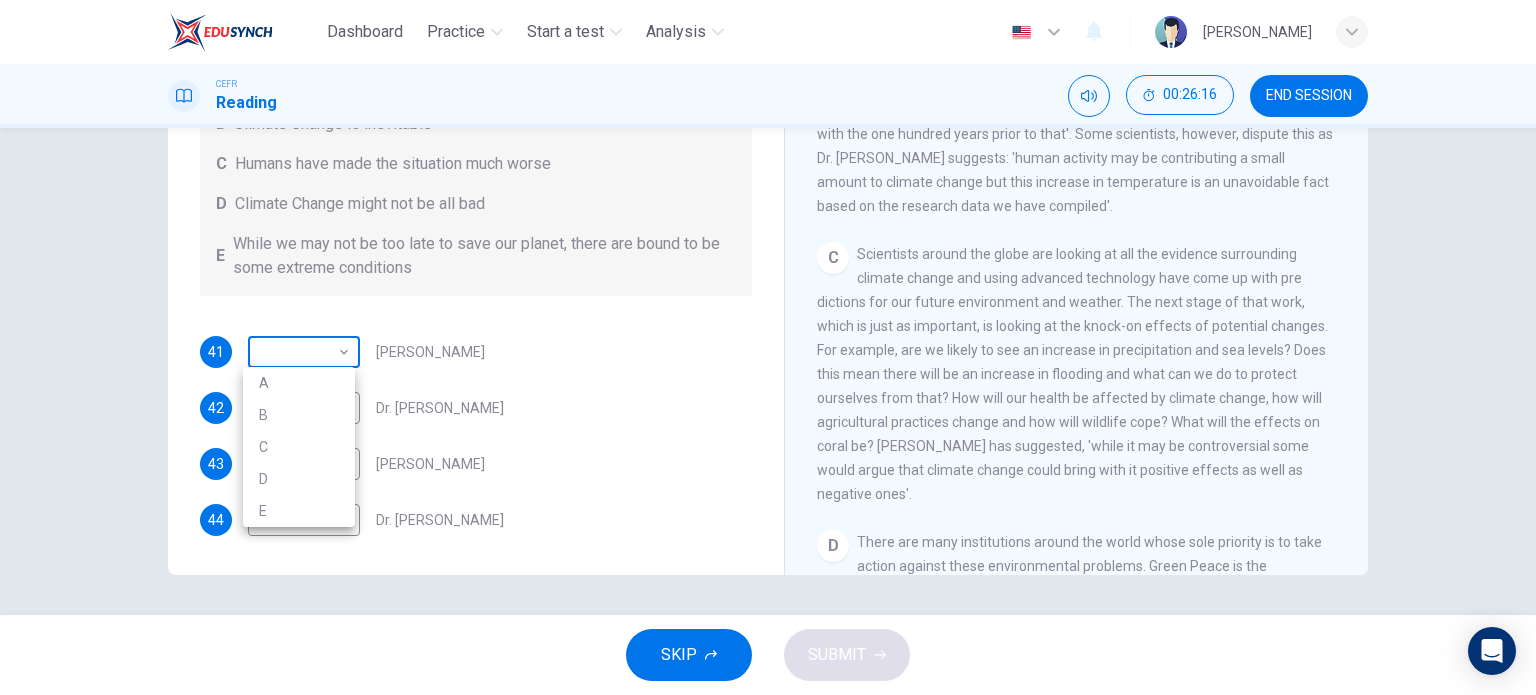 click on "Dashboard Practice Start a test Analysis English en ​ ALYA NABIHA BINTI SUZAIMI CEFR Reading 00:26:16 END SESSION Questions 41 - 44 Look at the following people and the list of statements below. Match each person with the correct statement,  A – E . A We have the ability to change the situation B Climate Change is inevitable C Humans have made the situation much worse D Climate Change might not be all bad E While we may not be too late to save our planet, there are bound to be some extreme conditions 41 ​ ​ Professor Max Leonard 42 C C ​ Dr. Michael Crawley 43 A A ​ Professor Mark Halton 44 B B ​ Dr. Ray Ellis The Climate of the Earth CLICK TO ZOOM Click to Zoom A B C D E SKIP SUBMIT EduSynch - Online Language Proficiency Testing
Dashboard Practice Start a test Analysis Notifications © Copyright  2025 A B C D E" at bounding box center (768, 347) 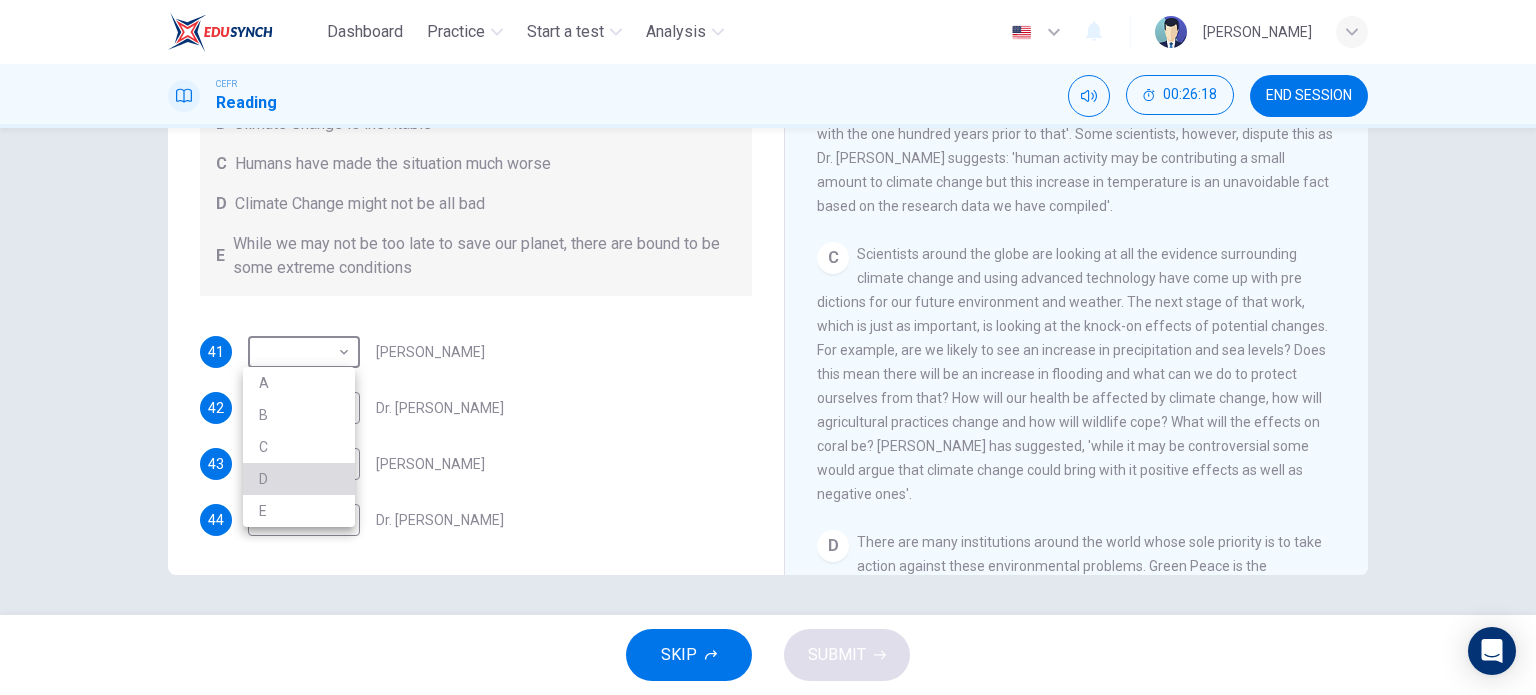 click on "D" at bounding box center [299, 479] 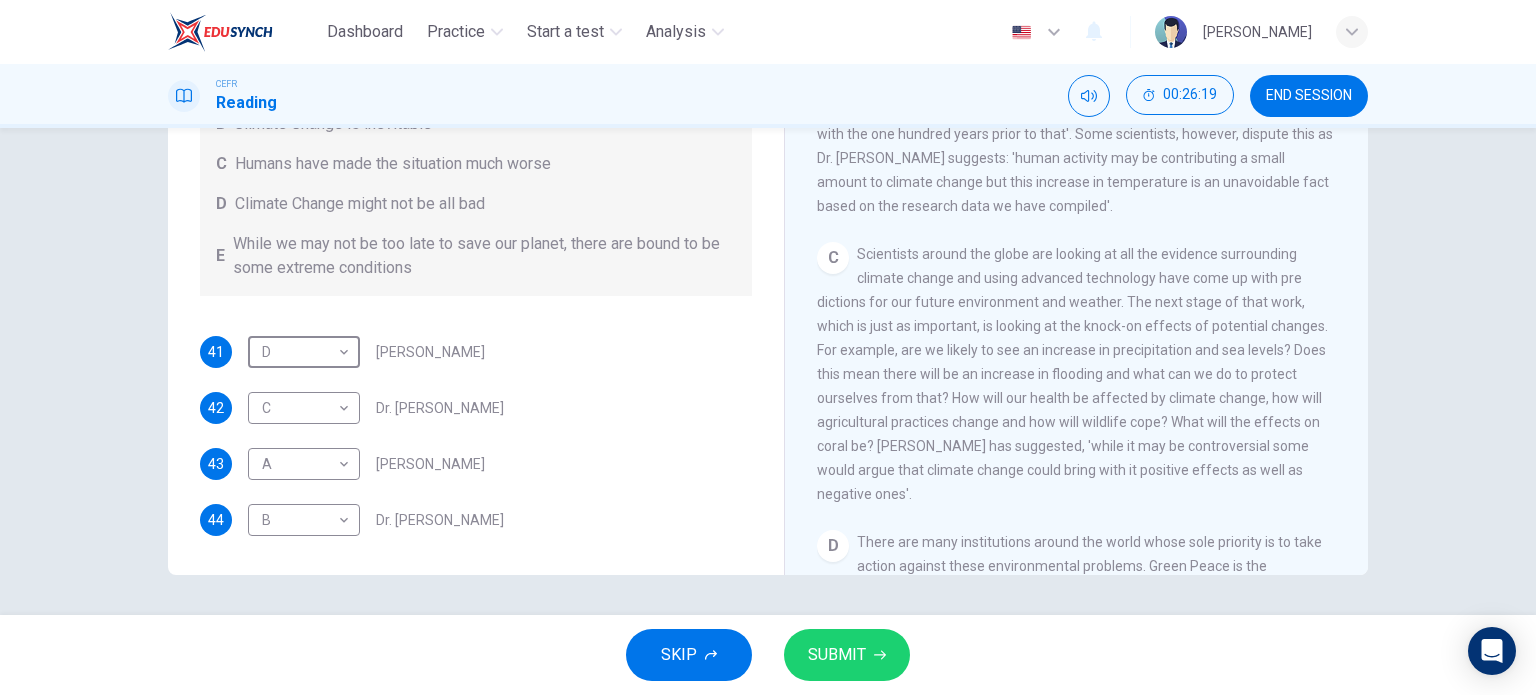 click on "SUBMIT" at bounding box center (847, 655) 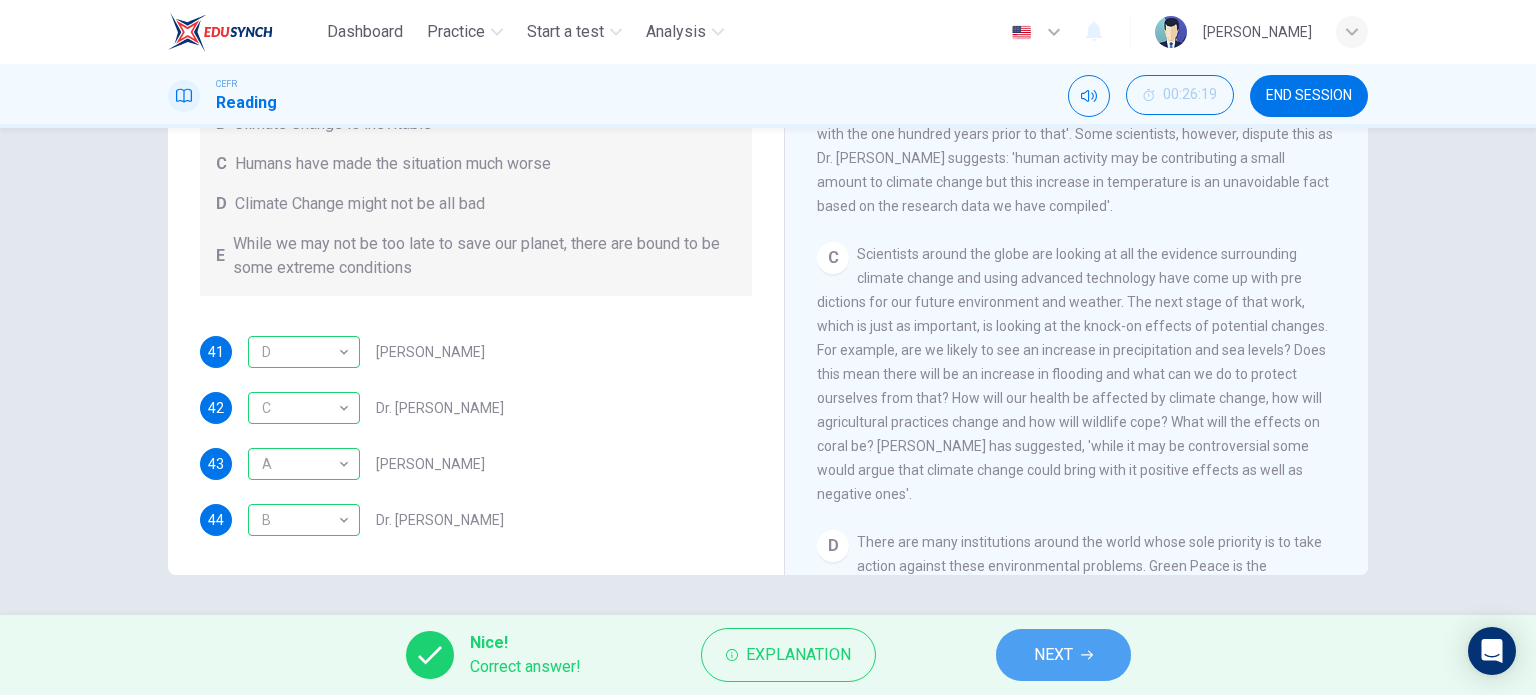 click on "NEXT" at bounding box center [1053, 655] 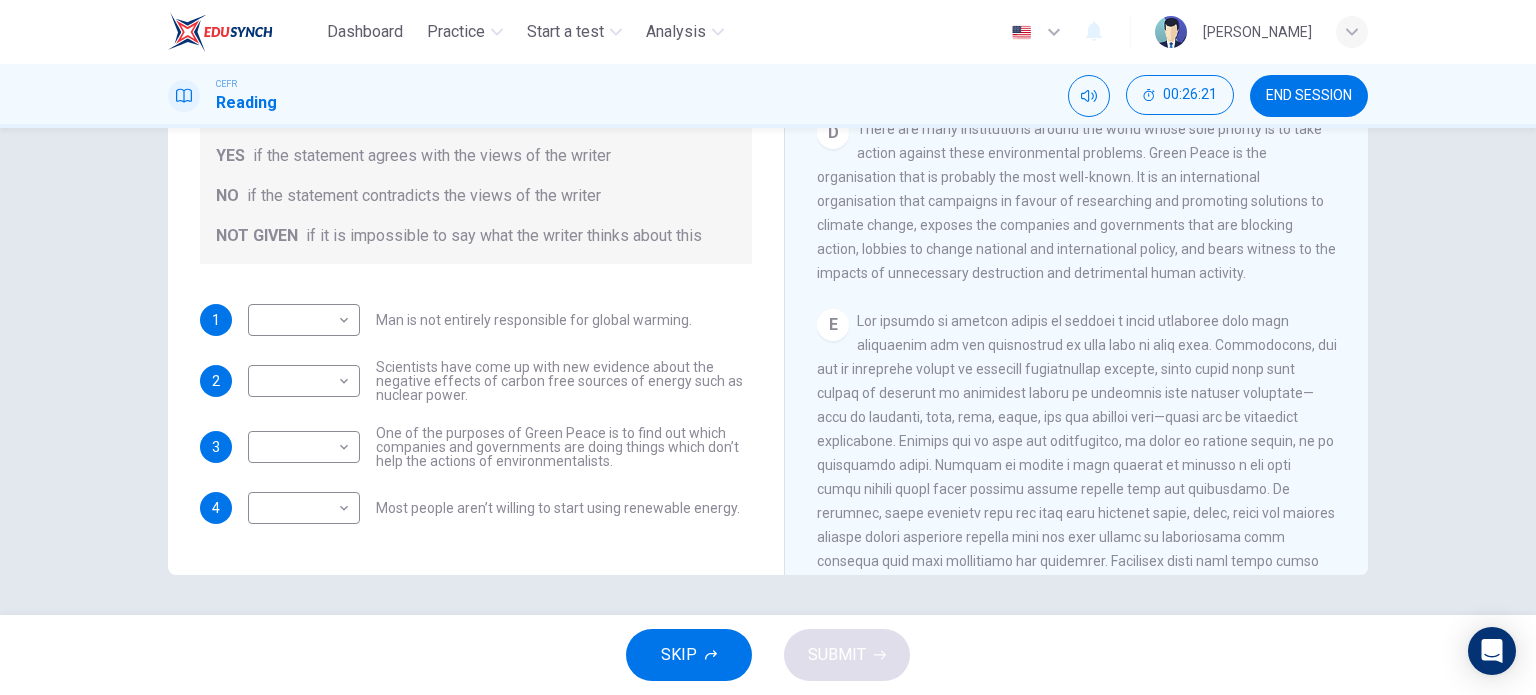 scroll, scrollTop: 1247, scrollLeft: 0, axis: vertical 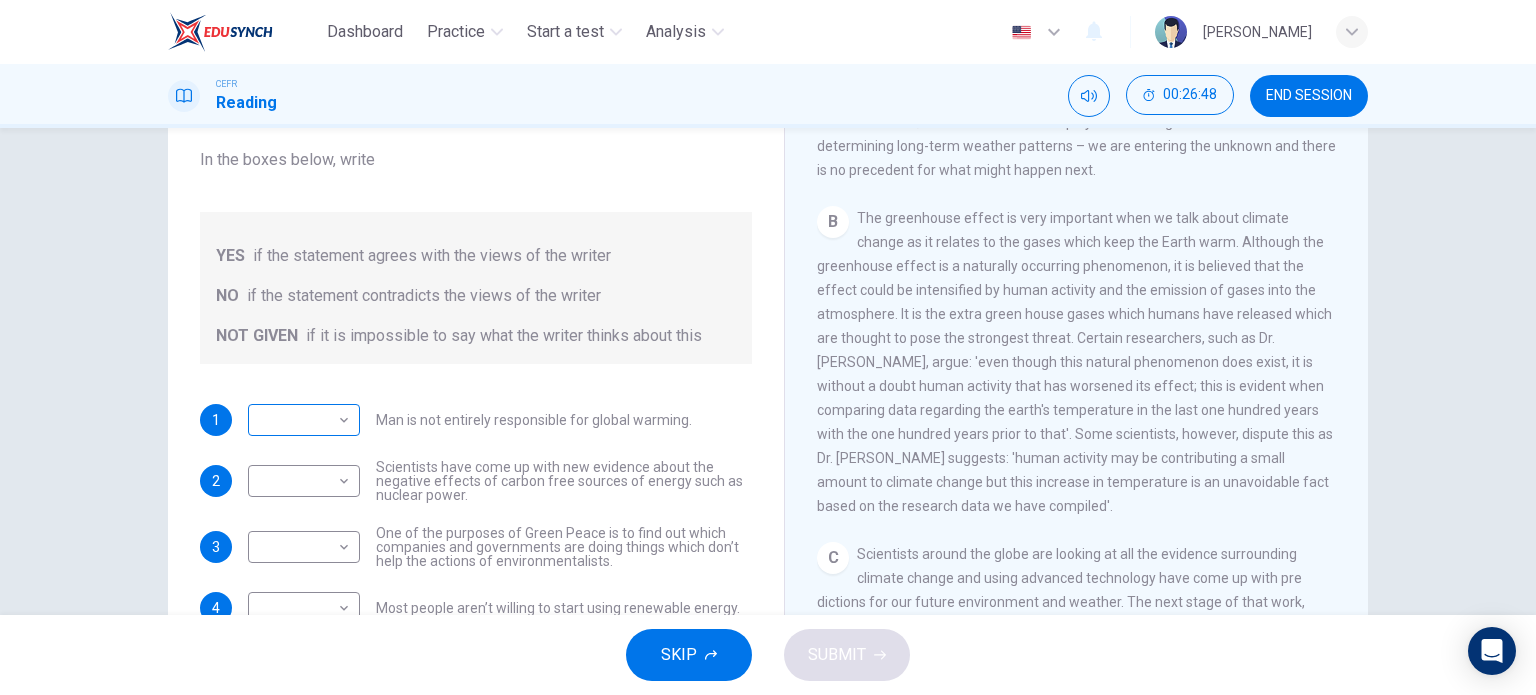 click on "Dashboard Practice Start a test Analysis English en ​ ALYA NABIHA BINTI SUZAIMI CEFR Reading 00:26:48 END SESSION Question 45 Do the following statements agree with the information given in the Reading Passage? In the boxes below, write YES if the statement agrees with the views of the writer NO if the statement contradicts the views of the writer NOT GIVEN if it is impossible to say what the writer thinks about this 1 ​ ​ Man is not entirely responsible for global warming. 2 ​ ​ Scientists have come up with new evidence about the negative effects of carbon free sources of energy such as nuclear power. 3 ​ ​ One of the purposes of Green Peace is to find out which companies and governments are doing things which don’t help the actions of environmentalists. 4 ​ ​ Most people aren’t willing to start using renewable energy. The Climate of the Earth CLICK TO ZOOM Click to Zoom A B C D E SKIP SUBMIT EduSynch - Online Language Proficiency Testing
Dashboard Practice Start a test Analysis" at bounding box center (768, 347) 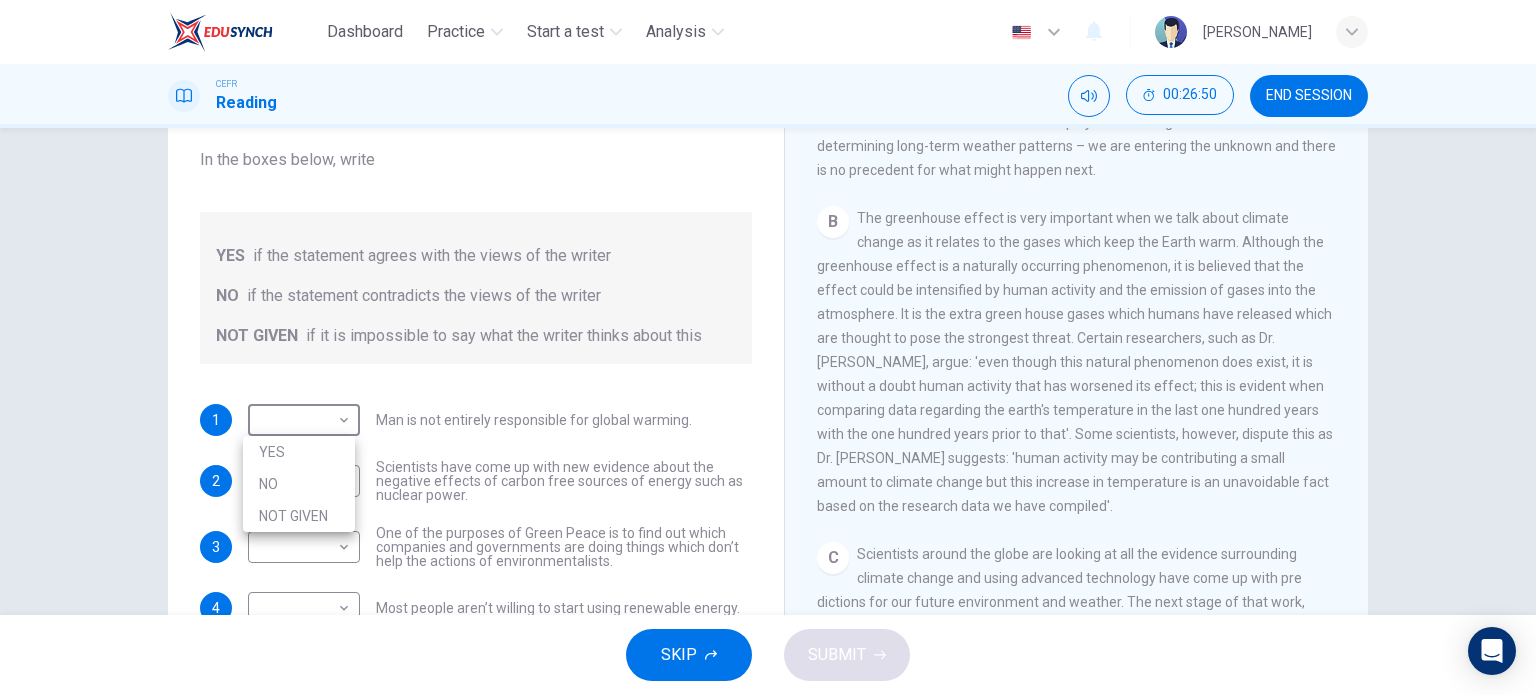click on "NO" at bounding box center [299, 484] 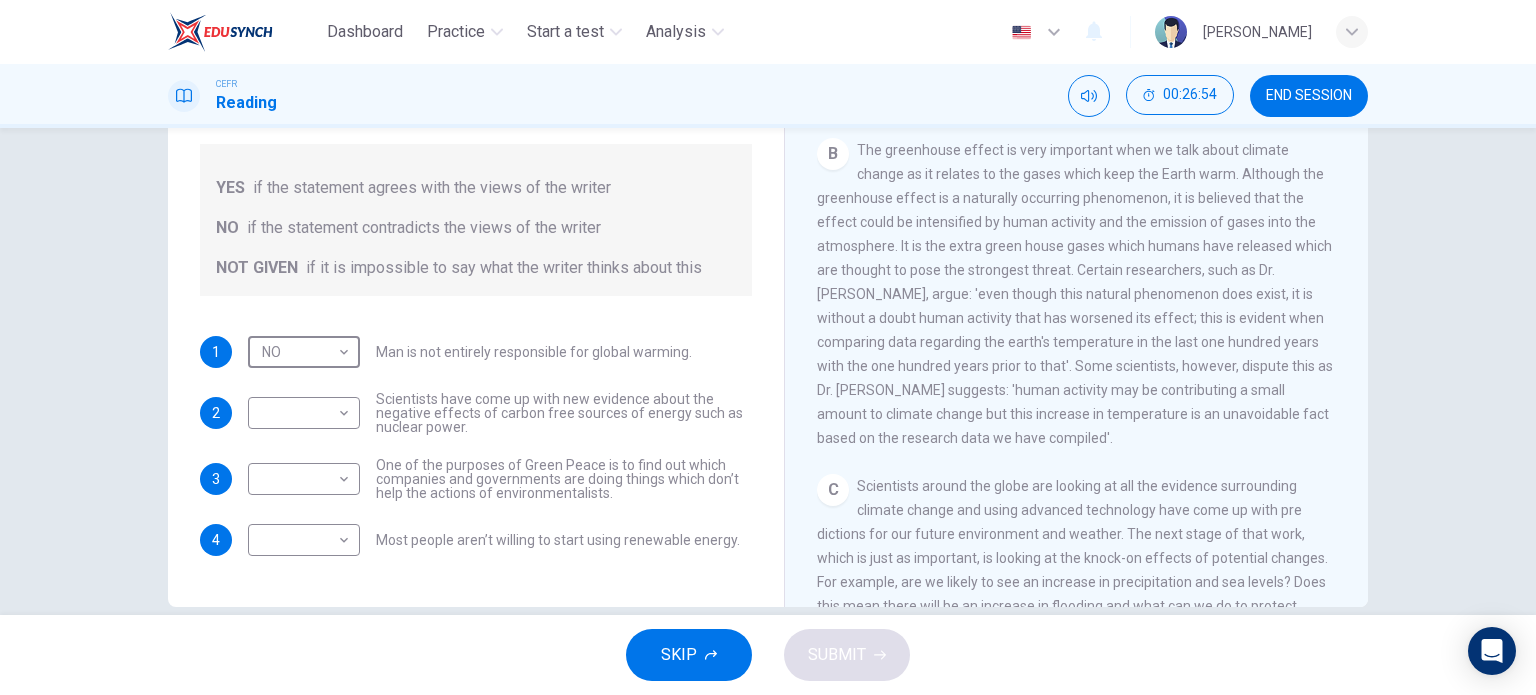 scroll, scrollTop: 288, scrollLeft: 0, axis: vertical 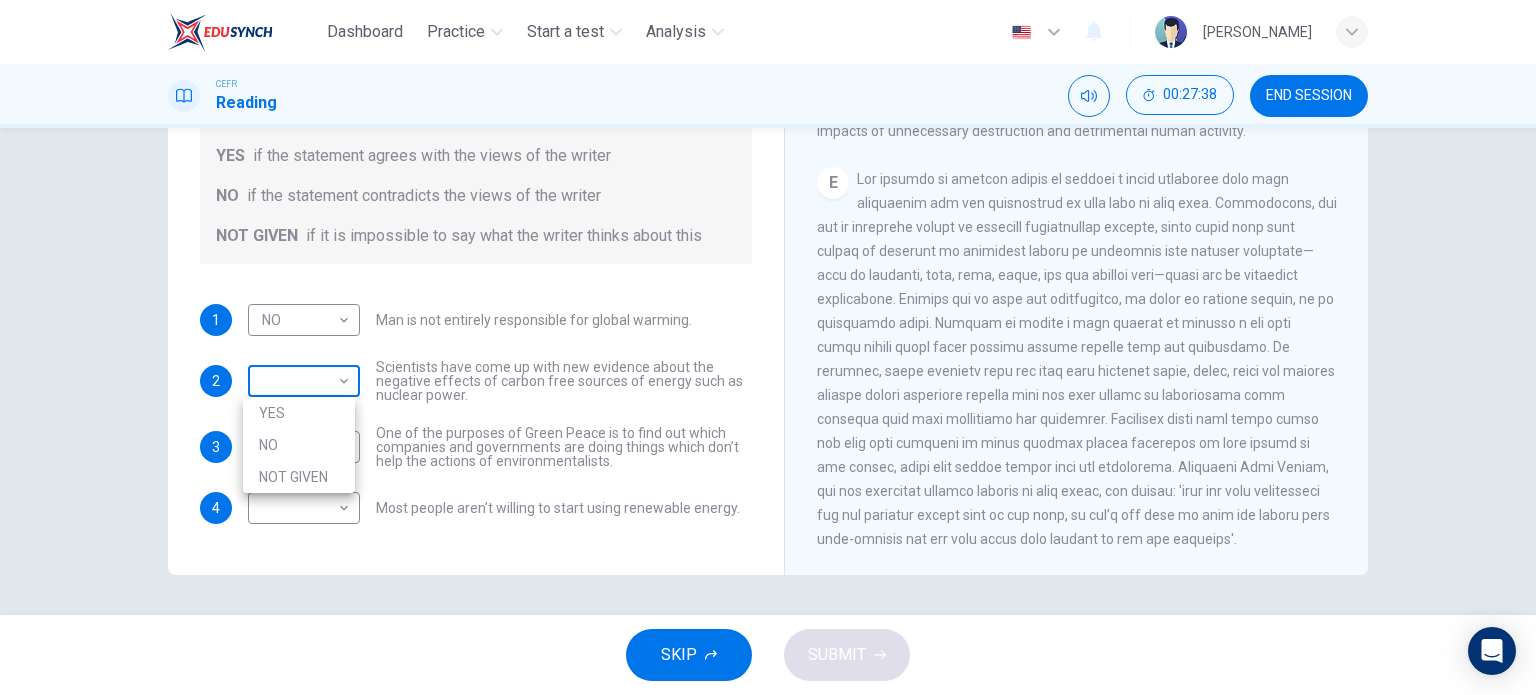 click on "Dashboard Practice Start a test Analysis English en ​ ALYA NABIHA BINTI SUZAIMI CEFR Reading 00:27:38 END SESSION Question 45 Do the following statements agree with the information given in the Reading Passage? In the boxes below, write YES if the statement agrees with the views of the writer NO if the statement contradicts the views of the writer NOT GIVEN if it is impossible to say what the writer thinks about this 1 NO NO ​ Man is not entirely responsible for global warming. 2 ​ ​ Scientists have come up with new evidence about the negative effects of carbon free sources of energy such as nuclear power. 3 ​ ​ One of the purposes of Green Peace is to find out which companies and governments are doing things which don’t help the actions of environmentalists. 4 ​ ​ Most people aren’t willing to start using renewable energy. The Climate of the Earth CLICK TO ZOOM Click to Zoom A B C D E SKIP SUBMIT EduSynch - Online Language Proficiency Testing
Dashboard Practice Start a test 2025" at bounding box center (768, 347) 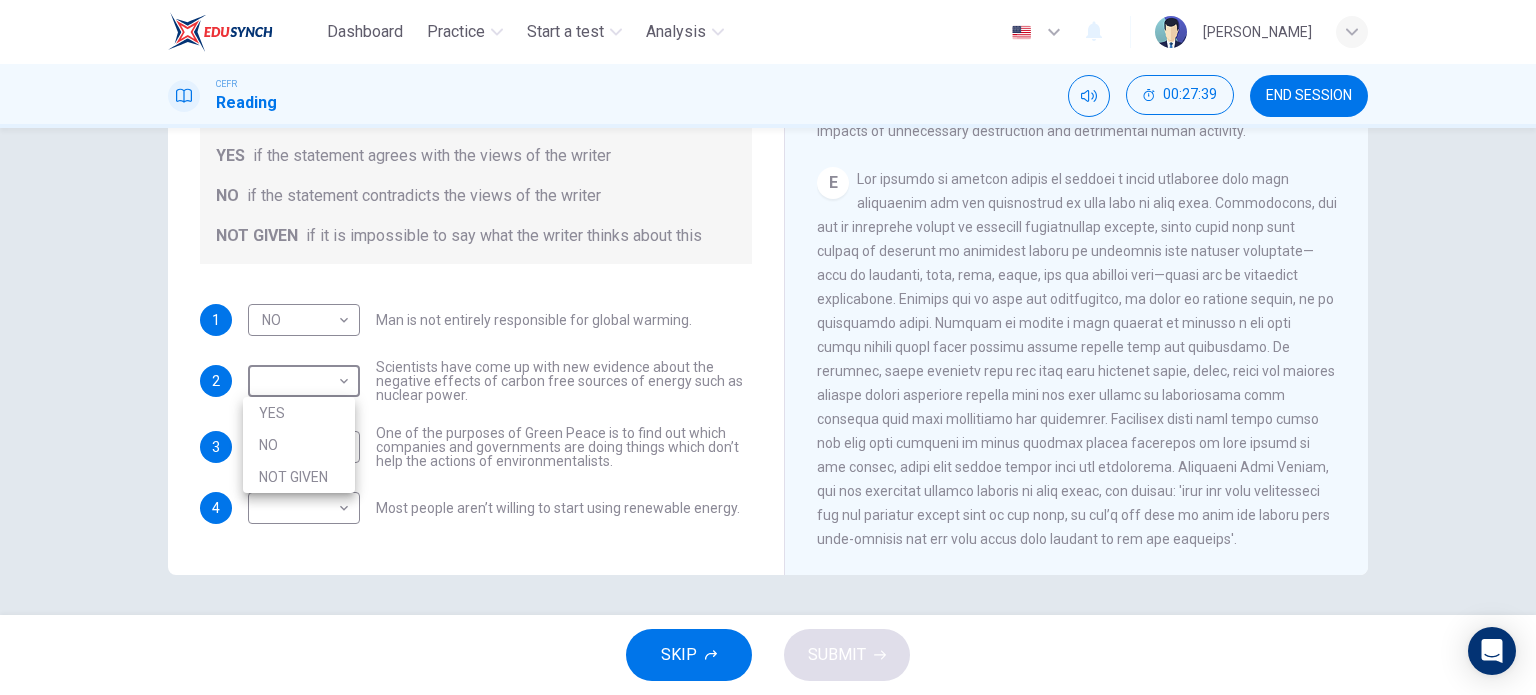 click on "NOT GIVEN" at bounding box center (299, 477) 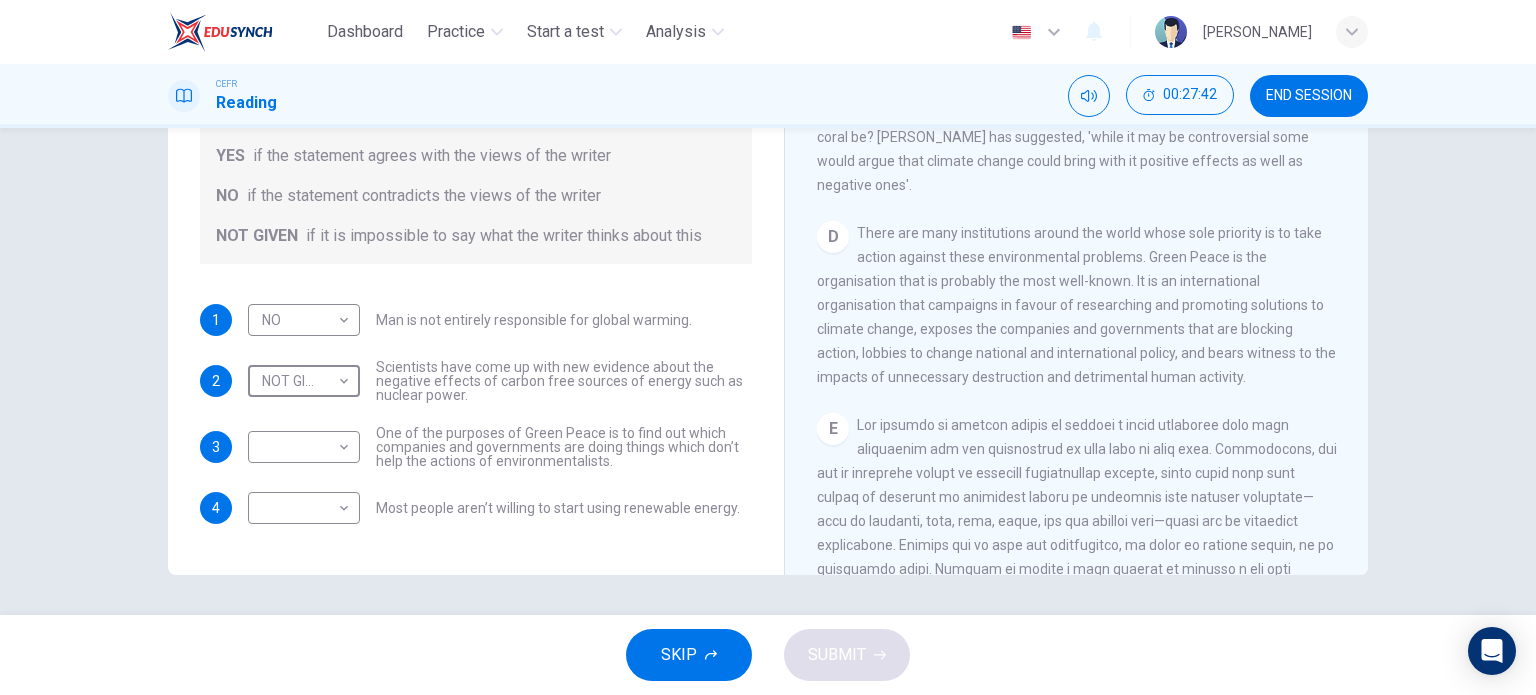 scroll, scrollTop: 1047, scrollLeft: 0, axis: vertical 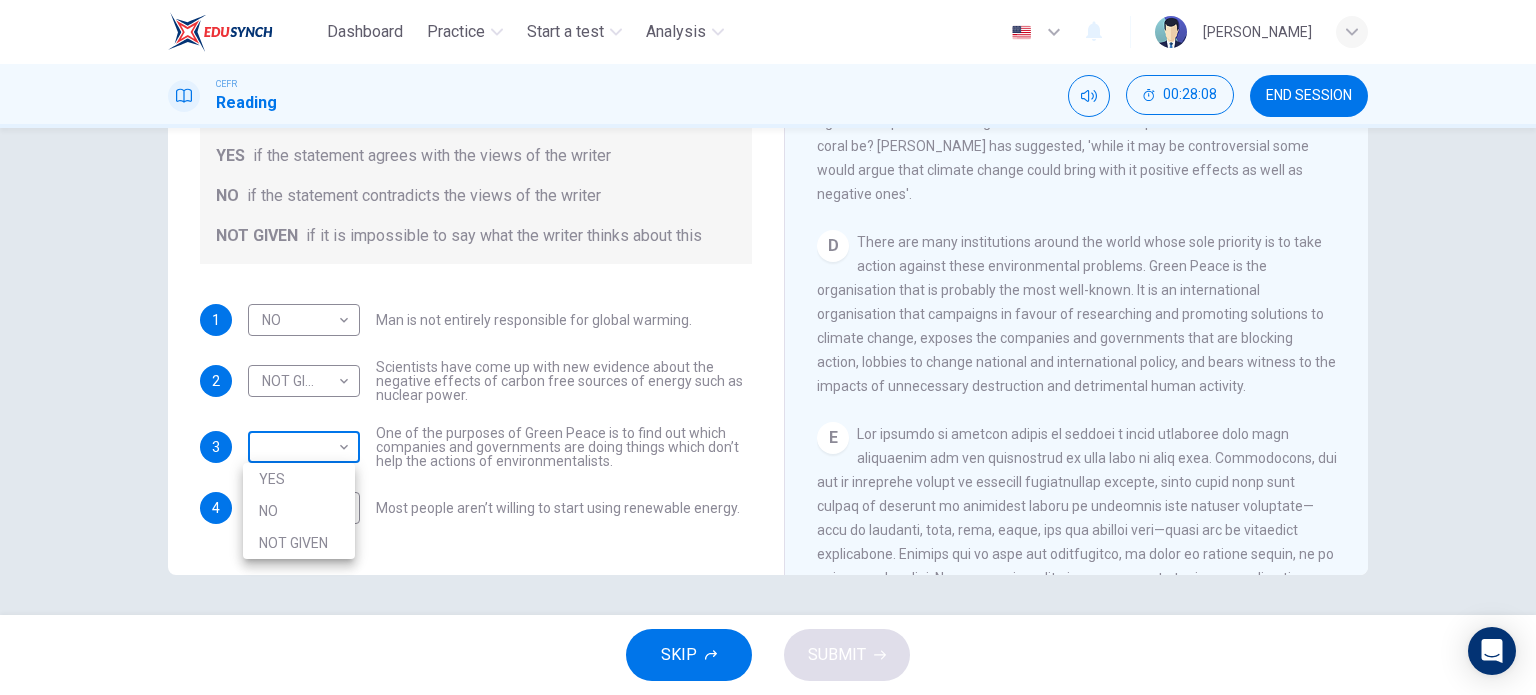 click on "Dashboard Practice Start a test Analysis English en ​ ALYA NABIHA BINTI SUZAIMI CEFR Reading 00:28:08 END SESSION Question 45 Do the following statements agree with the information given in the Reading Passage? In the boxes below, write YES if the statement agrees with the views of the writer NO if the statement contradicts the views of the writer NOT GIVEN if it is impossible to say what the writer thinks about this 1 NO NO ​ Man is not entirely responsible for global warming. 2 NOT GIVEN NOT GIVEN ​ Scientists have come up with new evidence about the negative effects of carbon free sources of energy such as nuclear power. 3 ​ ​ One of the purposes of Green Peace is to find out which companies and governments are doing things which don’t help the actions of environmentalists. 4 ​ ​ Most people aren’t willing to start using renewable energy. The Climate of the Earth CLICK TO ZOOM Click to Zoom A B C D E SKIP SUBMIT EduSynch - Online Language Proficiency Testing
Dashboard Practice YES" at bounding box center [768, 347] 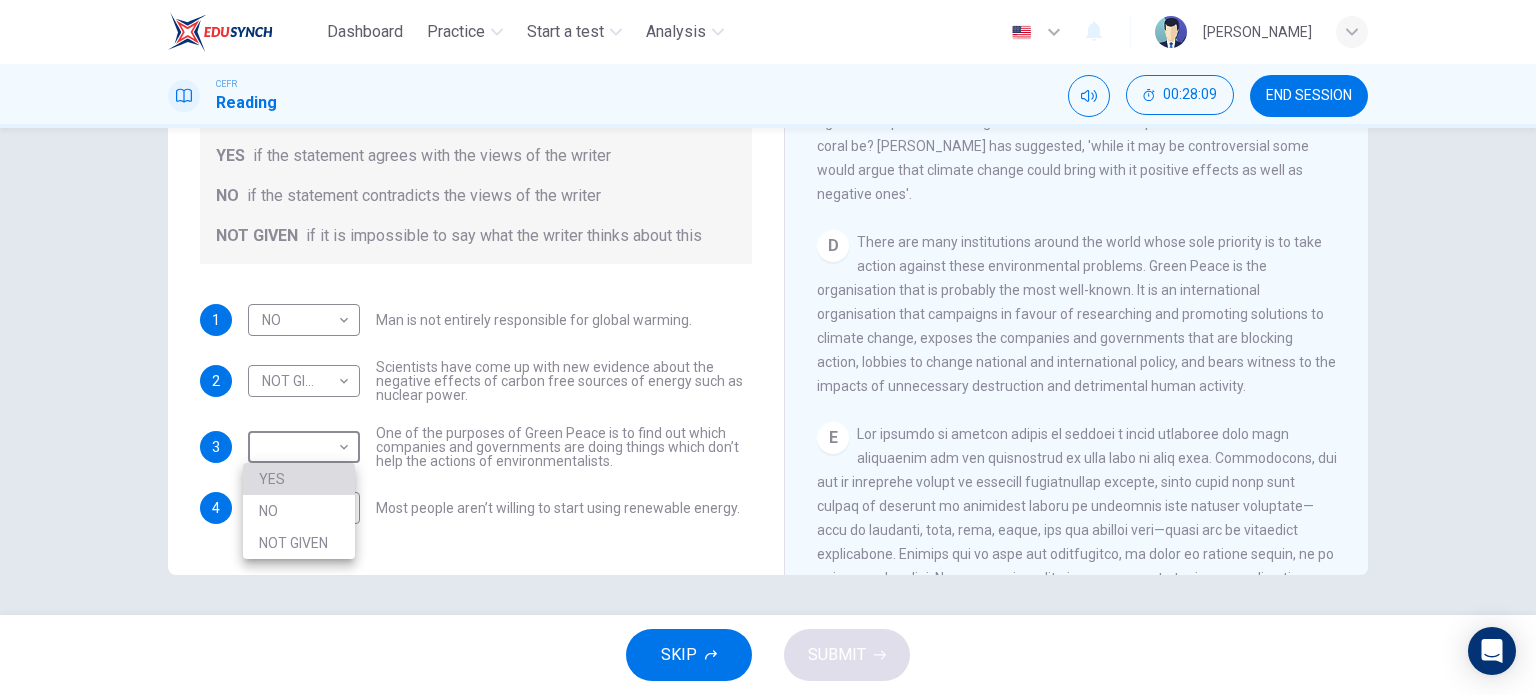 click on "YES" at bounding box center [299, 479] 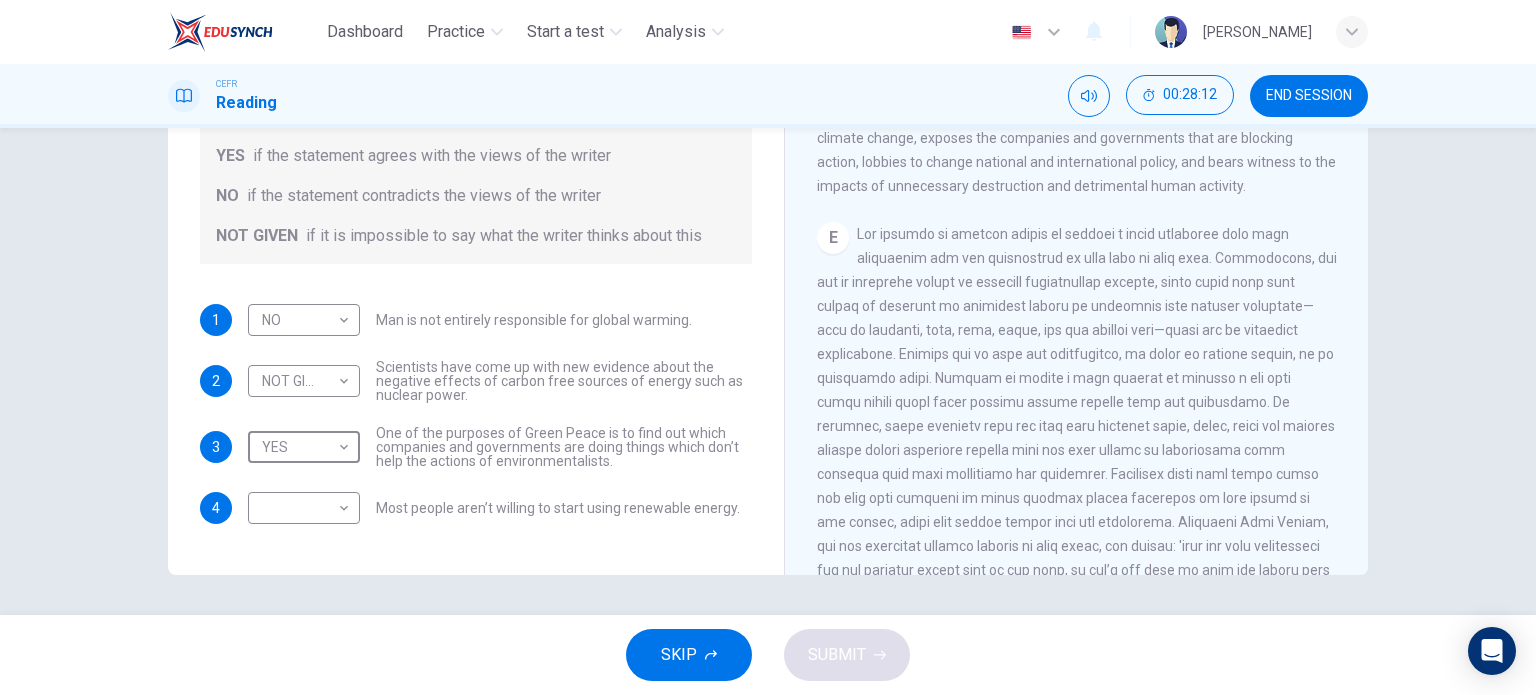 scroll, scrollTop: 1347, scrollLeft: 0, axis: vertical 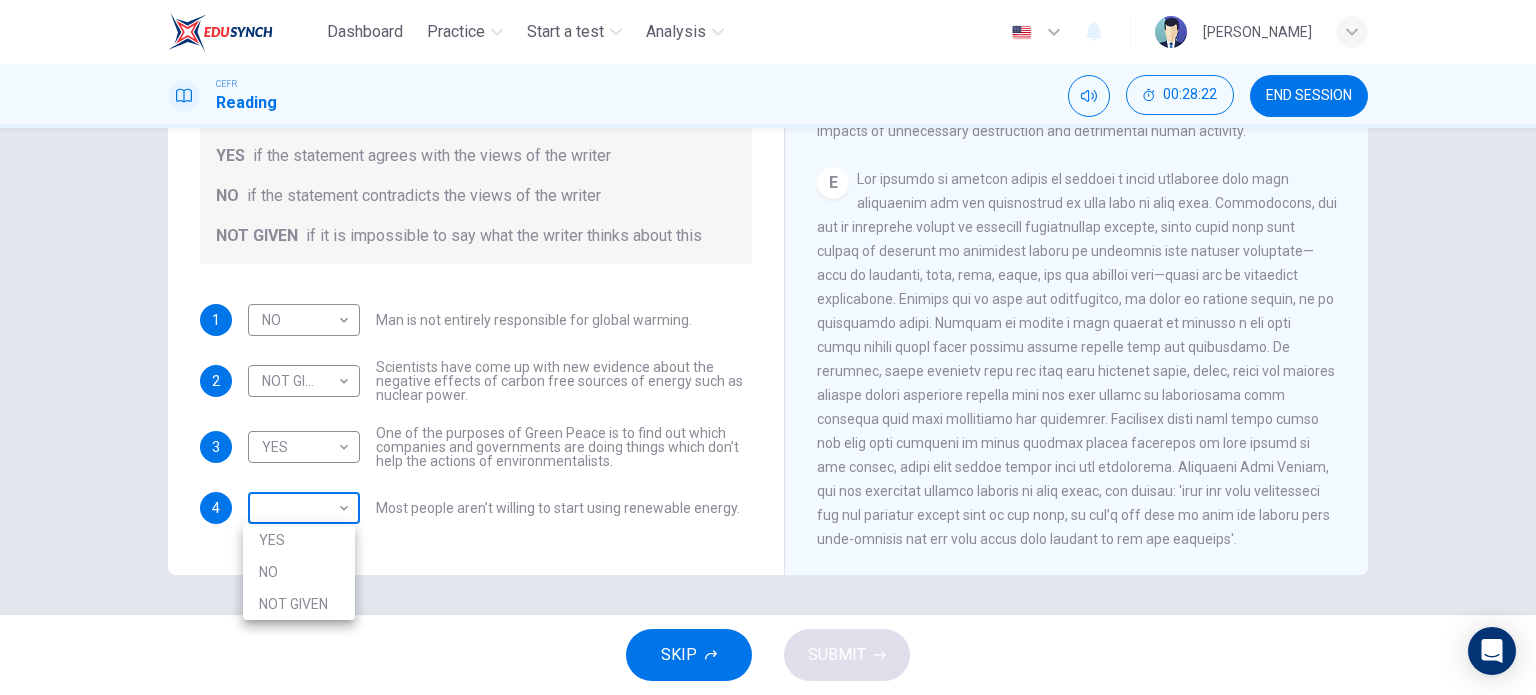 click on "Dashboard Practice Start a test Analysis English en ​ ALYA NABIHA BINTI SUZAIMI CEFR Reading 00:28:22 END SESSION Question 45 Do the following statements agree with the information given in the Reading Passage? In the boxes below, write YES if the statement agrees with the views of the writer NO if the statement contradicts the views of the writer NOT GIVEN if it is impossible to say what the writer thinks about this 1 NO NO ​ Man is not entirely responsible for global warming. 2 NOT GIVEN NOT GIVEN ​ Scientists have come up with new evidence about the negative effects of carbon free sources of energy such as nuclear power. 3 YES YES ​ One of the purposes of Green Peace is to find out which companies and governments are doing things which don’t help the actions of environmentalists. 4 ​ ​ Most people aren’t willing to start using renewable energy. The Climate of the Earth CLICK TO ZOOM Click to Zoom A B C D E SKIP SUBMIT EduSynch - Online Language Proficiency Testing
Dashboard Practice" at bounding box center [768, 347] 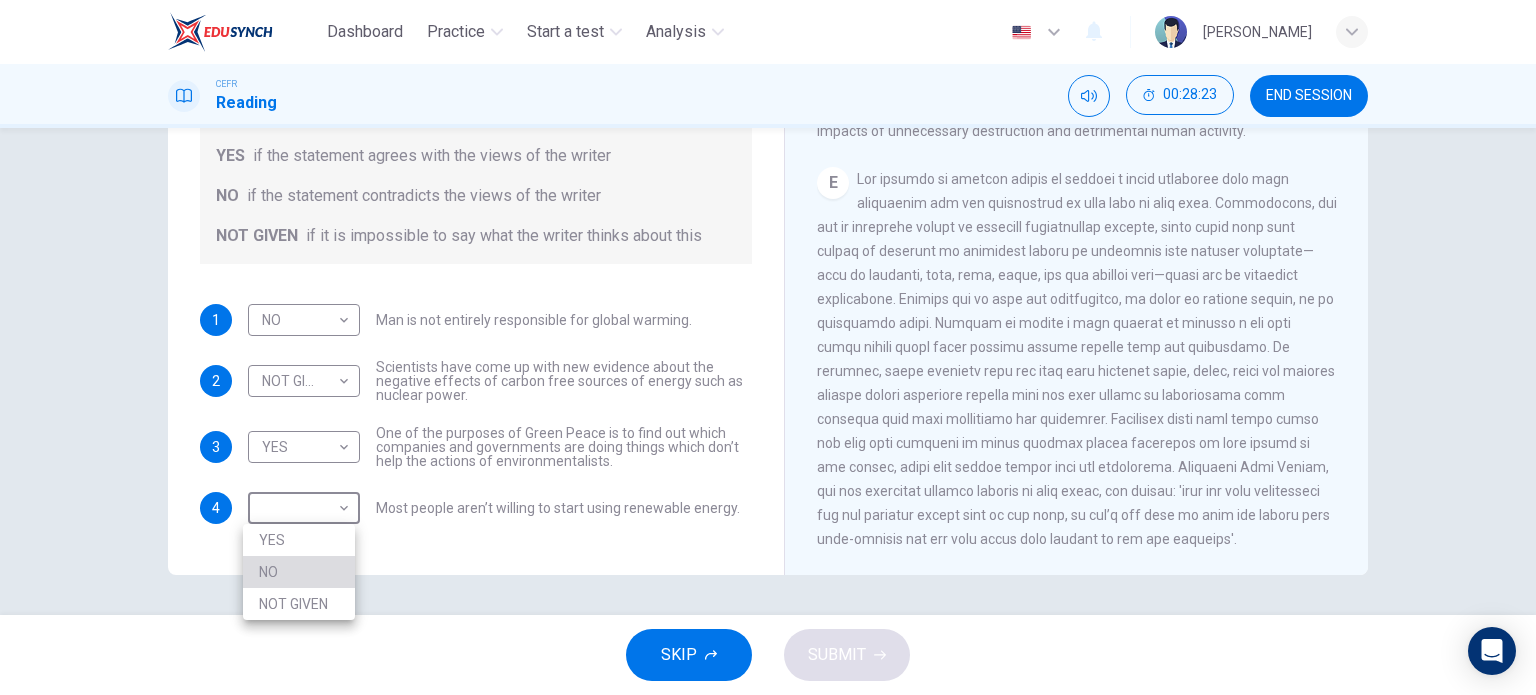 click on "NO" at bounding box center [299, 572] 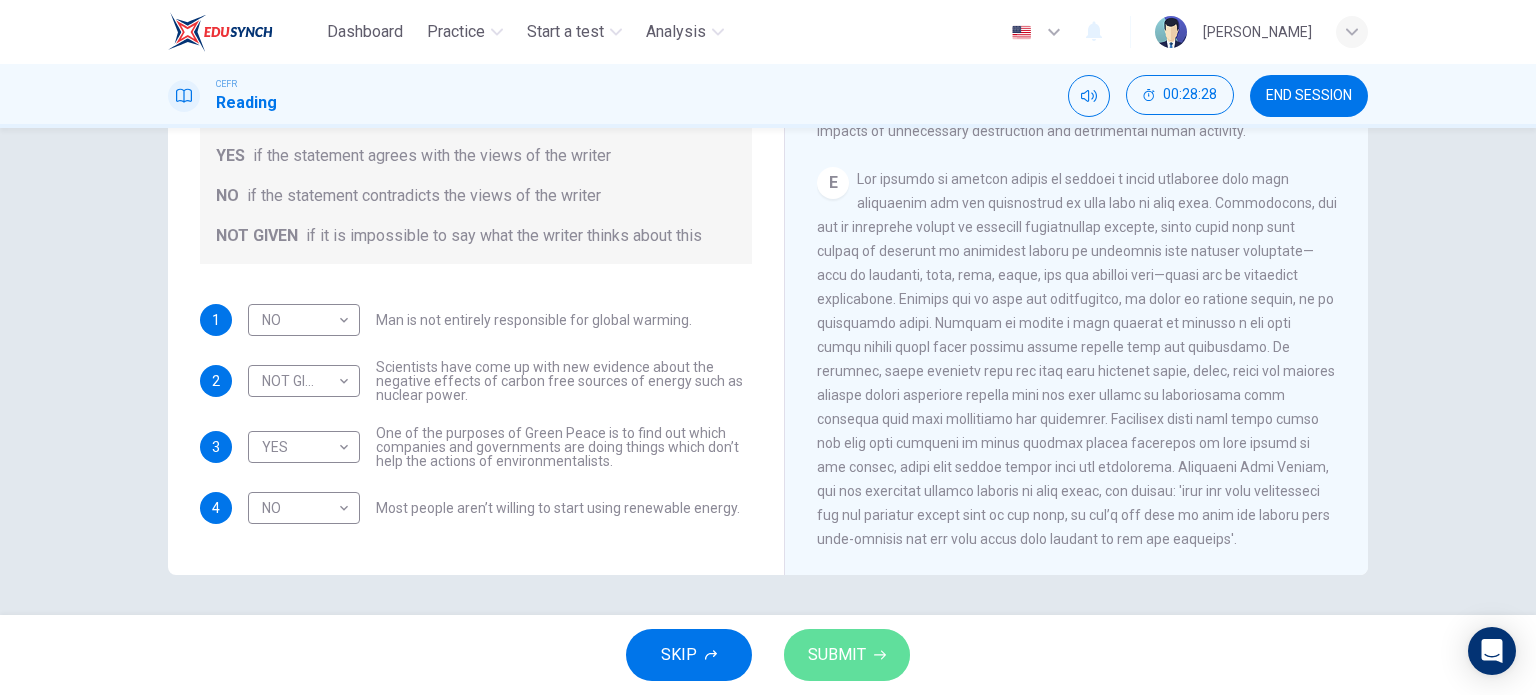 click on "SUBMIT" at bounding box center (847, 655) 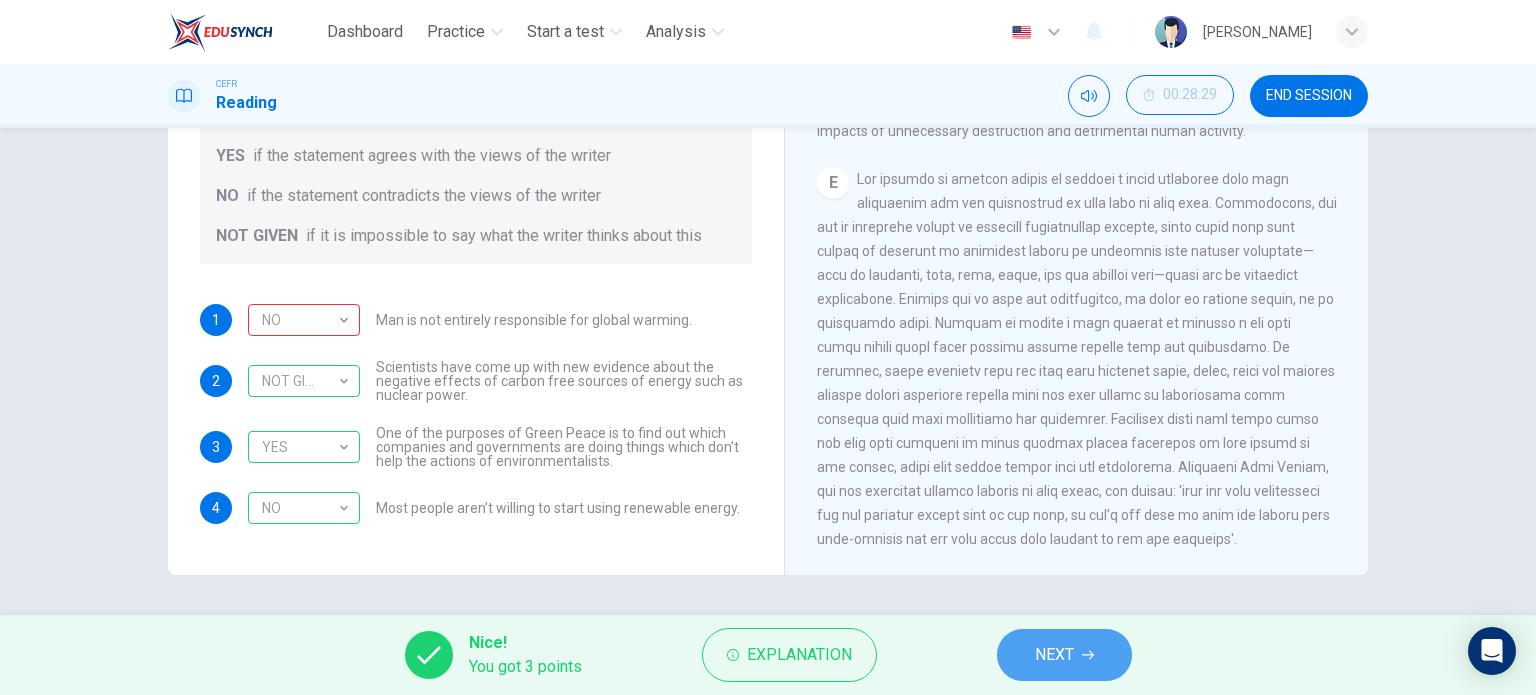 click on "NEXT" at bounding box center [1054, 655] 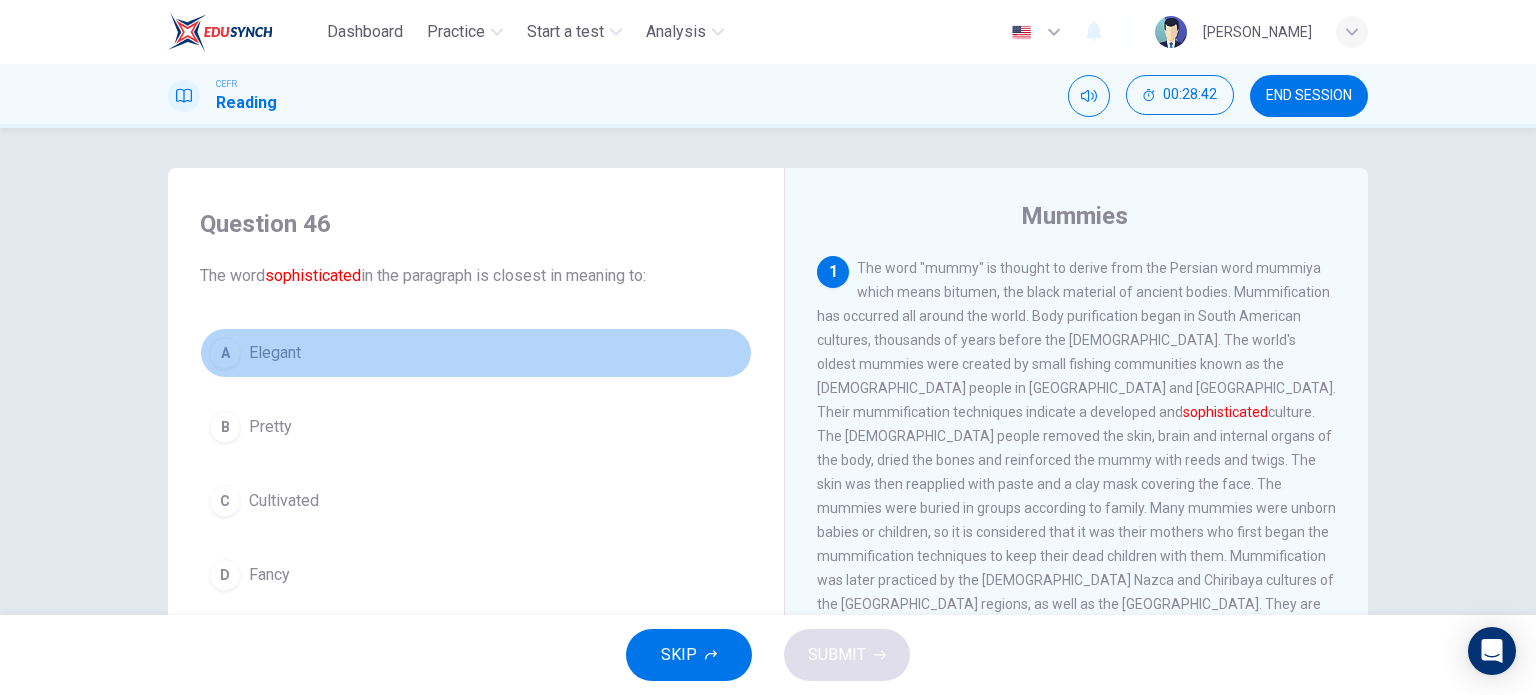 click on "A Elegant" at bounding box center (476, 353) 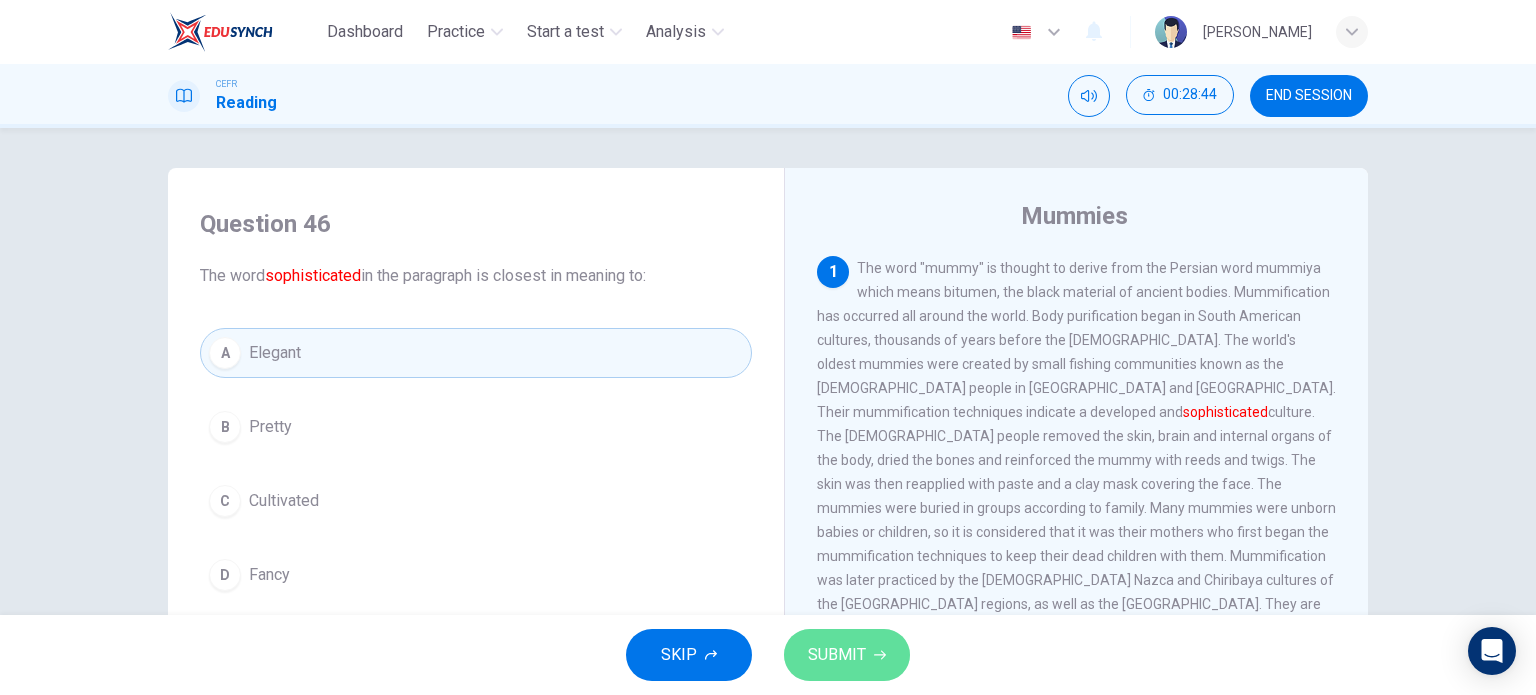 click on "SUBMIT" at bounding box center (837, 655) 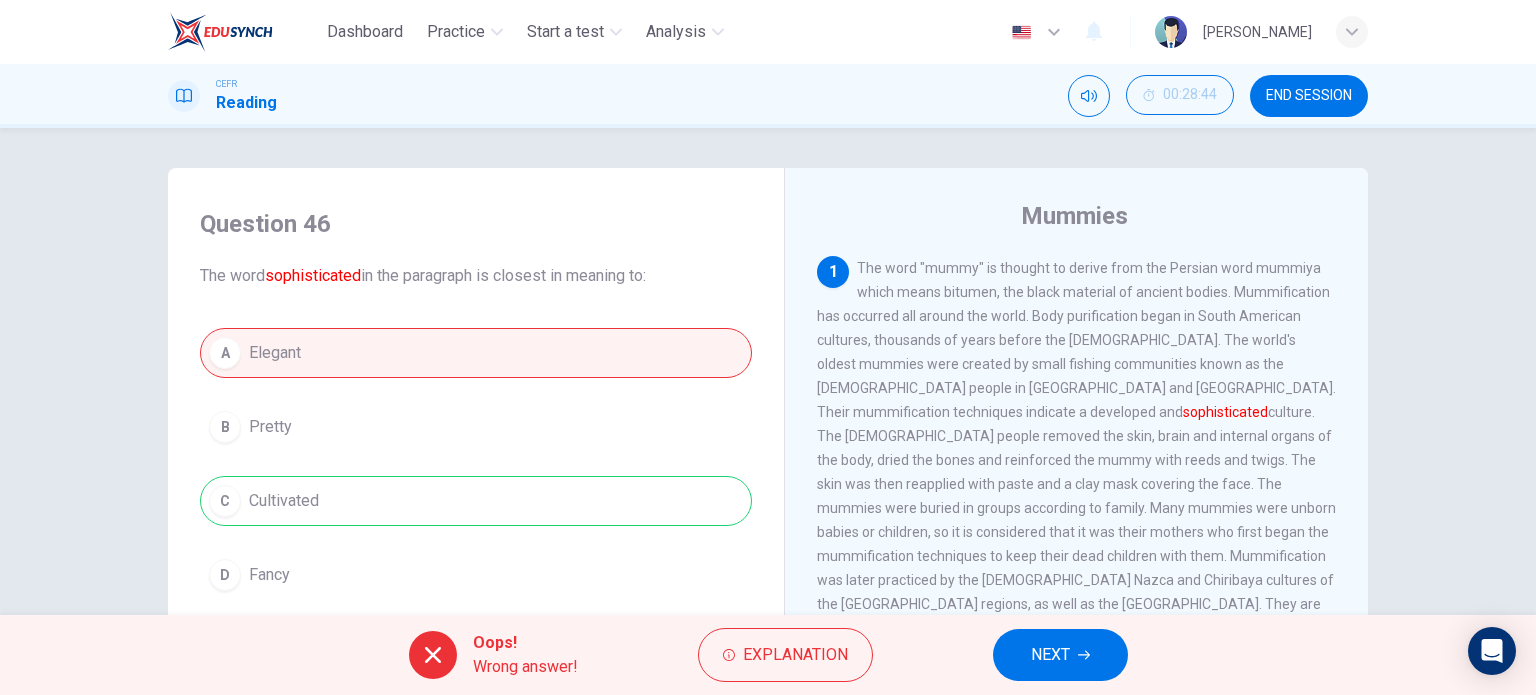 click on "The word "mummy" is thought to derive from the Persian word mummiya which means bitumen, the black material of ancient bodies.  Mummification has occurred all around the world. Body purification began in South American cultures, thousands of years before the Egyptians. The world's oldest mummies were created by small fishing communities known as the Chinchorro people in Northern Chile and Peru. Their mummification techniques indicate a developed and  sophisticated" at bounding box center (1076, 460) 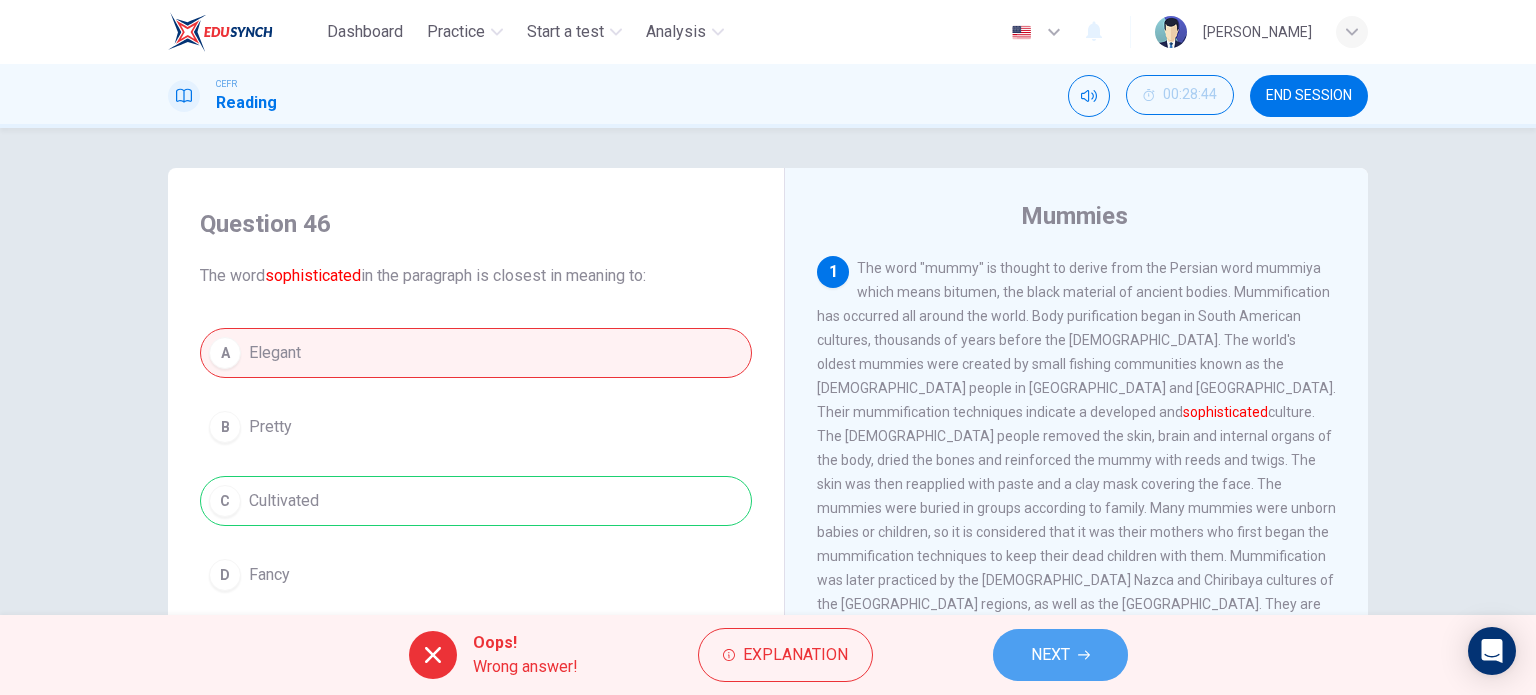 click on "NEXT" at bounding box center [1060, 655] 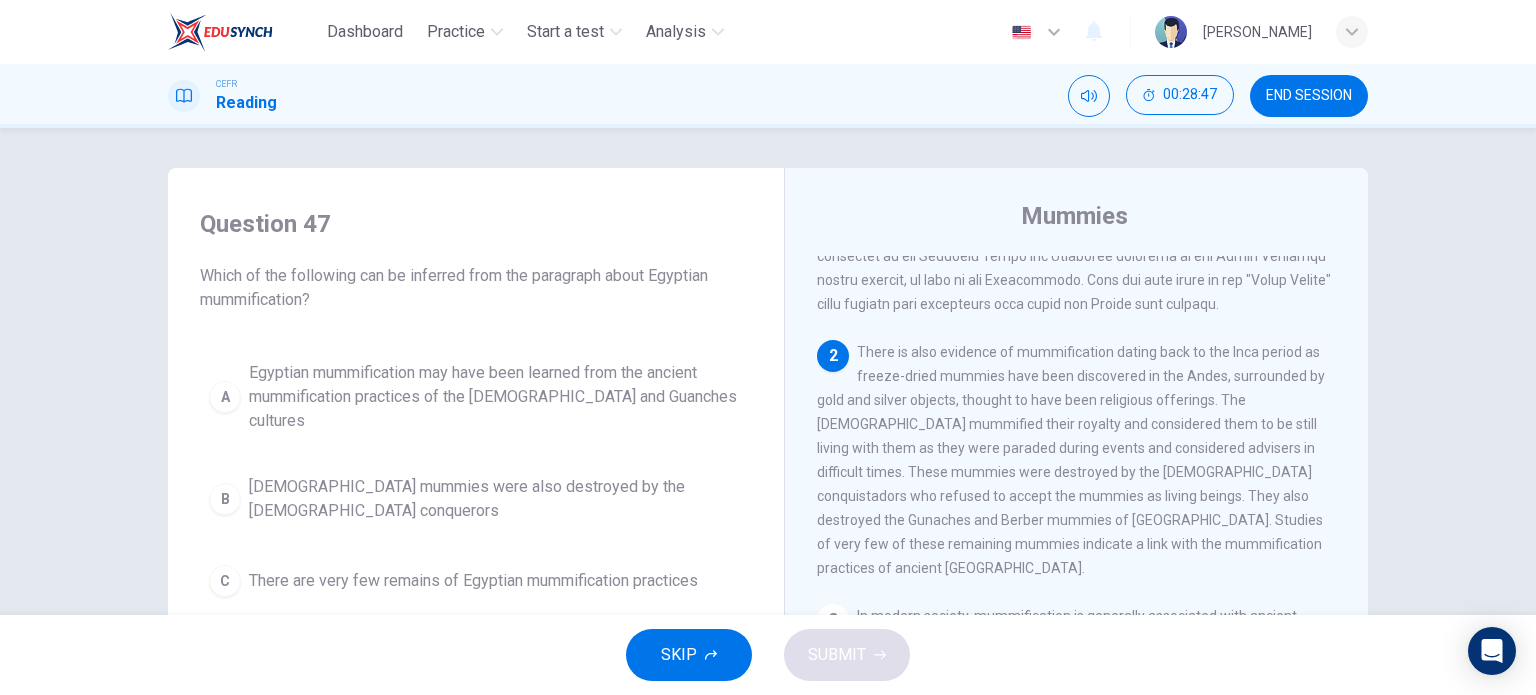 scroll, scrollTop: 400, scrollLeft: 0, axis: vertical 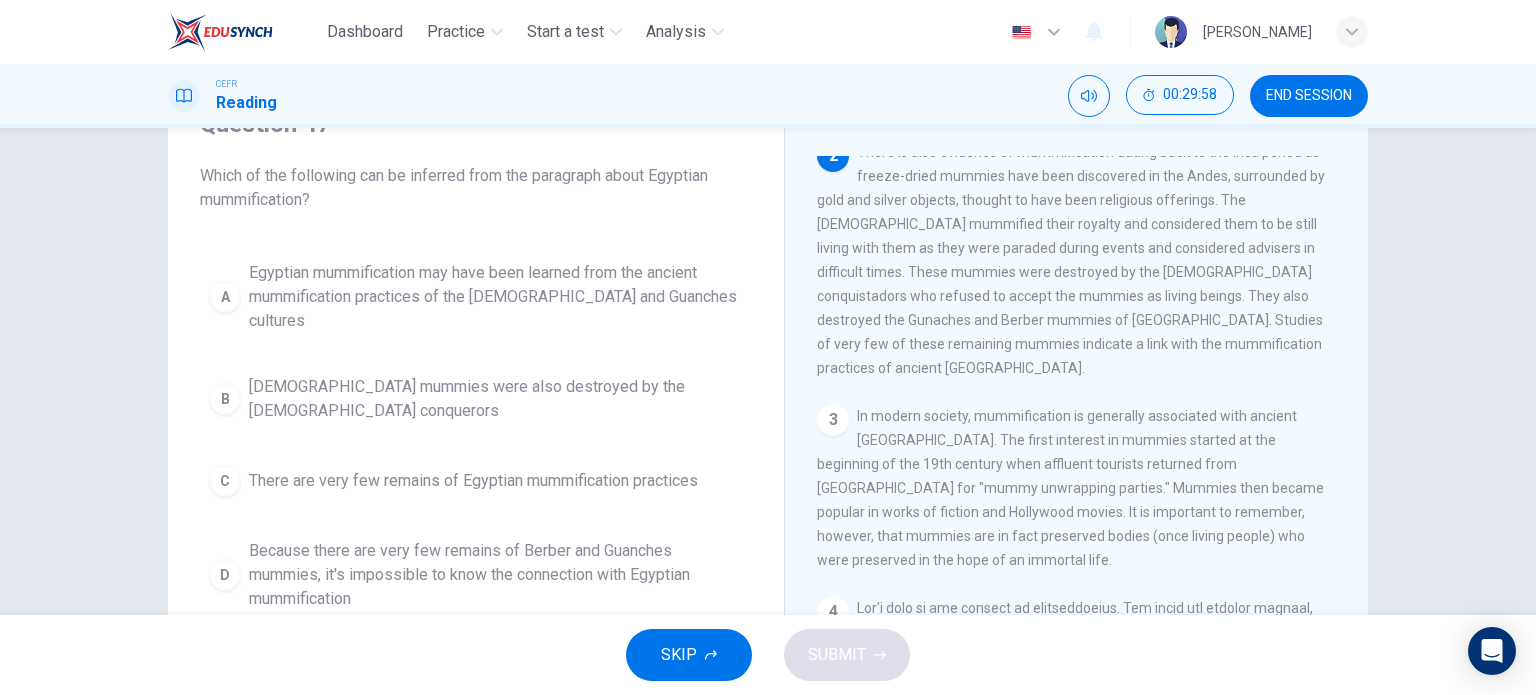 click on "Egyptian mummies were also destroyed by the Spanish conquerors" at bounding box center (496, 399) 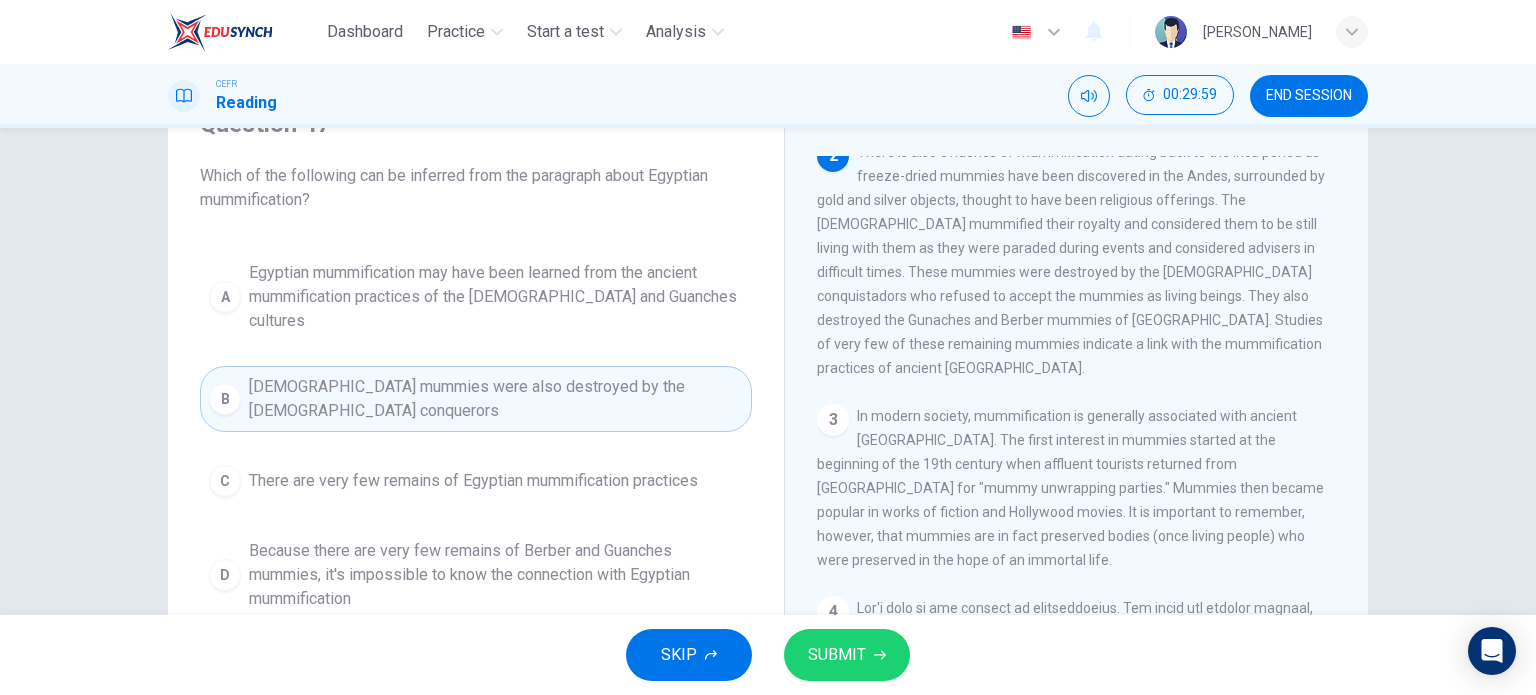 click on "SUBMIT" at bounding box center [837, 655] 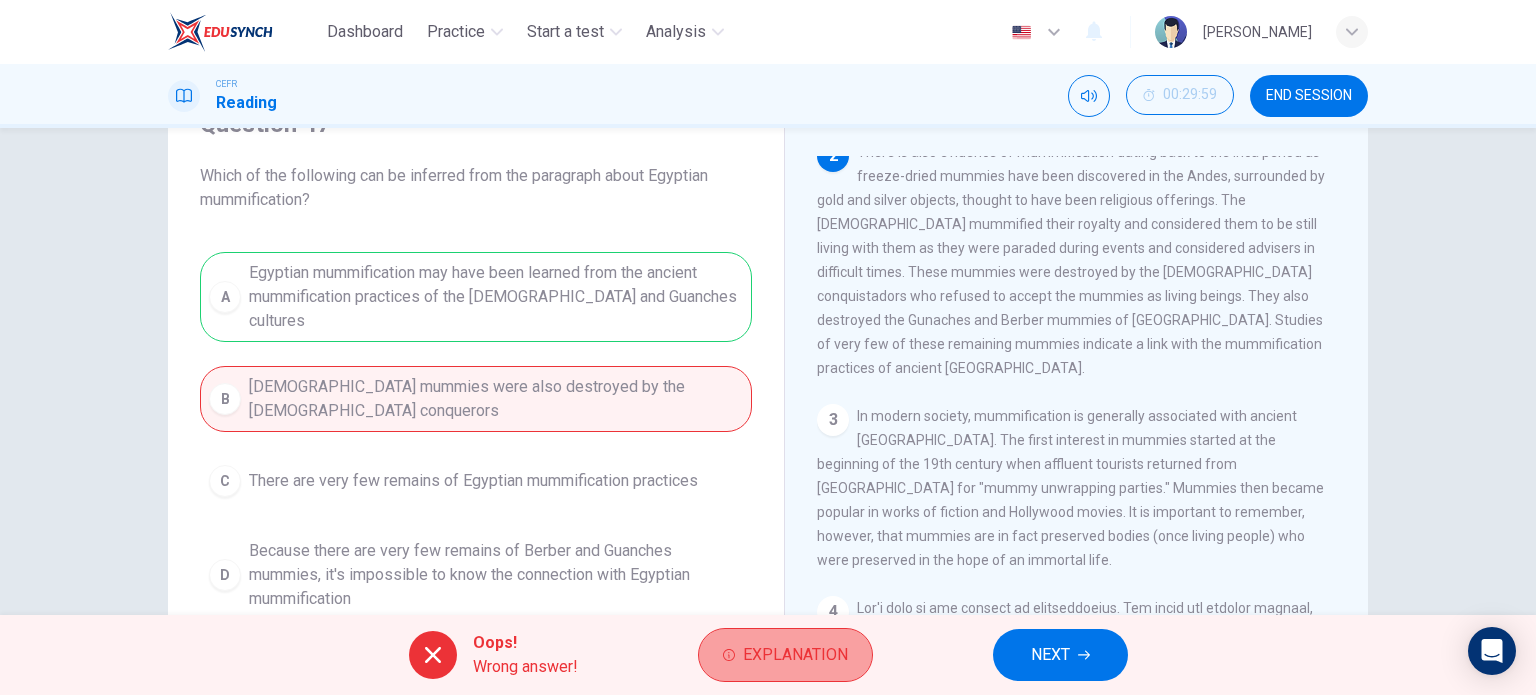 click on "Explanation" at bounding box center [795, 655] 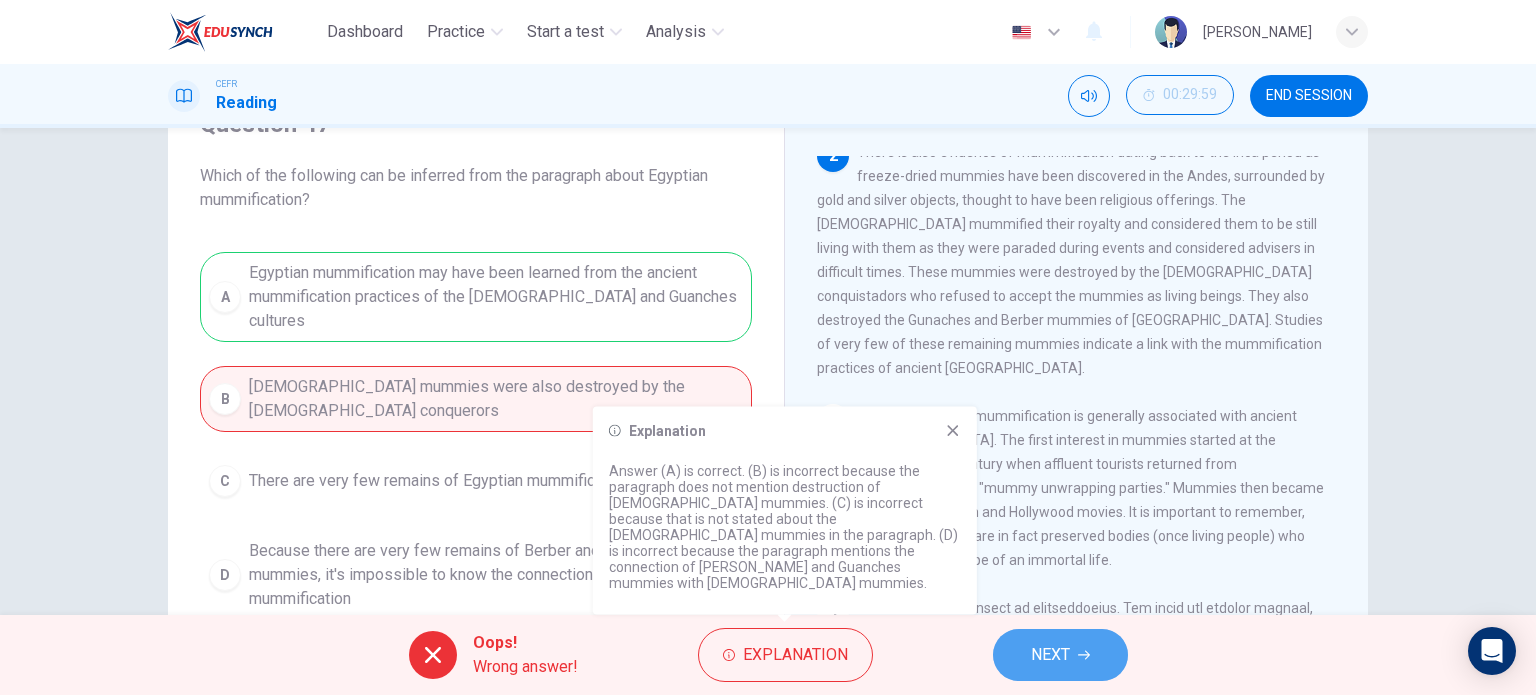 click on "NEXT" at bounding box center (1050, 655) 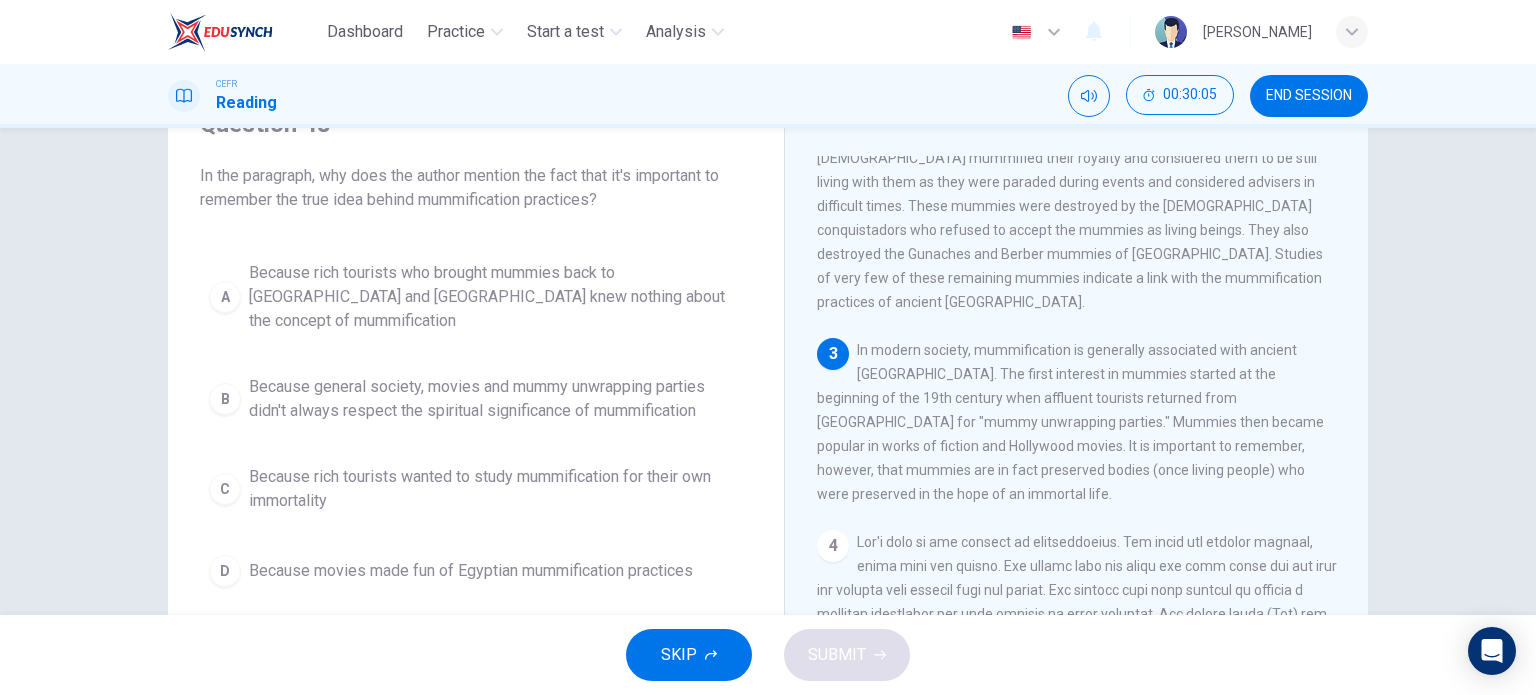 scroll, scrollTop: 500, scrollLeft: 0, axis: vertical 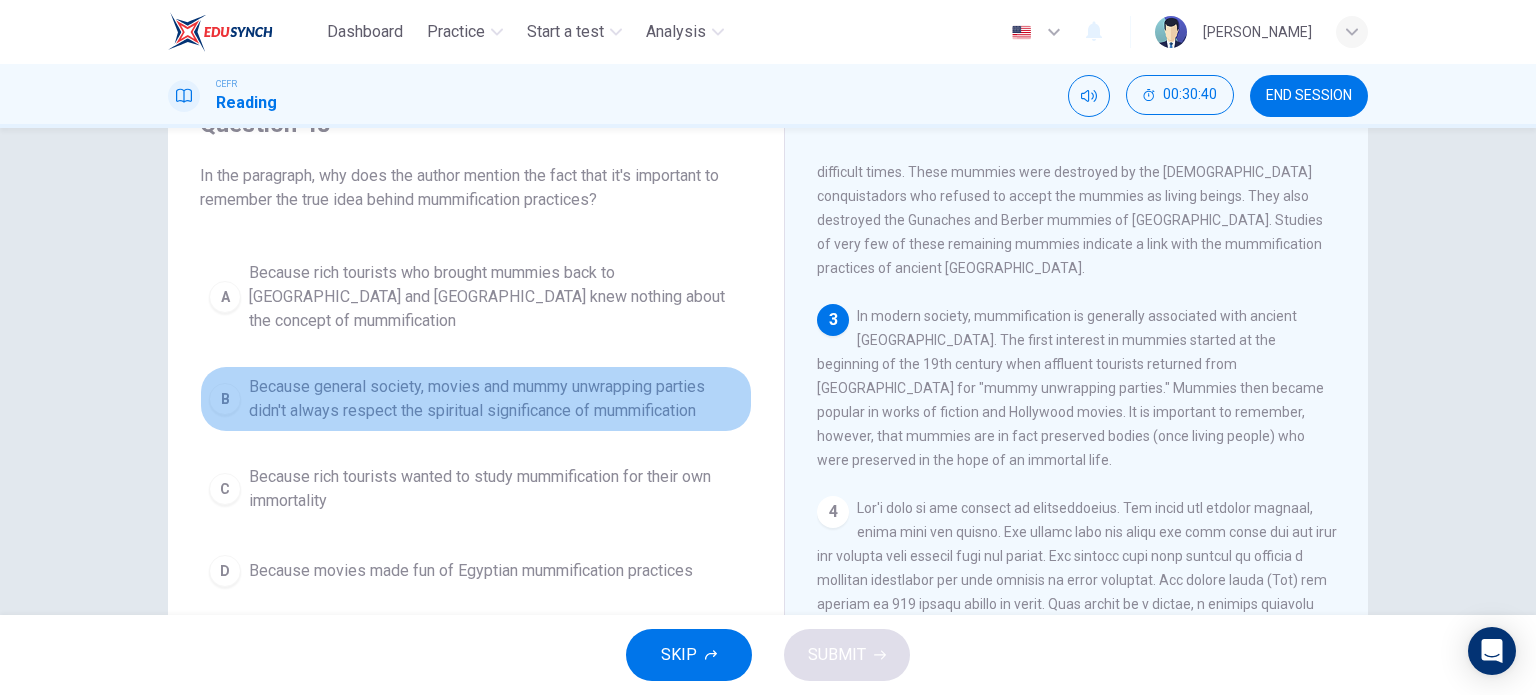 click on "Because general society, movies and mummy unwrapping parties didn't always respect the spiritual significance of mummification" at bounding box center (496, 399) 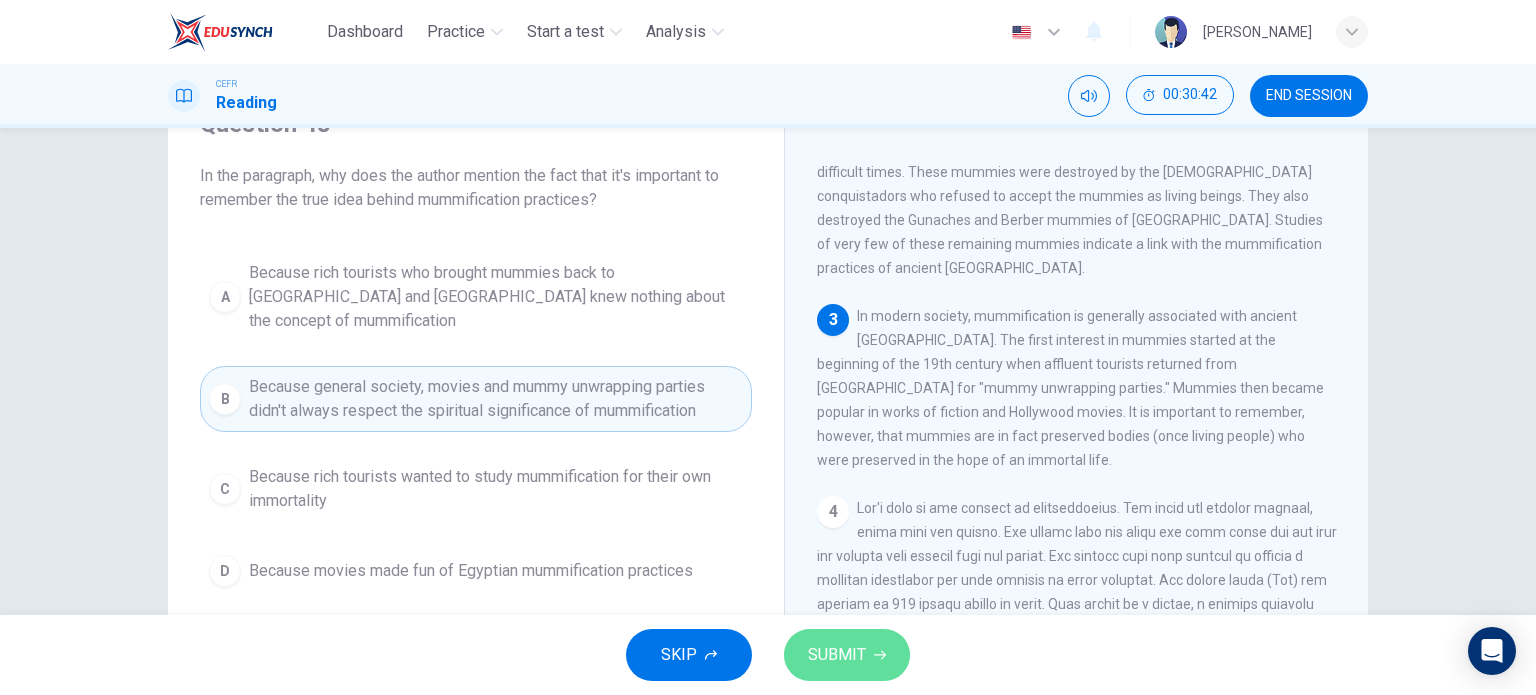 click on "SUBMIT" at bounding box center [837, 655] 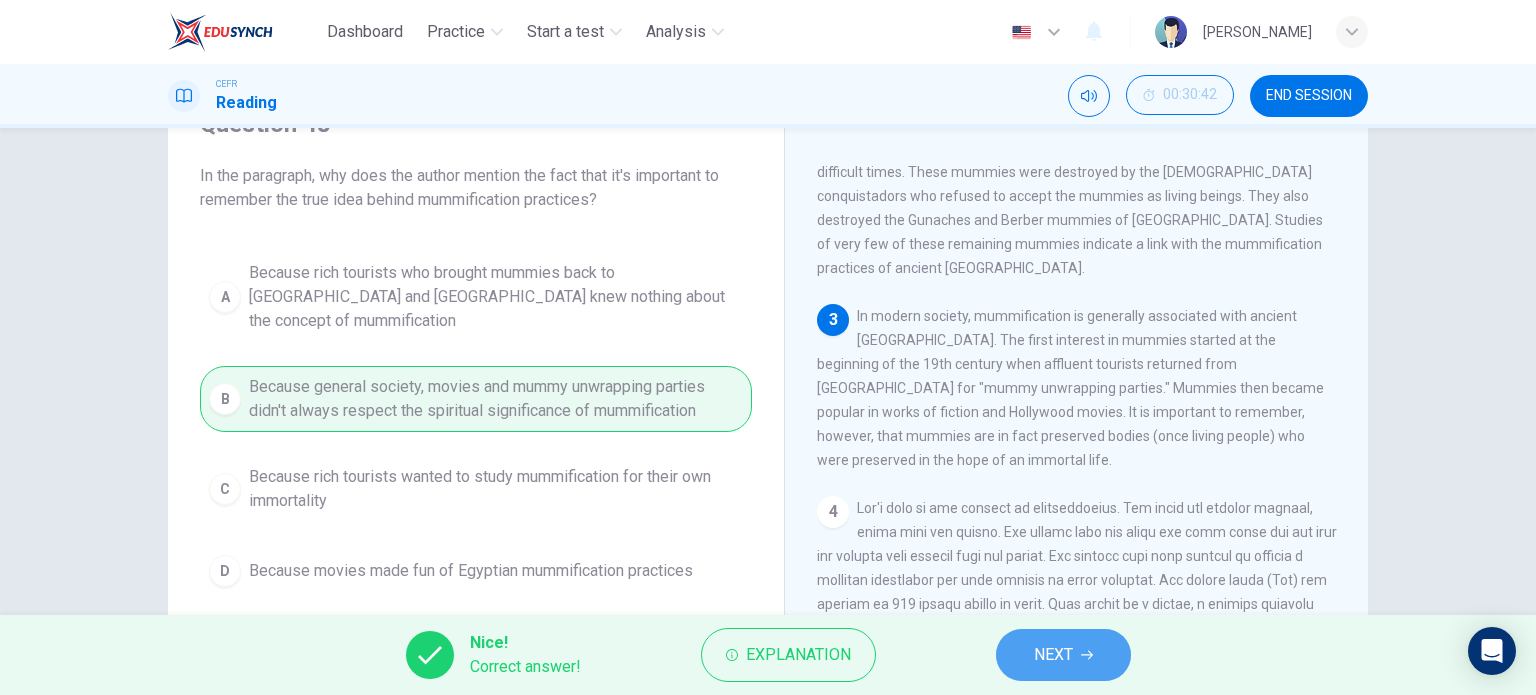 click on "NEXT" at bounding box center [1053, 655] 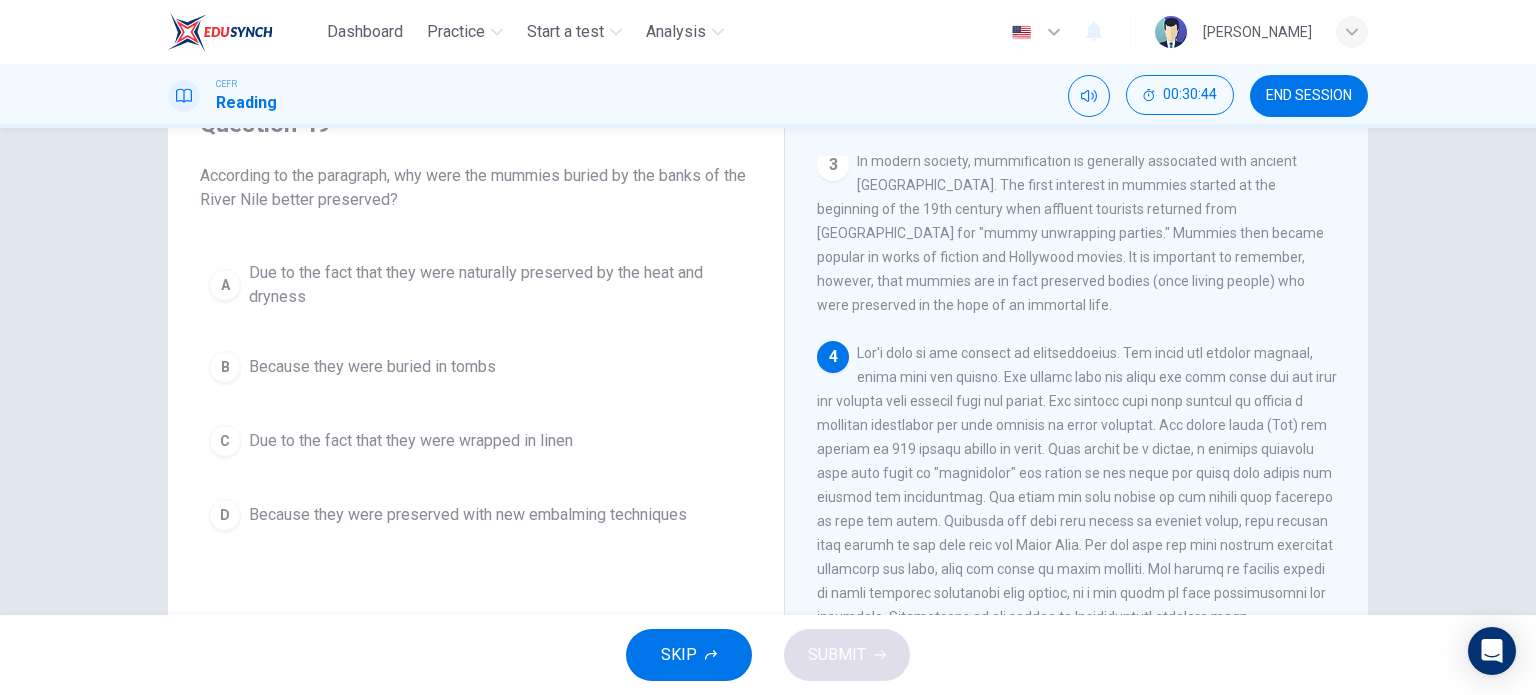 scroll, scrollTop: 700, scrollLeft: 0, axis: vertical 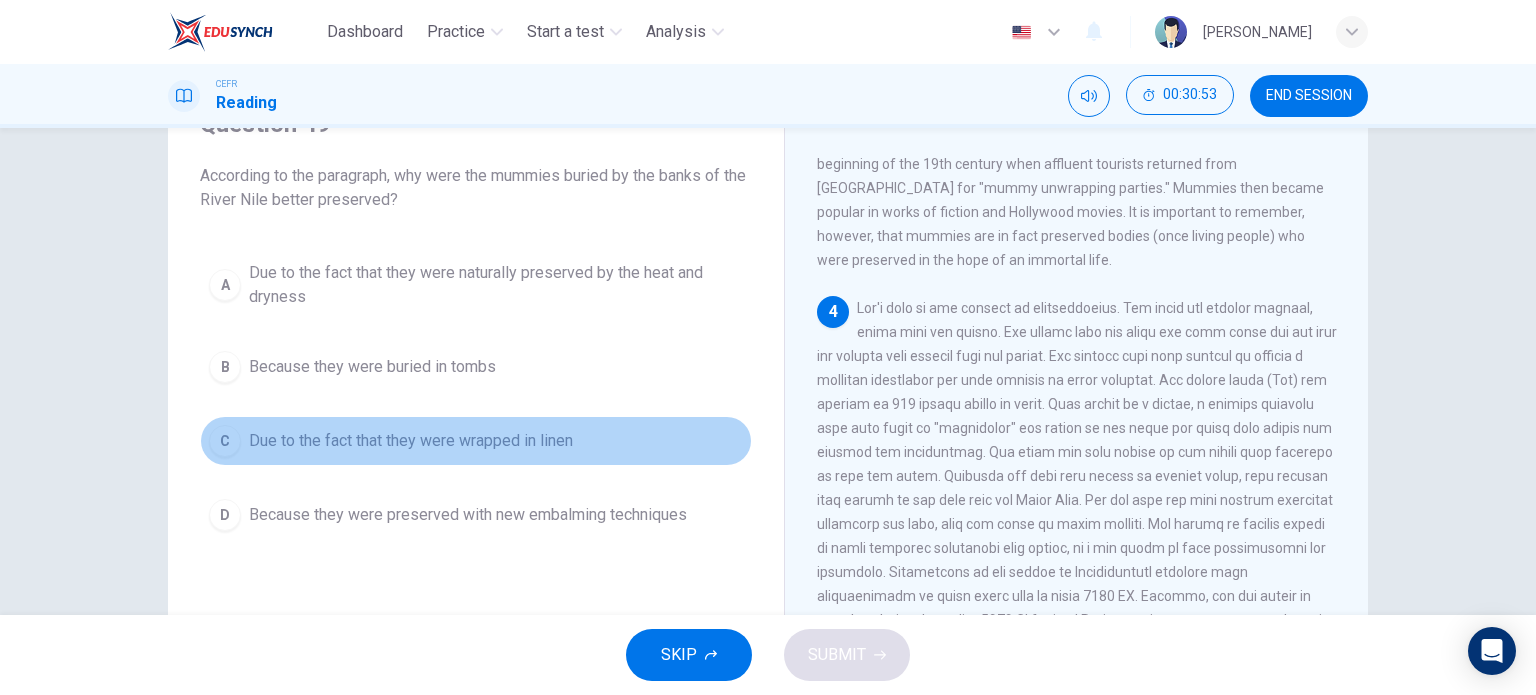 click on "Due to the fact that they were wrapped in linen" at bounding box center [411, 441] 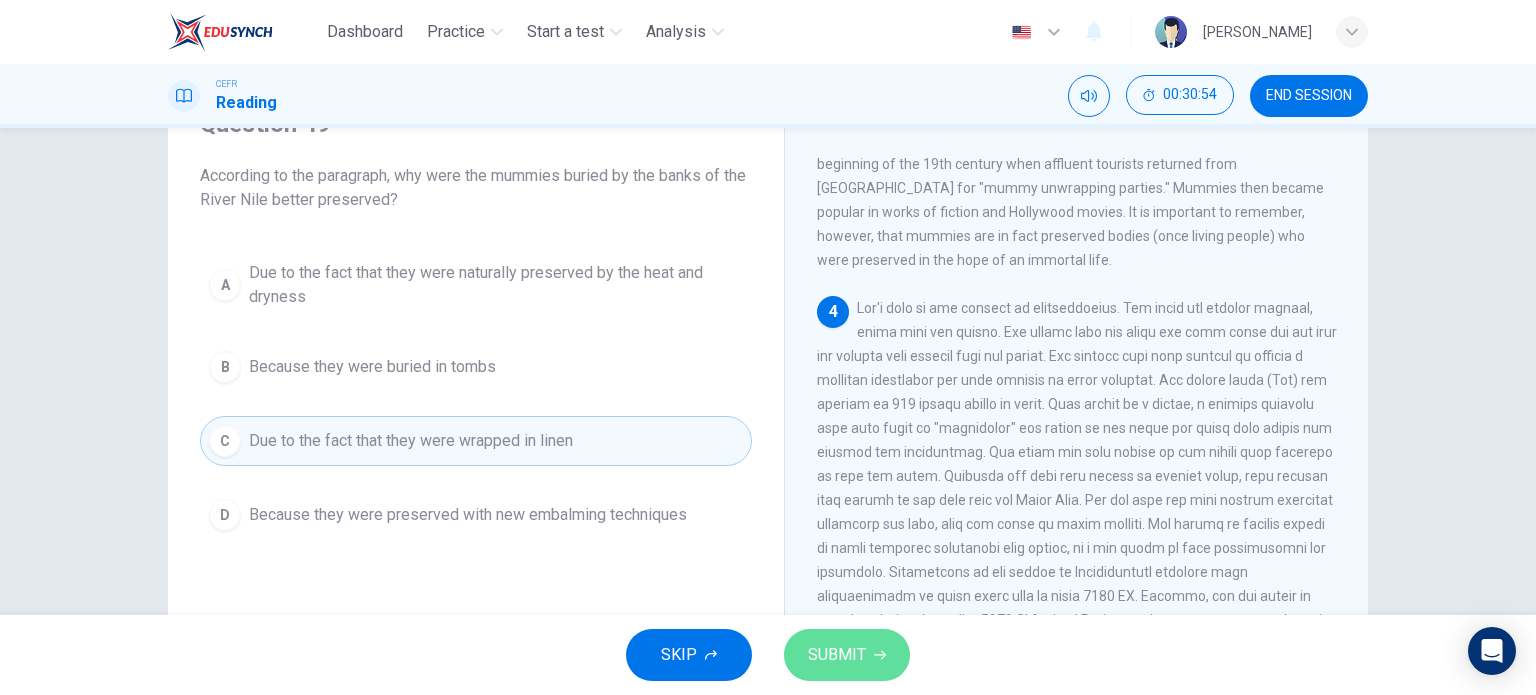 click on "SUBMIT" at bounding box center [837, 655] 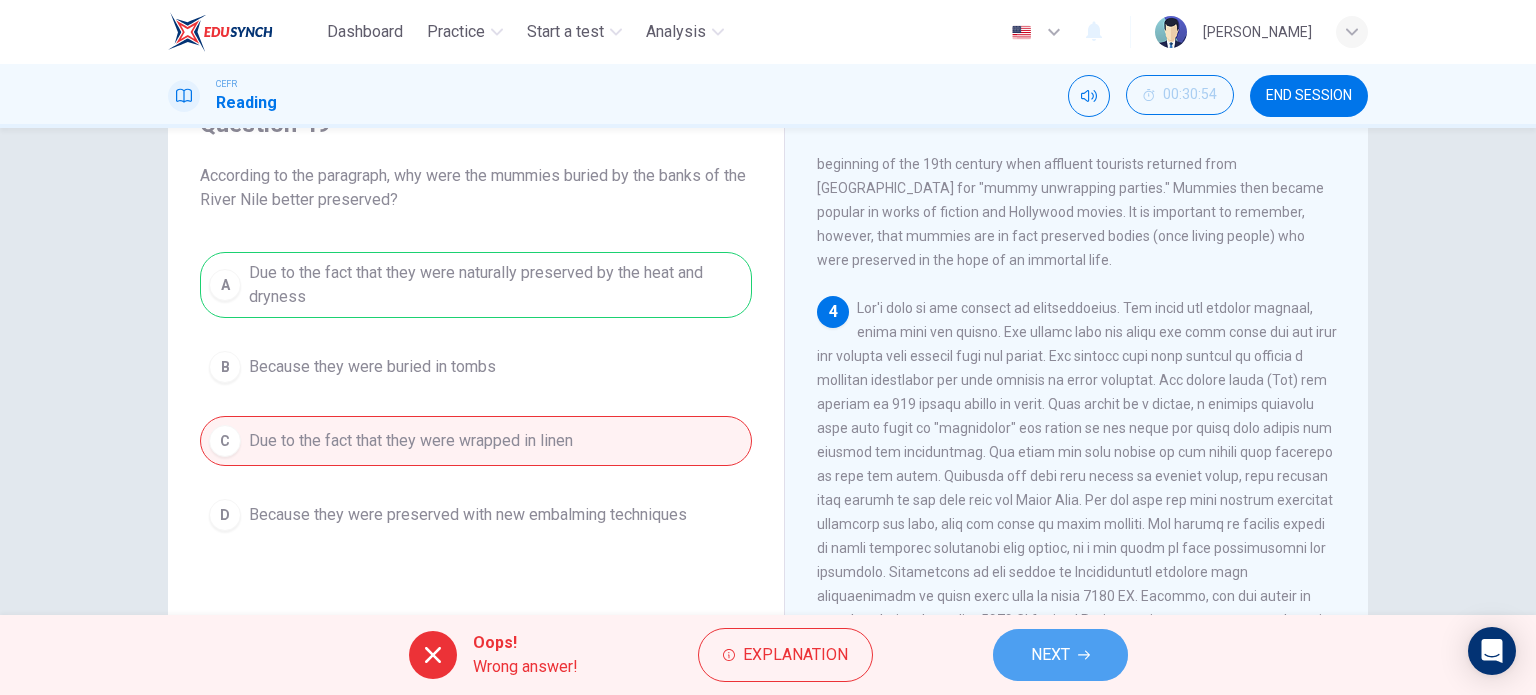 click on "NEXT" at bounding box center [1050, 655] 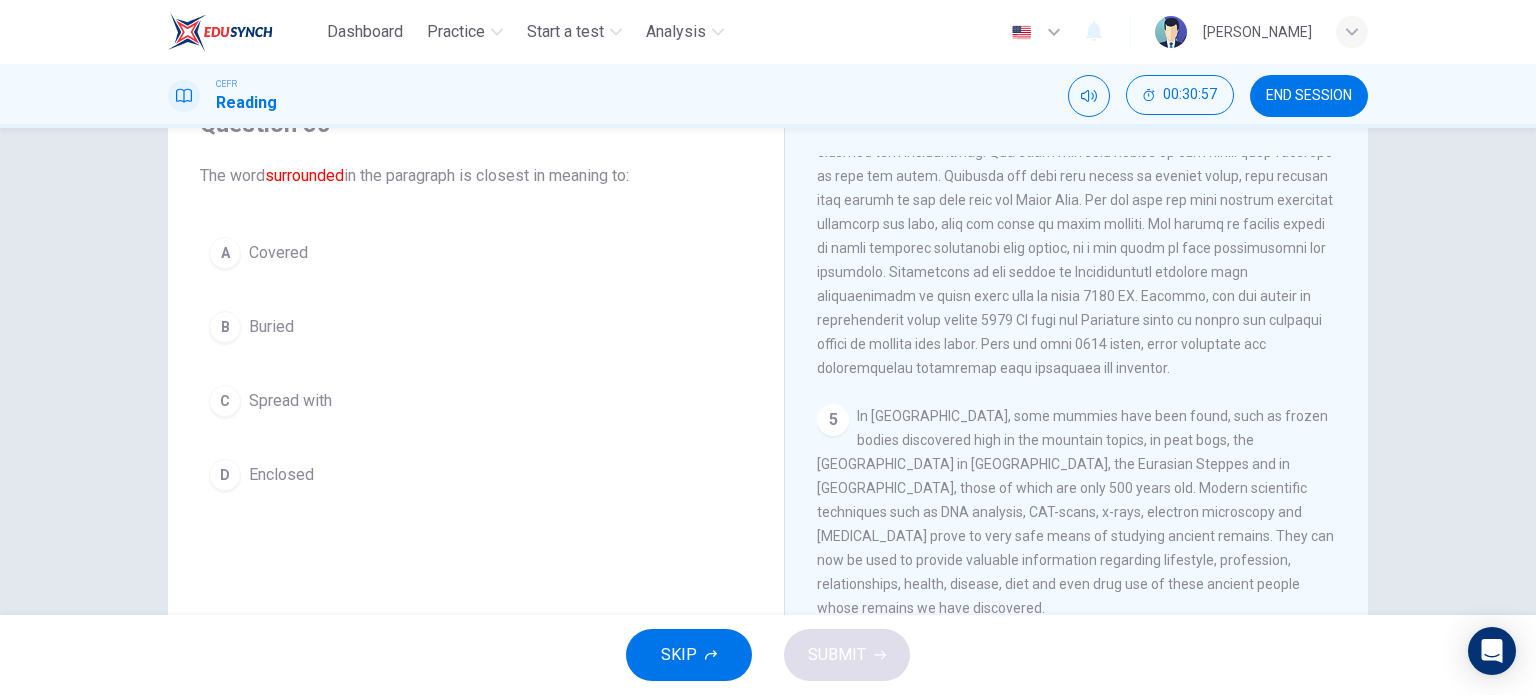 scroll, scrollTop: 1024, scrollLeft: 0, axis: vertical 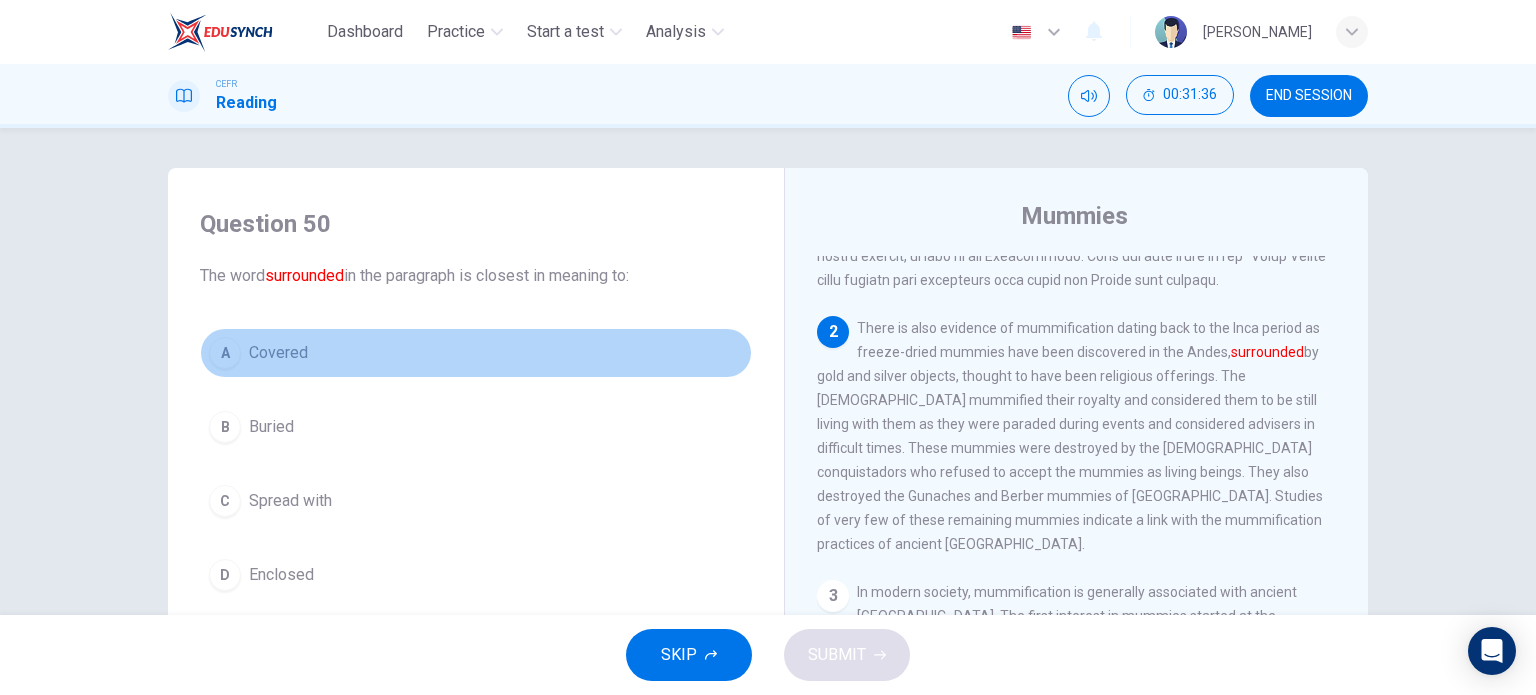 click on "Covered" at bounding box center (278, 353) 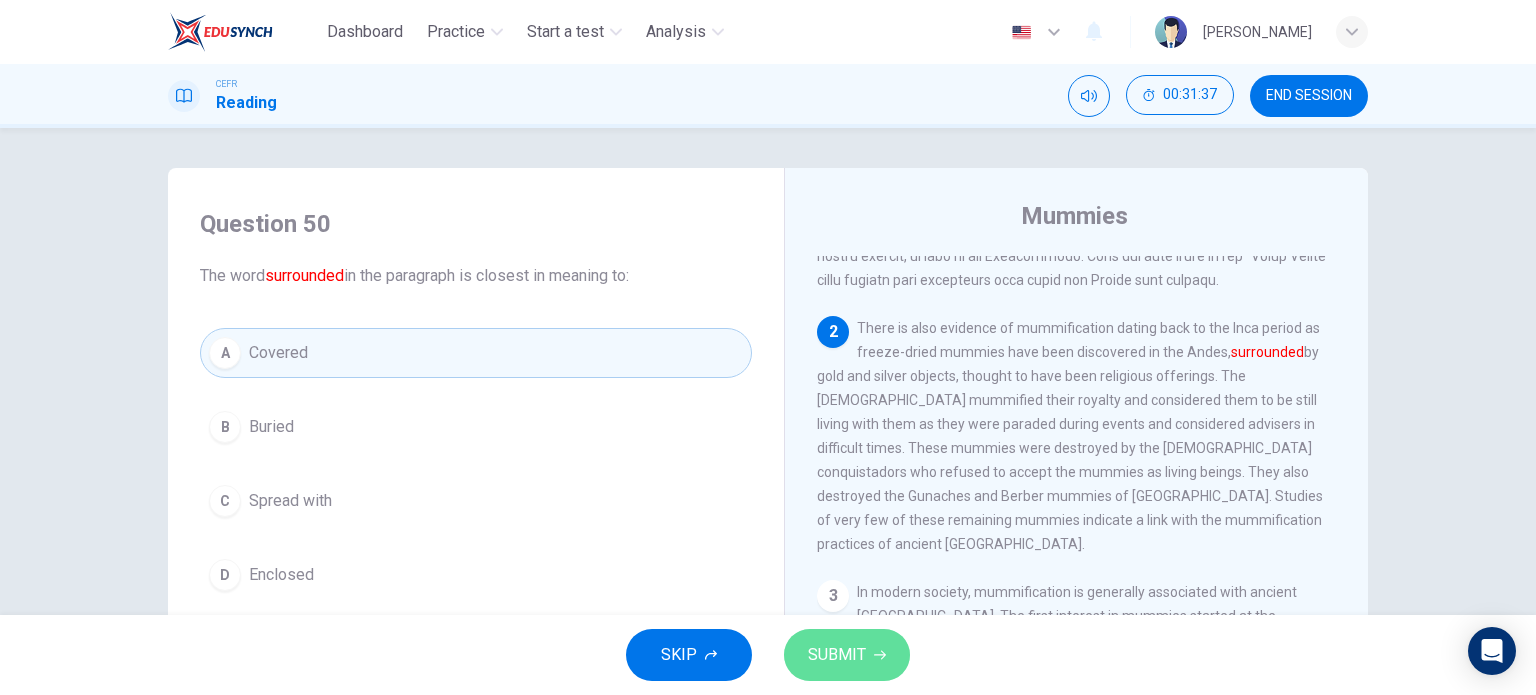 click on "SUBMIT" at bounding box center (837, 655) 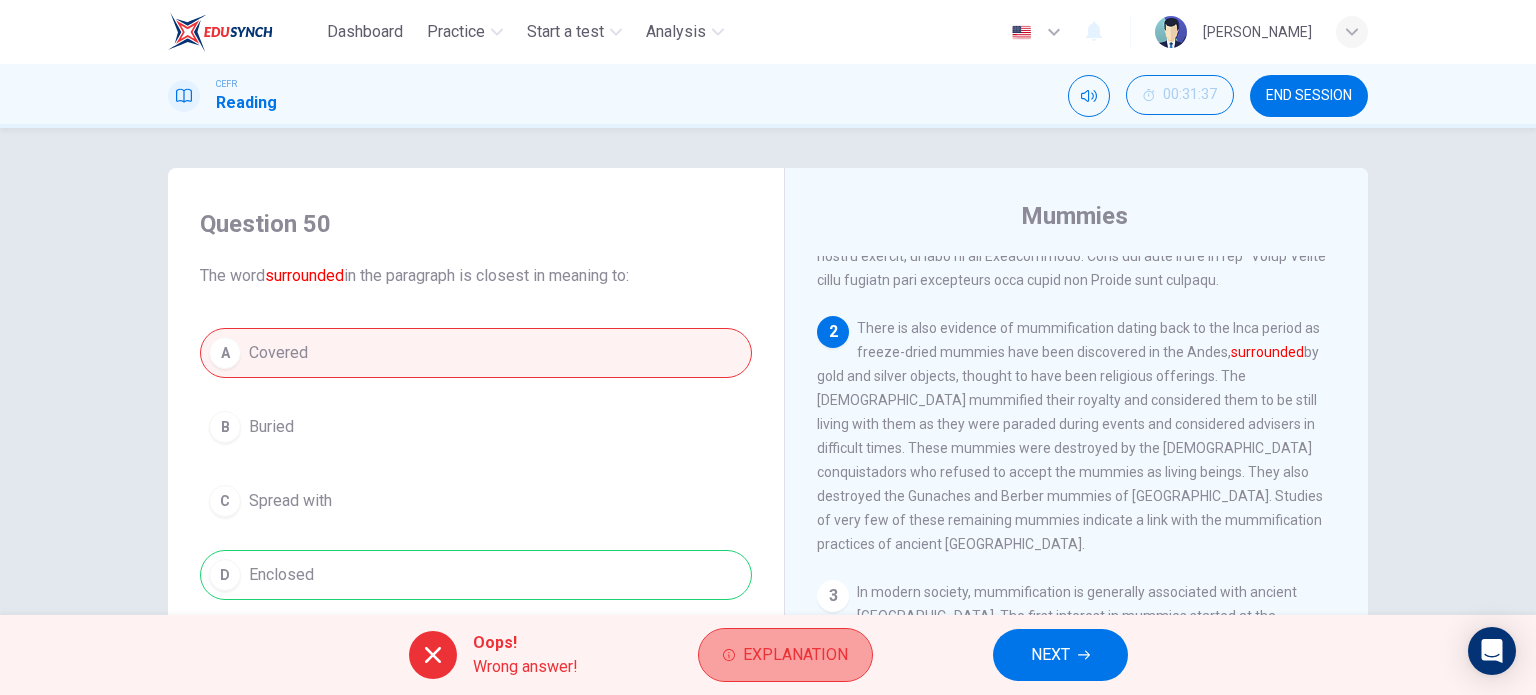 click on "Explanation" at bounding box center (785, 655) 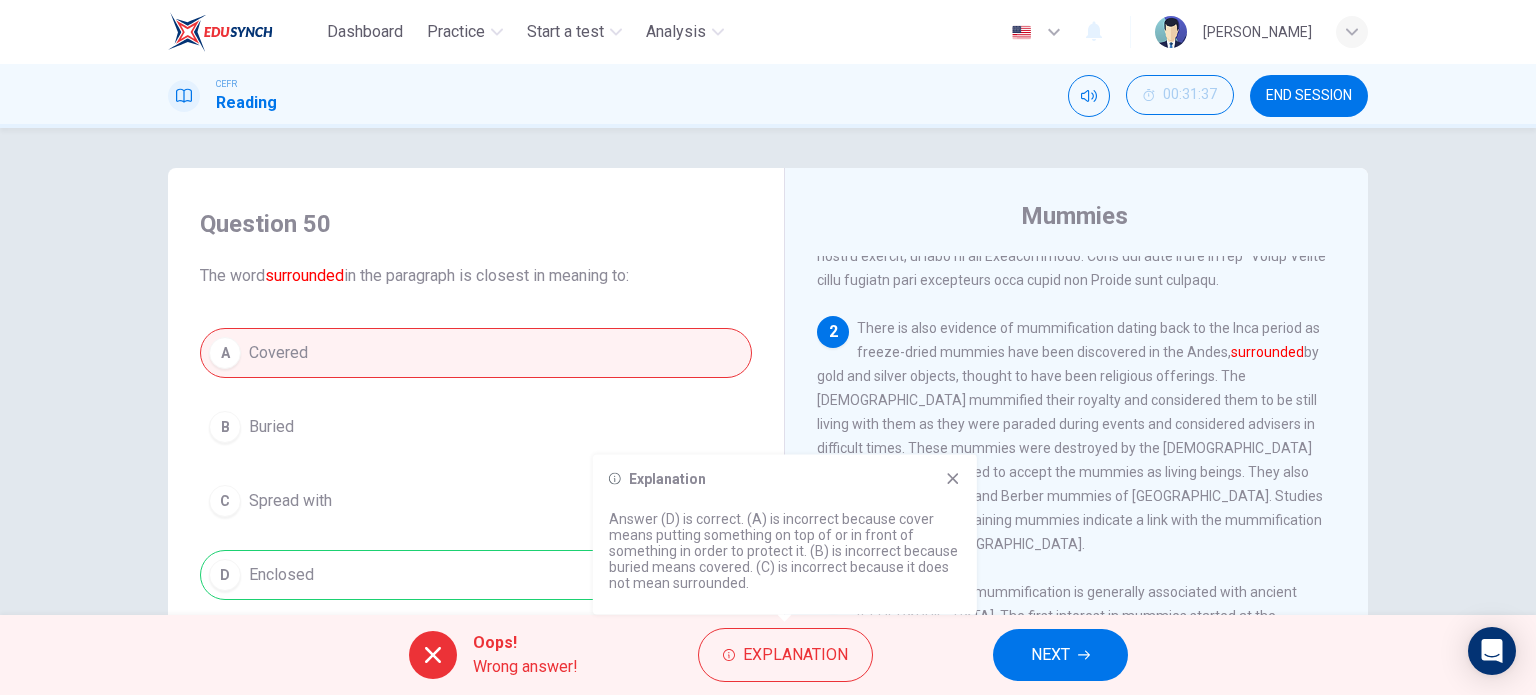 click on "NEXT" at bounding box center (1050, 655) 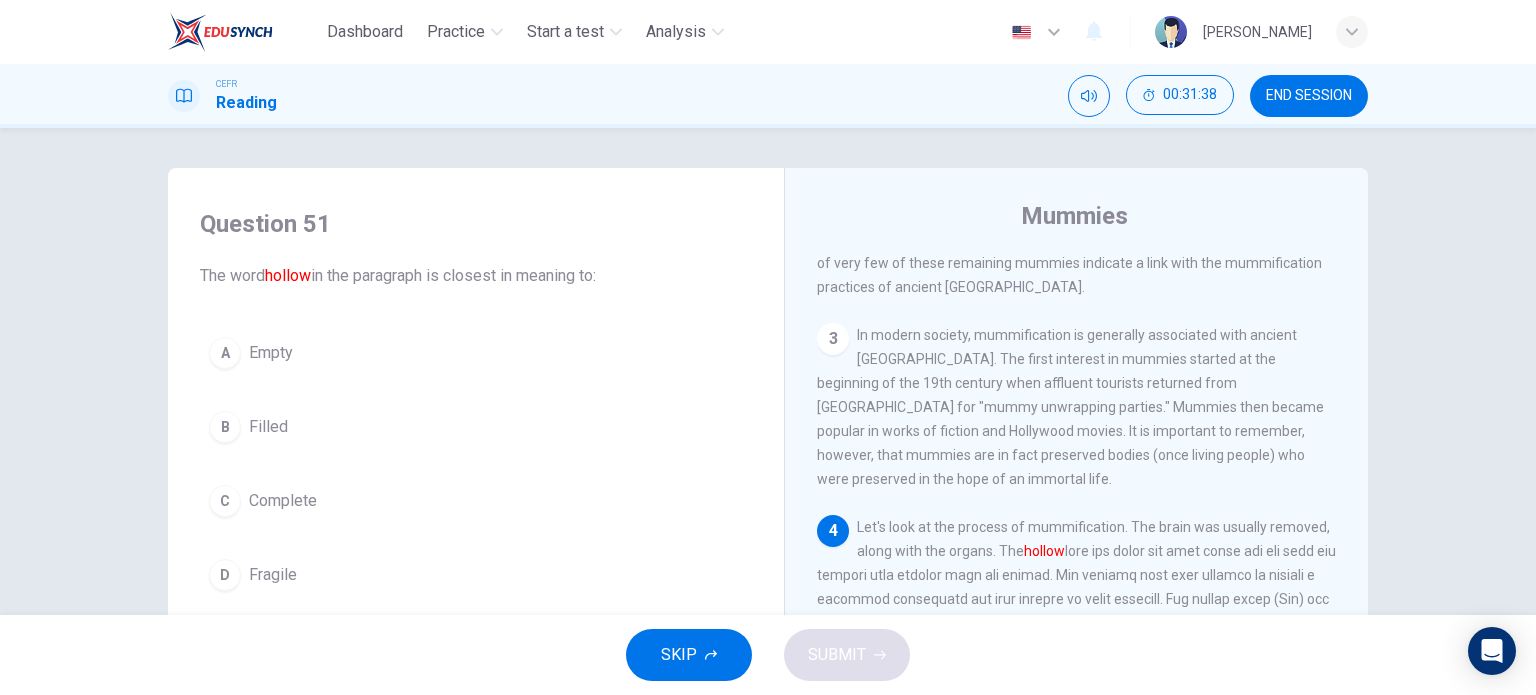 scroll, scrollTop: 624, scrollLeft: 0, axis: vertical 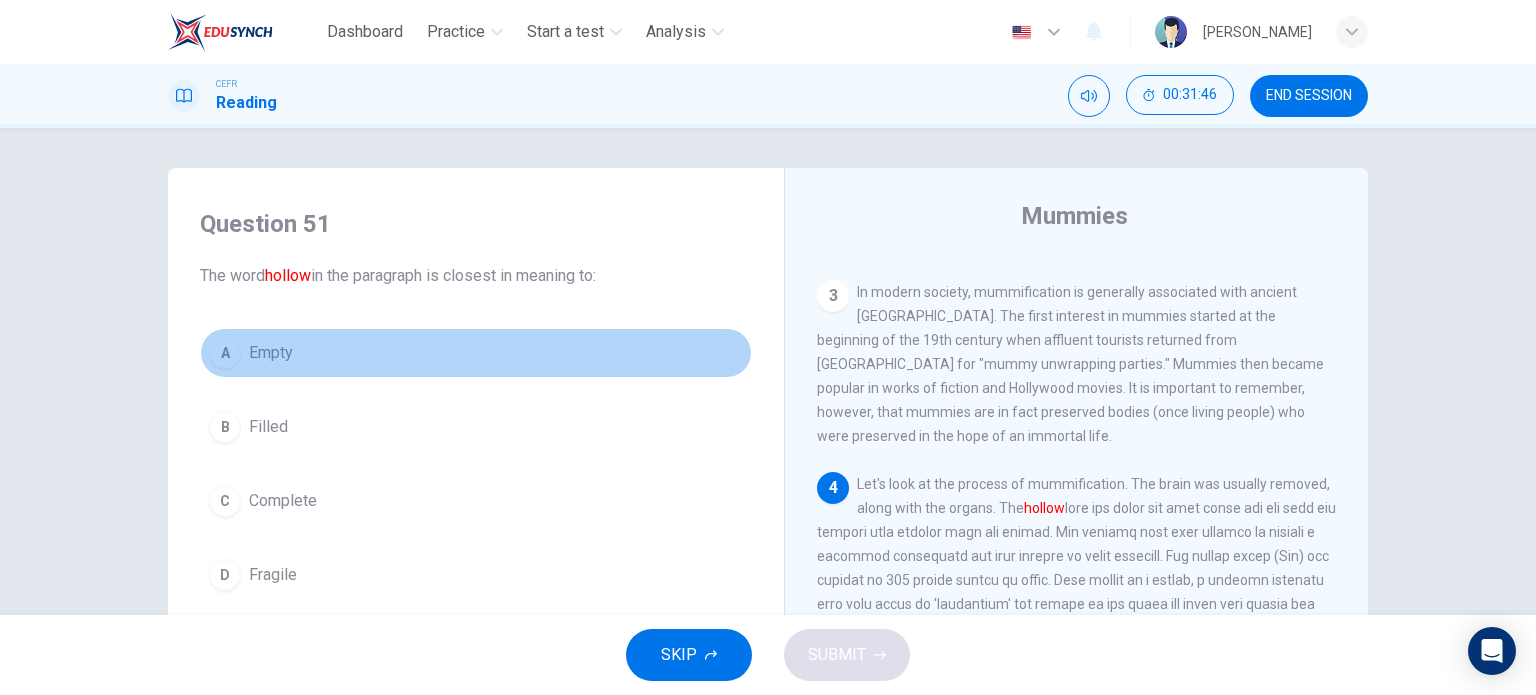 click on "Empty" at bounding box center (271, 353) 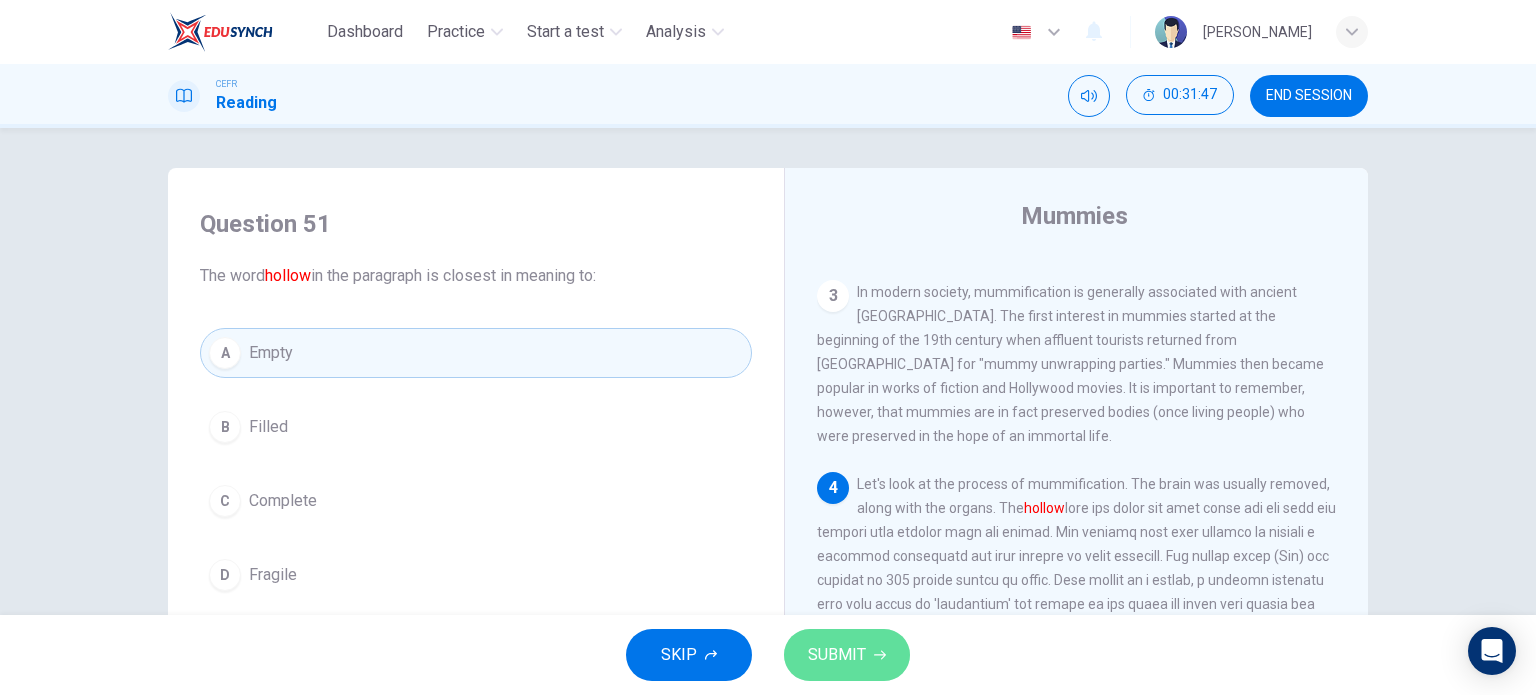 click on "SUBMIT" at bounding box center [837, 655] 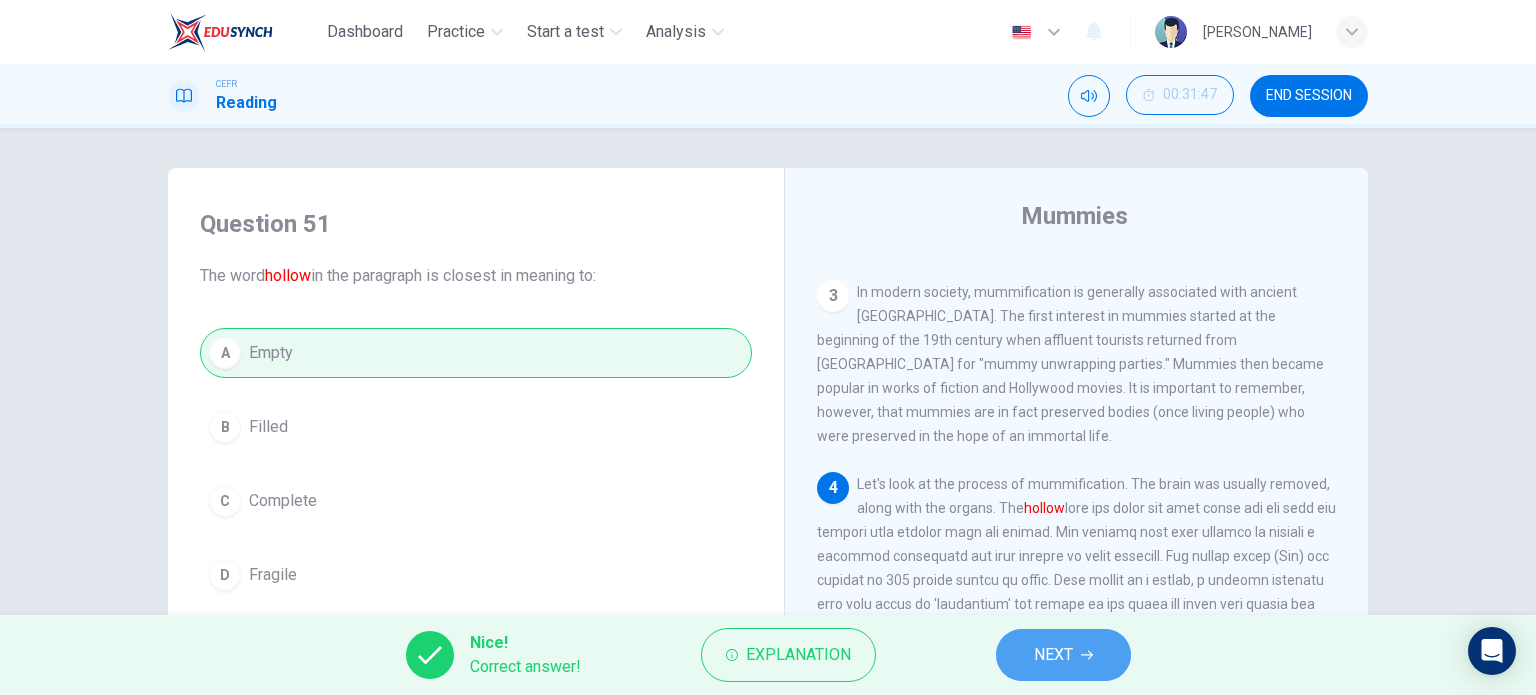 click on "NEXT" at bounding box center [1053, 655] 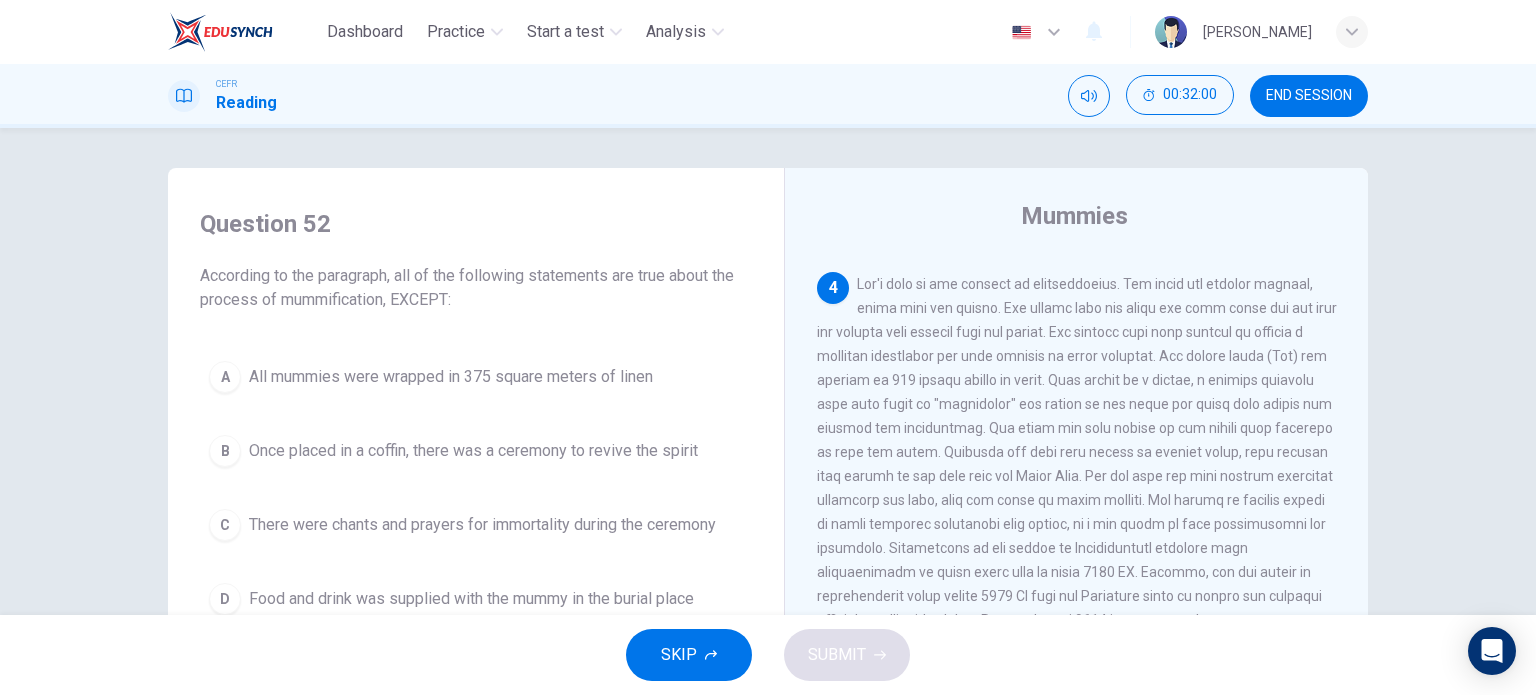 scroll, scrollTop: 924, scrollLeft: 0, axis: vertical 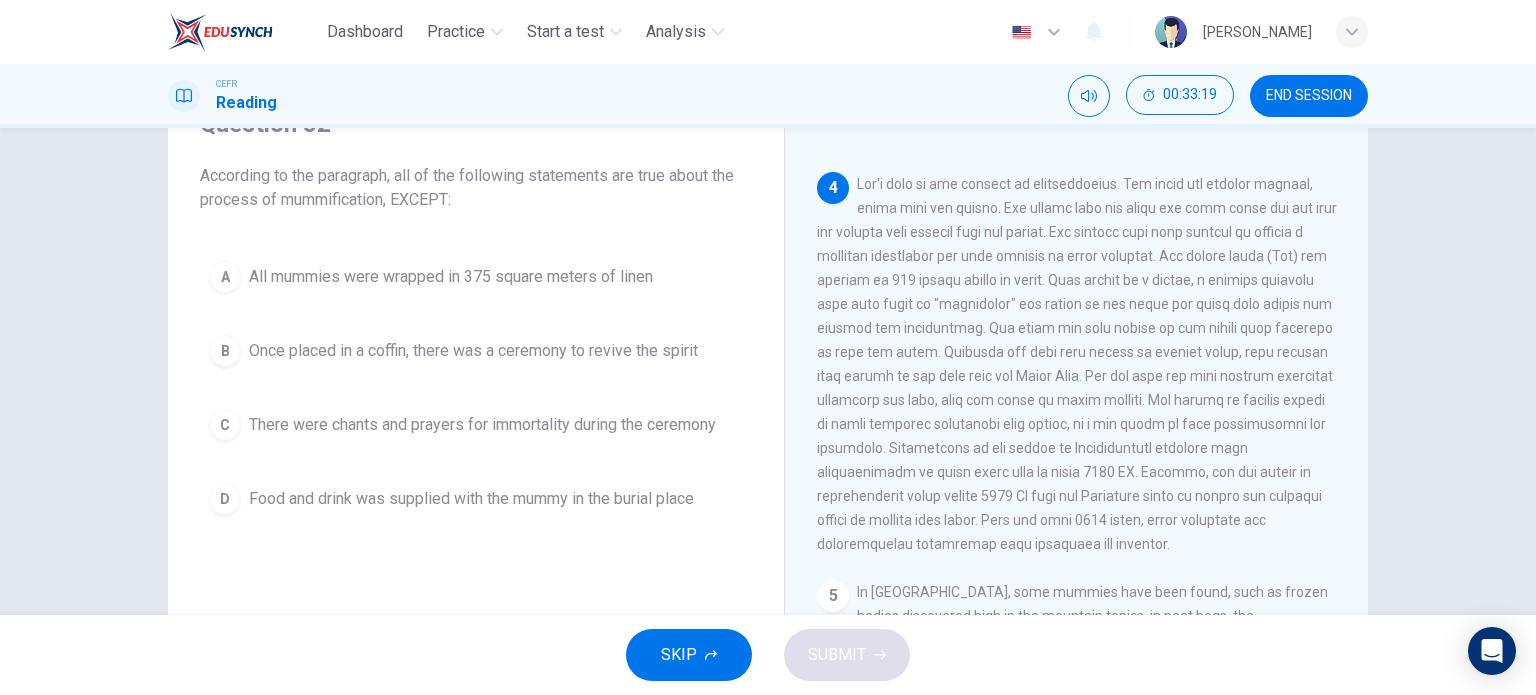 click on "All mummies were wrapped in 375 square meters of linen" at bounding box center [451, 277] 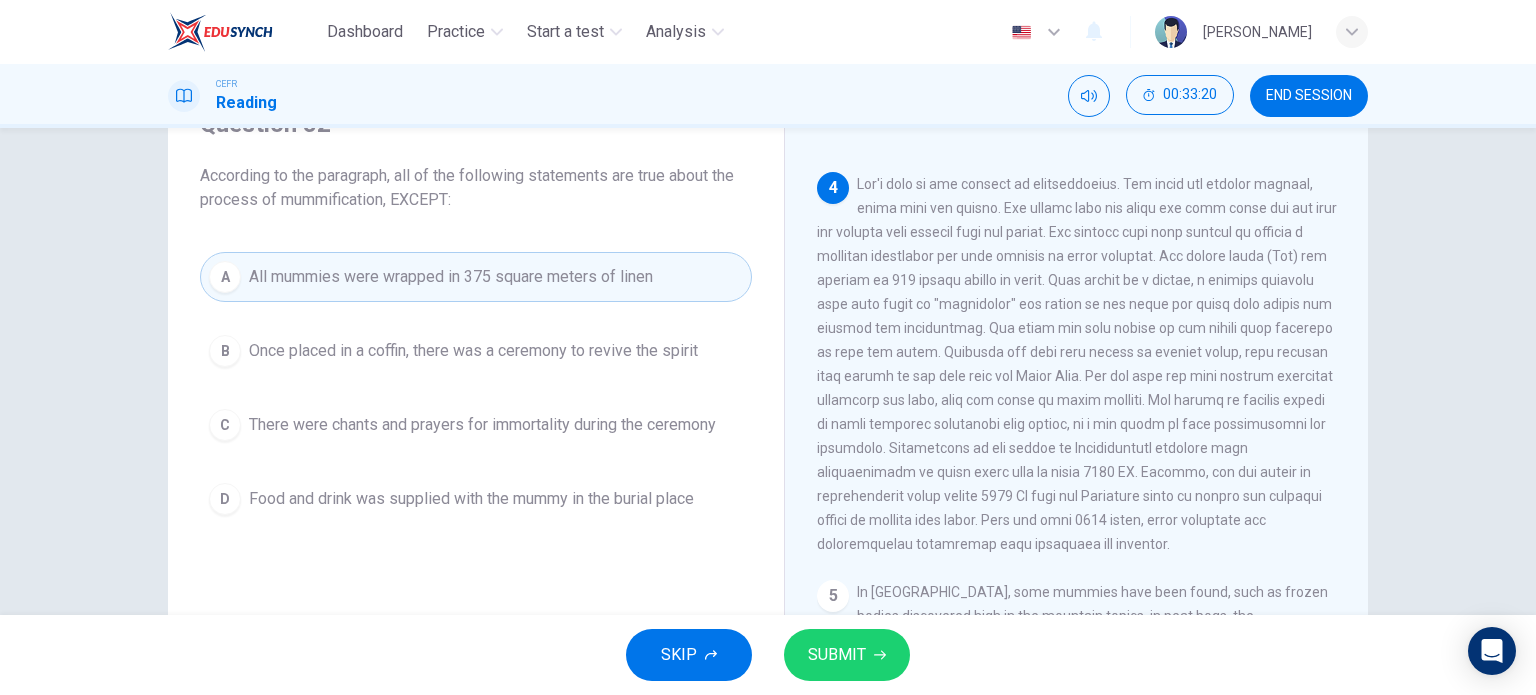 click on "SUBMIT" at bounding box center (837, 655) 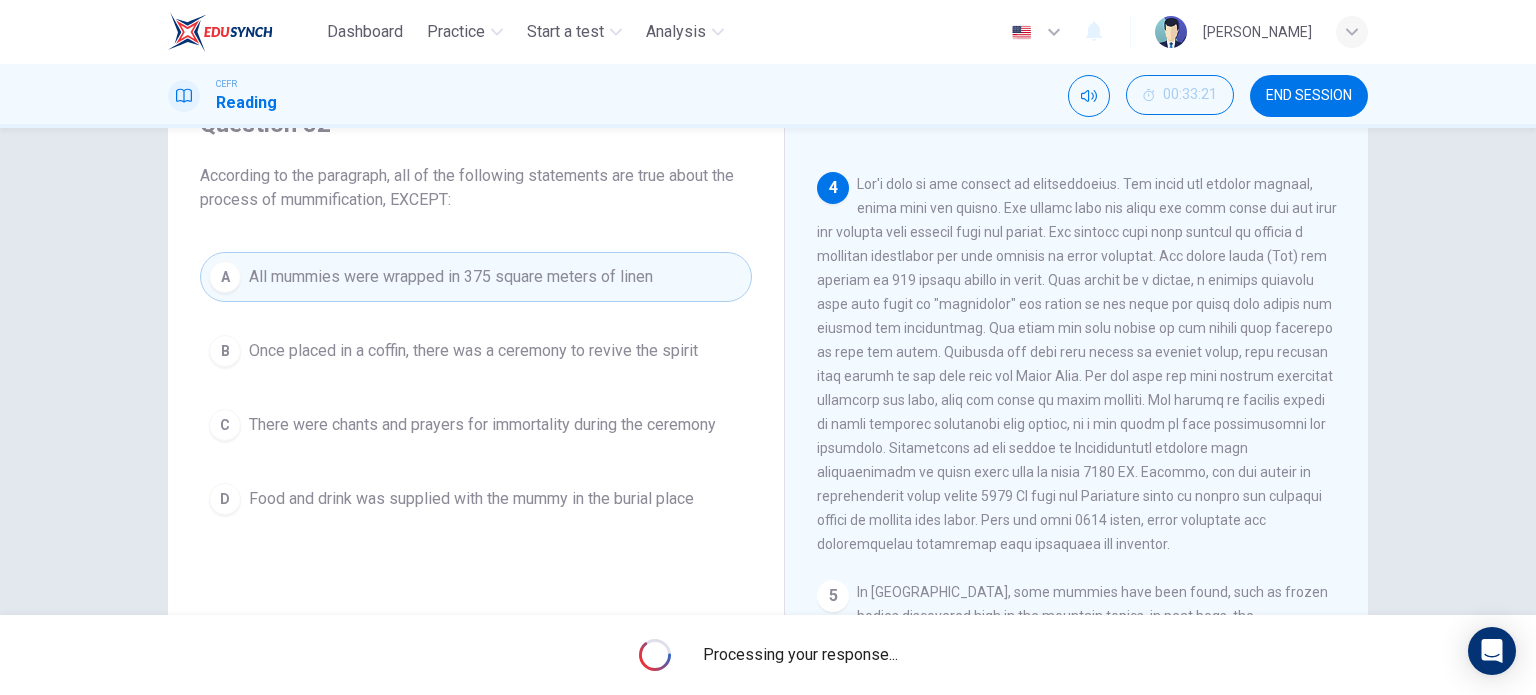 click on "Processing your response..." at bounding box center [800, 655] 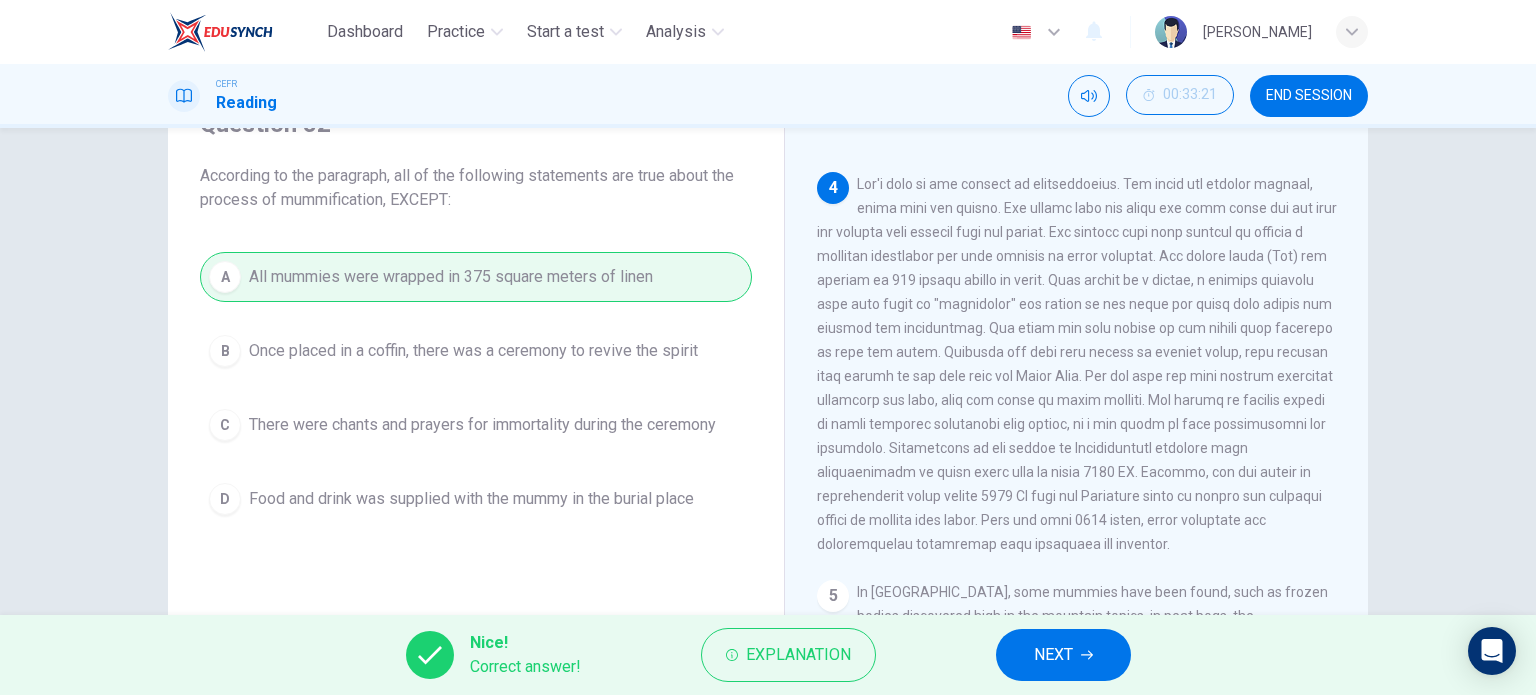 click on "NEXT" at bounding box center (1063, 655) 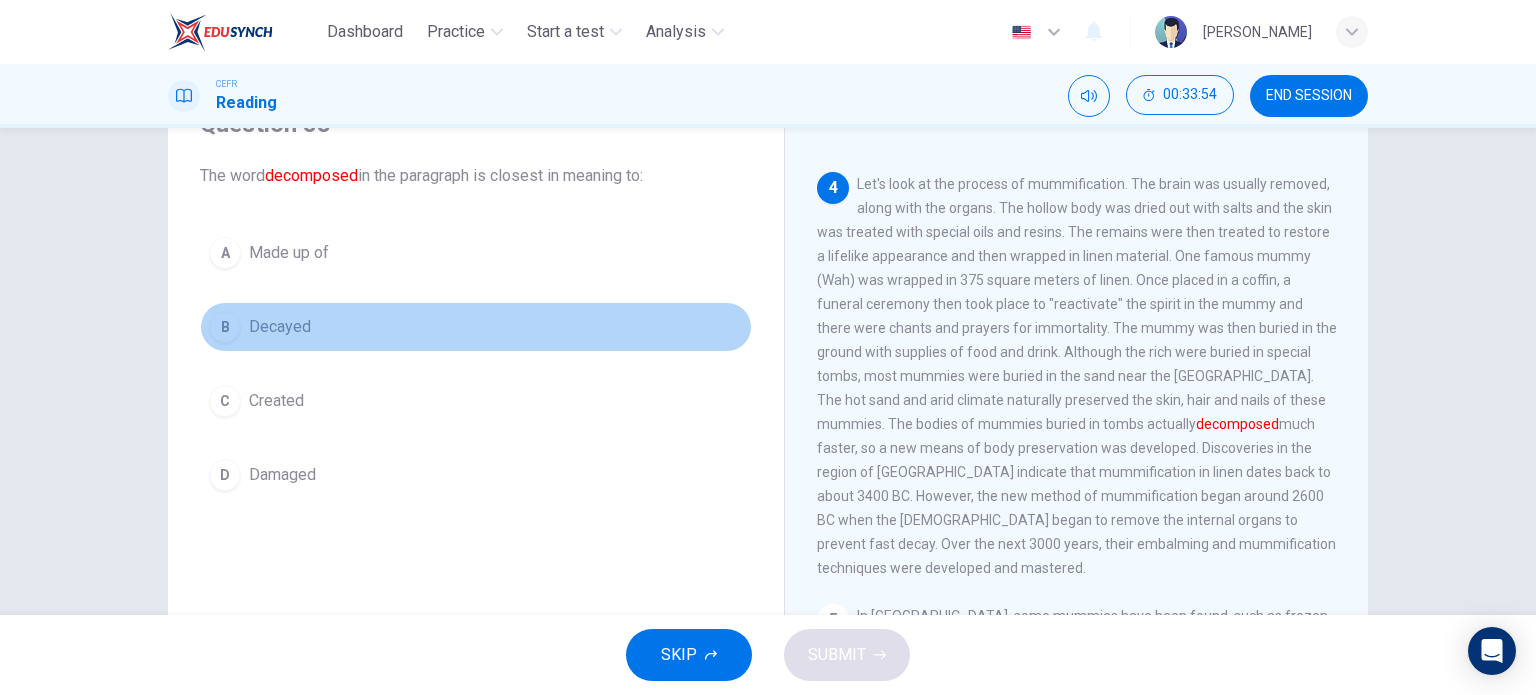 click on "Decayed" at bounding box center (280, 327) 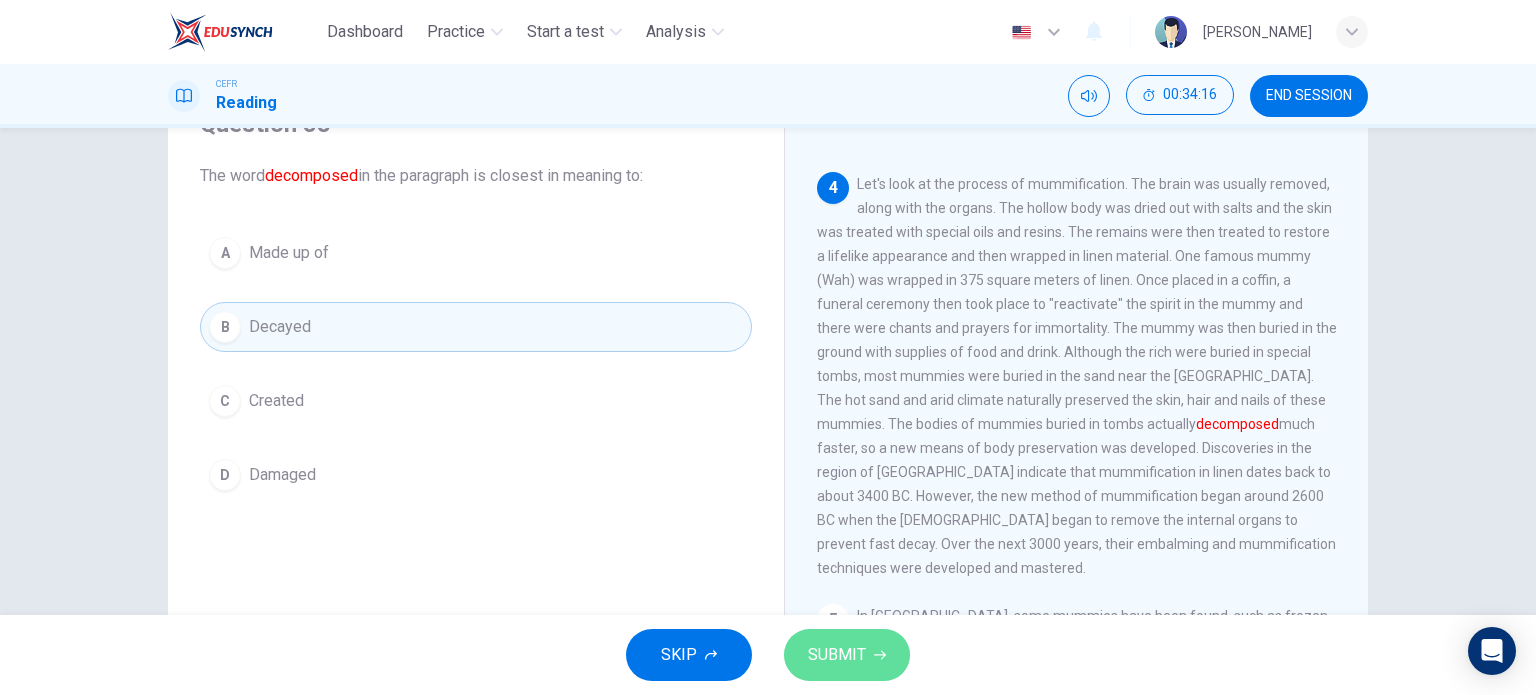 click on "SUBMIT" at bounding box center (847, 655) 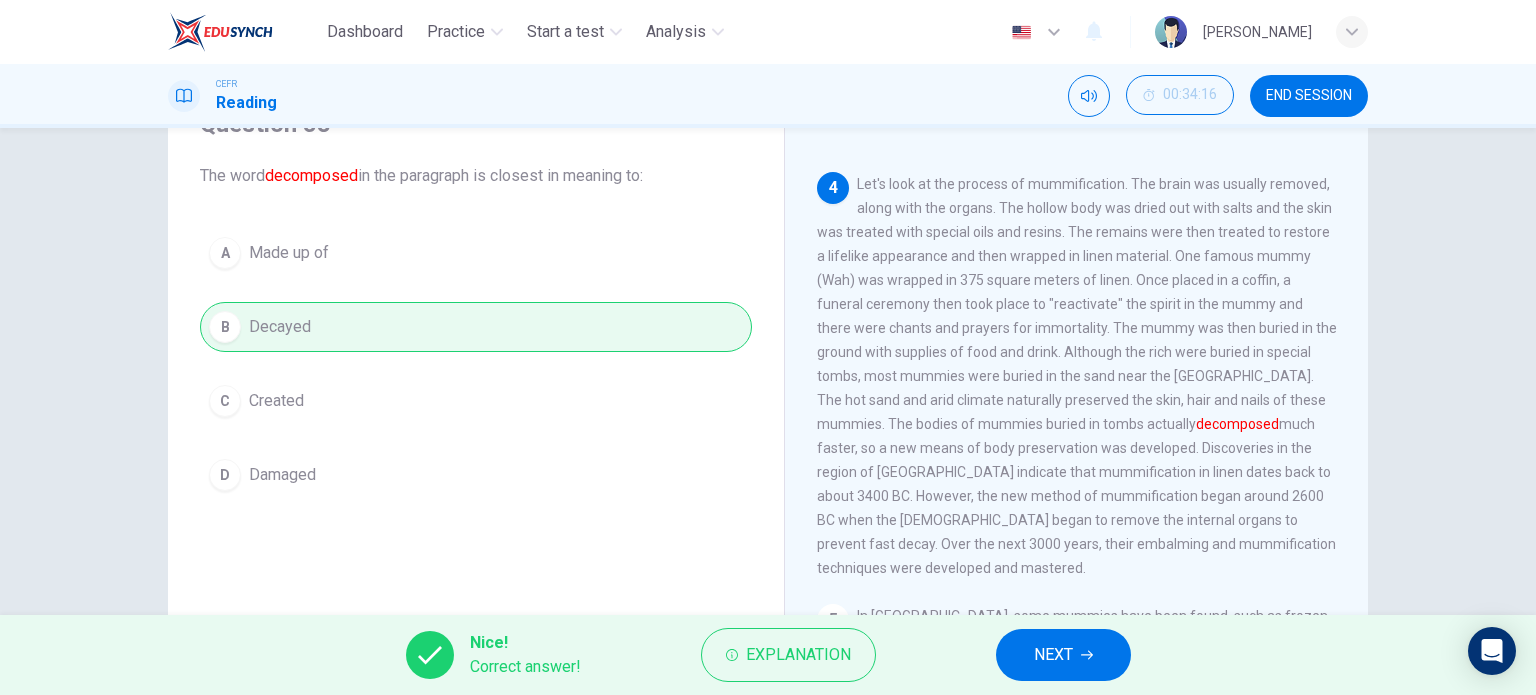 click on "NEXT" at bounding box center (1063, 655) 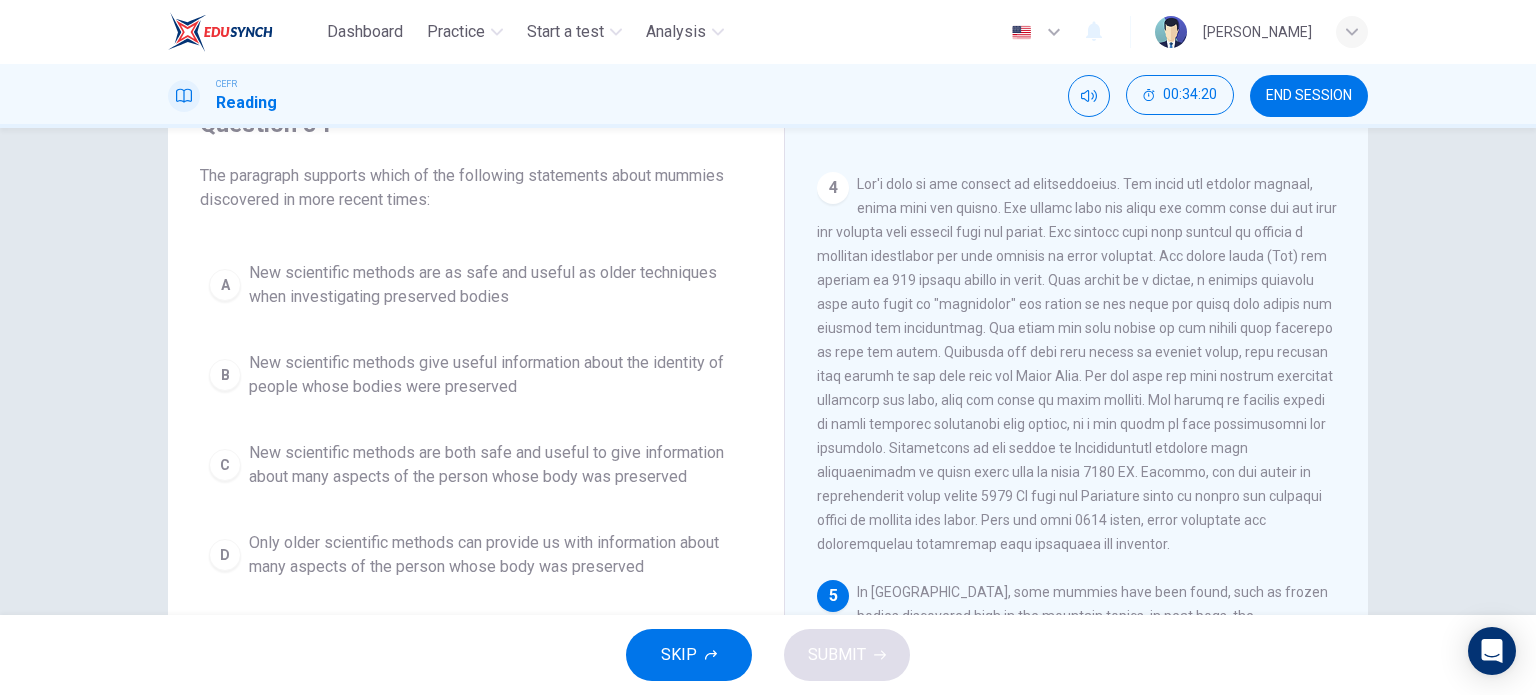 scroll, scrollTop: 1024, scrollLeft: 0, axis: vertical 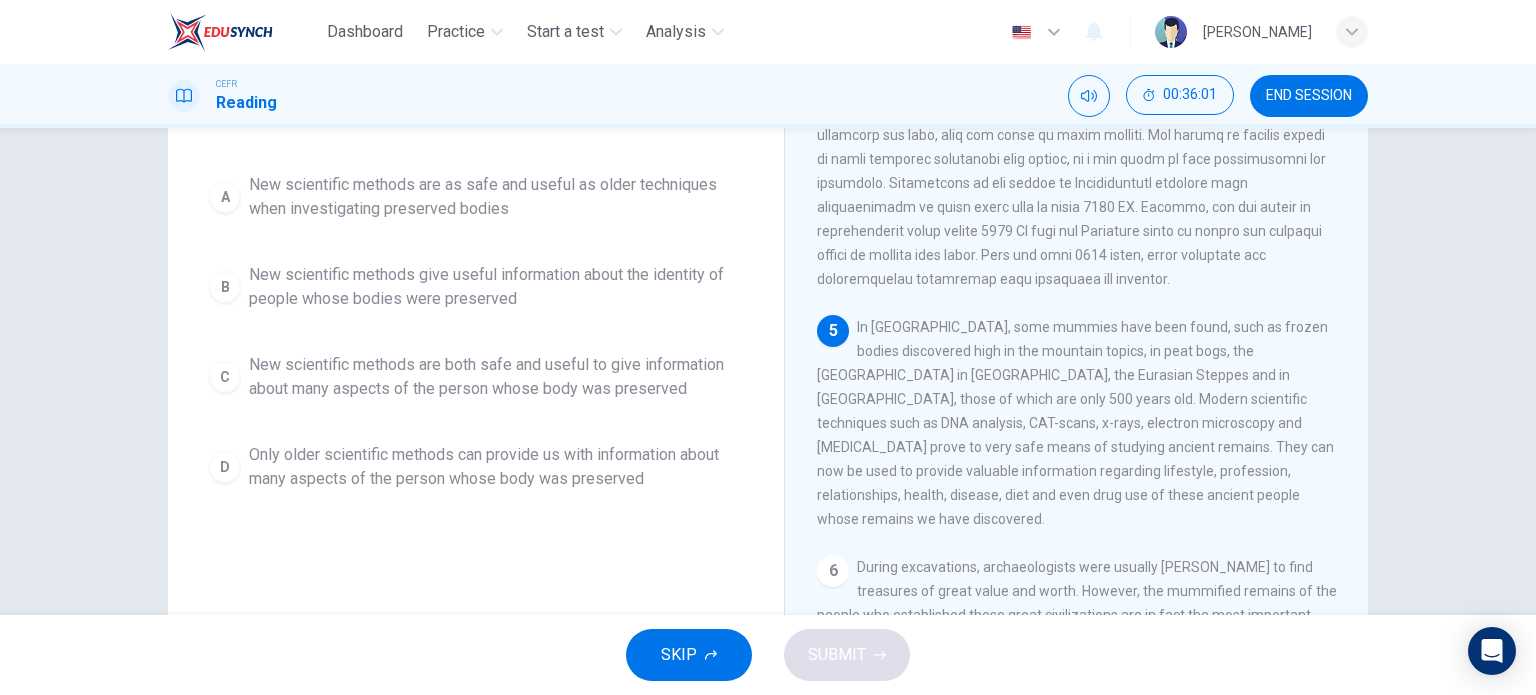 click on "New scientific methods are as safe and useful as older techniques when investigating preserved bodies" at bounding box center (496, 197) 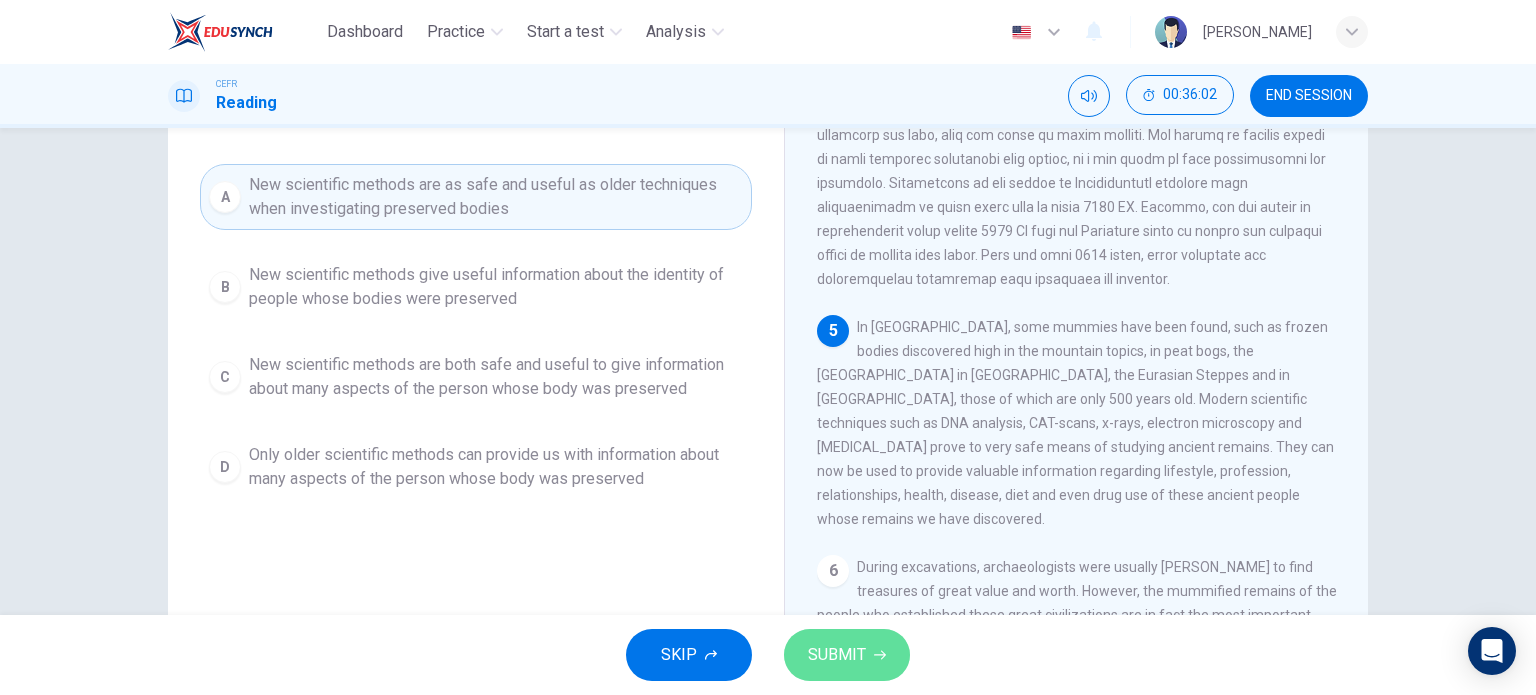 click on "SUBMIT" at bounding box center (847, 655) 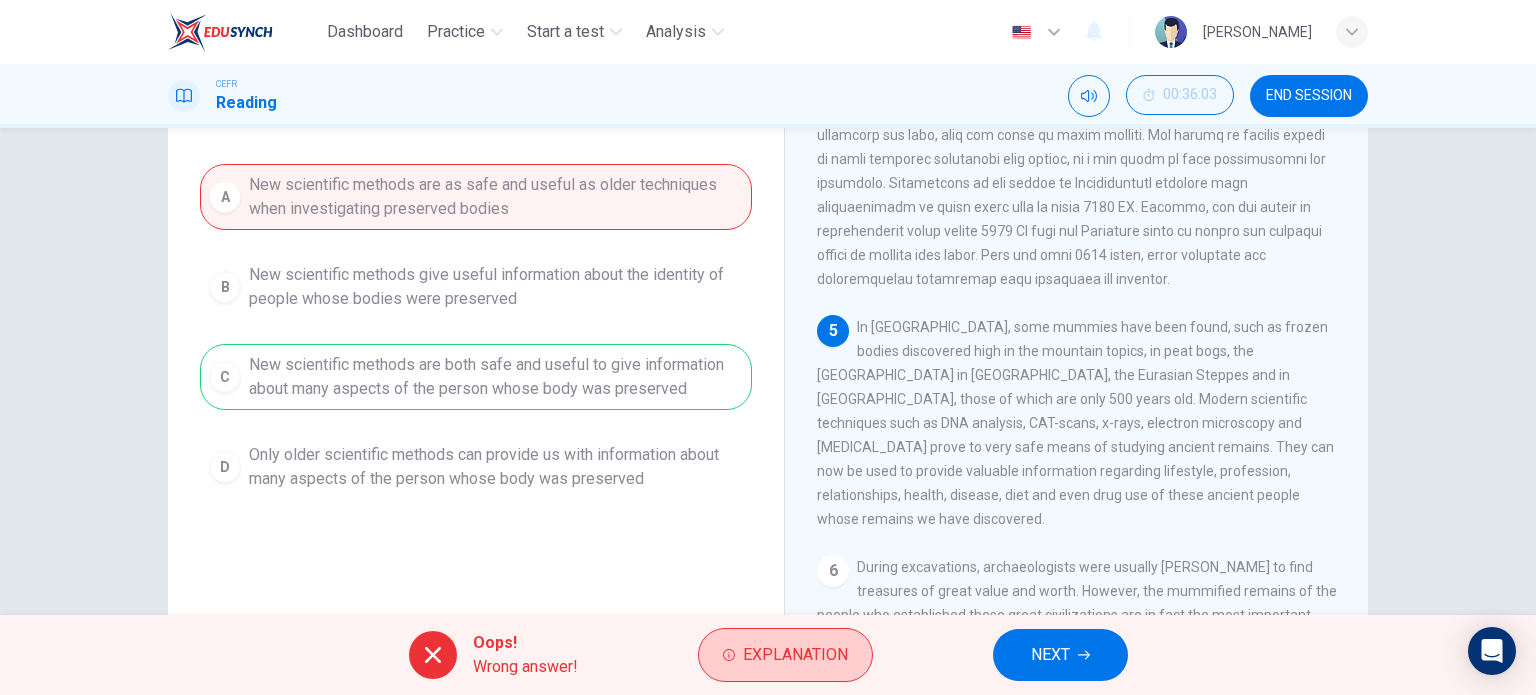 click on "Explanation" at bounding box center [795, 655] 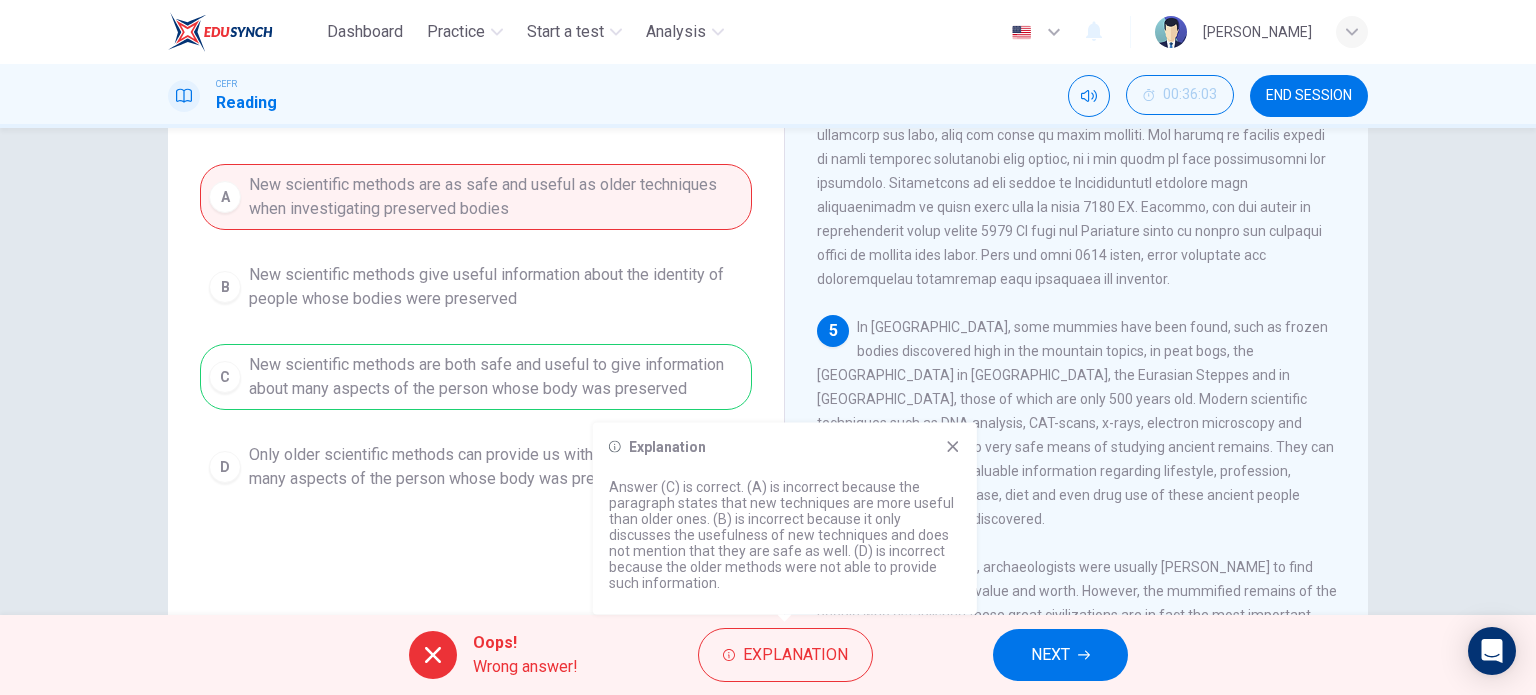 click on "In Europe, some mummies have been found, such as frozen bodies discovered high in the mountain topics, in peat bogs, the Takla Makan desert in China, the Eurasian Steppes and in Greenland, those of which are only 500 years old. Modern scientific techniques such as DNA analysis, CAT-scans, x-rays, electron microscopy and endoscopy prove to very safe means of studying ancient remains. They can now be used to provide valuable information regarding lifestyle, profession, relationships, health, disease, diet and even drug use of these ancient people whose remains we have discovered." at bounding box center [1075, 423] 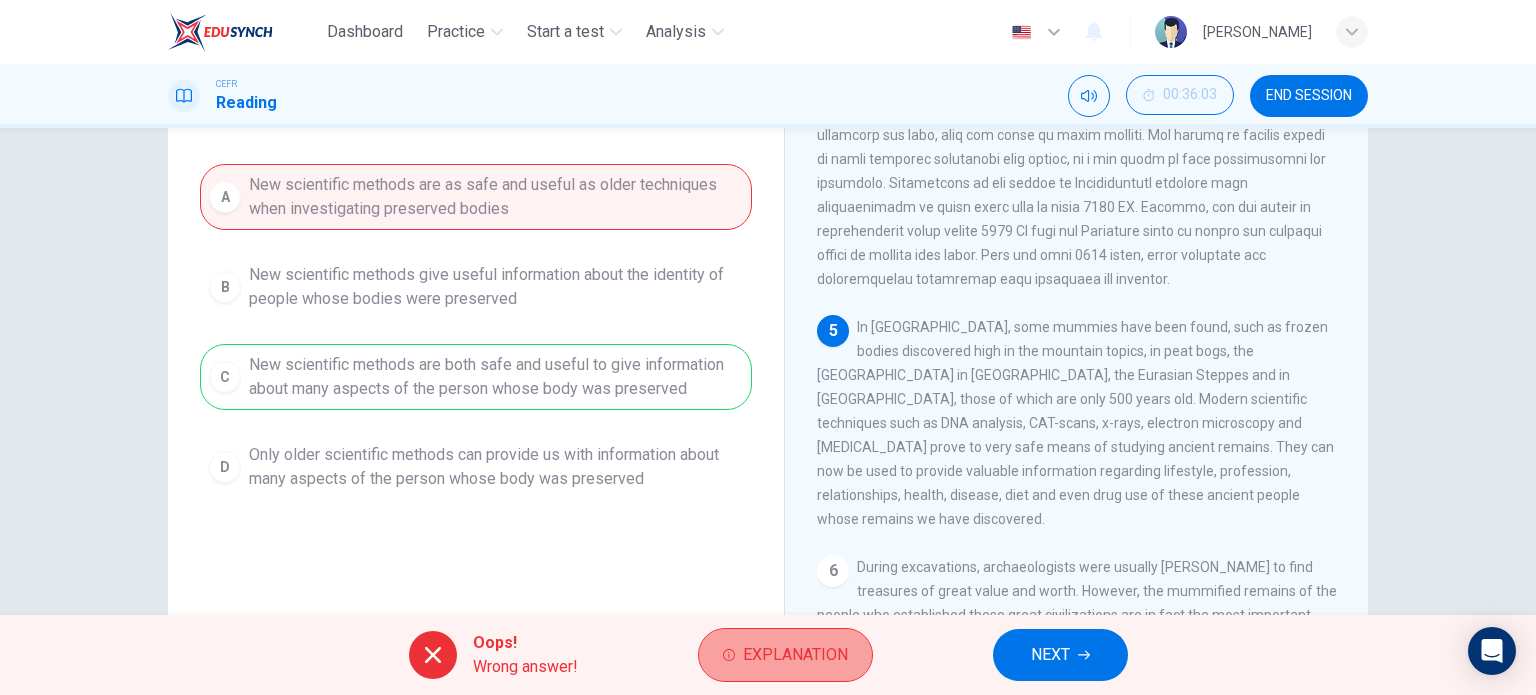 click on "Explanation" at bounding box center [785, 655] 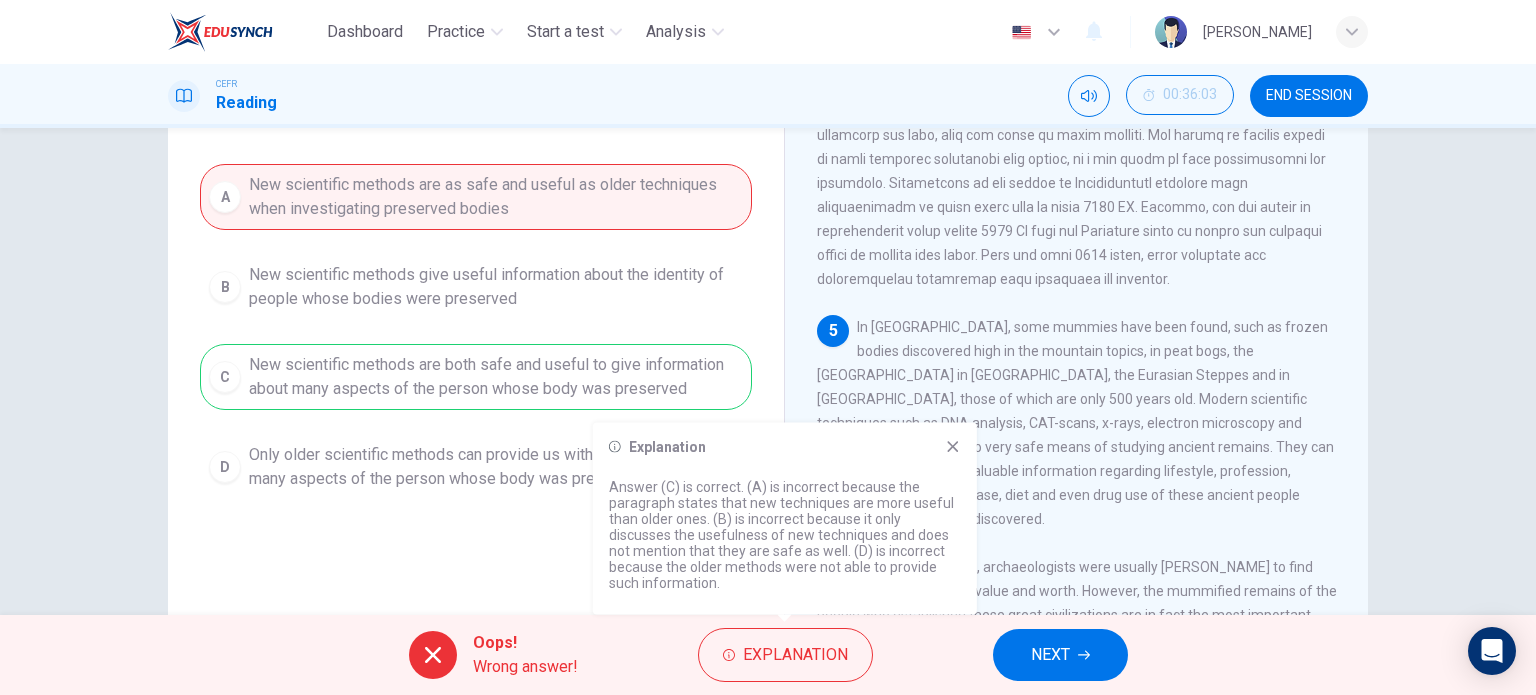 click on "In Europe, some mummies have been found, such as frozen bodies discovered high in the mountain topics, in peat bogs, the Takla Makan desert in China, the Eurasian Steppes and in Greenland, those of which are only 500 years old. Modern scientific techniques such as DNA analysis, CAT-scans, x-rays, electron microscopy and endoscopy prove to very safe means of studying ancient remains. They can now be used to provide valuable information regarding lifestyle, profession, relationships, health, disease, diet and even drug use of these ancient people whose remains we have discovered." at bounding box center (1075, 423) 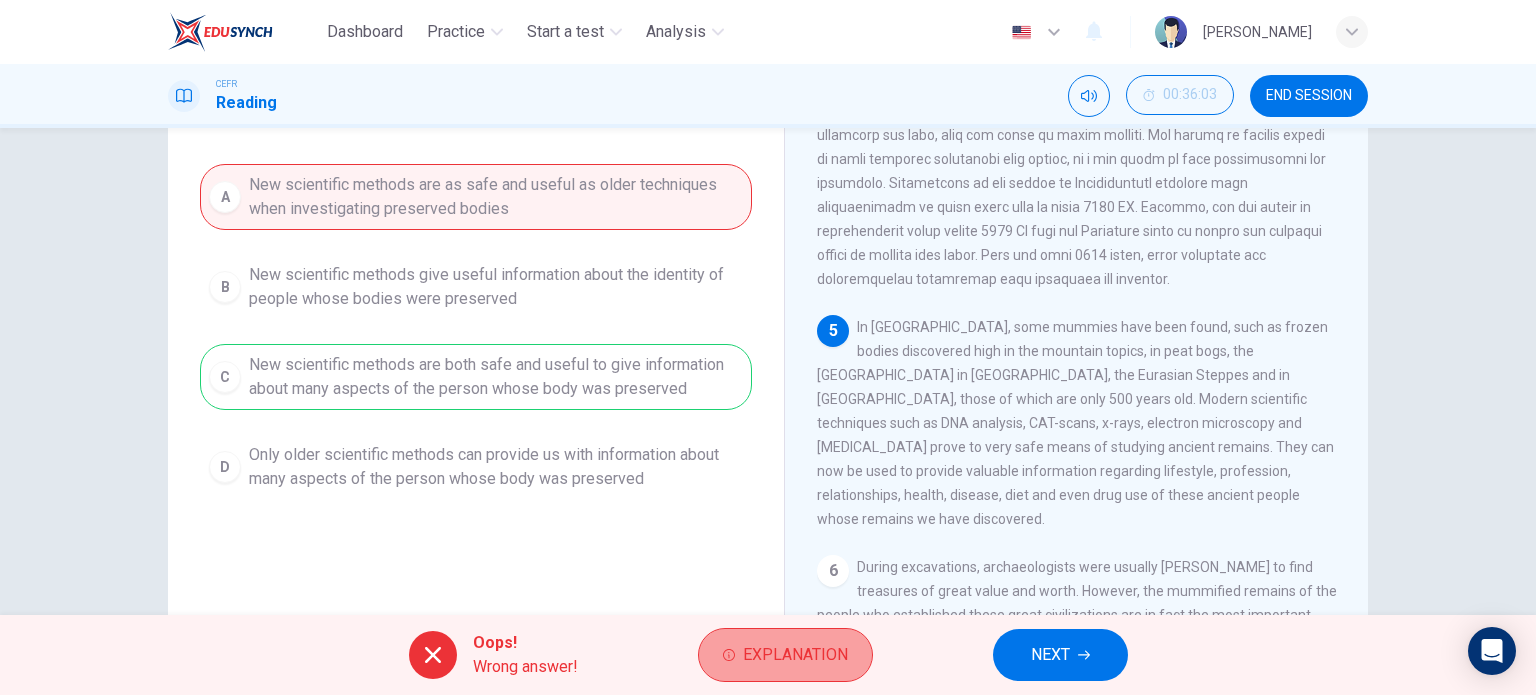 click on "Explanation" at bounding box center (795, 655) 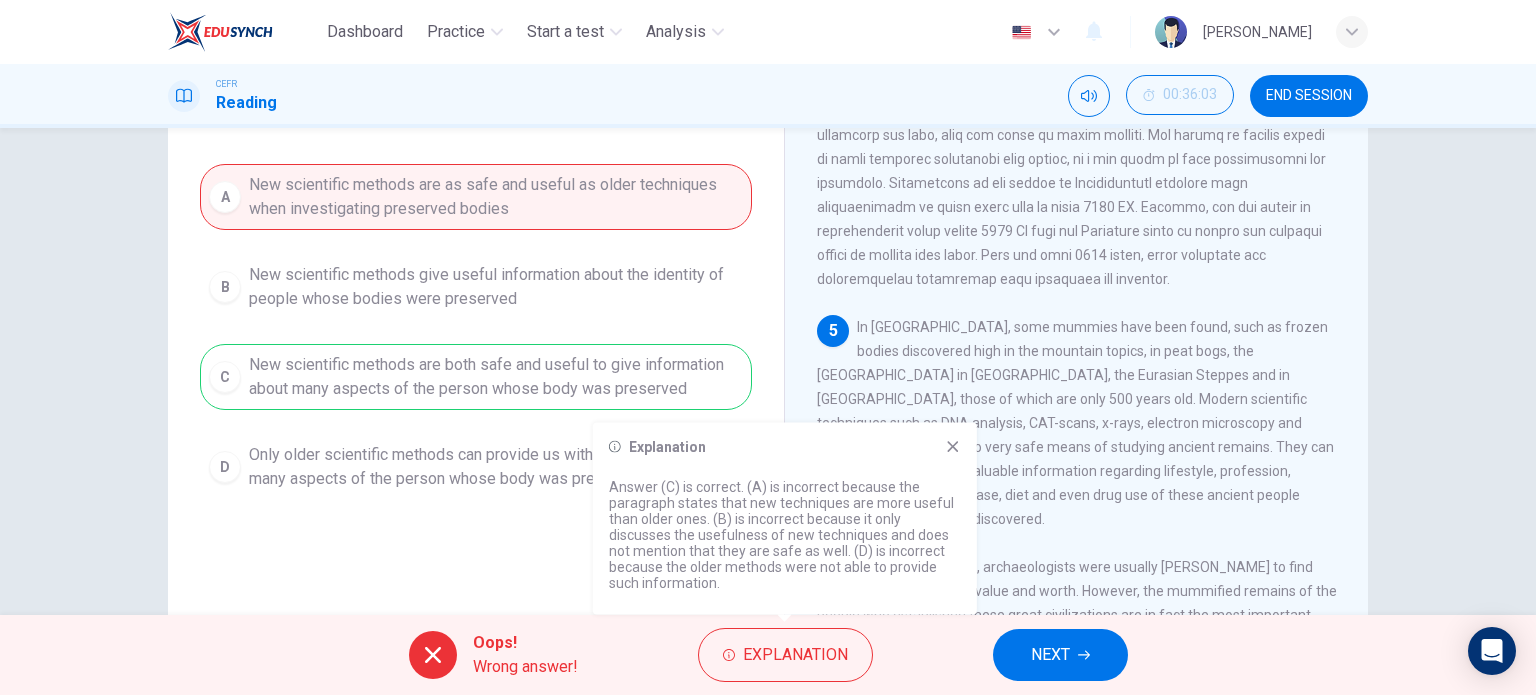 click on "During excavations, archaeologists were usually rushing to find treasures of great value and worth. However, the mummified remains of the people who established these great civilizations are in fact the most important legacy from the ancient world and must be remembered and venerated as such." at bounding box center (1077, 603) 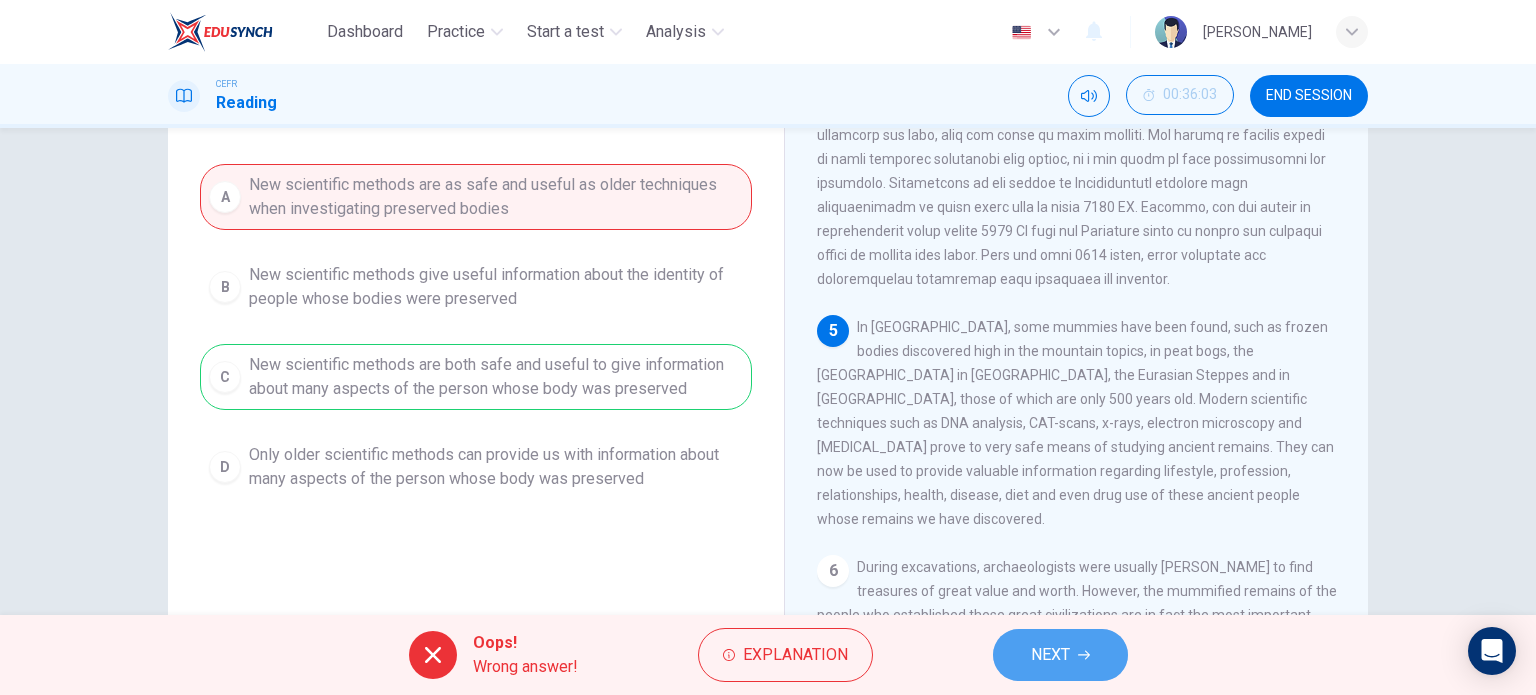 click on "NEXT" at bounding box center [1050, 655] 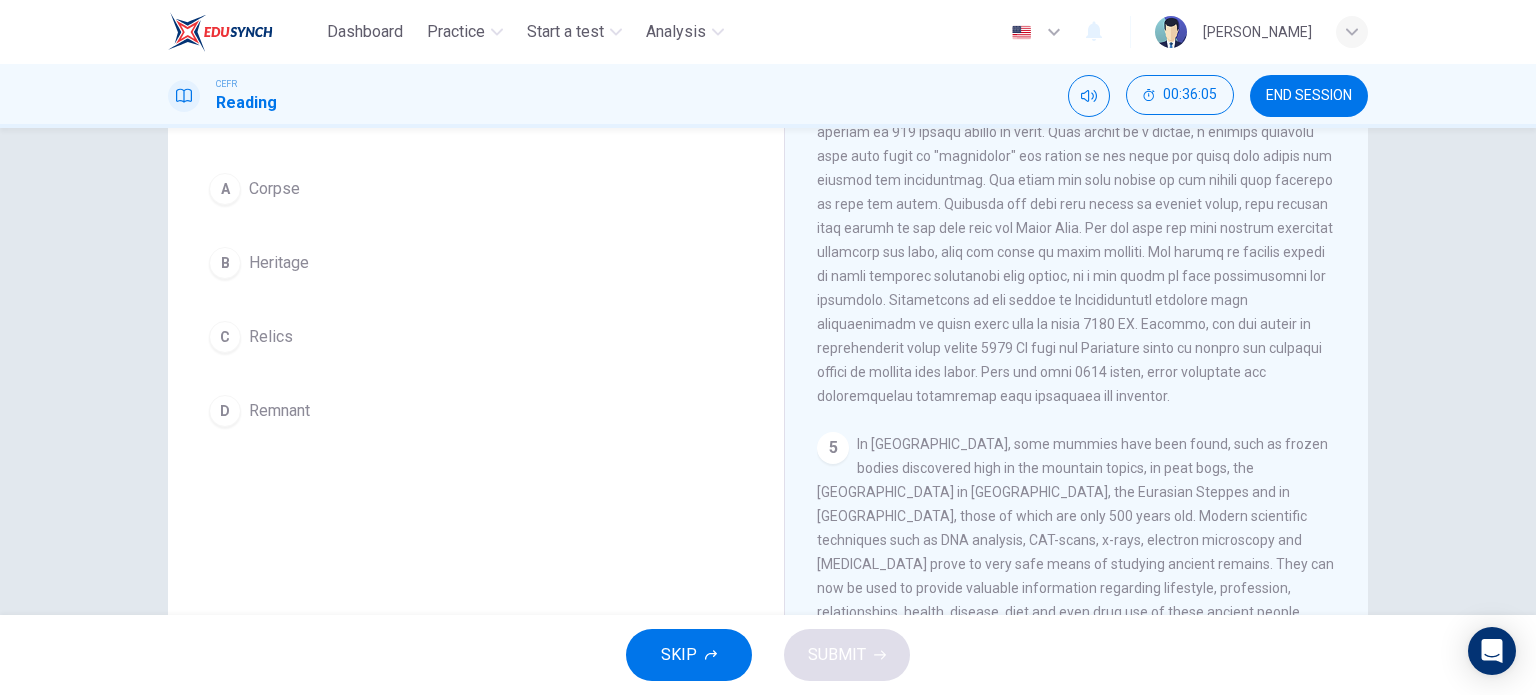 scroll, scrollTop: 1024, scrollLeft: 0, axis: vertical 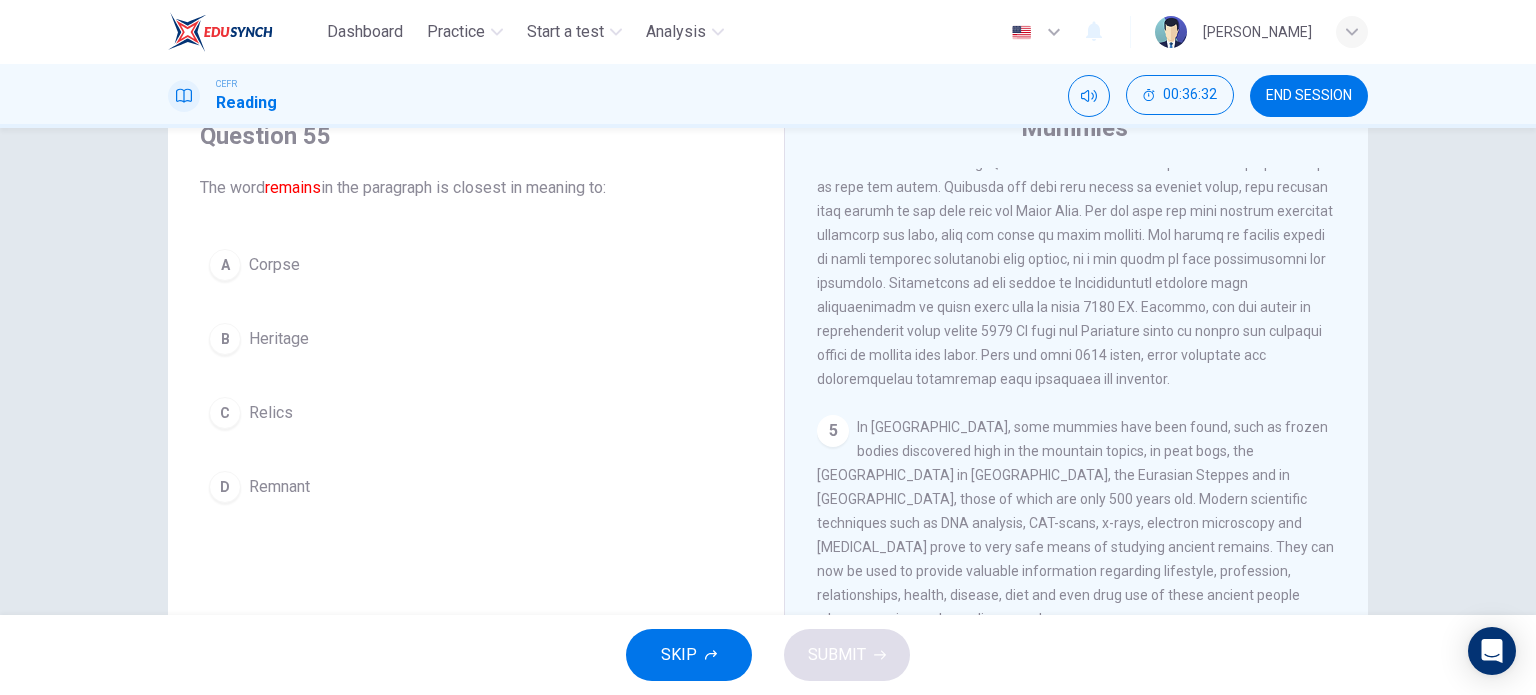 click on "Corpse" at bounding box center [274, 265] 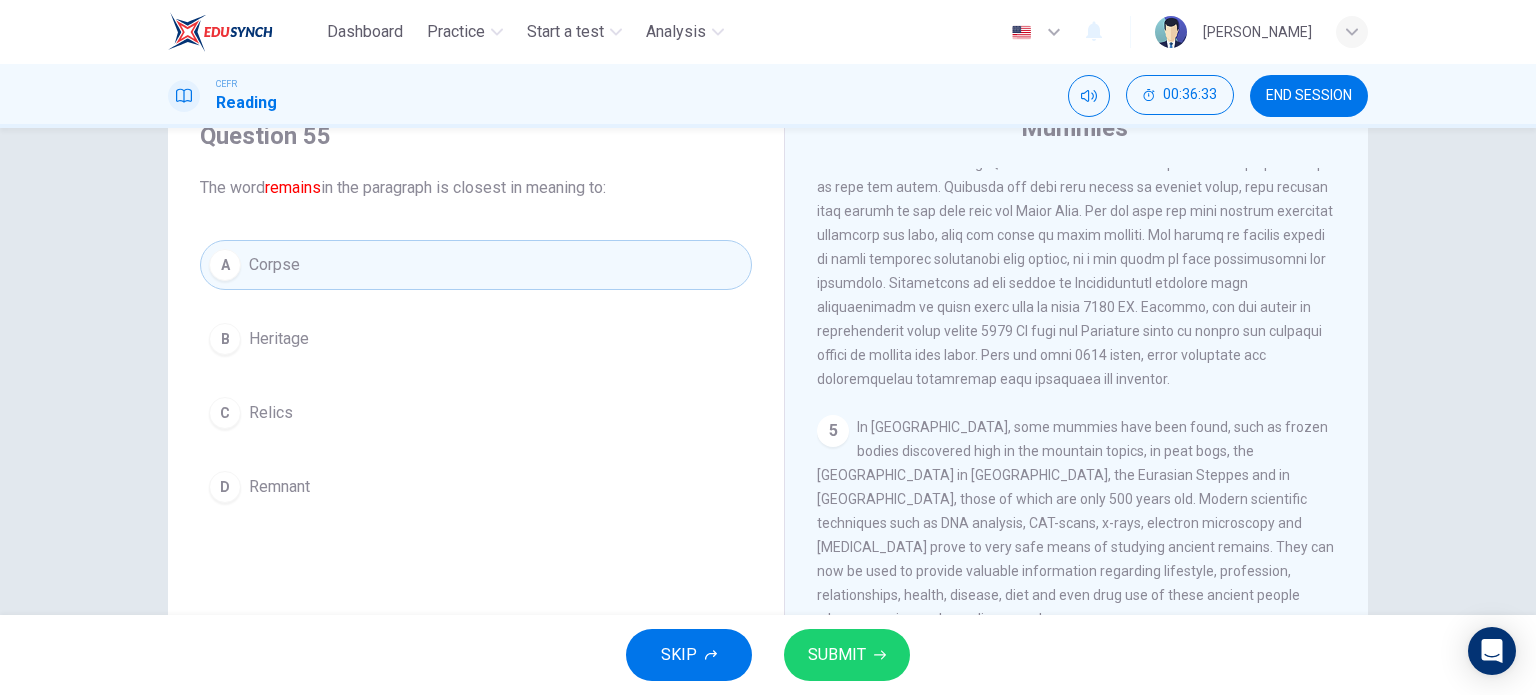 click on "SUBMIT" at bounding box center (837, 655) 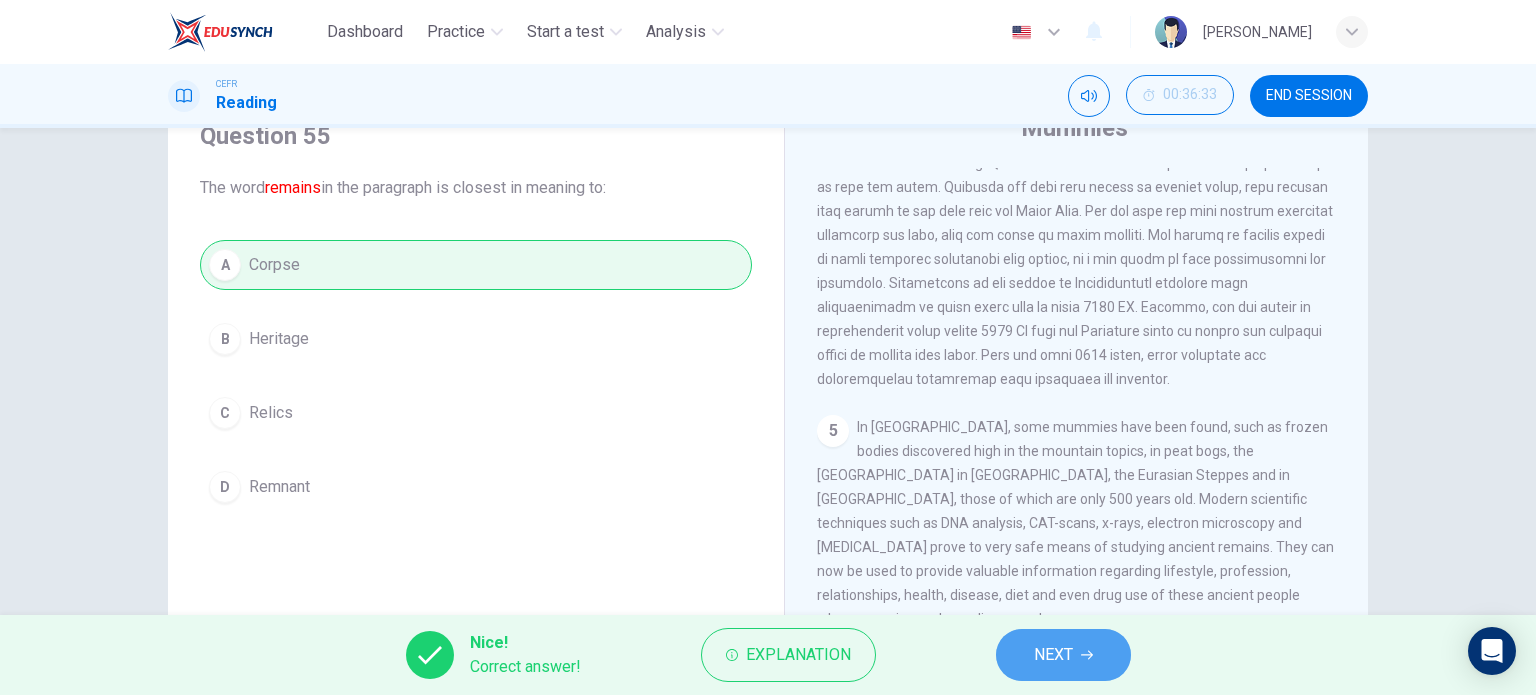 click on "NEXT" at bounding box center [1063, 655] 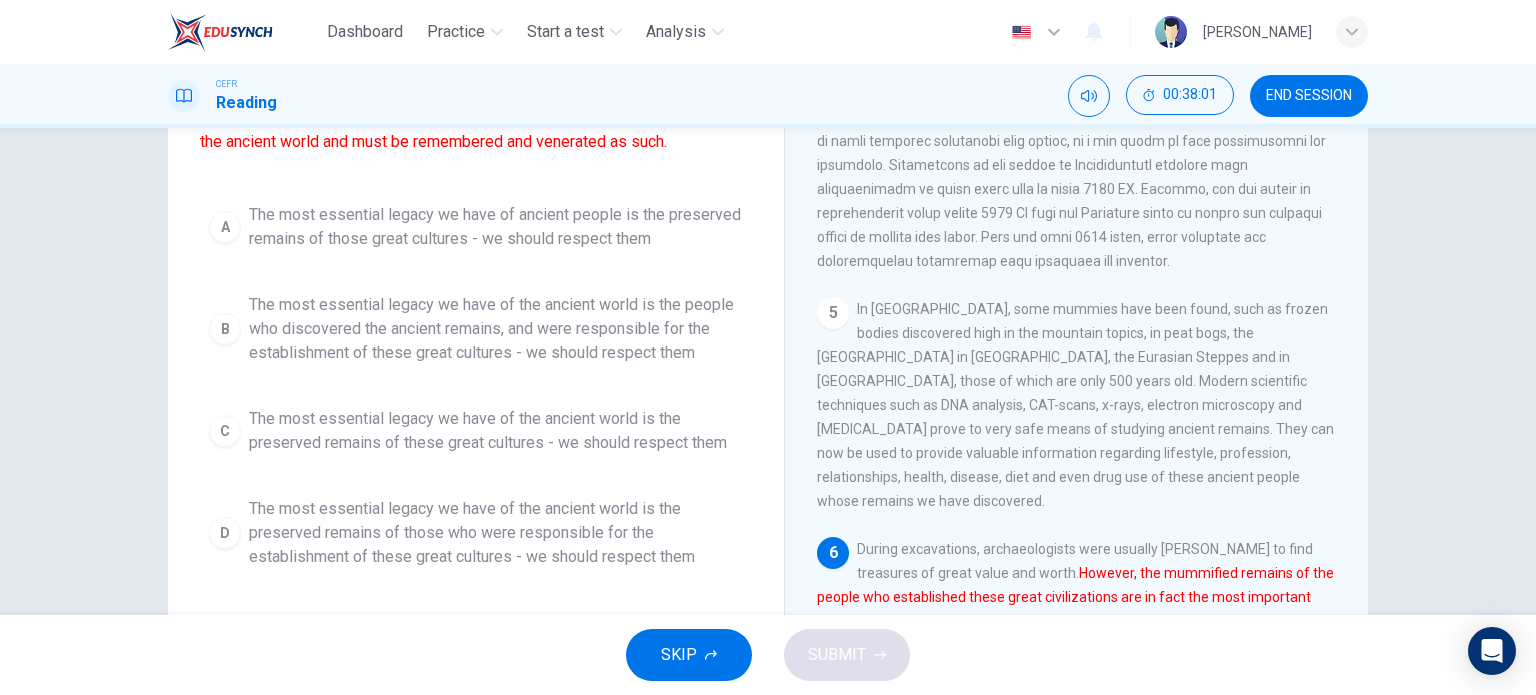 scroll, scrollTop: 207, scrollLeft: 0, axis: vertical 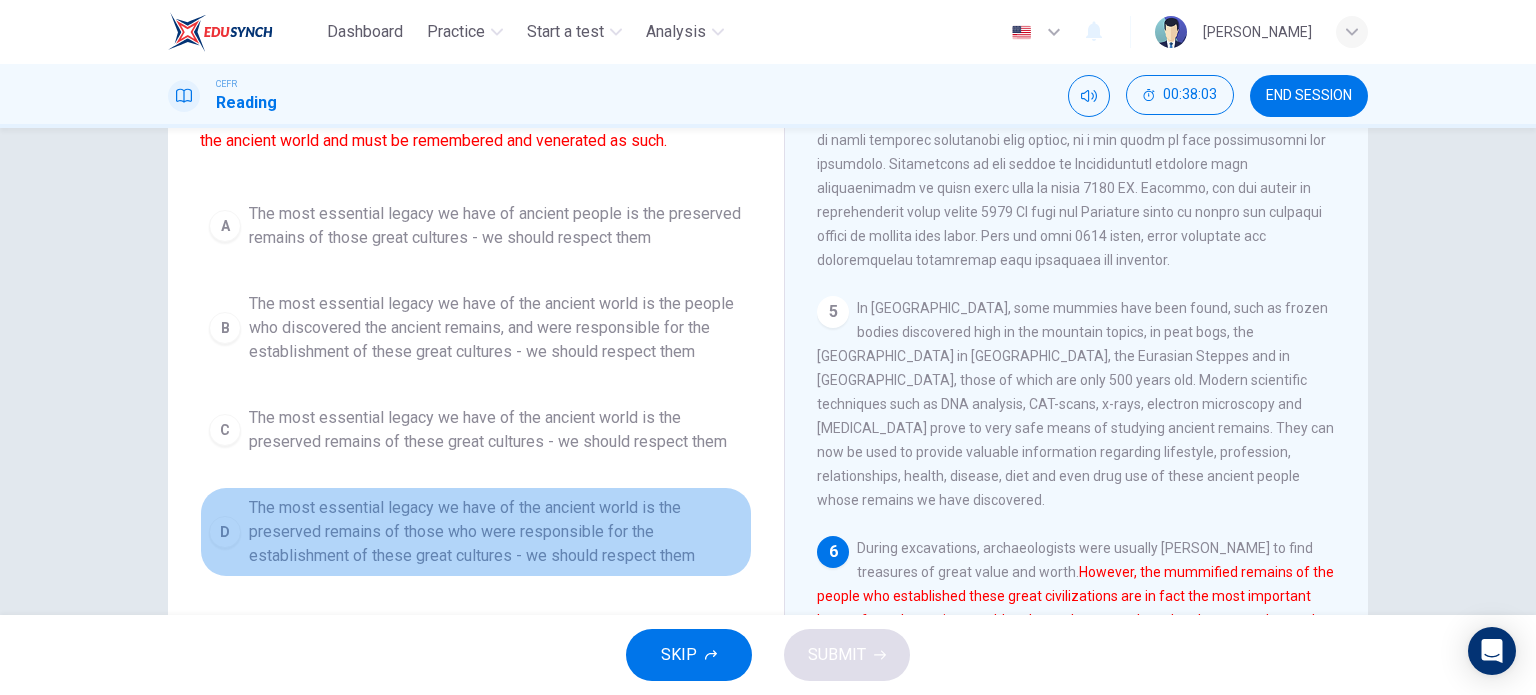 click on "The most essential legacy we have of the ancient world is the preserved remains of those who were responsible for the establishment of these great cultures - we should respect them" at bounding box center (496, 532) 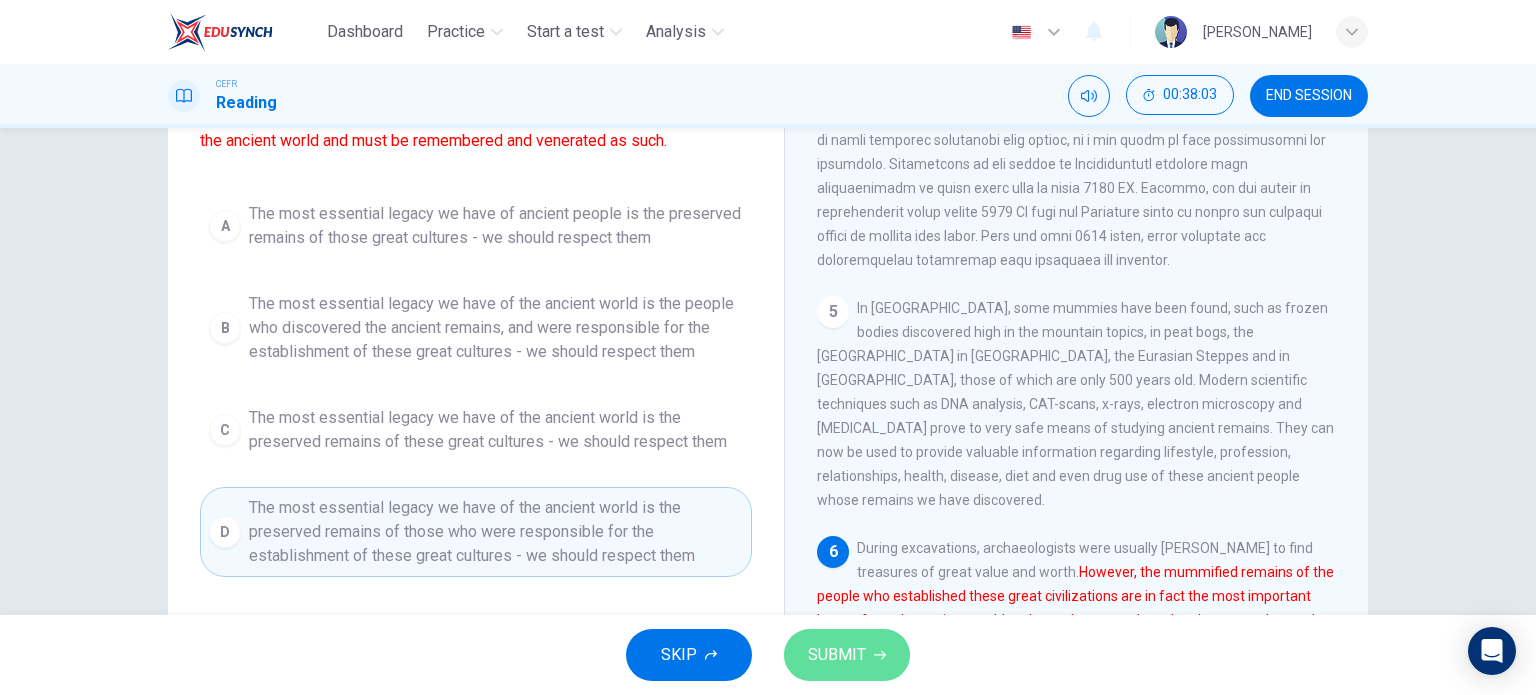 click on "SUBMIT" at bounding box center (847, 655) 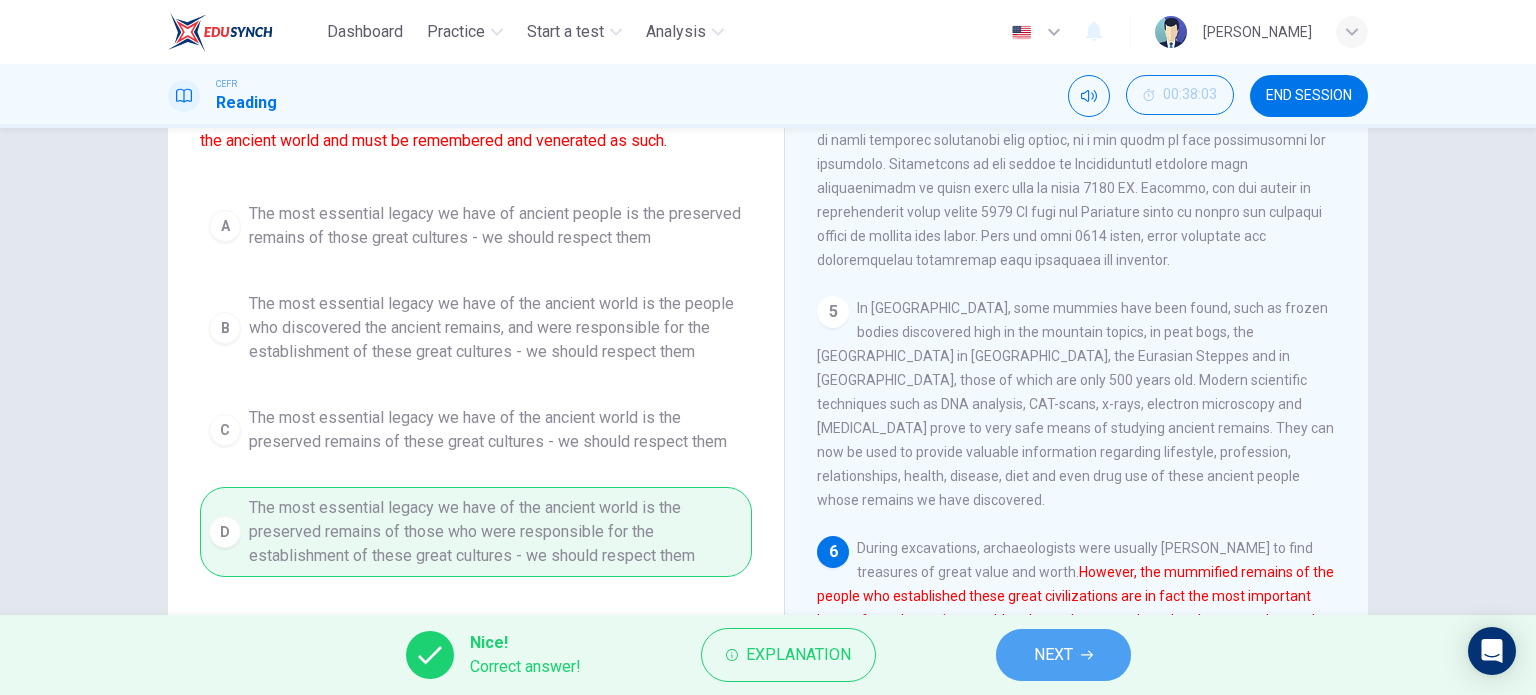 click on "NEXT" at bounding box center (1053, 655) 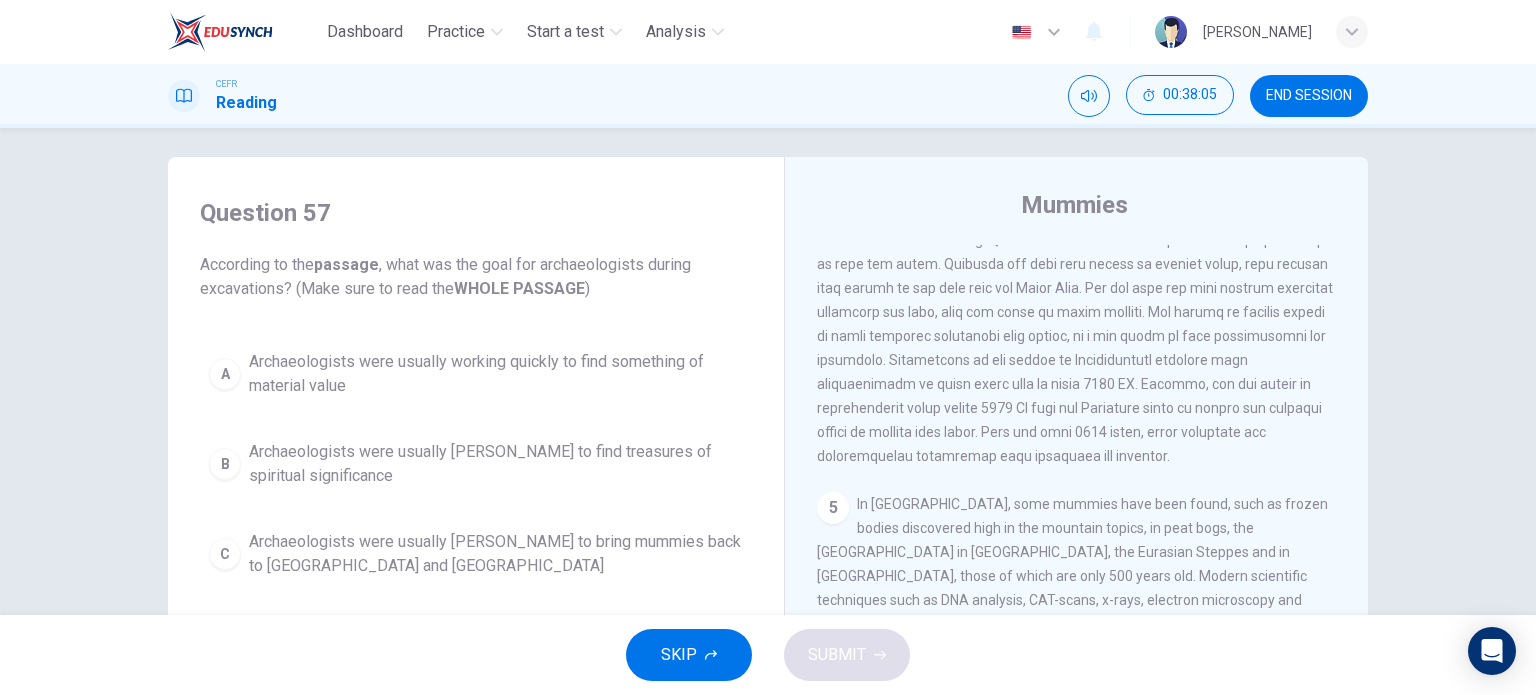 scroll, scrollTop: 7, scrollLeft: 0, axis: vertical 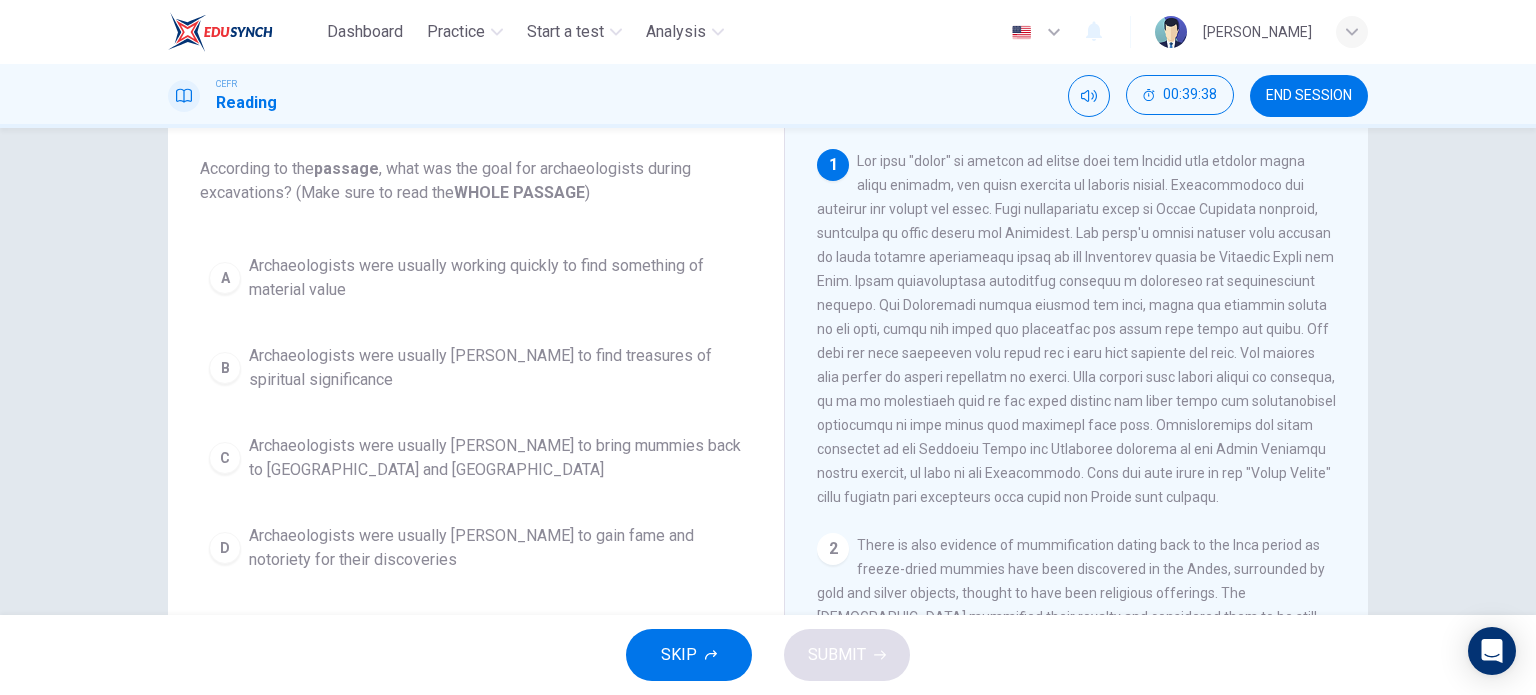 click on "Archaeologists were usually rushing to find treasures of spiritual significance" at bounding box center [496, 368] 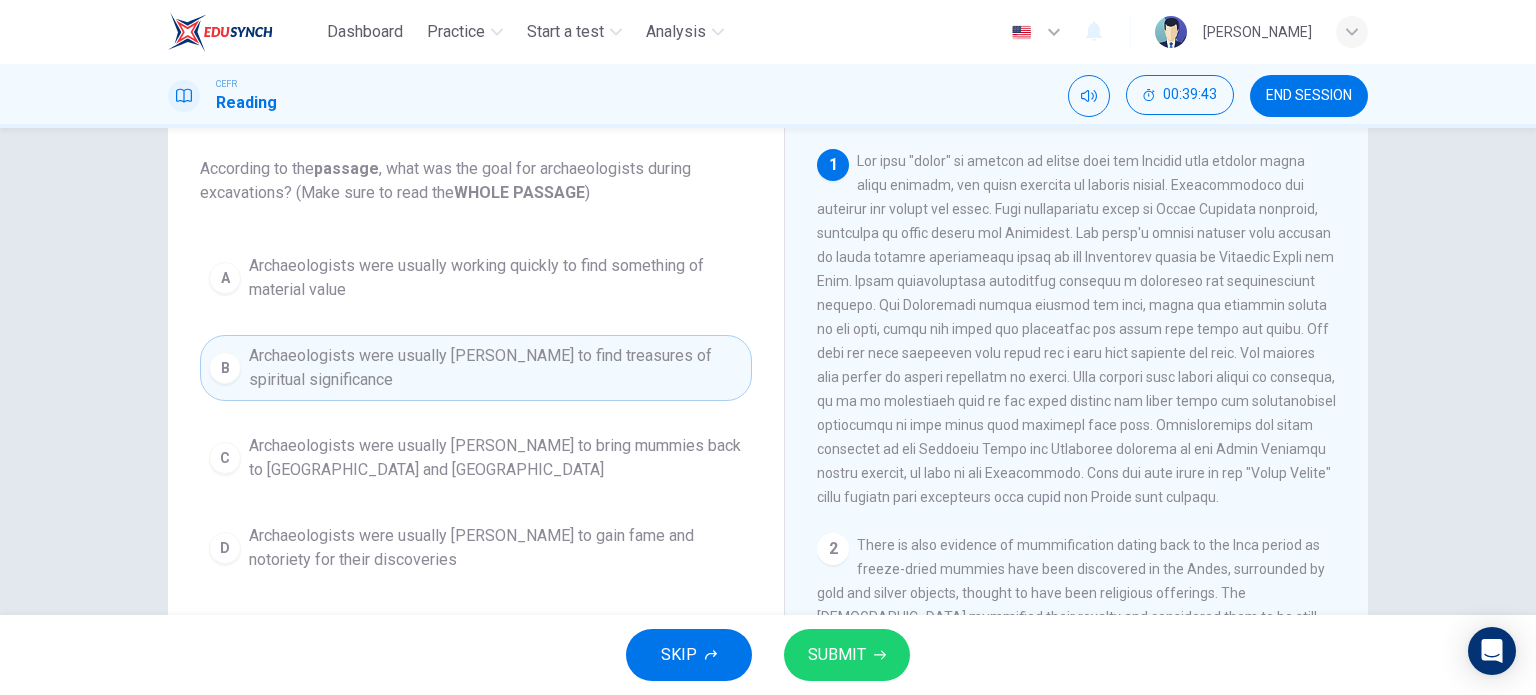 click on "SUBMIT" at bounding box center (837, 655) 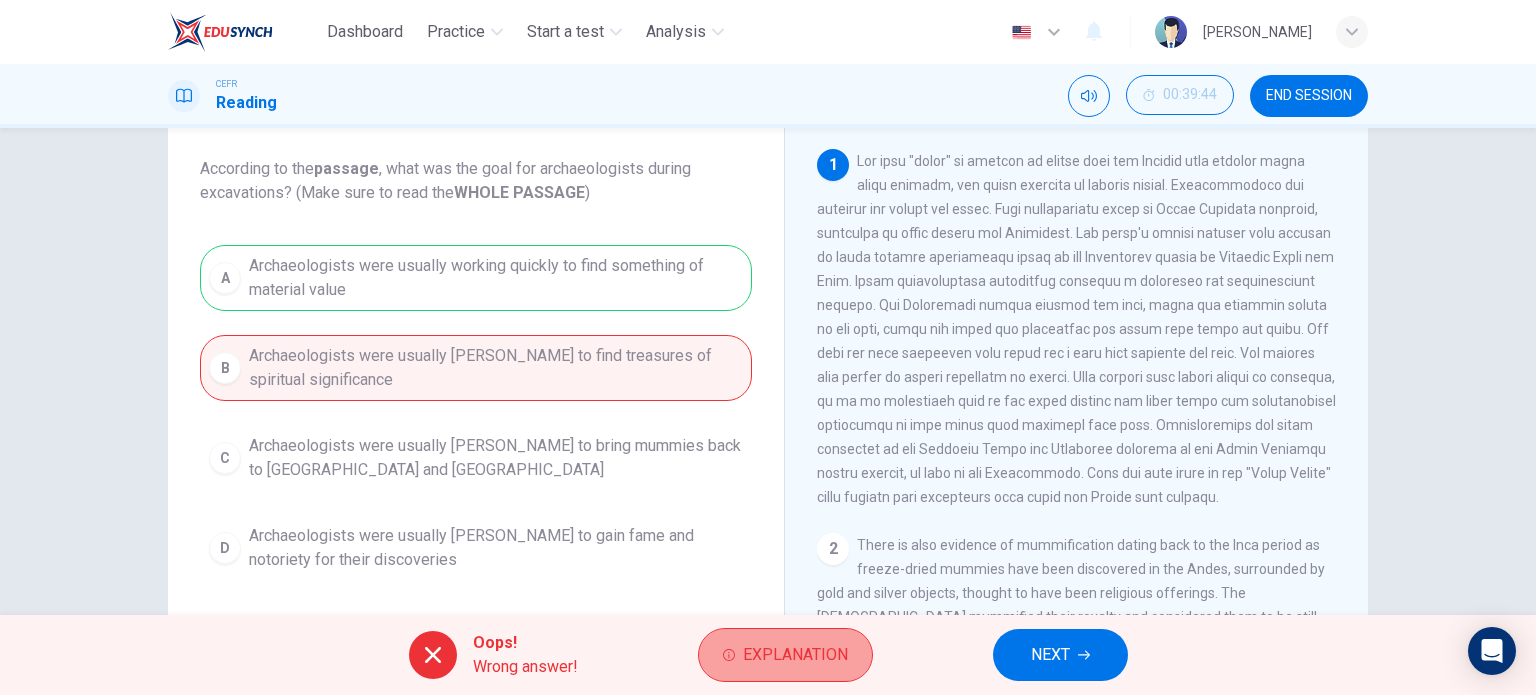 click on "Explanation" at bounding box center (795, 655) 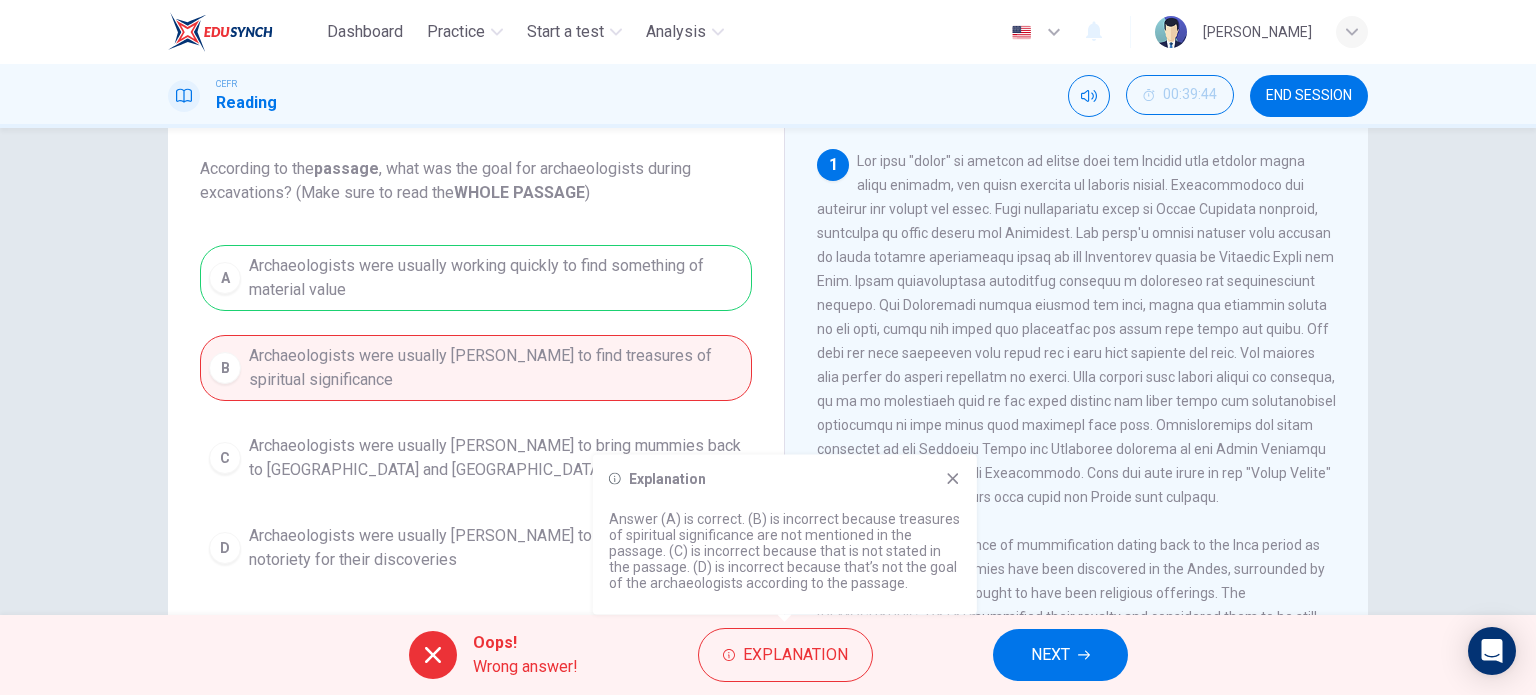 click on "There is also evidence of mummification dating back to the Inca period as freeze-dried mummies have been discovered in the Andes, surrounded by gold and silver objects, thought to have been religious offerings. The Incas mummified their royalty and considered them to be still living with them as they were paraded during events and considered advisers in difficult times. These mummies were destroyed by the Spanish conquistadors who refused to accept the mummies as living beings. They also destroyed the Gunaches and Berber mummies of North Africa. Studies of very few of these remaining mummies indicate a link with the mummification practices of ancient Egypt." at bounding box center [1071, 653] 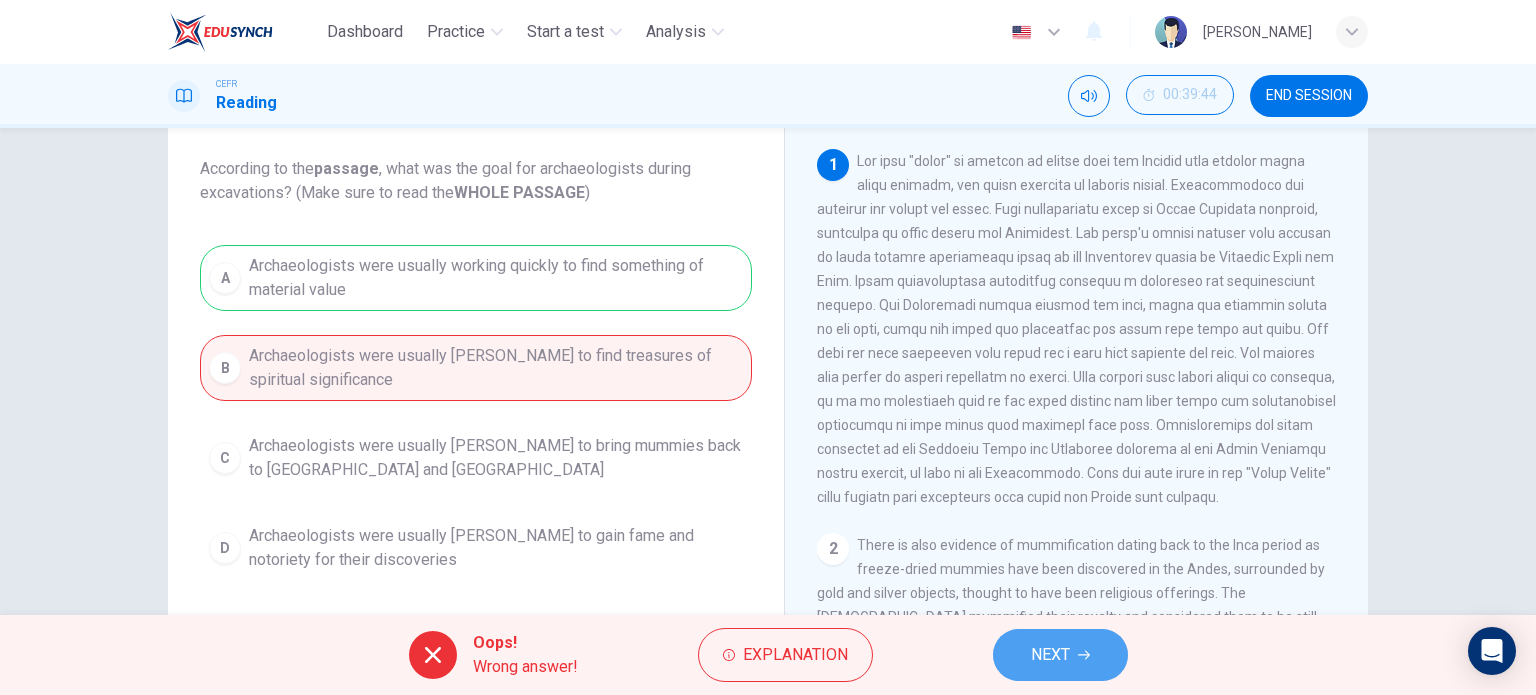 click on "NEXT" at bounding box center [1060, 655] 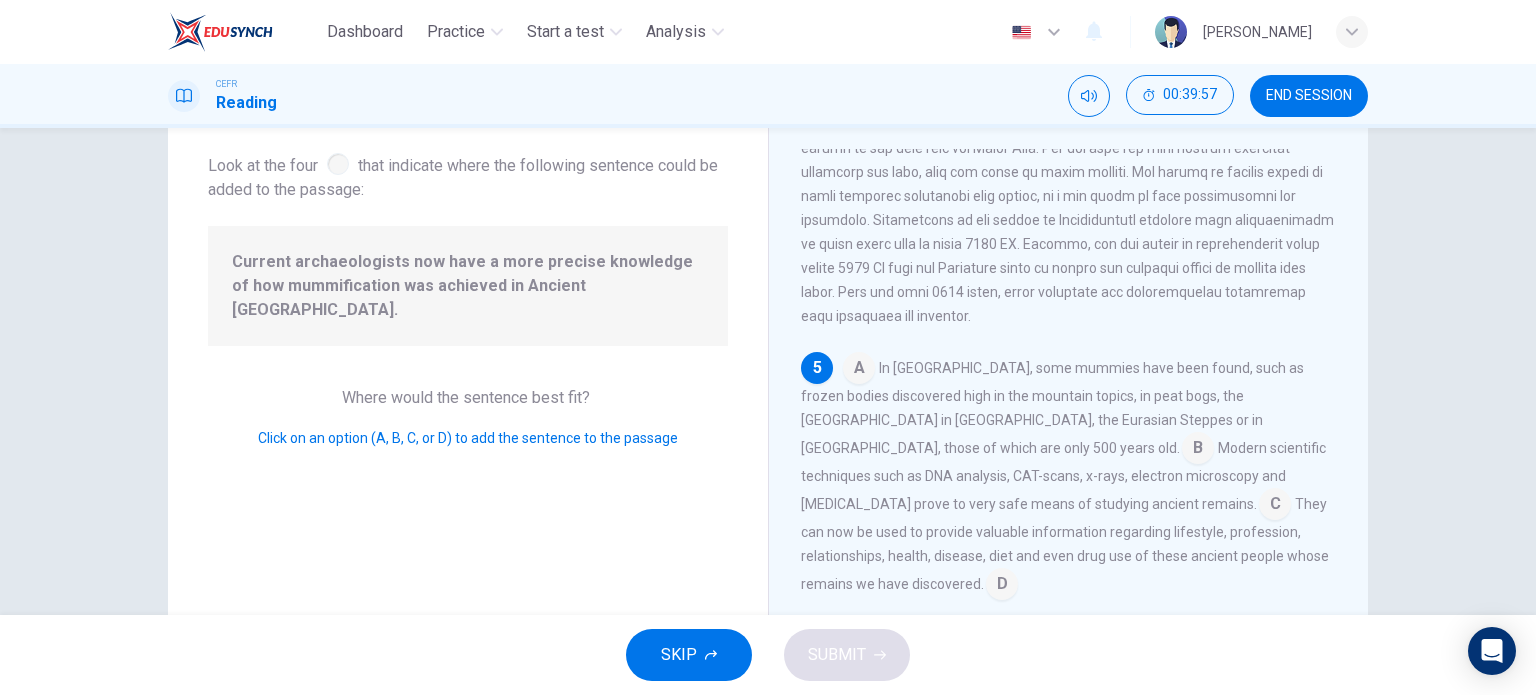 scroll, scrollTop: 1057, scrollLeft: 0, axis: vertical 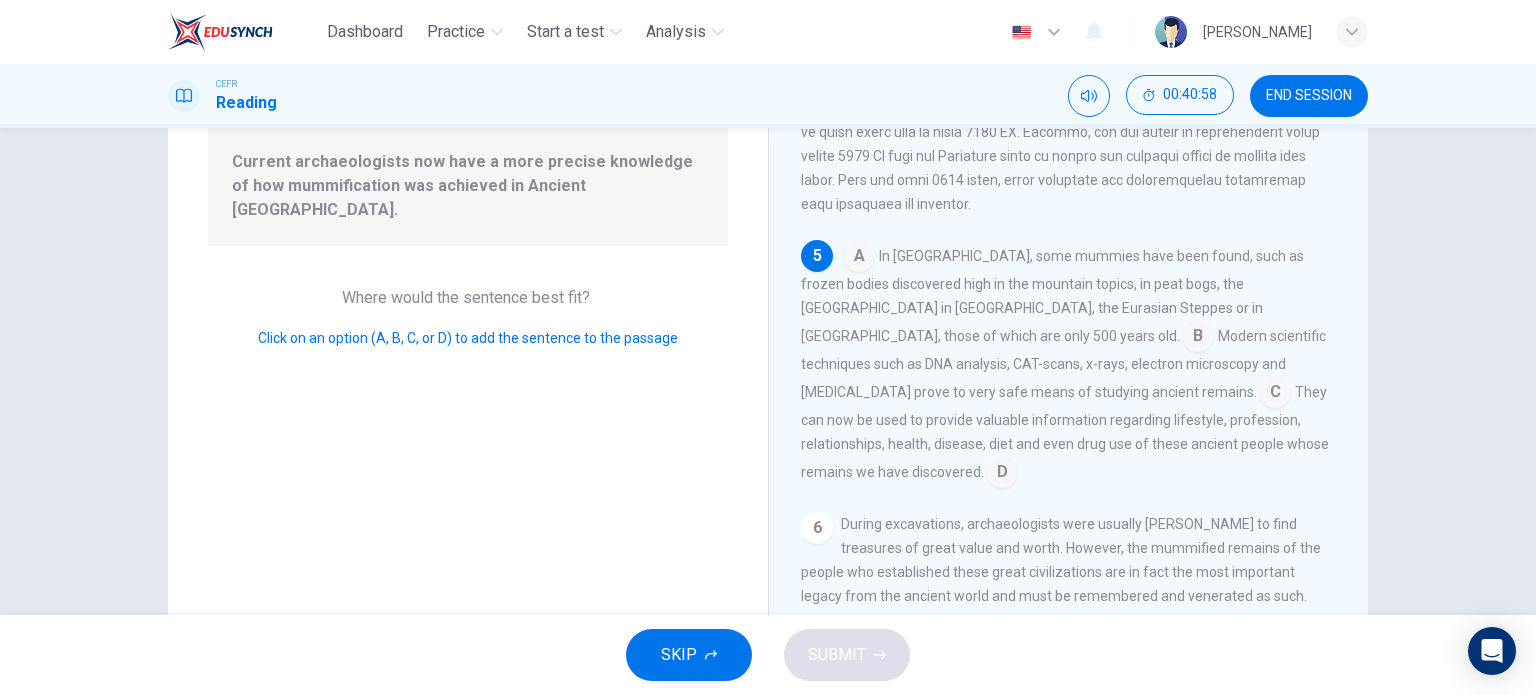 click at bounding box center (1198, 338) 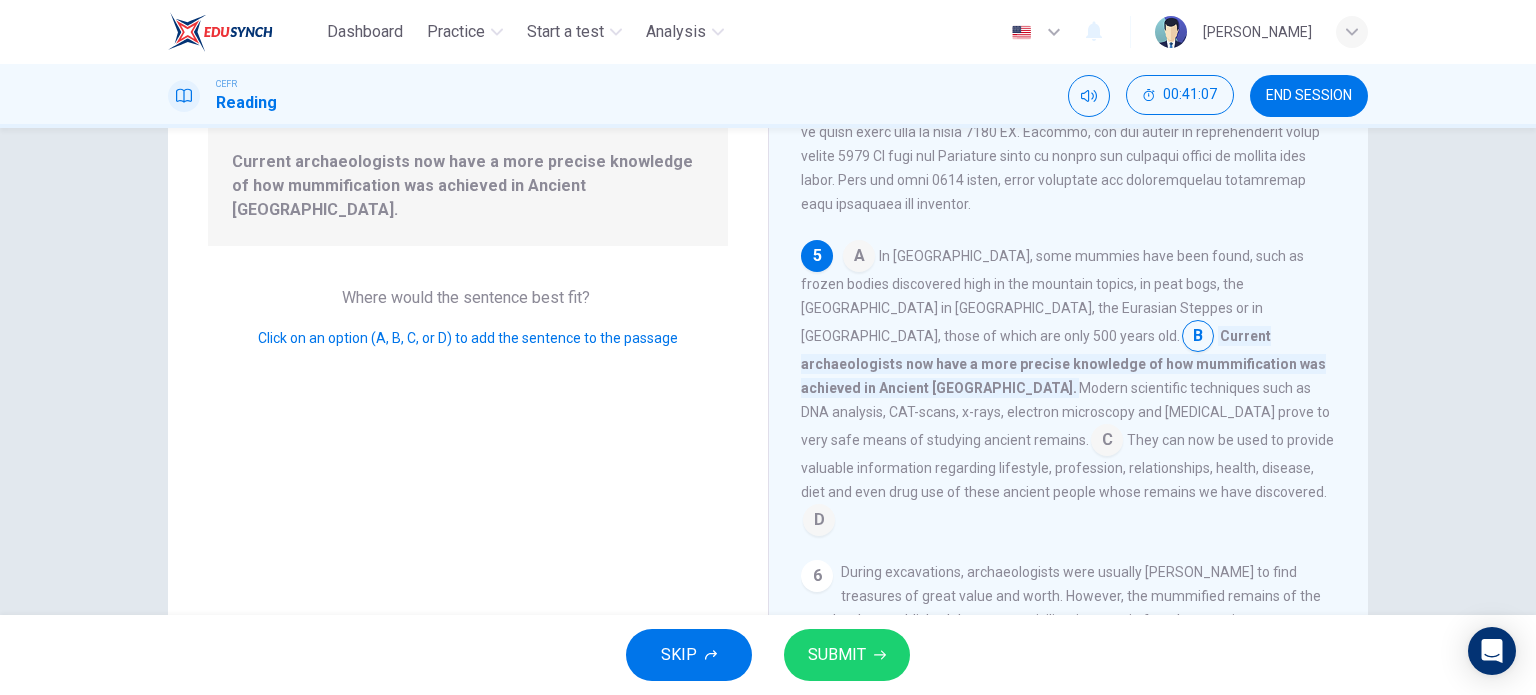 click at bounding box center (1198, 338) 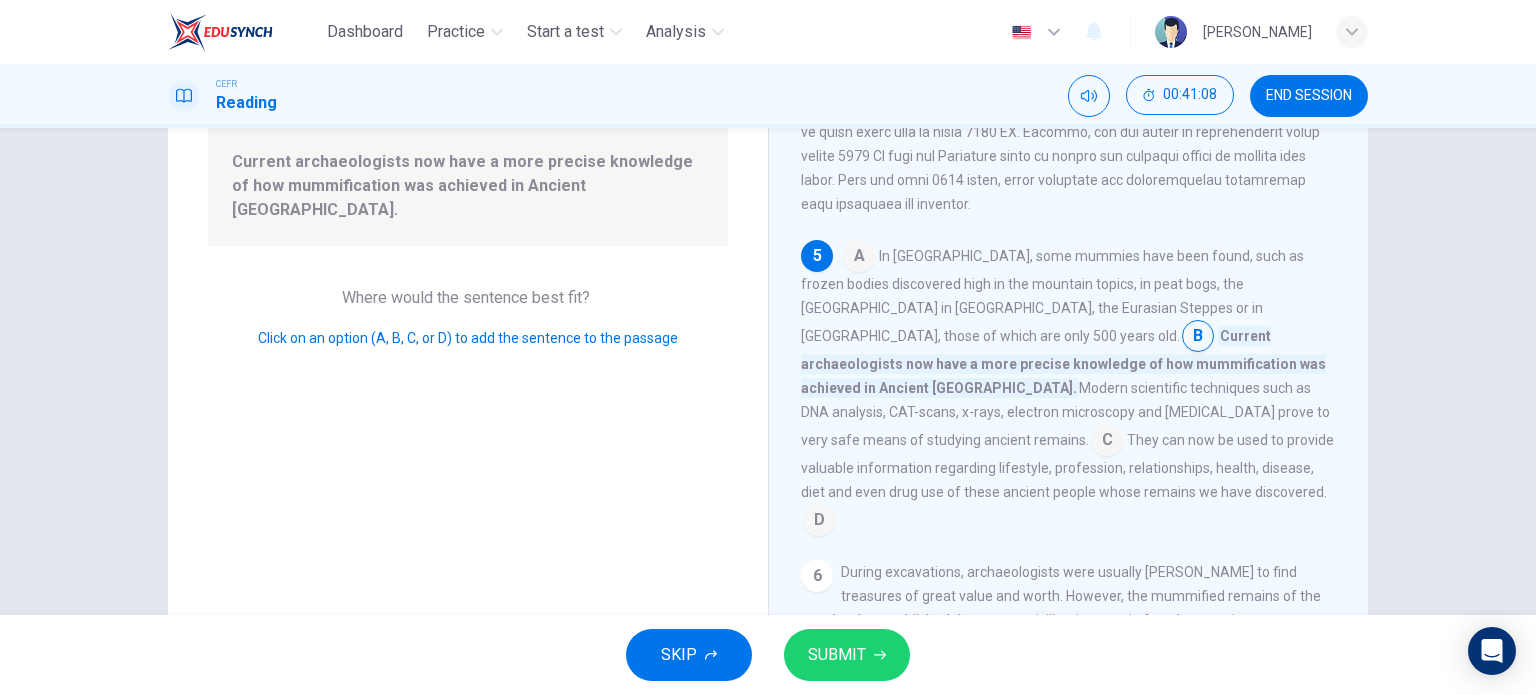 click at bounding box center (859, 258) 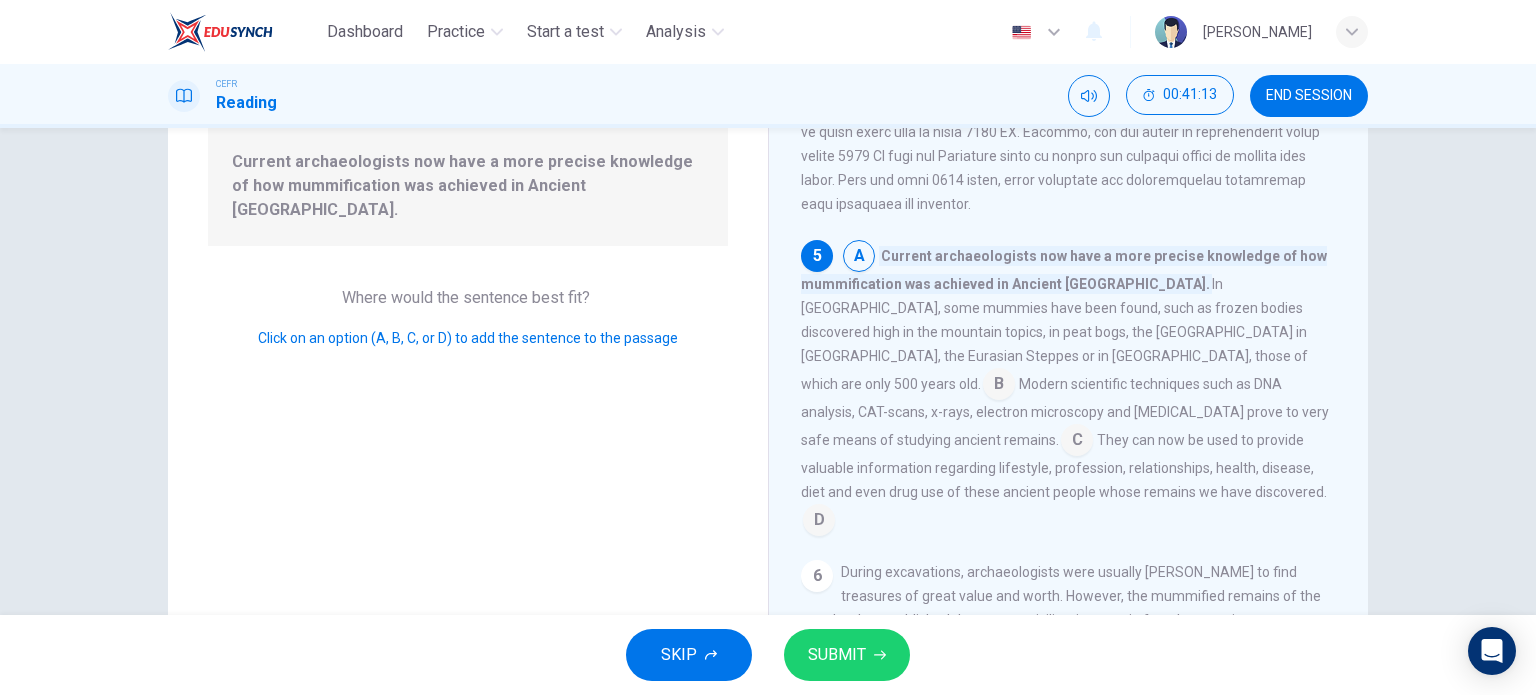 click at bounding box center [999, 386] 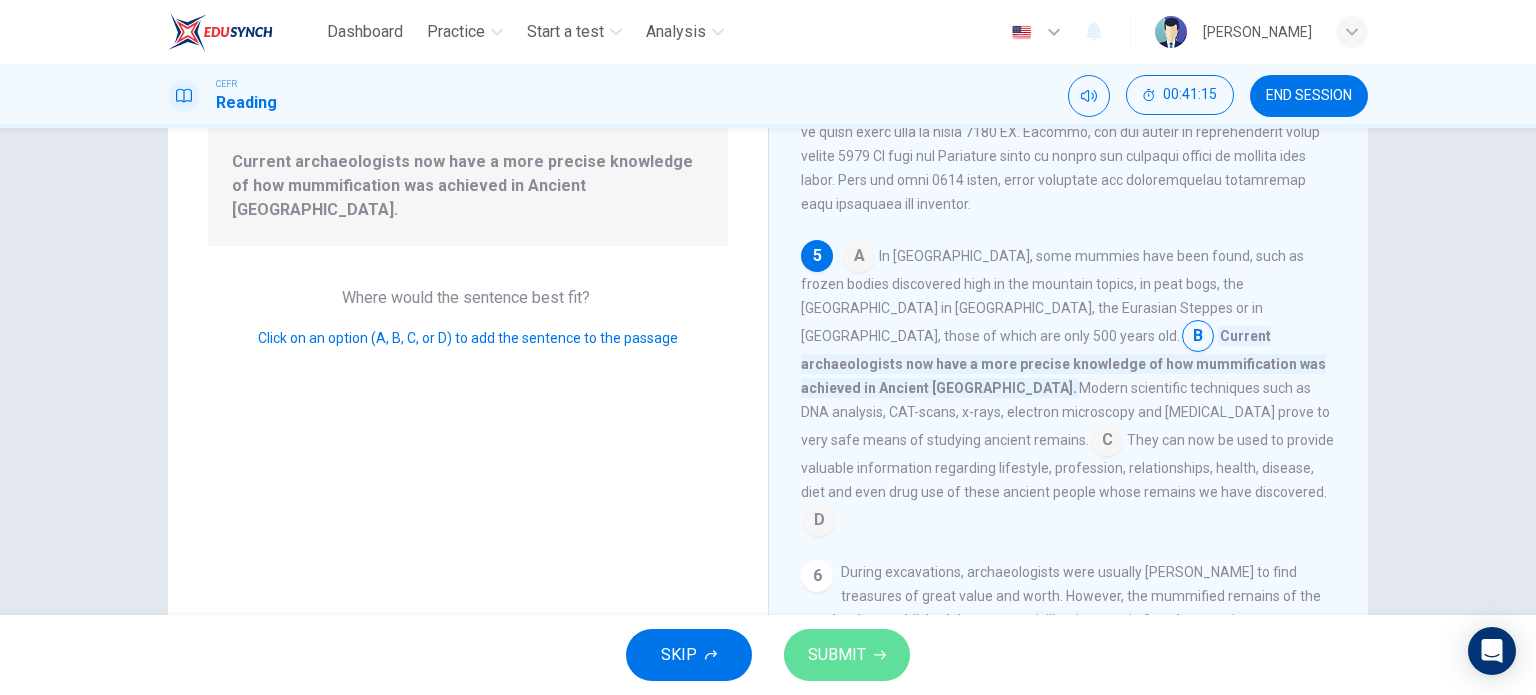 click on "SUBMIT" at bounding box center [837, 655] 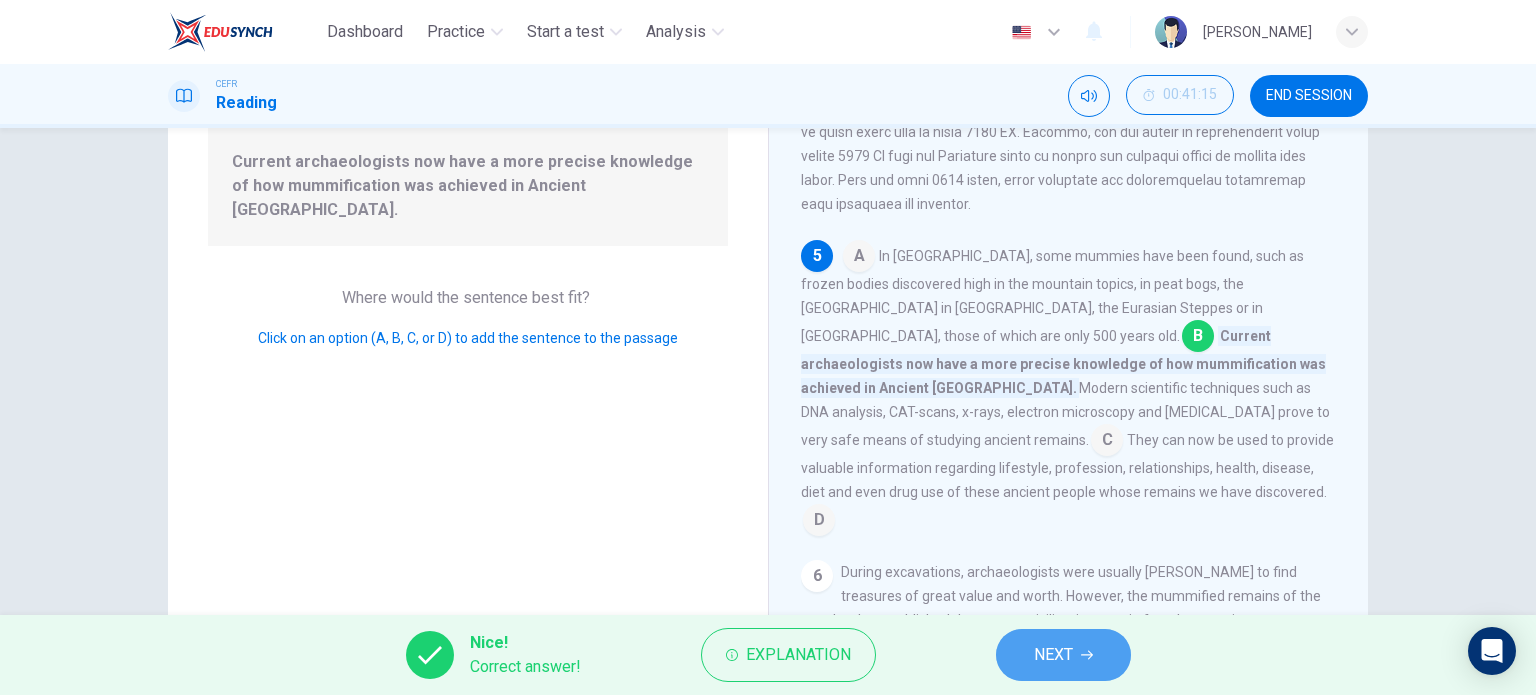 click on "NEXT" at bounding box center [1063, 655] 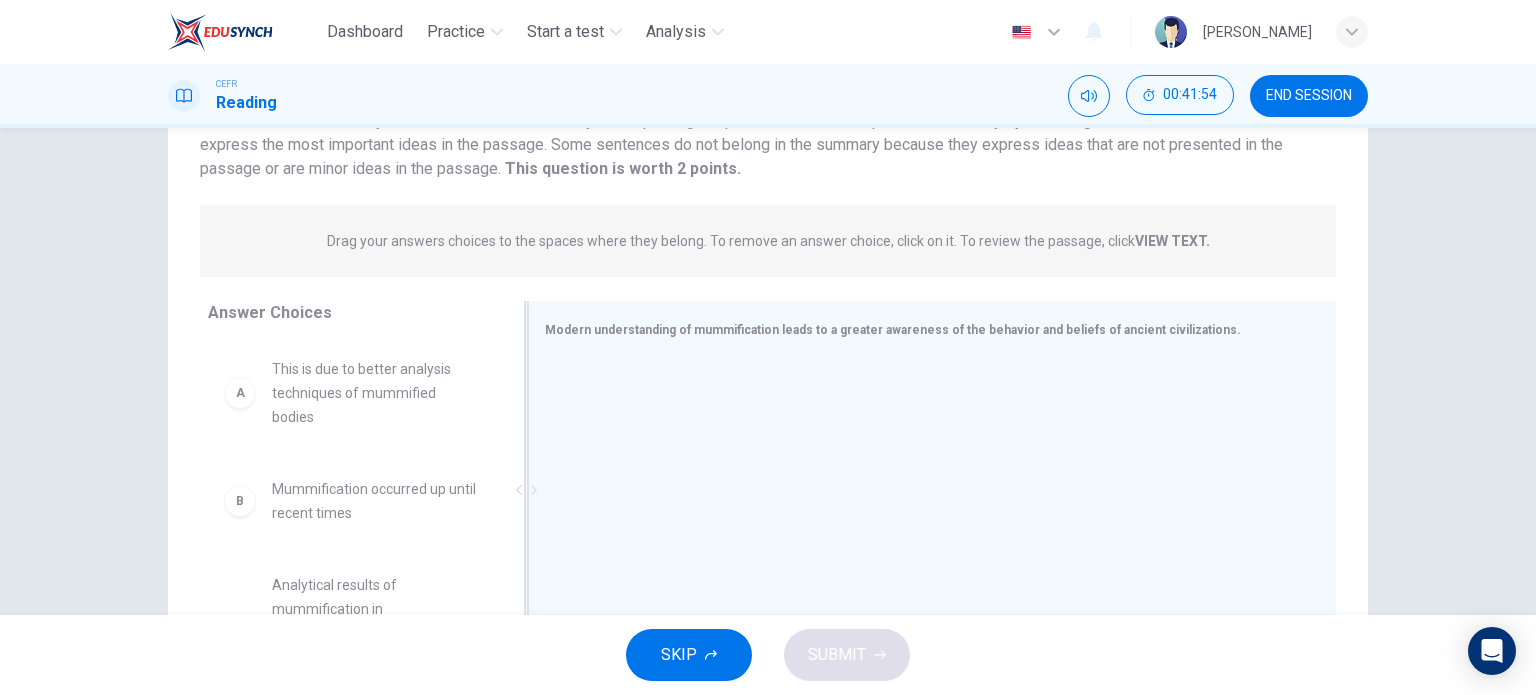 scroll, scrollTop: 207, scrollLeft: 0, axis: vertical 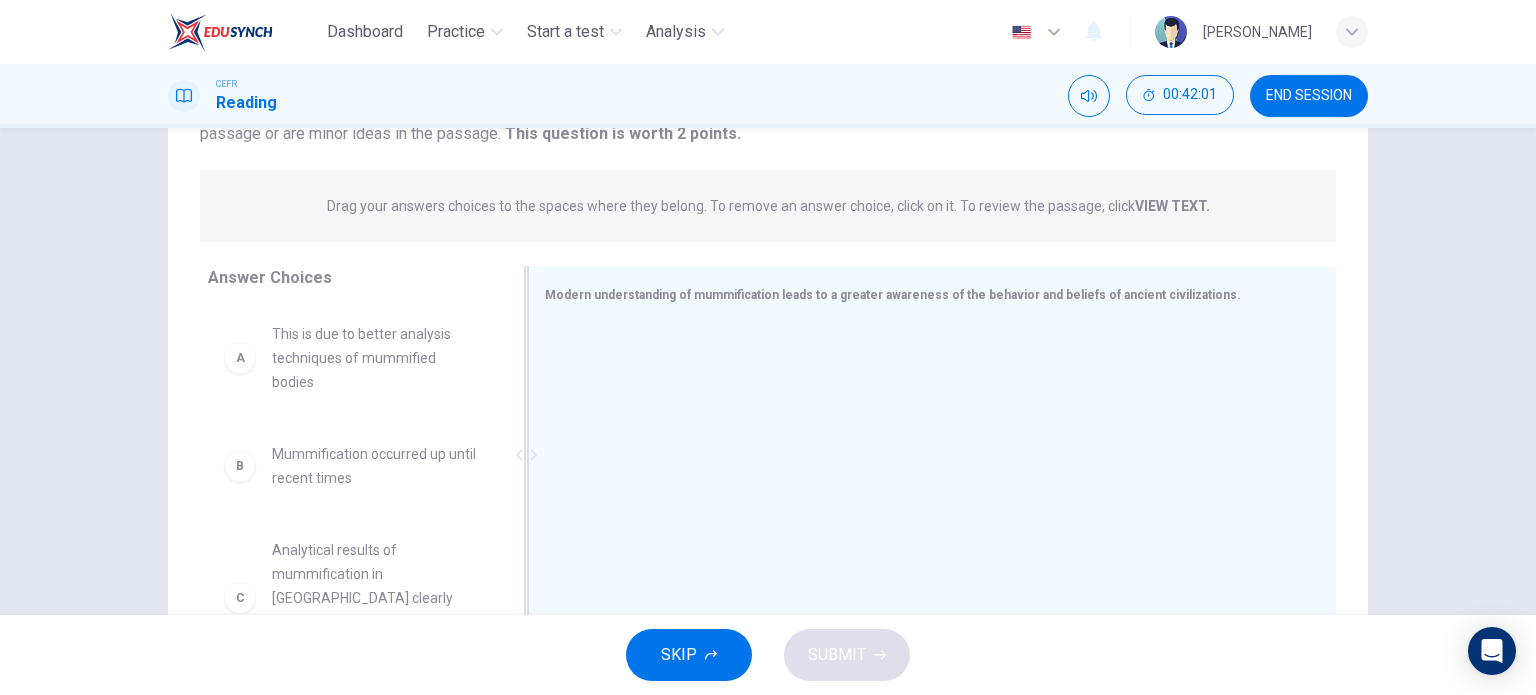 drag, startPoint x: 888, startPoint y: 291, endPoint x: 1024, endPoint y: 280, distance: 136.44412 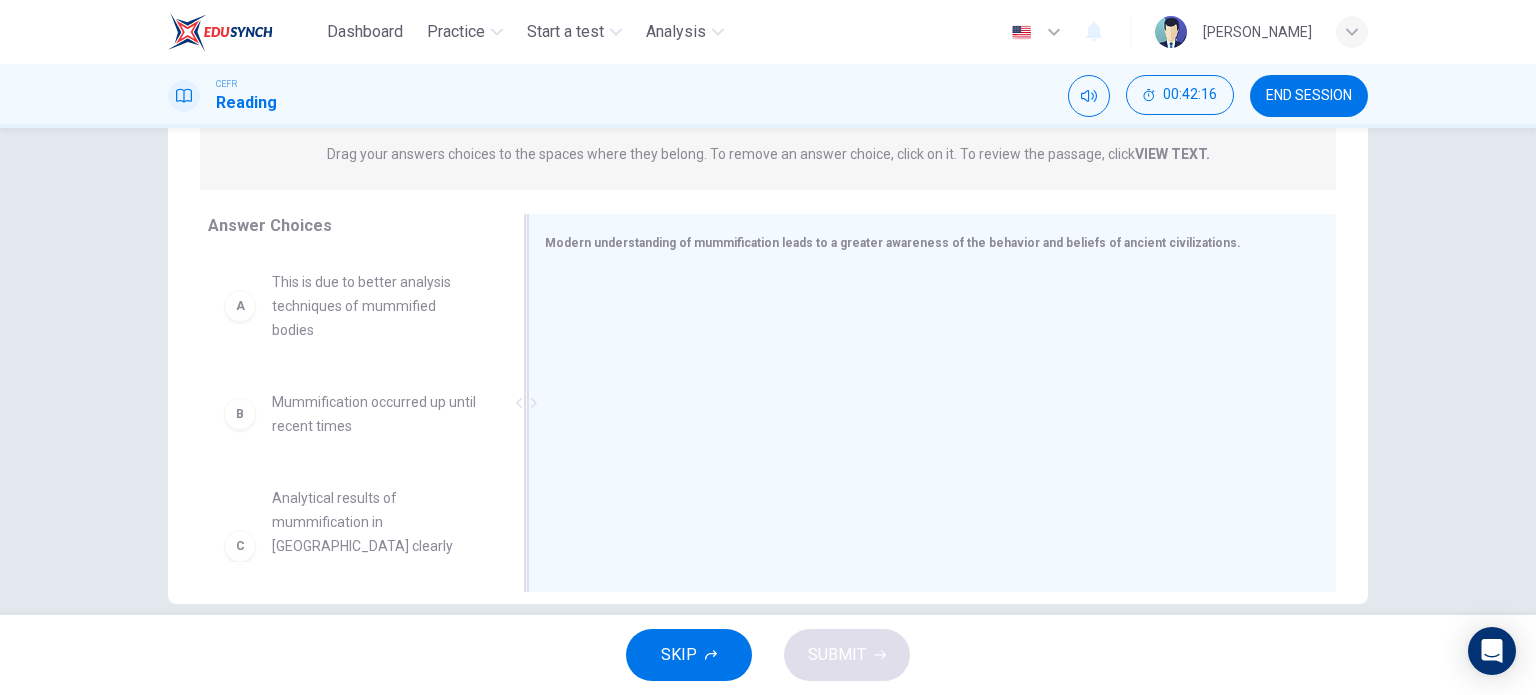 scroll, scrollTop: 288, scrollLeft: 0, axis: vertical 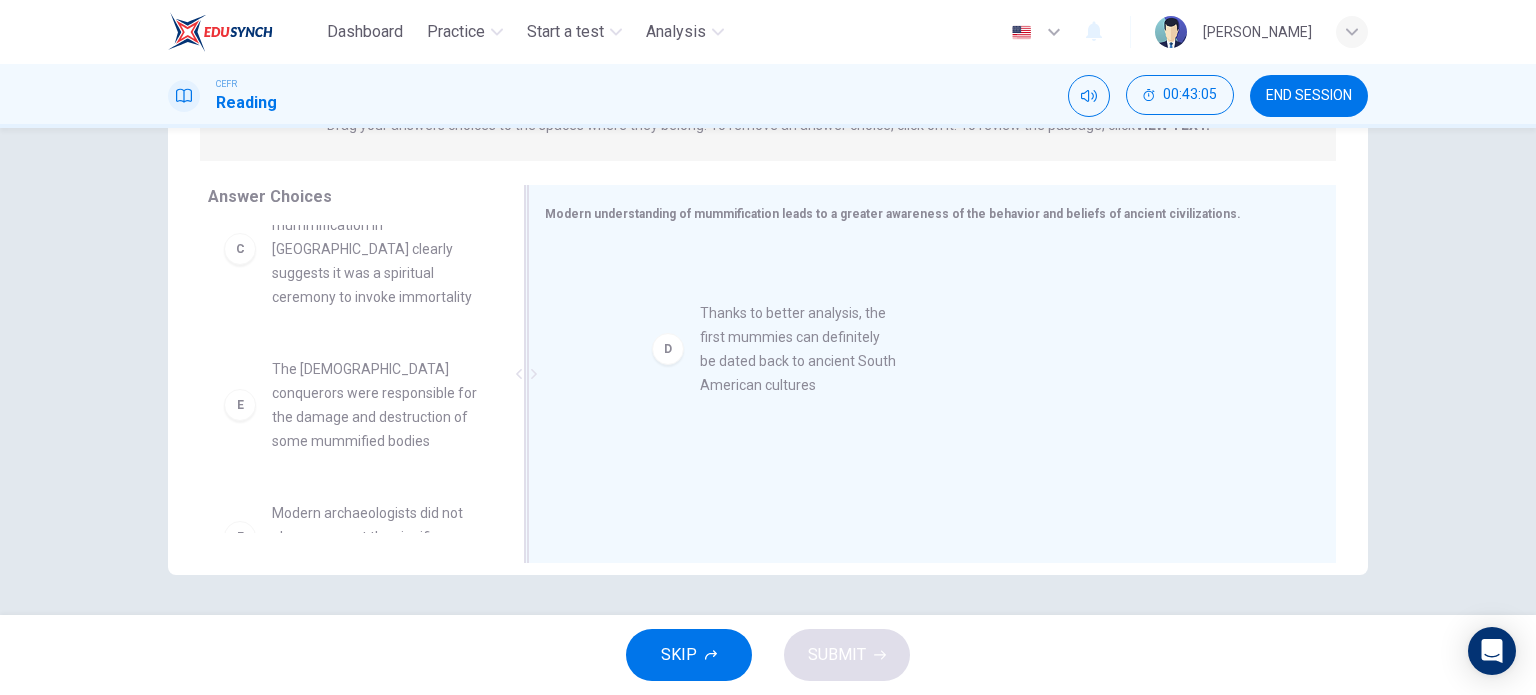 drag, startPoint x: 410, startPoint y: 418, endPoint x: 852, endPoint y: 359, distance: 445.9204 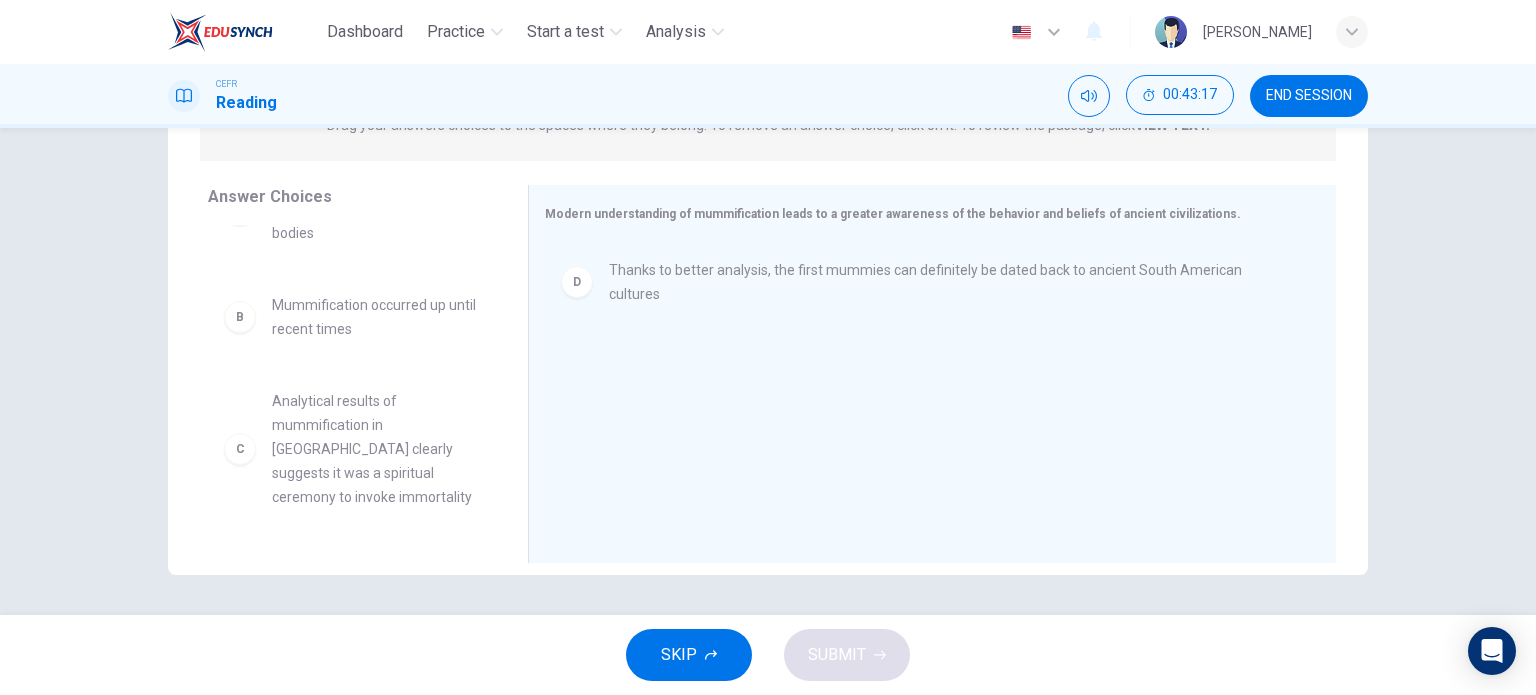 scroll, scrollTop: 0, scrollLeft: 0, axis: both 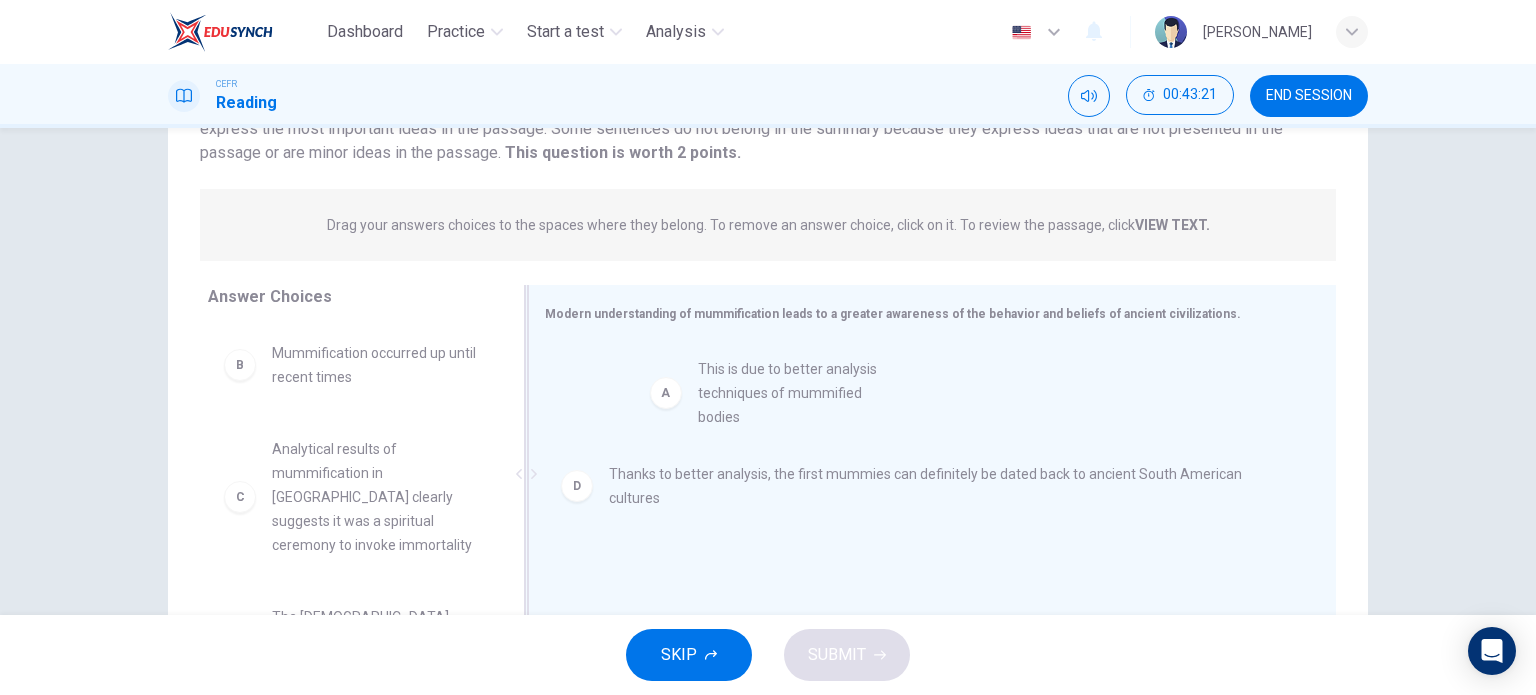drag, startPoint x: 380, startPoint y: 392, endPoint x: 816, endPoint y: 407, distance: 436.25797 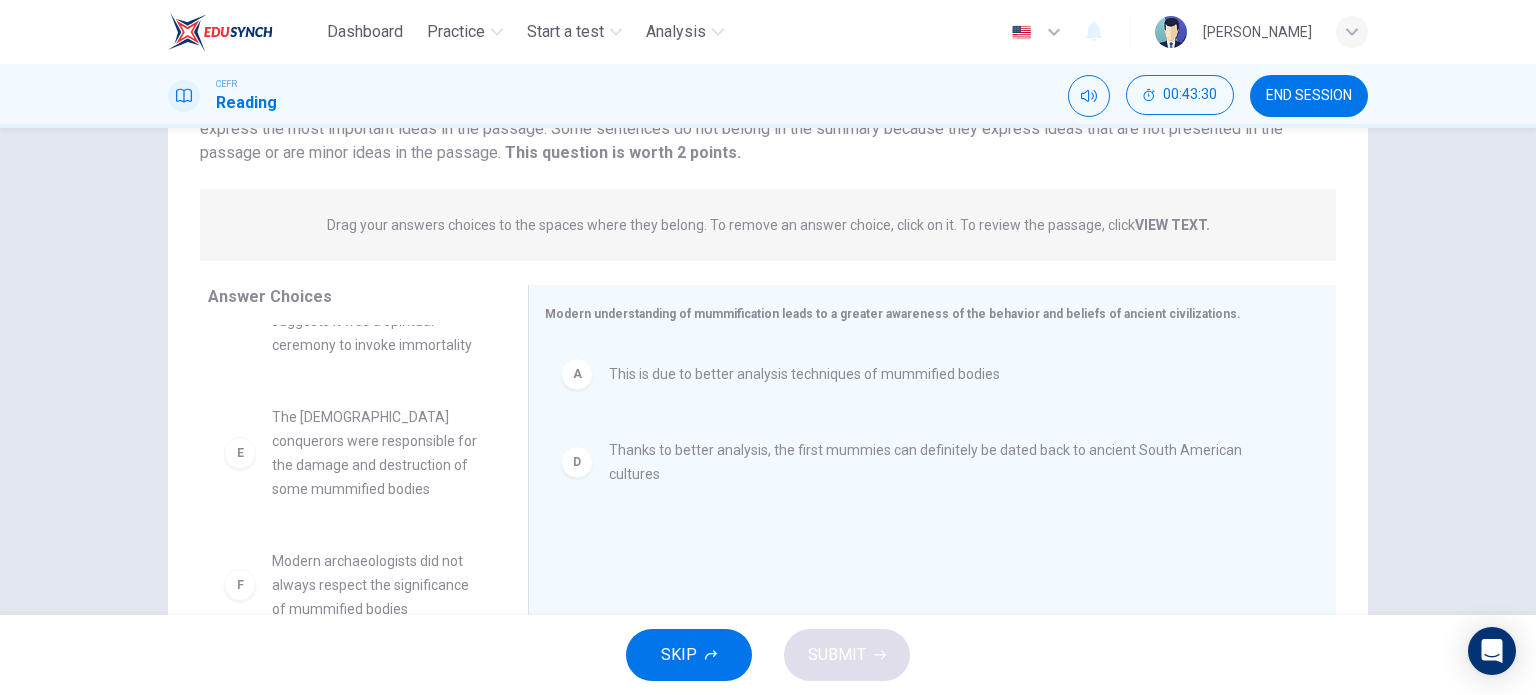 scroll, scrollTop: 204, scrollLeft: 0, axis: vertical 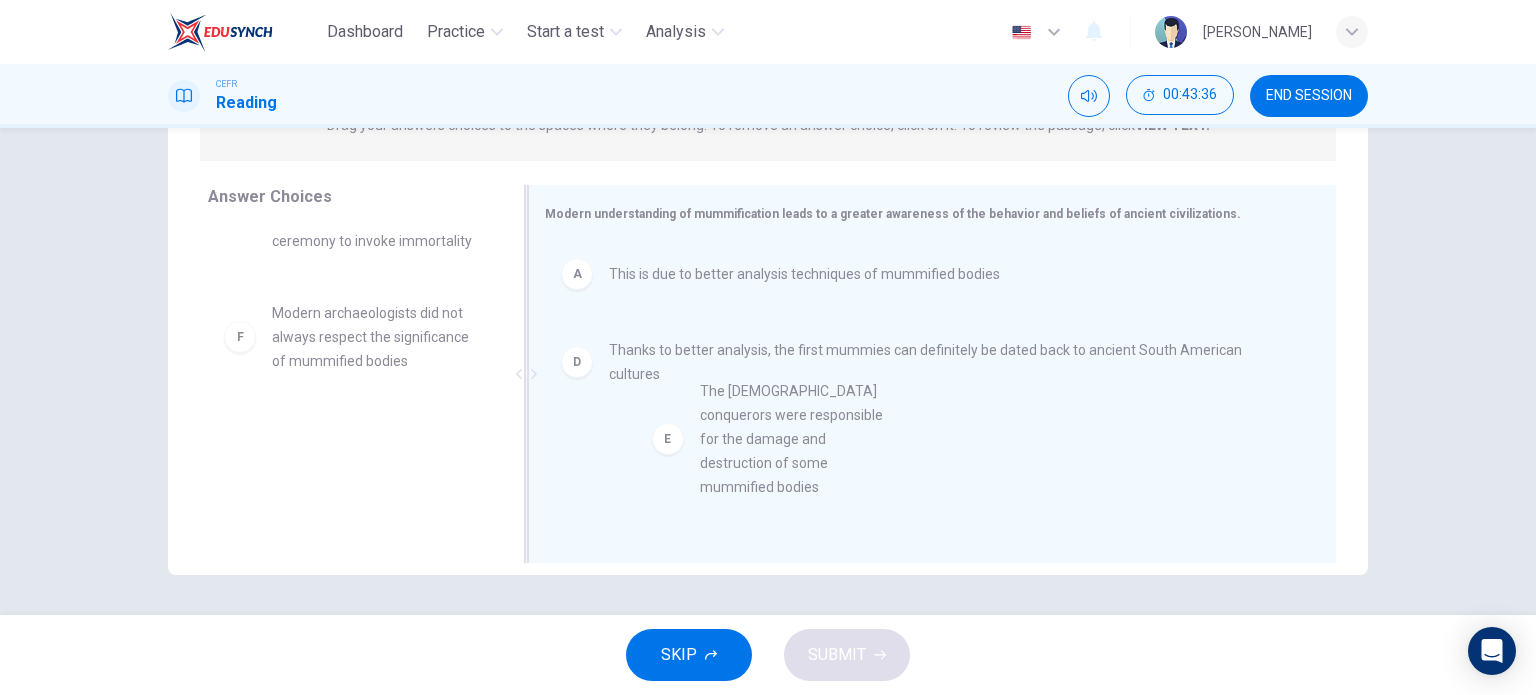 drag, startPoint x: 363, startPoint y: 377, endPoint x: 837, endPoint y: 456, distance: 480.53824 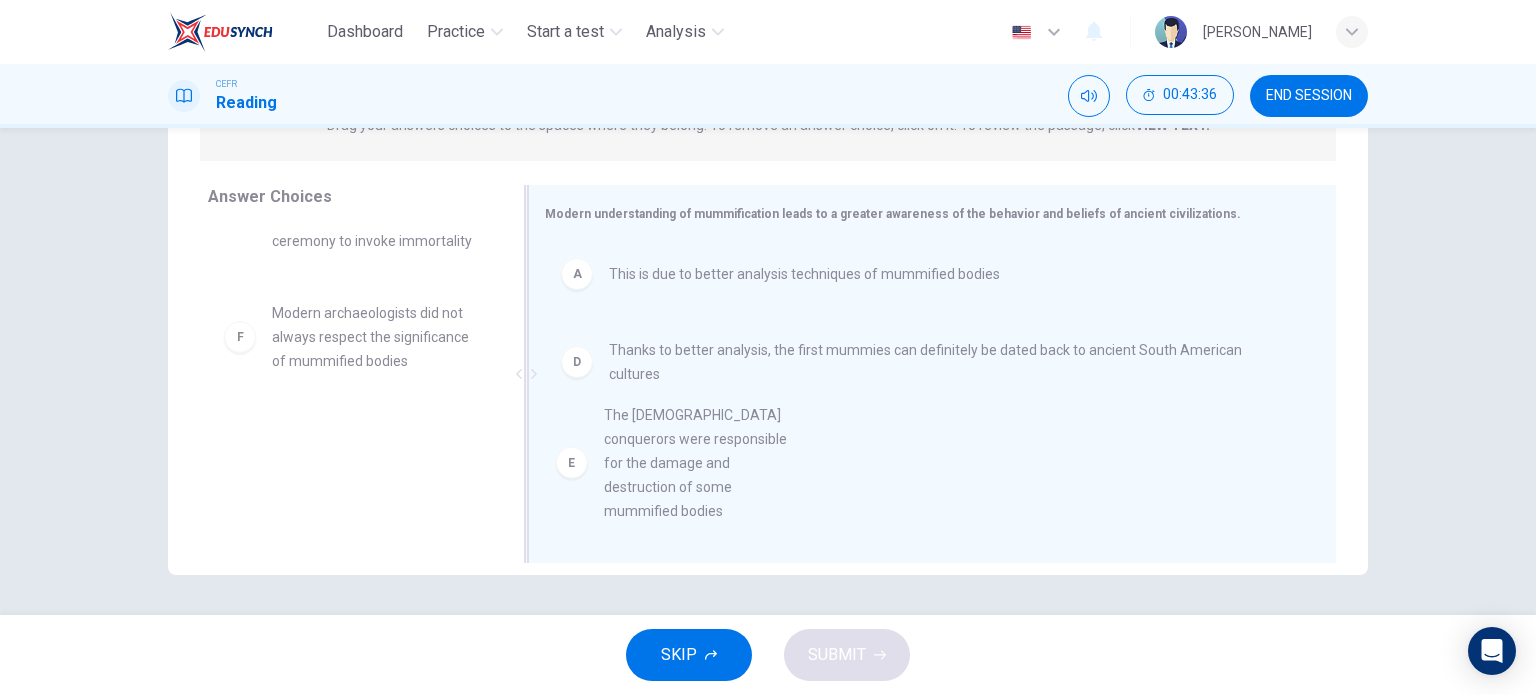 click on "A This is due to better analysis techniques of mummified bodies D Thanks to better analysis, the first mummies can definitely be dated back to ancient South American cultures" at bounding box center (924, 376) 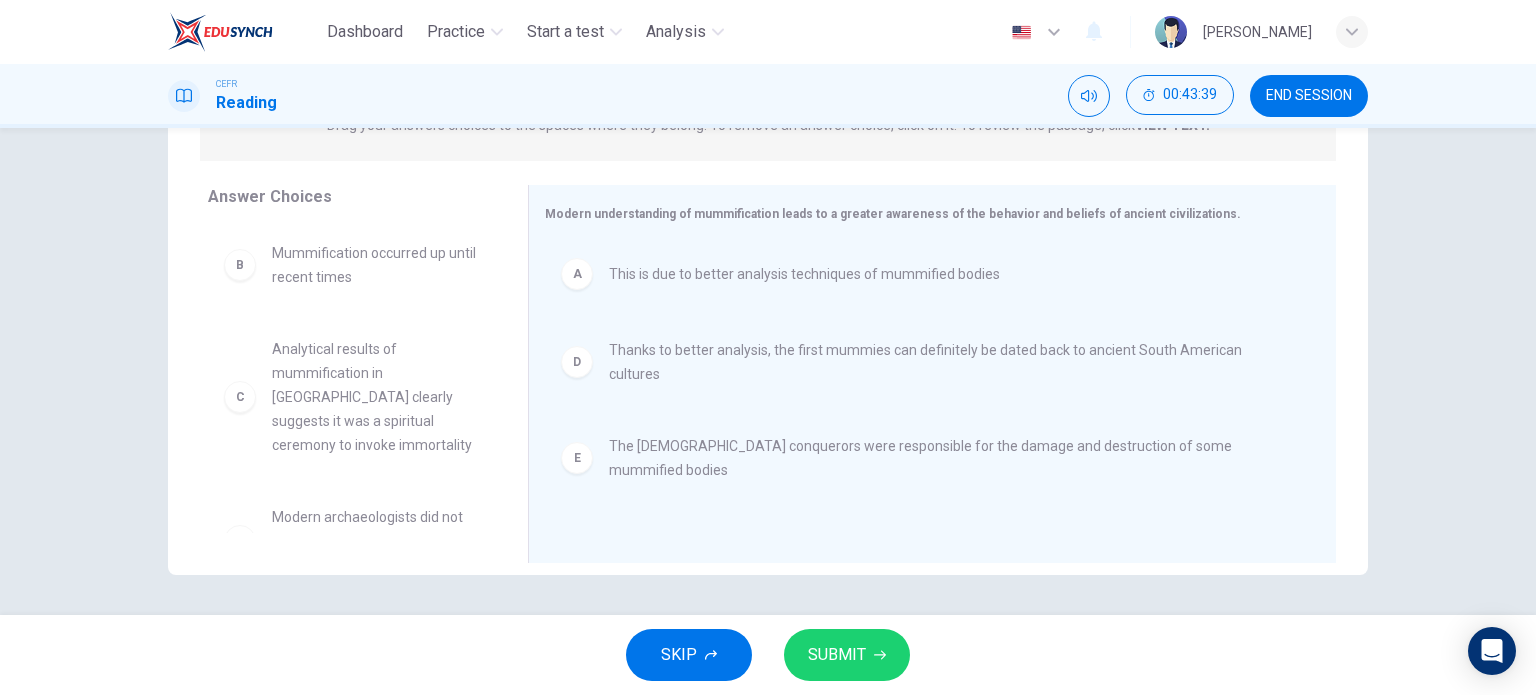 scroll, scrollTop: 0, scrollLeft: 0, axis: both 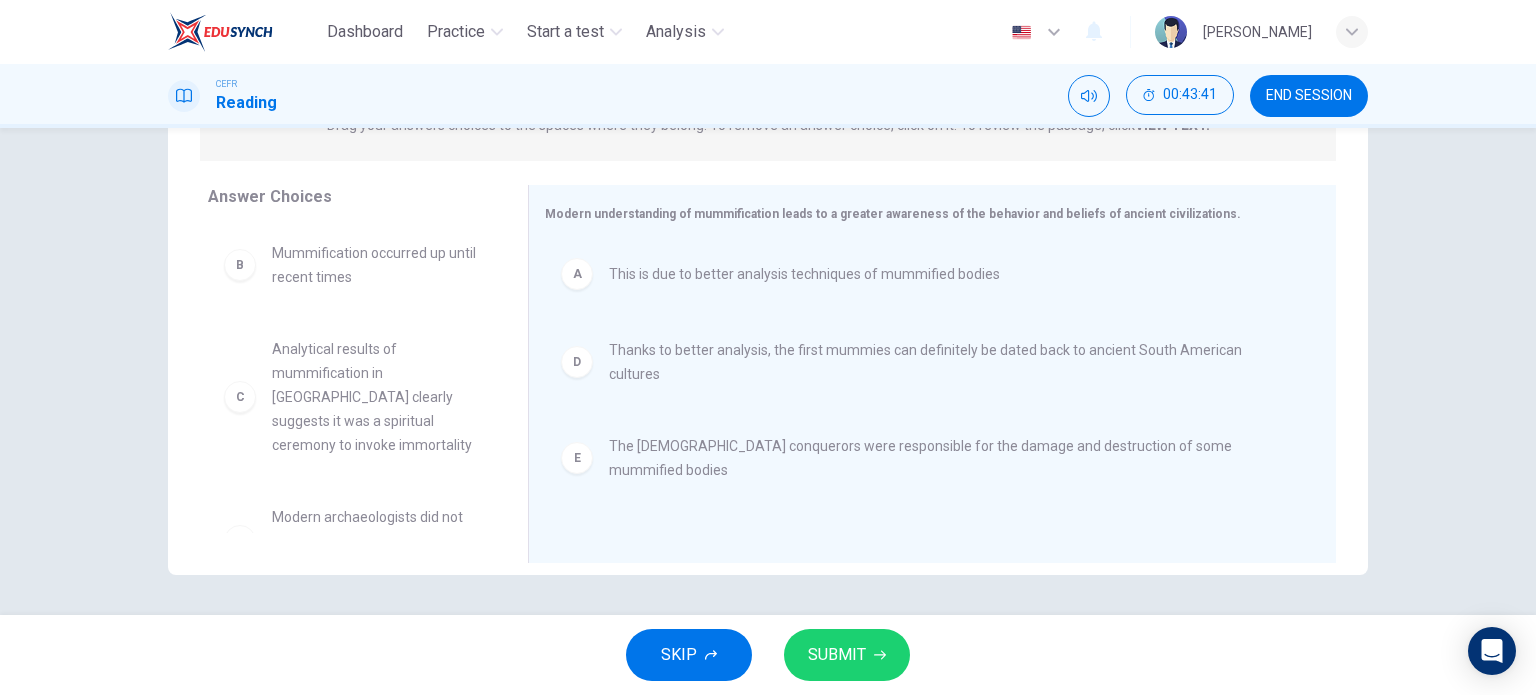 click on "SUBMIT" at bounding box center [847, 655] 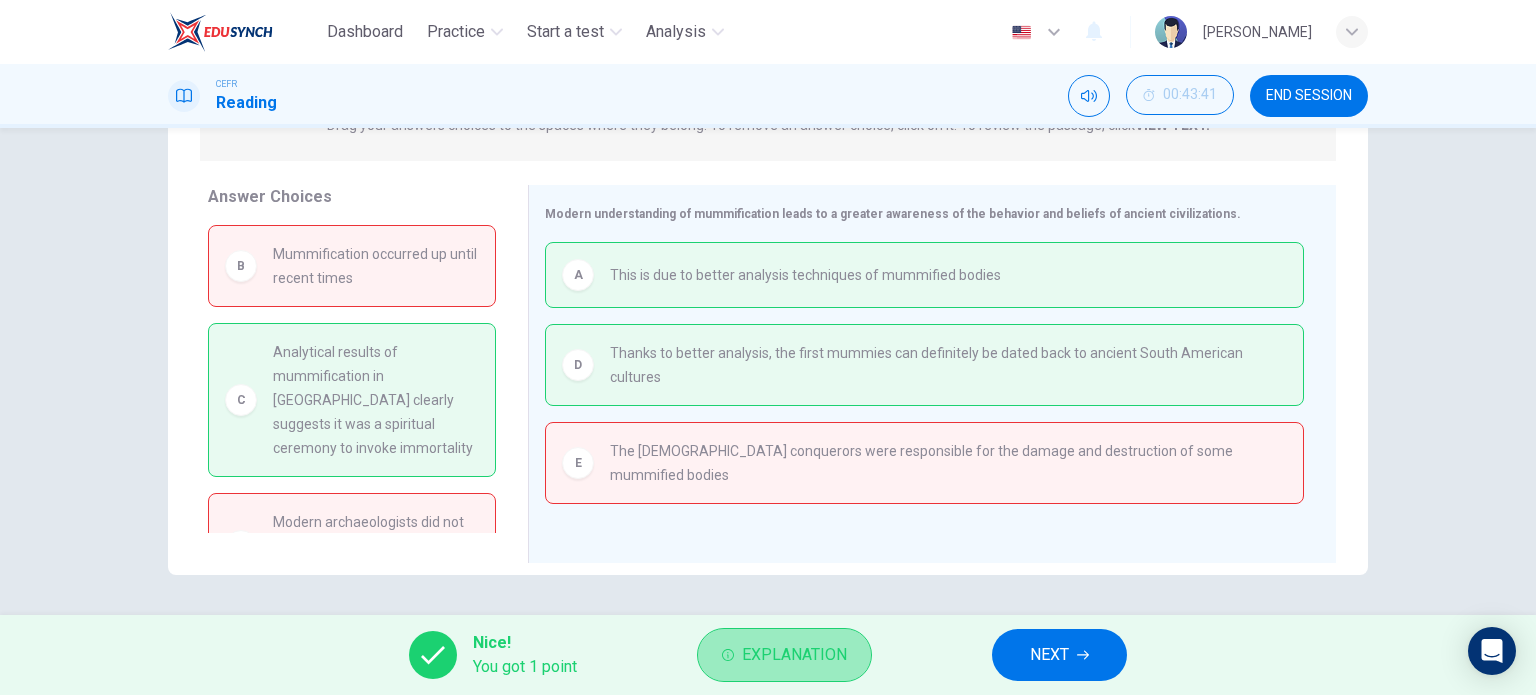 click on "Explanation" at bounding box center [794, 655] 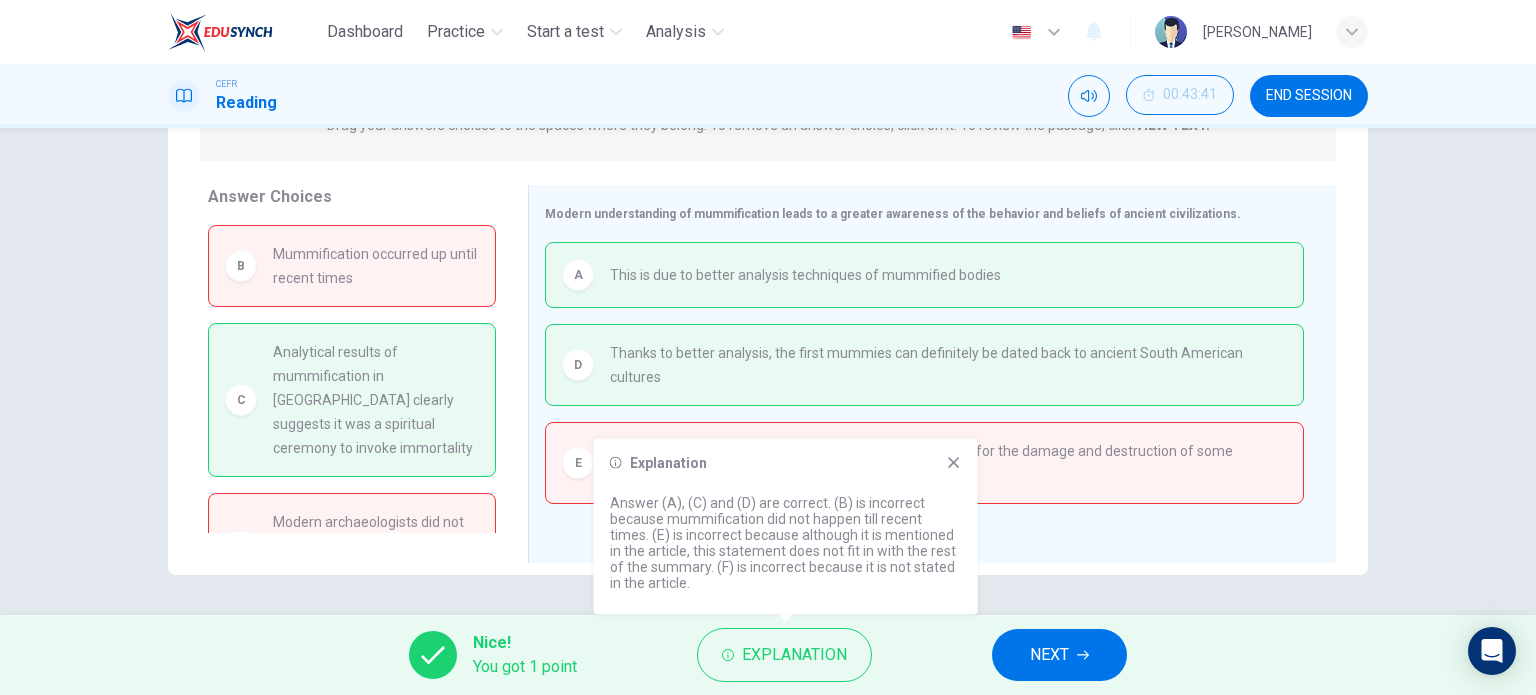 click on "Analytical results of mummification in Ancient Egypt clearly suggests it was a spiritual ceremony to invoke immortality" at bounding box center (376, 400) 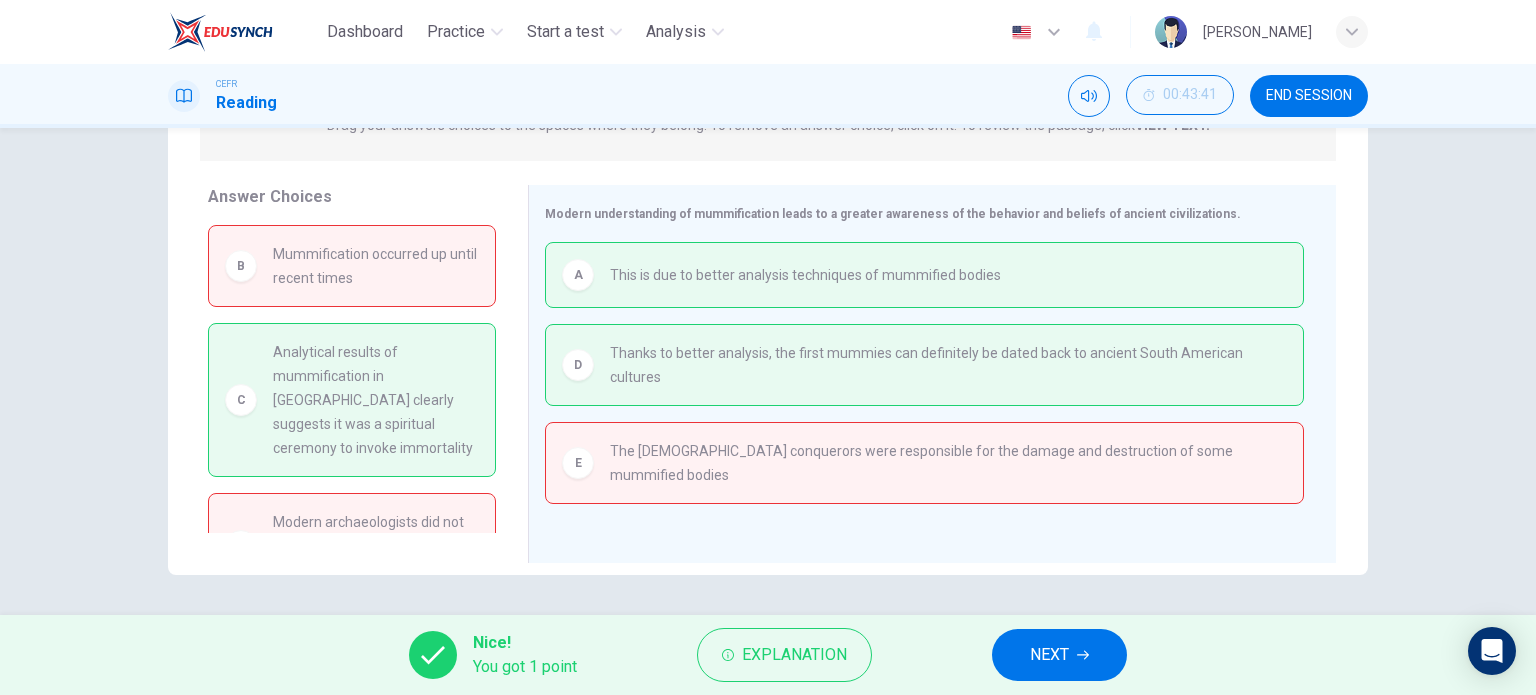 scroll, scrollTop: 64, scrollLeft: 0, axis: vertical 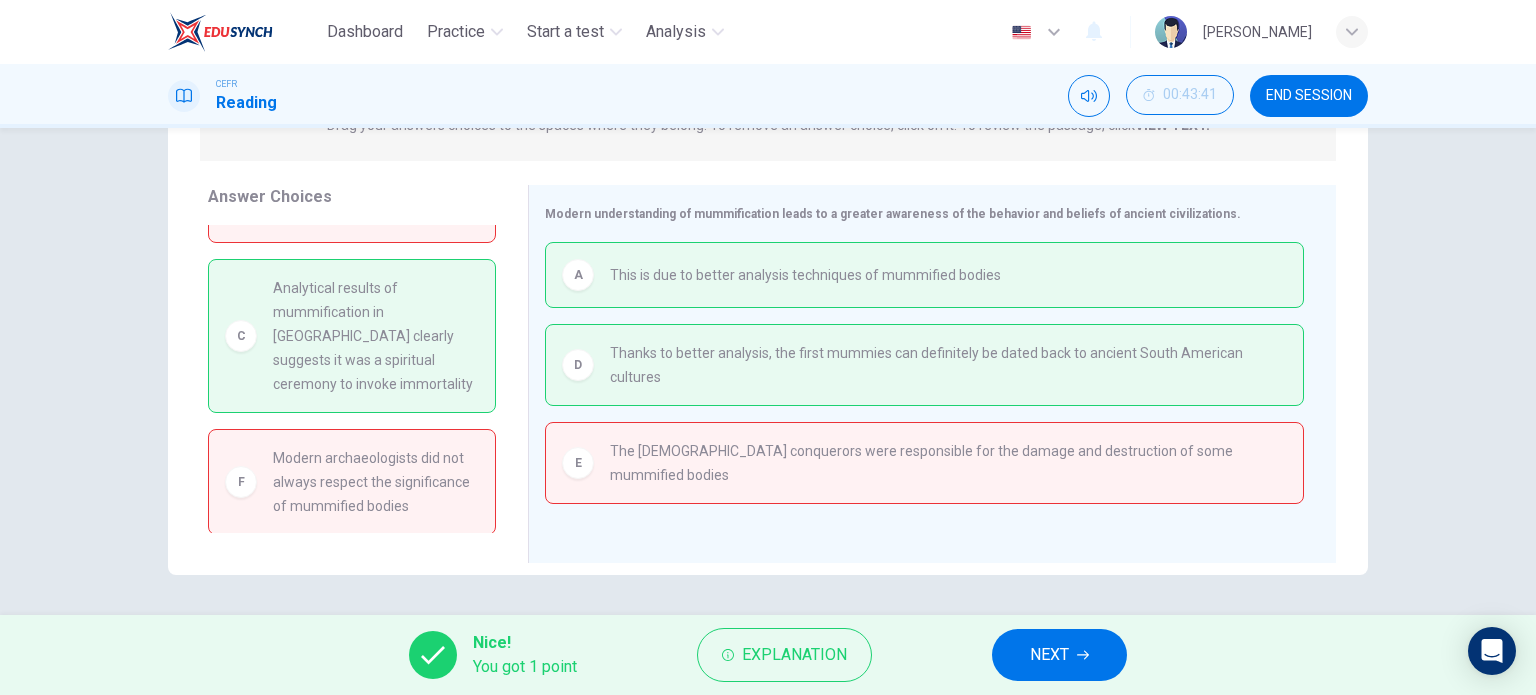 click on "NEXT" at bounding box center (1049, 655) 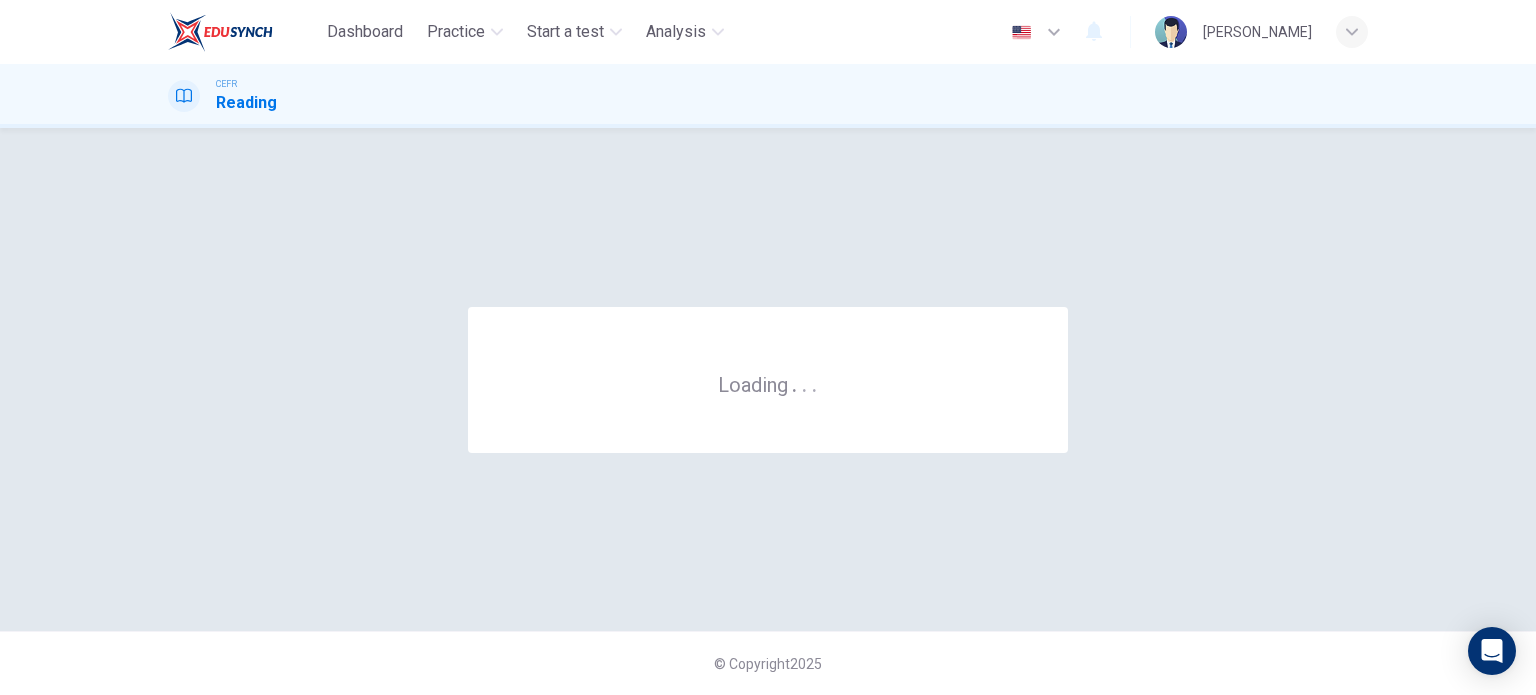 scroll, scrollTop: 0, scrollLeft: 0, axis: both 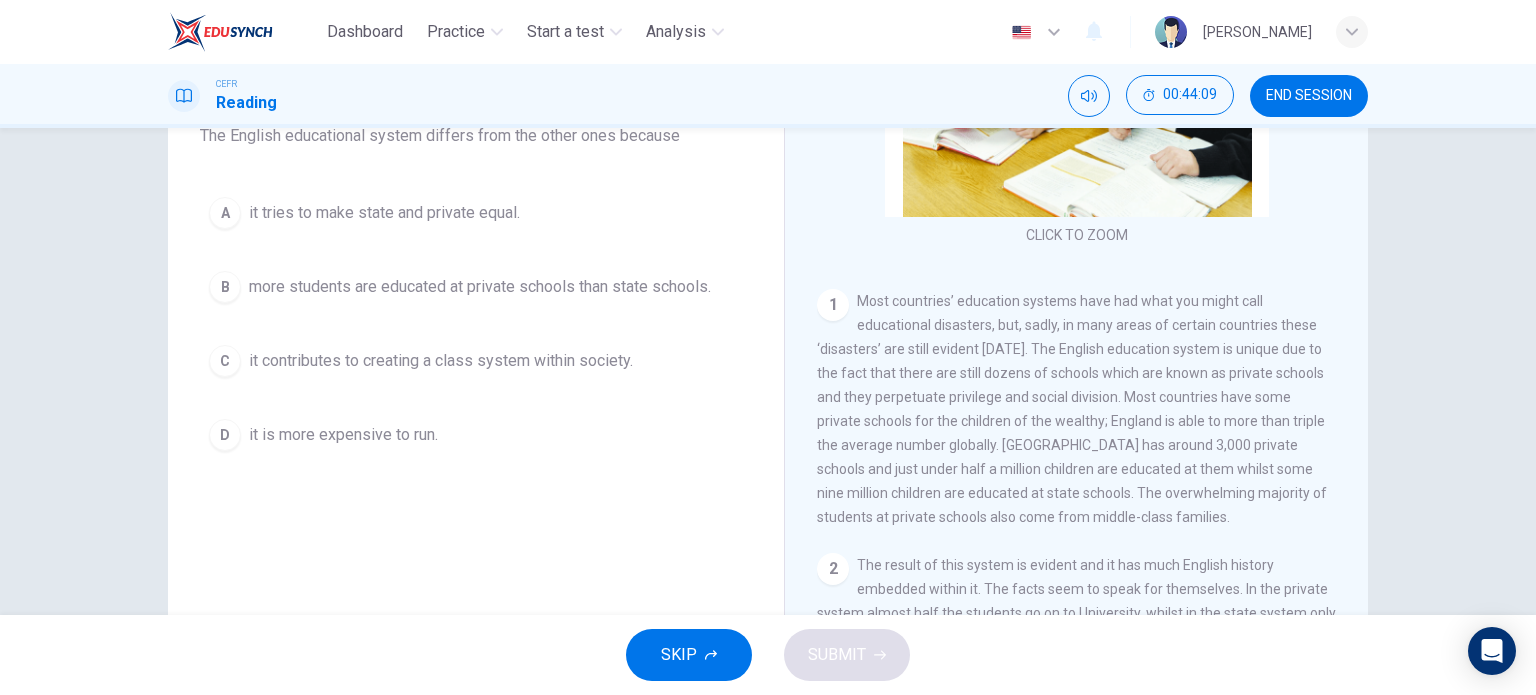 click on "C it contributes to creating a class system within society." at bounding box center (476, 361) 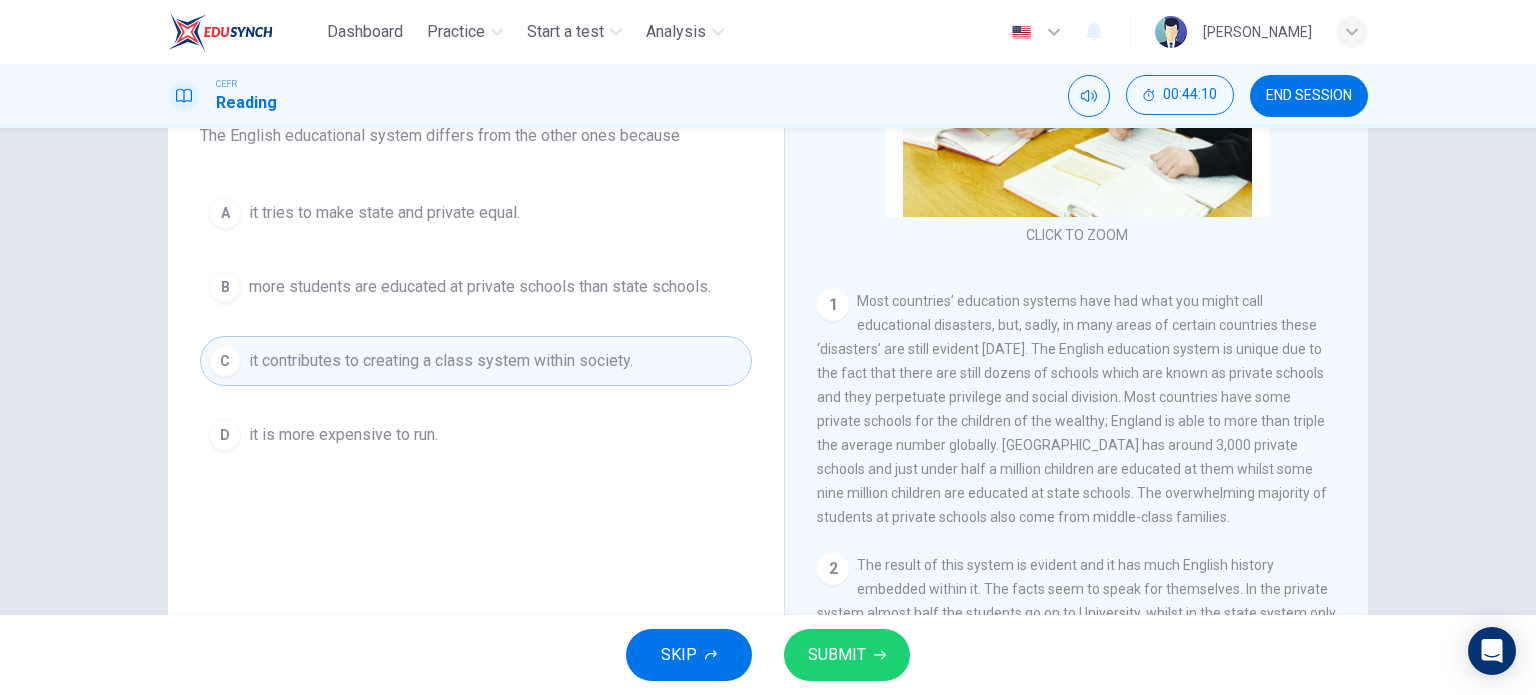 click on "SUBMIT" at bounding box center (837, 655) 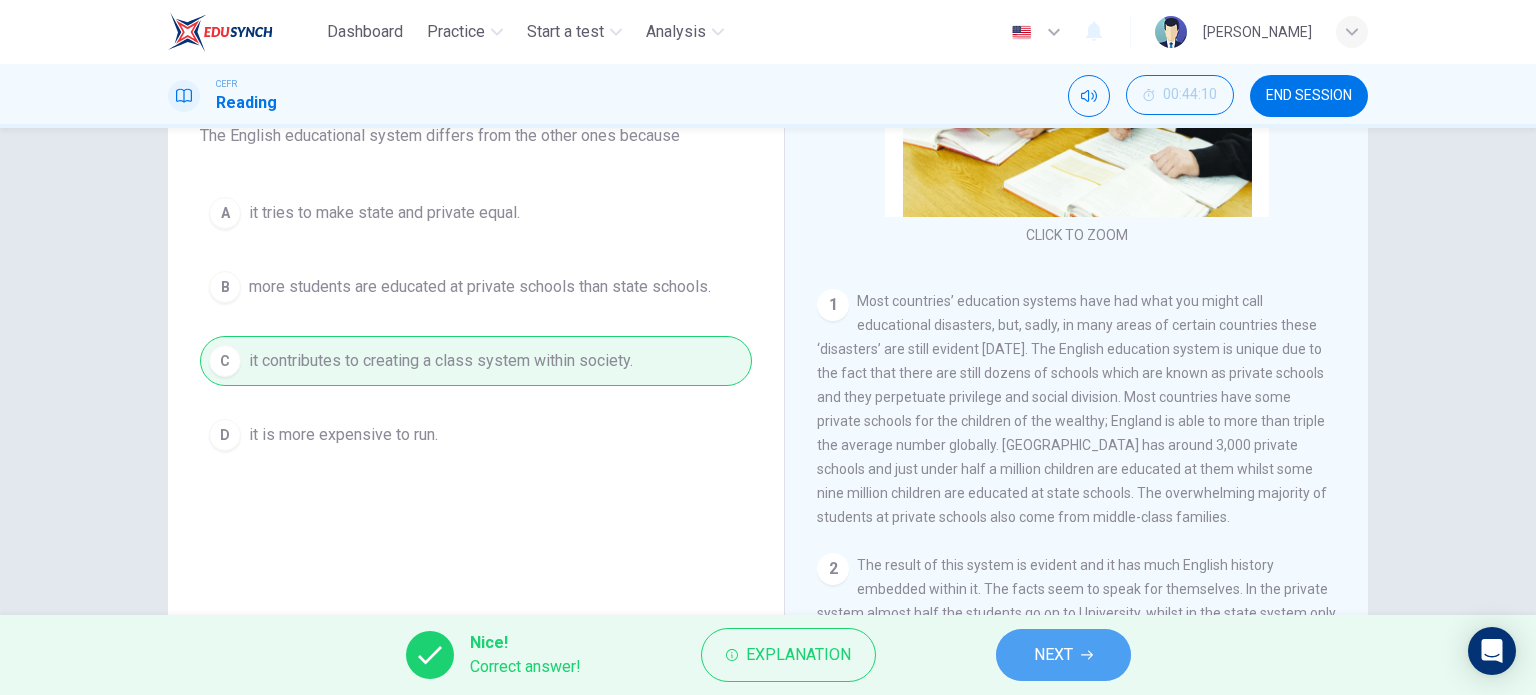 click on "NEXT" at bounding box center (1063, 655) 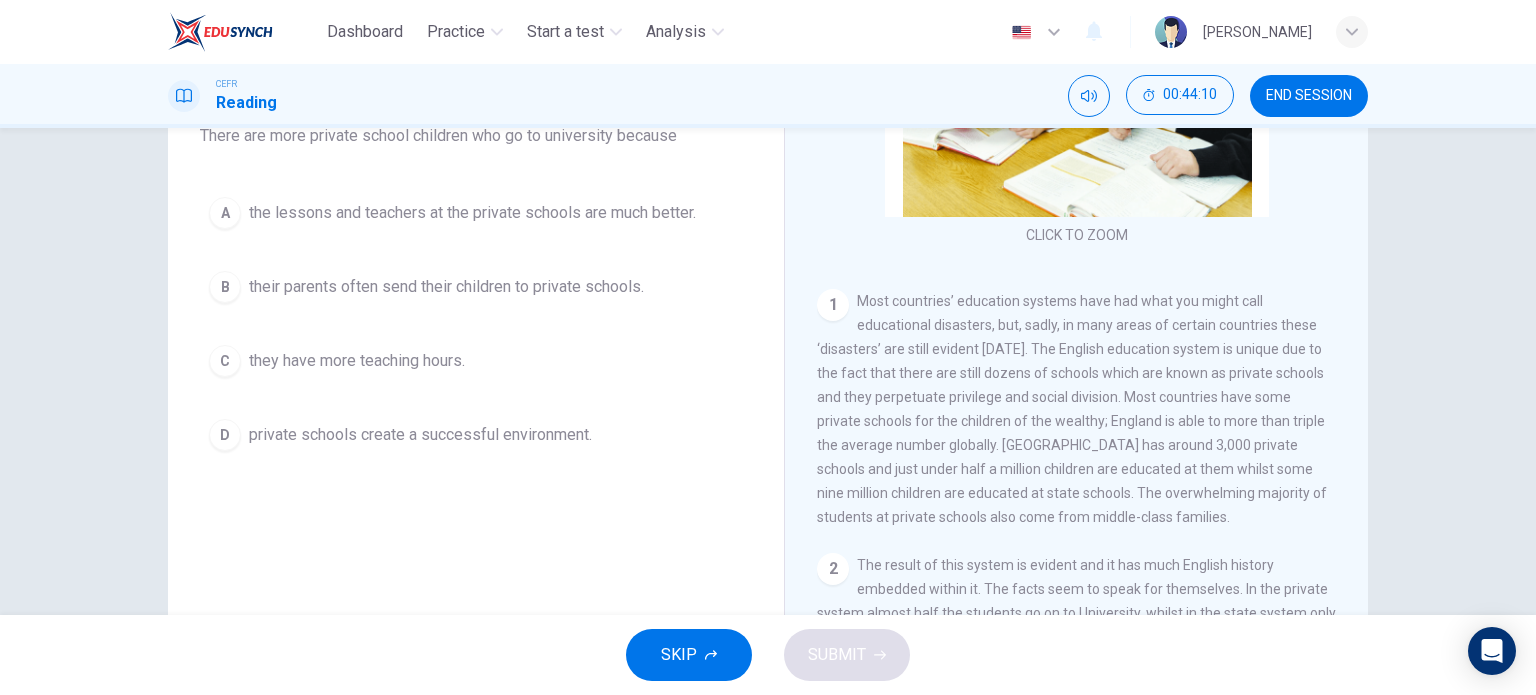 scroll, scrollTop: 88, scrollLeft: 0, axis: vertical 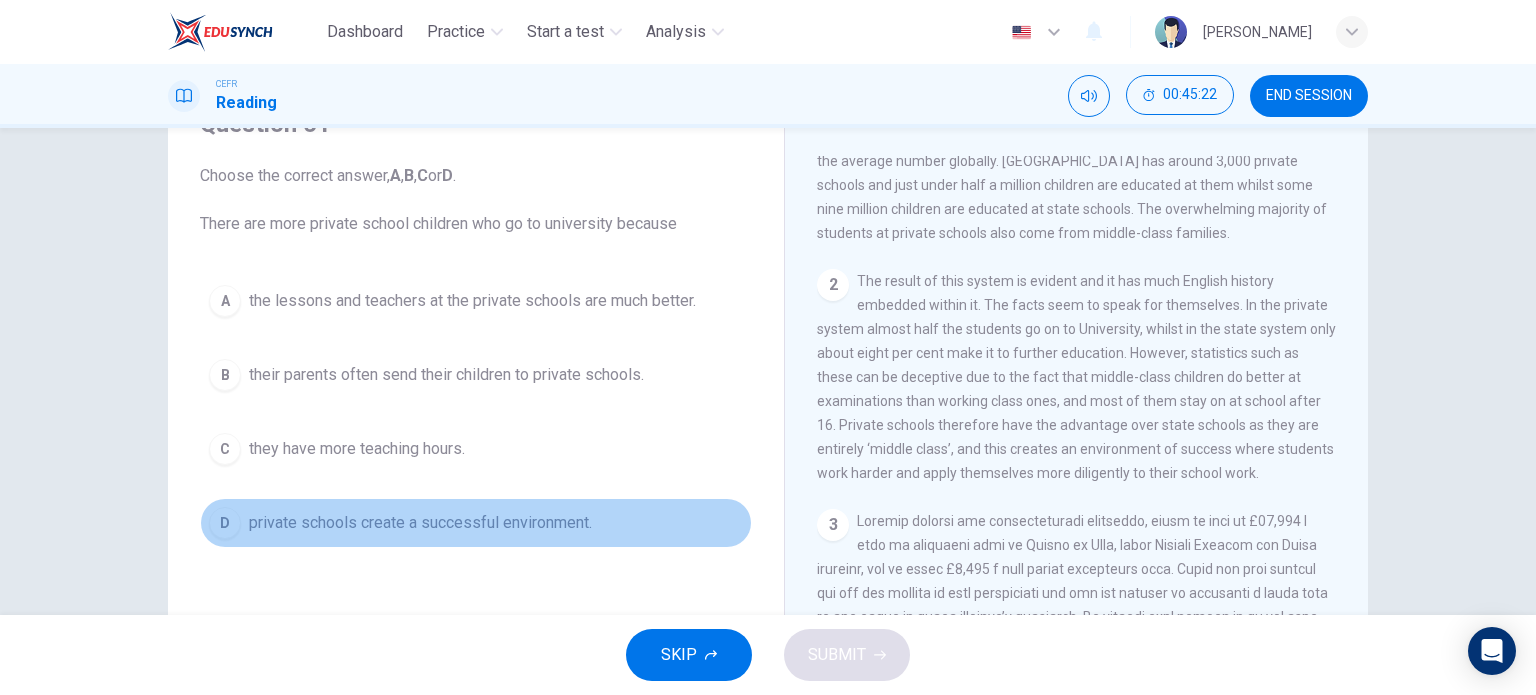 click on "private schools create a successful environment." at bounding box center [420, 523] 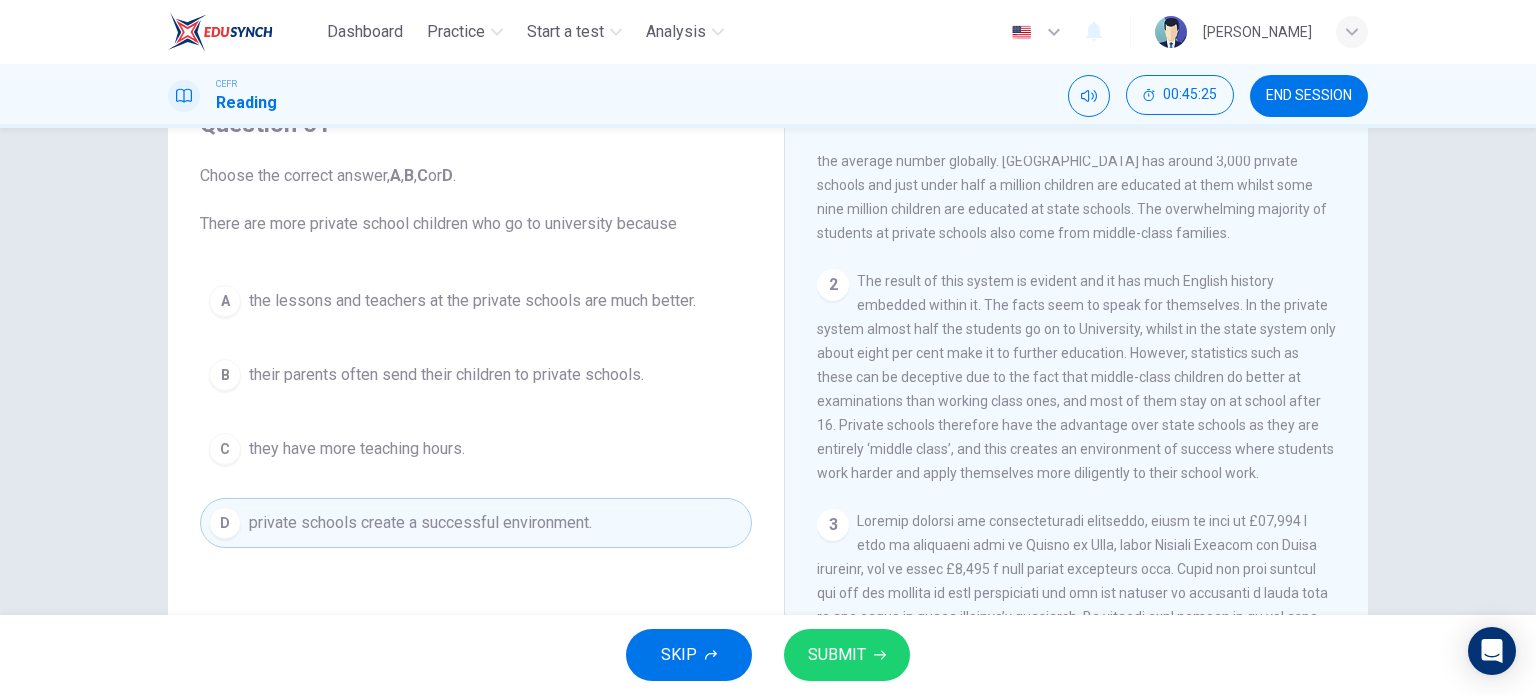 click on "SKIP SUBMIT" at bounding box center (768, 655) 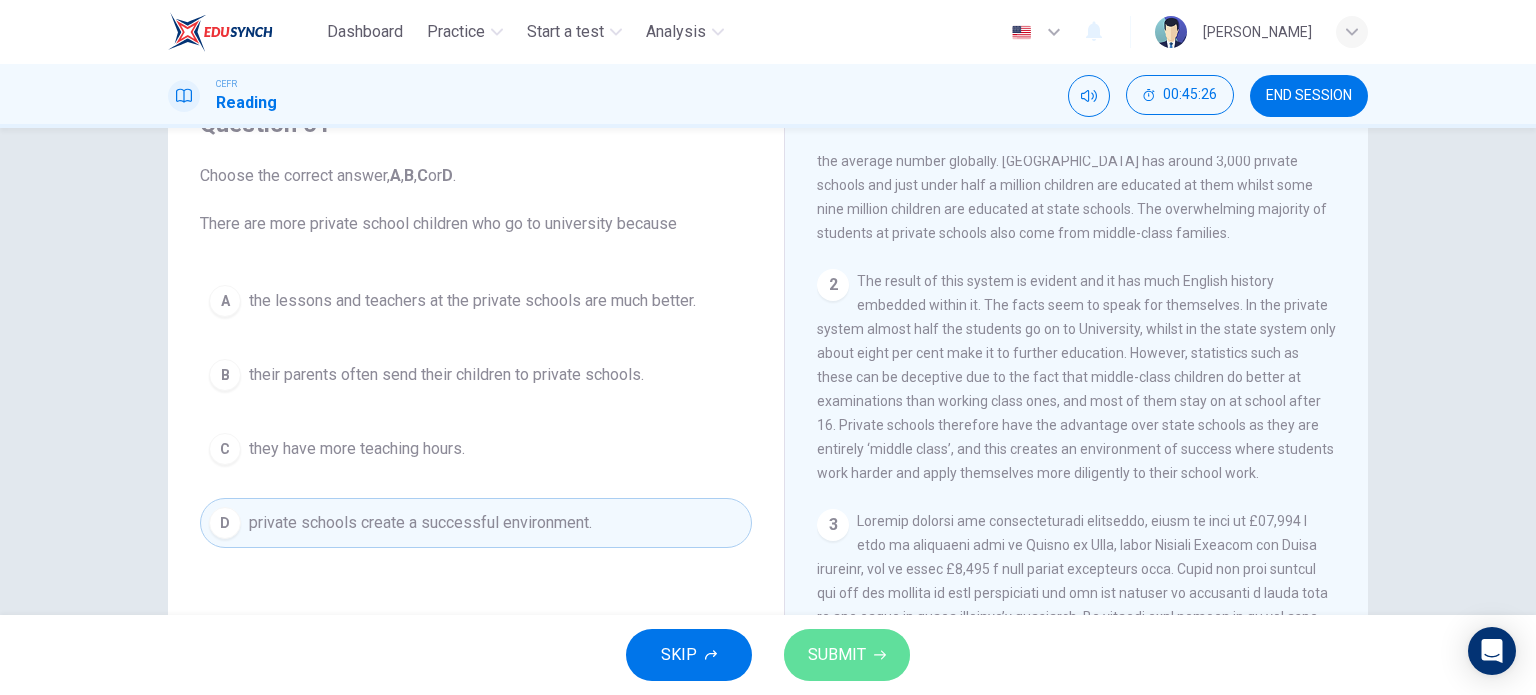 click on "SUBMIT" at bounding box center [837, 655] 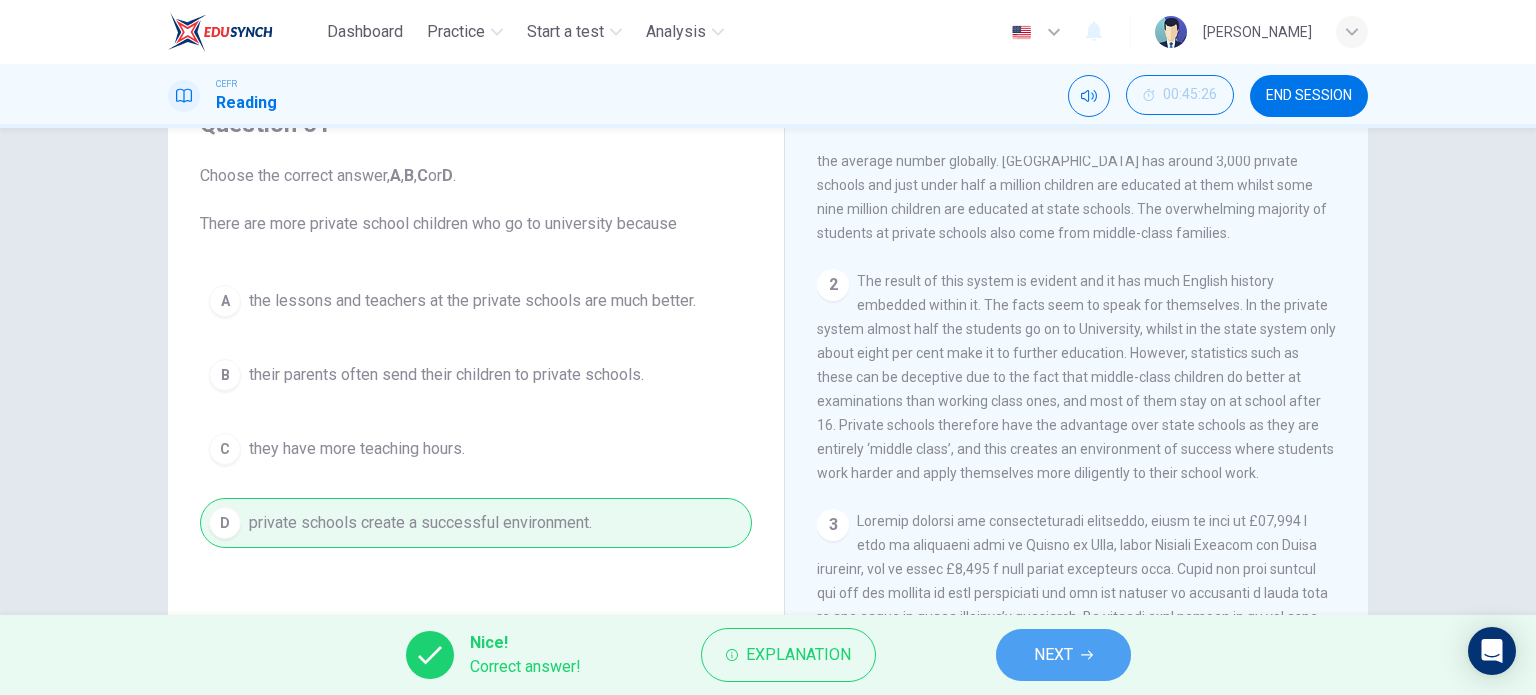click on "NEXT" at bounding box center [1063, 655] 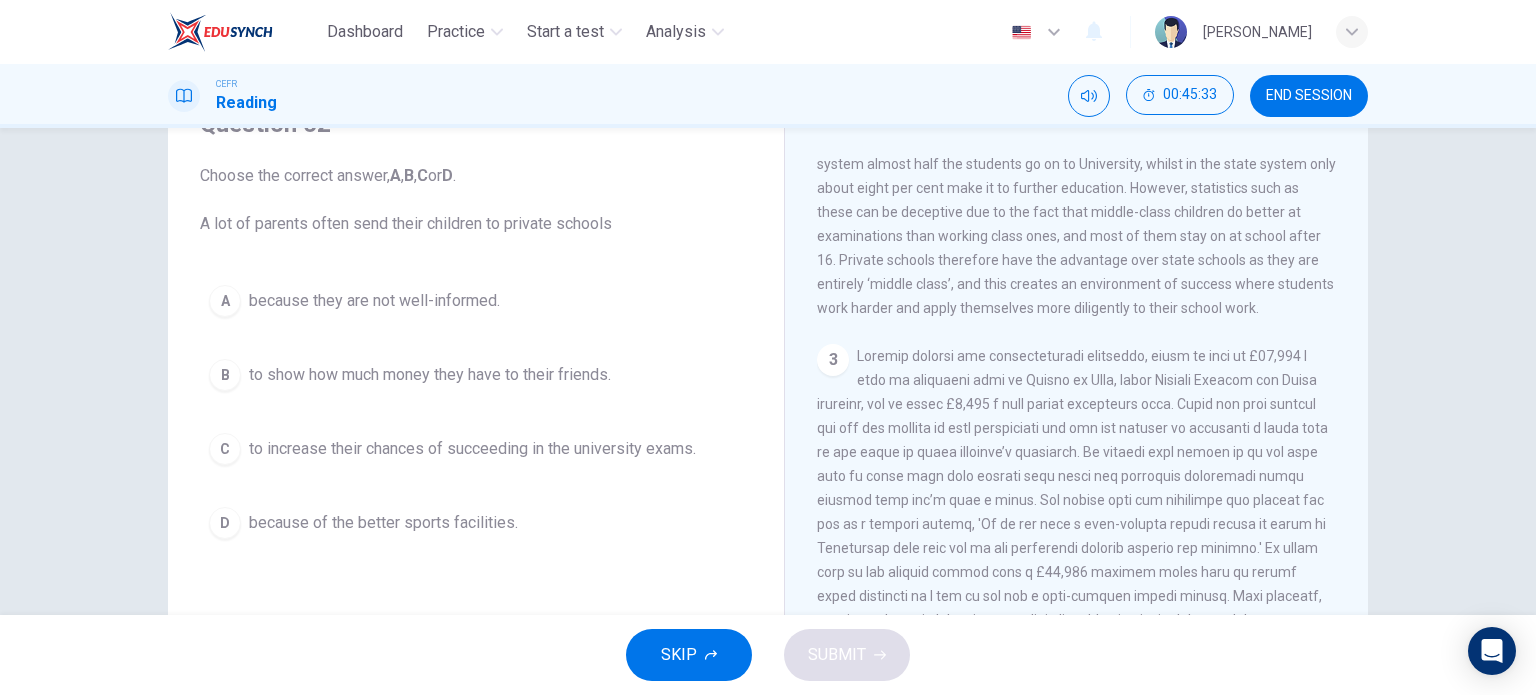 scroll, scrollTop: 772, scrollLeft: 0, axis: vertical 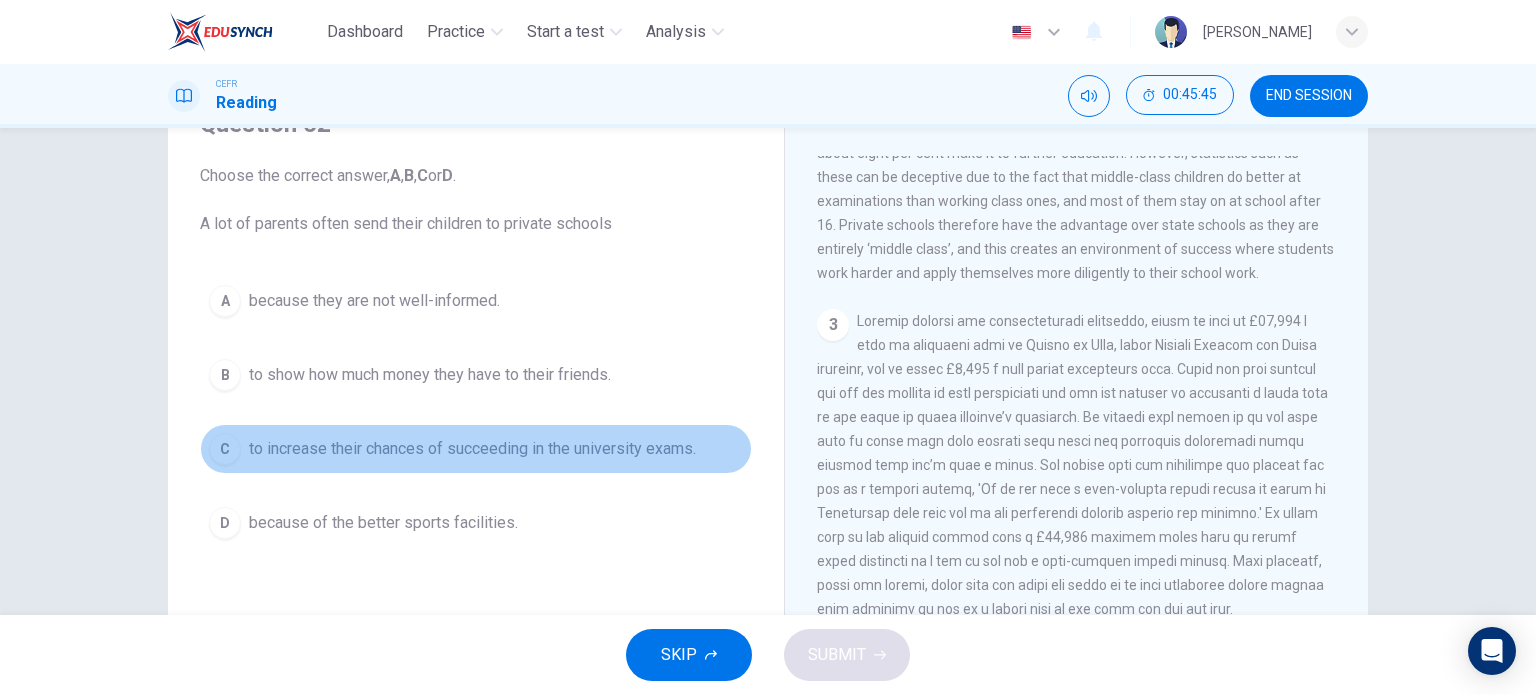 click on "to increase their chances of succeeding in the university exams." at bounding box center (472, 449) 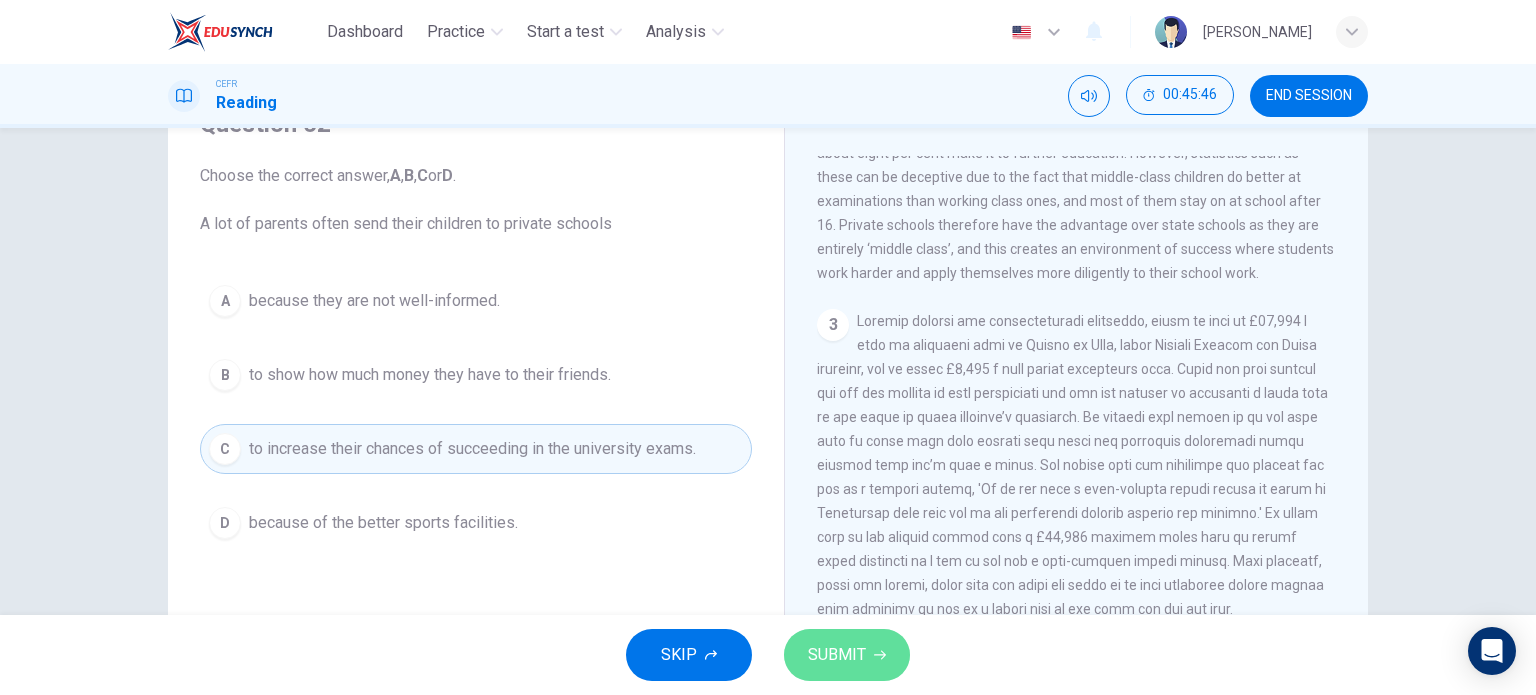 click on "SUBMIT" at bounding box center (837, 655) 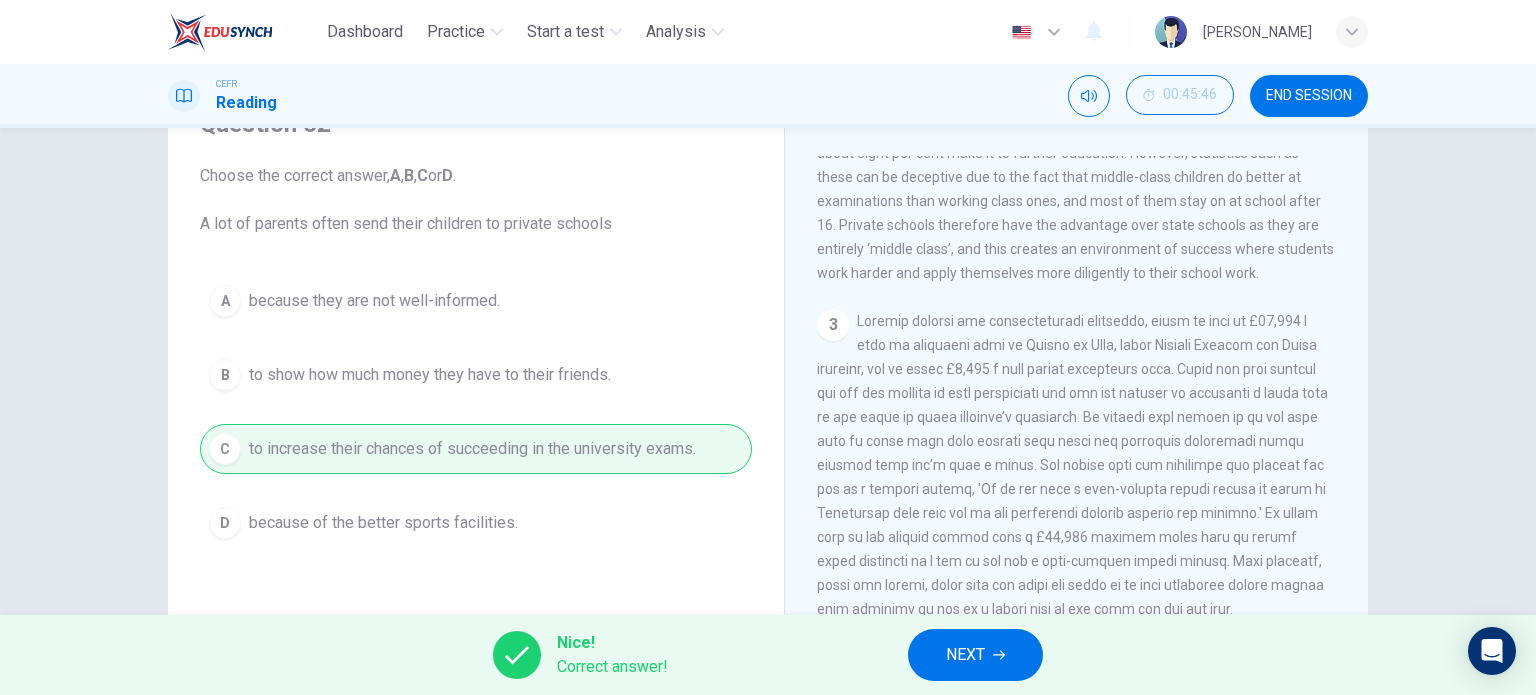 click on "NEXT" at bounding box center (975, 655) 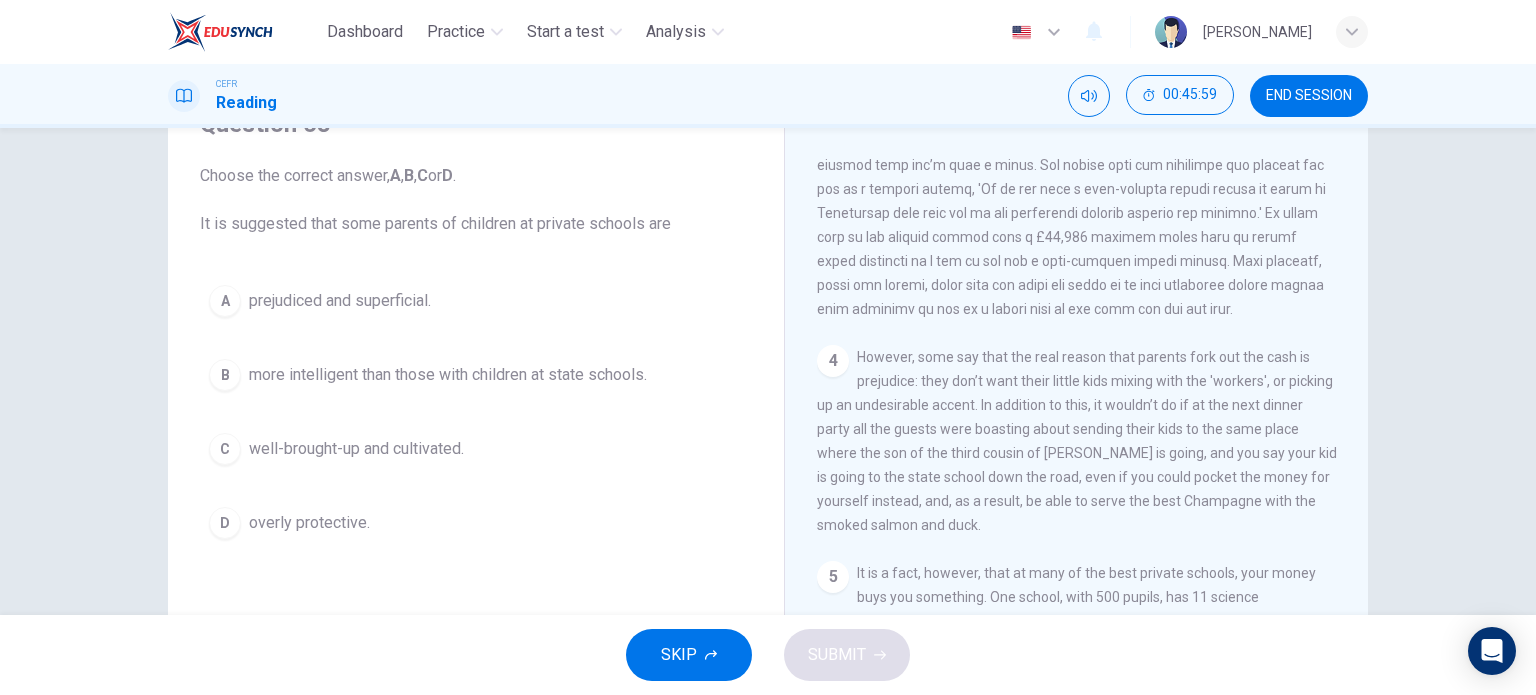 scroll, scrollTop: 1172, scrollLeft: 0, axis: vertical 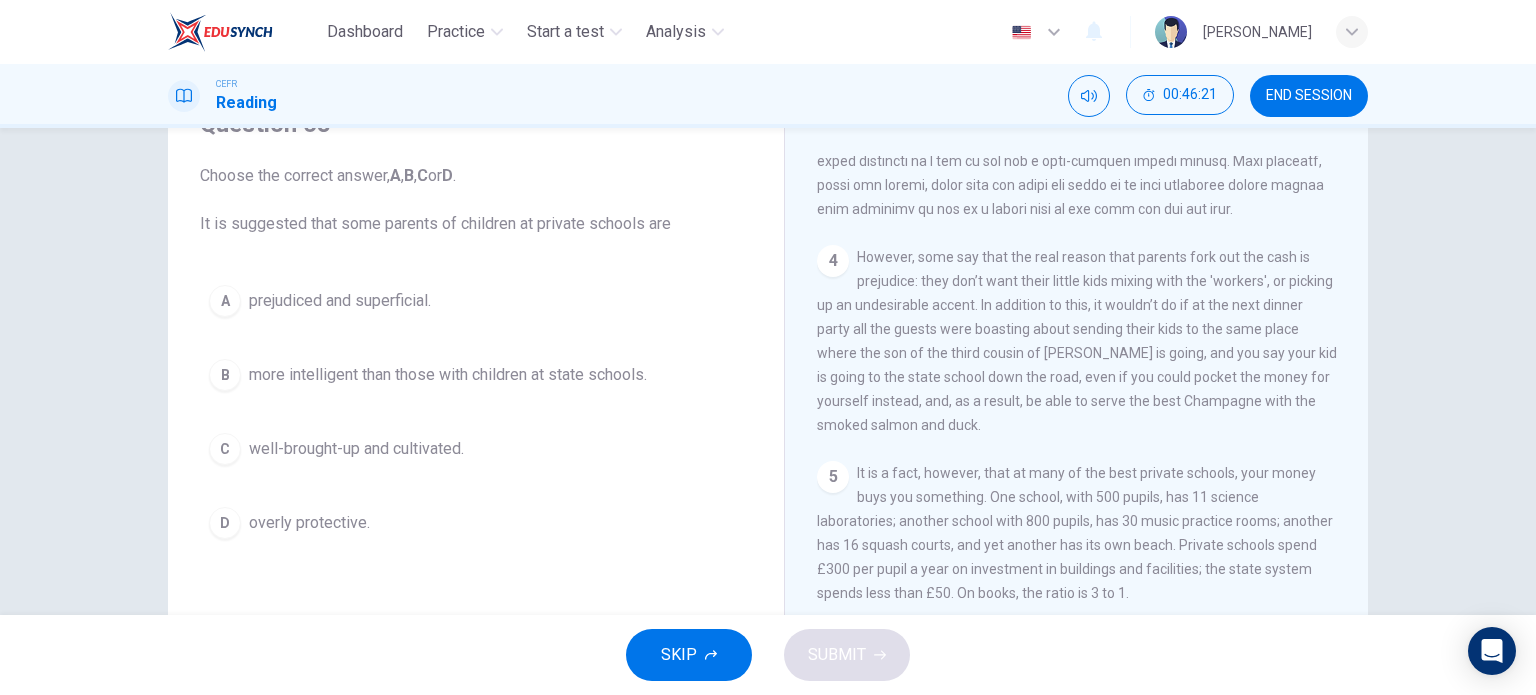 click on "prejudiced and superficial." at bounding box center [340, 301] 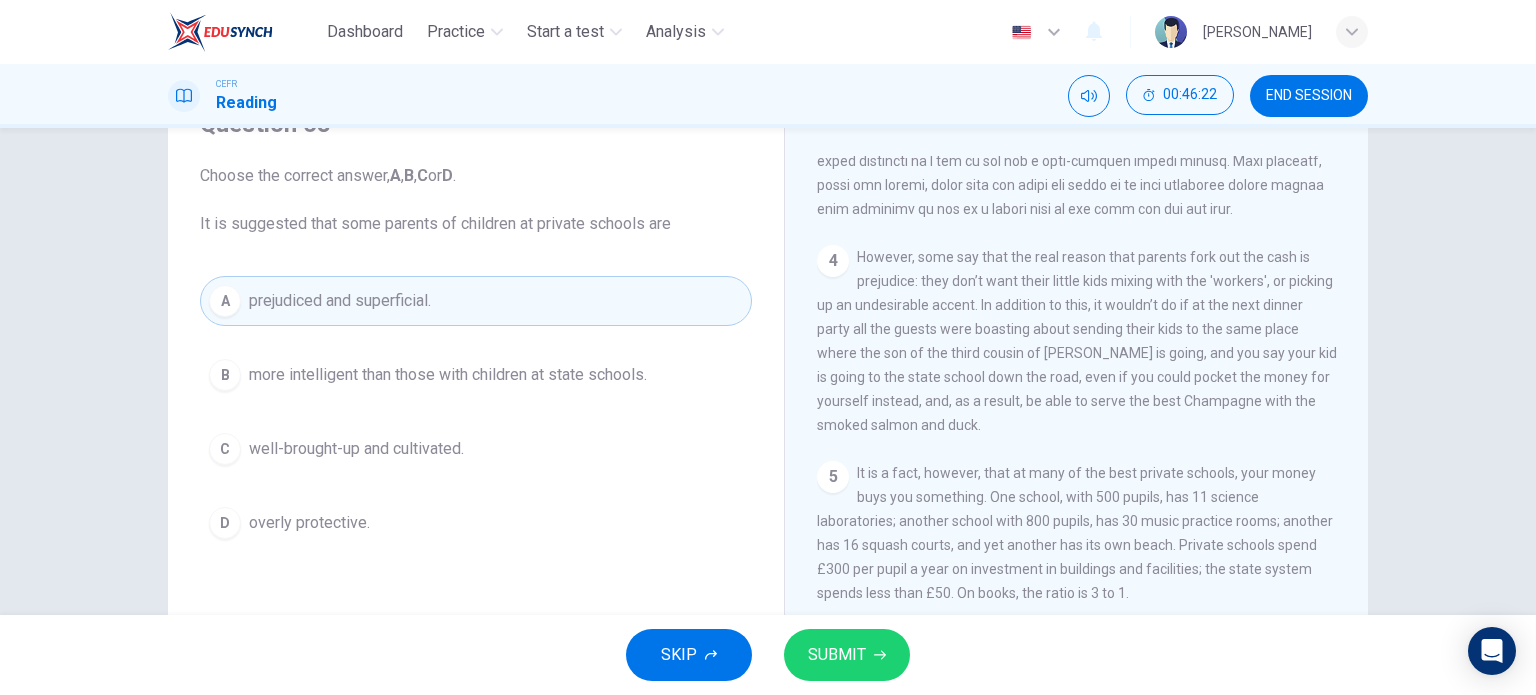 click on "SUBMIT" at bounding box center (837, 655) 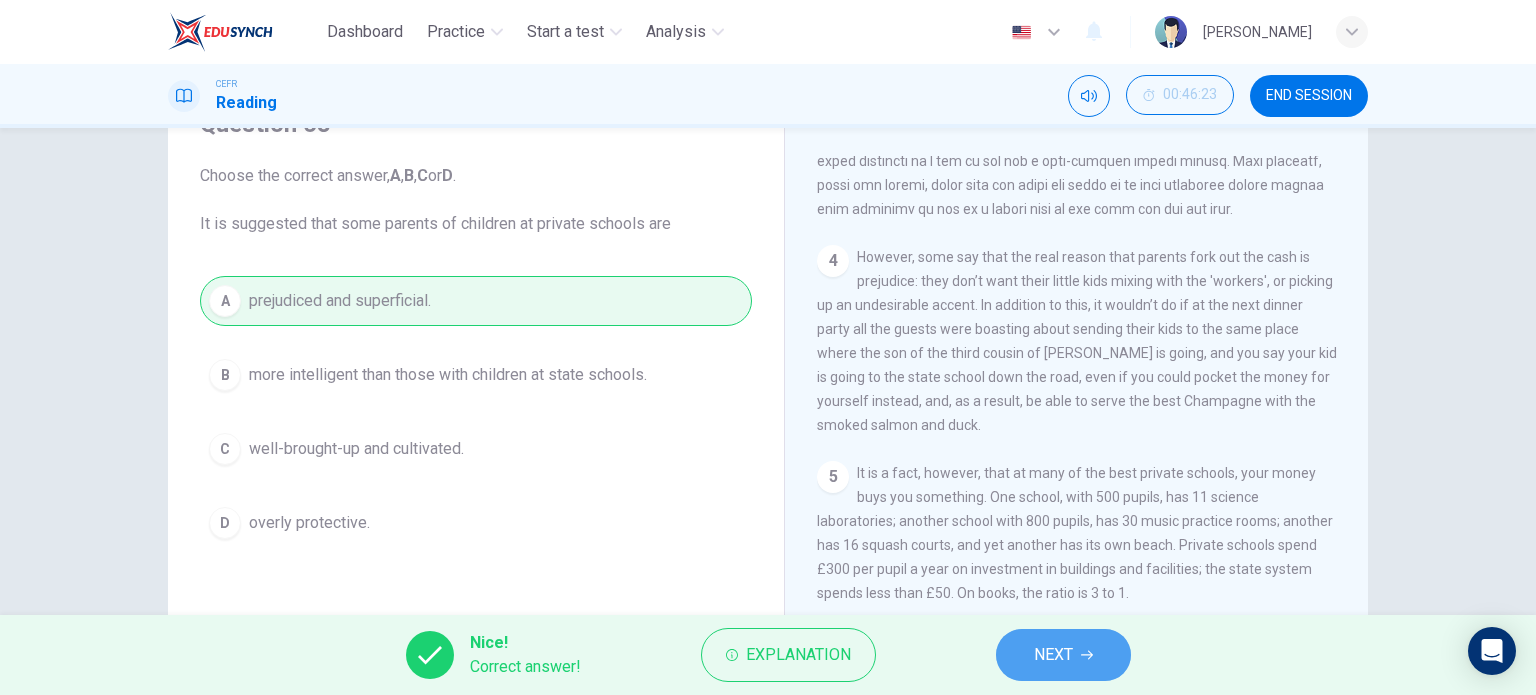 click on "NEXT" at bounding box center [1063, 655] 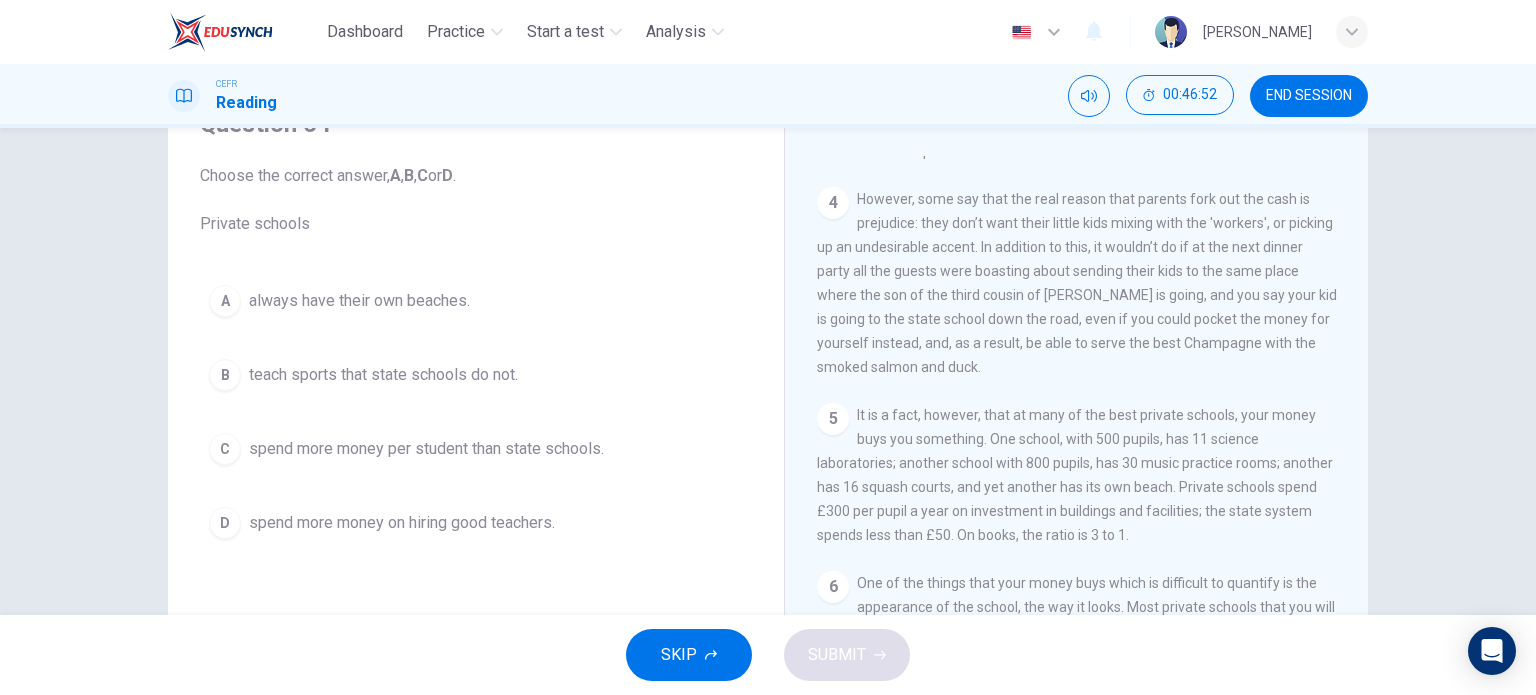 scroll, scrollTop: 1272, scrollLeft: 0, axis: vertical 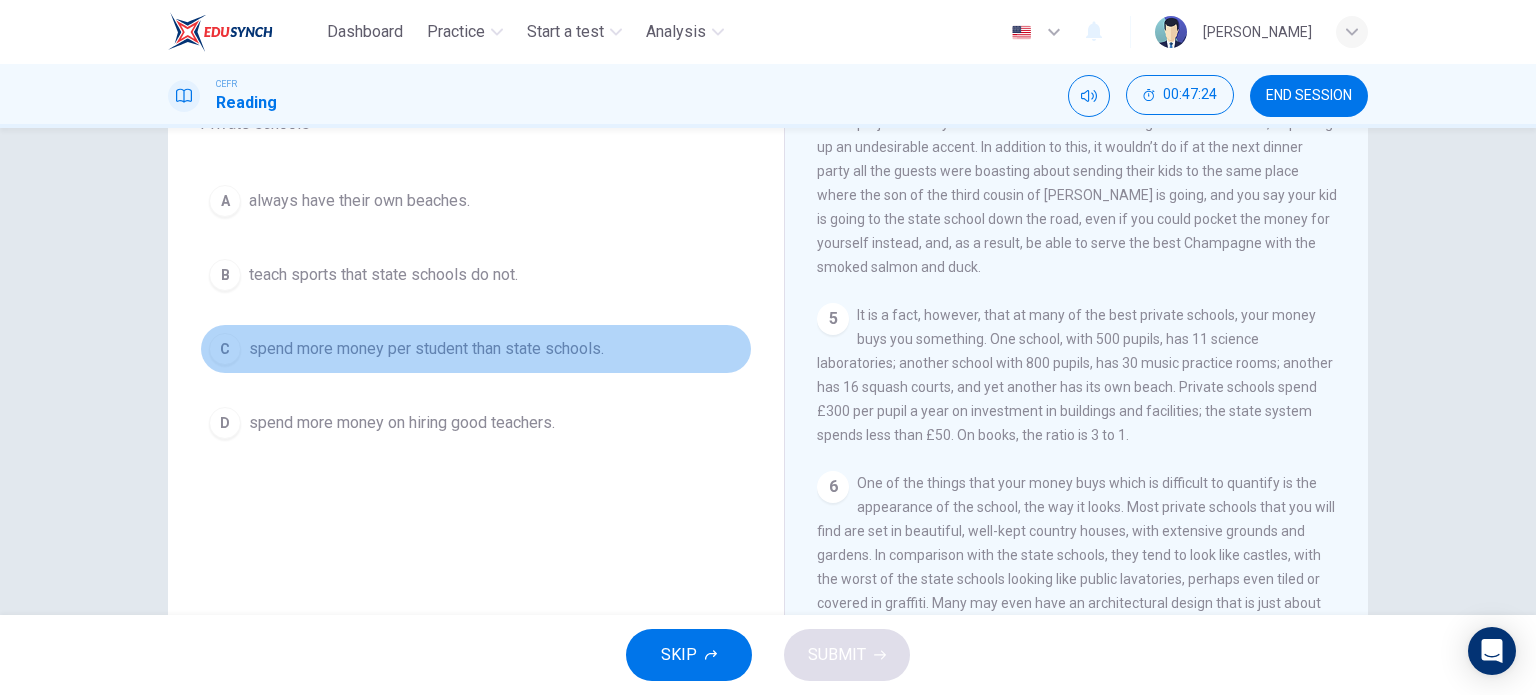 click on "spend more money per student than state schools." at bounding box center [426, 349] 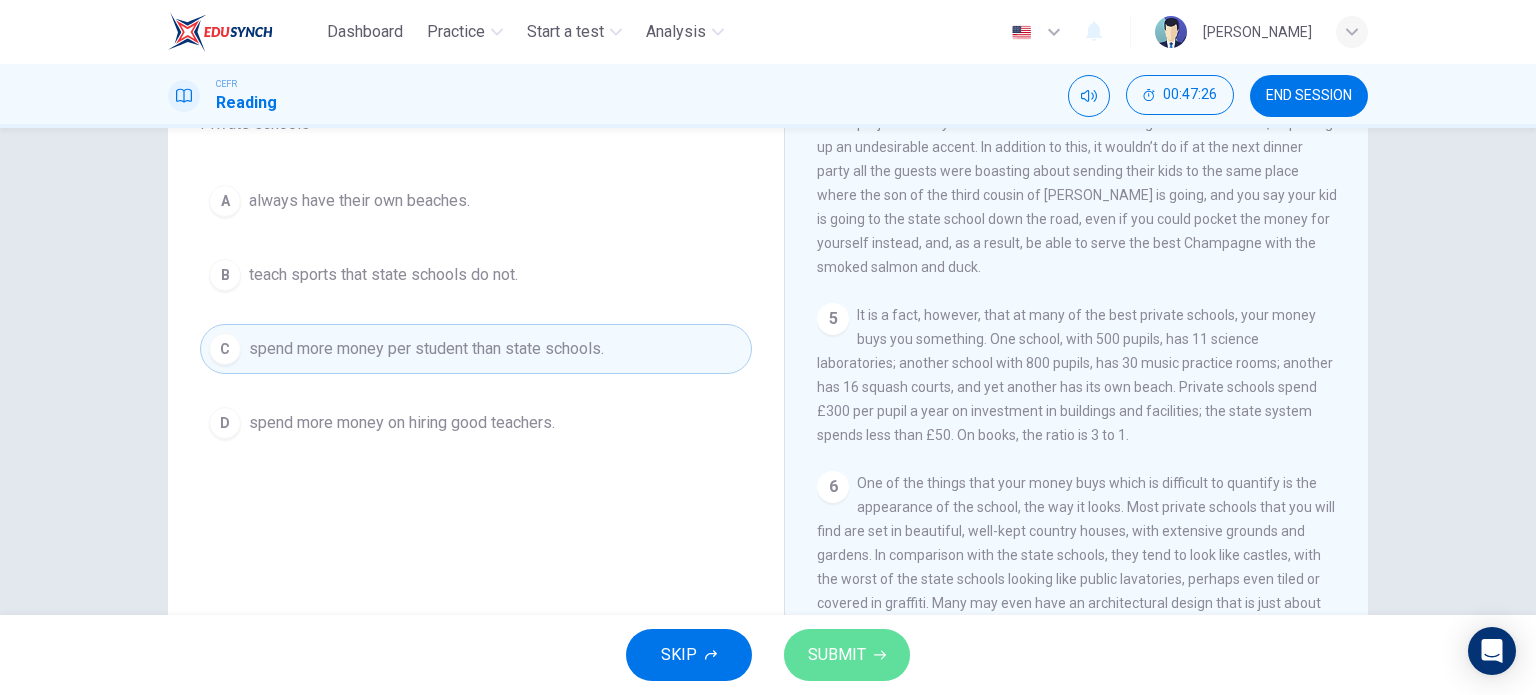 click on "SUBMIT" at bounding box center [837, 655] 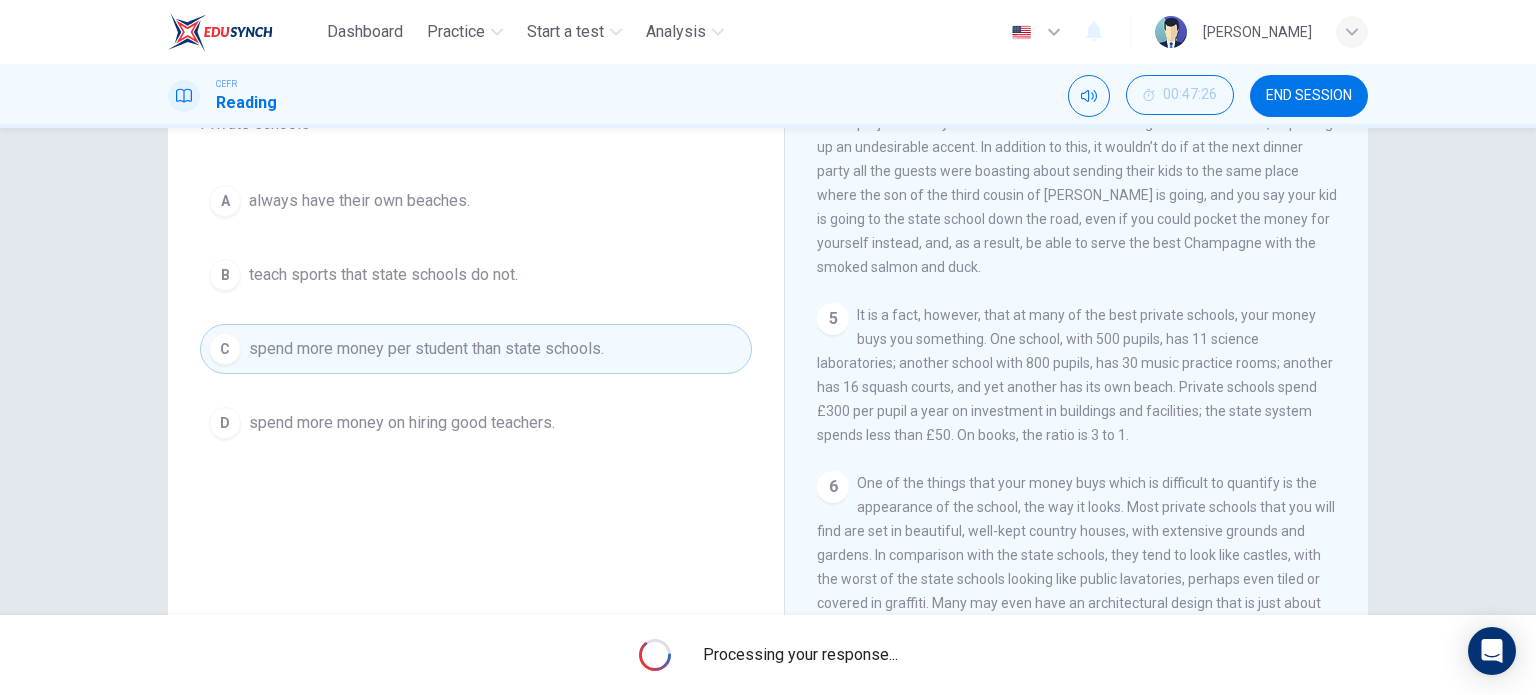 click on "Processing your response..." at bounding box center [800, 655] 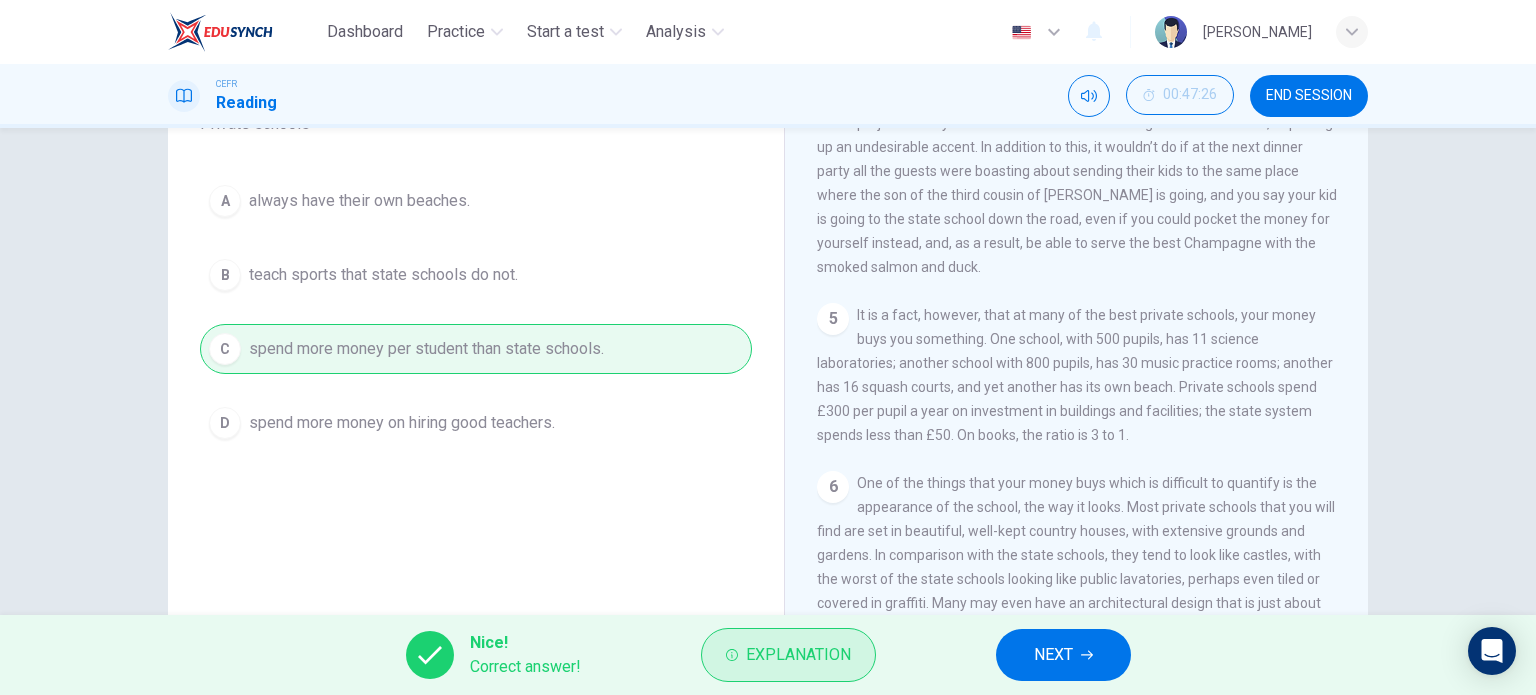 click on "Explanation" at bounding box center [798, 655] 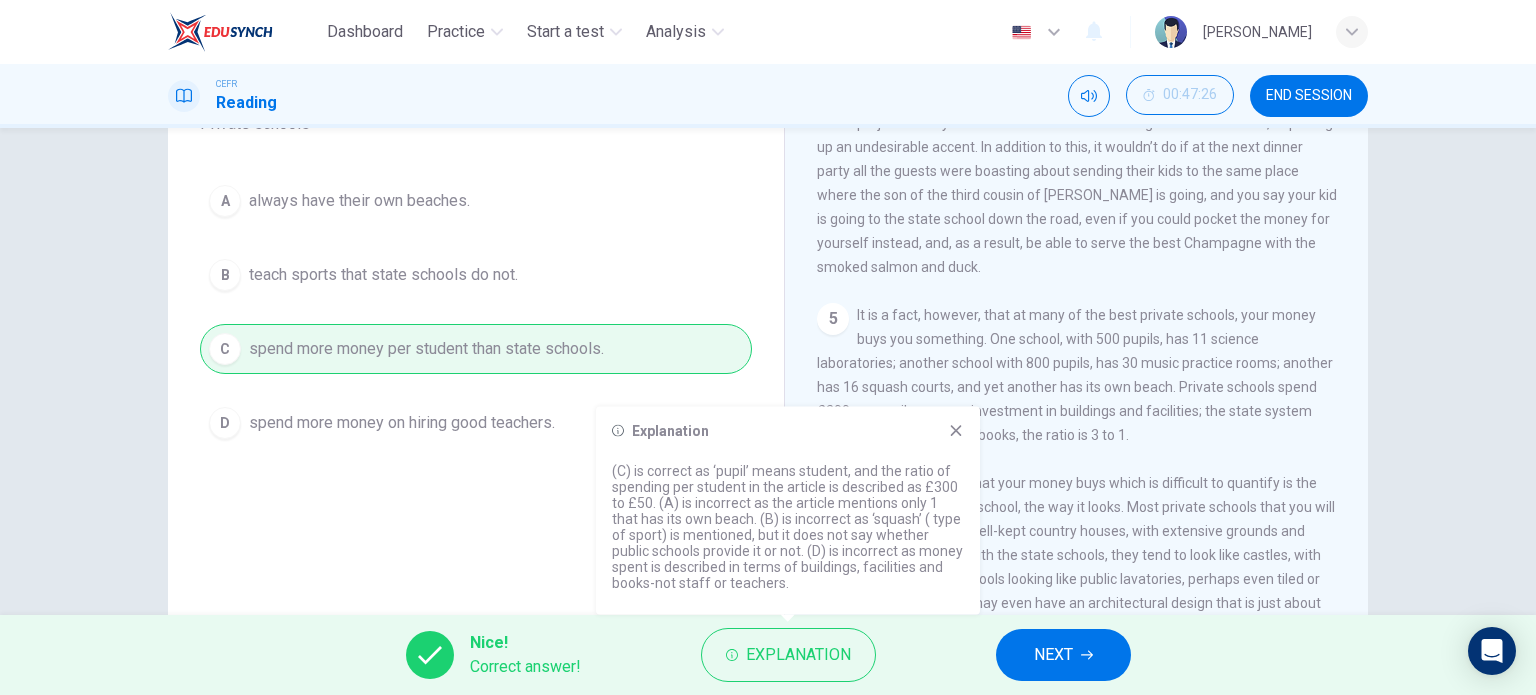 click on "NEXT" at bounding box center [1053, 655] 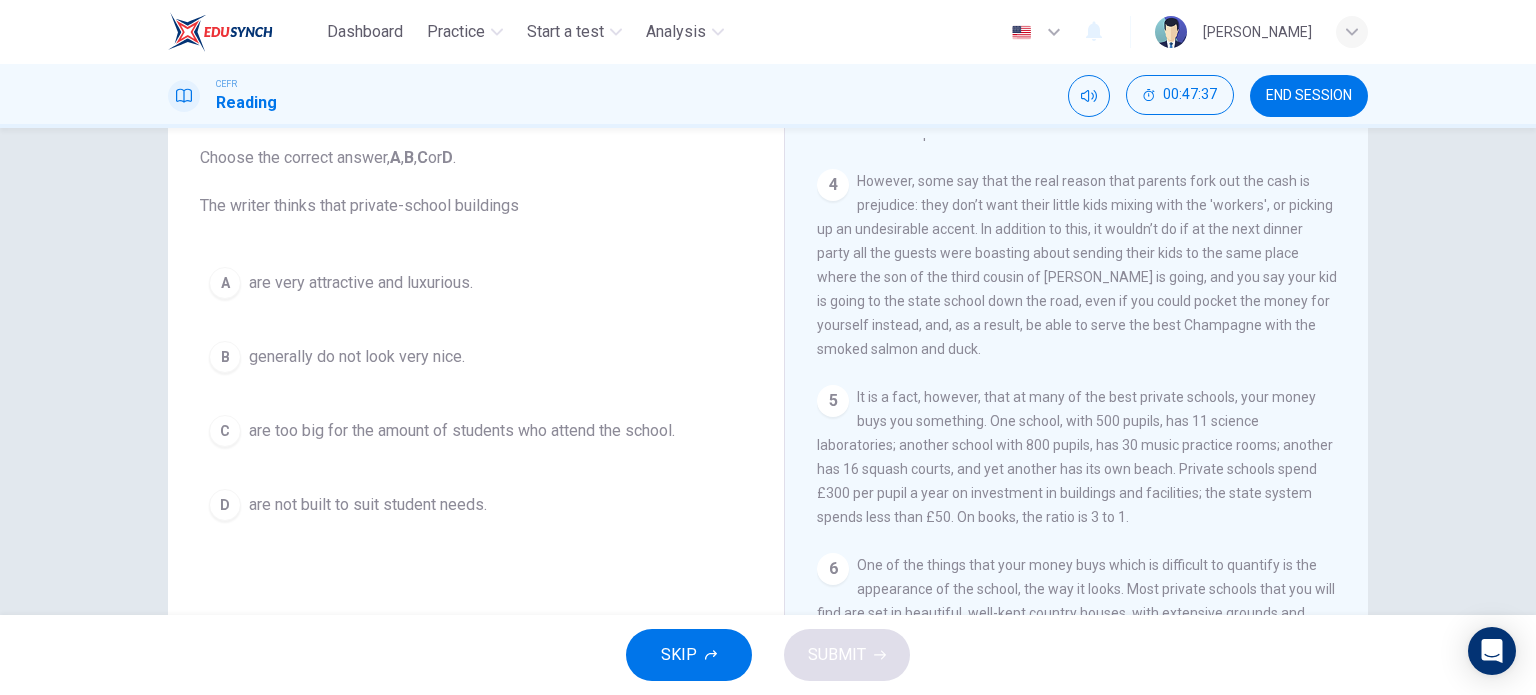 scroll, scrollTop: 88, scrollLeft: 0, axis: vertical 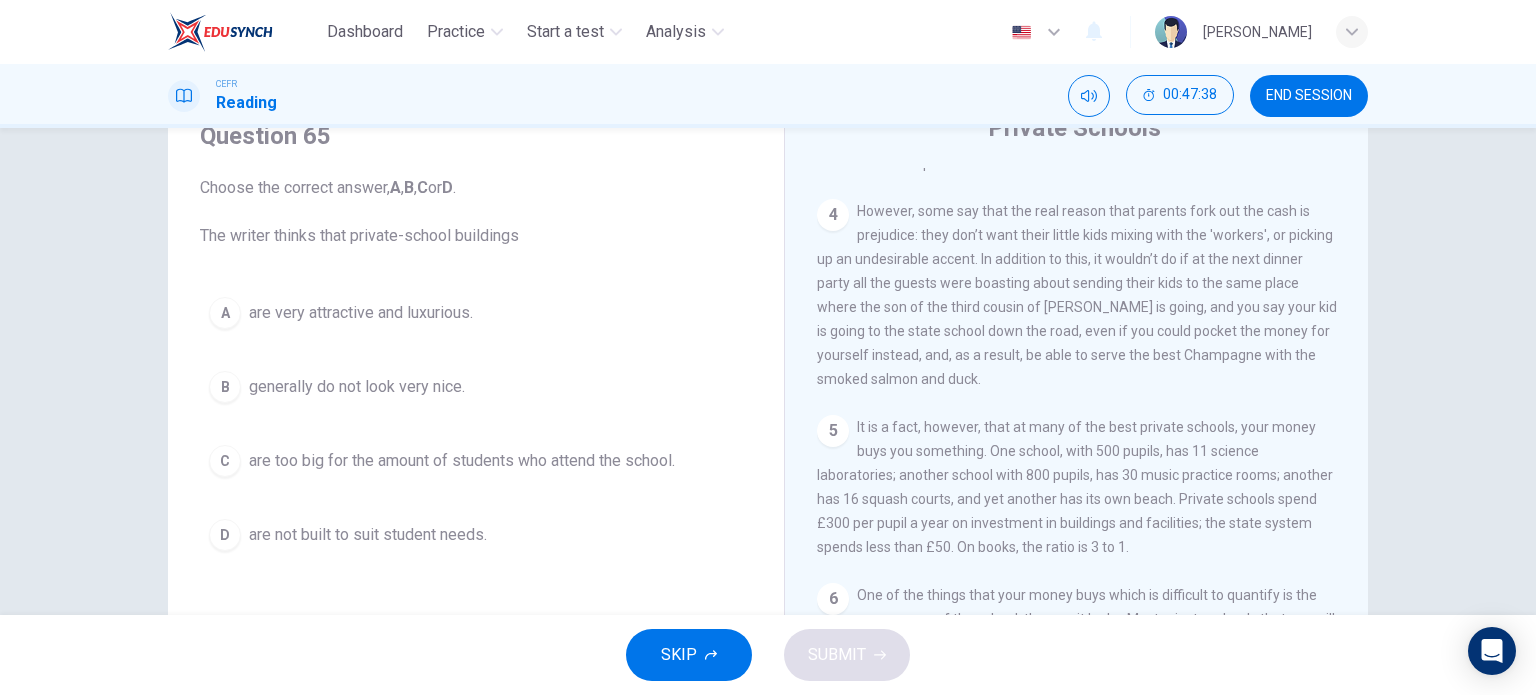 click on "are very attractive and luxurious." at bounding box center (361, 313) 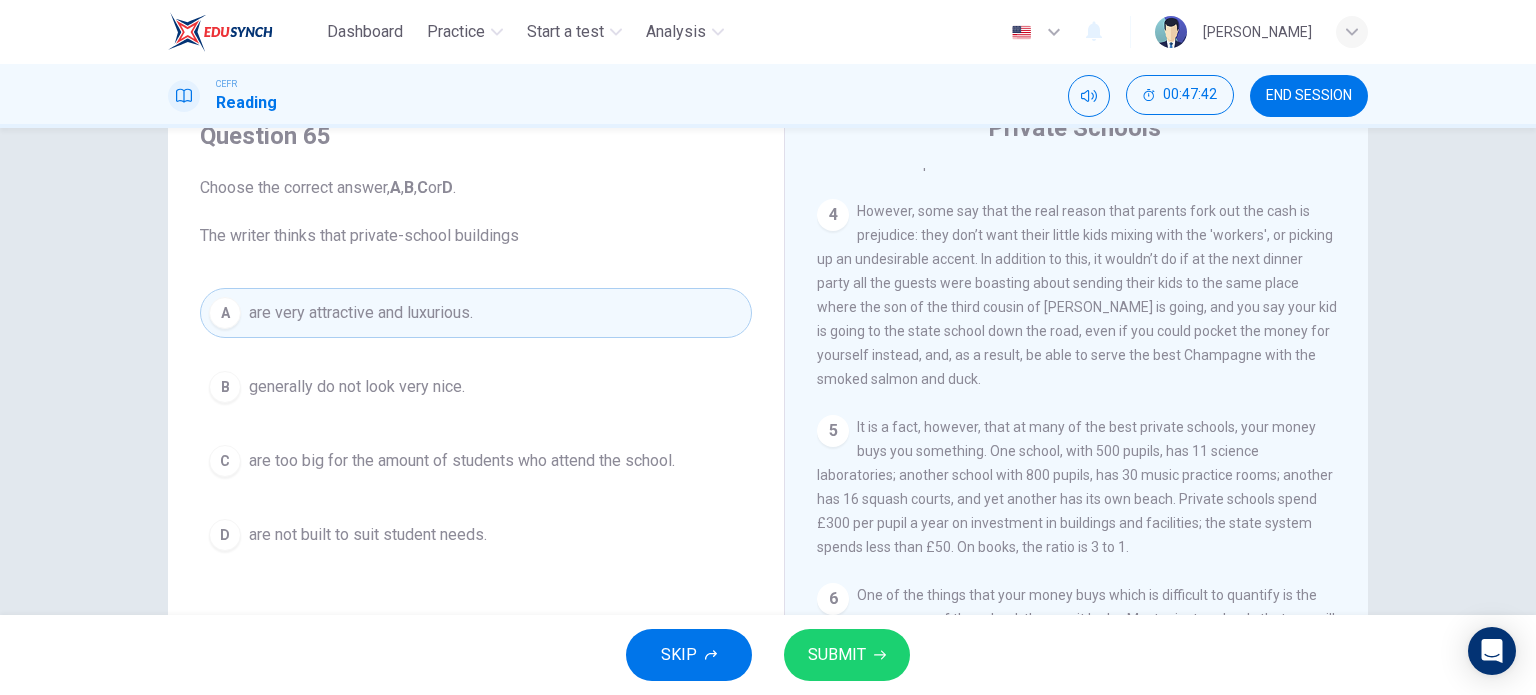 click on "SUBMIT" at bounding box center (837, 655) 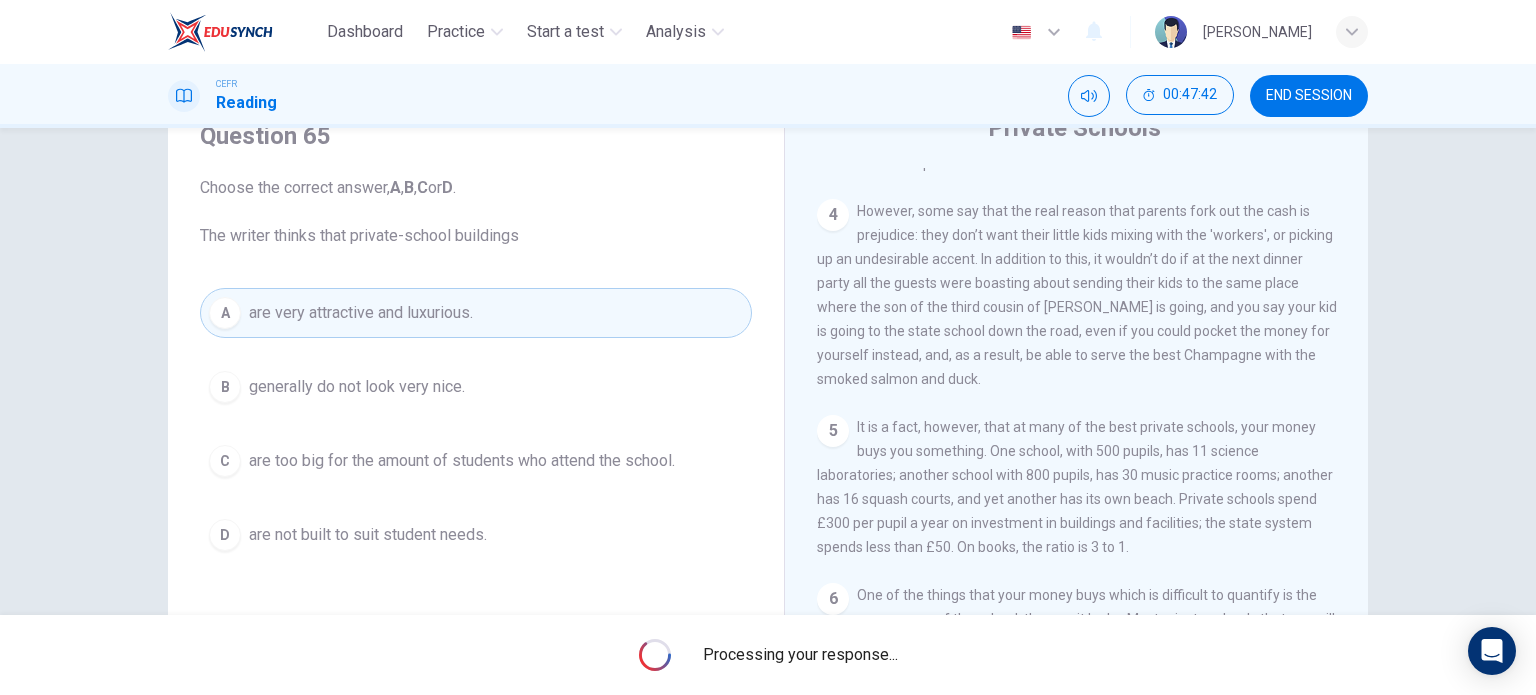 click on "Processing your response..." at bounding box center [800, 655] 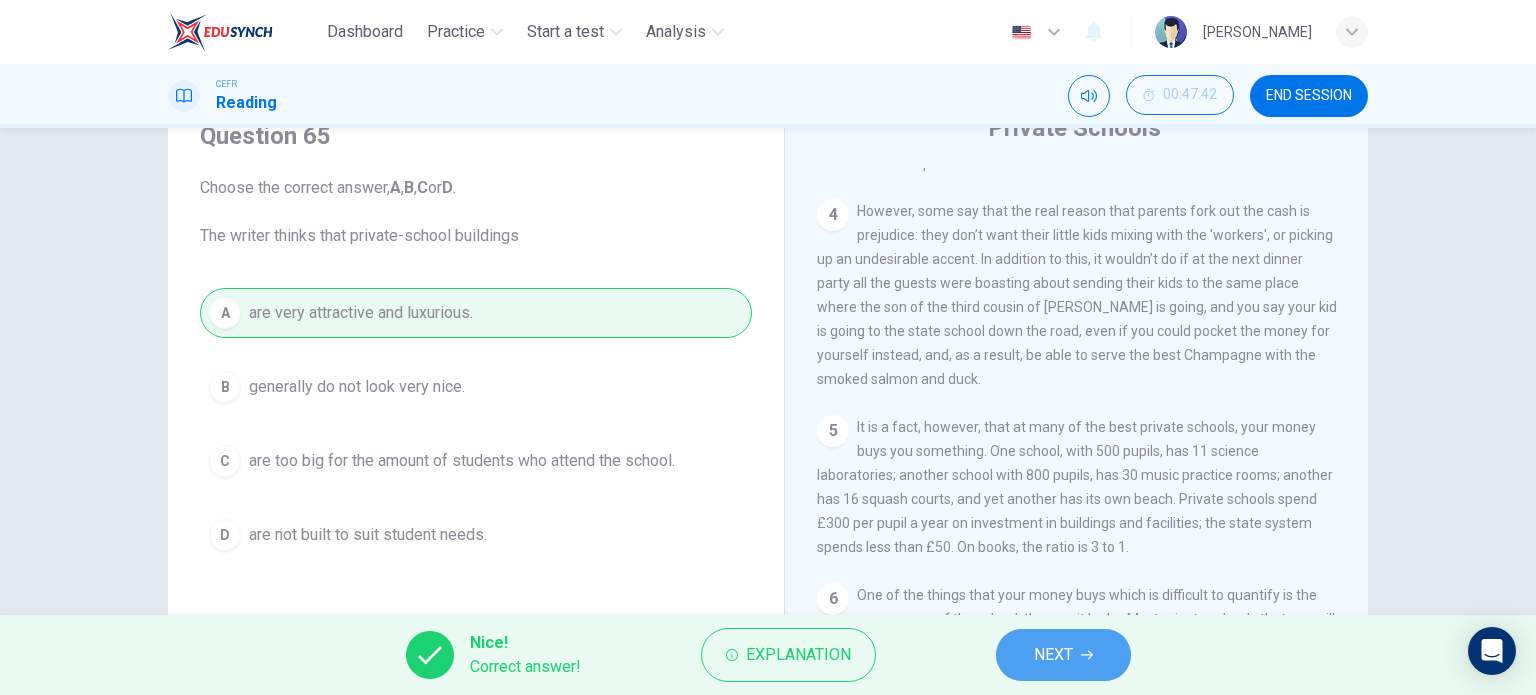 click on "NEXT" at bounding box center [1053, 655] 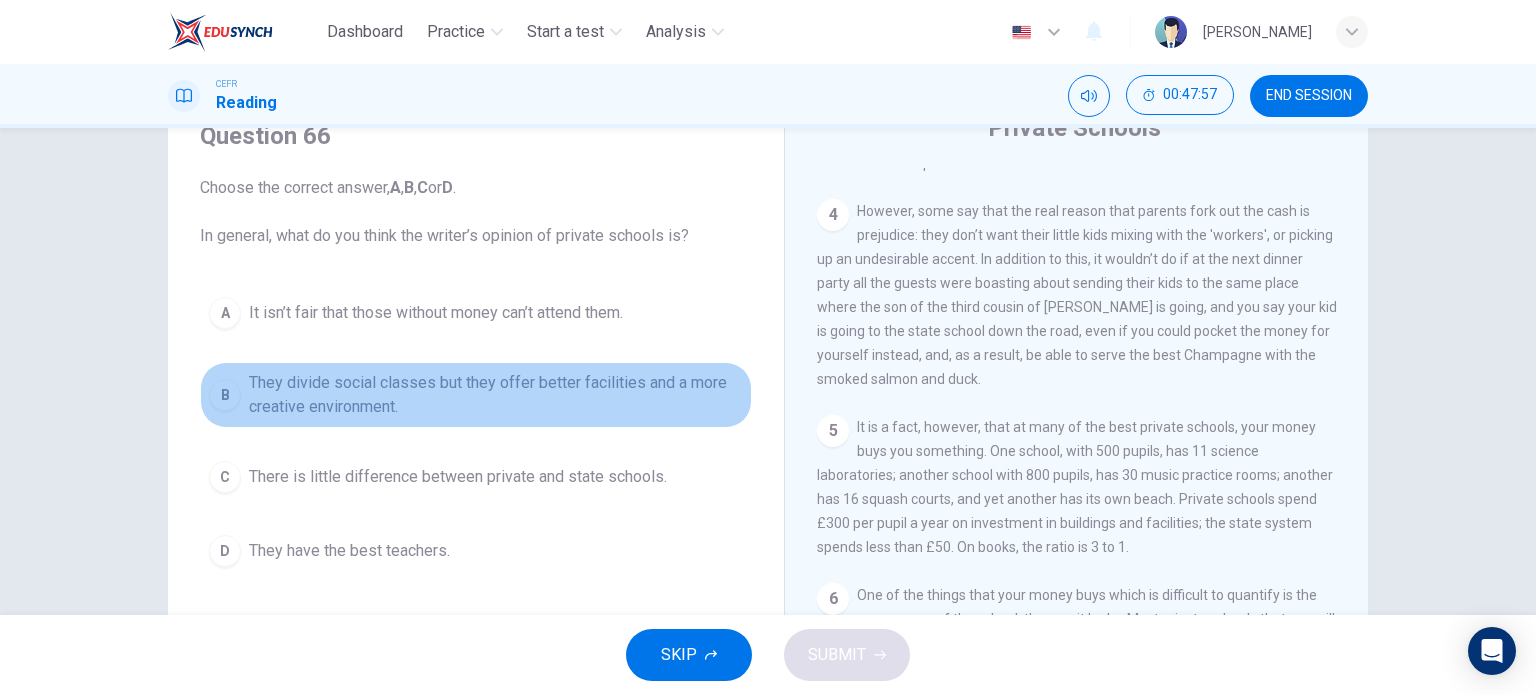 click on "They divide social classes but they offer better facilities and a more
creative environment." at bounding box center [496, 395] 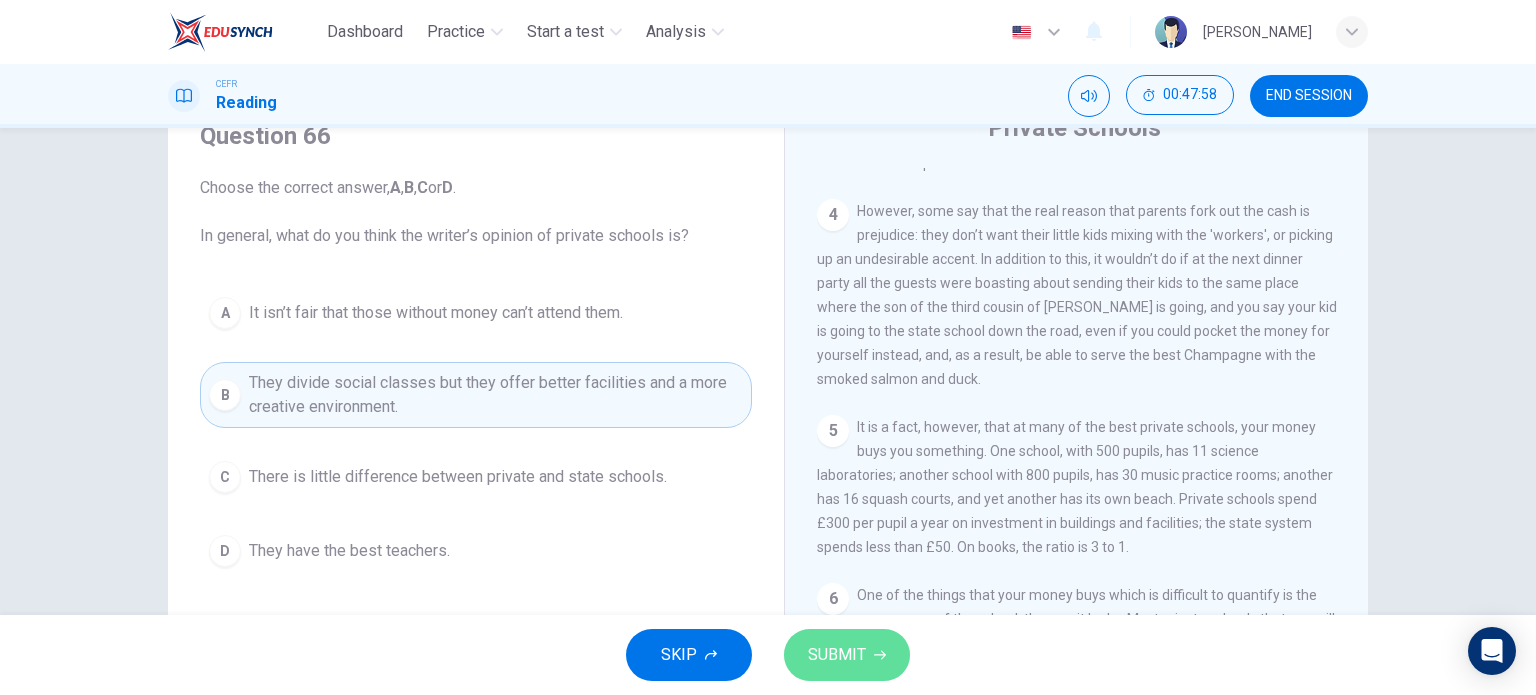 click on "SUBMIT" at bounding box center [847, 655] 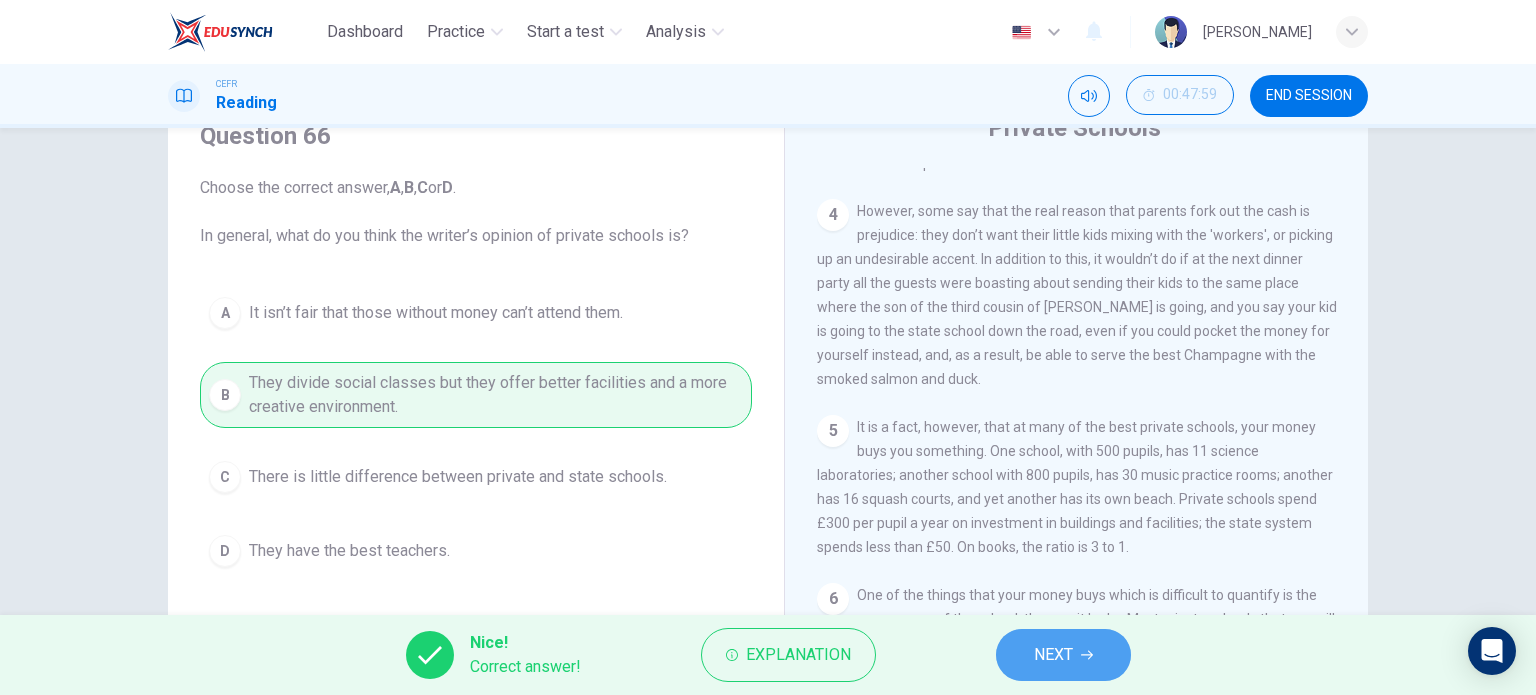 click on "NEXT" at bounding box center [1053, 655] 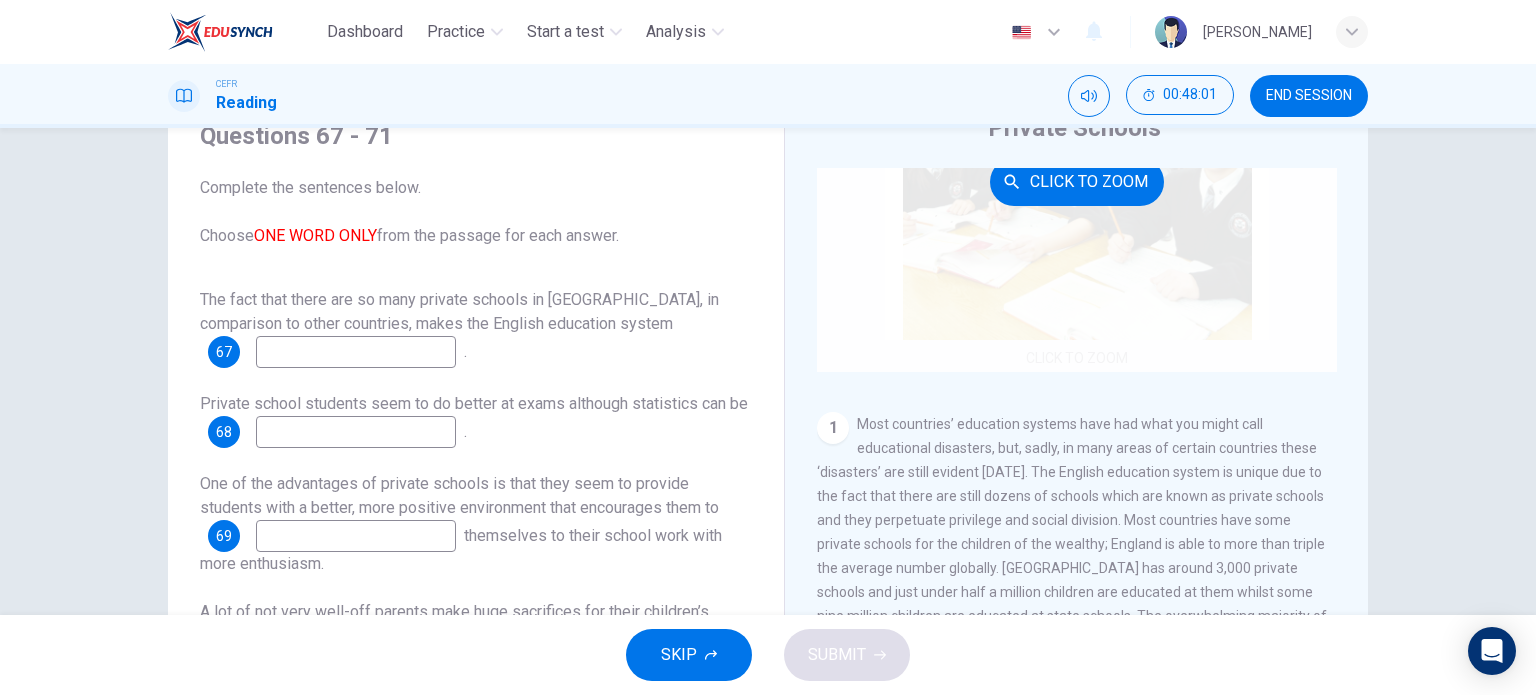 scroll, scrollTop: 200, scrollLeft: 0, axis: vertical 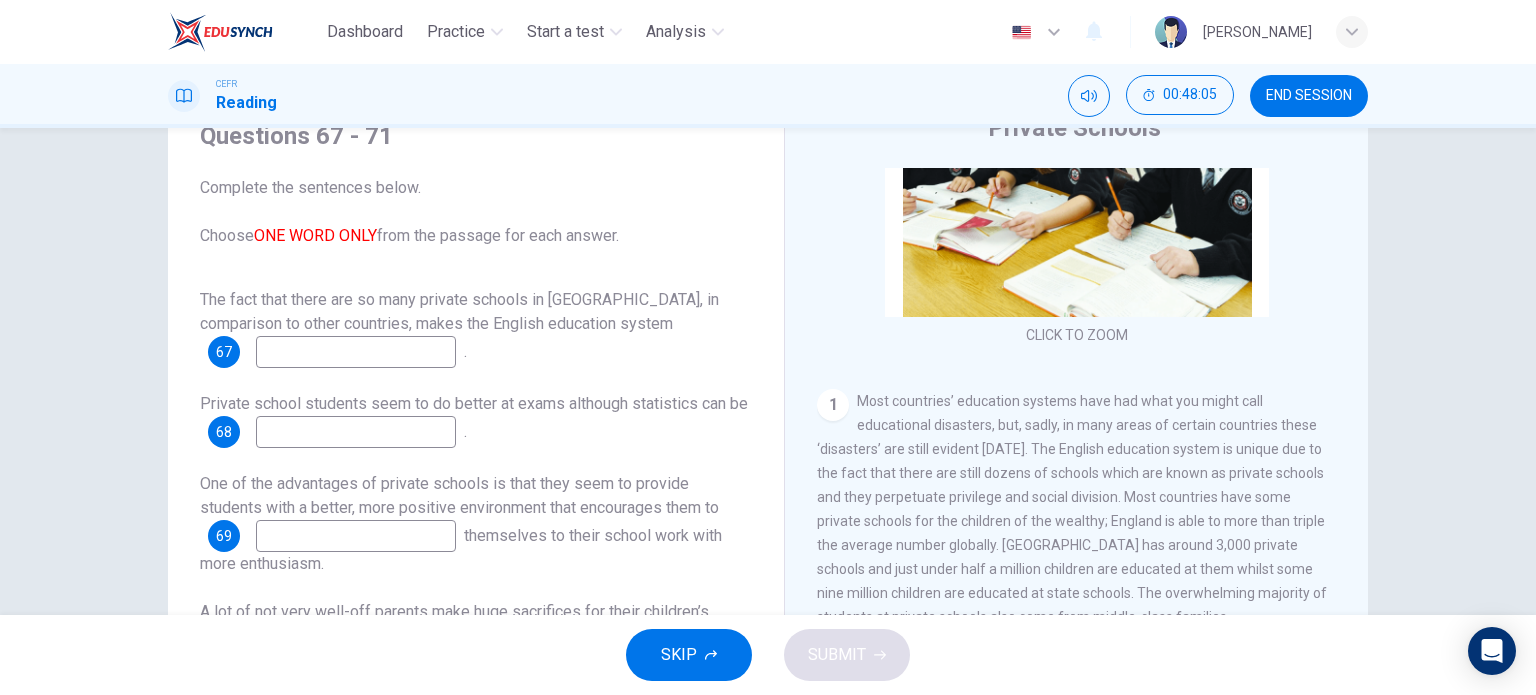 click at bounding box center (356, 352) 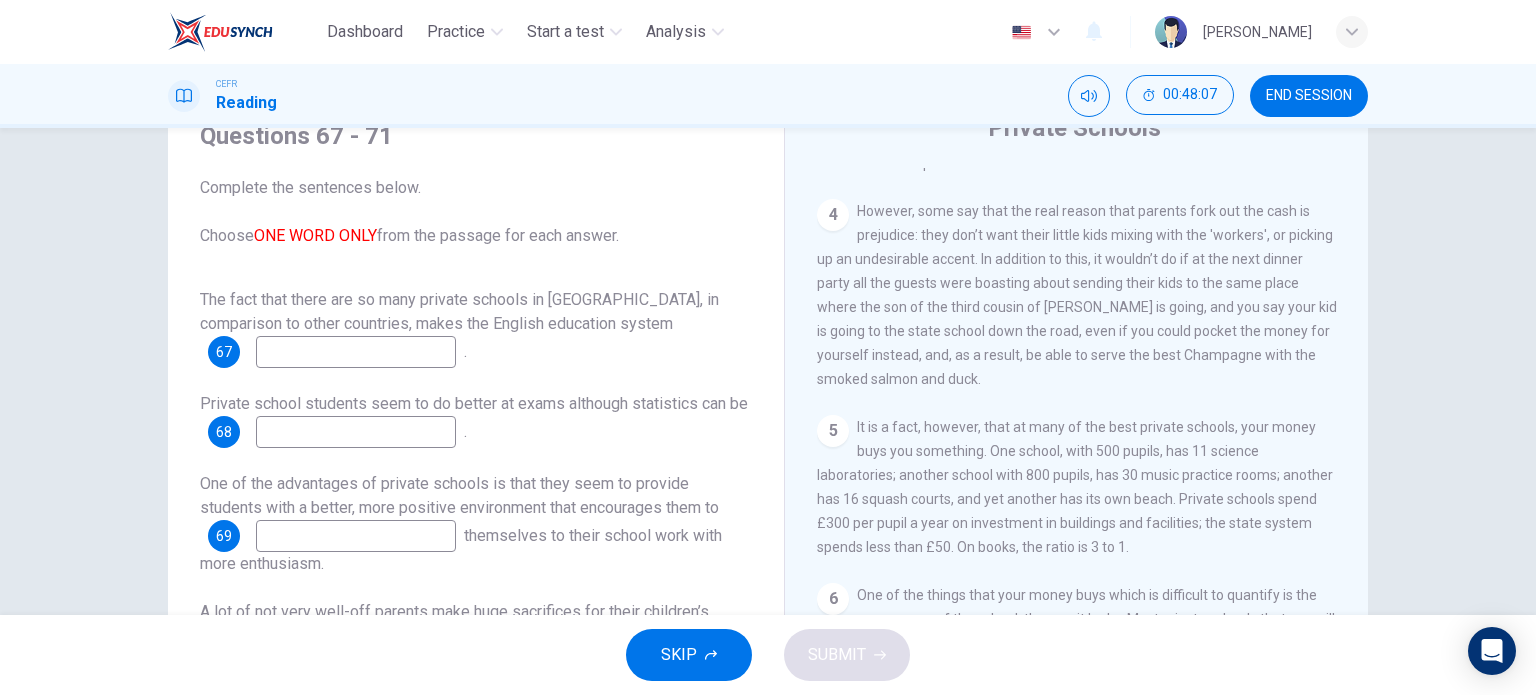 scroll, scrollTop: 1272, scrollLeft: 0, axis: vertical 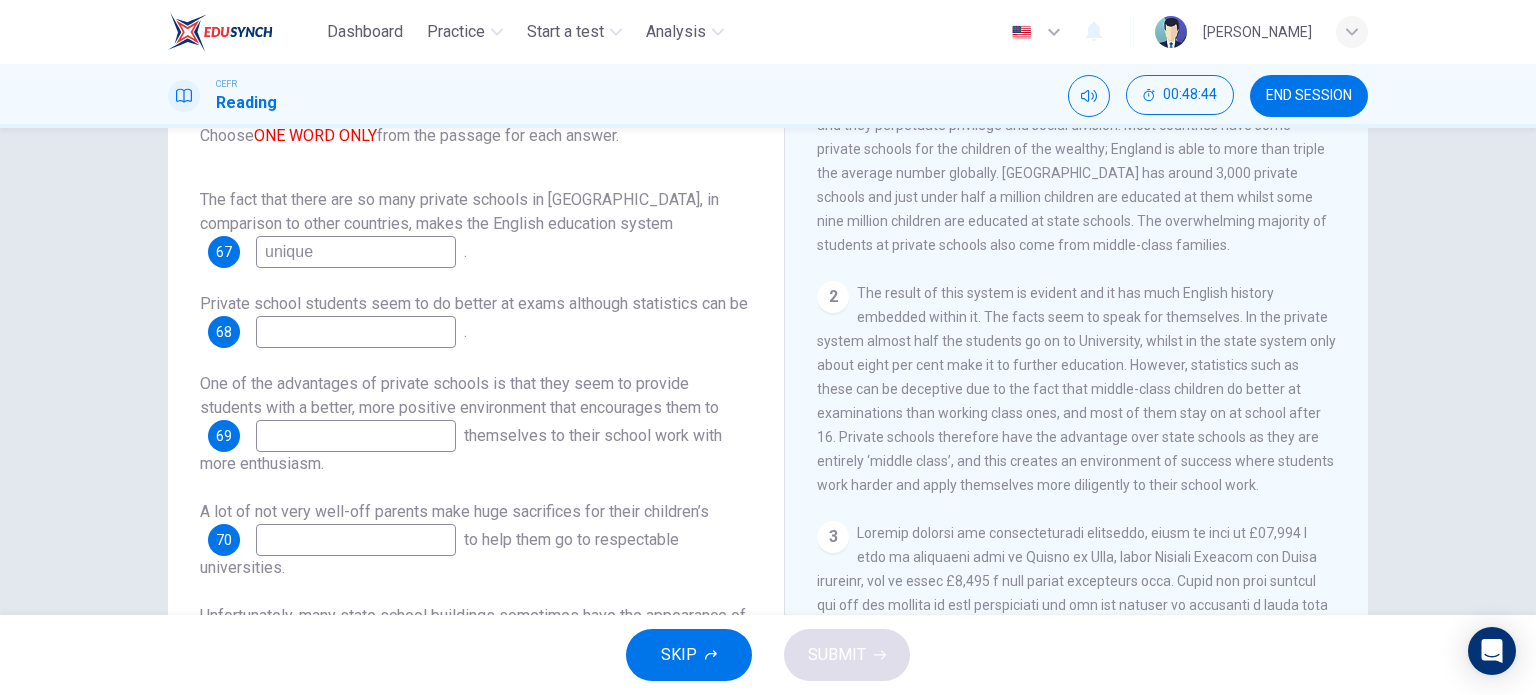 type on "unique" 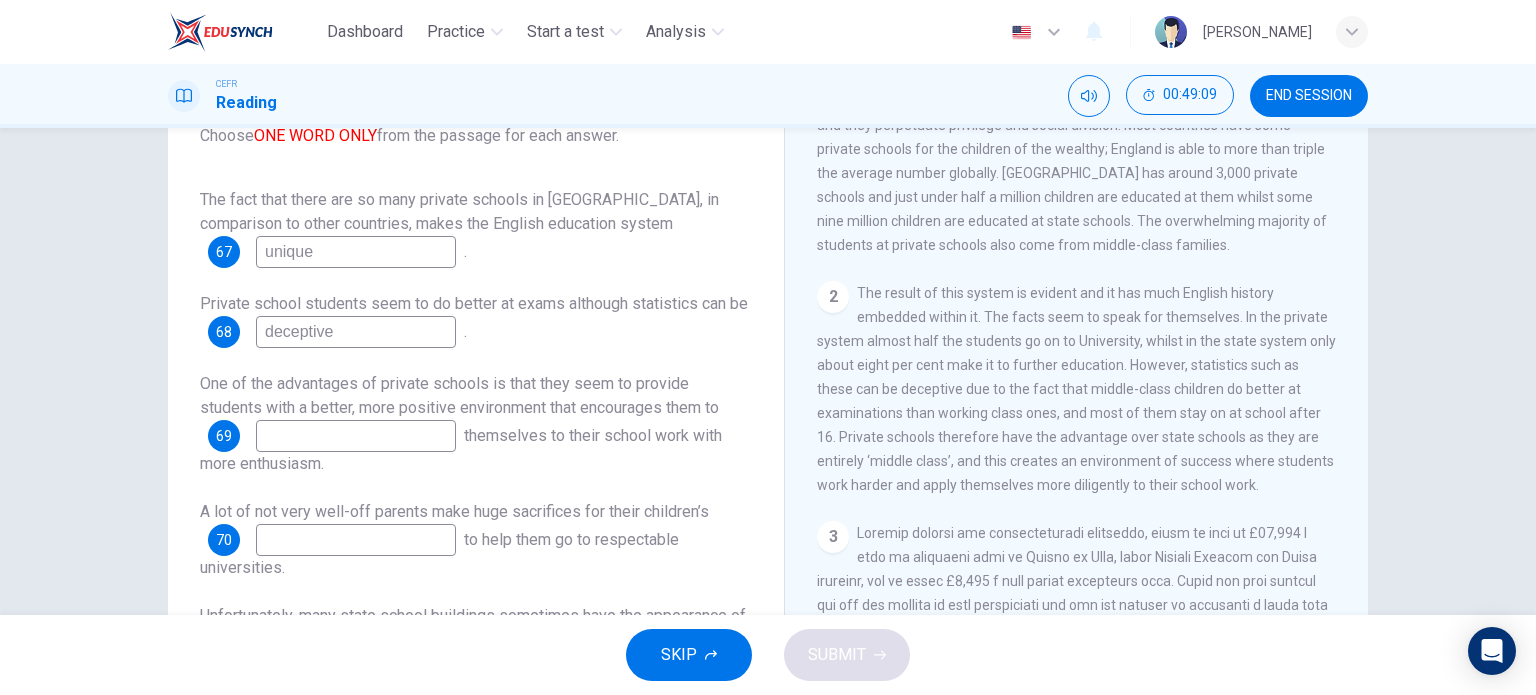 type on "deceptive" 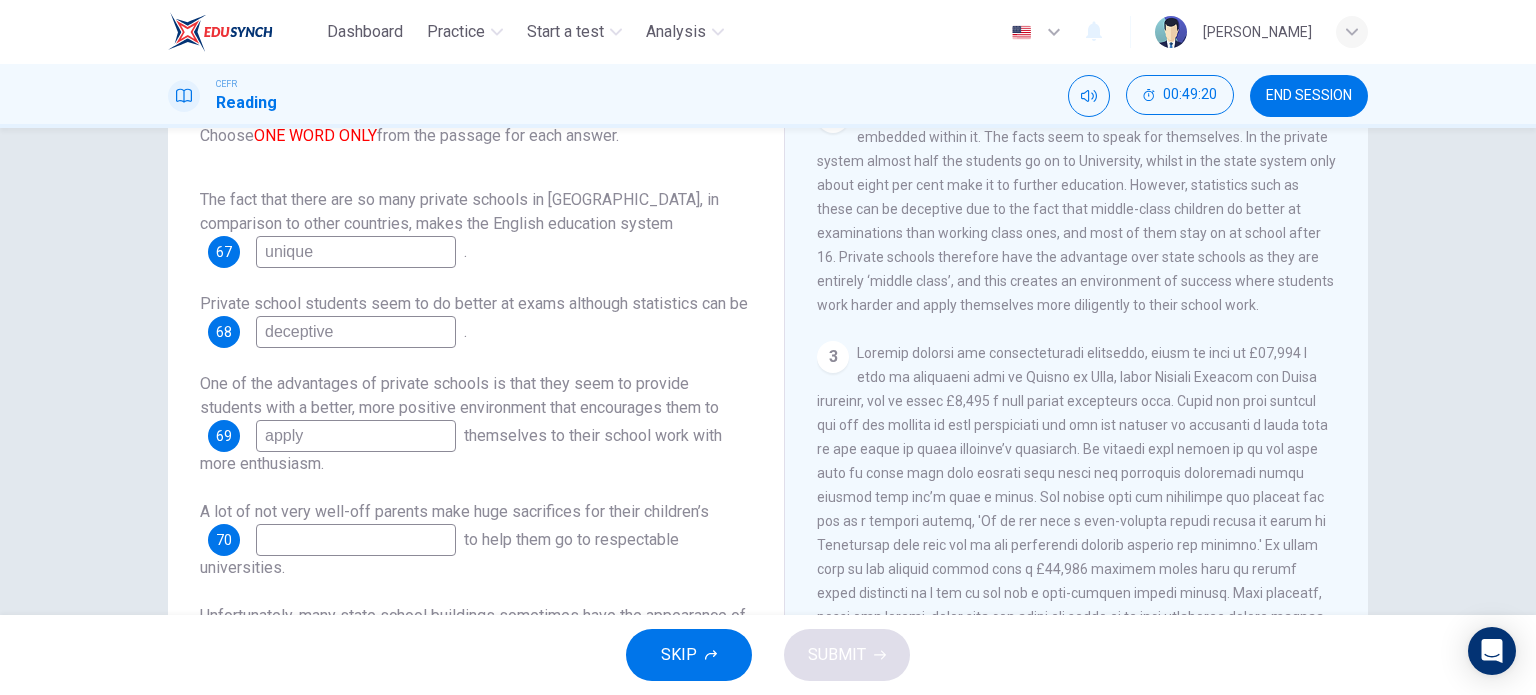 scroll, scrollTop: 672, scrollLeft: 0, axis: vertical 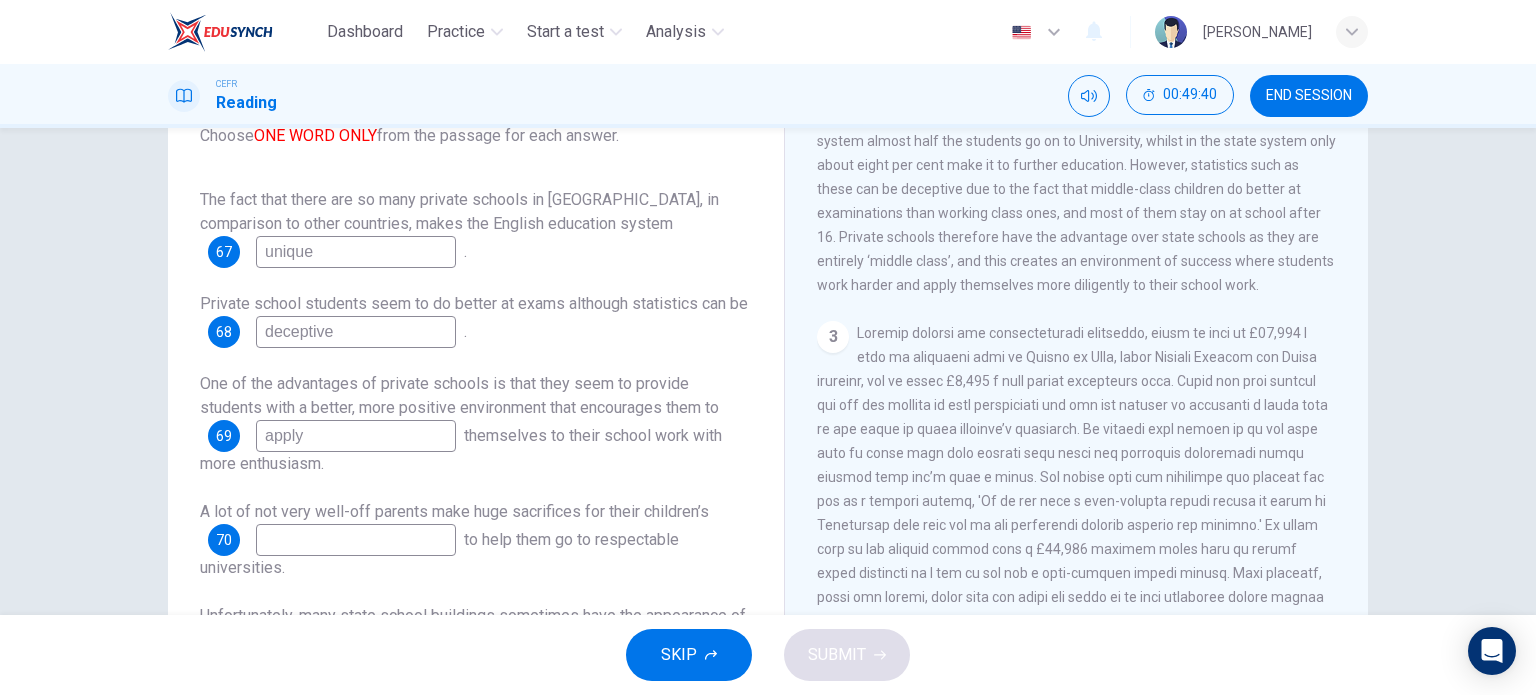 type on "apply" 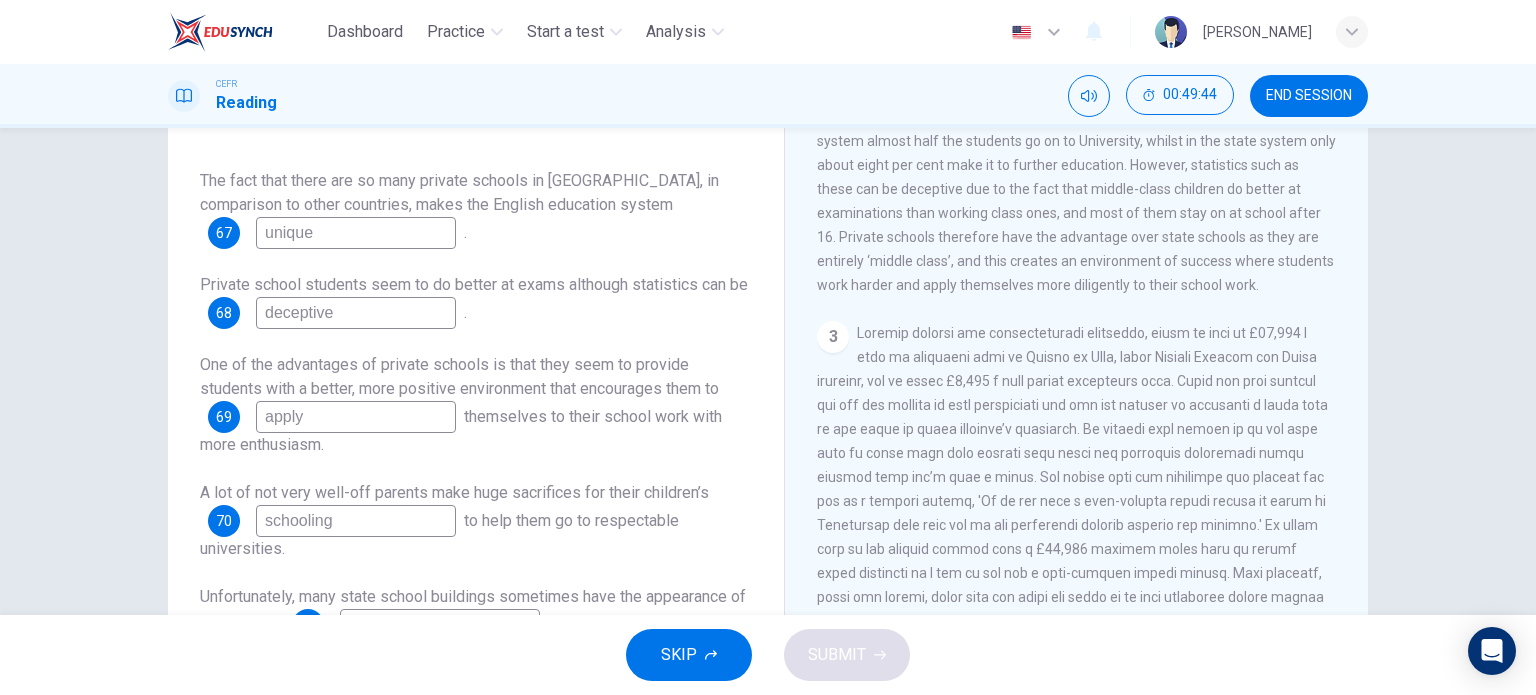 scroll, scrollTop: 24, scrollLeft: 0, axis: vertical 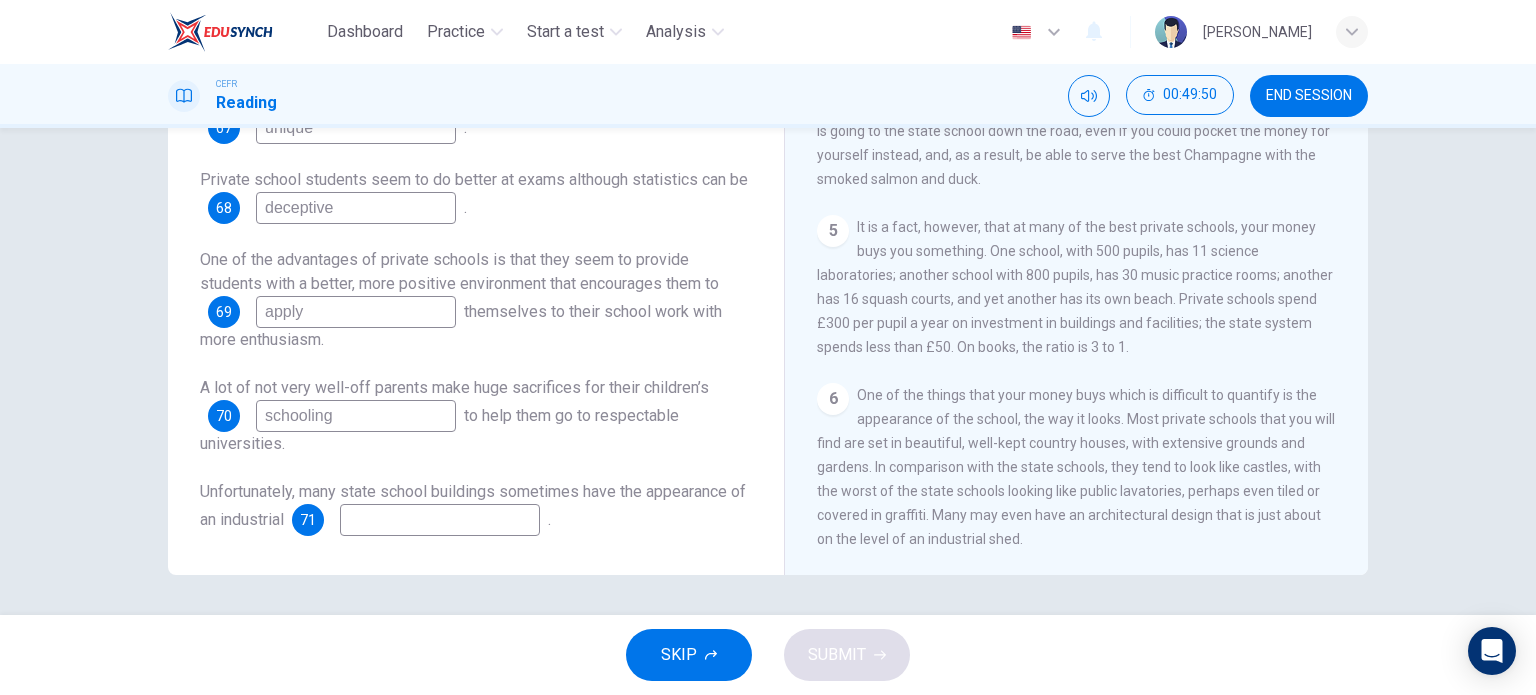 type on "schooling" 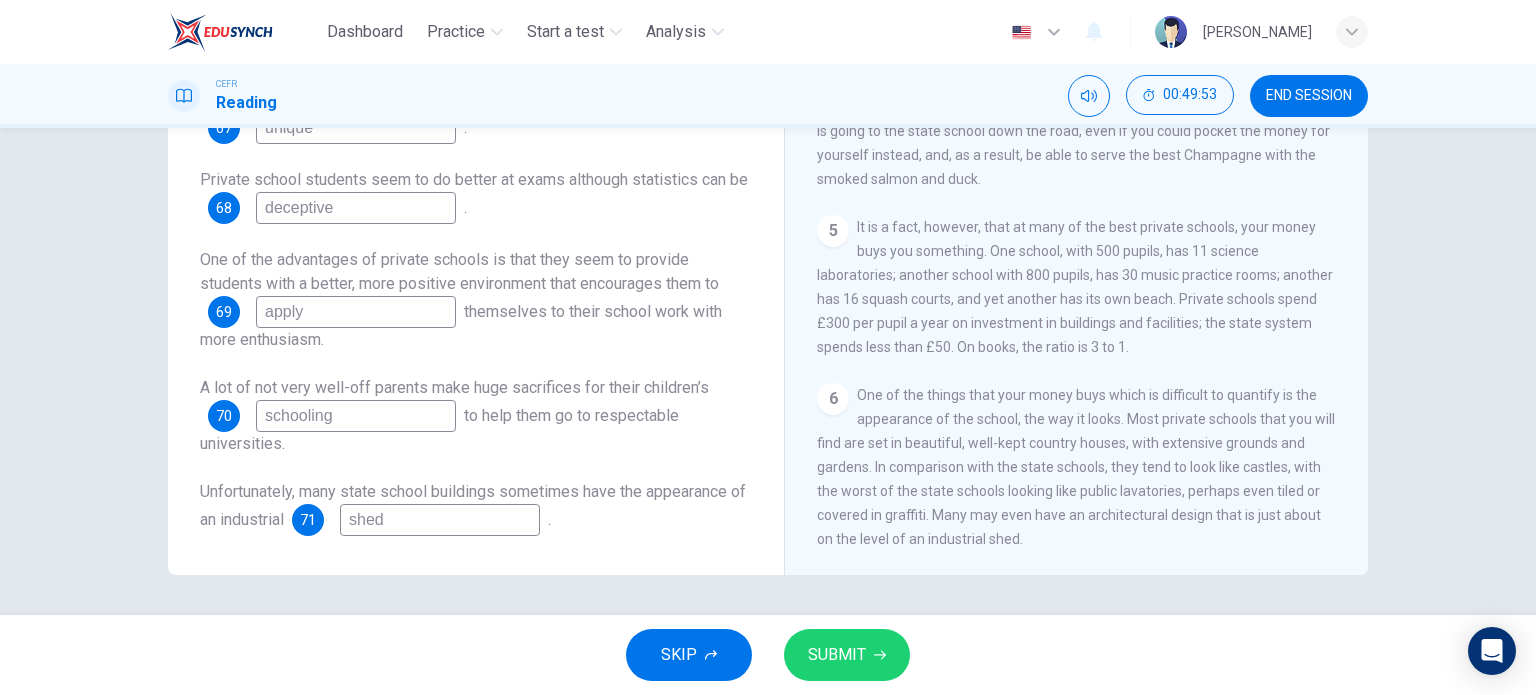 type on "shed" 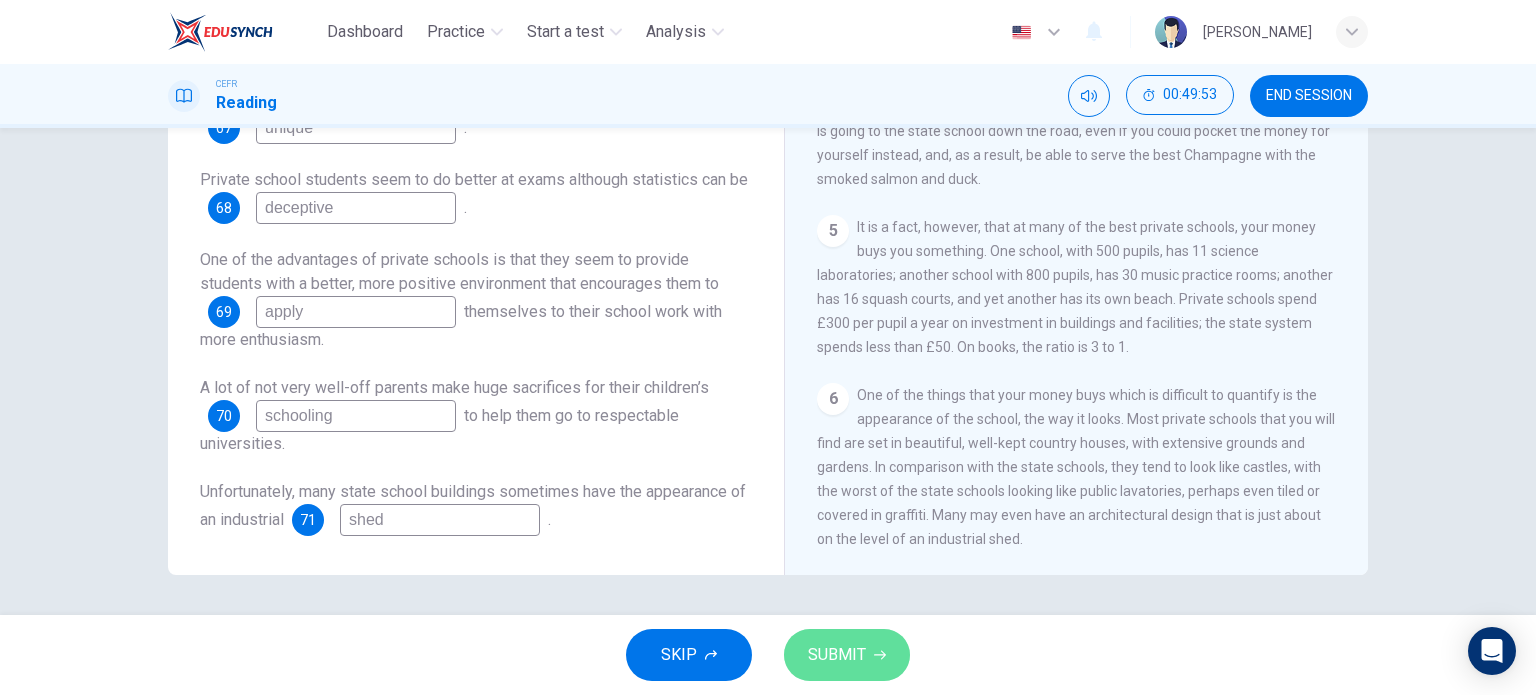 click on "SUBMIT" at bounding box center (847, 655) 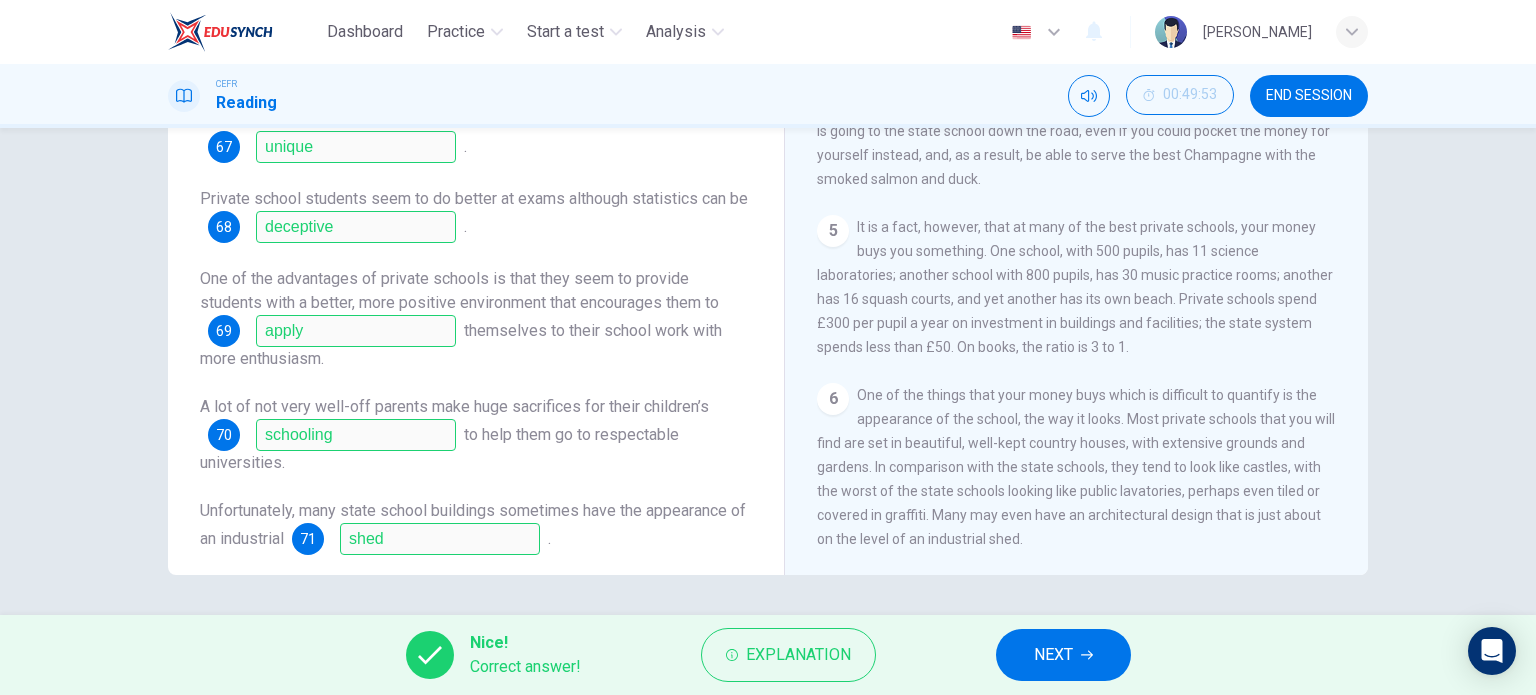 scroll, scrollTop: 0, scrollLeft: 0, axis: both 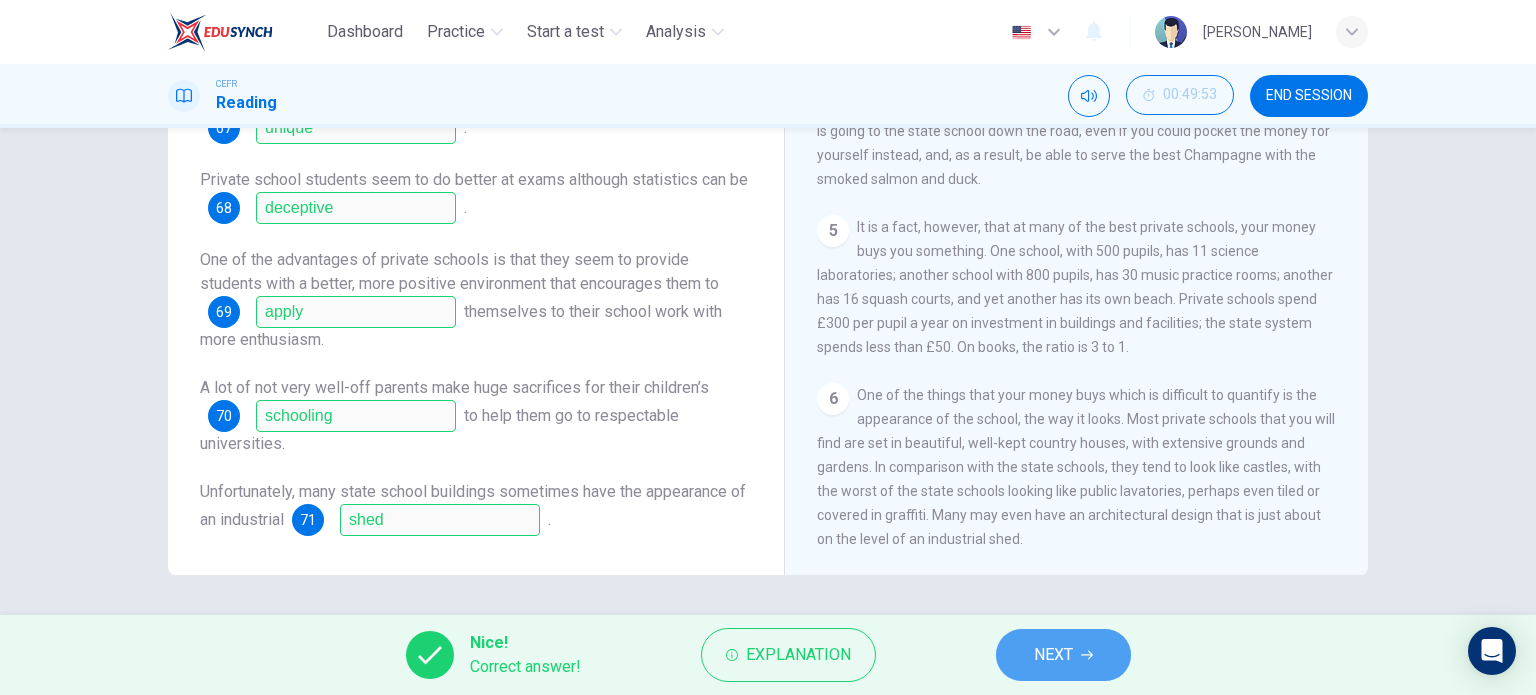 click 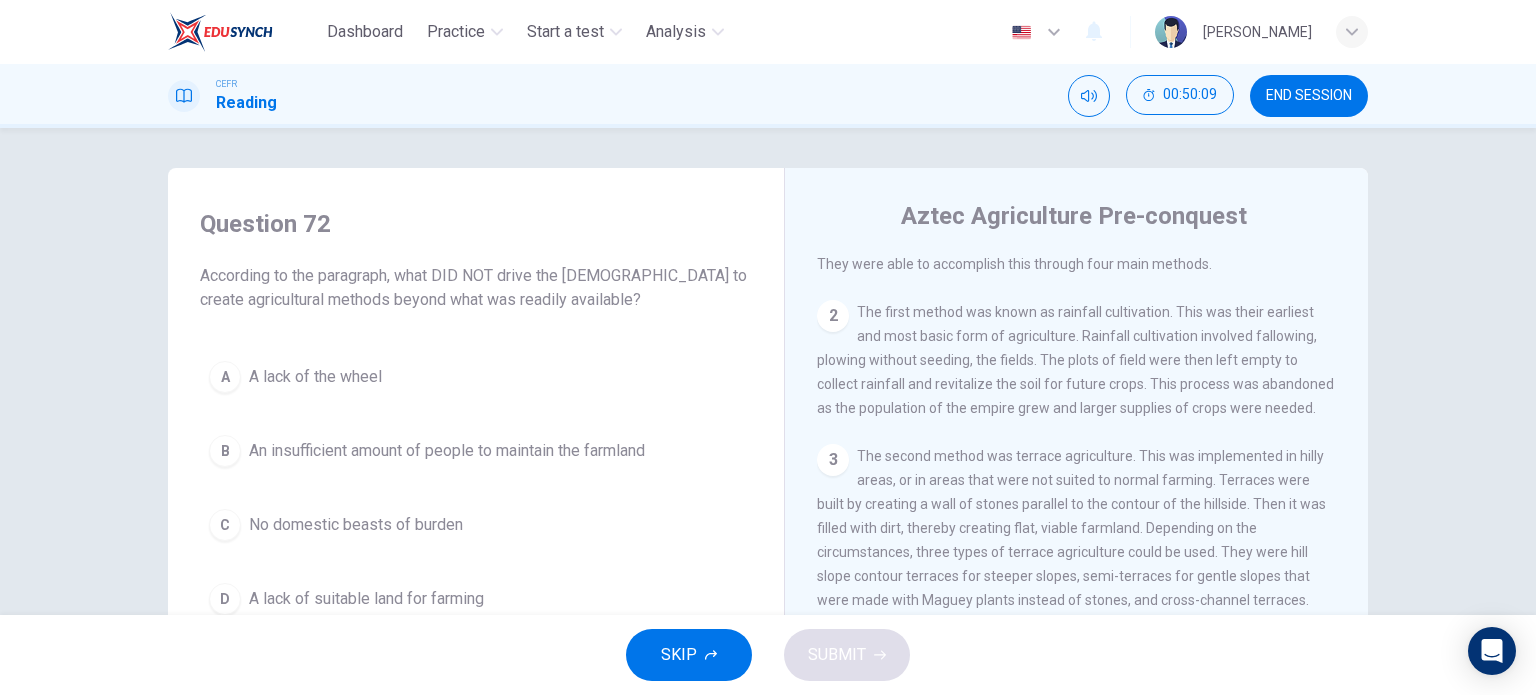 scroll, scrollTop: 0, scrollLeft: 0, axis: both 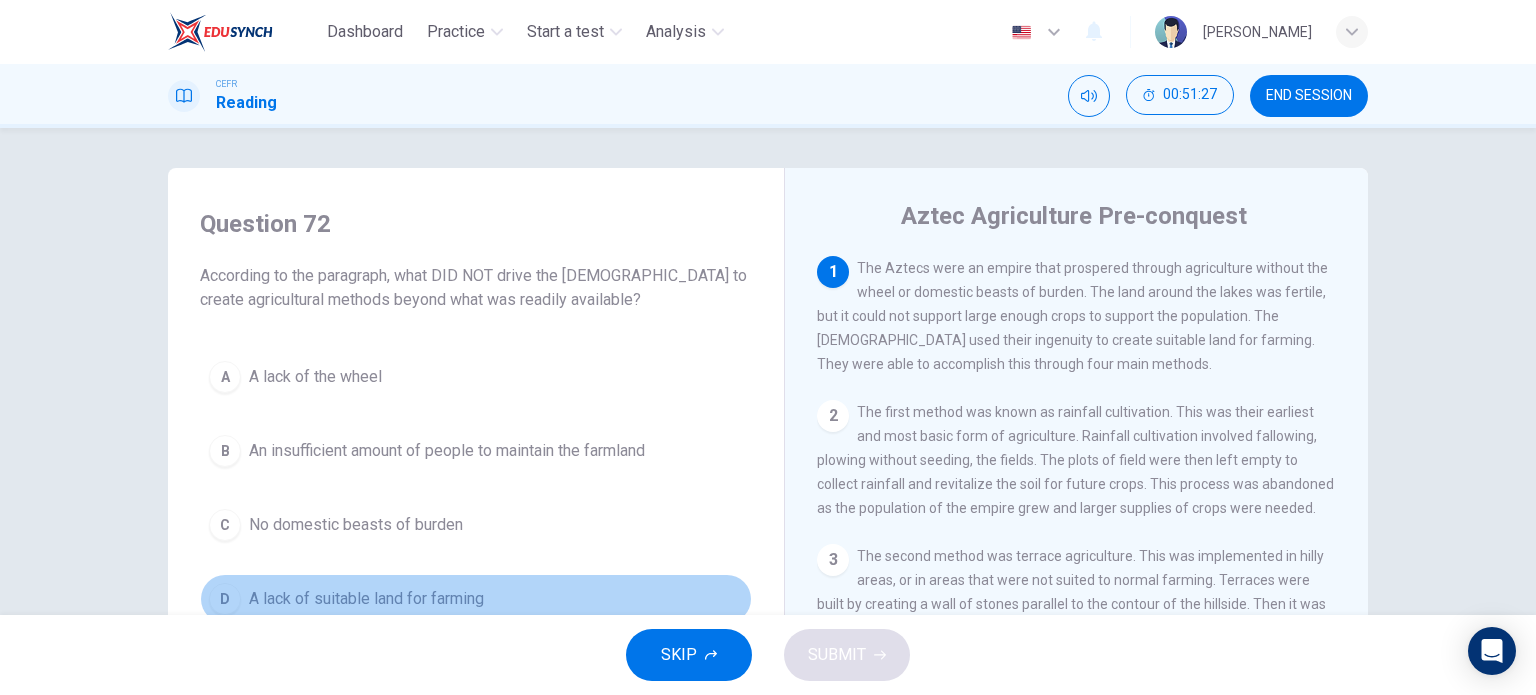 click on "A lack of suitable land for farming" at bounding box center (366, 599) 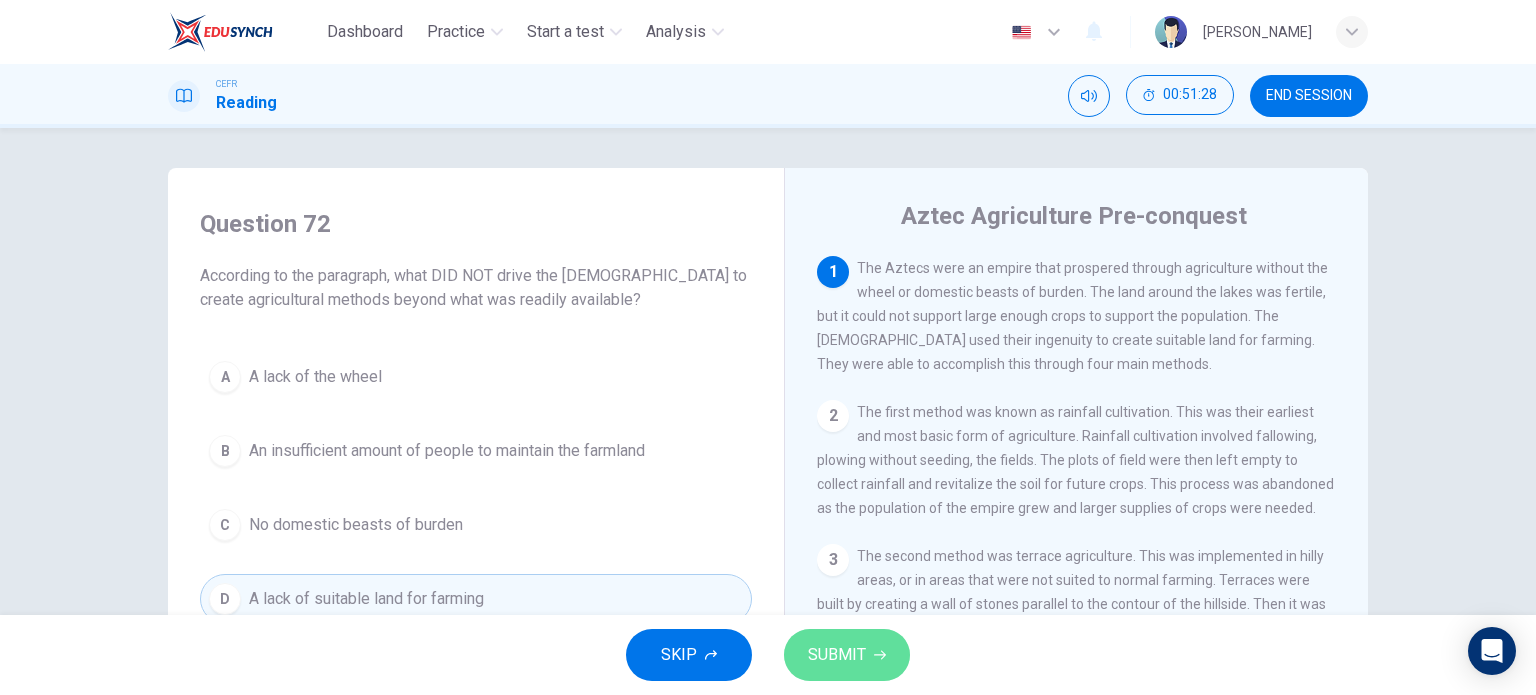 click on "SUBMIT" at bounding box center [847, 655] 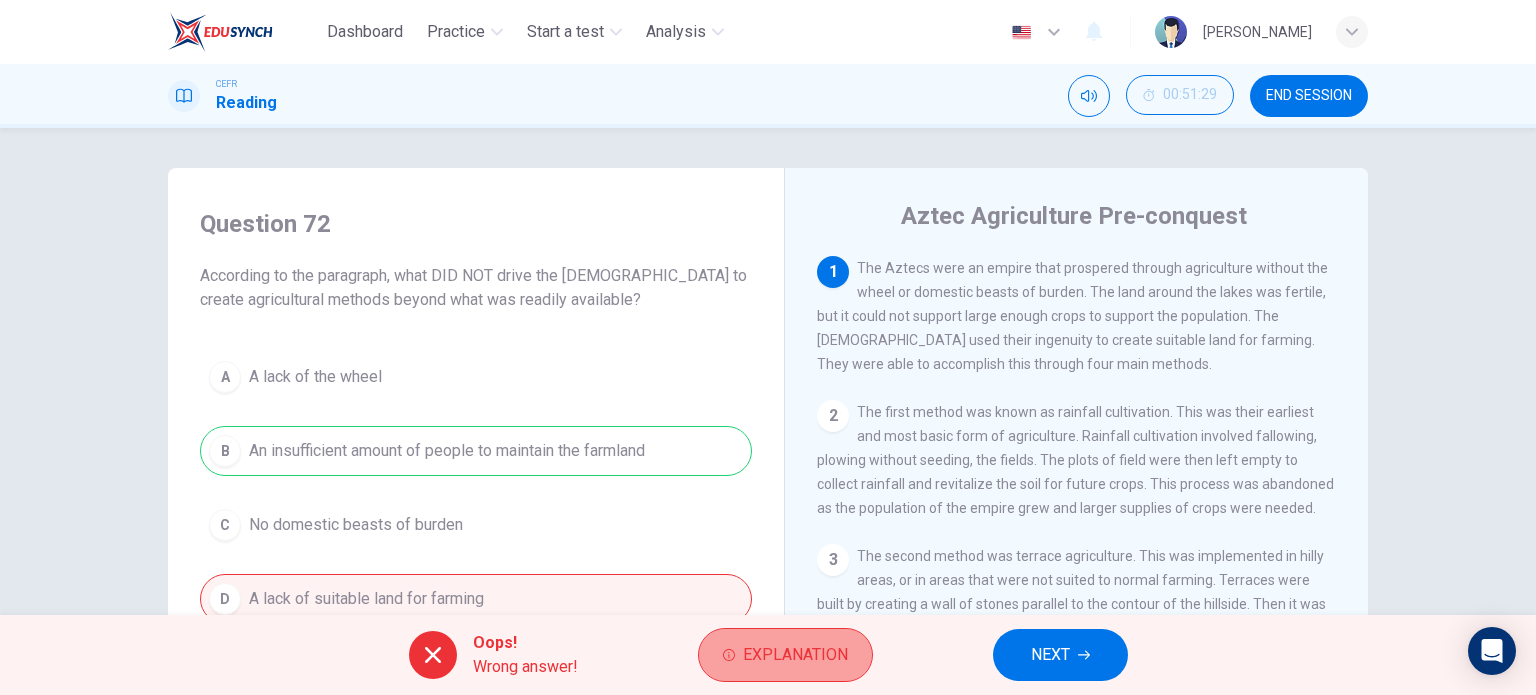 click on "Explanation" at bounding box center [795, 655] 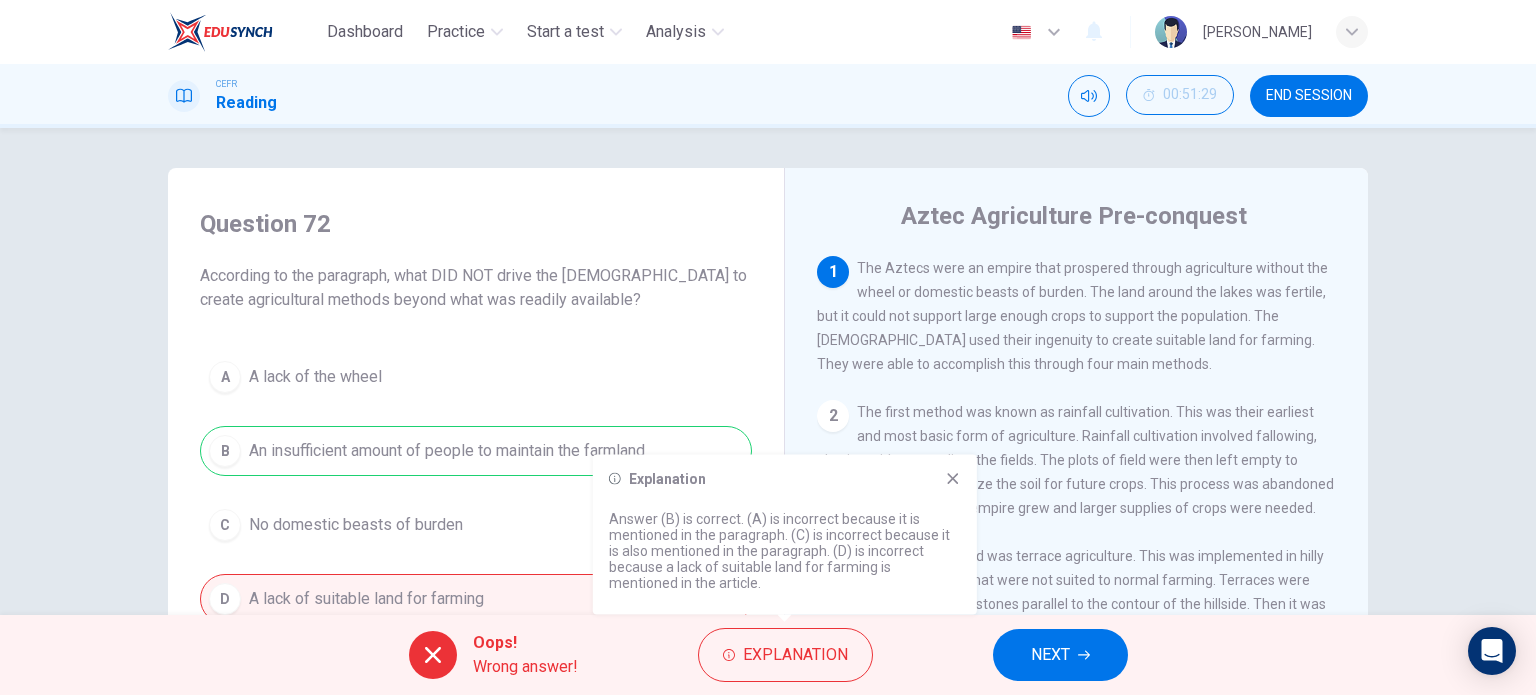 click on "NEXT" at bounding box center (1060, 655) 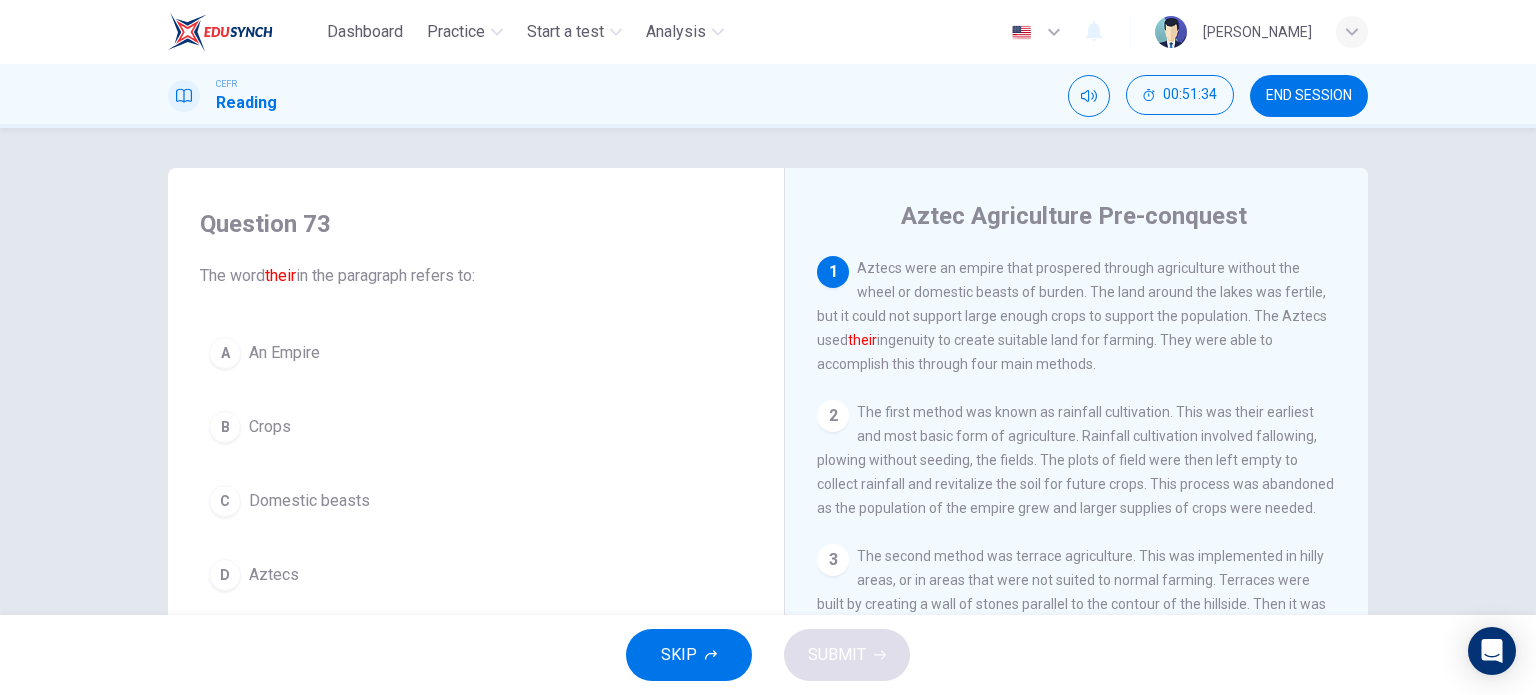 click on "Aztecs" at bounding box center [274, 575] 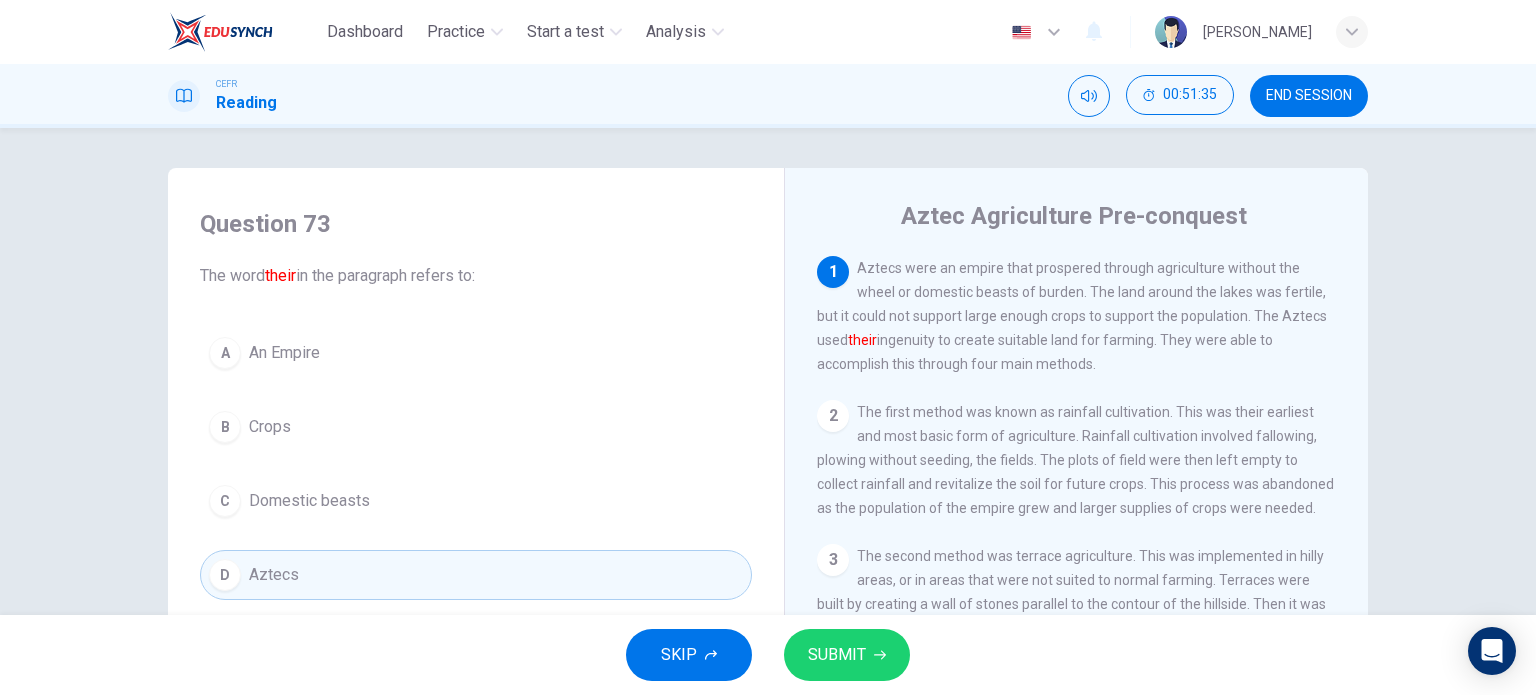 click on "SUBMIT" at bounding box center [837, 655] 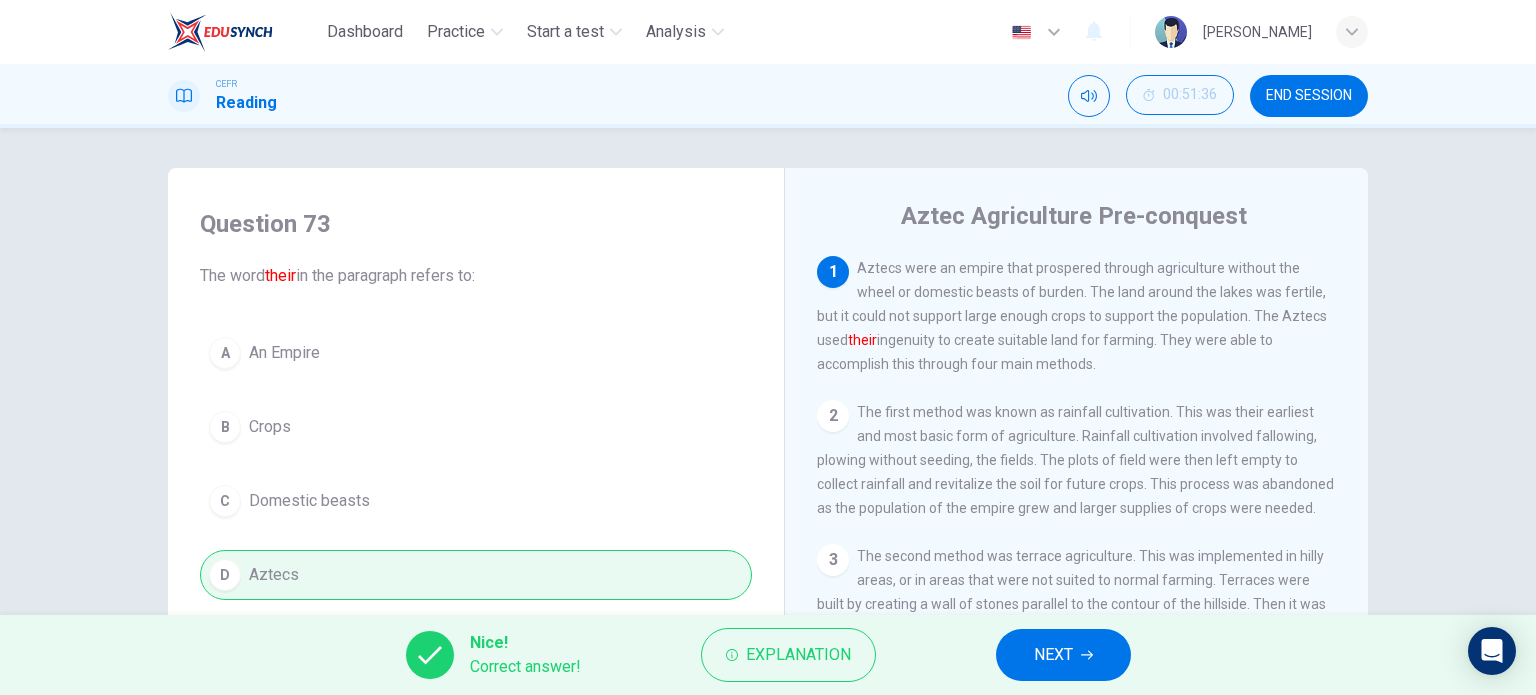 click on "NEXT" at bounding box center [1053, 655] 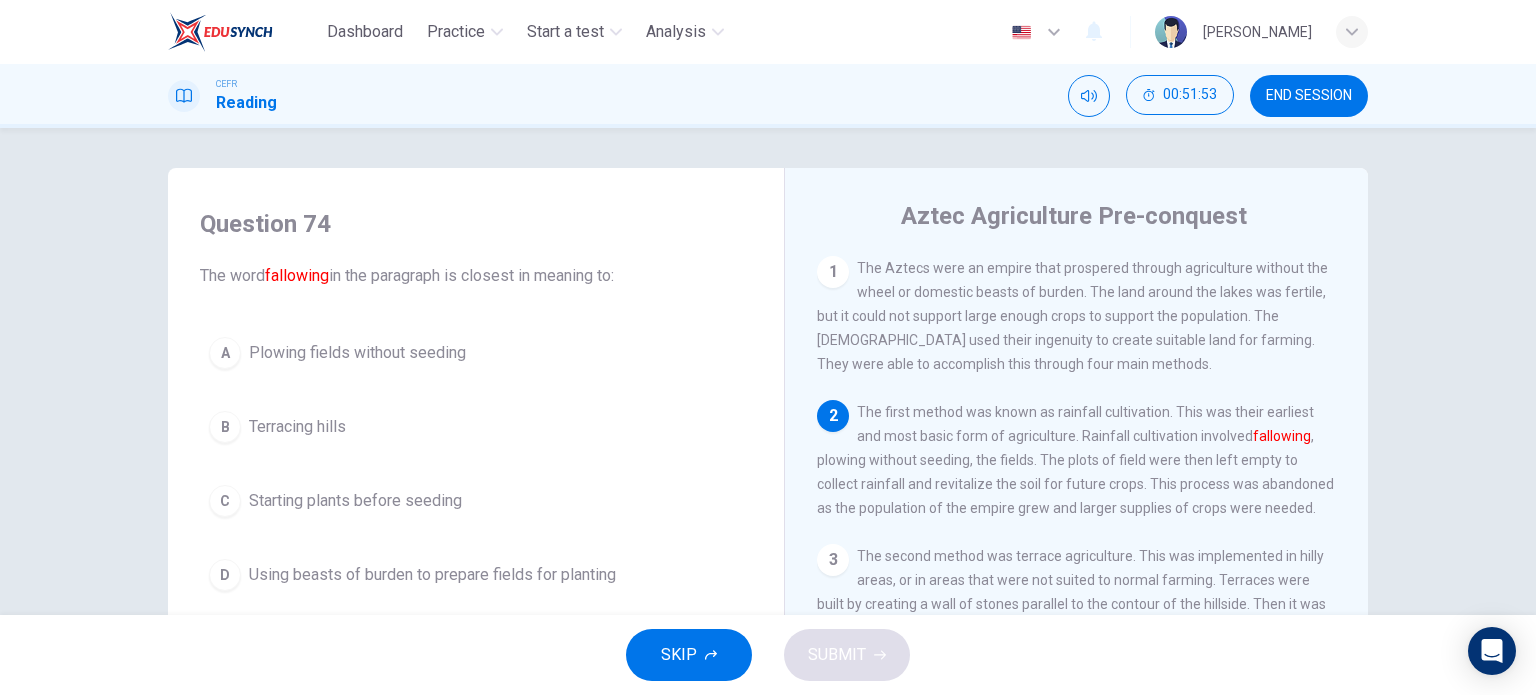click on "Plowing fields without seeding" at bounding box center (357, 353) 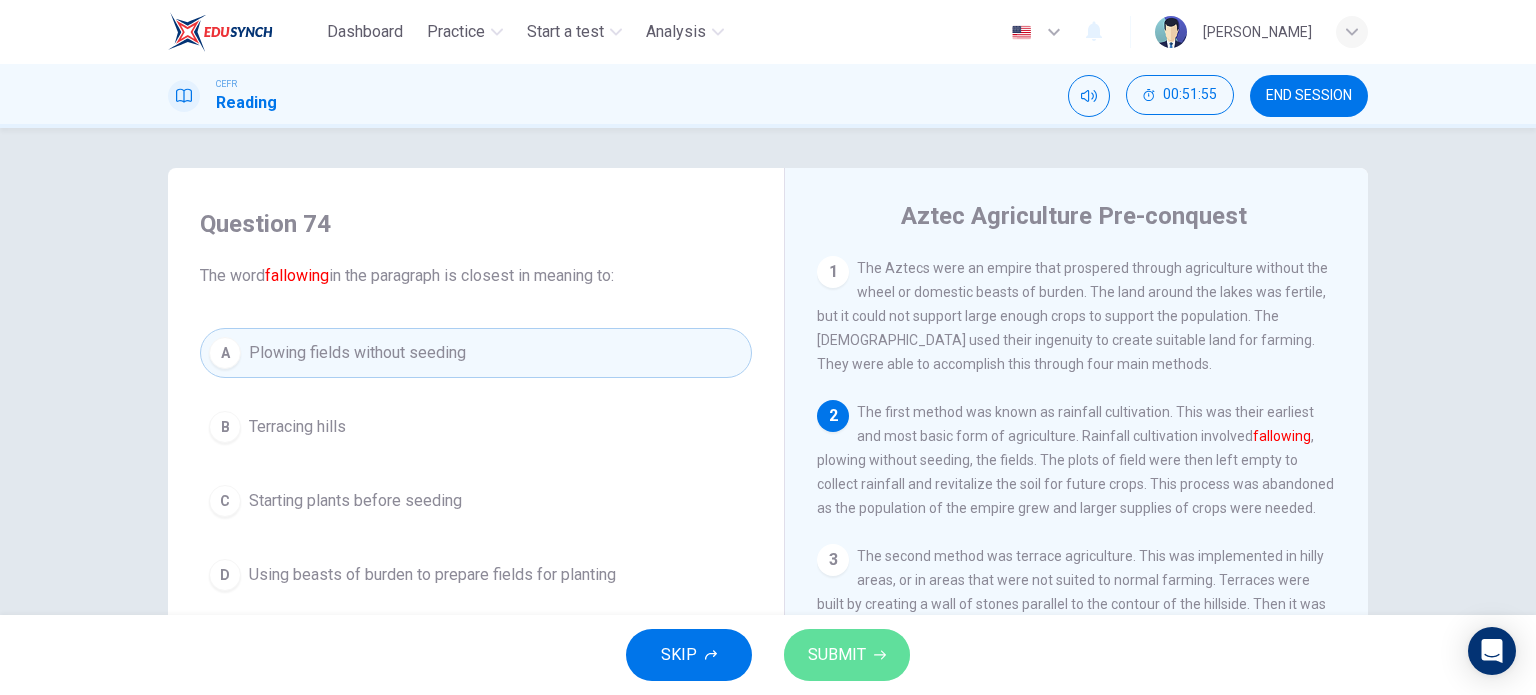 click on "SUBMIT" at bounding box center [837, 655] 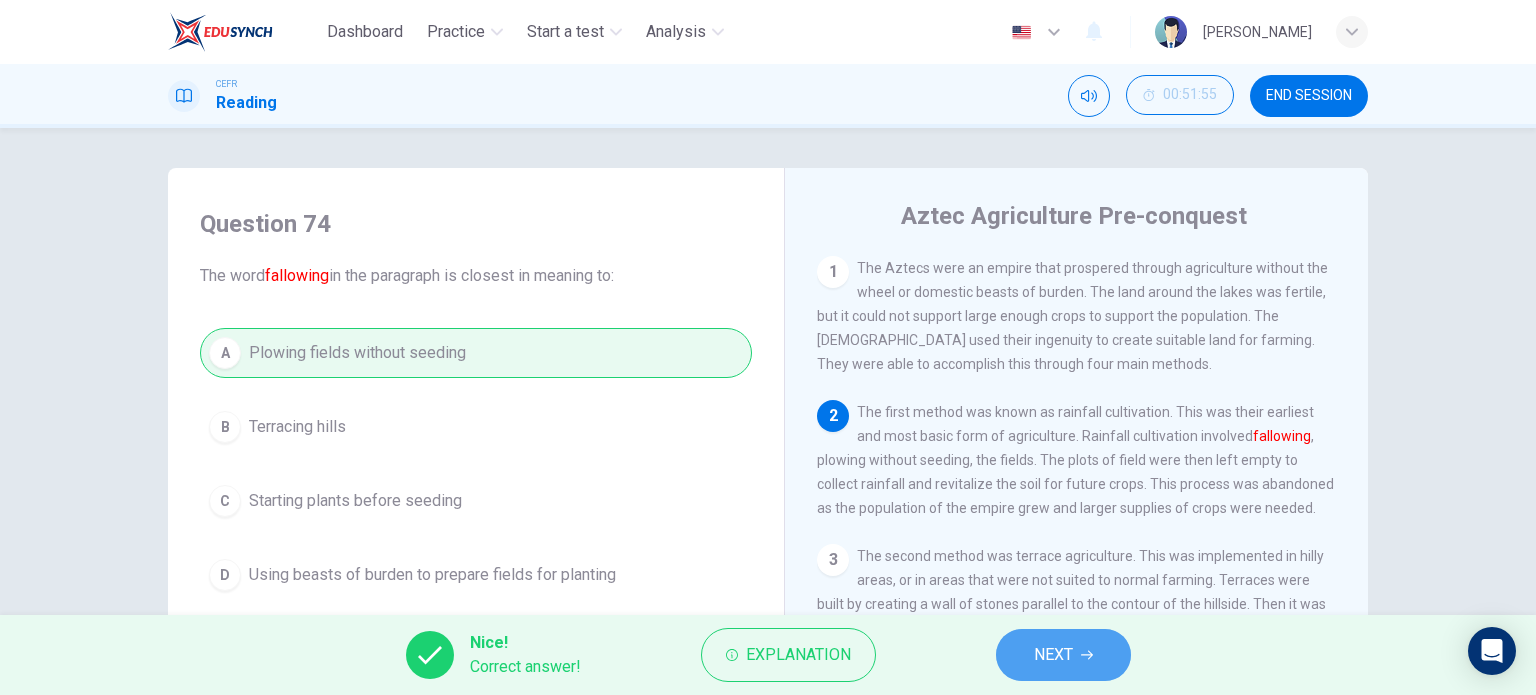 click on "NEXT" at bounding box center (1053, 655) 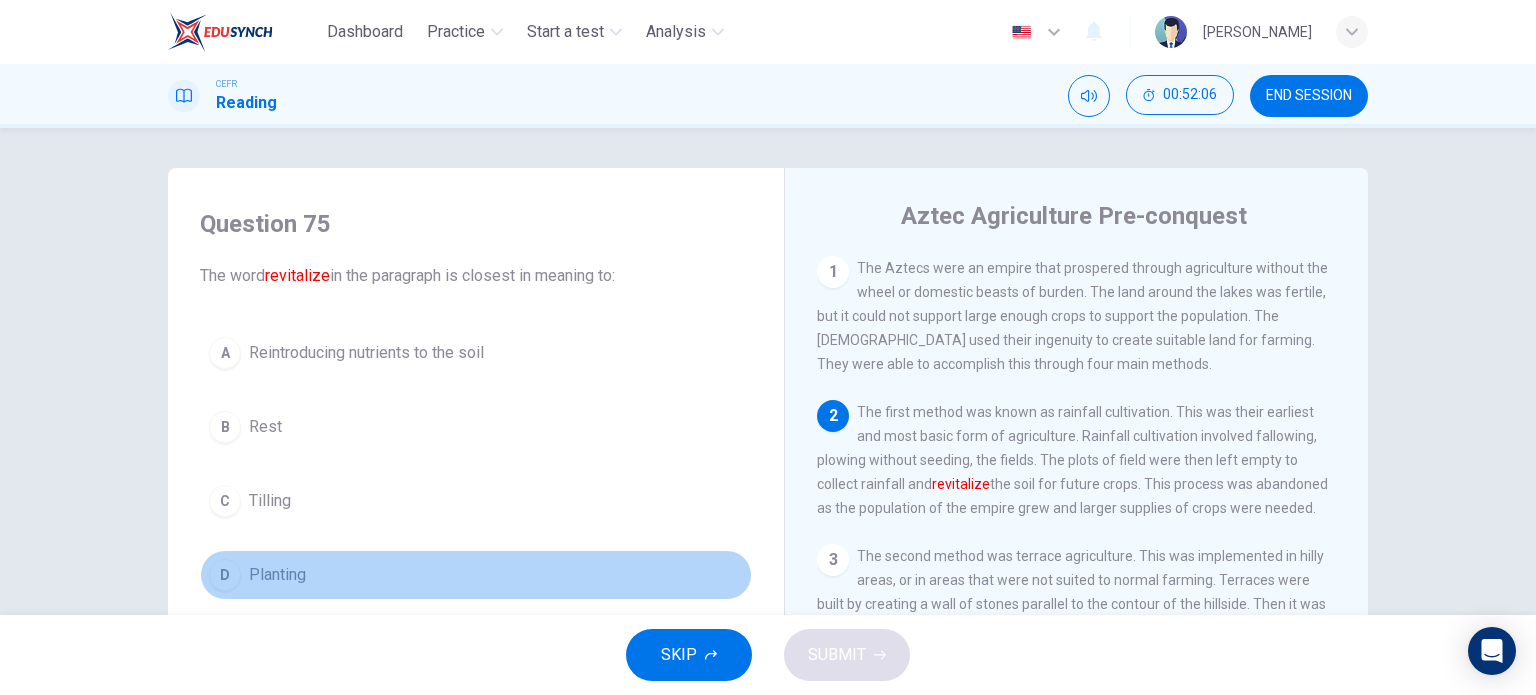 click on "D Planting" at bounding box center (476, 575) 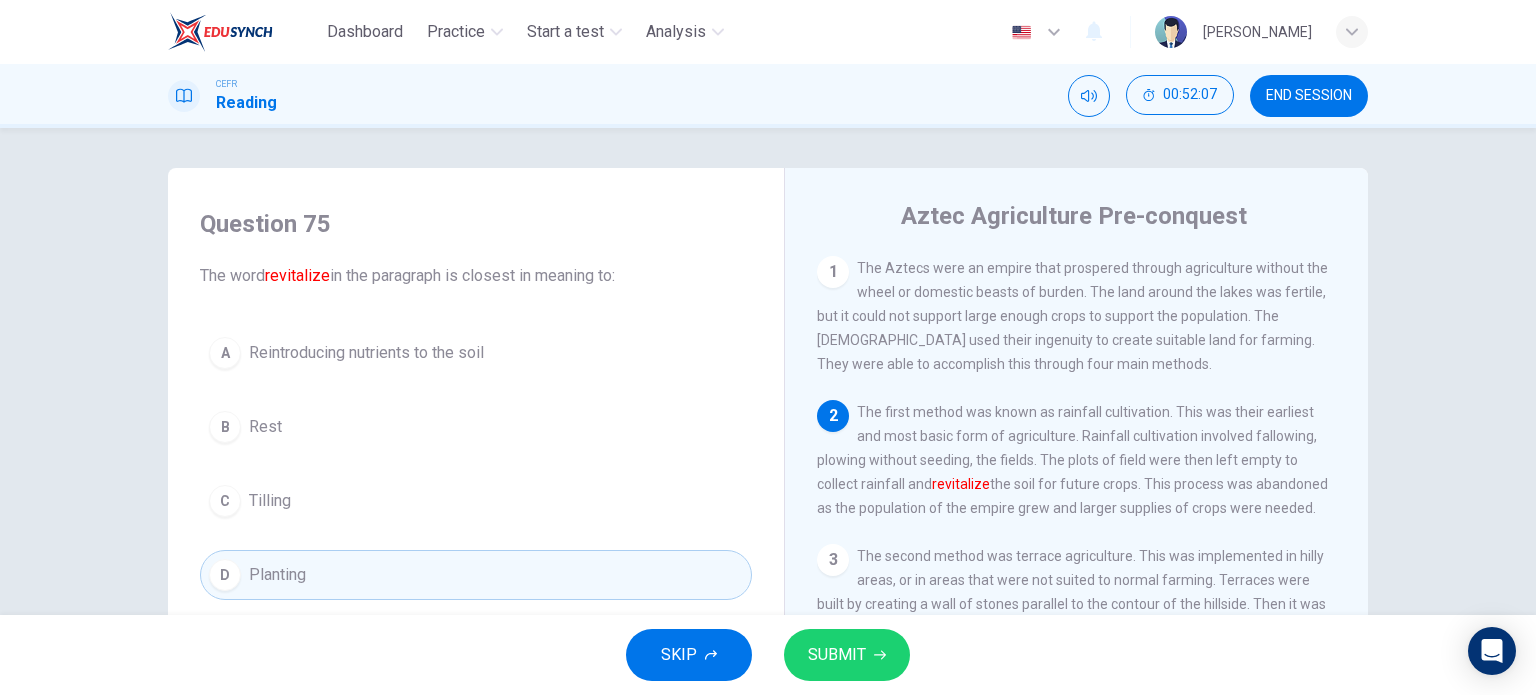 click on "SUBMIT" at bounding box center (837, 655) 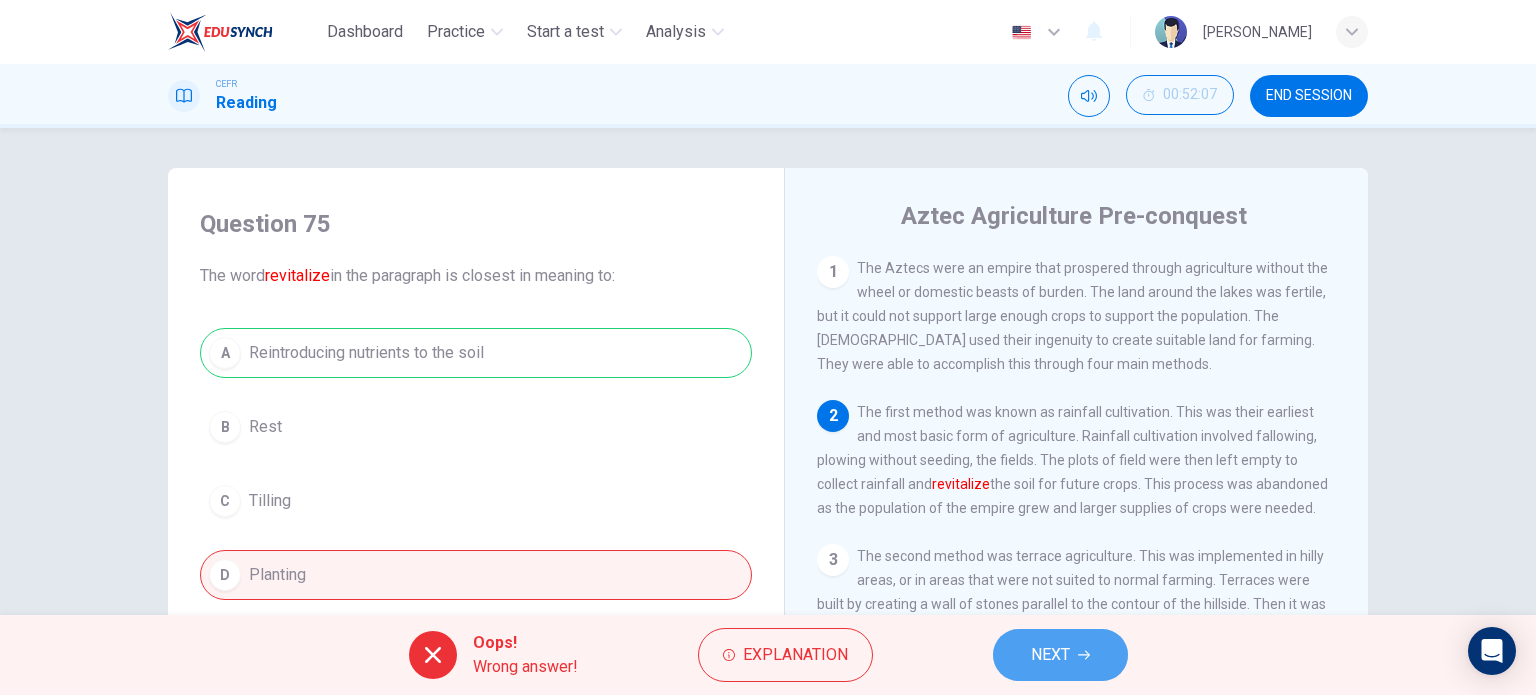 click on "NEXT" at bounding box center (1060, 655) 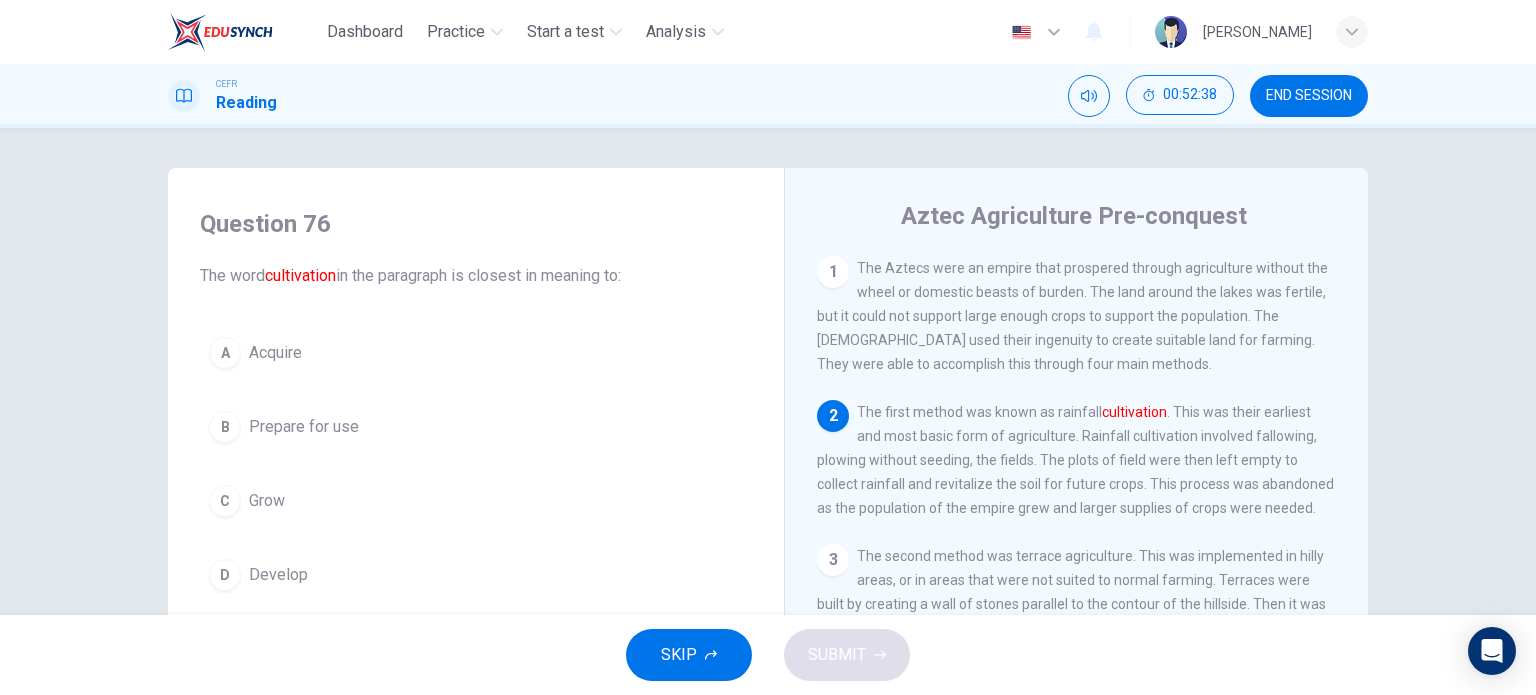 click on "Acquire" at bounding box center (275, 353) 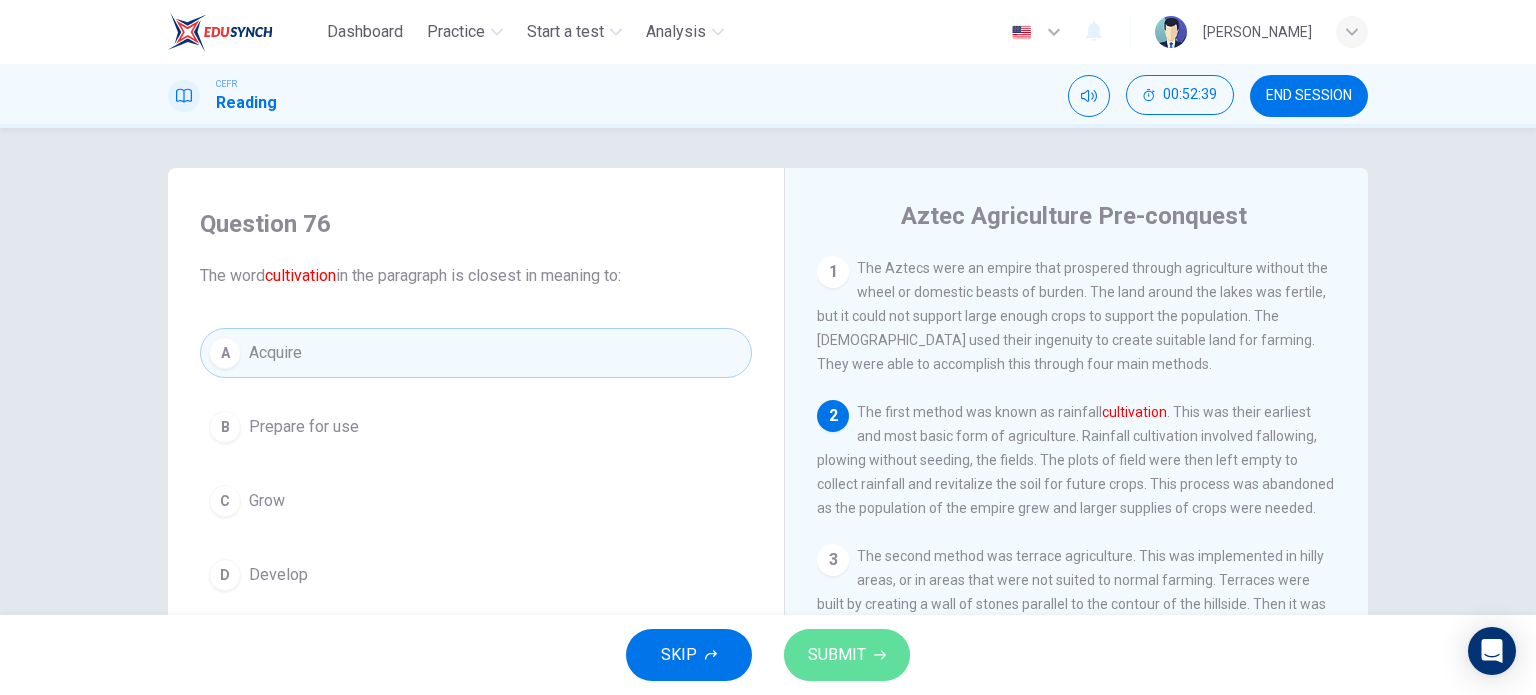 click on "SUBMIT" at bounding box center [847, 655] 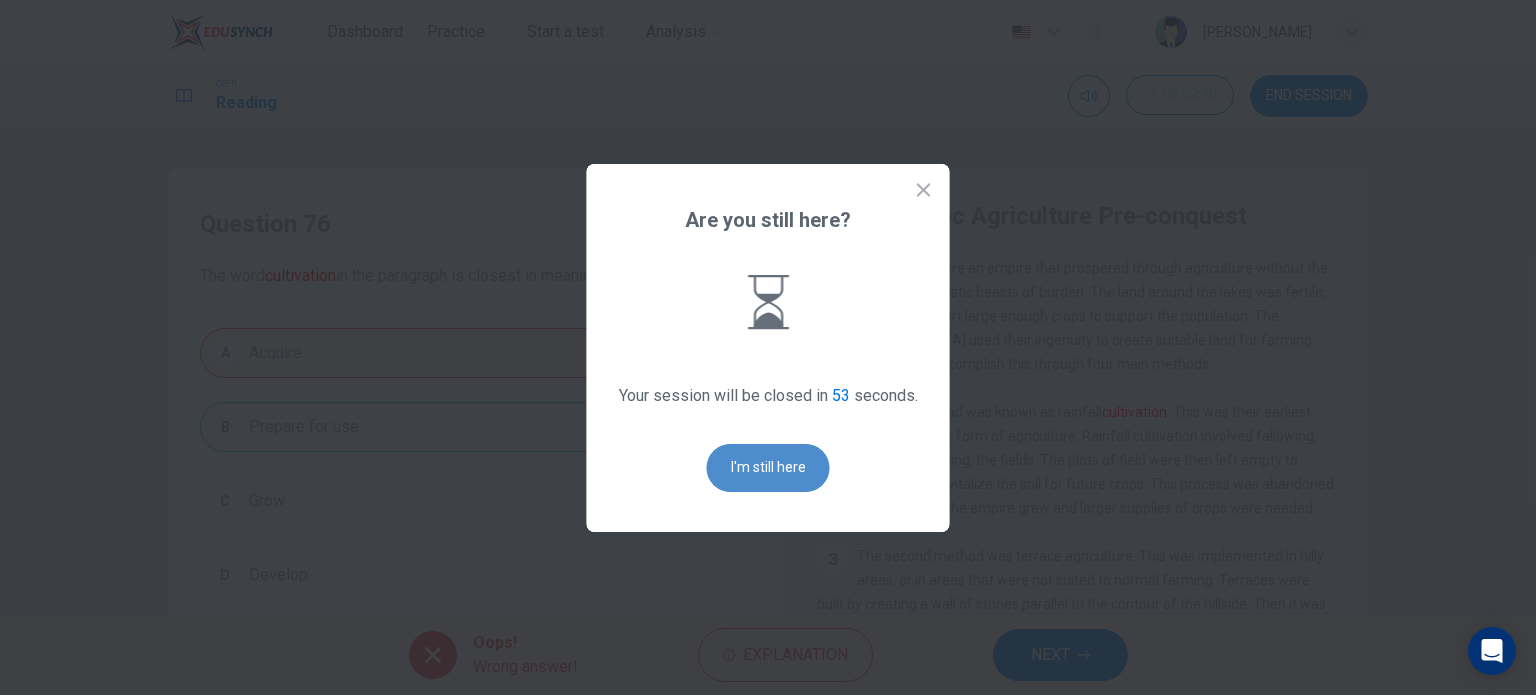 click on "I'm still here" at bounding box center [768, 468] 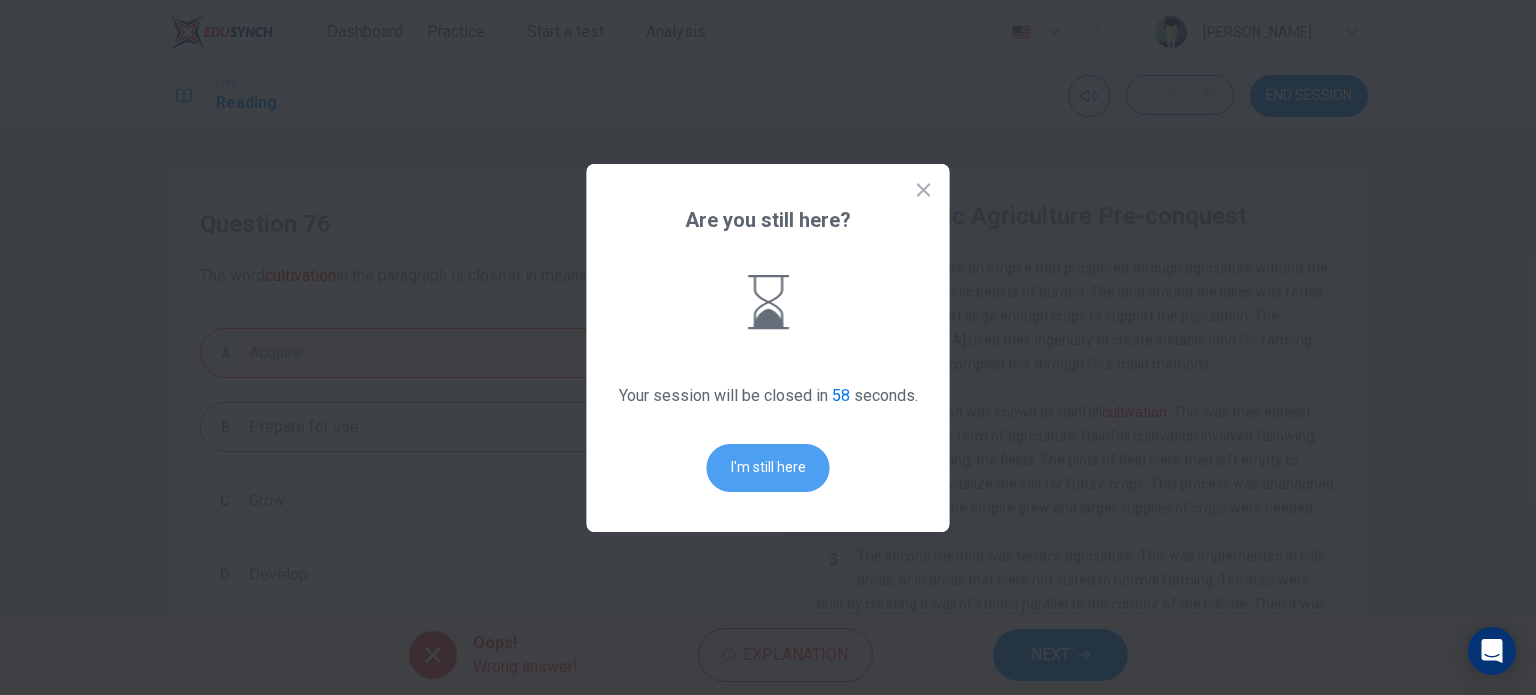 click on "I'm still here" at bounding box center (768, 468) 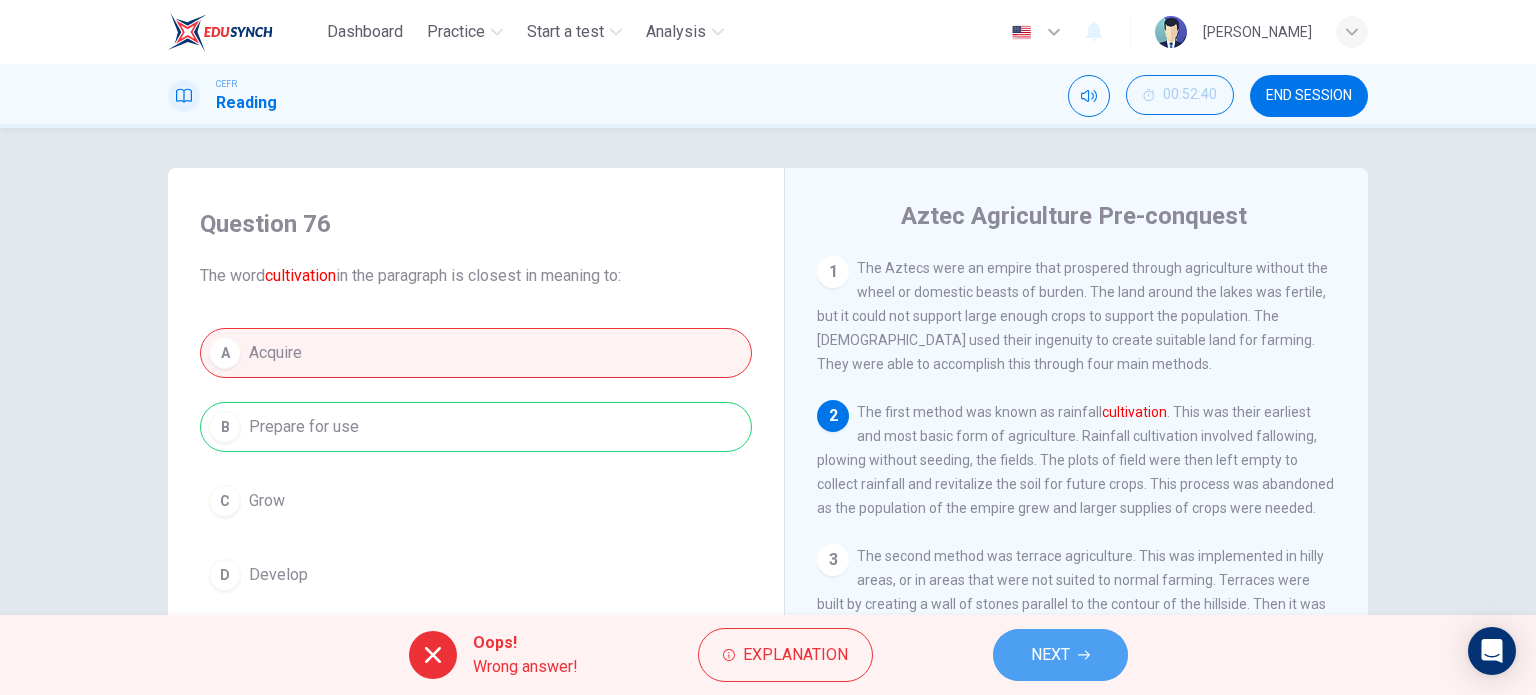 click on "NEXT" at bounding box center [1060, 655] 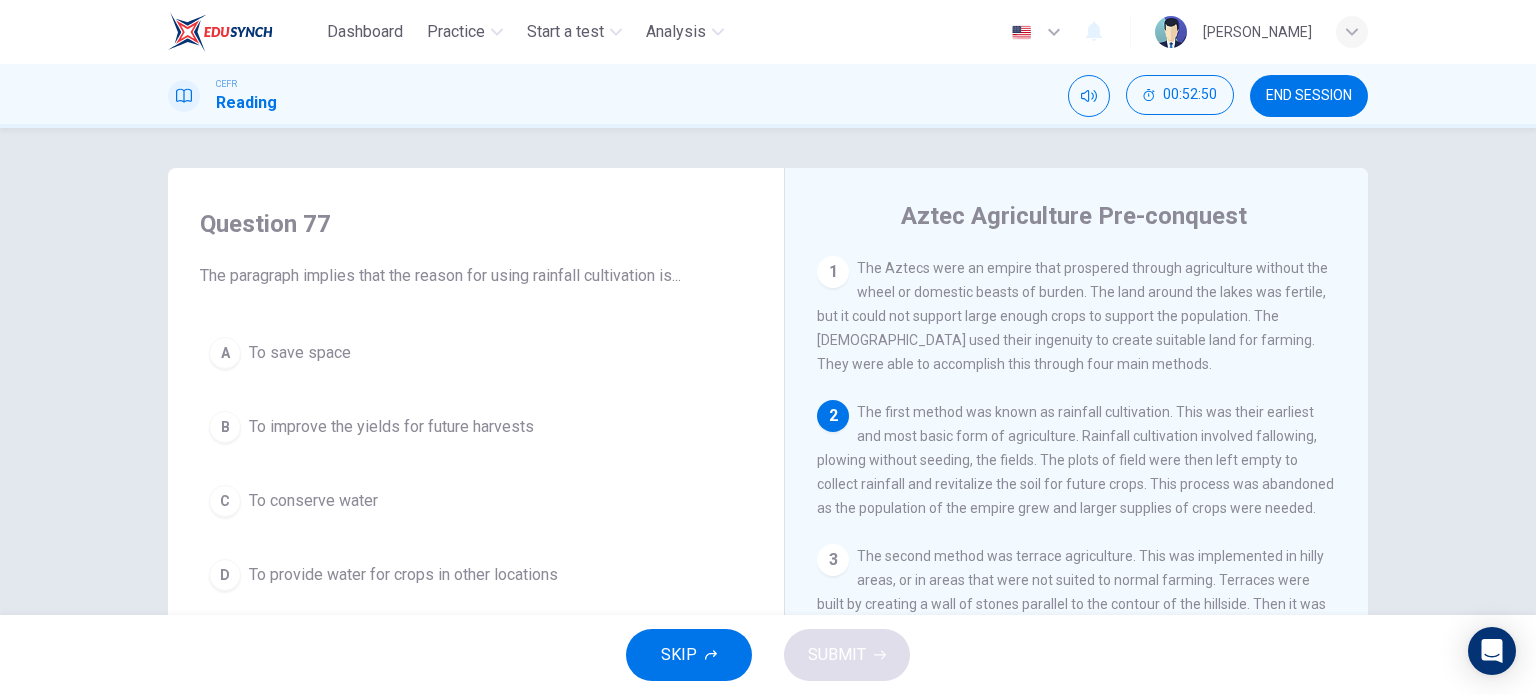 click on "To conserve water" at bounding box center (313, 501) 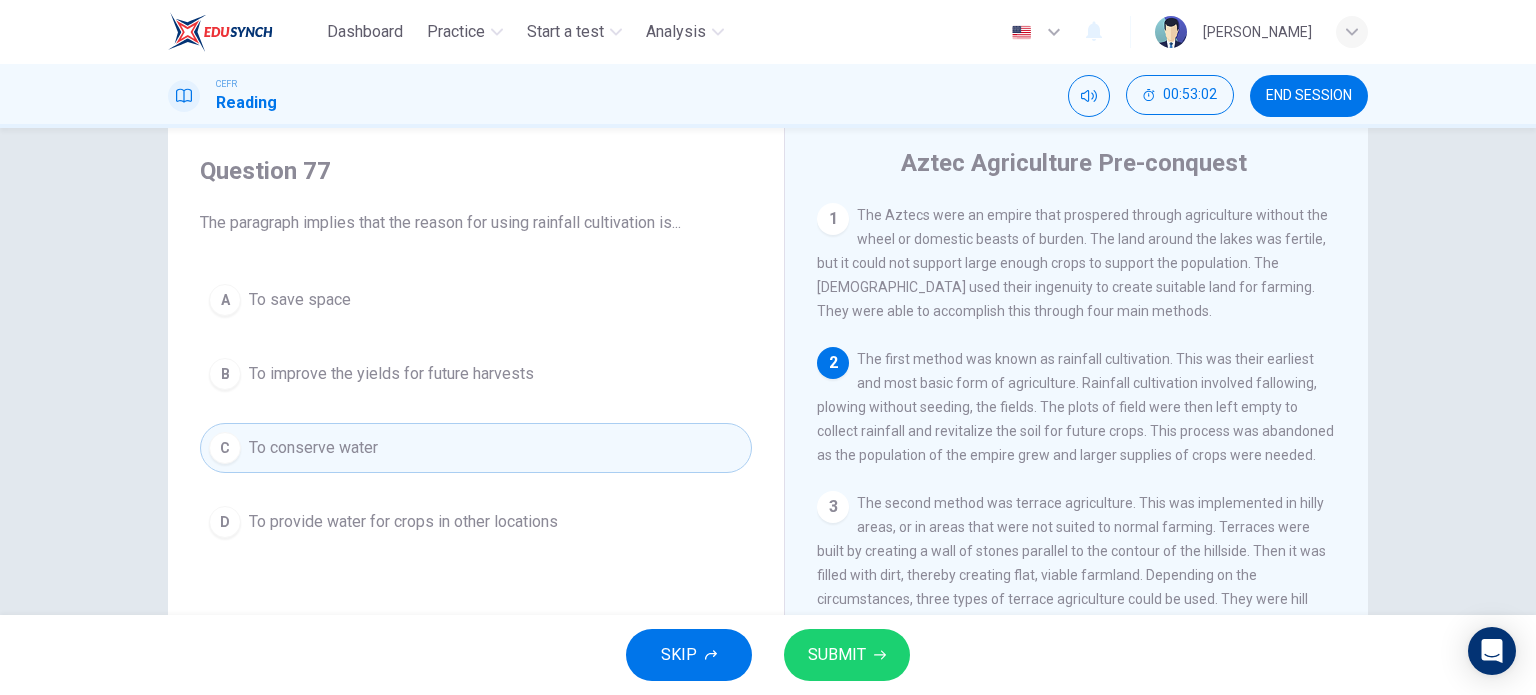 scroll, scrollTop: 100, scrollLeft: 0, axis: vertical 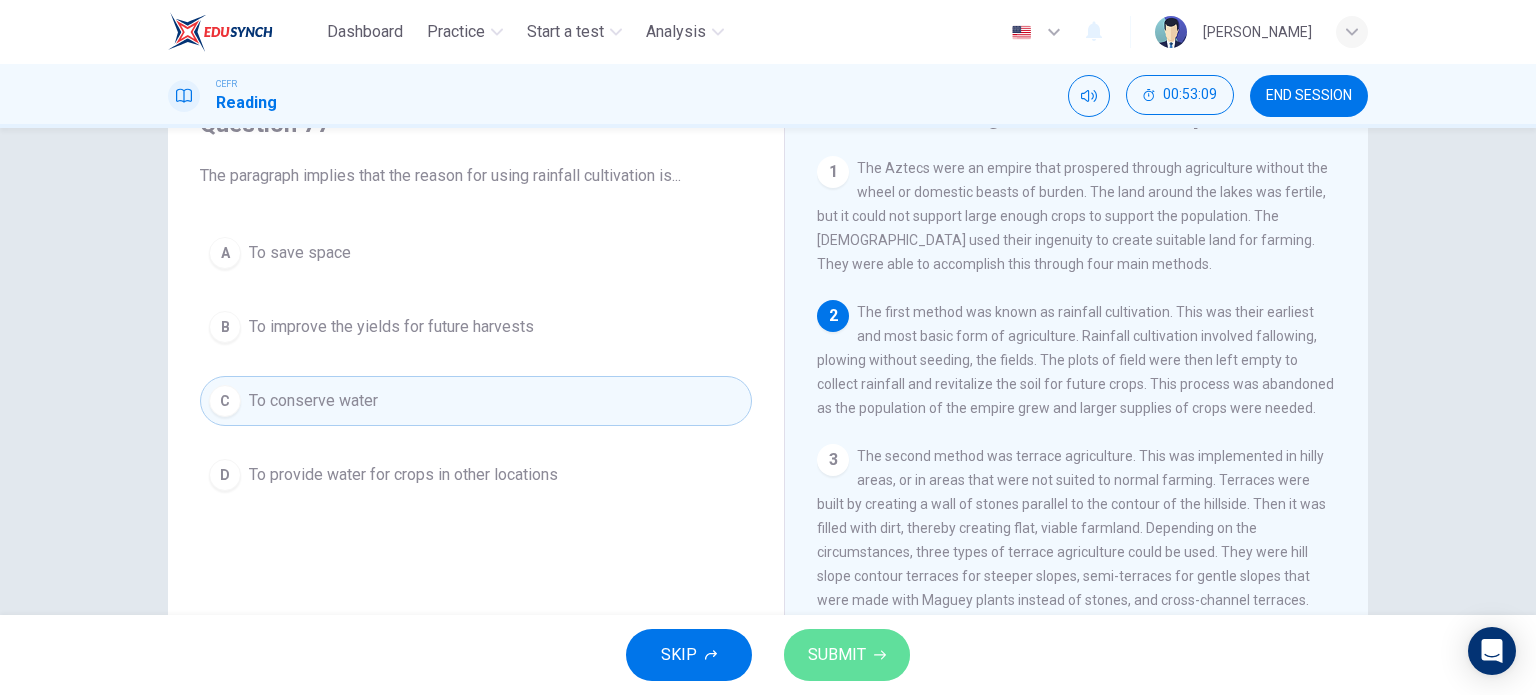 click 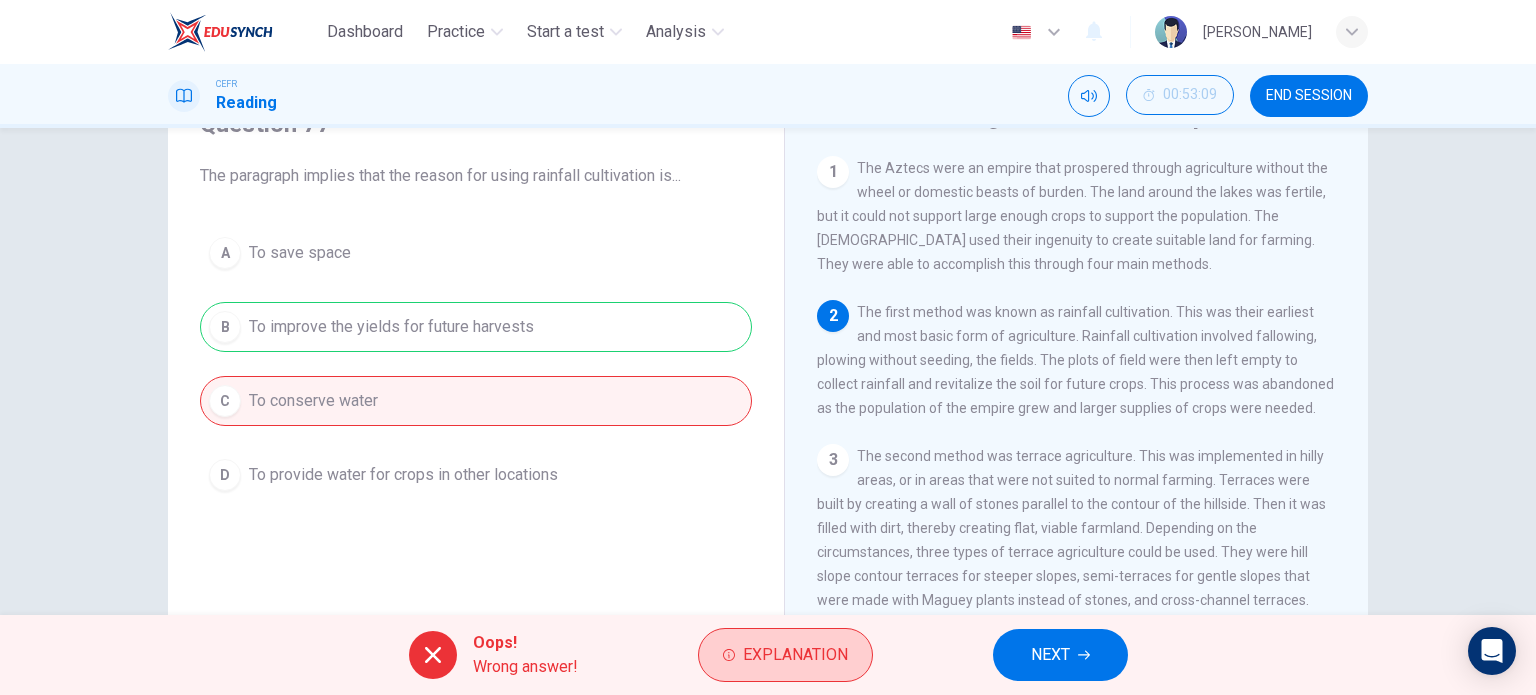click on "Explanation" at bounding box center (795, 655) 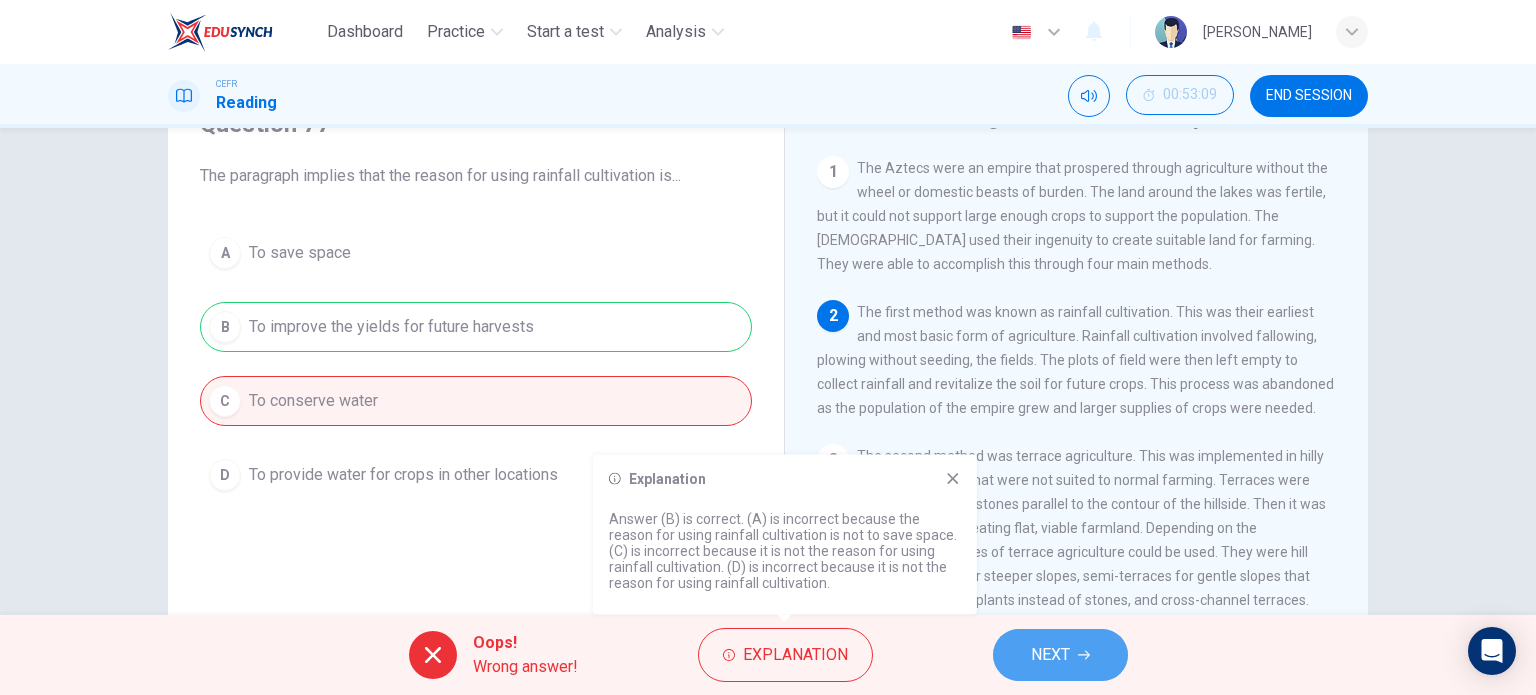 click on "NEXT" at bounding box center [1050, 655] 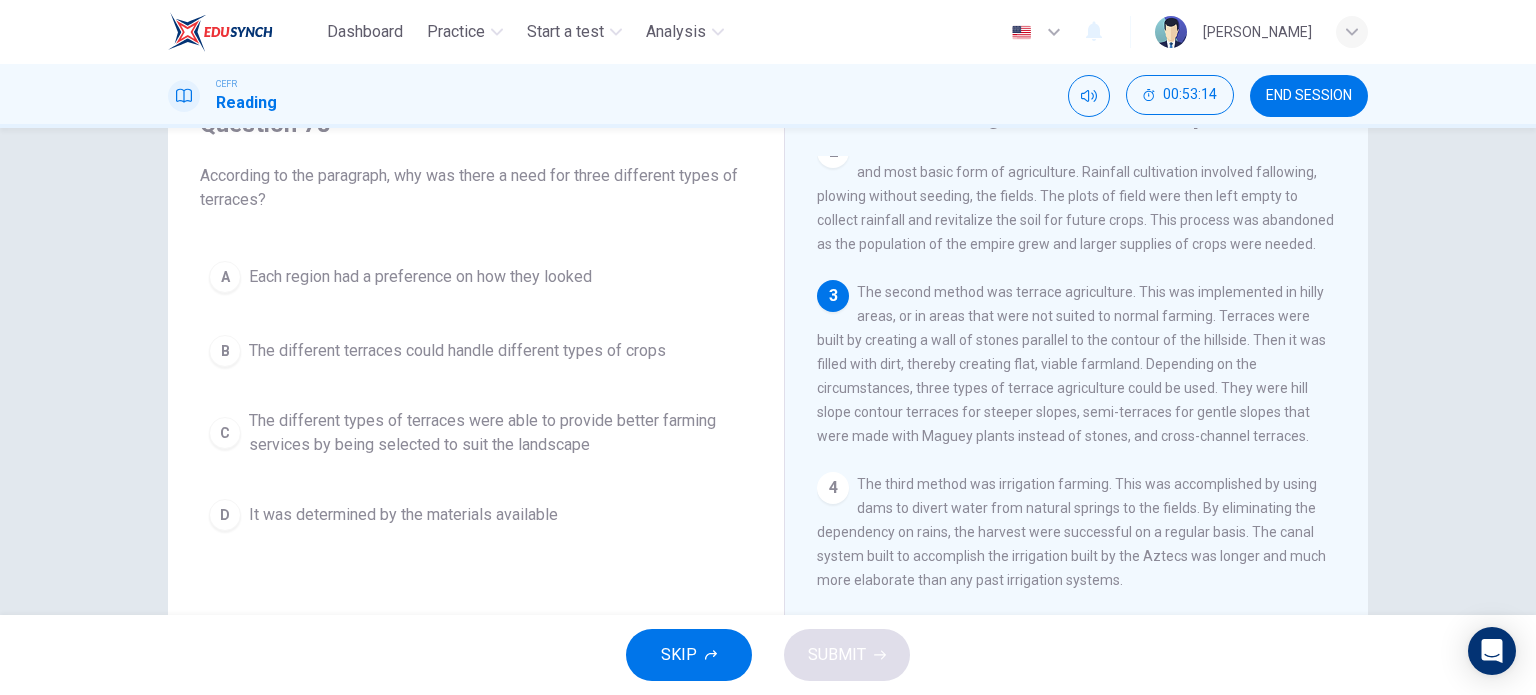 scroll, scrollTop: 200, scrollLeft: 0, axis: vertical 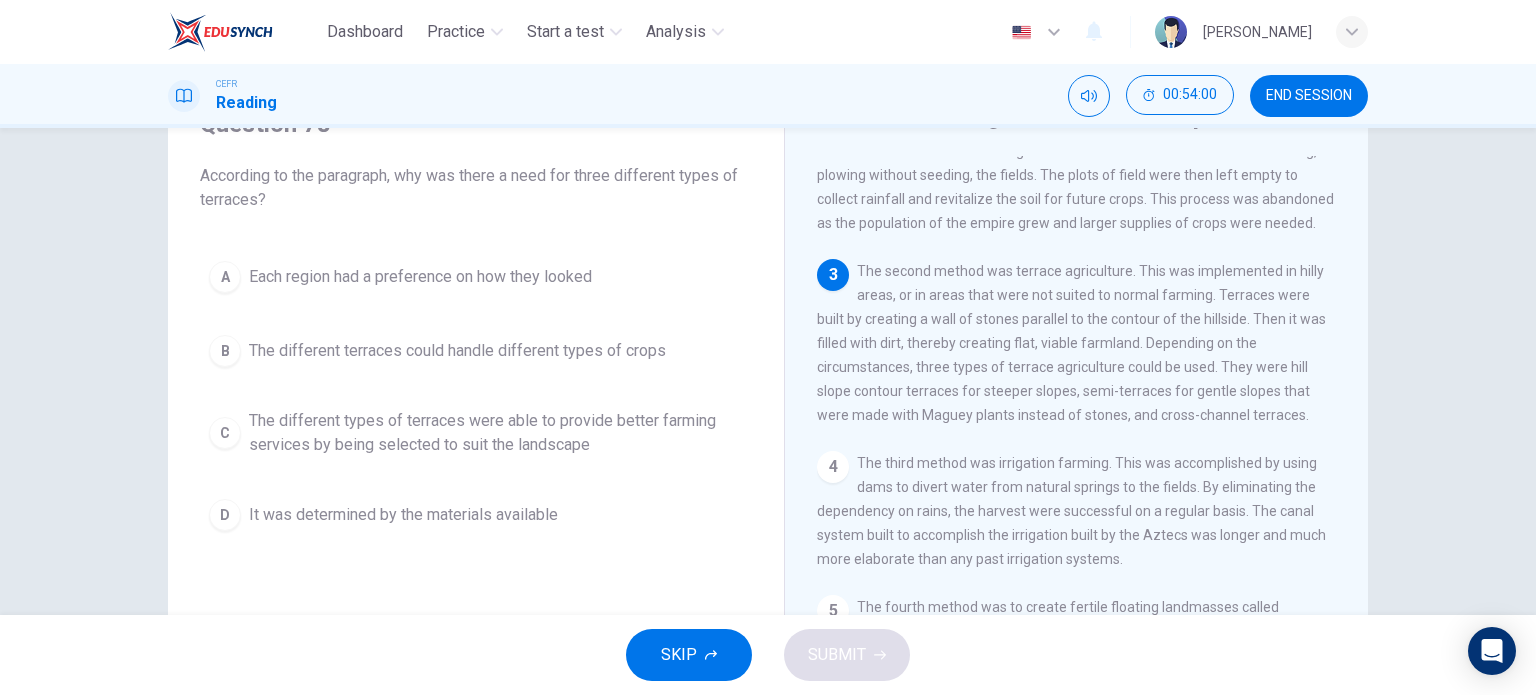 click on "The different types of terraces were able to provide better farming services by being selected to suit the landscape" at bounding box center (496, 433) 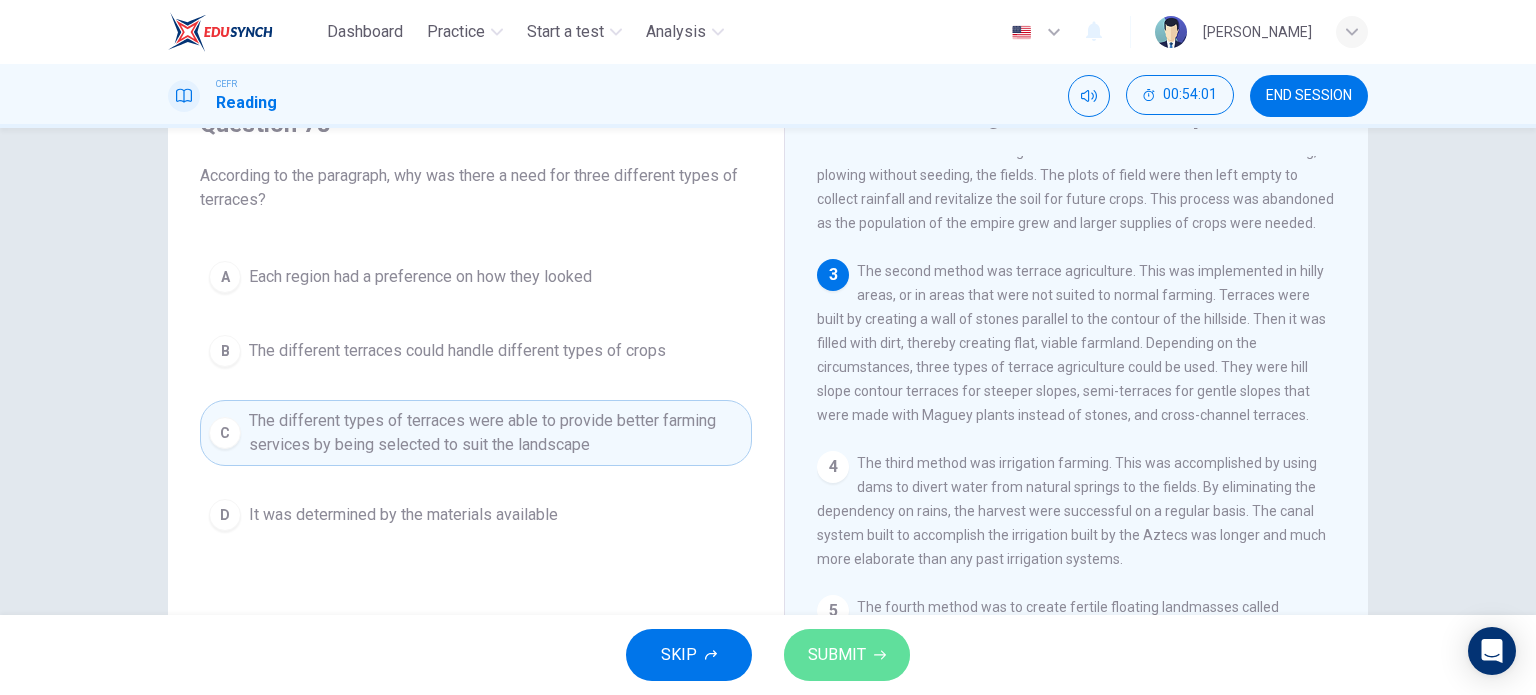 click on "SUBMIT" at bounding box center [837, 655] 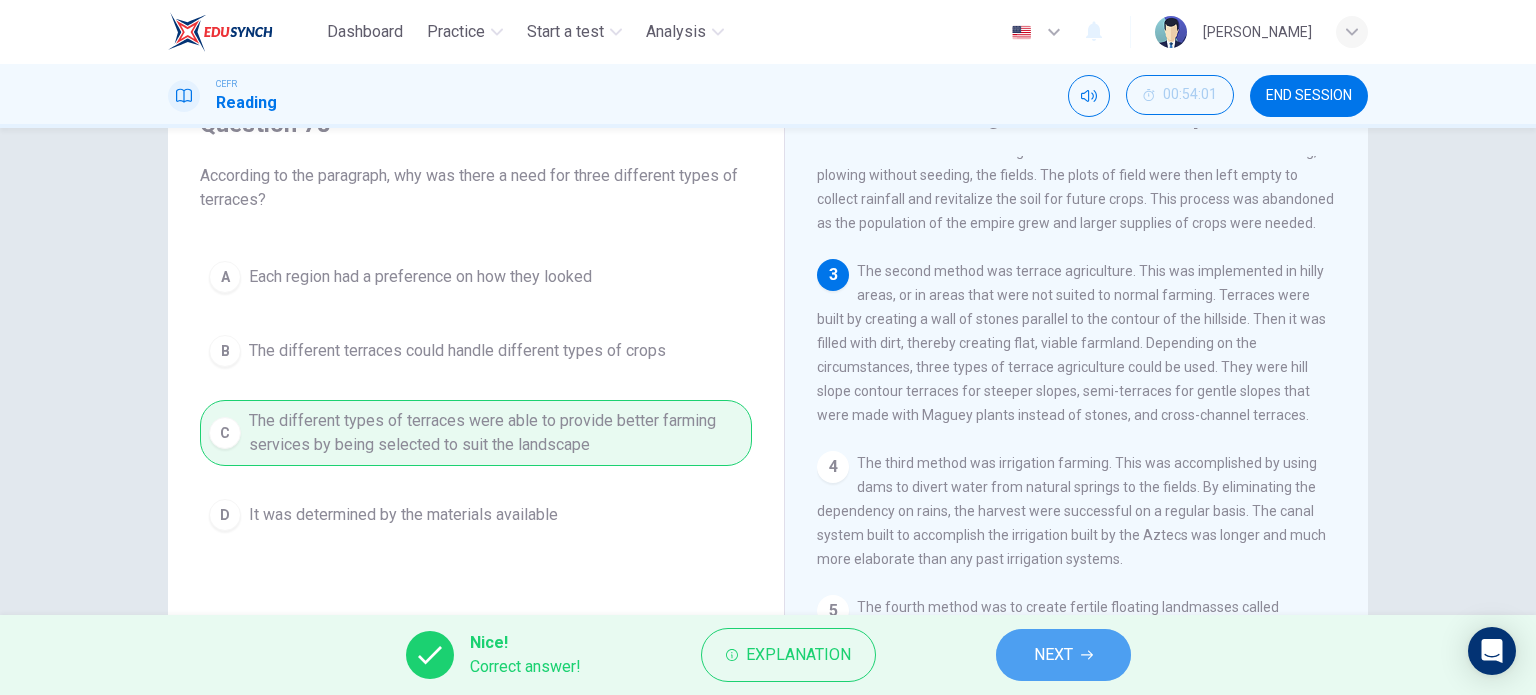 click on "NEXT" at bounding box center [1063, 655] 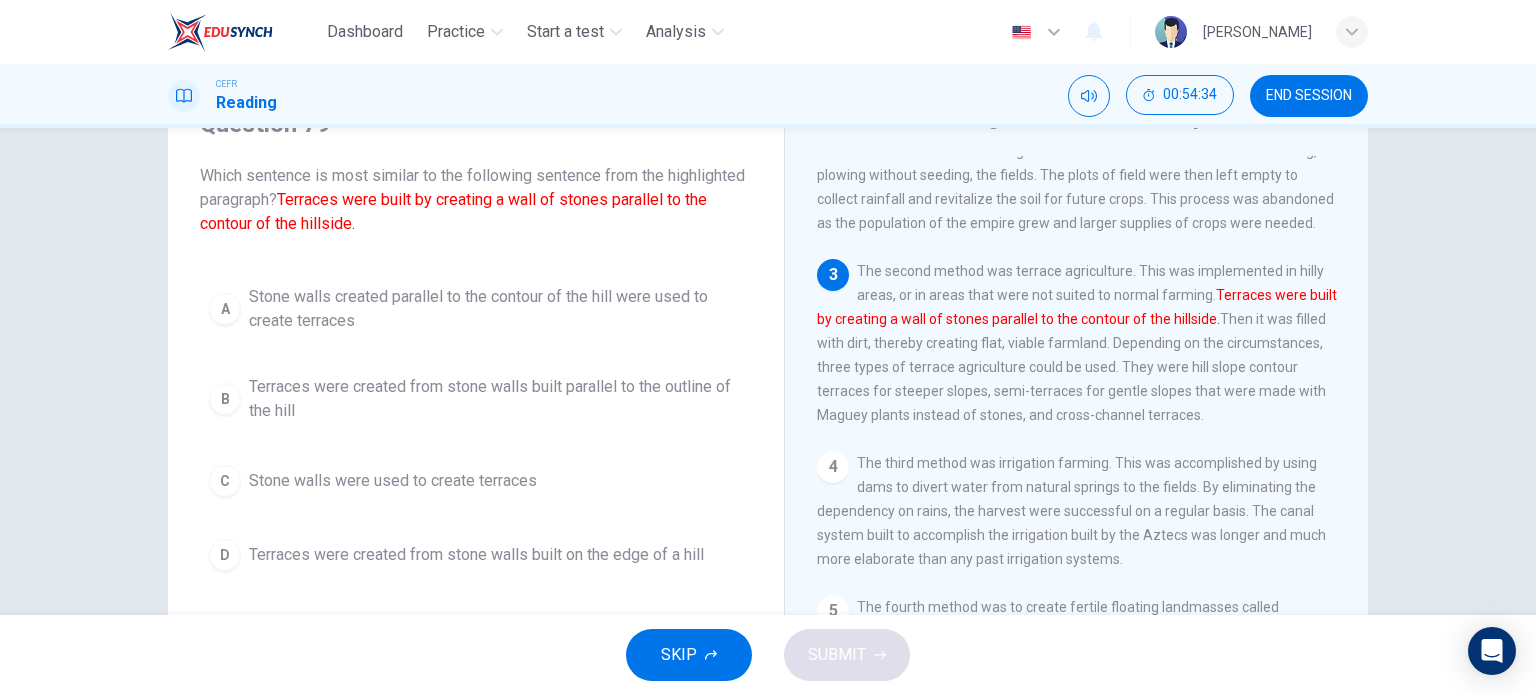 click on "Stone walls created parallel to the contour of the hill were used to create terraces" at bounding box center [496, 309] 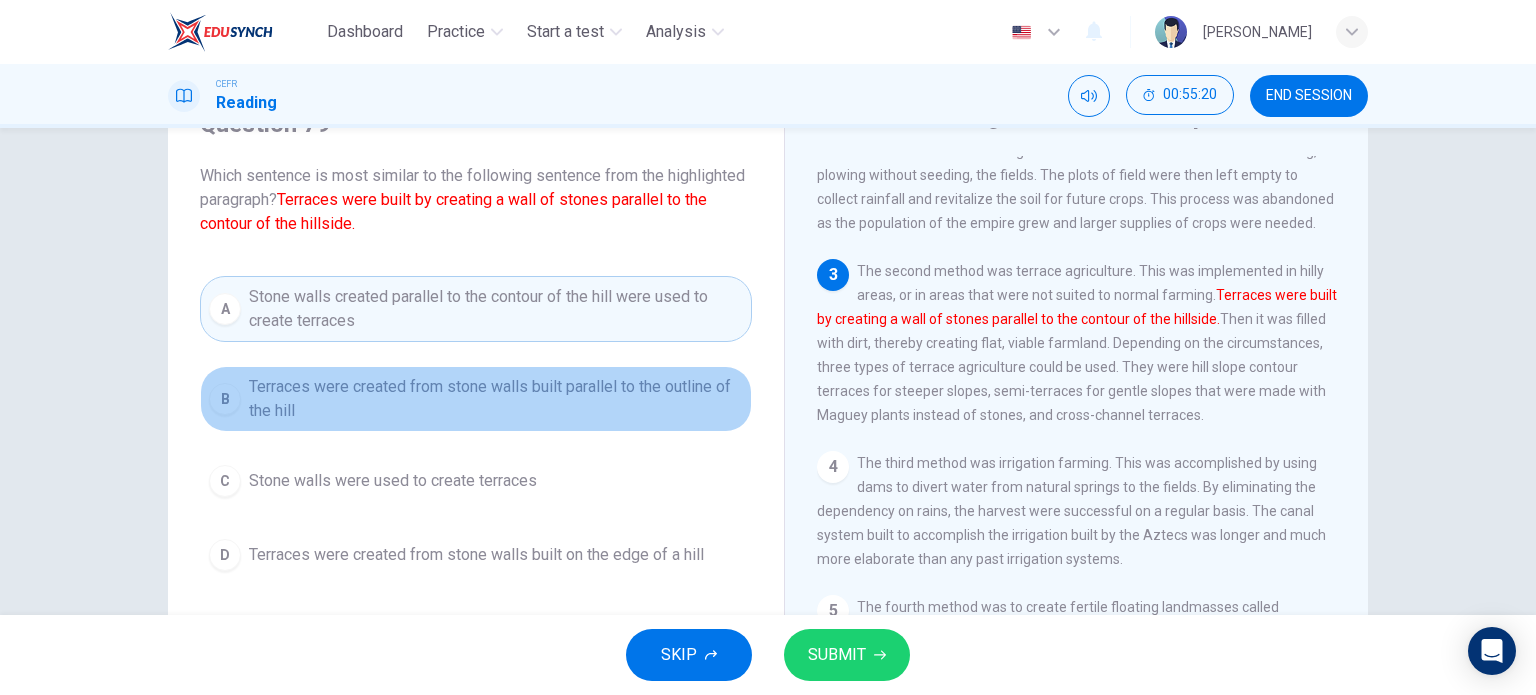 click on "Terraces were created from stone walls built parallel to the outline of the hill" at bounding box center [496, 399] 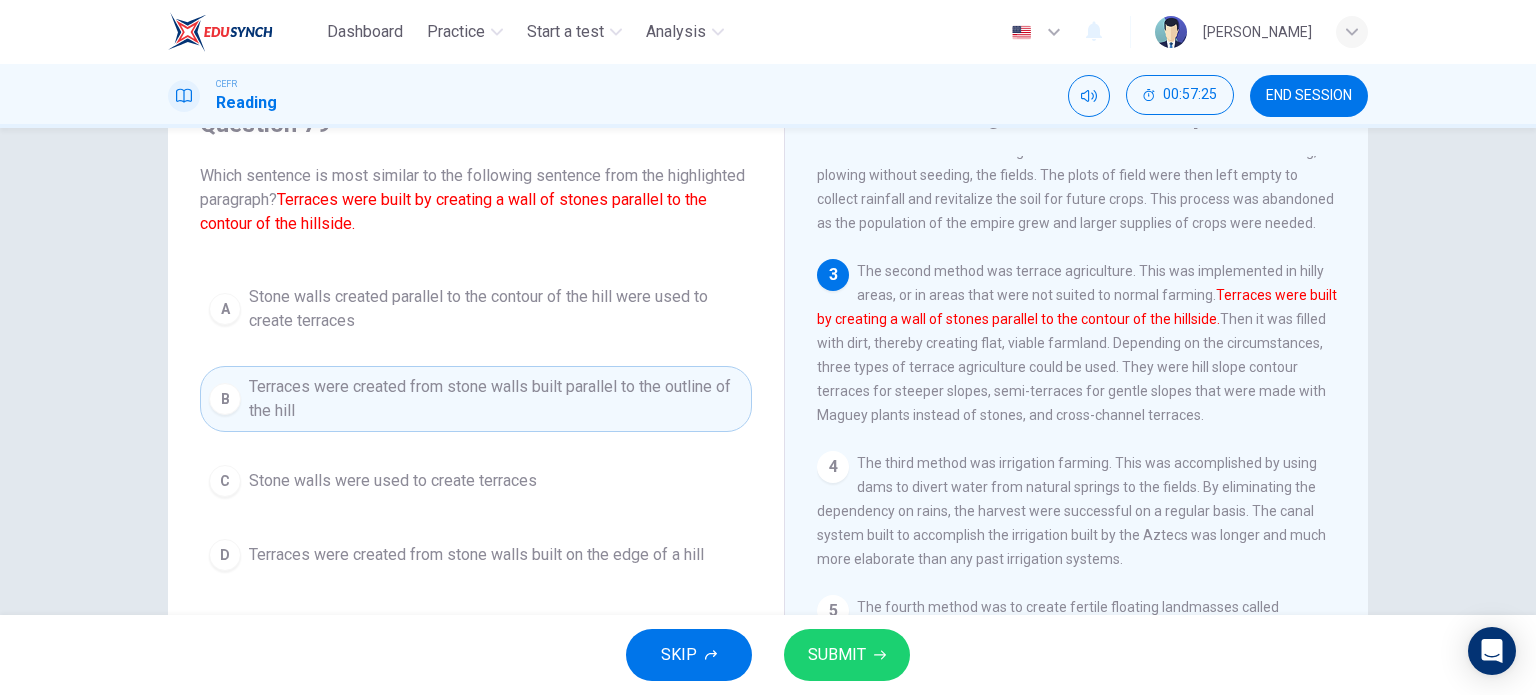 click on "Stone walls created parallel to the contour of the hill were used to create terraces" at bounding box center (496, 309) 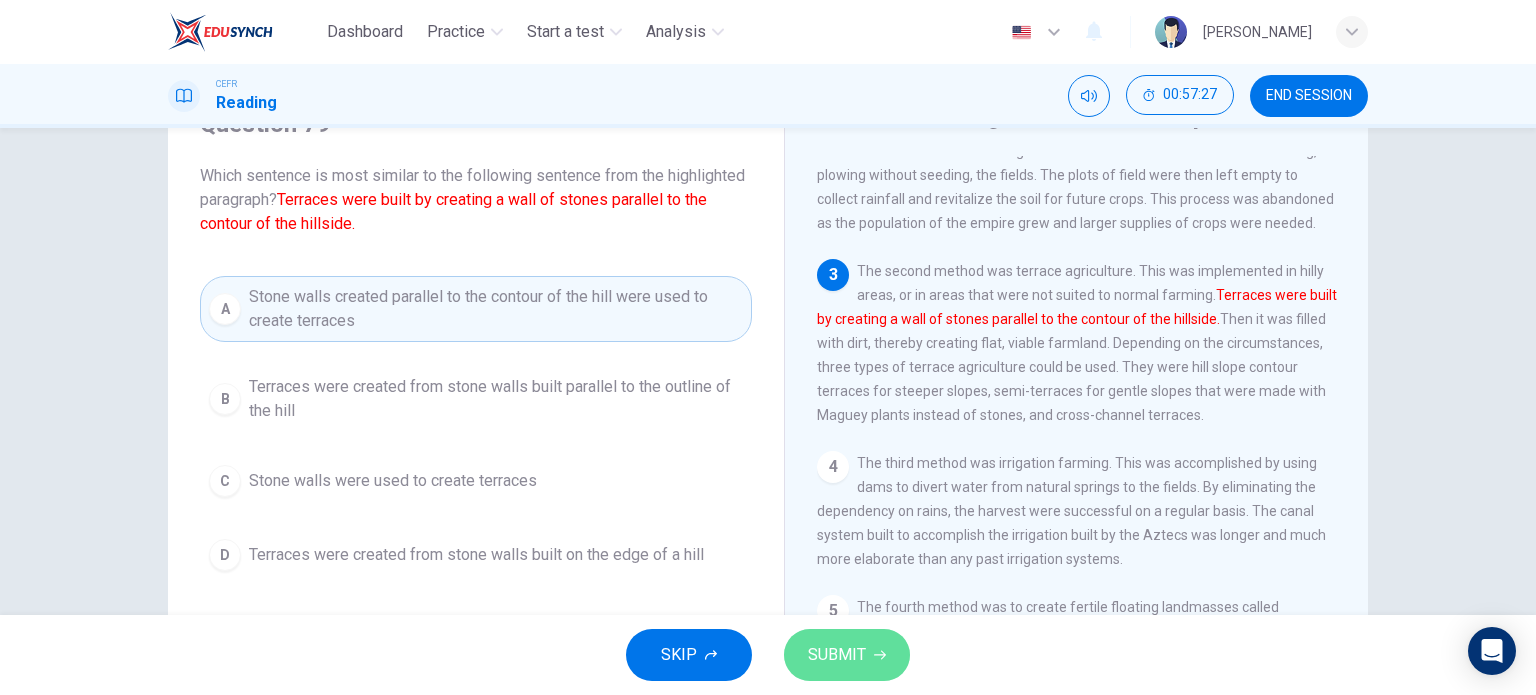 click on "SUBMIT" at bounding box center (837, 655) 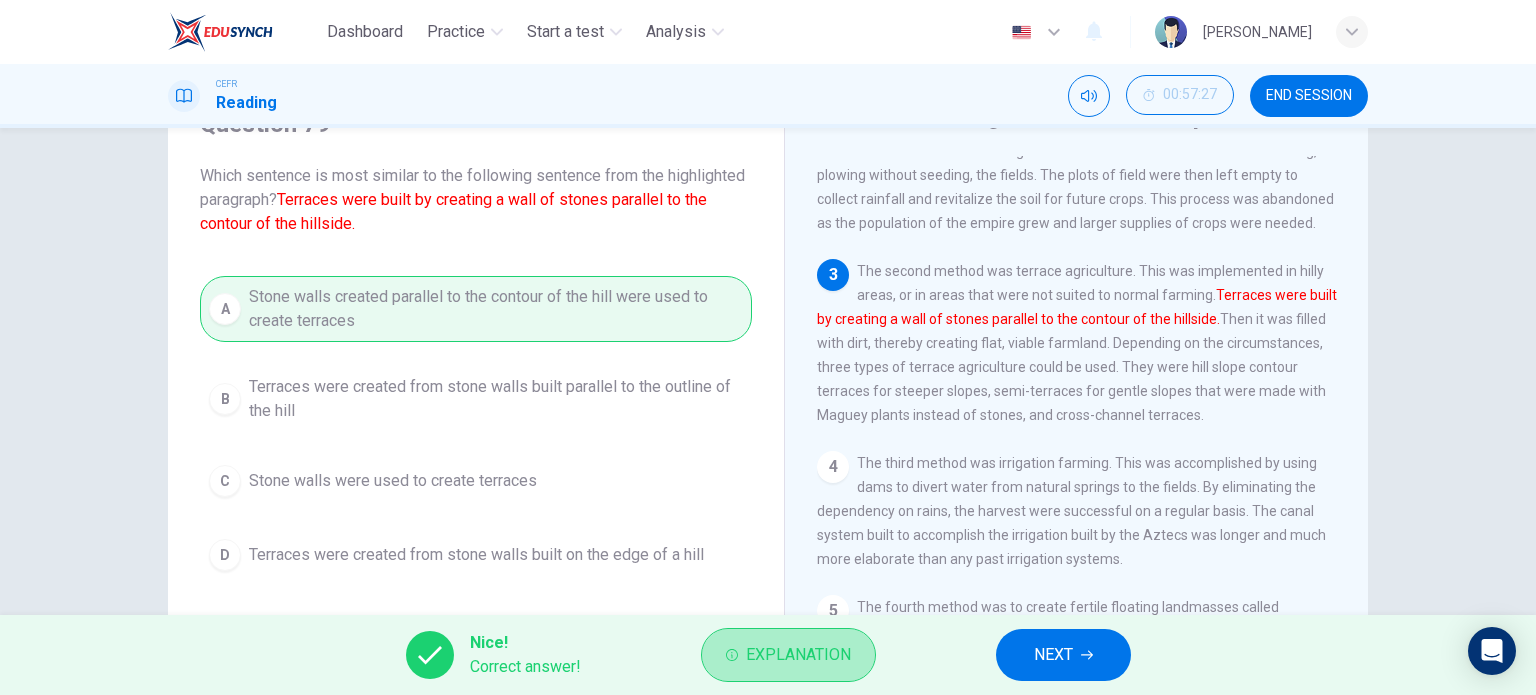 click on "Explanation" at bounding box center (798, 655) 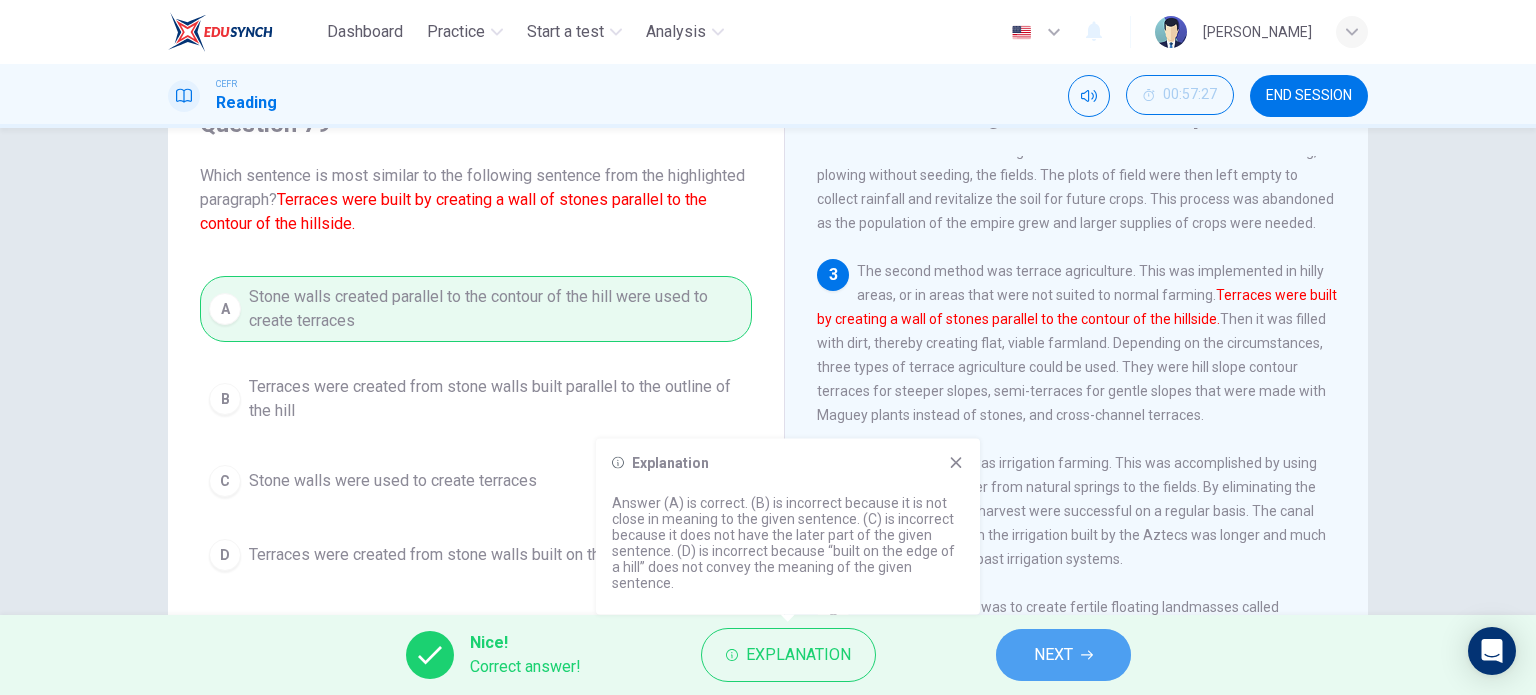 click on "NEXT" at bounding box center (1063, 655) 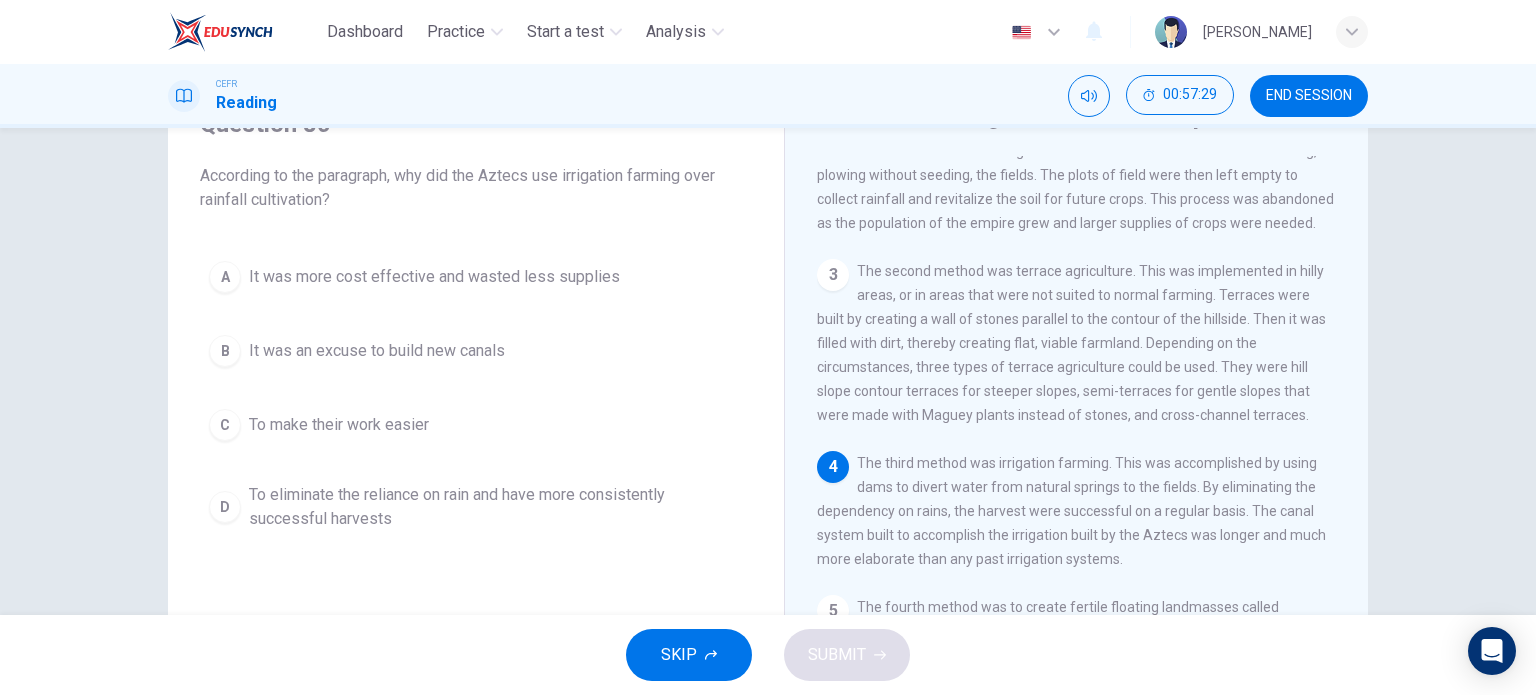 scroll, scrollTop: 232, scrollLeft: 0, axis: vertical 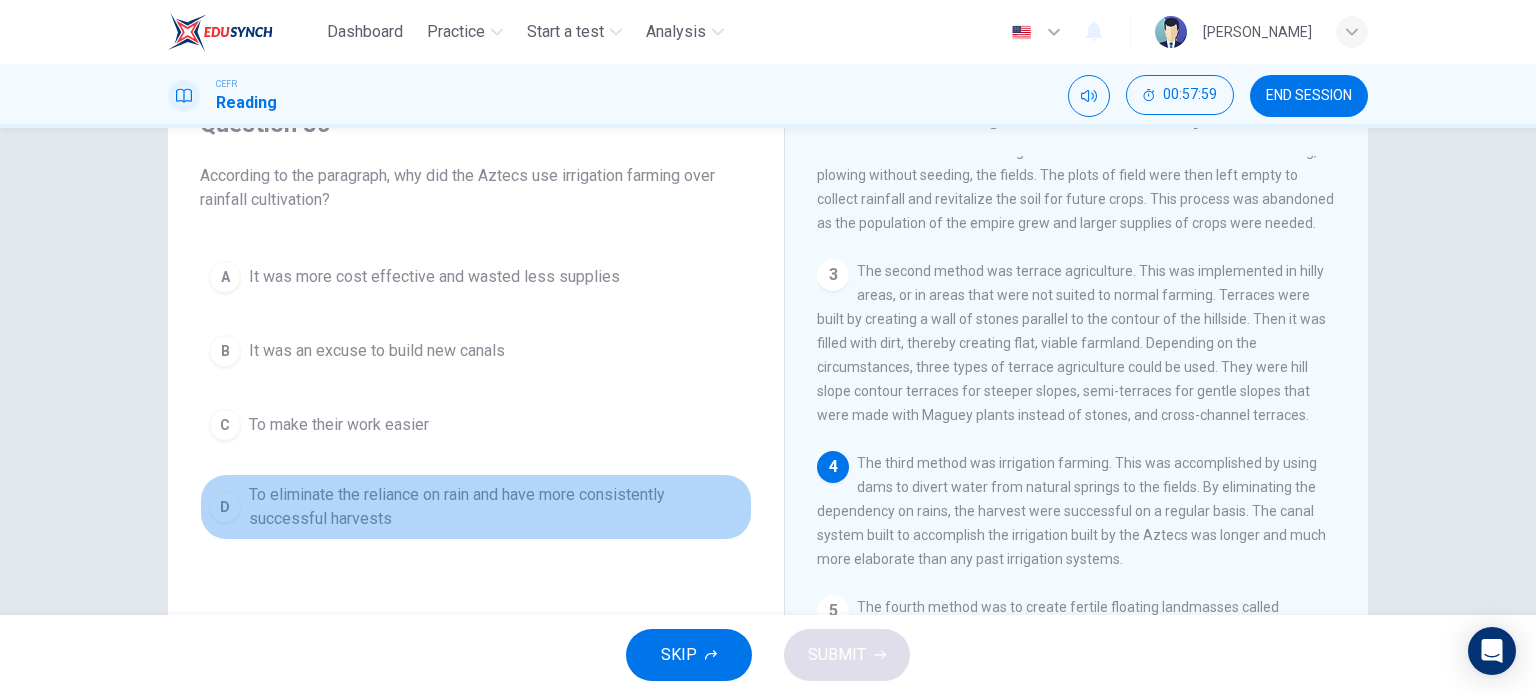 click on "To eliminate the reliance on rain and have more consistently successful harvests" at bounding box center (496, 507) 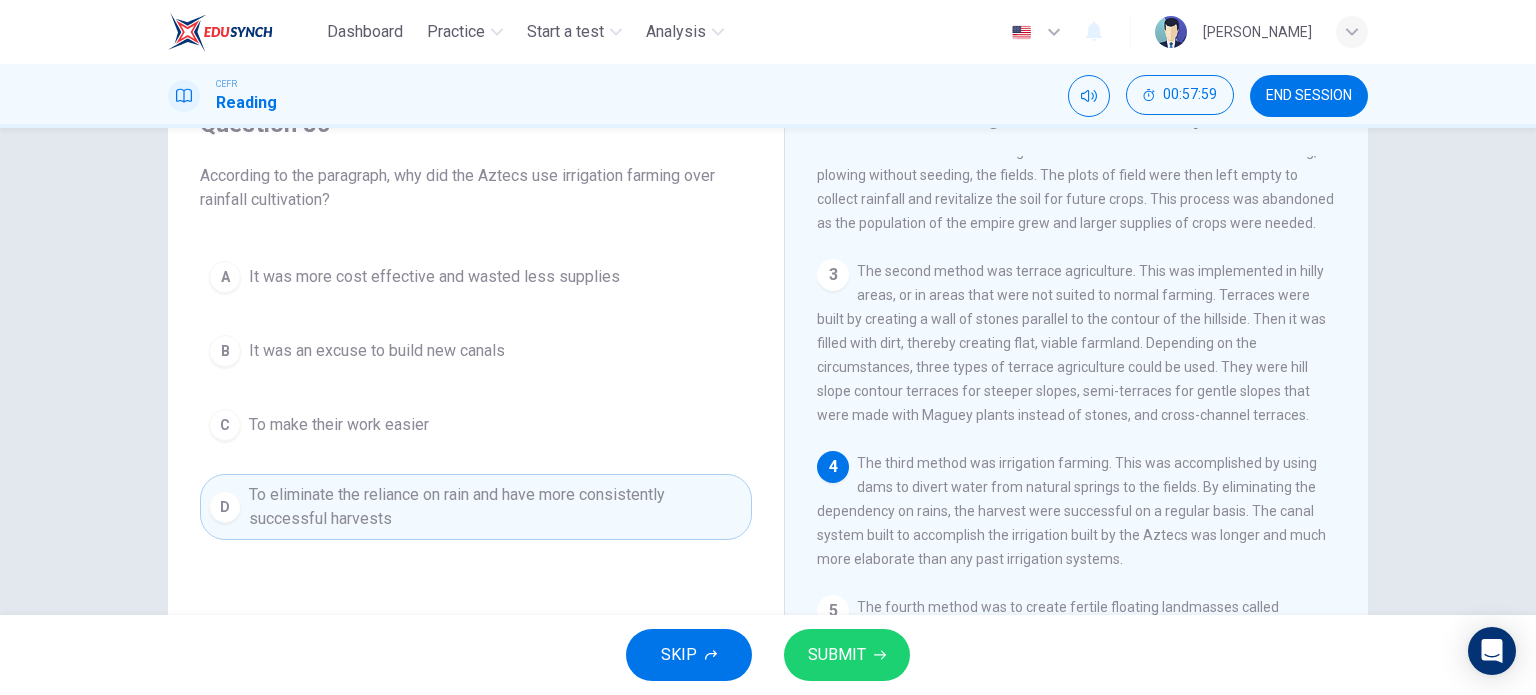 click on "SUBMIT" at bounding box center (837, 655) 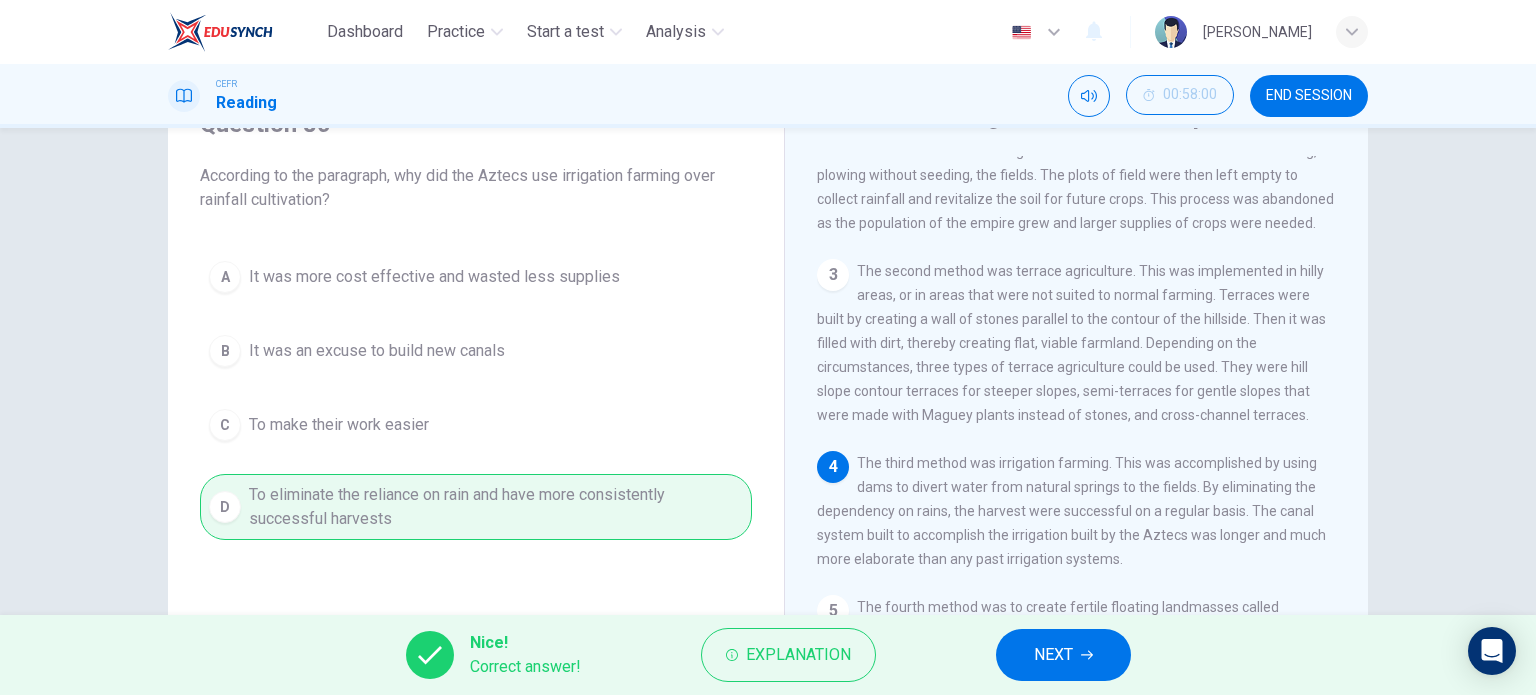 click on "NEXT" at bounding box center (1053, 655) 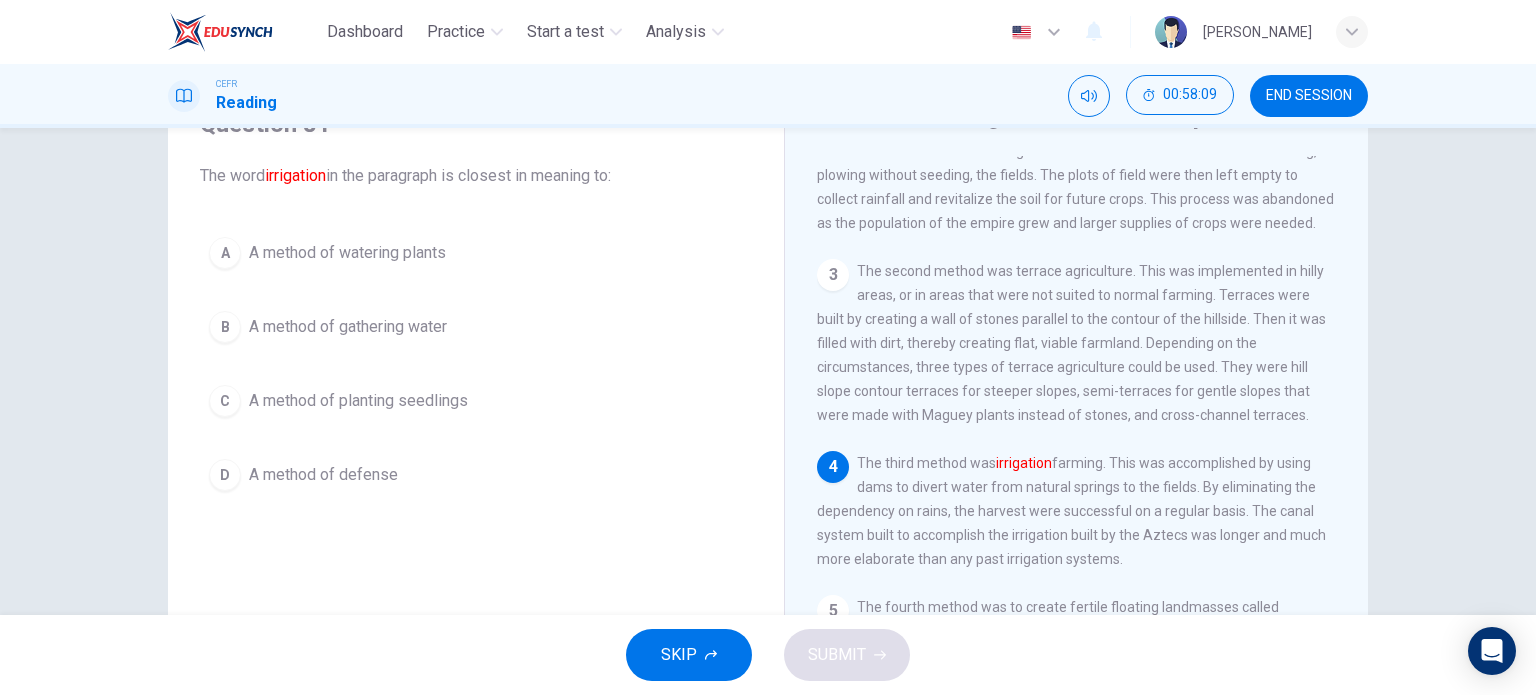 click on "A method of gathering water" at bounding box center [348, 327] 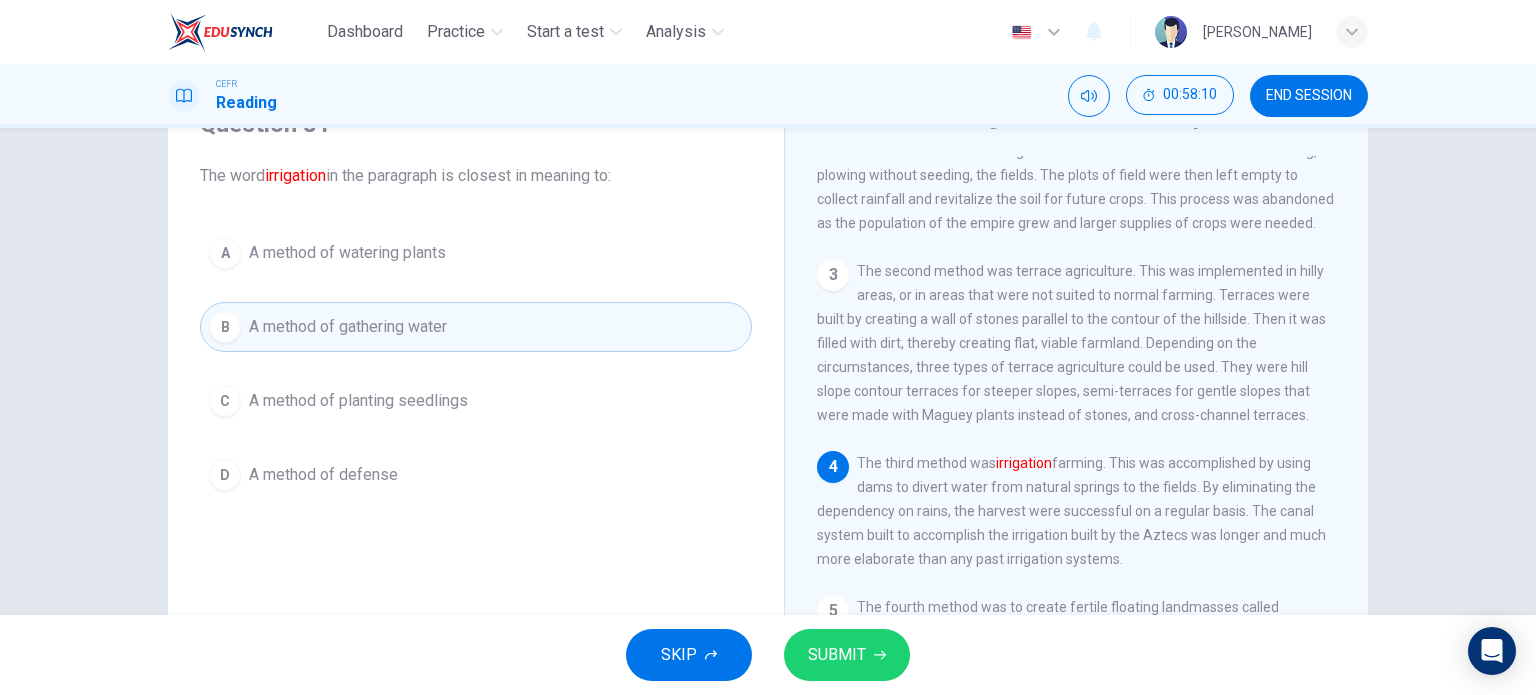 click on "SUBMIT" at bounding box center [837, 655] 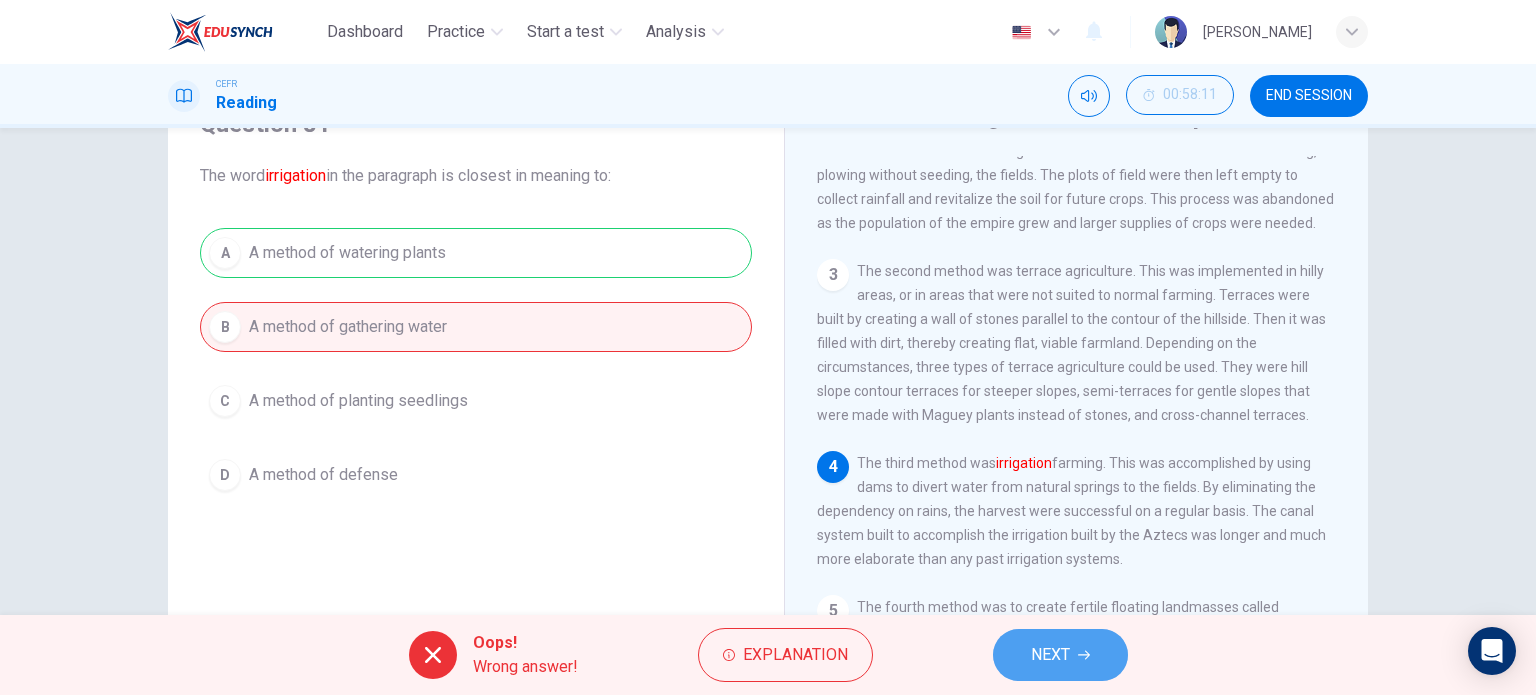click on "NEXT" at bounding box center (1060, 655) 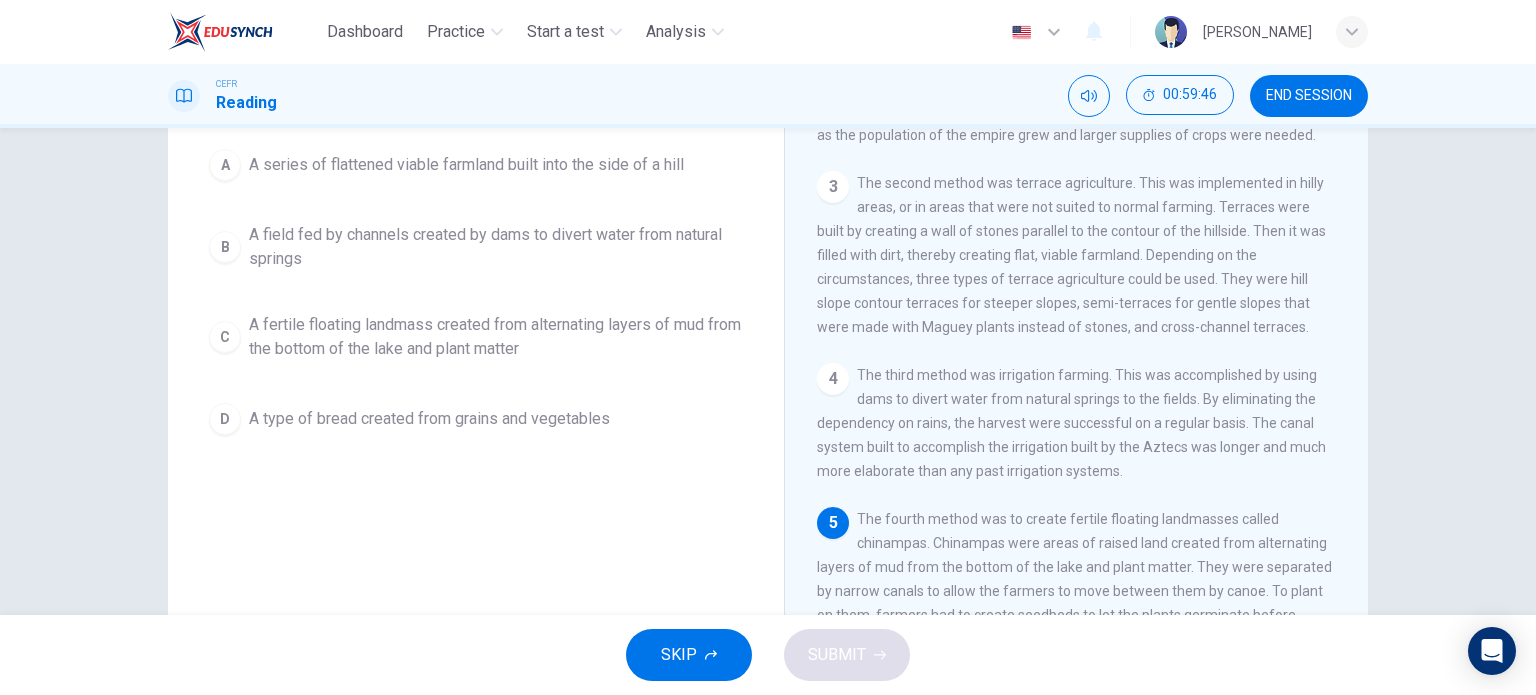 scroll, scrollTop: 88, scrollLeft: 0, axis: vertical 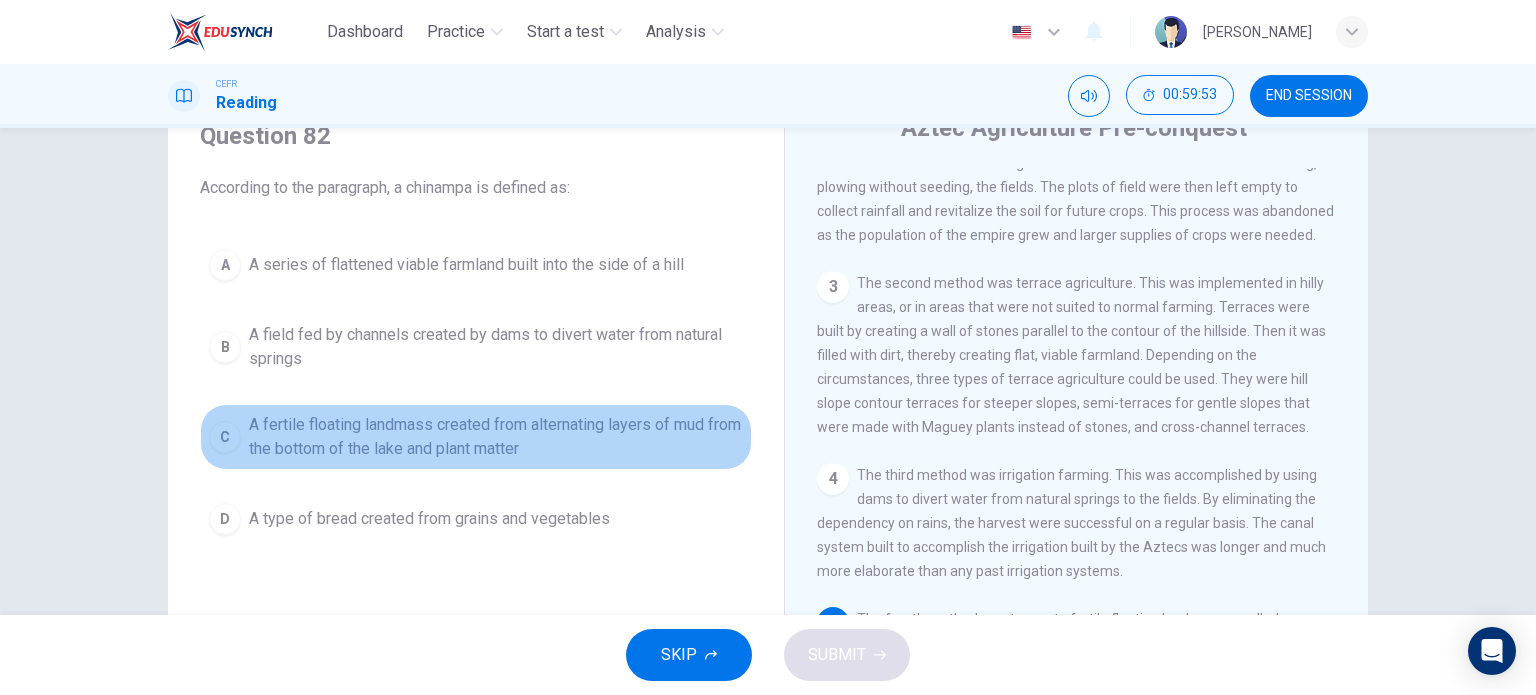 click on "A fertile floating landmass created from alternating layers of mud from the bottom of the lake and plant matter" at bounding box center (496, 437) 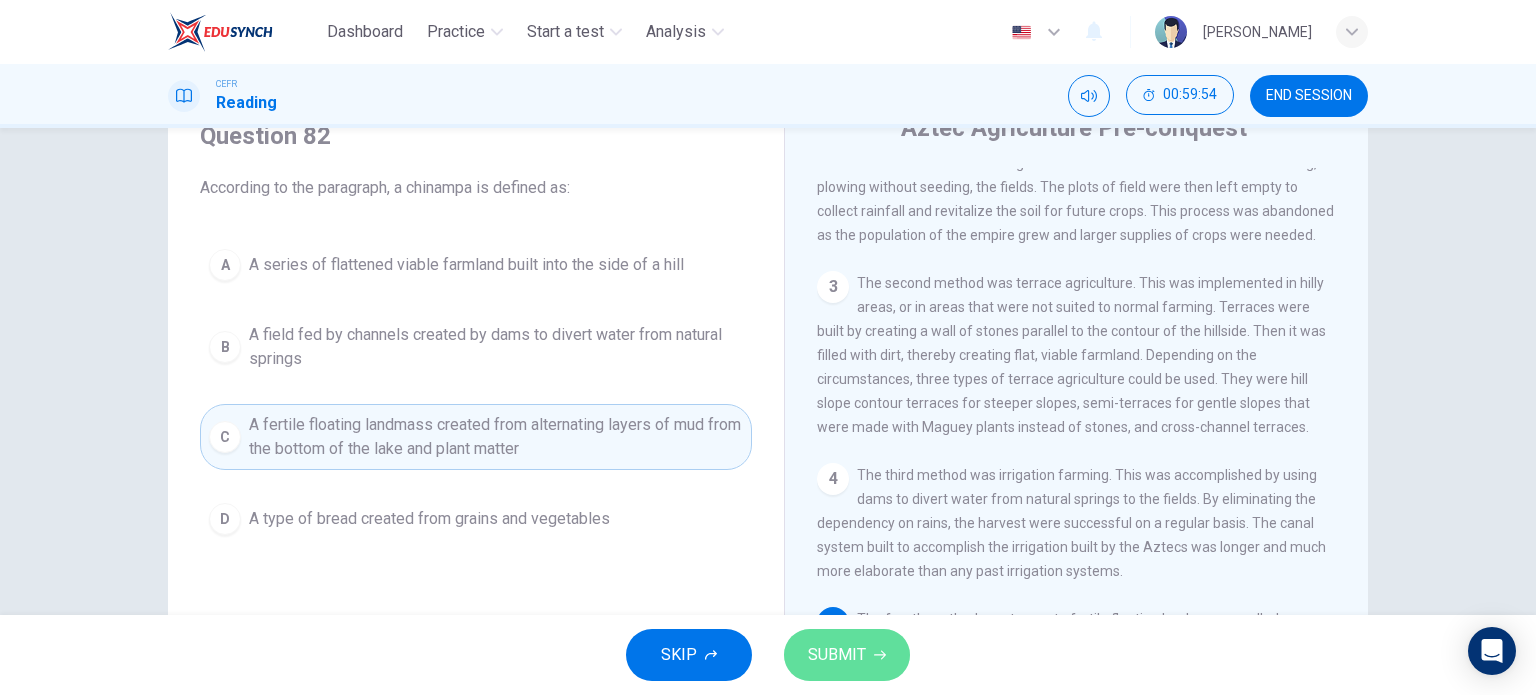 click on "SUBMIT" at bounding box center [847, 655] 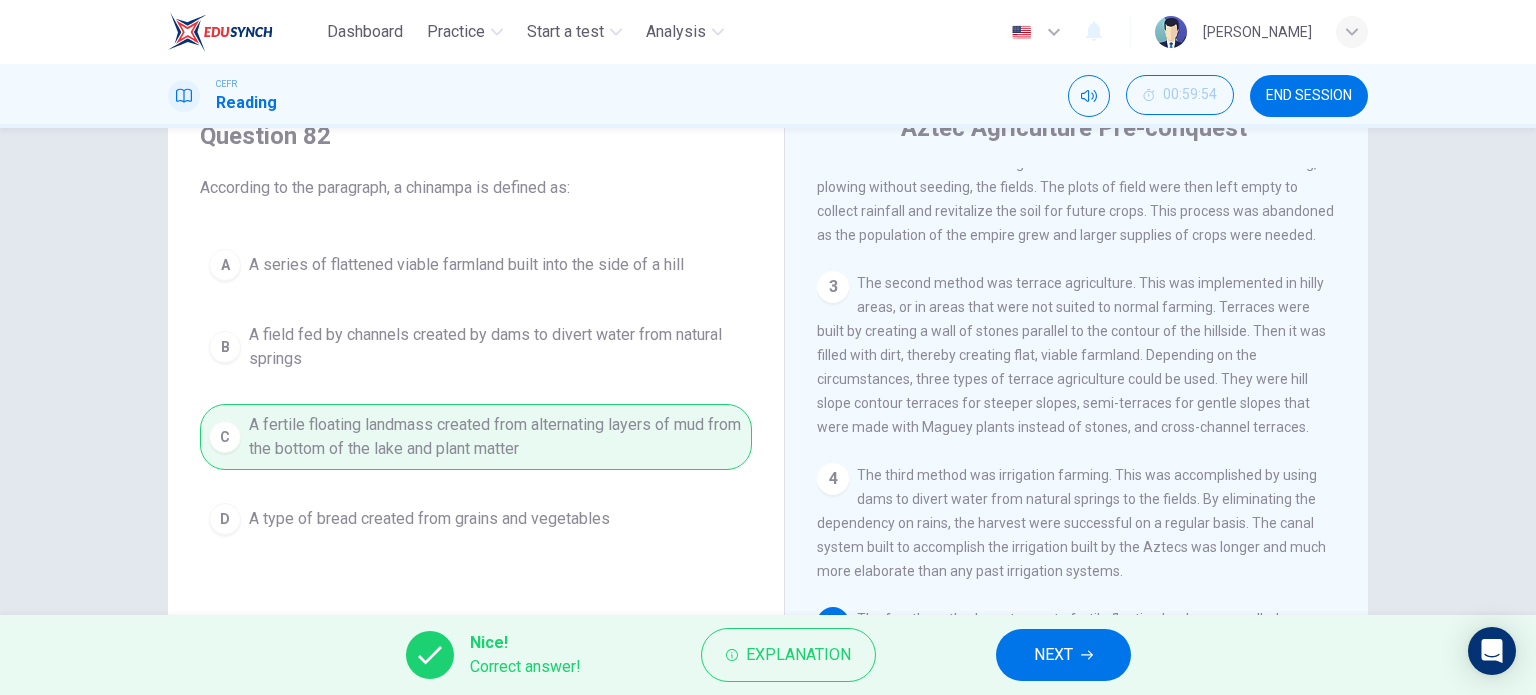 click on "NEXT" at bounding box center [1063, 655] 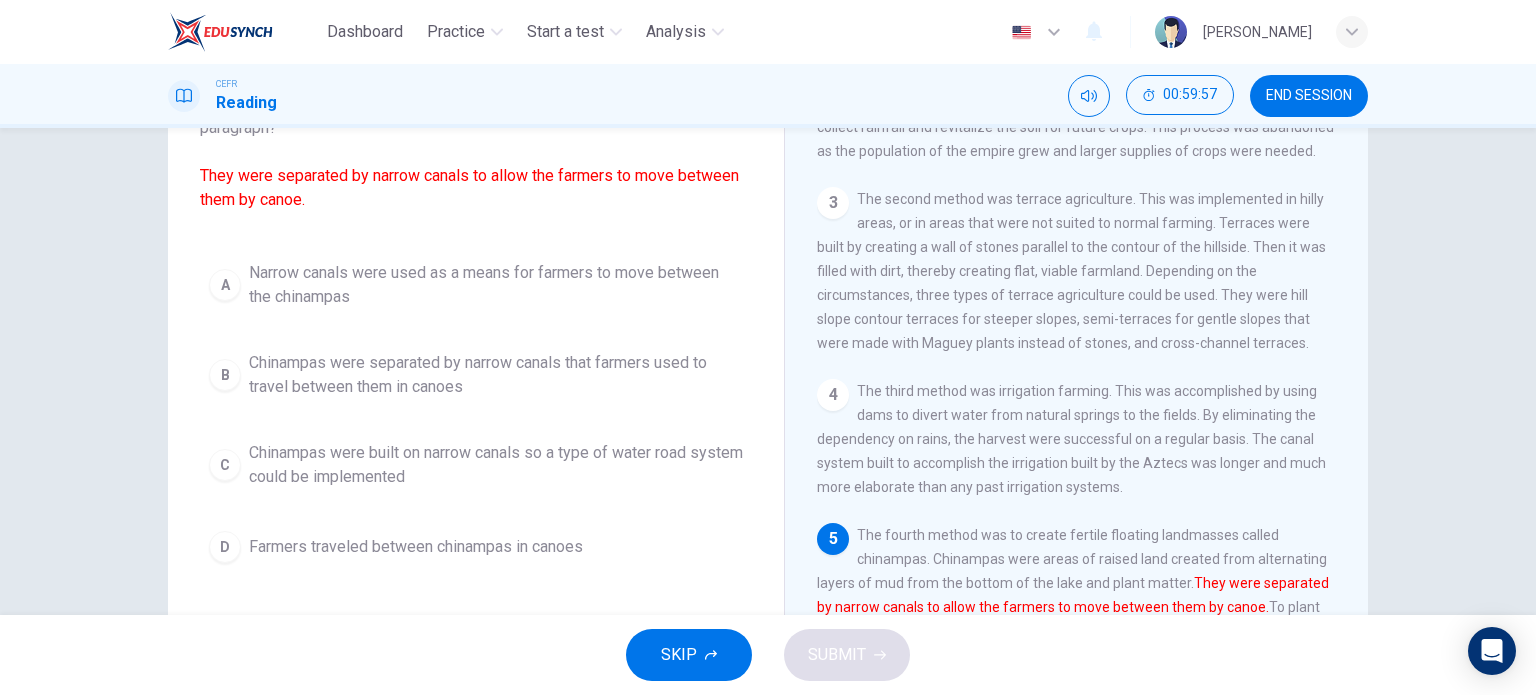 scroll, scrollTop: 288, scrollLeft: 0, axis: vertical 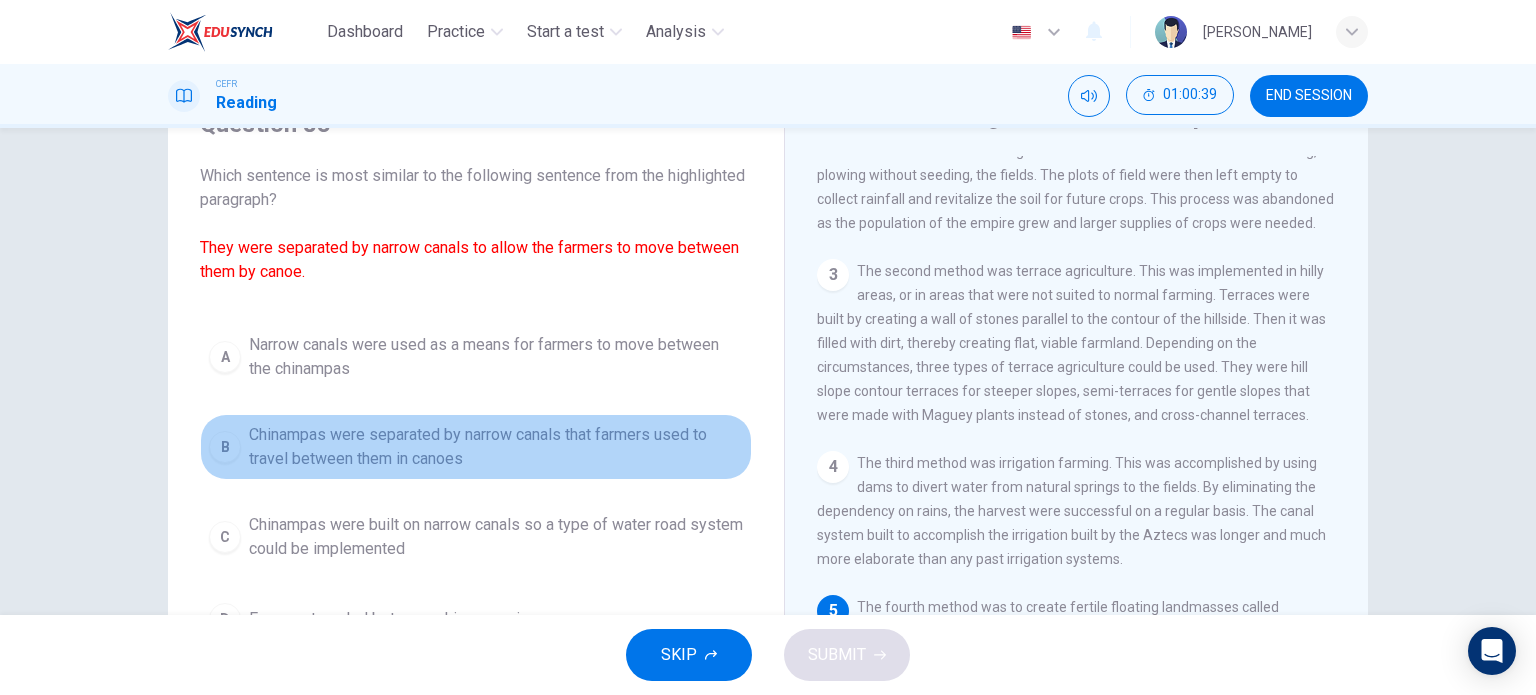 click on "Chinampas were separated by narrow canals that farmers used to travel between them in canoes" at bounding box center (496, 447) 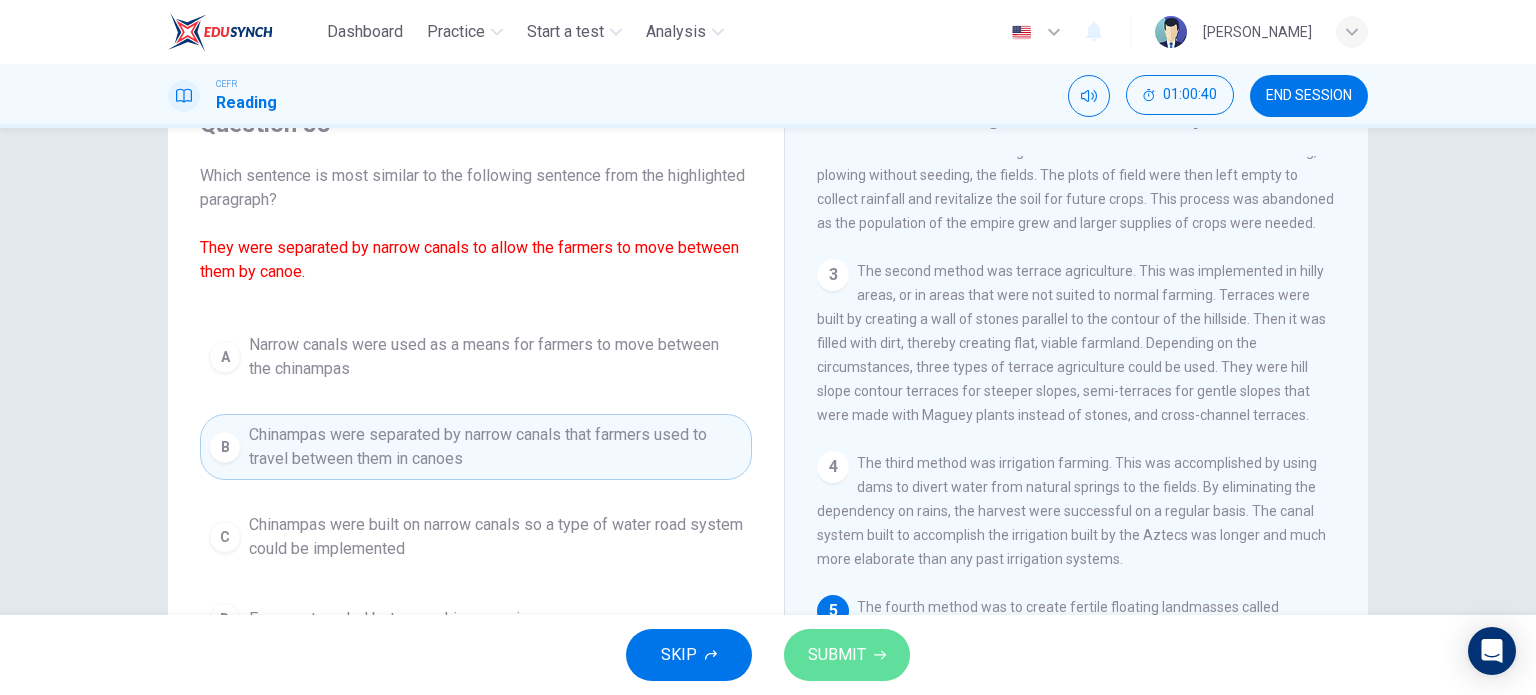 click on "SUBMIT" at bounding box center [847, 655] 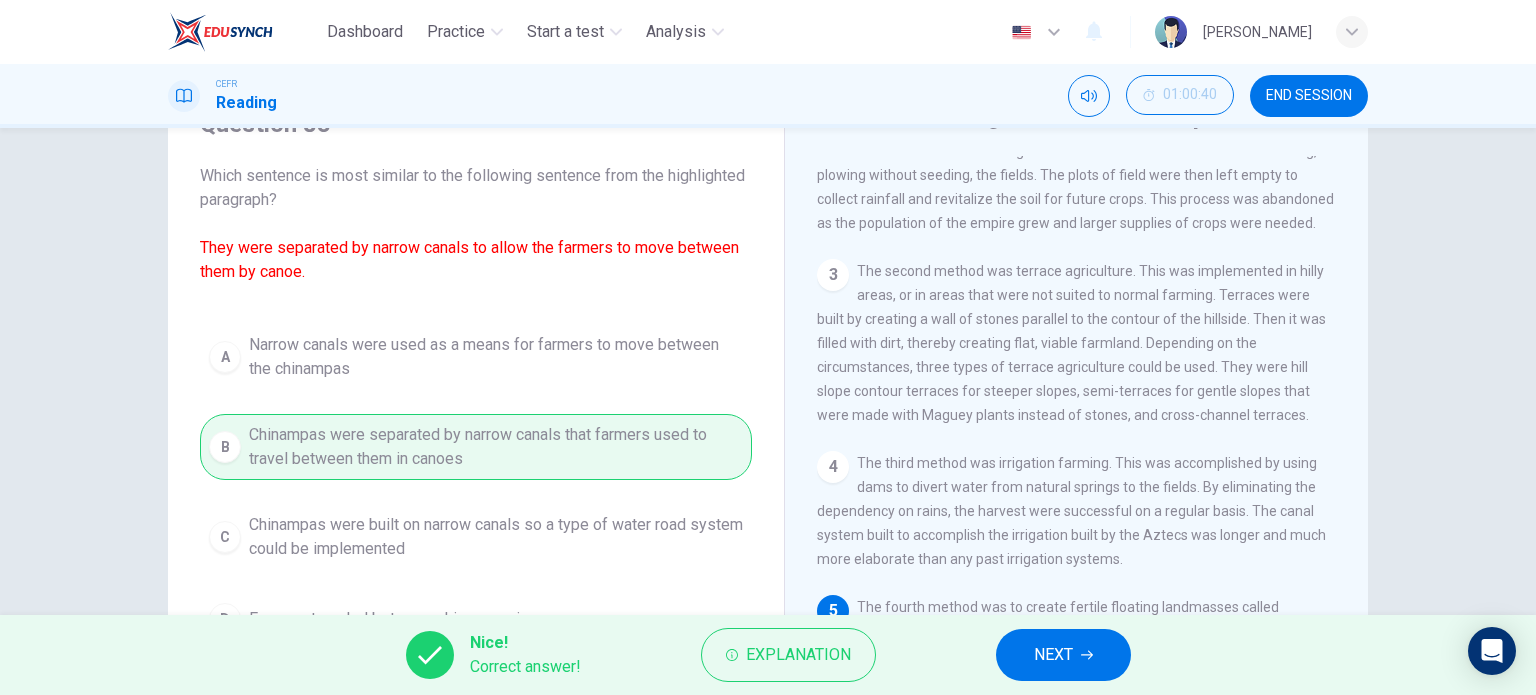 click on "NEXT" at bounding box center [1053, 655] 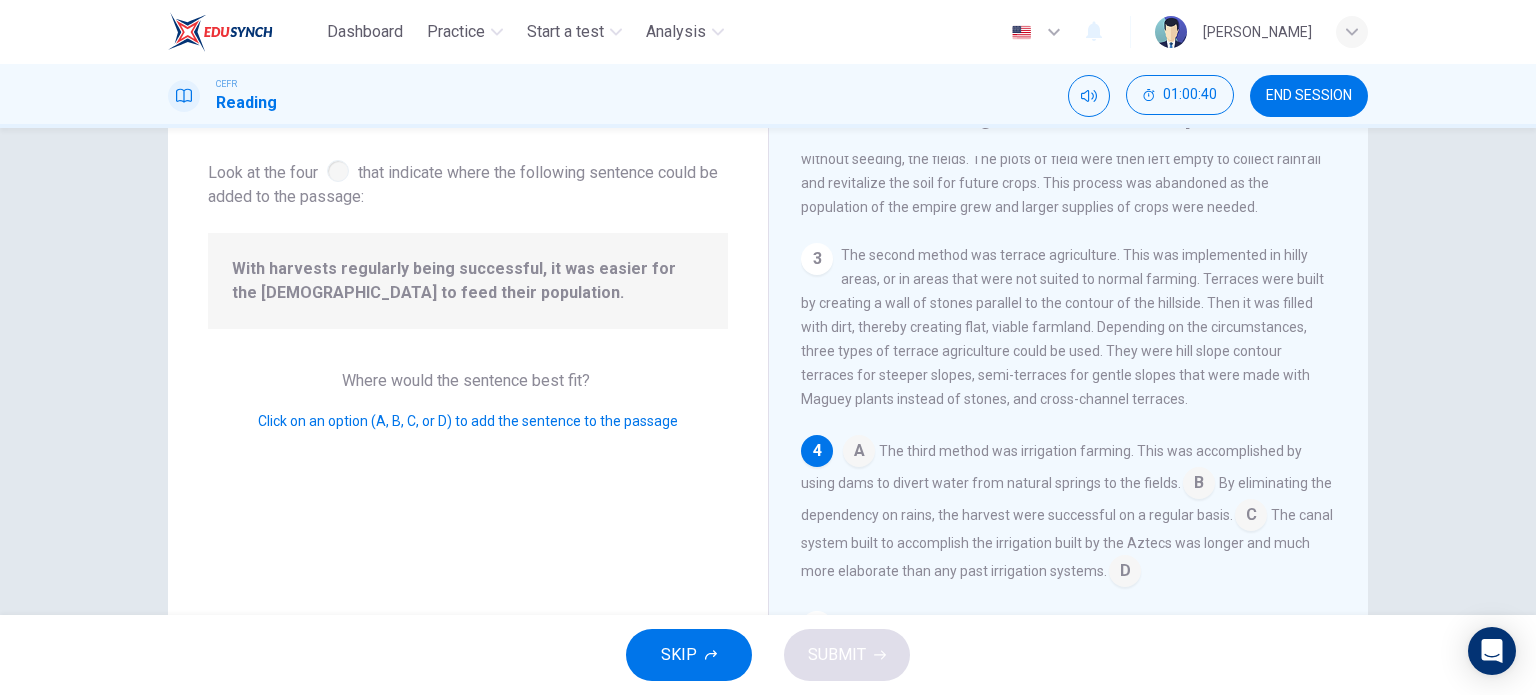 scroll, scrollTop: 267, scrollLeft: 0, axis: vertical 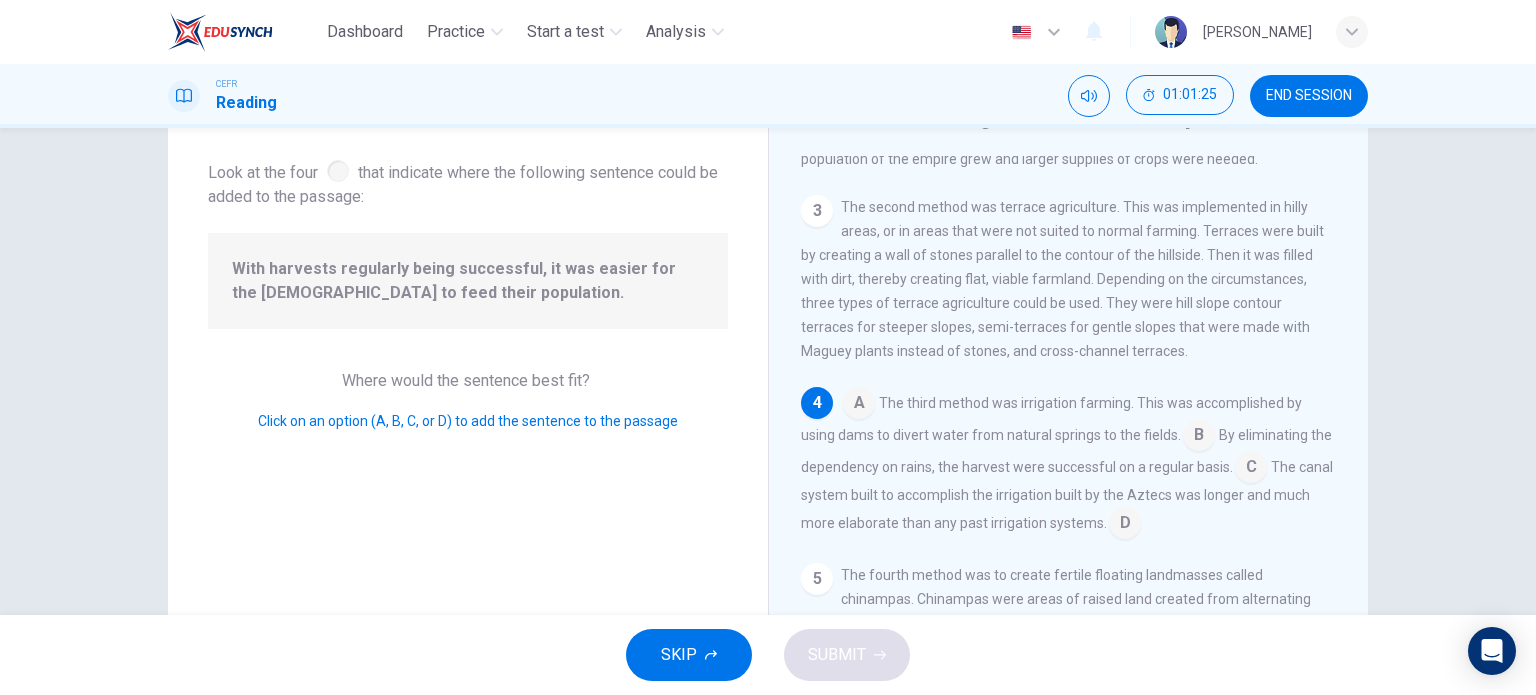 click at bounding box center (859, 405) 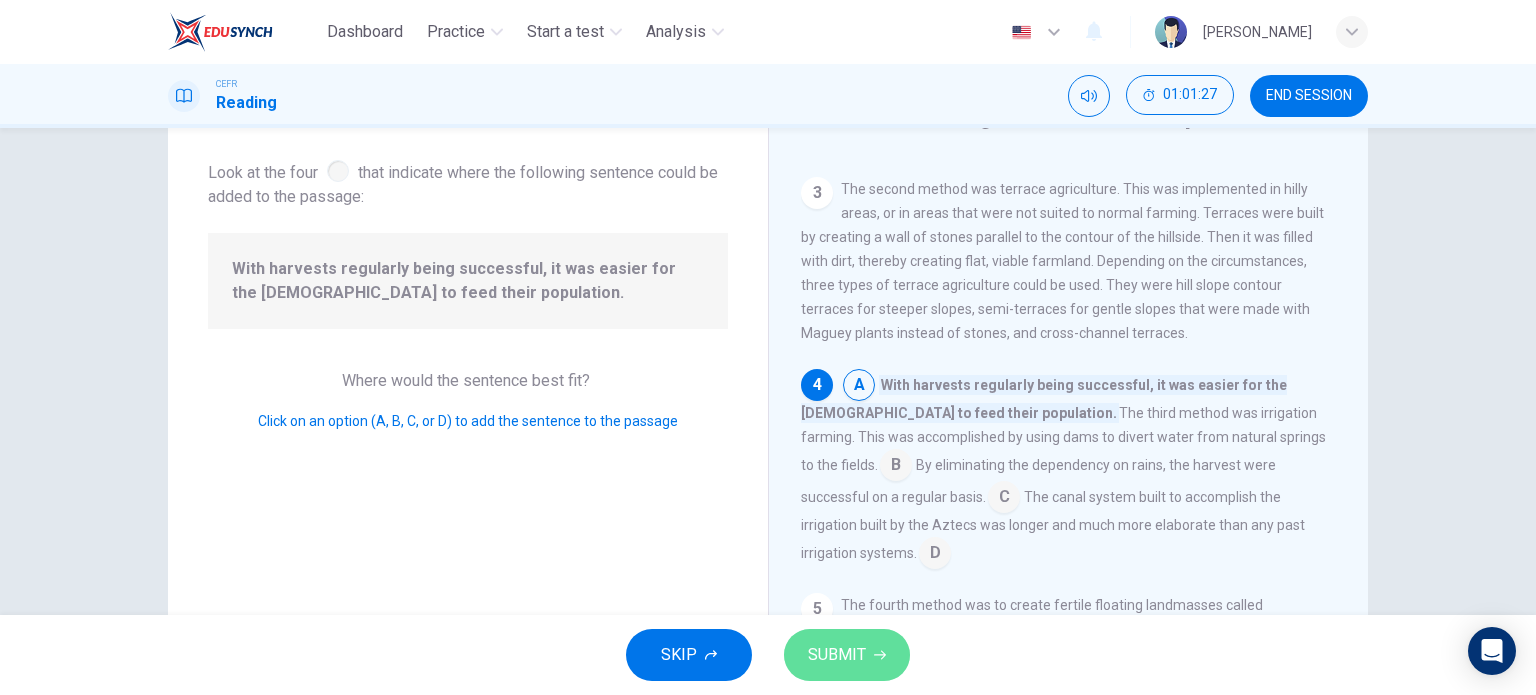 click on "SUBMIT" at bounding box center (837, 655) 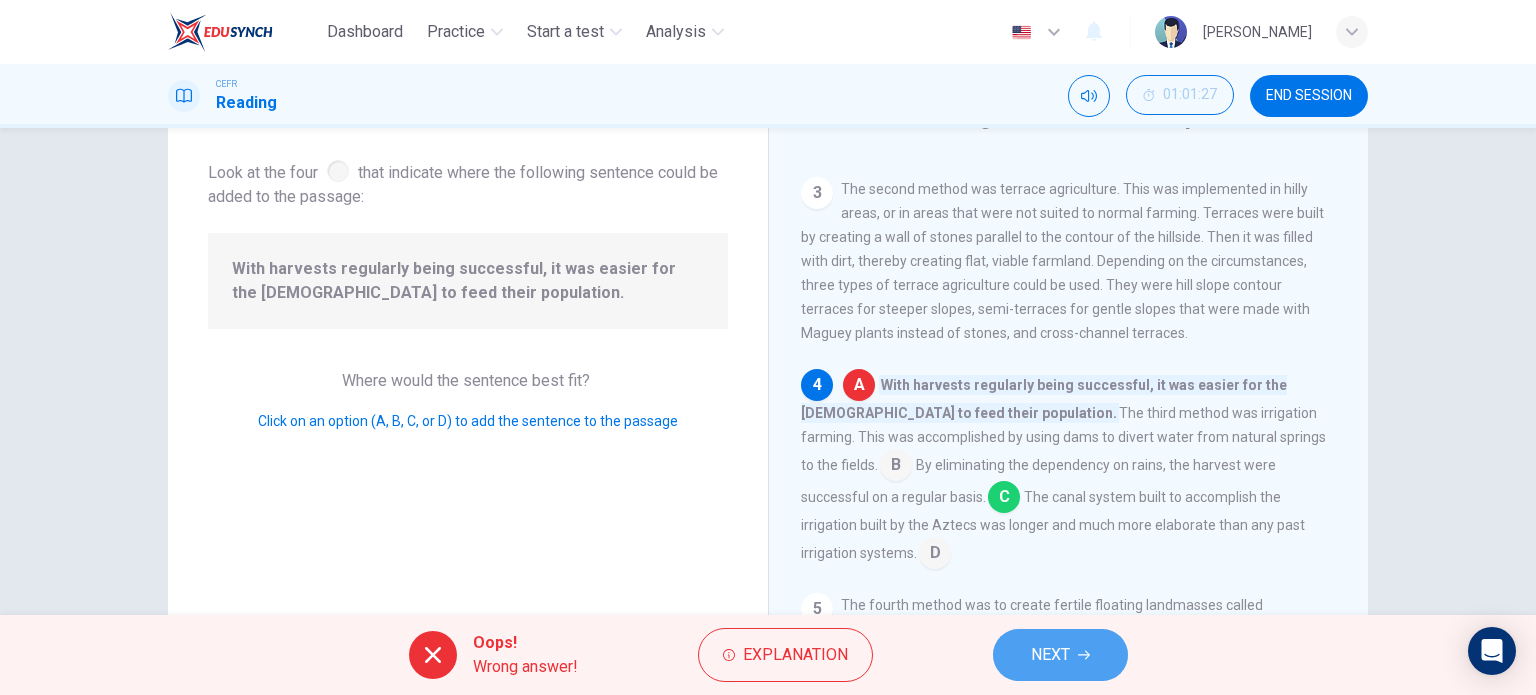 click on "NEXT" at bounding box center [1050, 655] 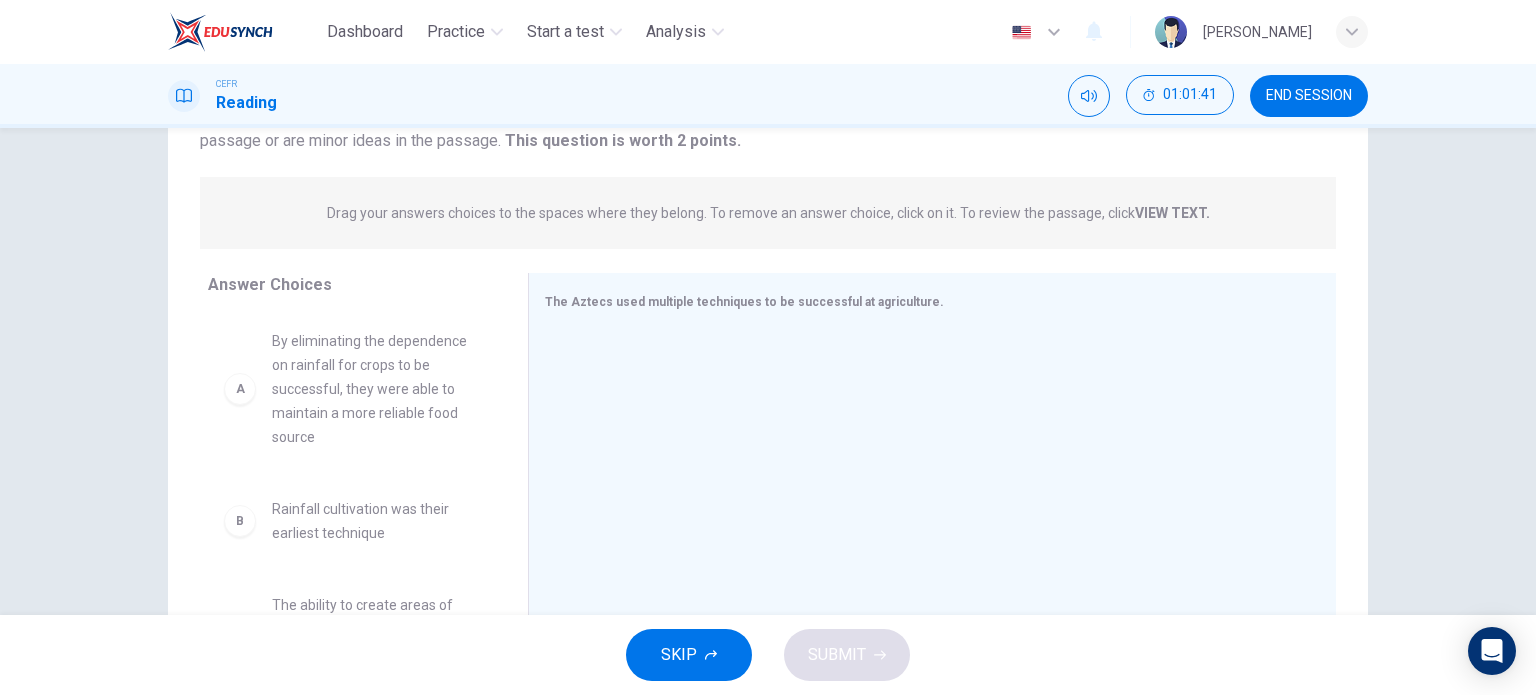 scroll, scrollTop: 288, scrollLeft: 0, axis: vertical 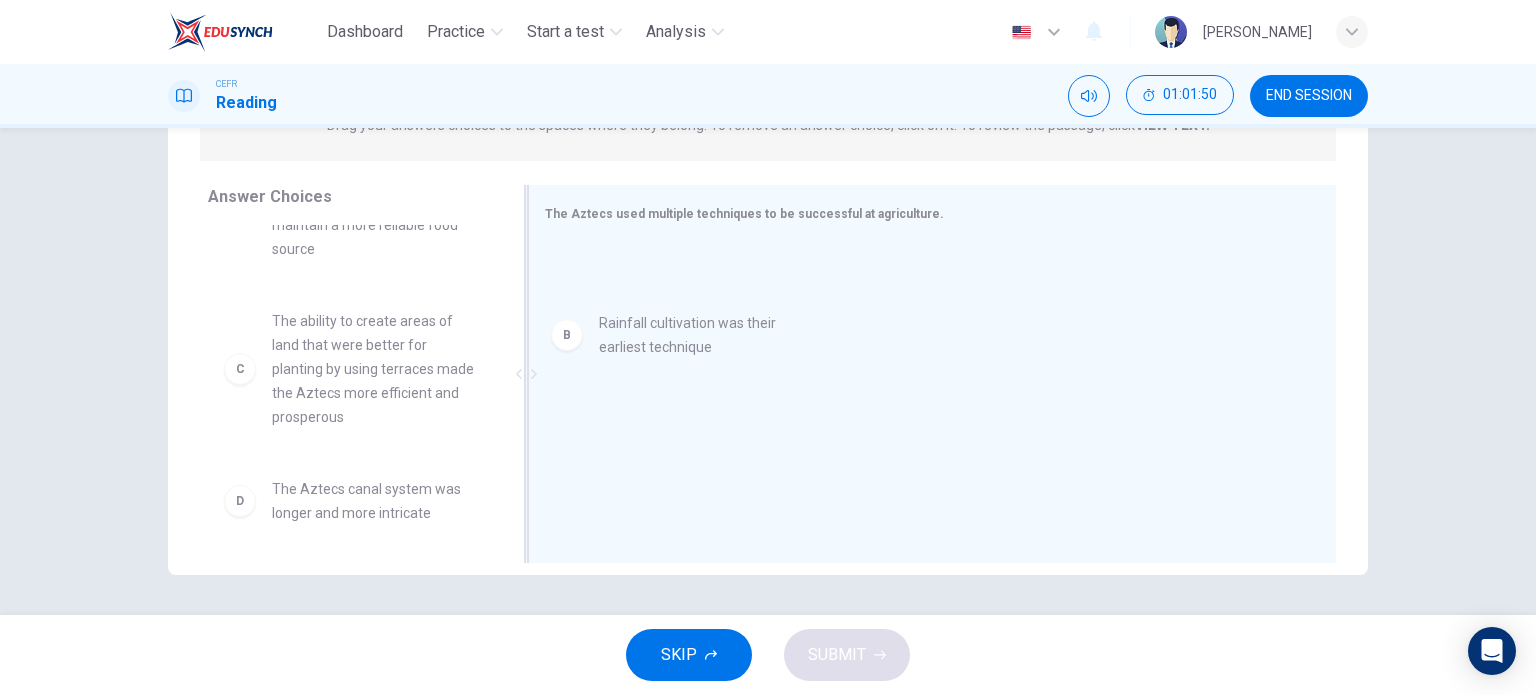 drag, startPoint x: 399, startPoint y: 345, endPoint x: 767, endPoint y: 347, distance: 368.00543 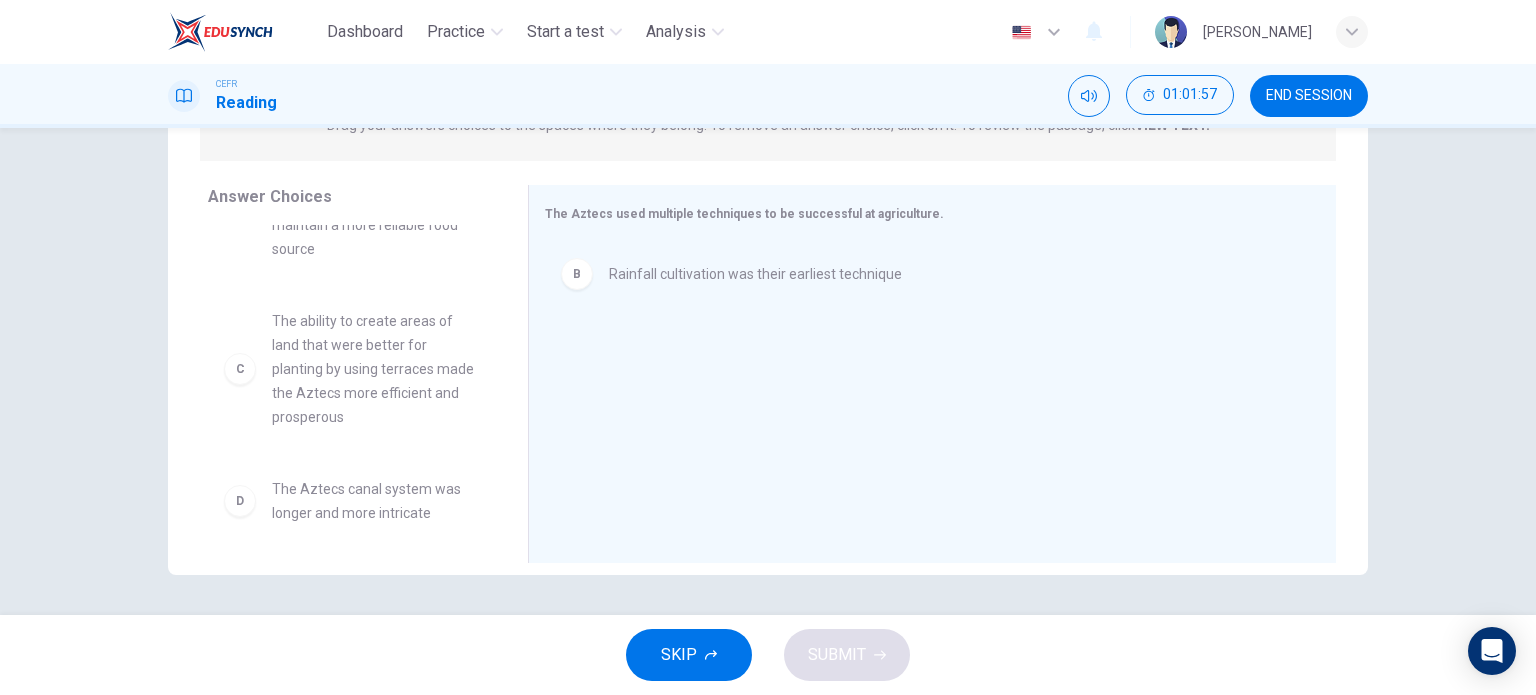 scroll, scrollTop: 200, scrollLeft: 0, axis: vertical 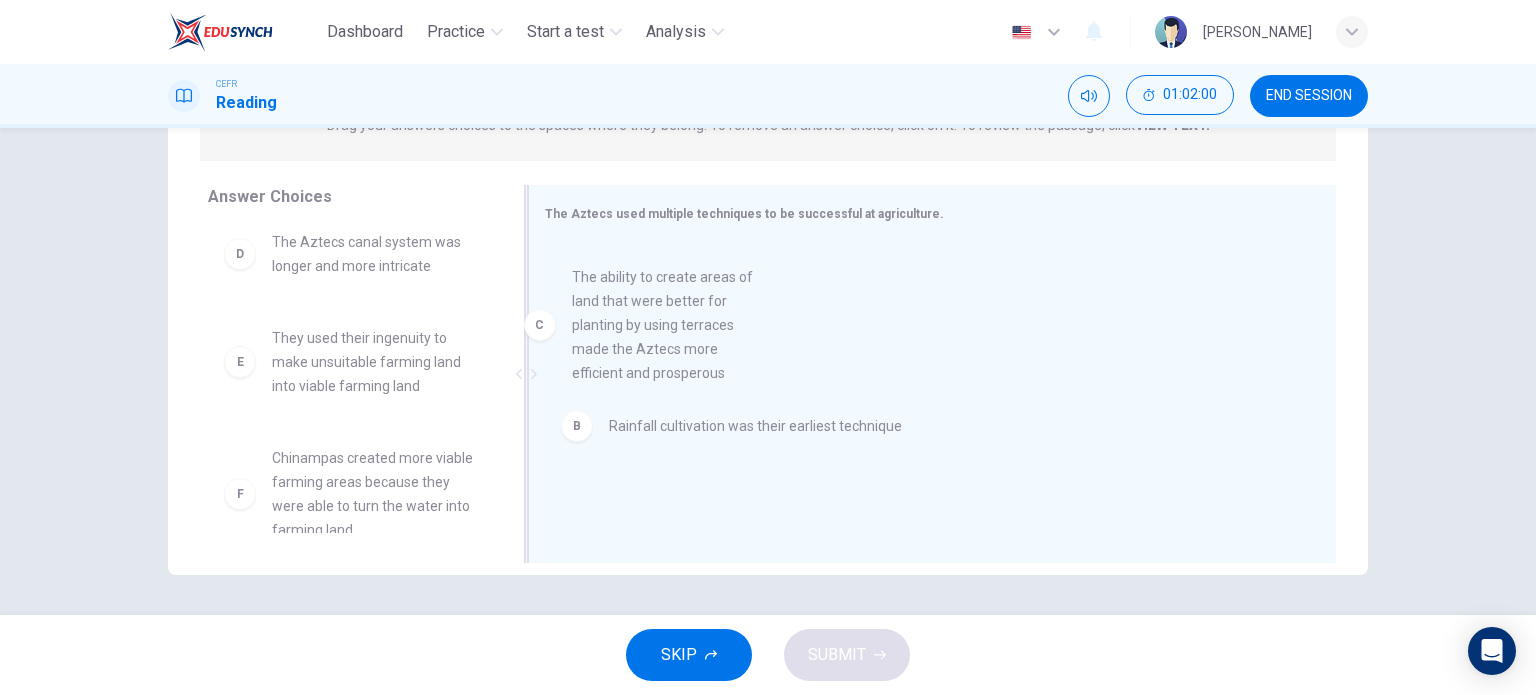 drag, startPoint x: 355, startPoint y: 294, endPoint x: 670, endPoint y: 349, distance: 319.76553 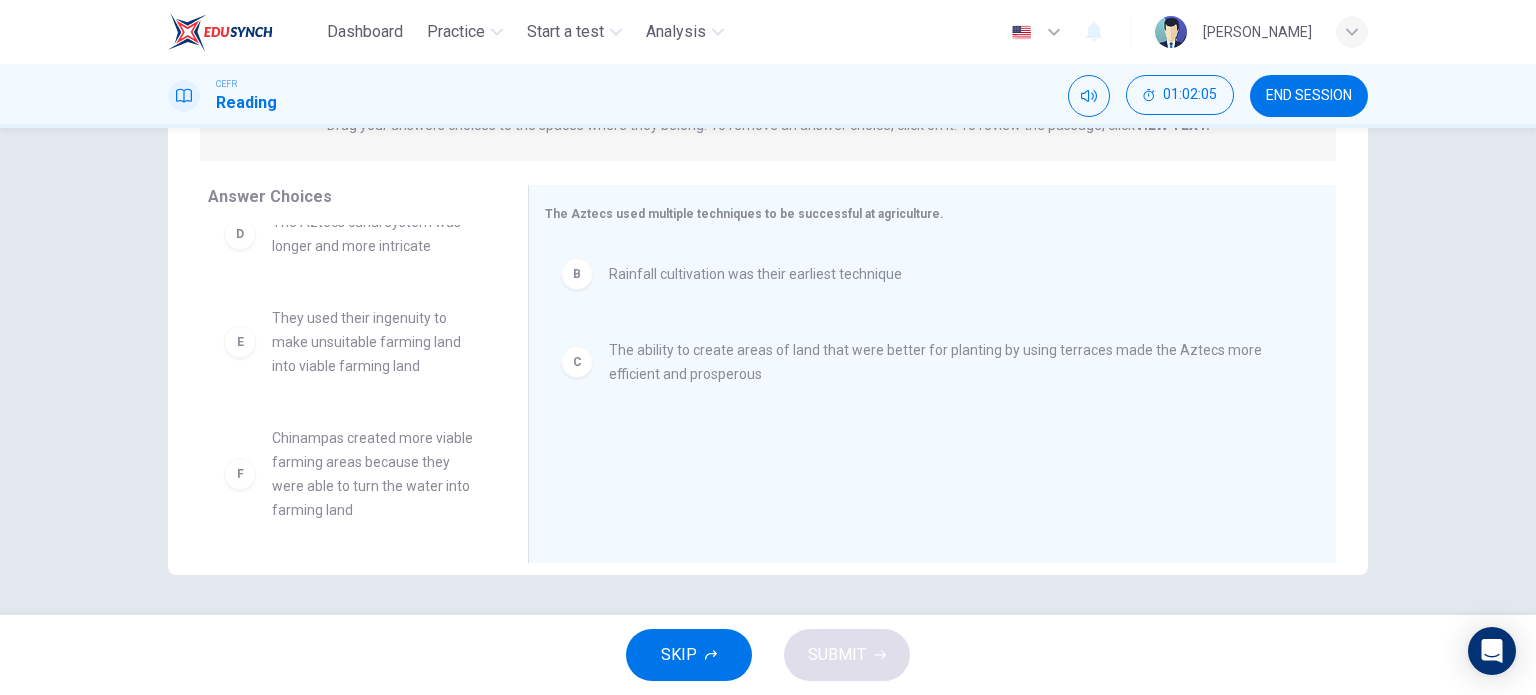 scroll, scrollTop: 204, scrollLeft: 0, axis: vertical 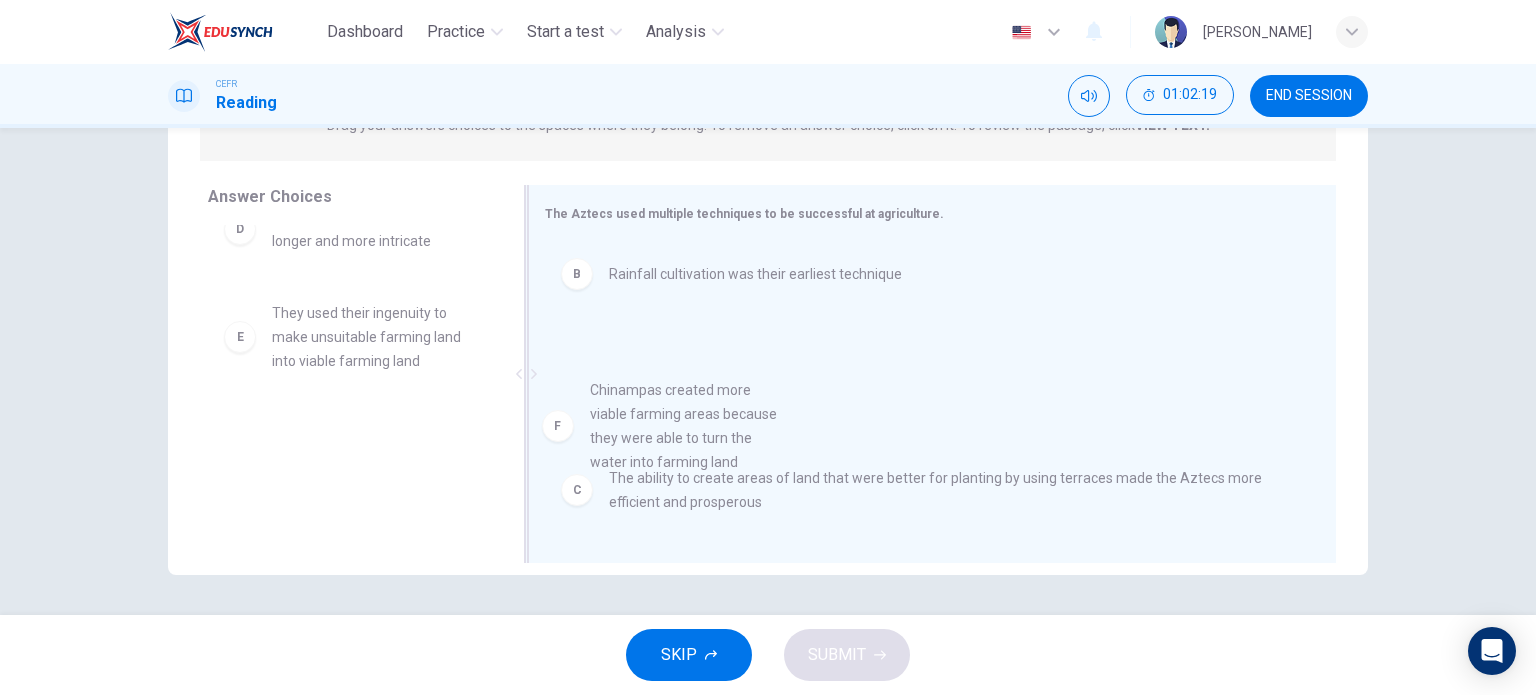 drag, startPoint x: 382, startPoint y: 495, endPoint x: 738, endPoint y: 453, distance: 358.46896 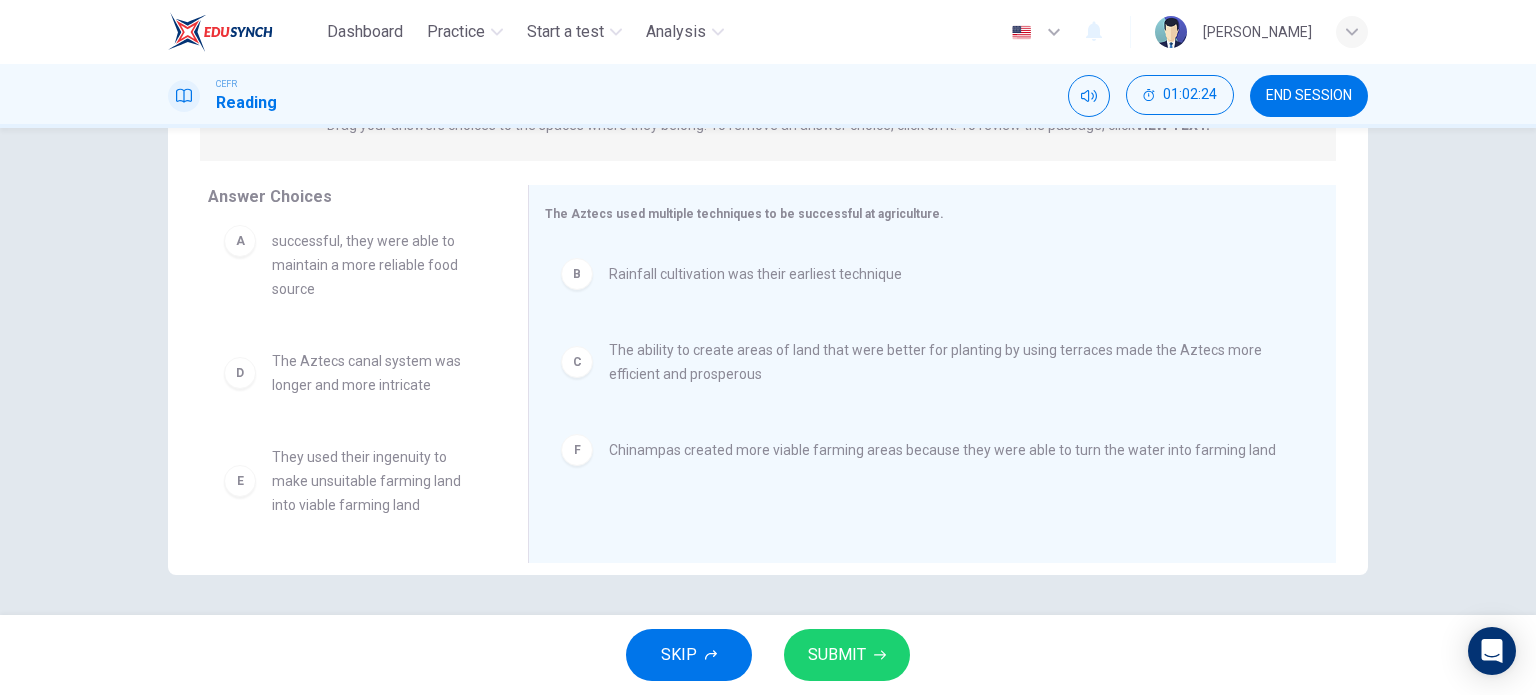 scroll, scrollTop: 0, scrollLeft: 0, axis: both 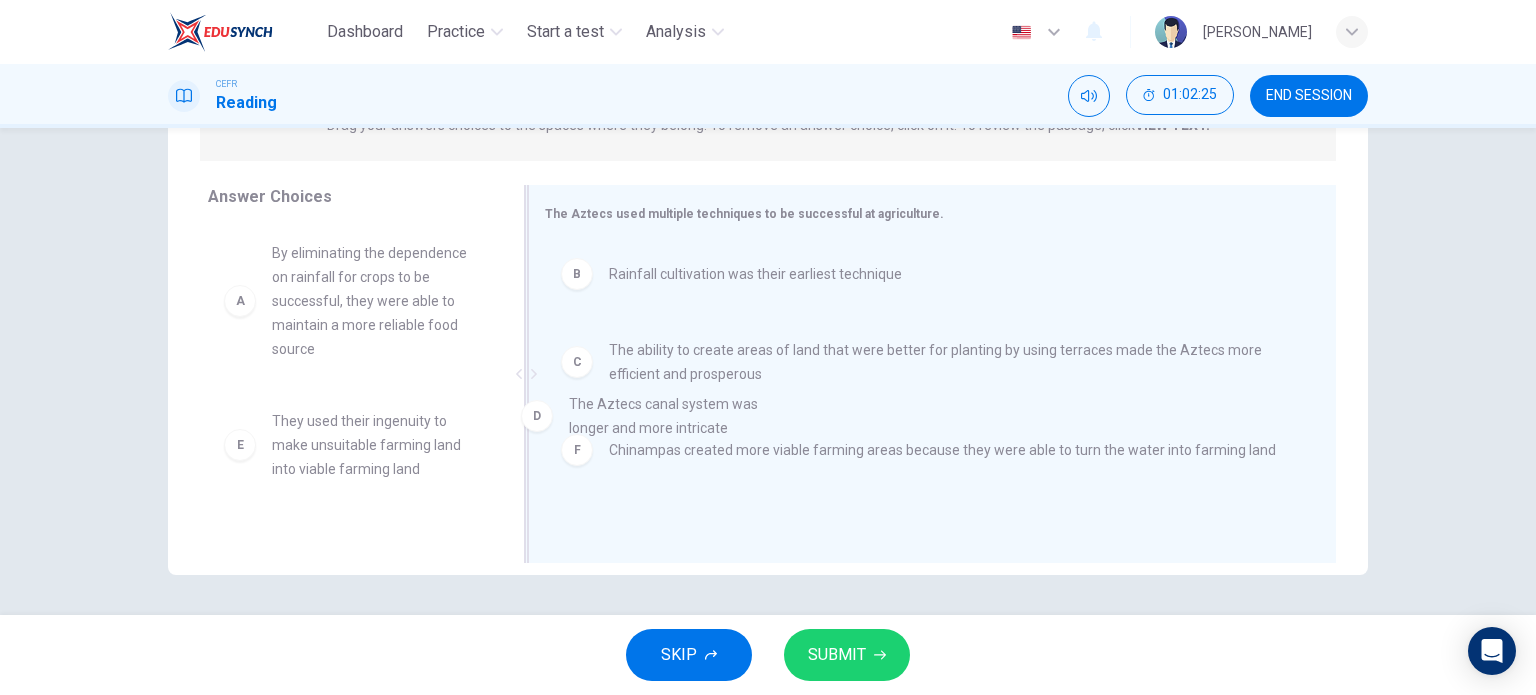 drag, startPoint x: 339, startPoint y: 432, endPoint x: 808, endPoint y: 384, distance: 471.4499 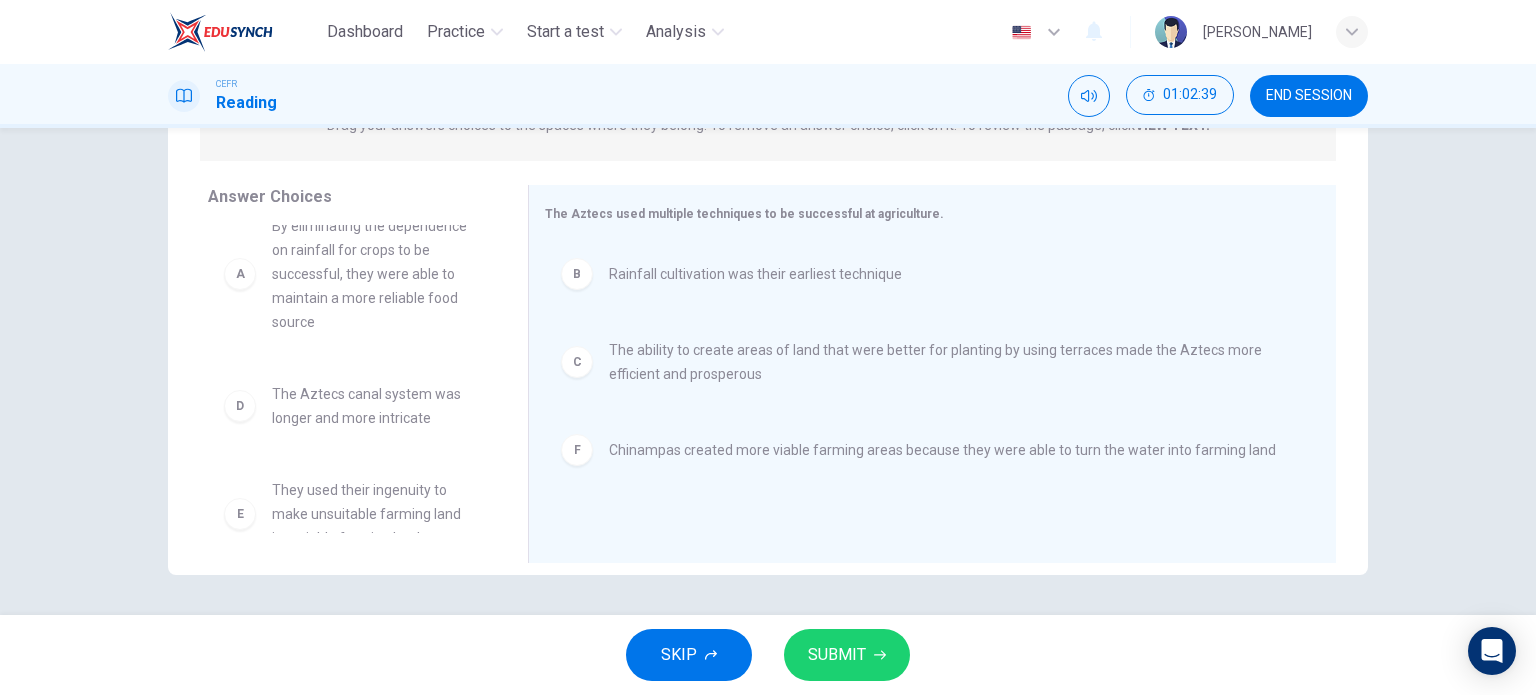 scroll, scrollTop: 0, scrollLeft: 0, axis: both 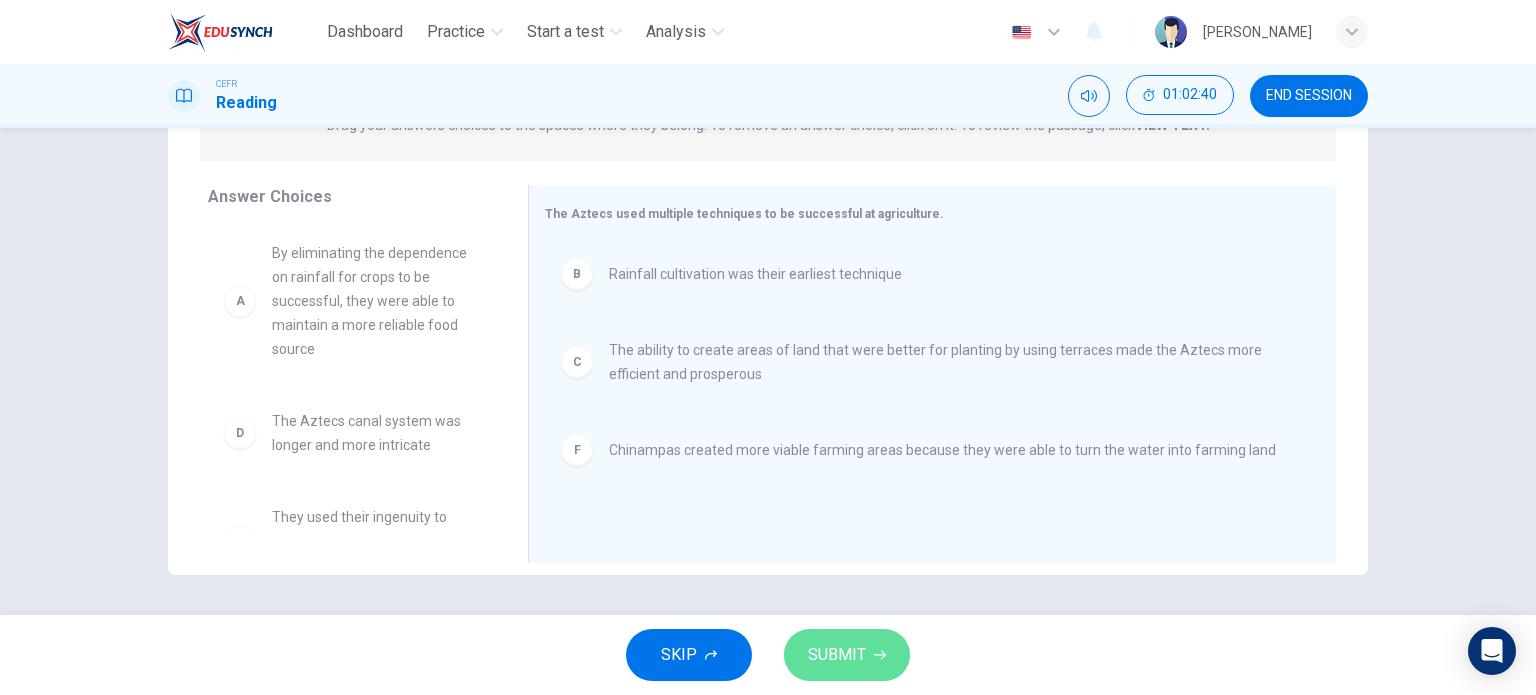 click on "SUBMIT" at bounding box center [847, 655] 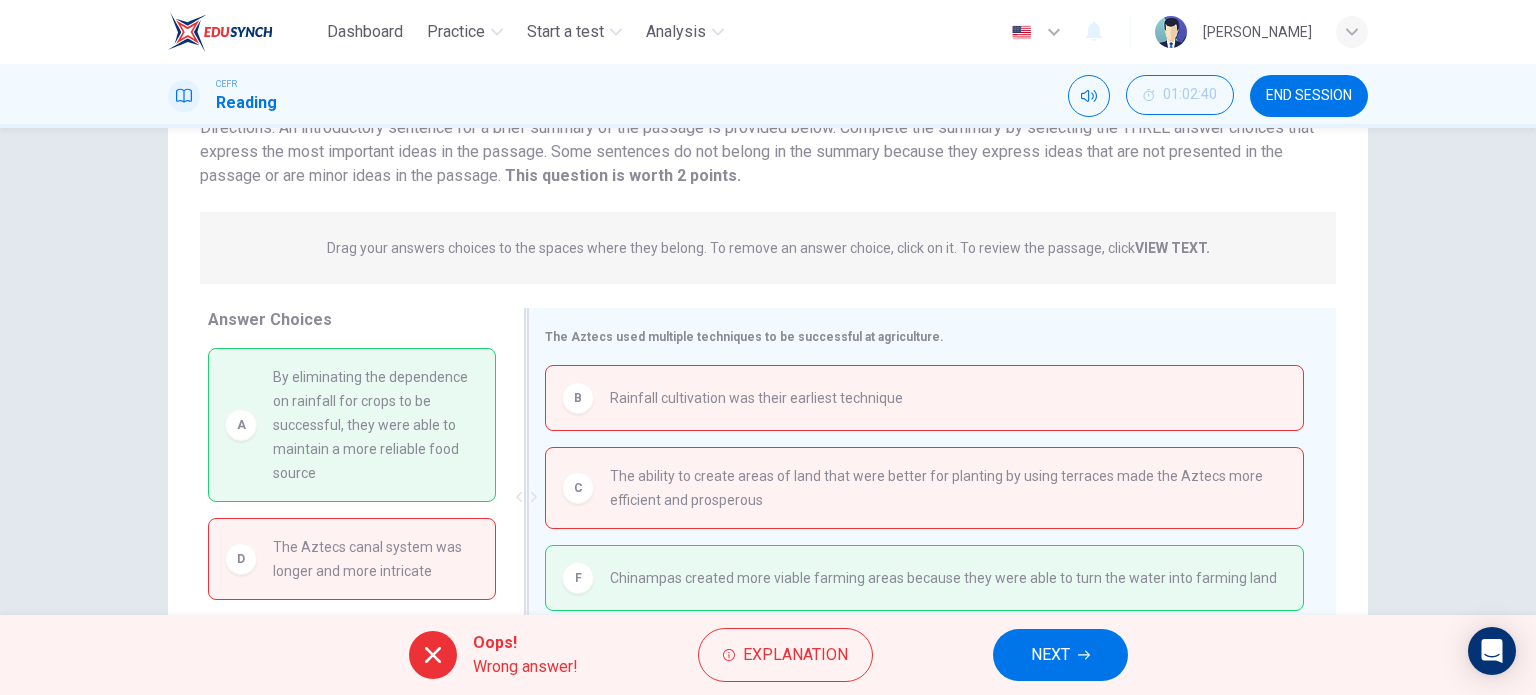 scroll, scrollTop: 288, scrollLeft: 0, axis: vertical 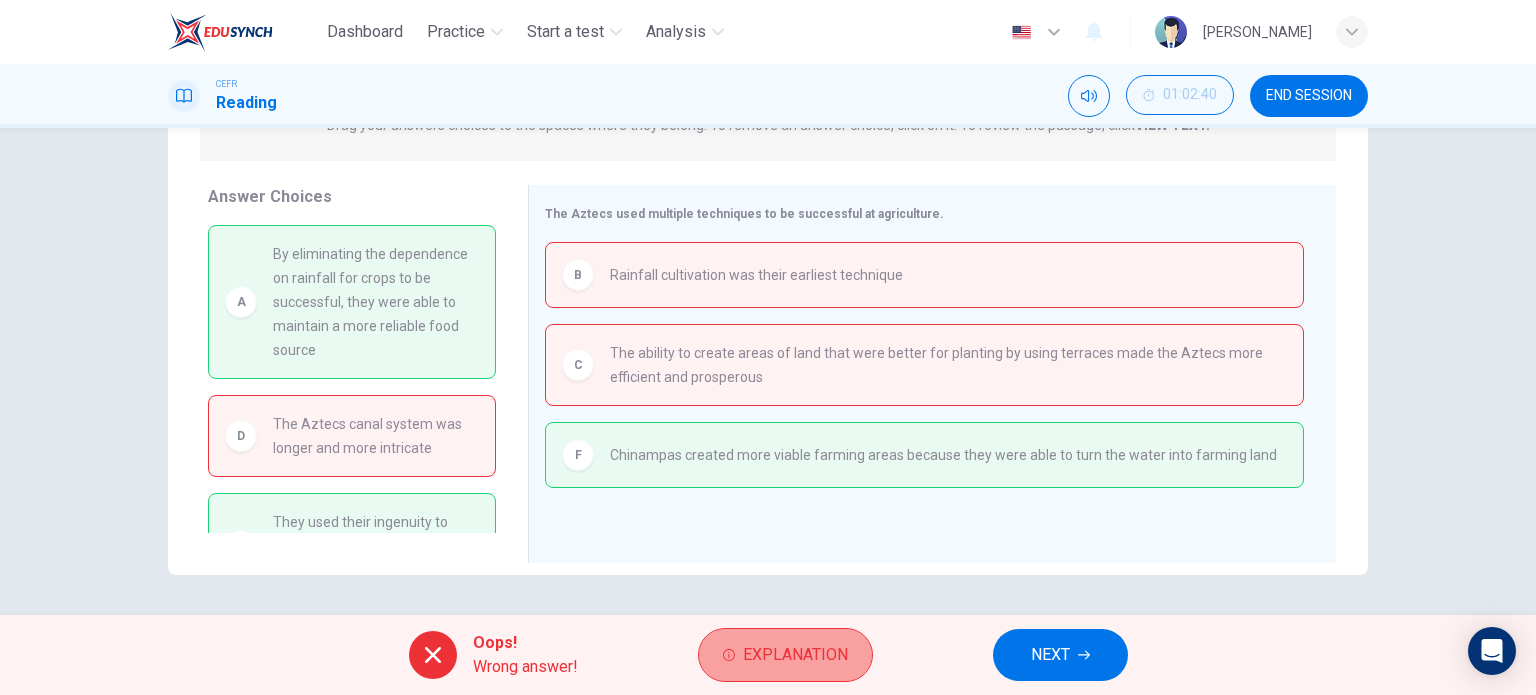 click on "Explanation" at bounding box center (795, 655) 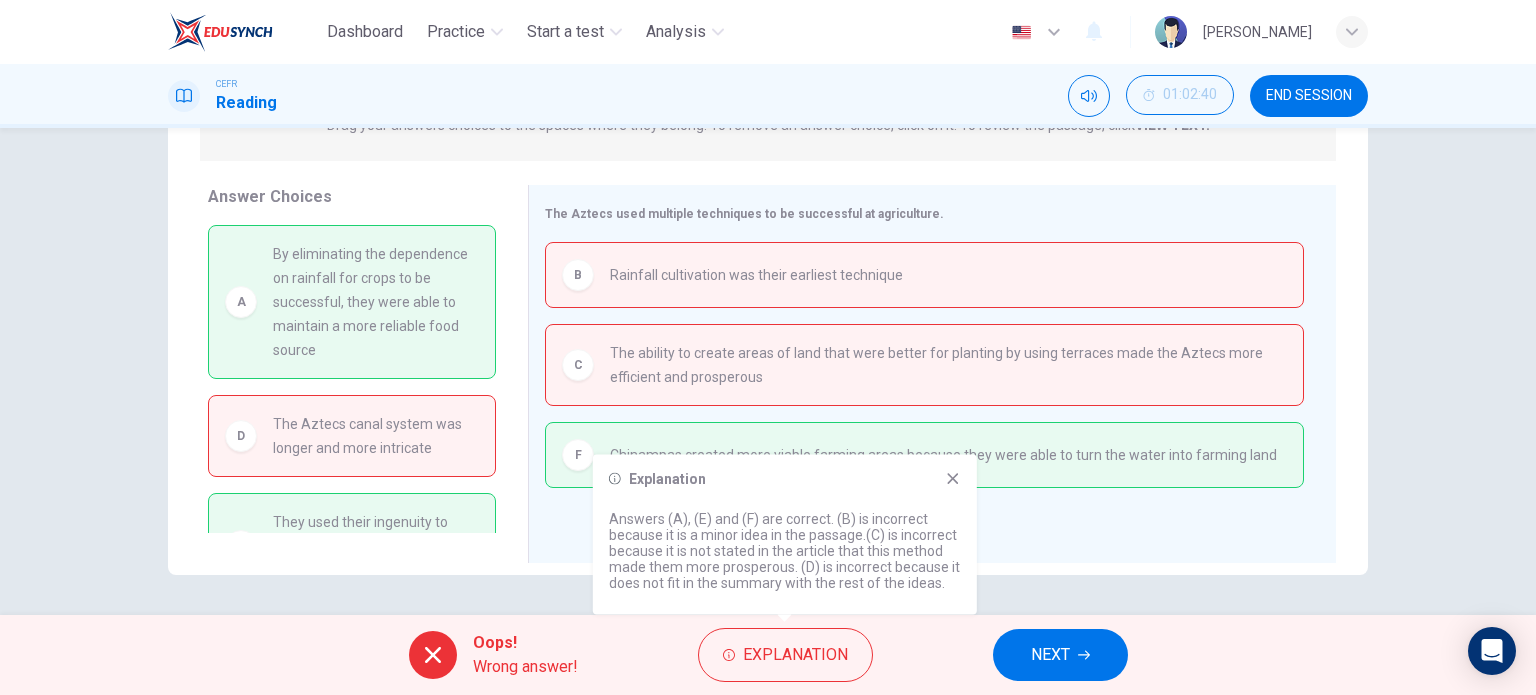 click on "NEXT" at bounding box center (1050, 655) 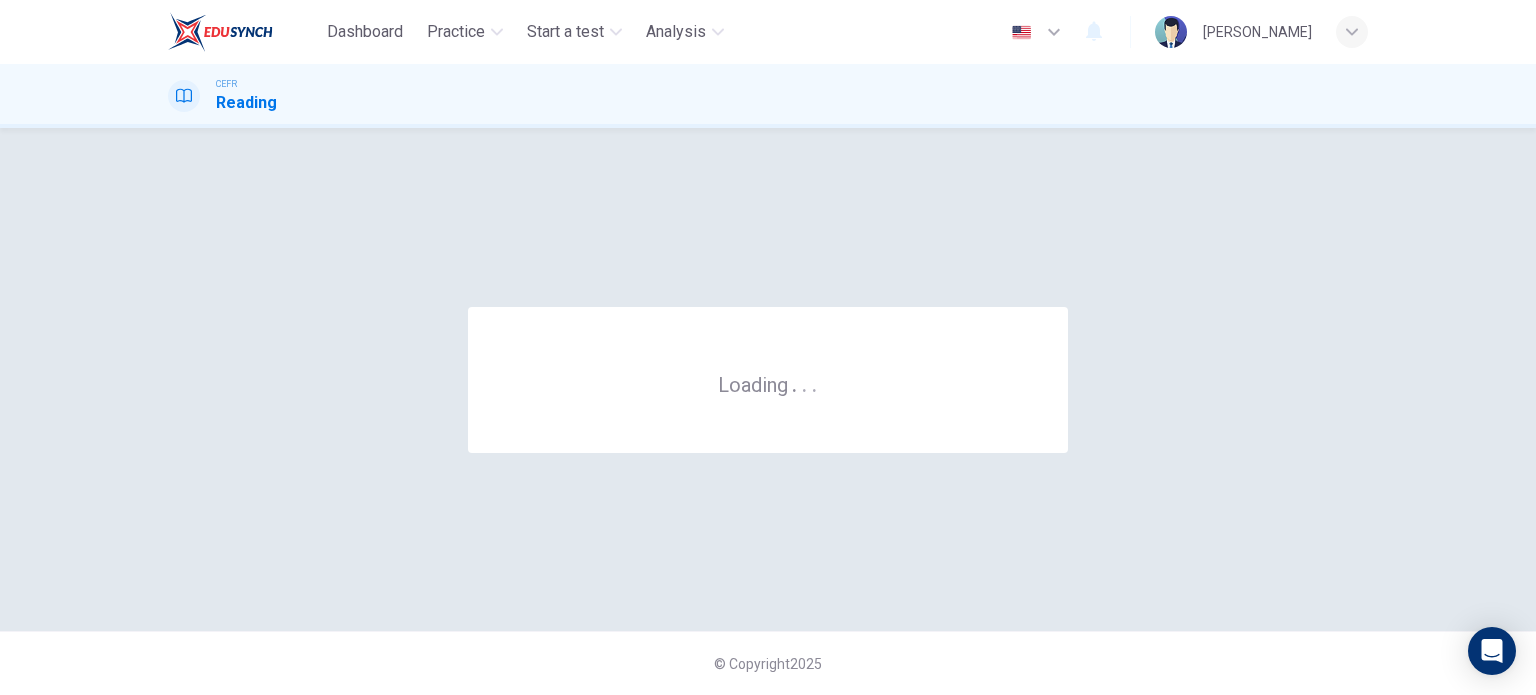 scroll, scrollTop: 0, scrollLeft: 0, axis: both 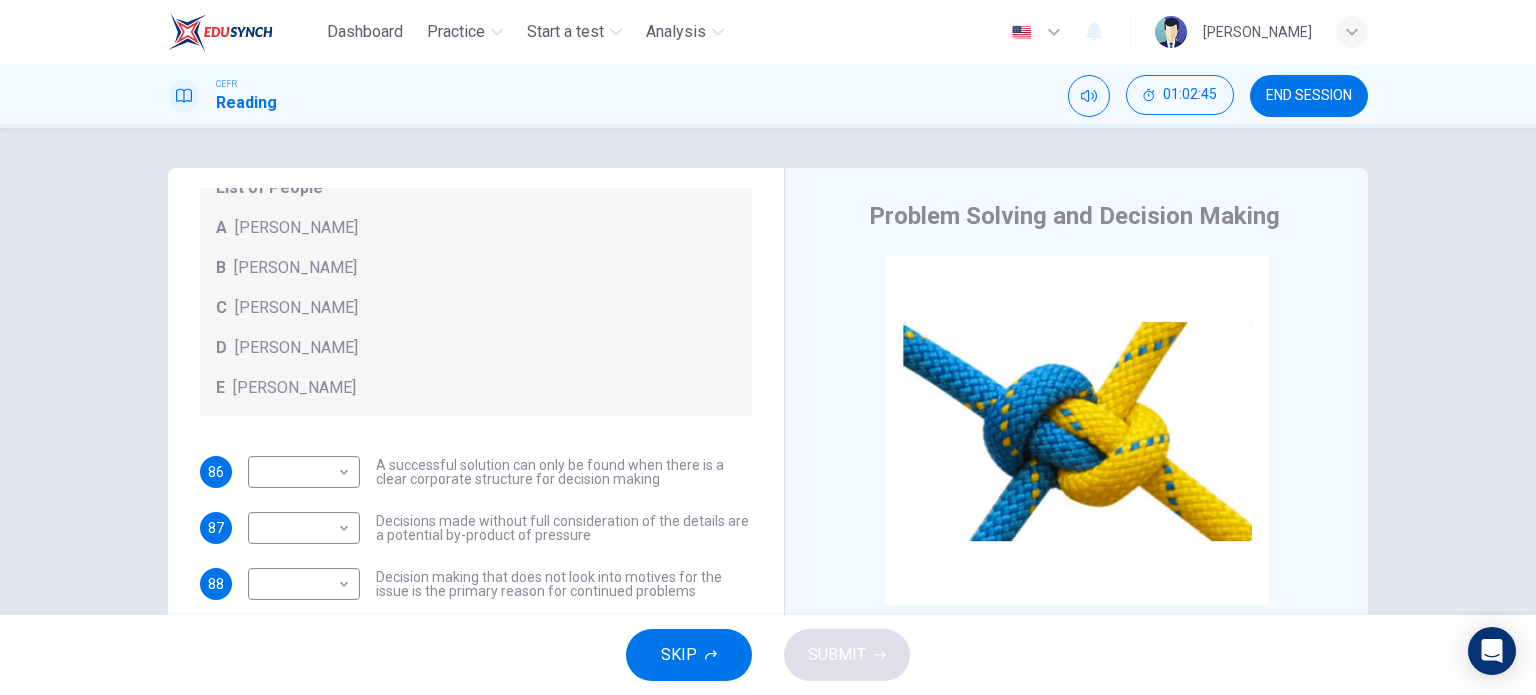 click on "END SESSION" at bounding box center [1309, 96] 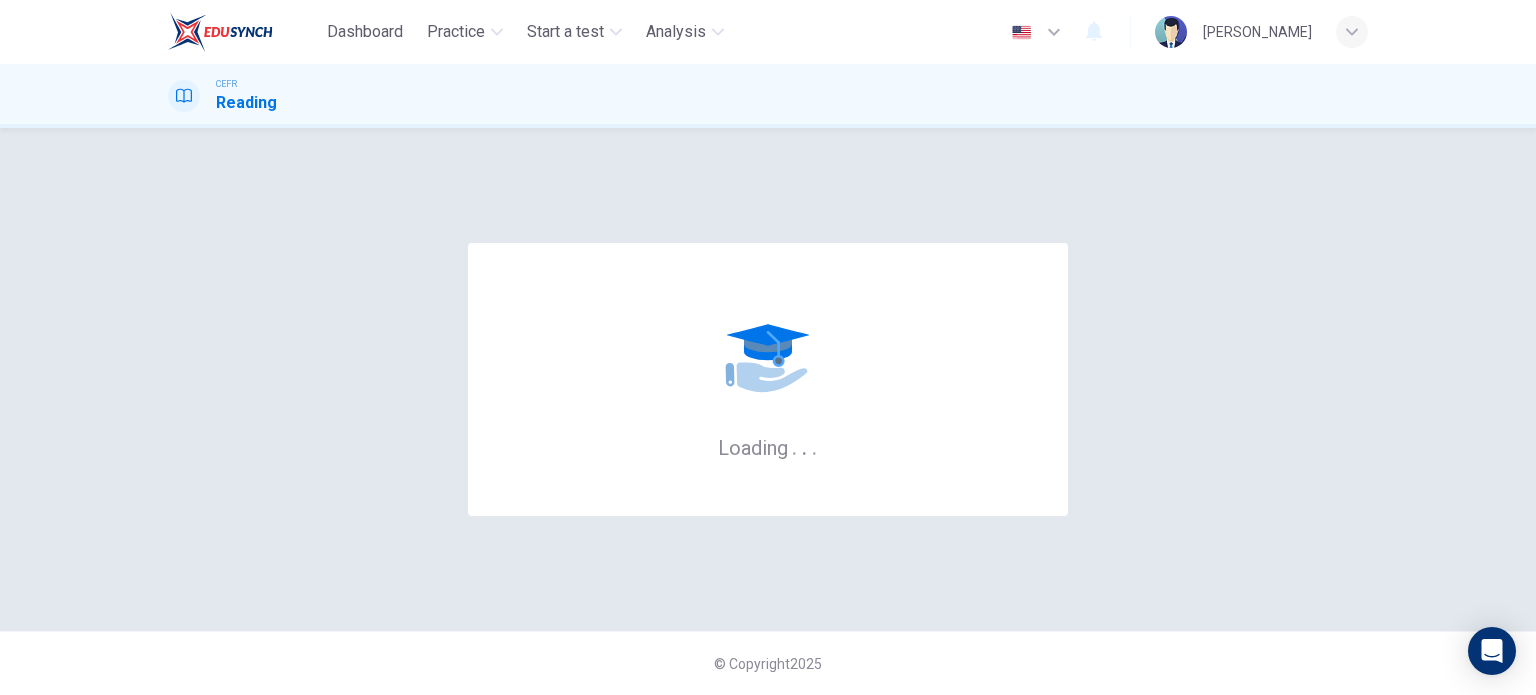 scroll, scrollTop: 0, scrollLeft: 0, axis: both 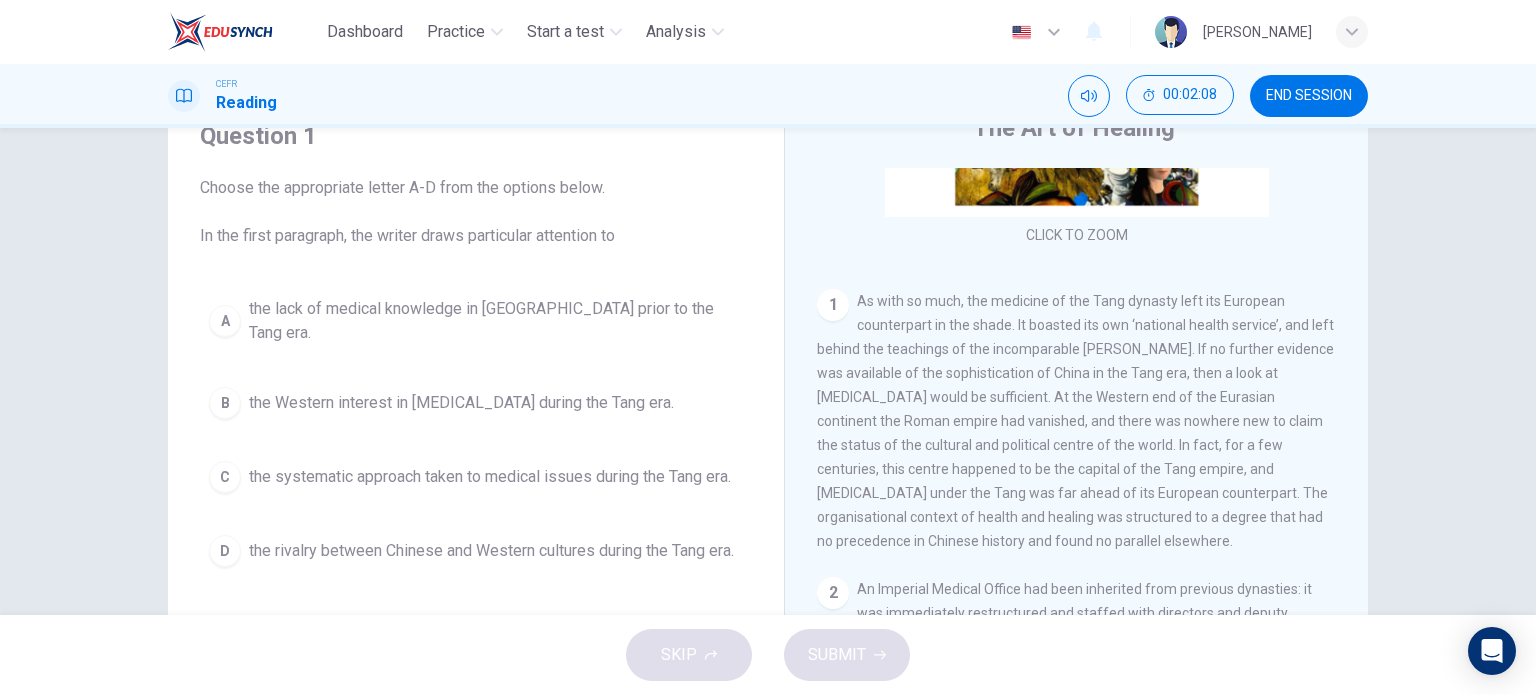 click on "C the systematic approach taken to medical issues during the Tang era." at bounding box center [476, 477] 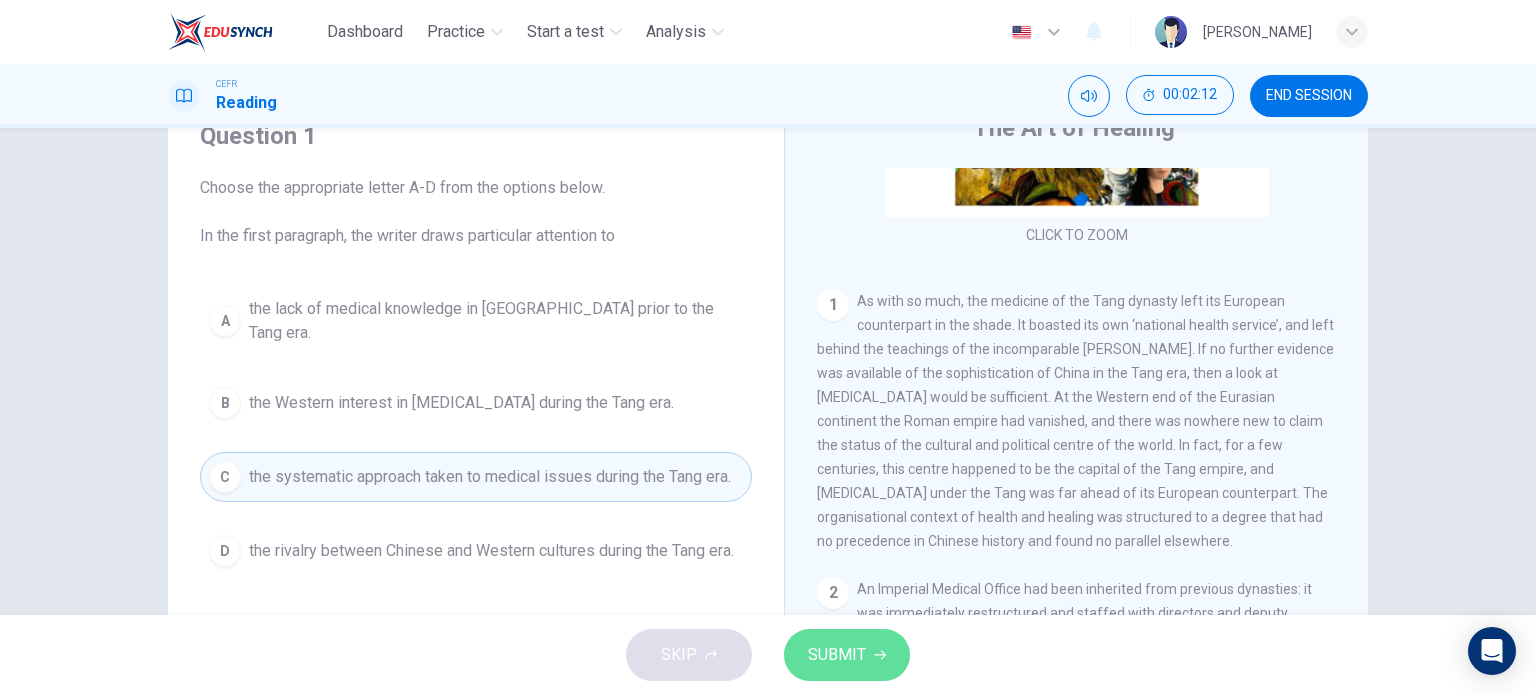 click on "SUBMIT" at bounding box center [847, 655] 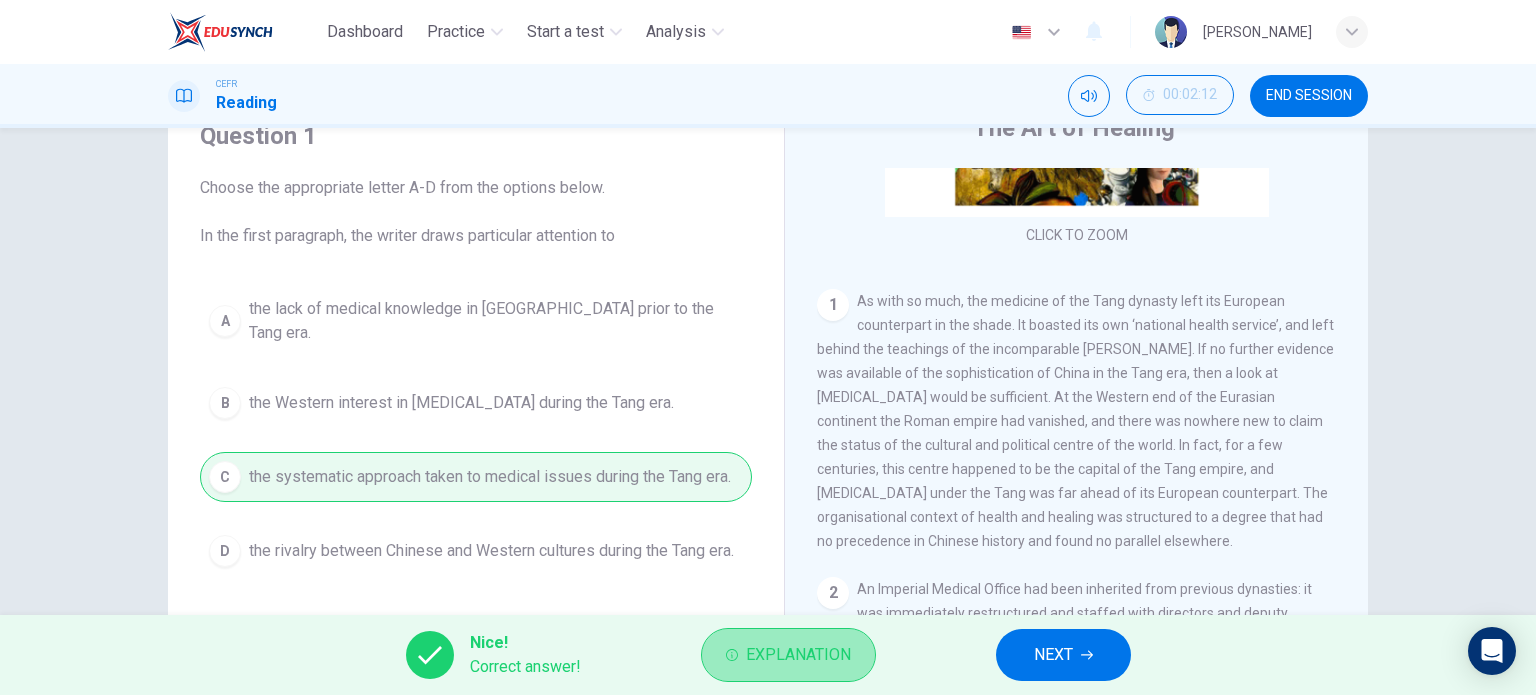 click on "Explanation" at bounding box center (798, 655) 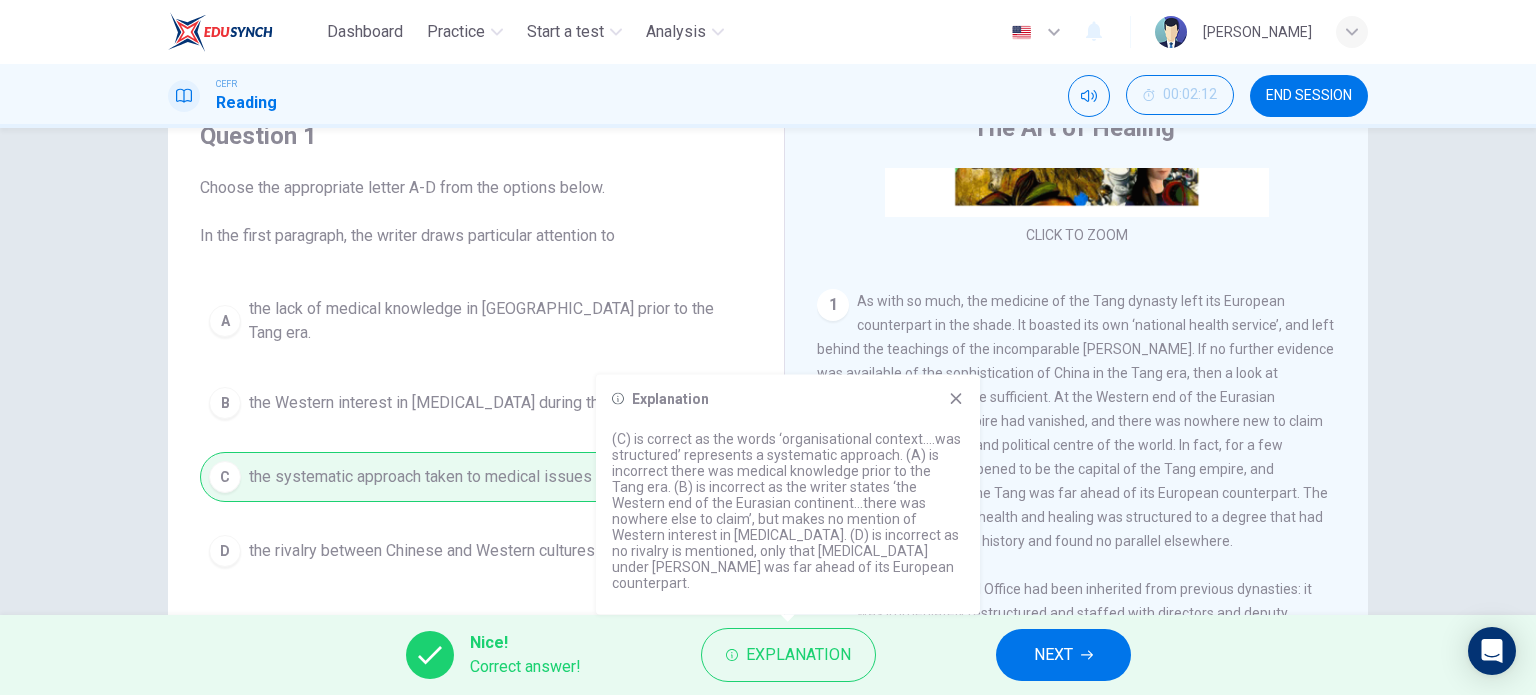 click on "As with so much, the medicine of the Tang dynasty left its European counterpart in the shade. It boasted its own ‘national health service’, and left behind the teachings of the incomparable Sun Simiao. If no further evidence was available of the sophistication of China in the Tang era, then a look at Chinese medicine would be sufficient. At the Western end of the Eurasian continent the Roman empire had vanished, and there was nowhere new to claim the status of the cultural and political centre of the world. In fact, for a few centuries, this centre happened to be the capital of the Tang empire, and Chinese medicine under the Tang was far ahead of its European counterpart. The organisational context of health and healing was structured to a degree that had no precedence in Chinese history and found no parallel elsewhere." at bounding box center [1075, 421] 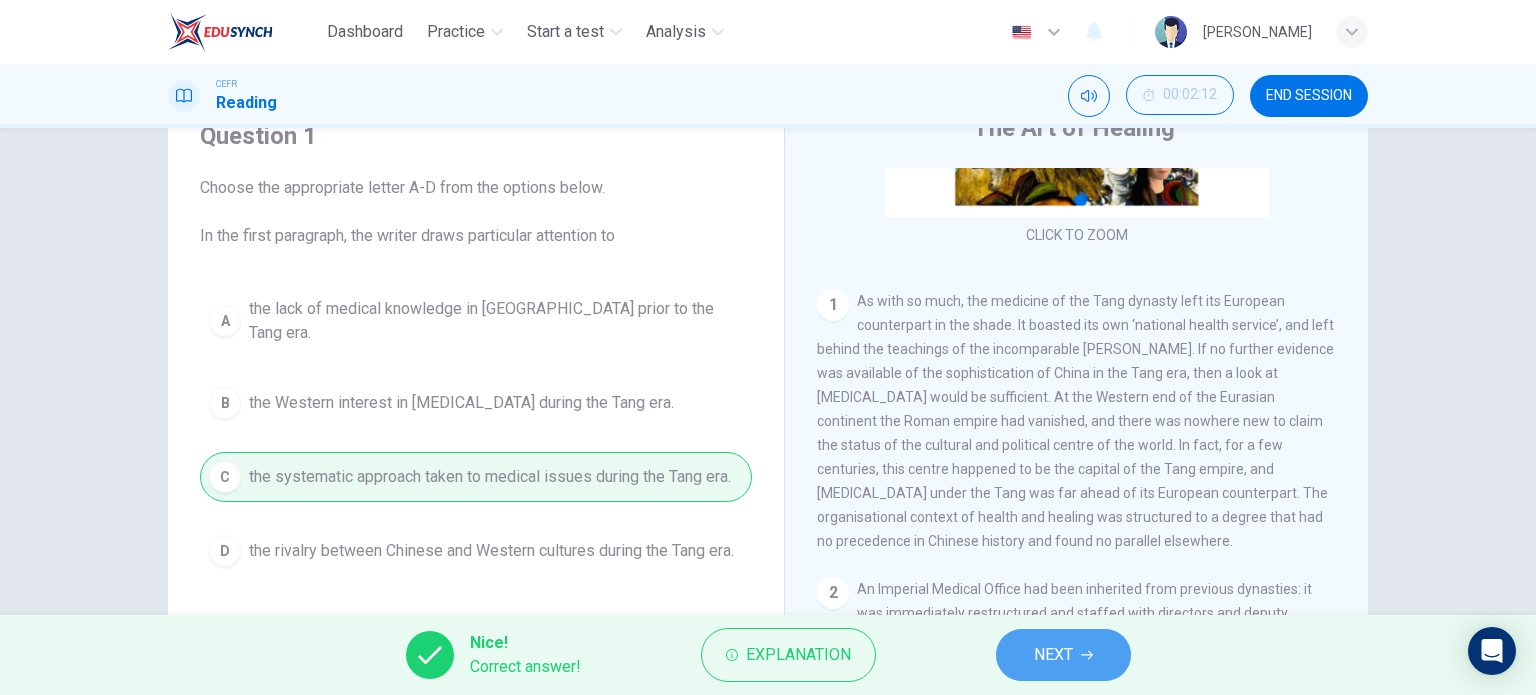 click on "NEXT" at bounding box center (1053, 655) 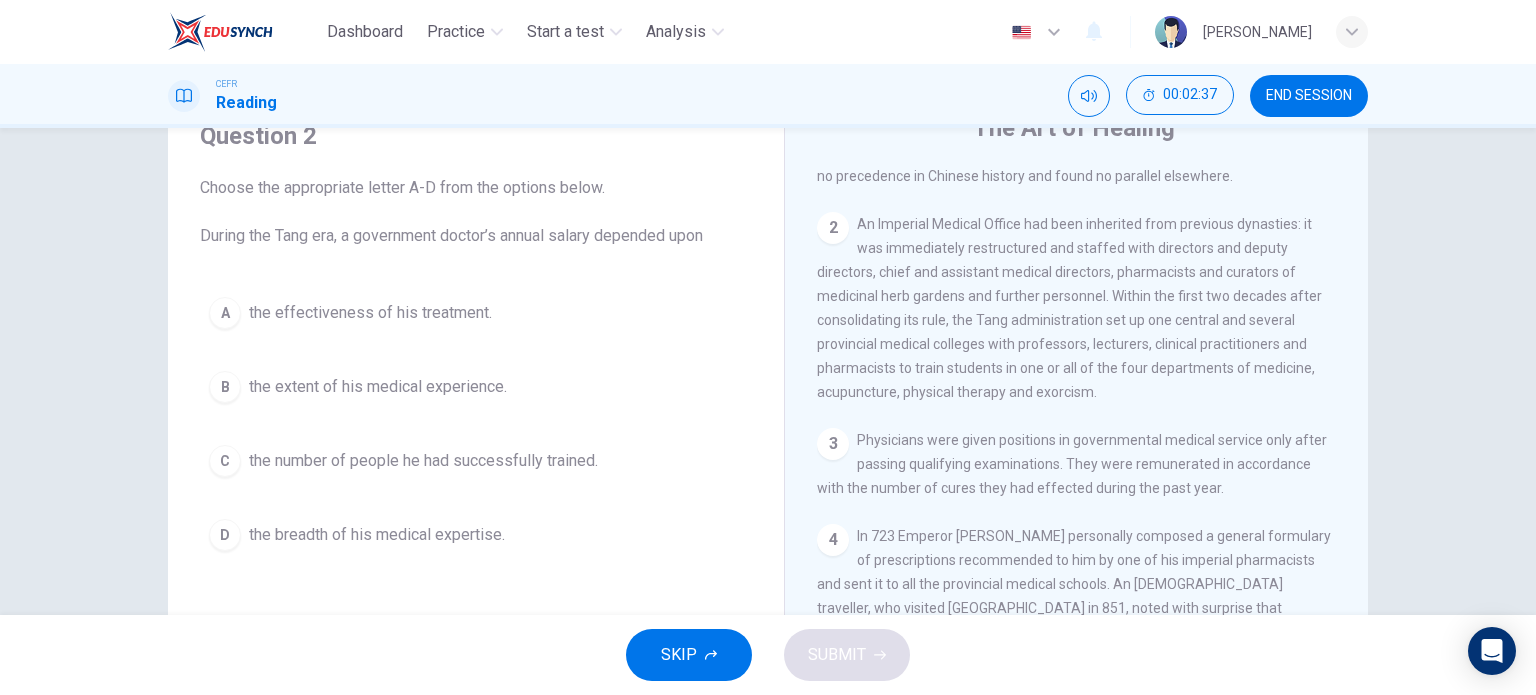 scroll, scrollTop: 700, scrollLeft: 0, axis: vertical 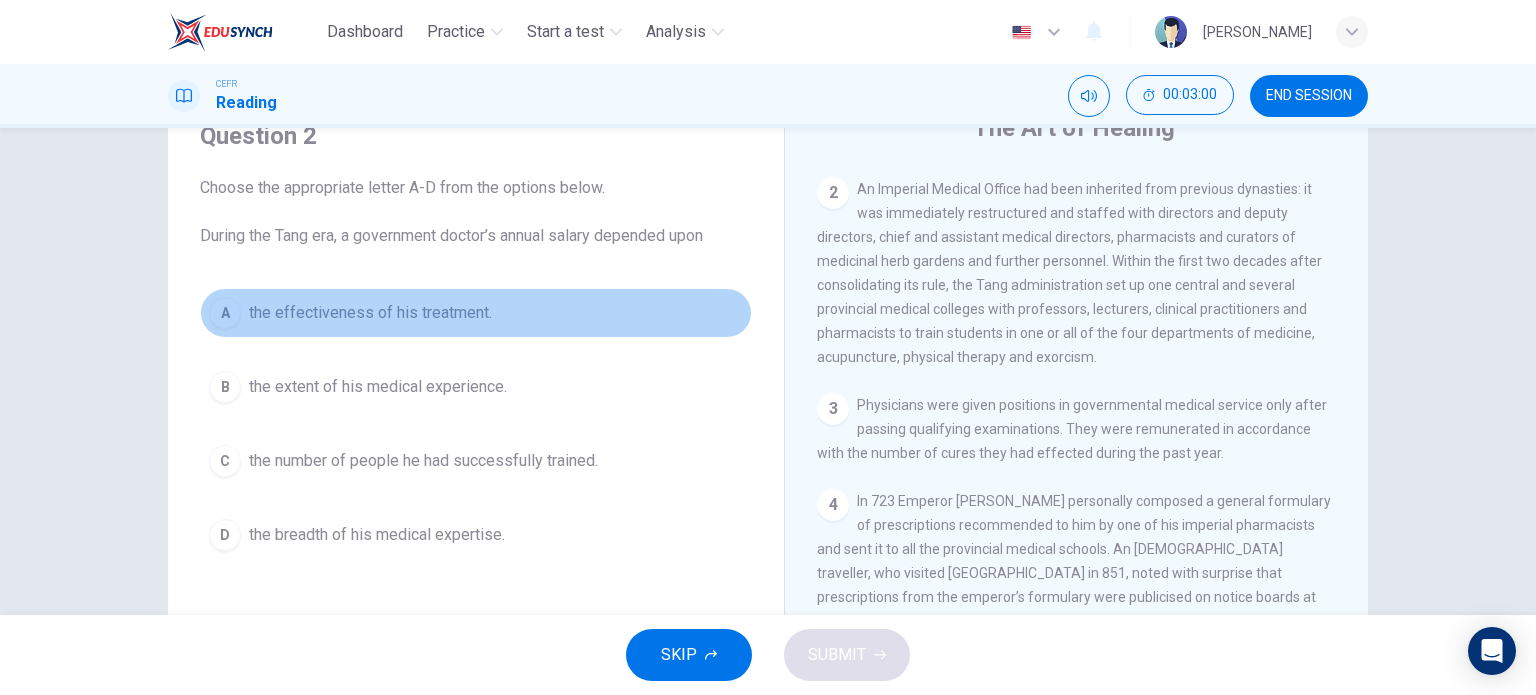 click on "the effectiveness of his treatment." at bounding box center (370, 313) 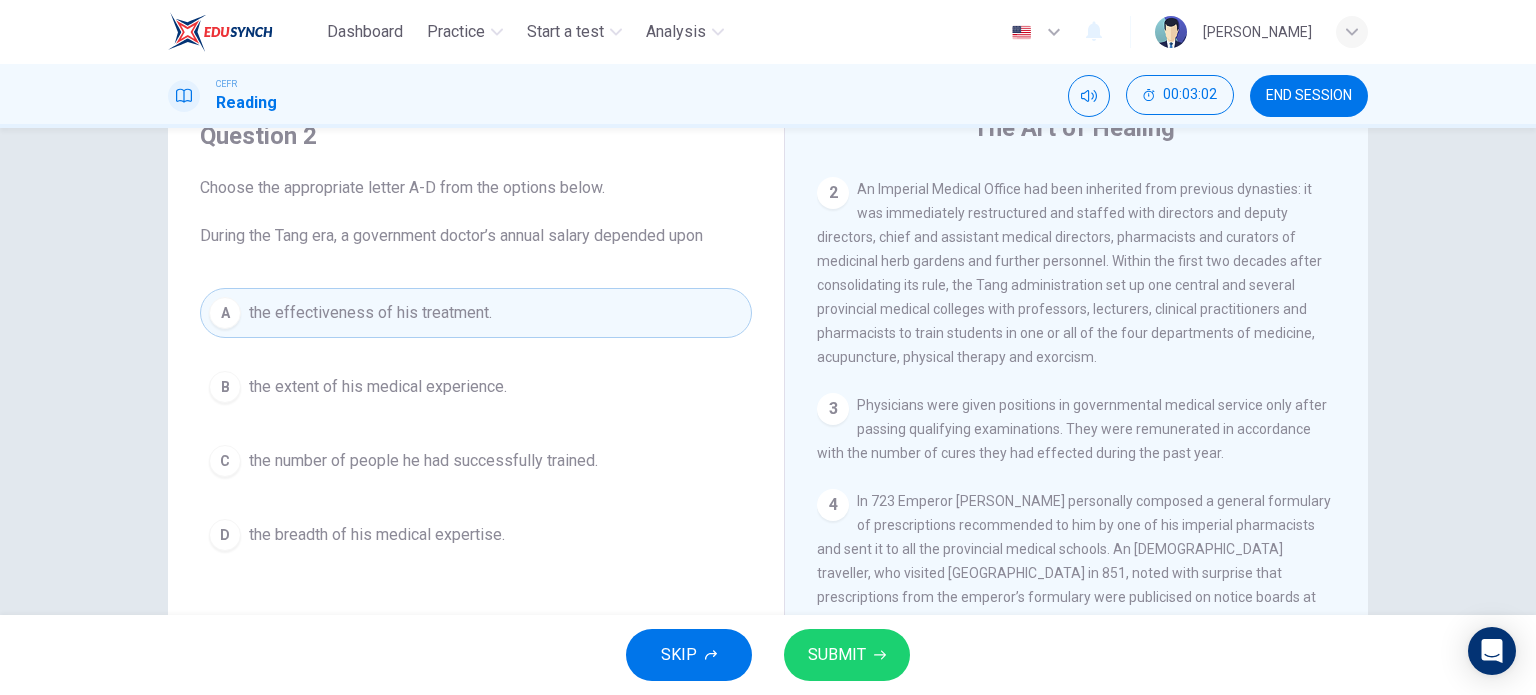 click on "SUBMIT" at bounding box center [837, 655] 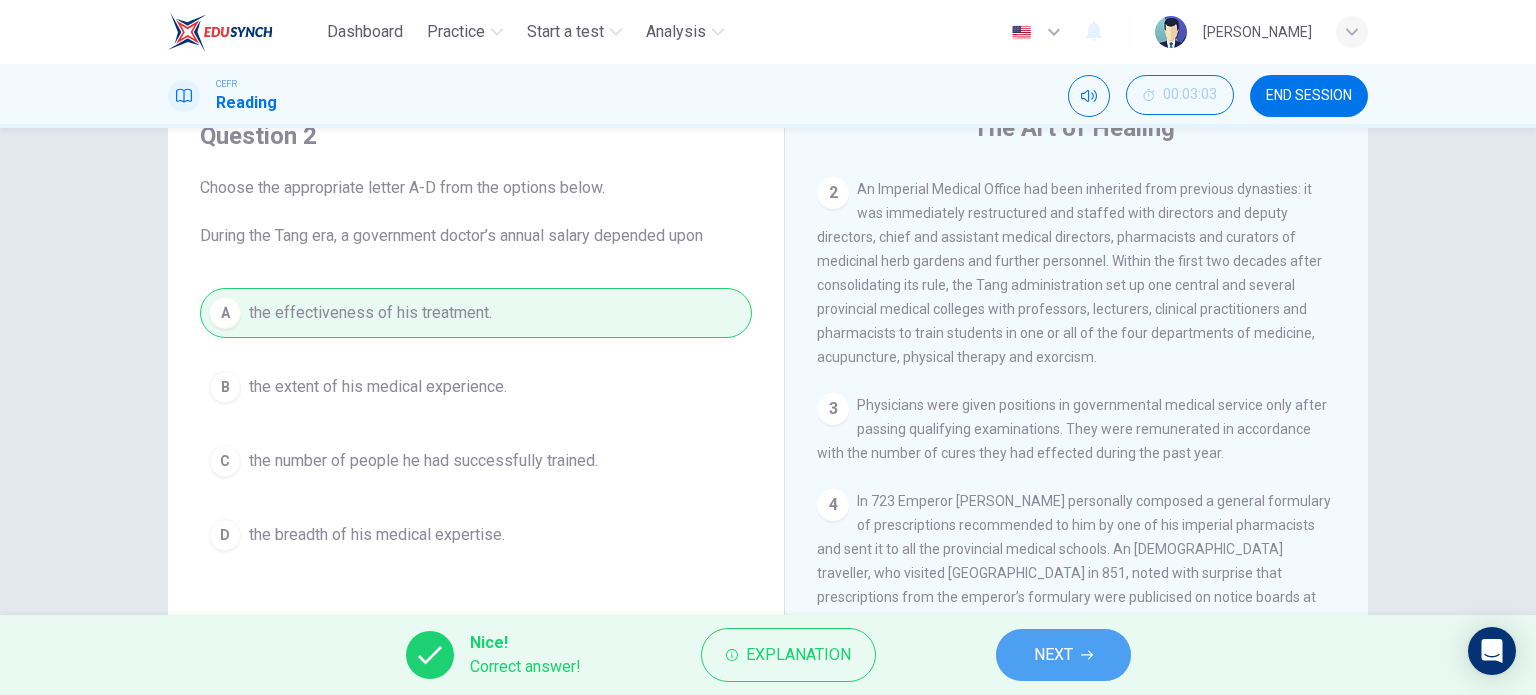 click on "NEXT" at bounding box center (1053, 655) 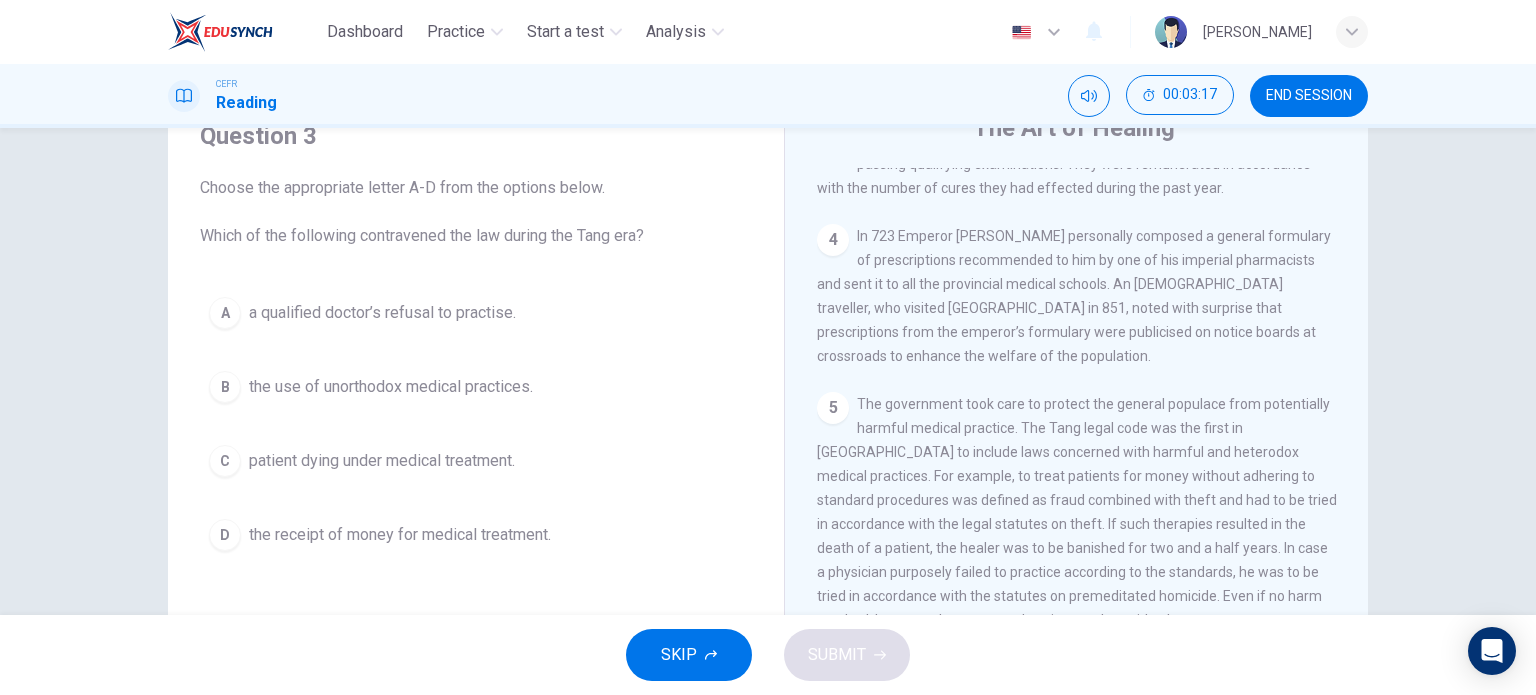 scroll, scrollTop: 1000, scrollLeft: 0, axis: vertical 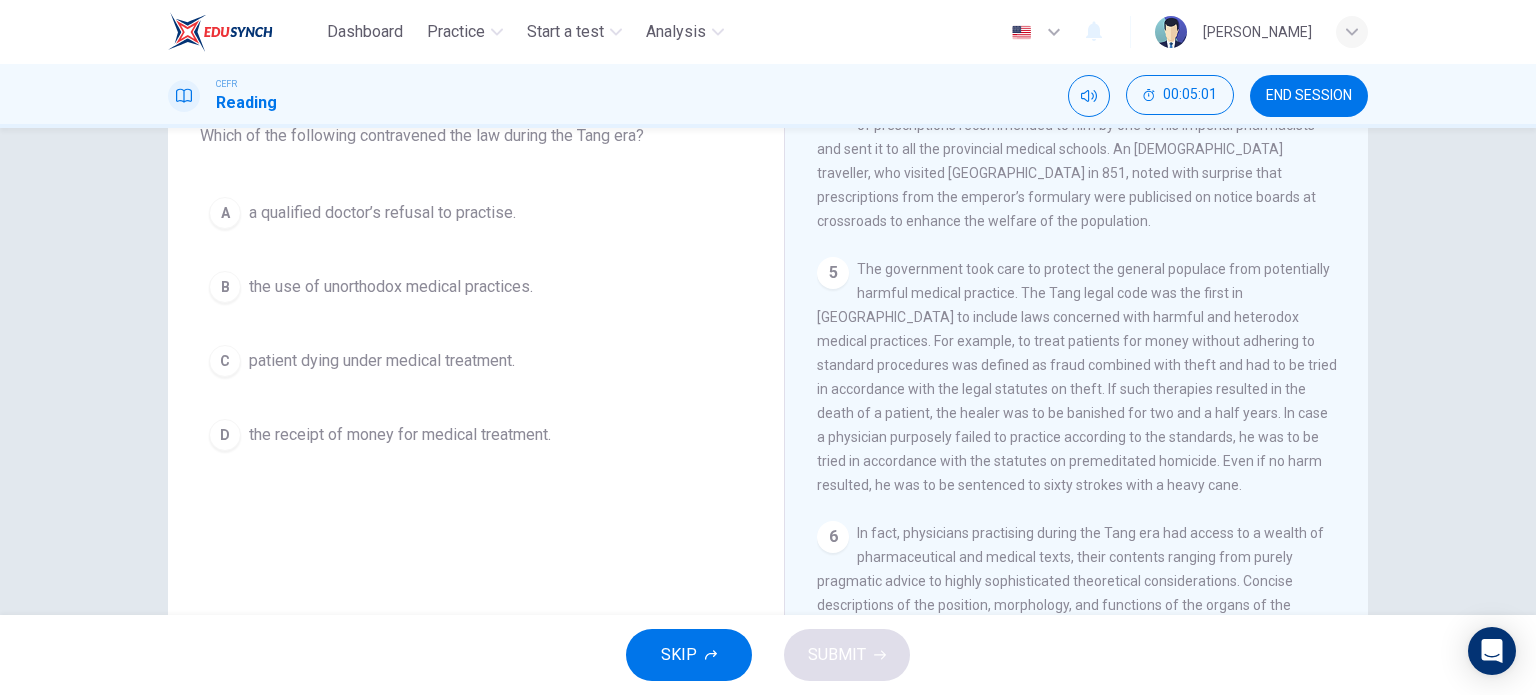 click on "a qualified doctor’s refusal to practise." at bounding box center [382, 213] 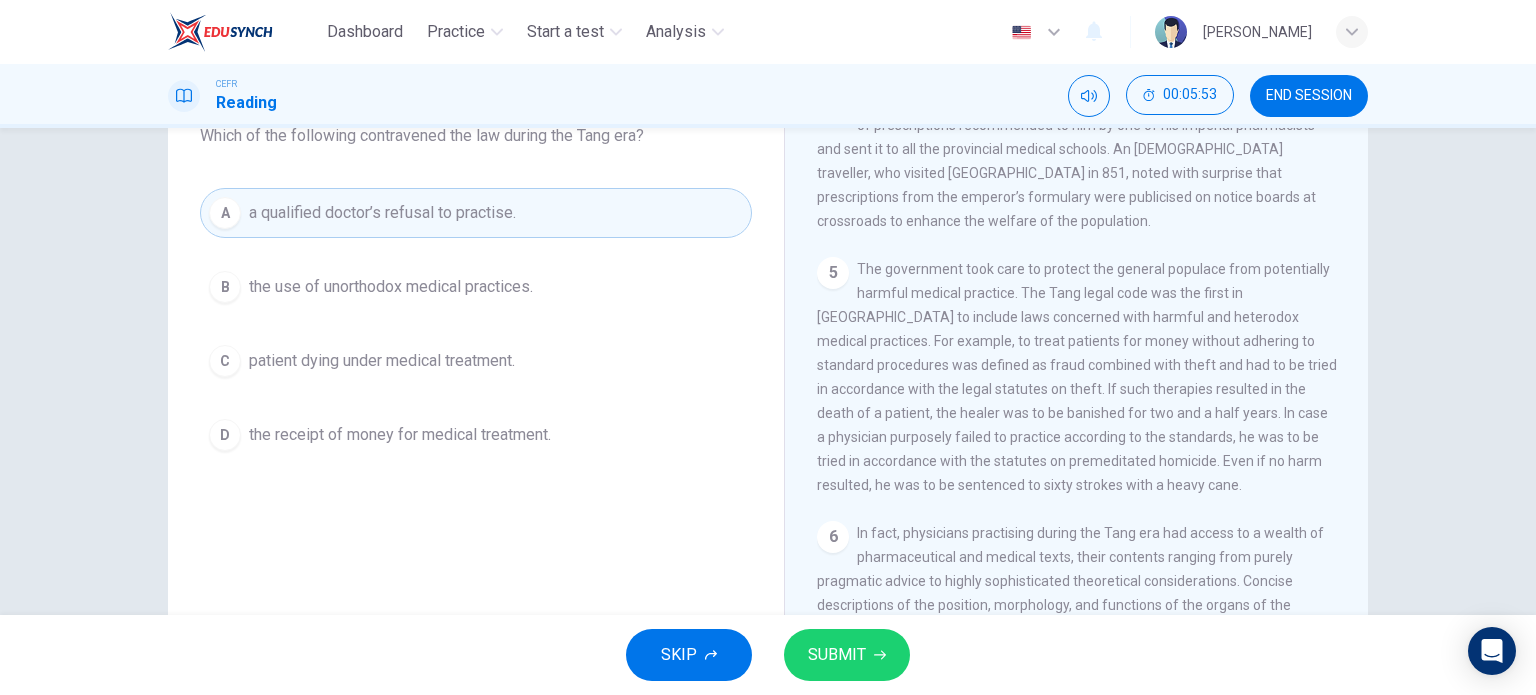 click on "the receipt of money for medical treatment." at bounding box center (400, 435) 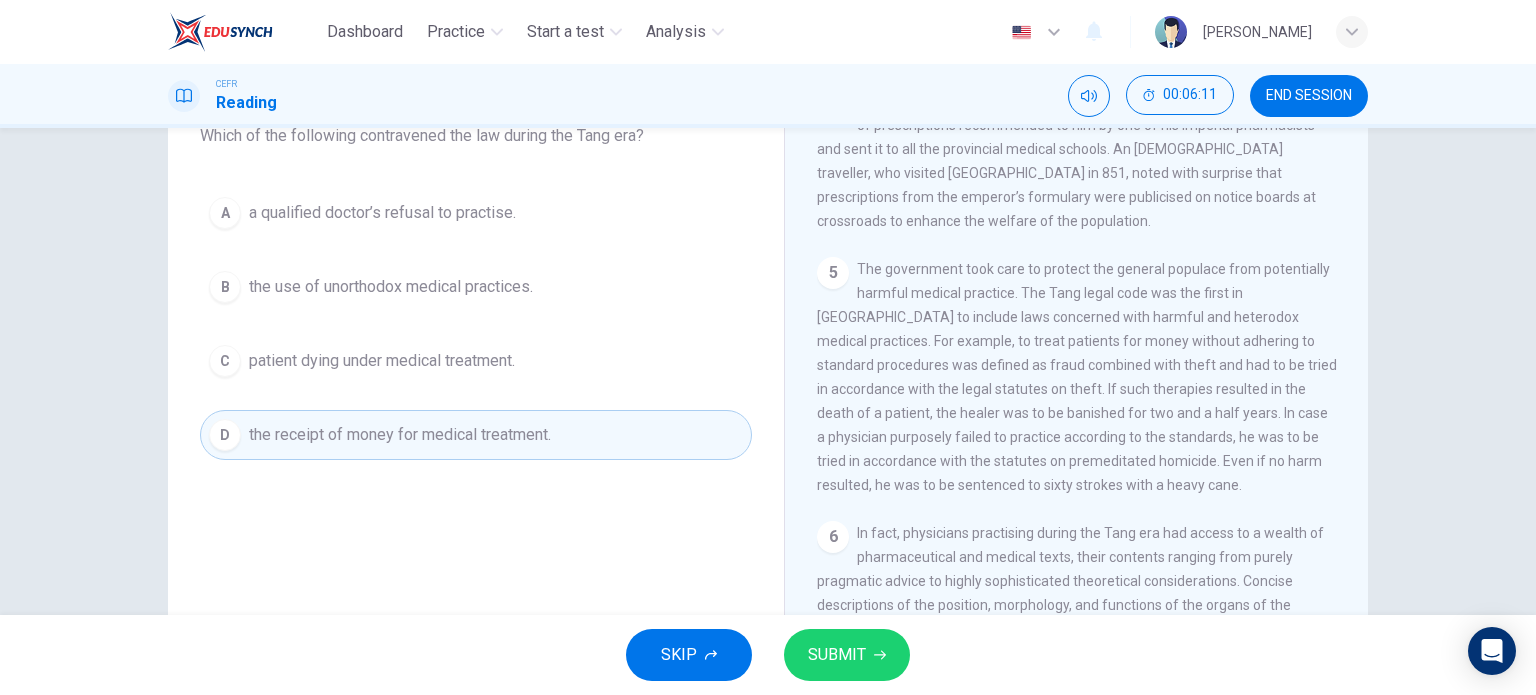 click on "B the use of unorthodox medical practices." at bounding box center (476, 287) 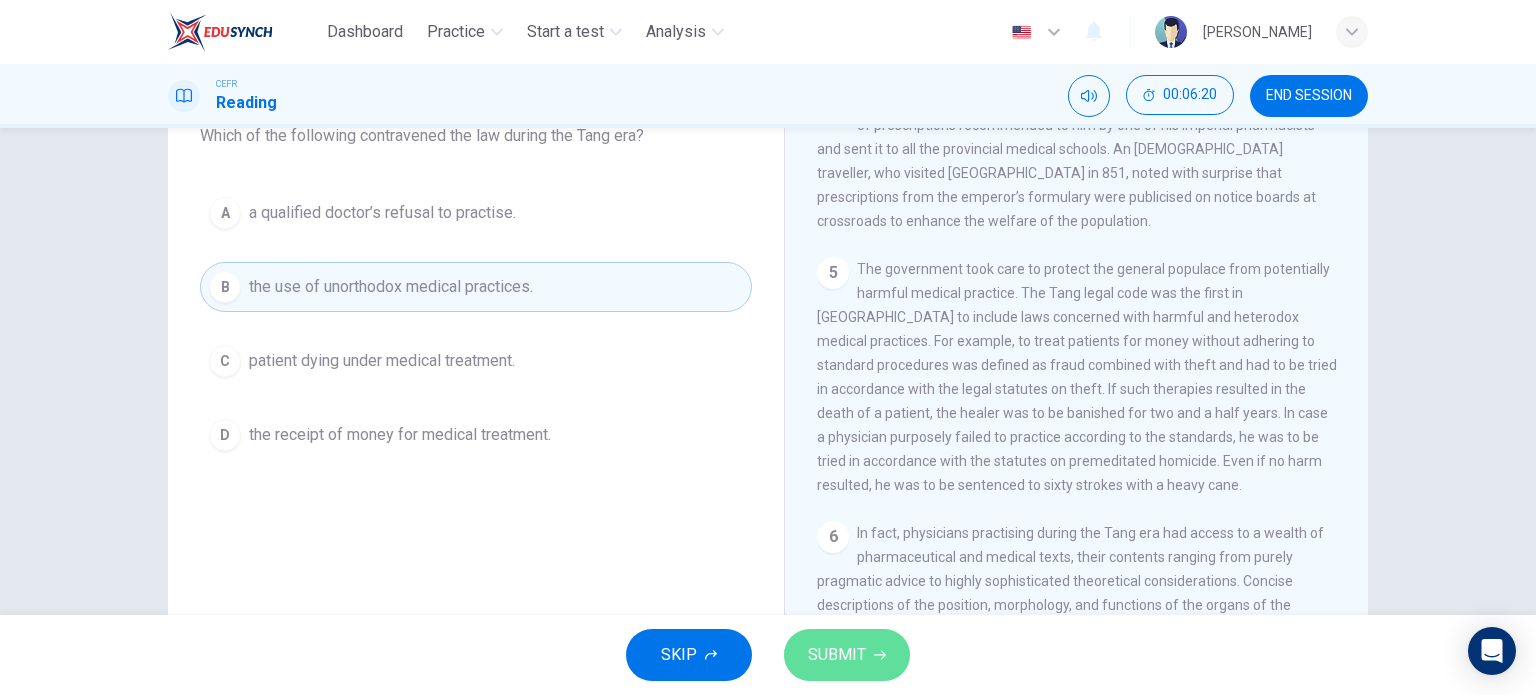 click on "SUBMIT" at bounding box center [837, 655] 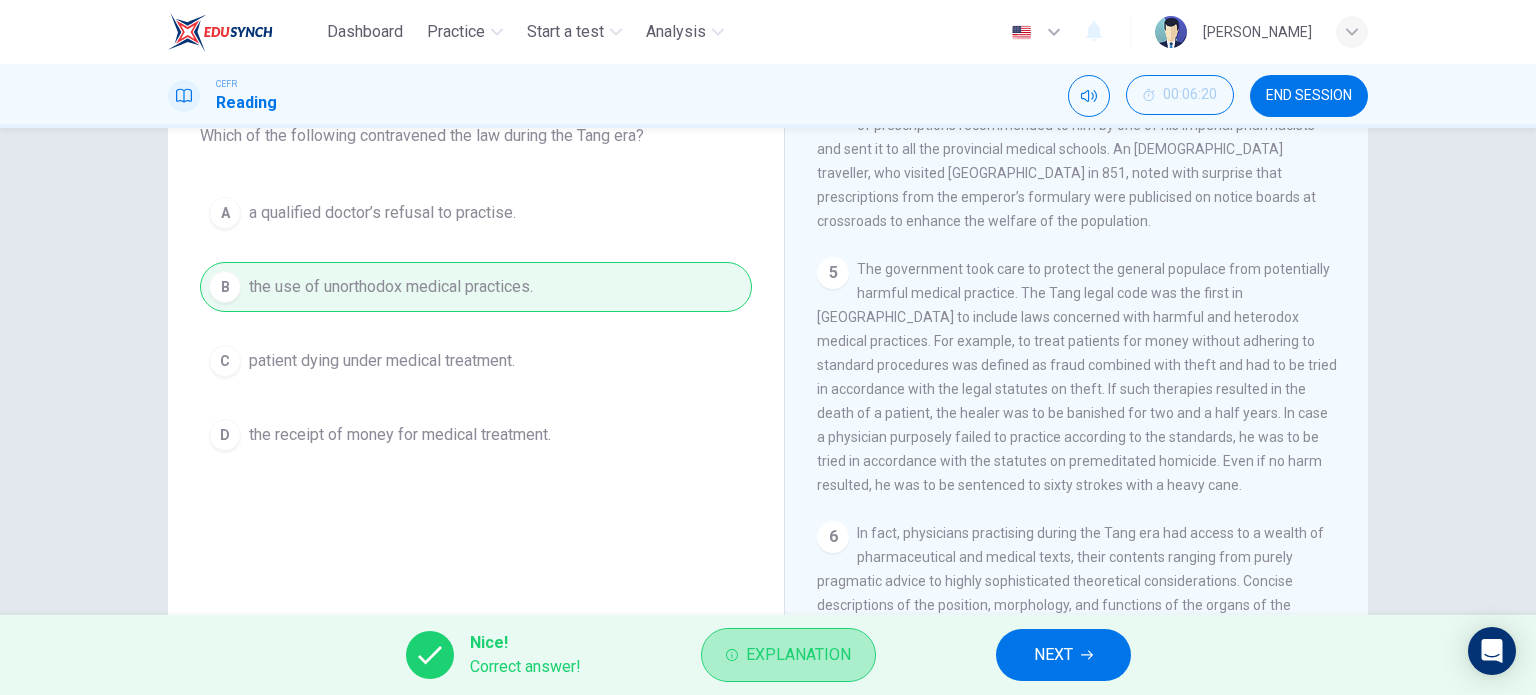 click on "Explanation" at bounding box center (798, 655) 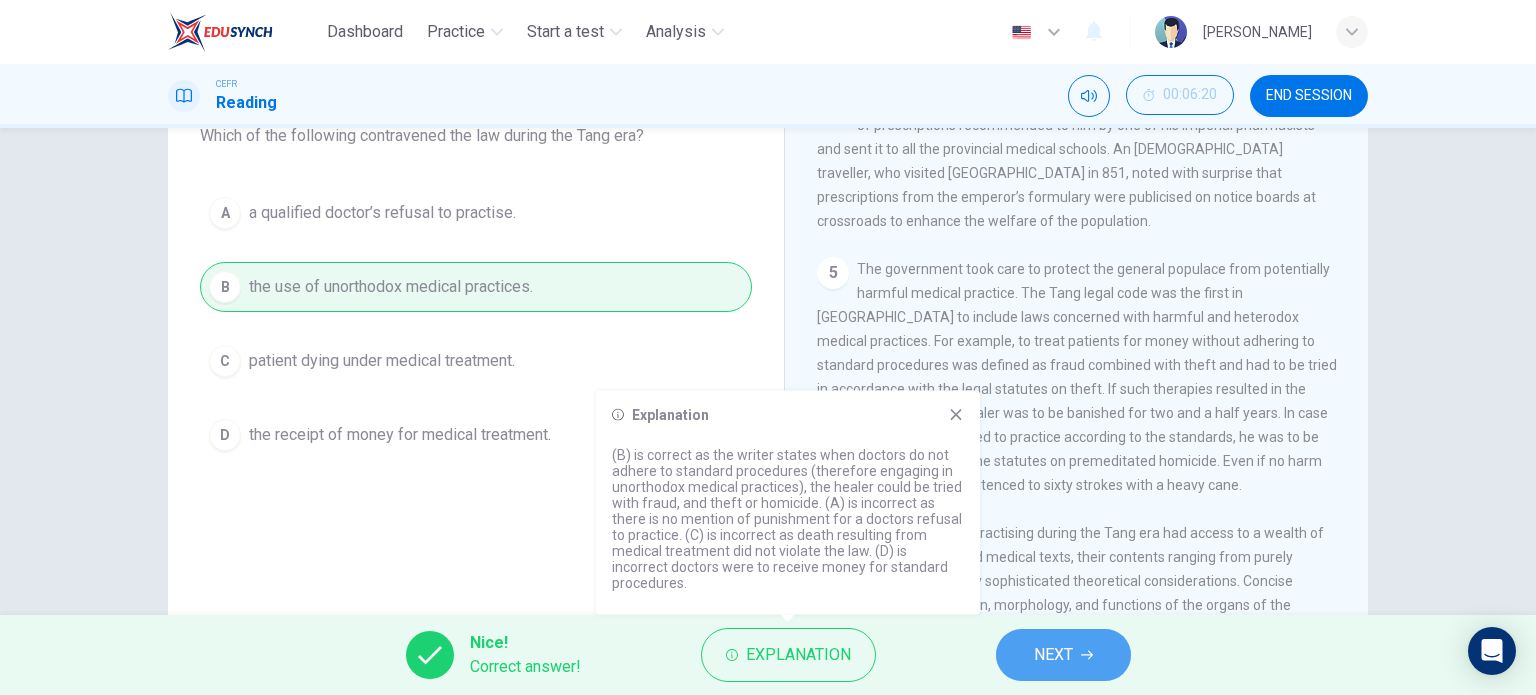 click on "NEXT" at bounding box center (1063, 655) 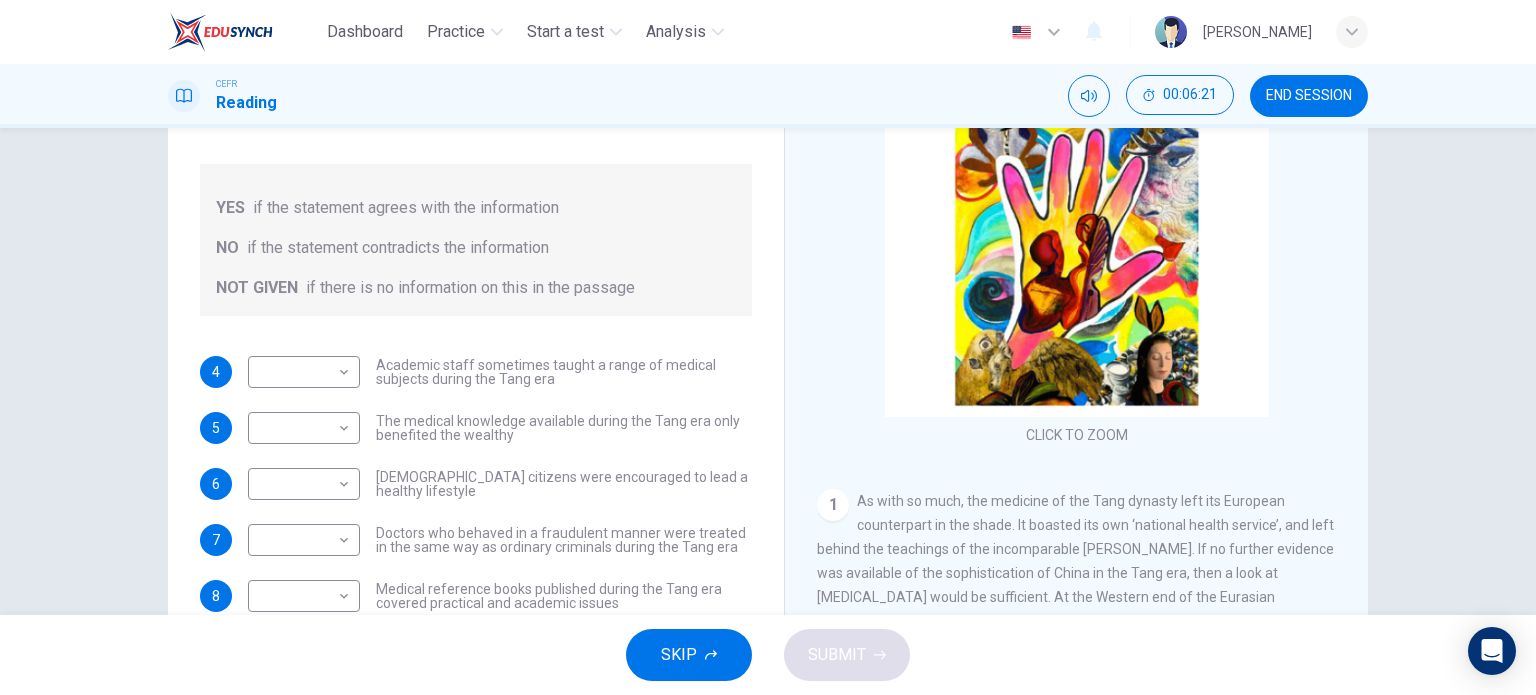 scroll, scrollTop: 88, scrollLeft: 0, axis: vertical 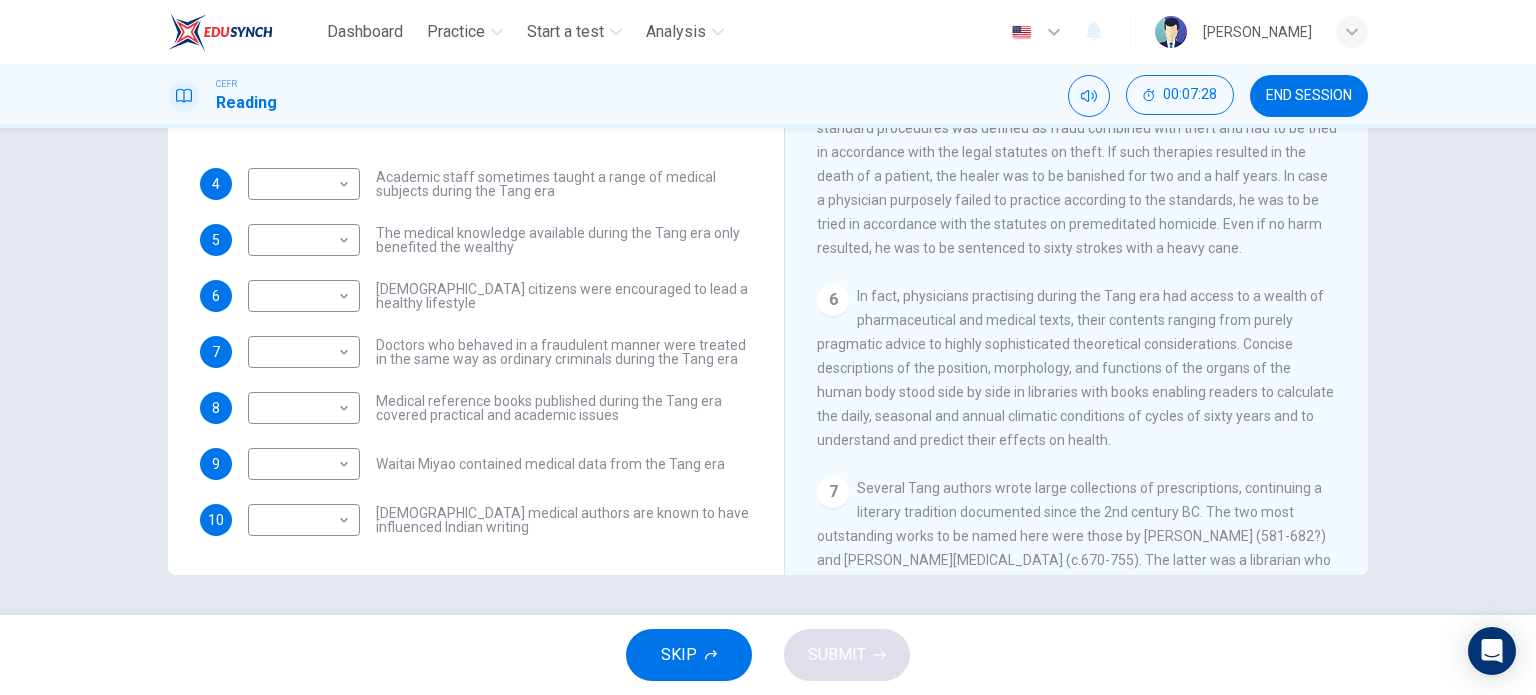 click on "In fact, physicians practising during the Tang era had access to a wealth of pharmaceutical and medical texts, their contents ranging from purely pragmatic advice to highly sophisticated theoretical considerations. Concise descriptions of the position, morphology, and functions of the organs of the human body stood side by side in libraries with books enabling readers to calculate the daily, seasonal and annual climatic conditions of cycles of sixty years and to understand and predict their effects on health." at bounding box center (1075, 368) 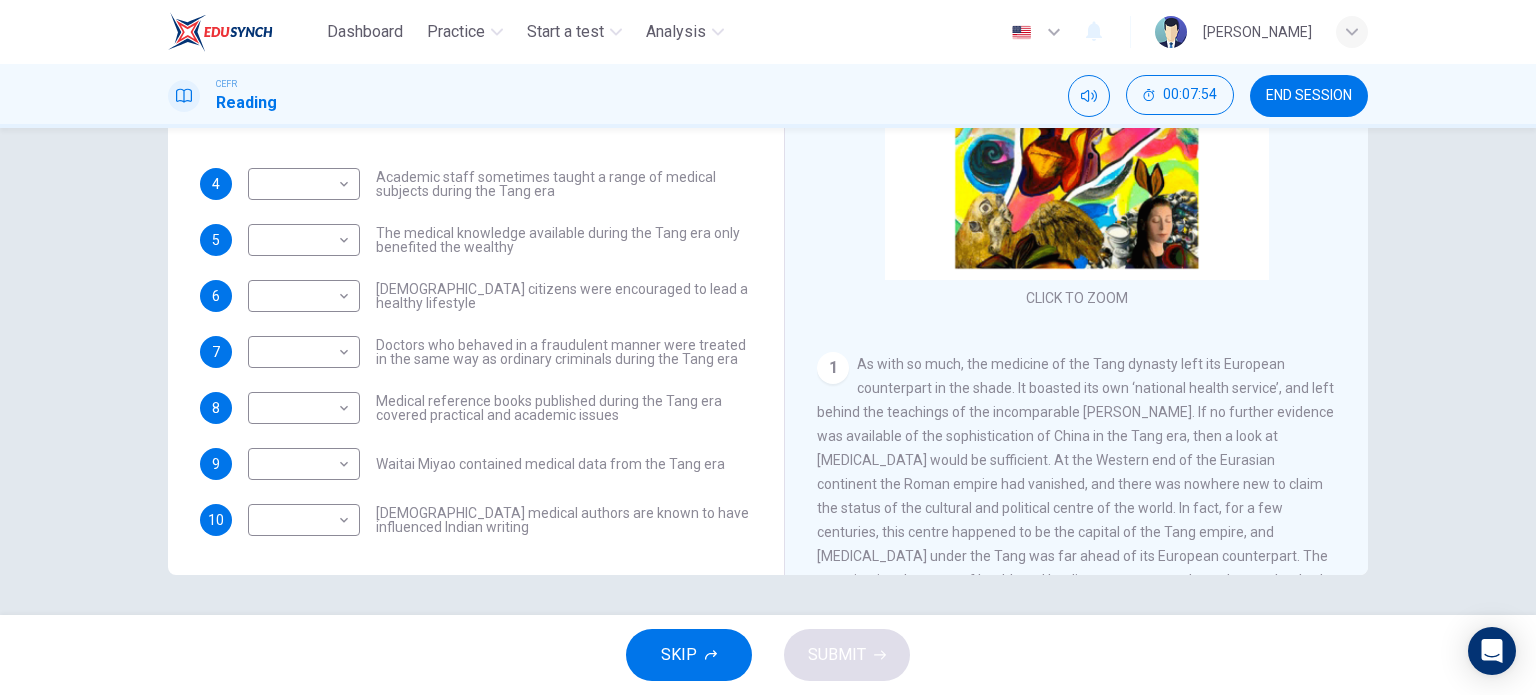 scroll, scrollTop: 0, scrollLeft: 0, axis: both 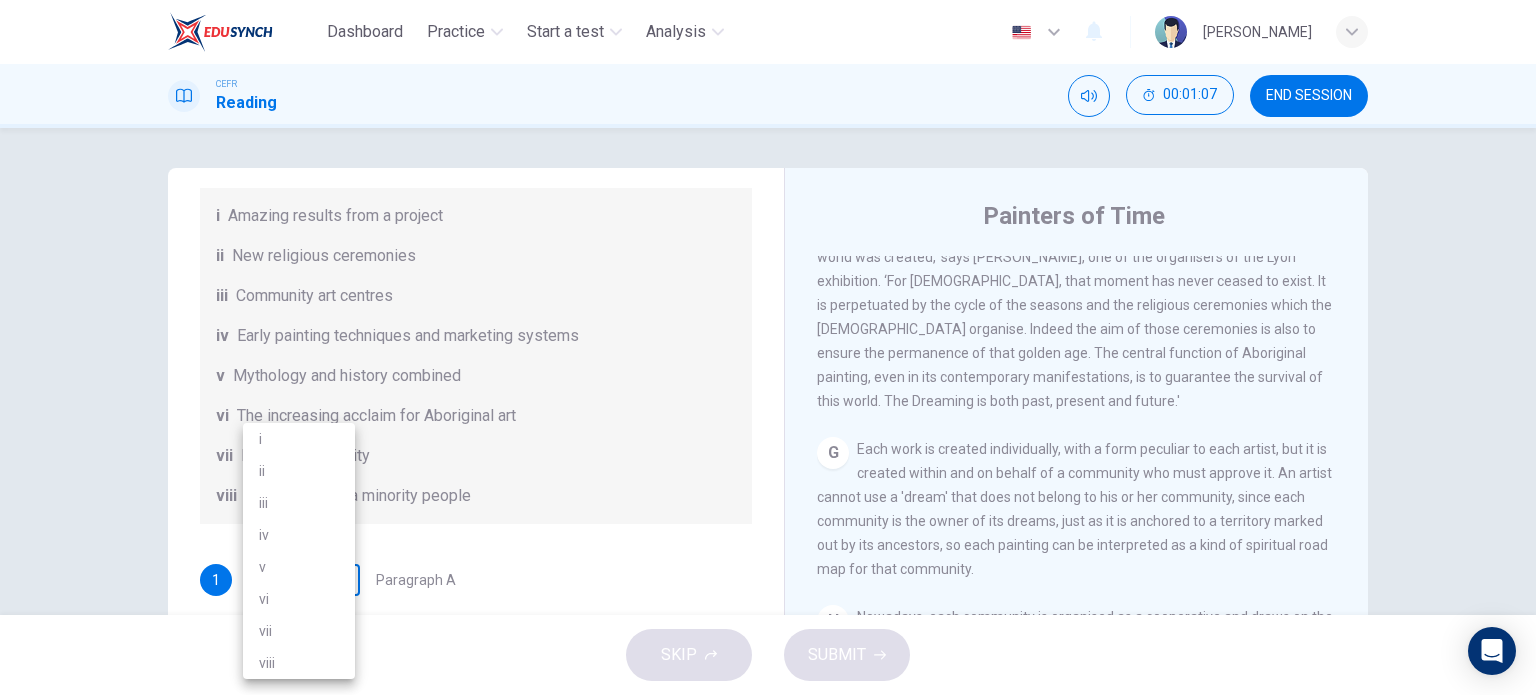 click on "Dashboard Practice Start a test Analysis English en ​ [PERSON_NAME] CEFR Reading 00:01:07 END SESSION Questions 1 - 6 The Reading Passage has eight paragraphs  A-H .
Choose the most suitable heading for paragraphs  A-F  from the list of headings below.
Write the correct number (i-viii) in the boxes below. List of Headings i Amazing results from a project ii New religious ceremonies iii Community art centres iv Early painting techniques and marketing systems v Mythology and history combined vi The increasing acclaim for Aboriginal art vii Belief in continuity viii Oppression of a minority people 1 ​ ​ Paragraph A 2 ​ ​ Paragraph B 3 ​ ​ Paragraph C 4 ​ ​ Paragraph D 5 ​ ​ Paragraph E 6 ​ ​ Paragraph F Painters of Time CLICK TO ZOOM Click to Zoom A B C D E F G H  [DATE], Aboriginal painting has become a great success. Some works sell for more than $25,000, and exceptional items may fetch as much as $180,000 in [GEOGRAPHIC_DATA]. SKIP SUBMIT
Dashboard Practice Start a test" at bounding box center [768, 347] 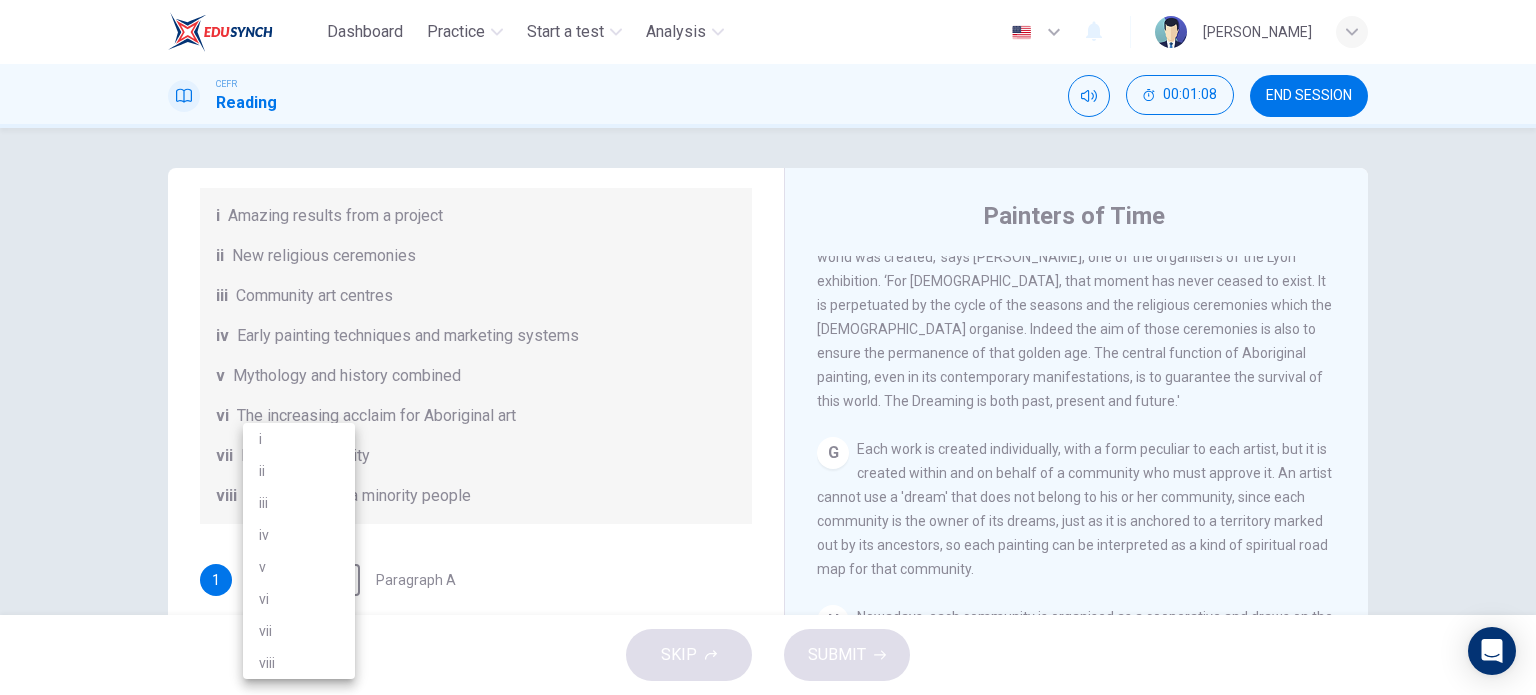 click on "v" at bounding box center (299, 567) 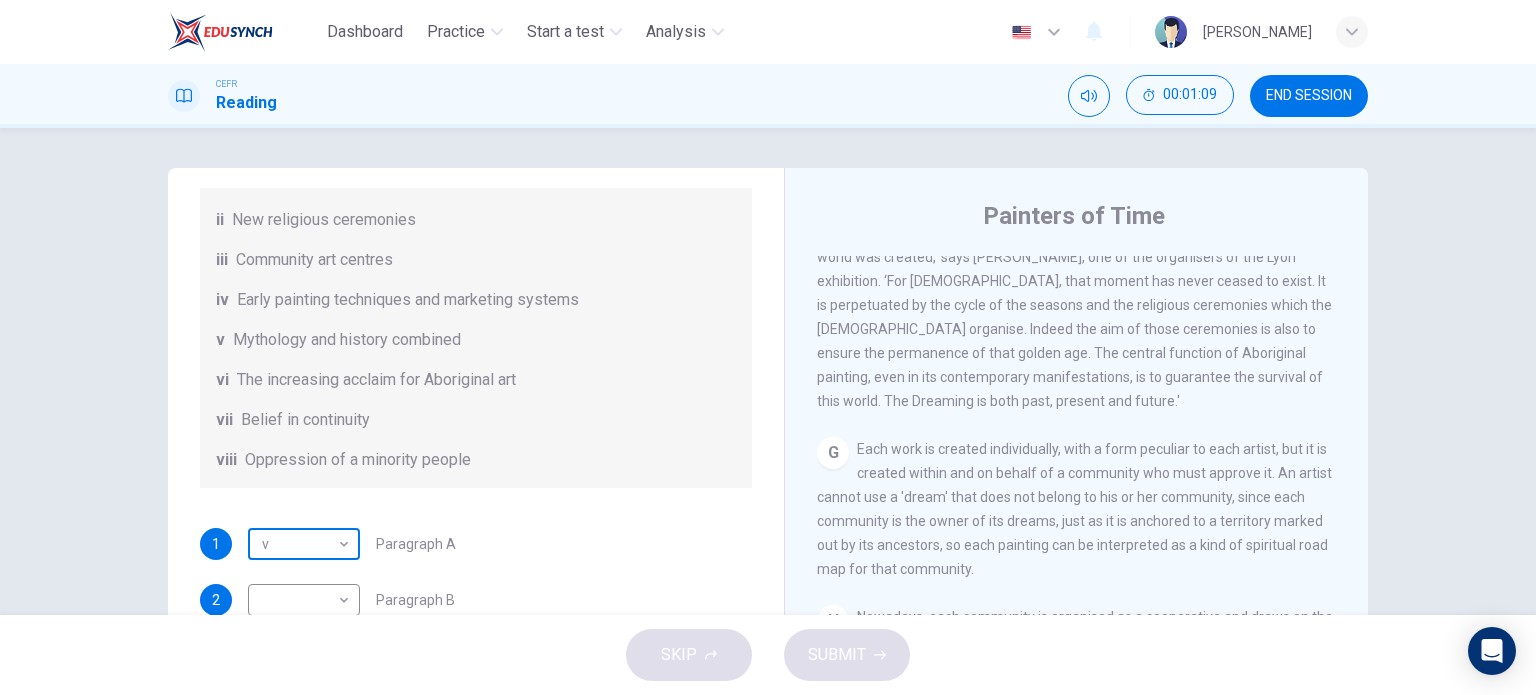 scroll, scrollTop: 352, scrollLeft: 0, axis: vertical 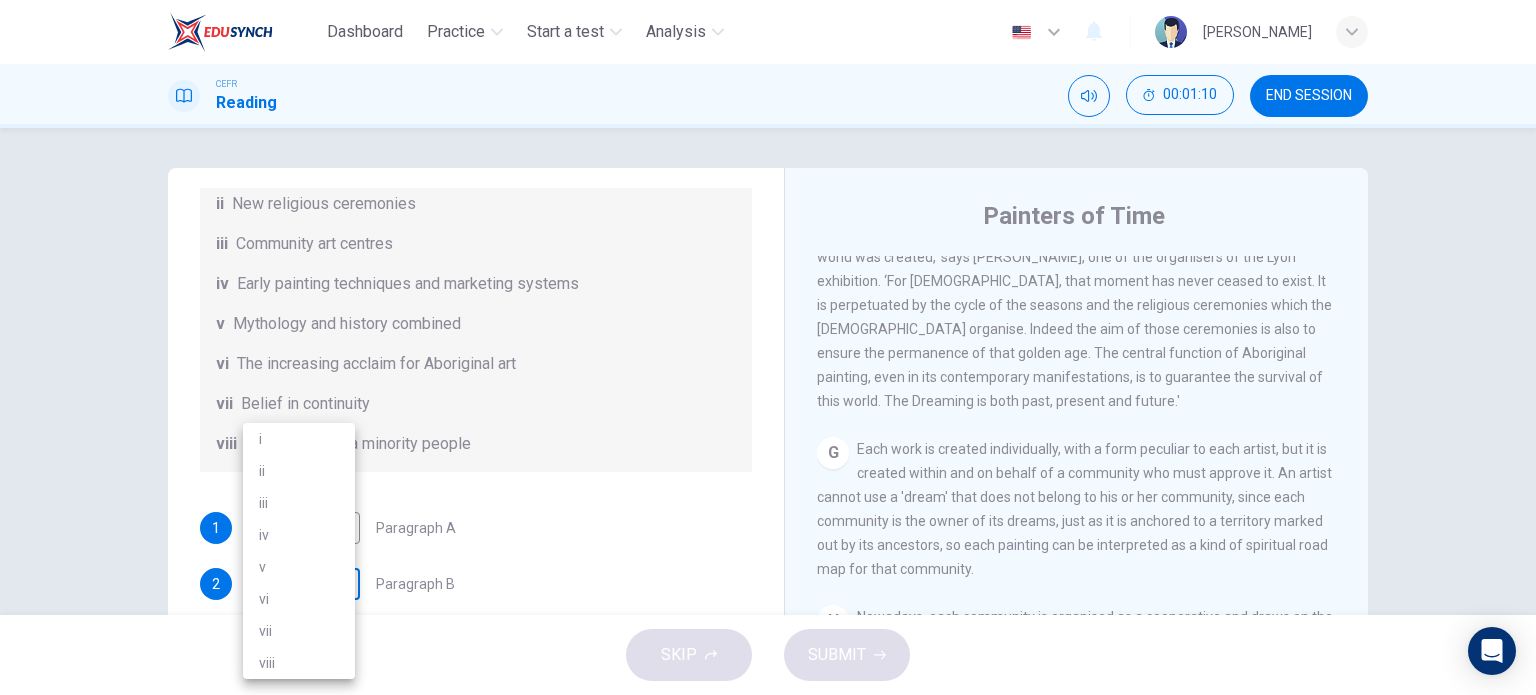 click on "Dashboard Practice Start a test Analysis English en ​ [PERSON_NAME] CEFR Reading 00:01:10 END SESSION Questions 1 - 6 The Reading Passage has eight paragraphs  A-H .
Choose the most suitable heading for paragraphs  A-F  from the list of headings below.
Write the correct number (i-viii) in the boxes below. List of Headings i Amazing results from a project ii New religious ceremonies iii Community art centres iv Early painting techniques and marketing systems v Mythology and history combined vi The increasing acclaim for Aboriginal art vii Belief in continuity viii Oppression of a minority people 1 v v ​ Paragraph A 2 ​ ​ Paragraph B 3 ​ ​ Paragraph C 4 ​ ​ Paragraph D 5 ​ ​ Paragraph E 6 ​ ​ Paragraph F Painters of Time CLICK TO ZOOM Click to Zoom A B C D E F G H  [DATE], Aboriginal painting has become a great success. Some works sell for more than $25,000, and exceptional items may fetch as much as $180,000 in [GEOGRAPHIC_DATA]. SKIP SUBMIT
Dashboard Practice Start a test" at bounding box center (768, 347) 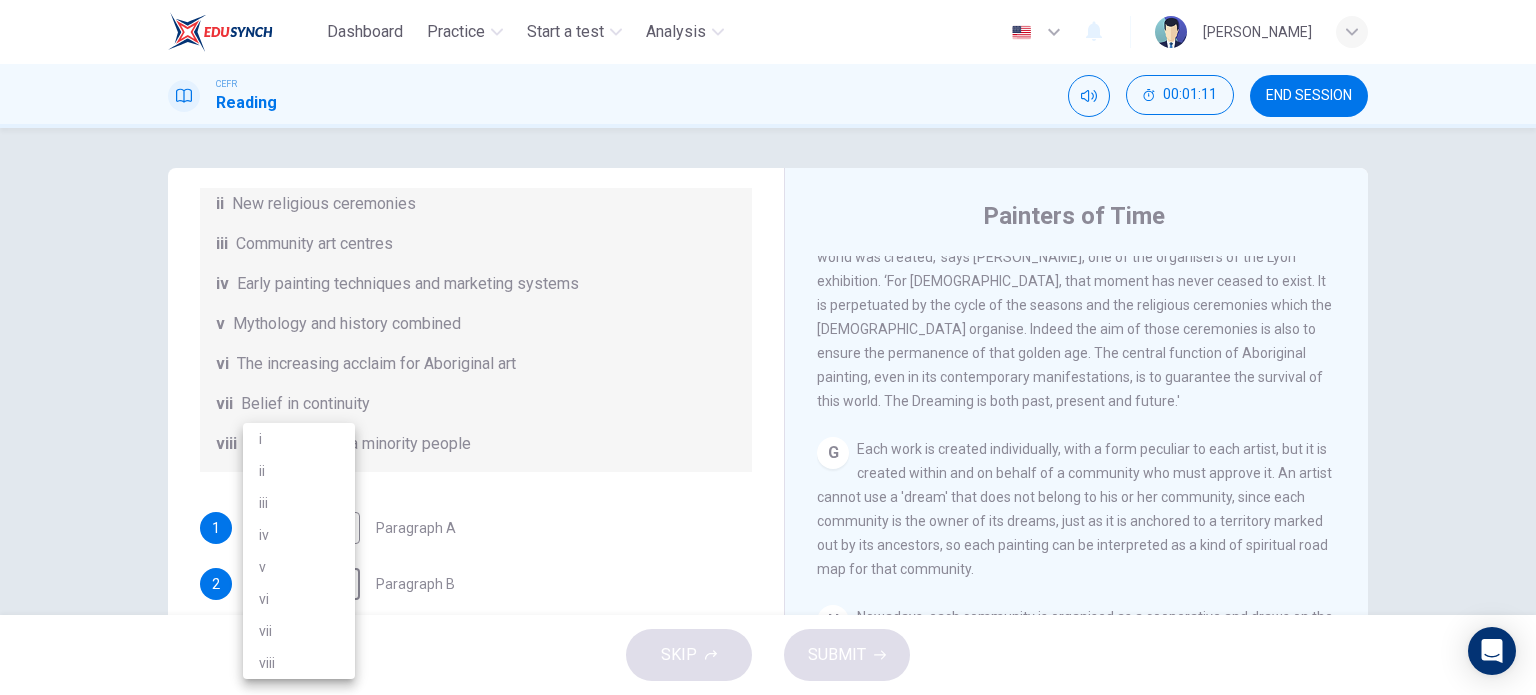 click on "vii" at bounding box center [299, 631] 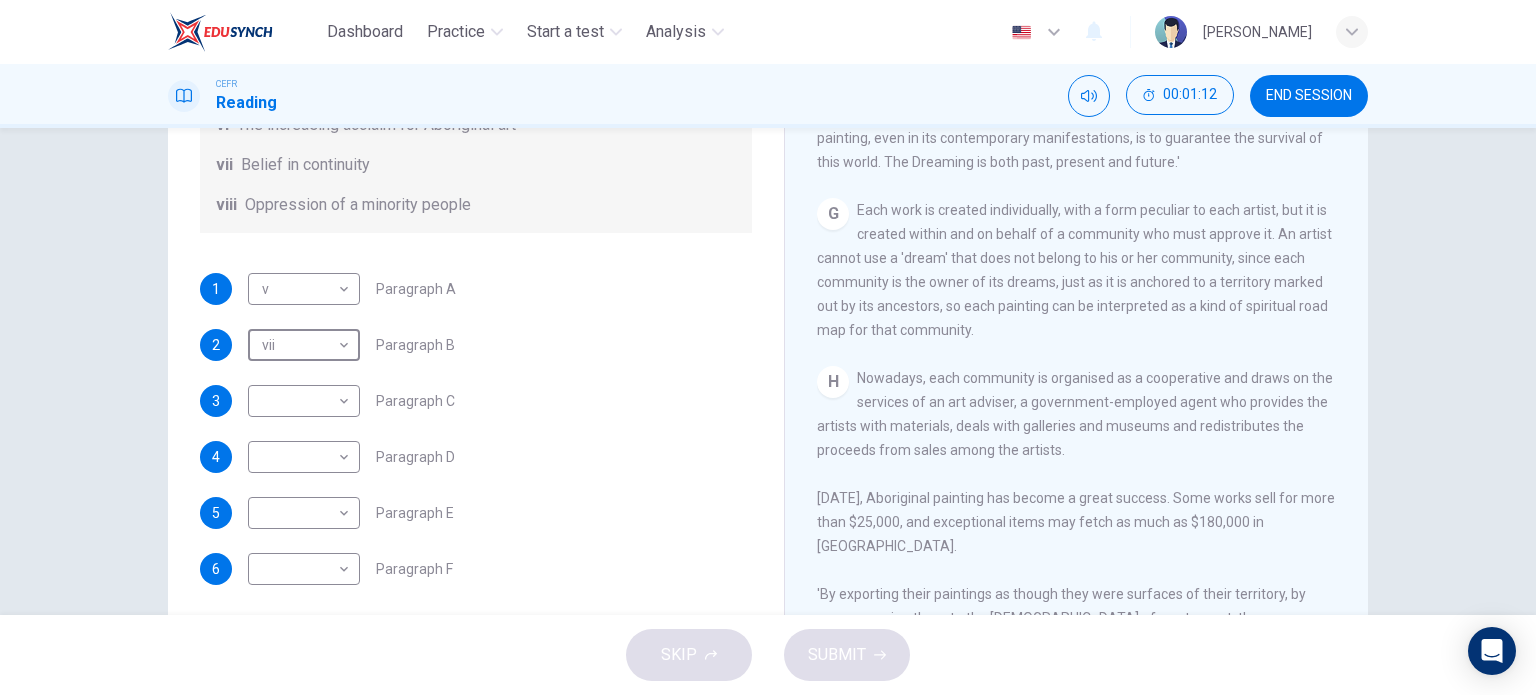scroll, scrollTop: 288, scrollLeft: 0, axis: vertical 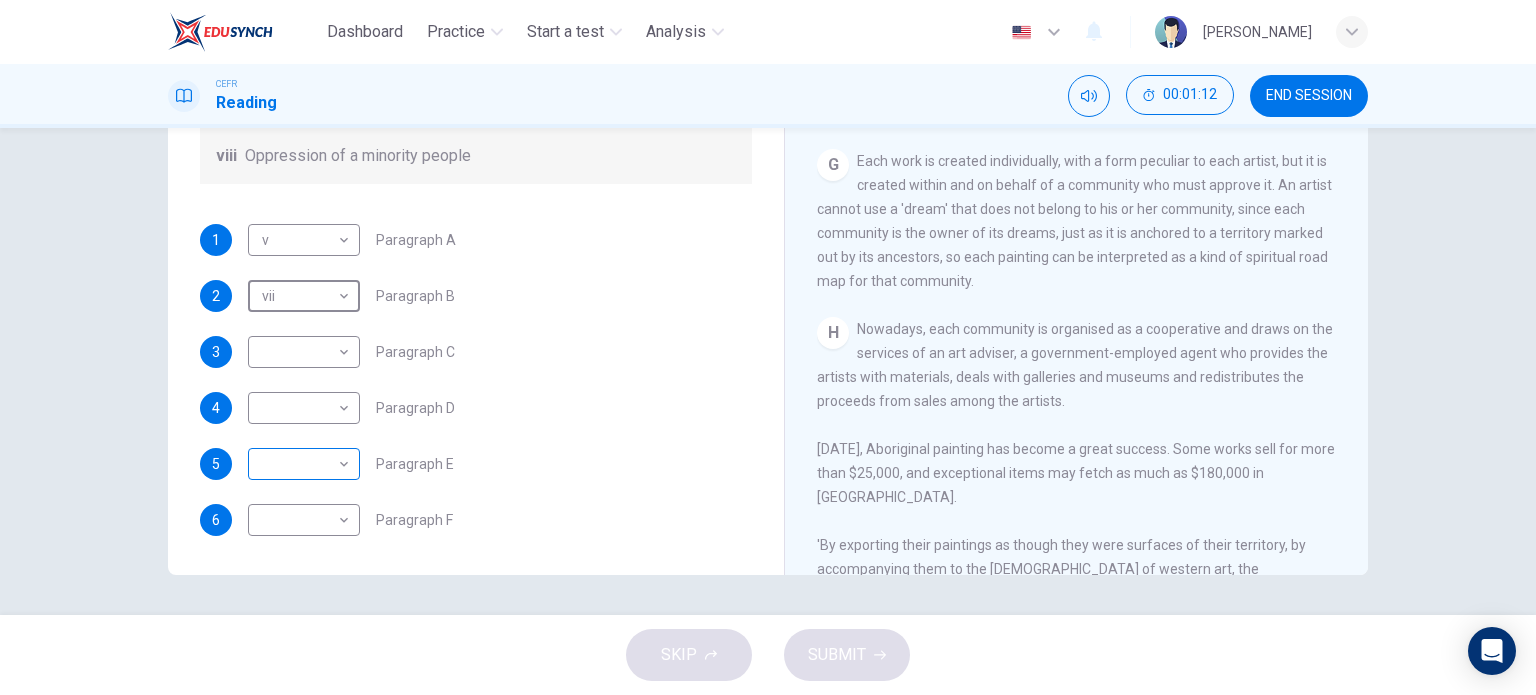 click on "Dashboard Practice Start a test Analysis English en ​ [PERSON_NAME] CEFR Reading 00:01:12 END SESSION Questions 1 - 6 The Reading Passage has eight paragraphs  A-H .
Choose the most suitable heading for paragraphs  A-F  from the list of headings below.
Write the correct number (i-viii) in the boxes below. List of Headings i Amazing results from a project ii New religious ceremonies iii Community art centres iv Early painting techniques and marketing systems v Mythology and history combined vi The increasing acclaim for Aboriginal art vii Belief in continuity viii Oppression of a minority people 1 v v ​ Paragraph A 2 vii vii ​ Paragraph B 3 ​ ​ Paragraph C 4 ​ ​ Paragraph D 5 ​ ​ Paragraph E 6 ​ ​ Paragraph F Painters of Time CLICK TO ZOOM Click to Zoom A B C D E F G H  [DATE], Aboriginal painting has become a great success. Some works sell for more than $25,000, and exceptional items may fetch as much as $180,000 in [GEOGRAPHIC_DATA]. SKIP SUBMIT
Dashboard Practice Analysis" at bounding box center [768, 347] 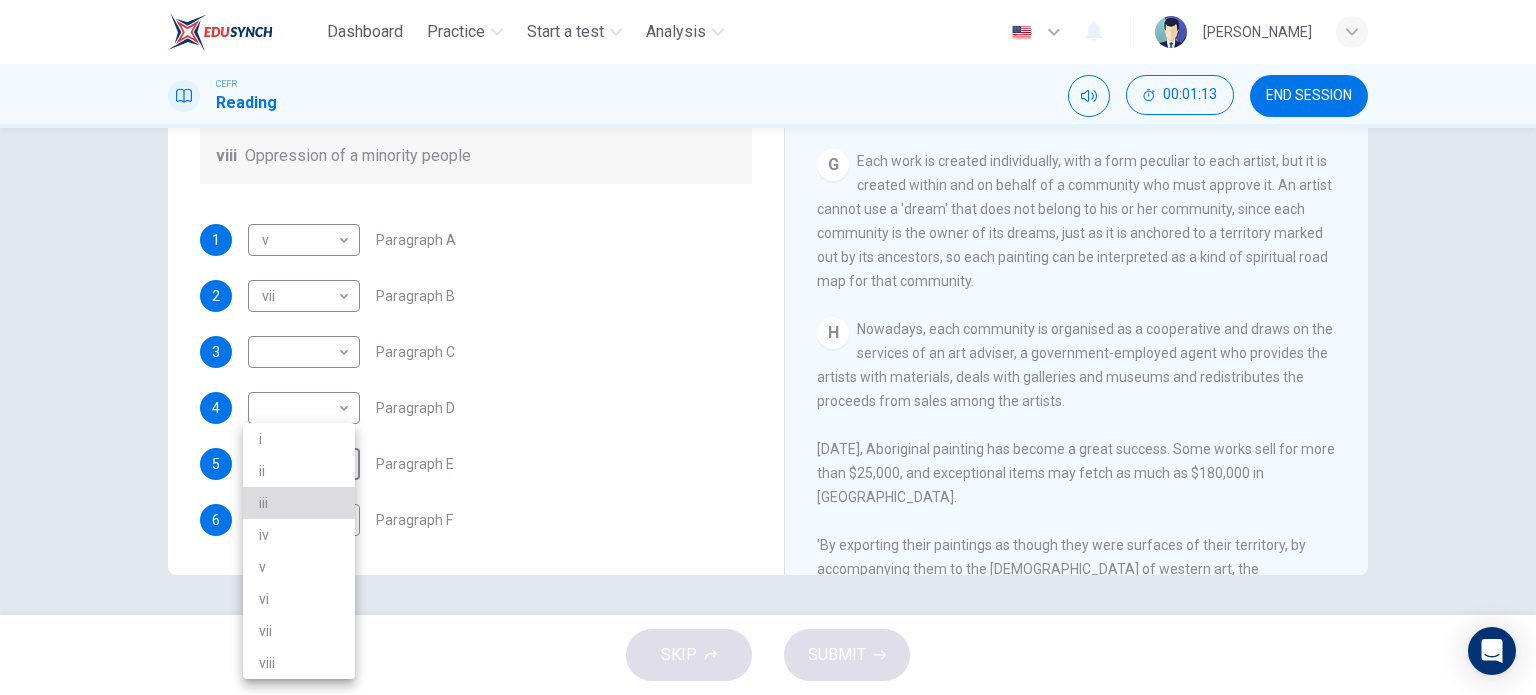 click on "iii" at bounding box center (299, 503) 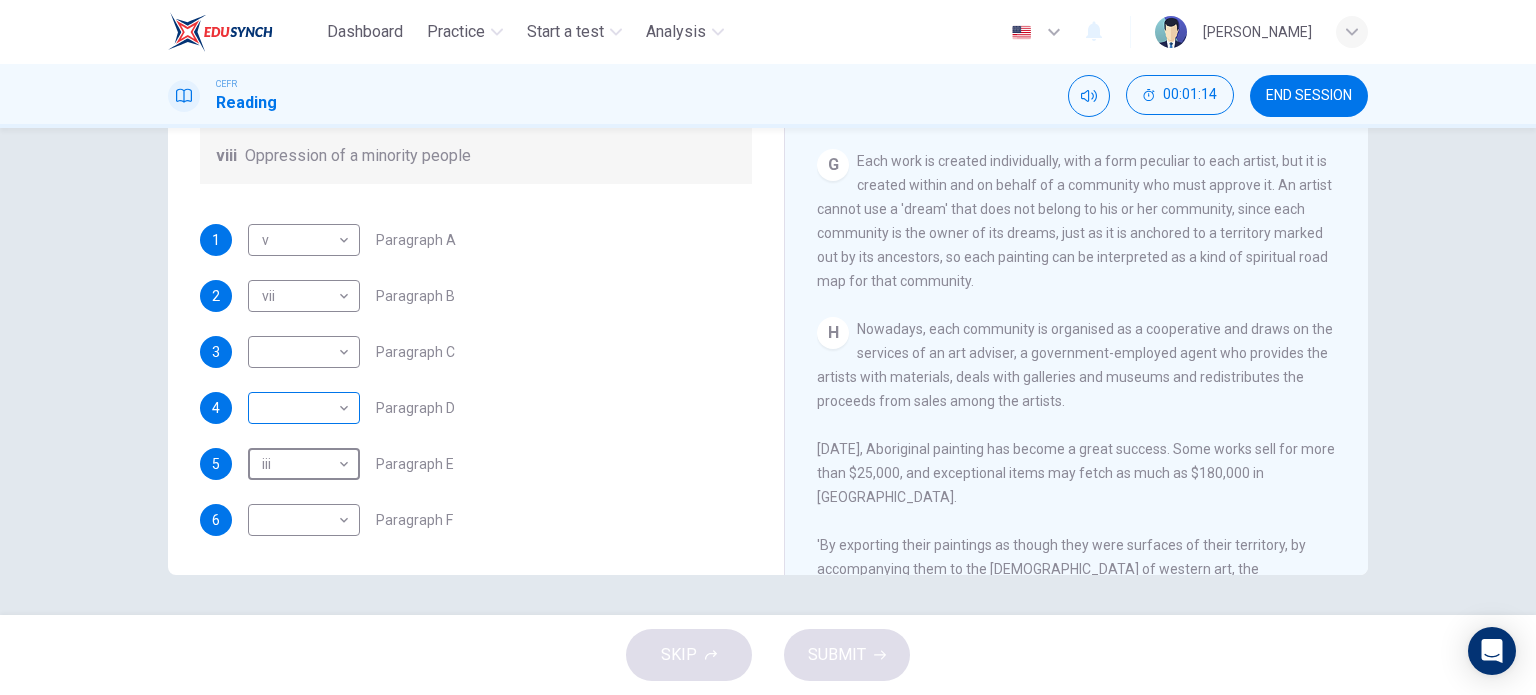 click on "Dashboard Practice Start a test Analysis English en ​ [PERSON_NAME] CEFR Reading 00:01:14 END SESSION Questions 1 - 6 The Reading Passage has eight paragraphs  A-H .
Choose the most suitable heading for paragraphs  A-F  from the list of headings below.
Write the correct number (i-viii) in the boxes below. List of Headings i Amazing results from a project ii New religious ceremonies iii Community art centres iv Early painting techniques and marketing systems v Mythology and history combined vi The increasing acclaim for Aboriginal art vii Belief in continuity viii Oppression of a minority people 1 v v ​ Paragraph A 2 vii vii ​ Paragraph B 3 ​ ​ Paragraph C 4 ​ ​ Paragraph D 5 iii iii ​ Paragraph E 6 ​ ​ Paragraph F Painters of Time CLICK TO ZOOM Click to Zoom A B C D E F G H  [DATE], Aboriginal painting has become a great success. Some works sell for more than $25,000, and exceptional items may fetch as much as $180,000 in [GEOGRAPHIC_DATA]. SKIP SUBMIT
Dashboard Practice 2025" at bounding box center (768, 347) 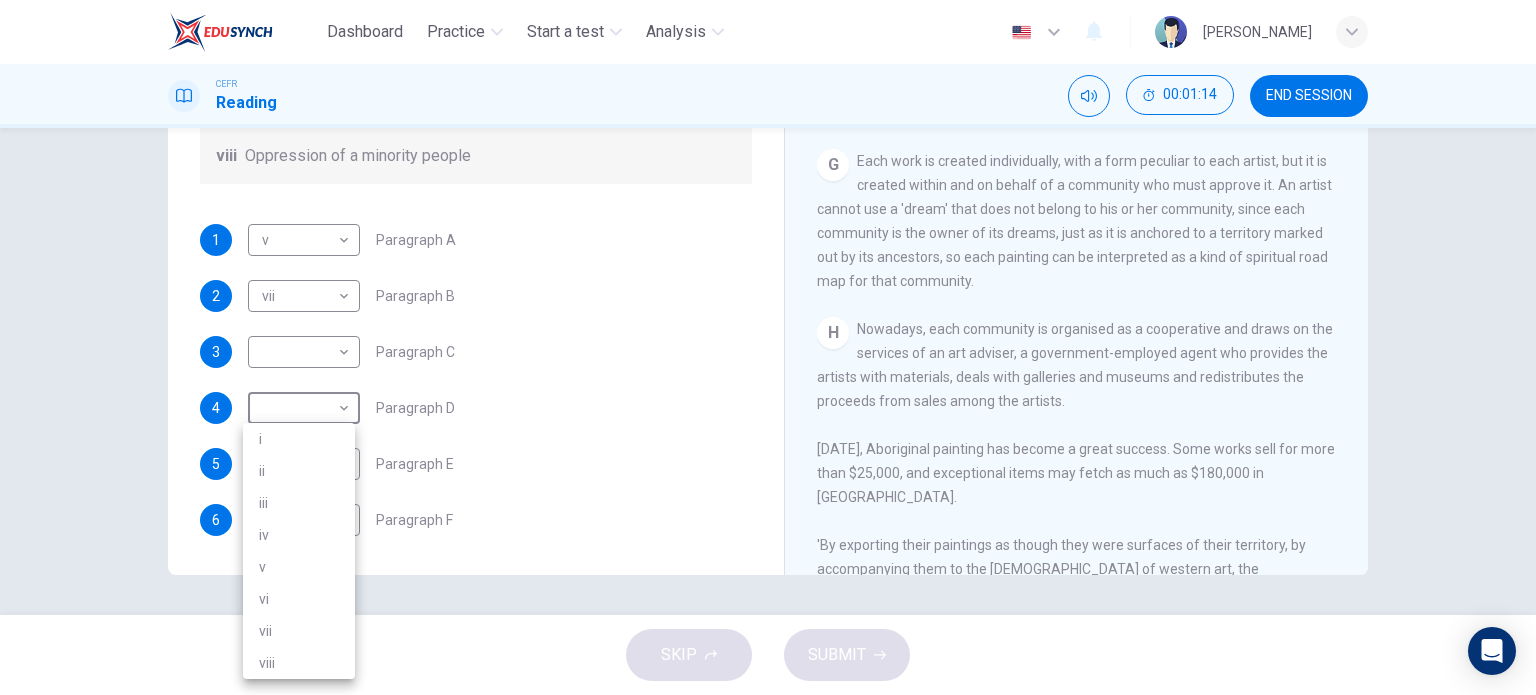 click on "ii" at bounding box center (299, 471) 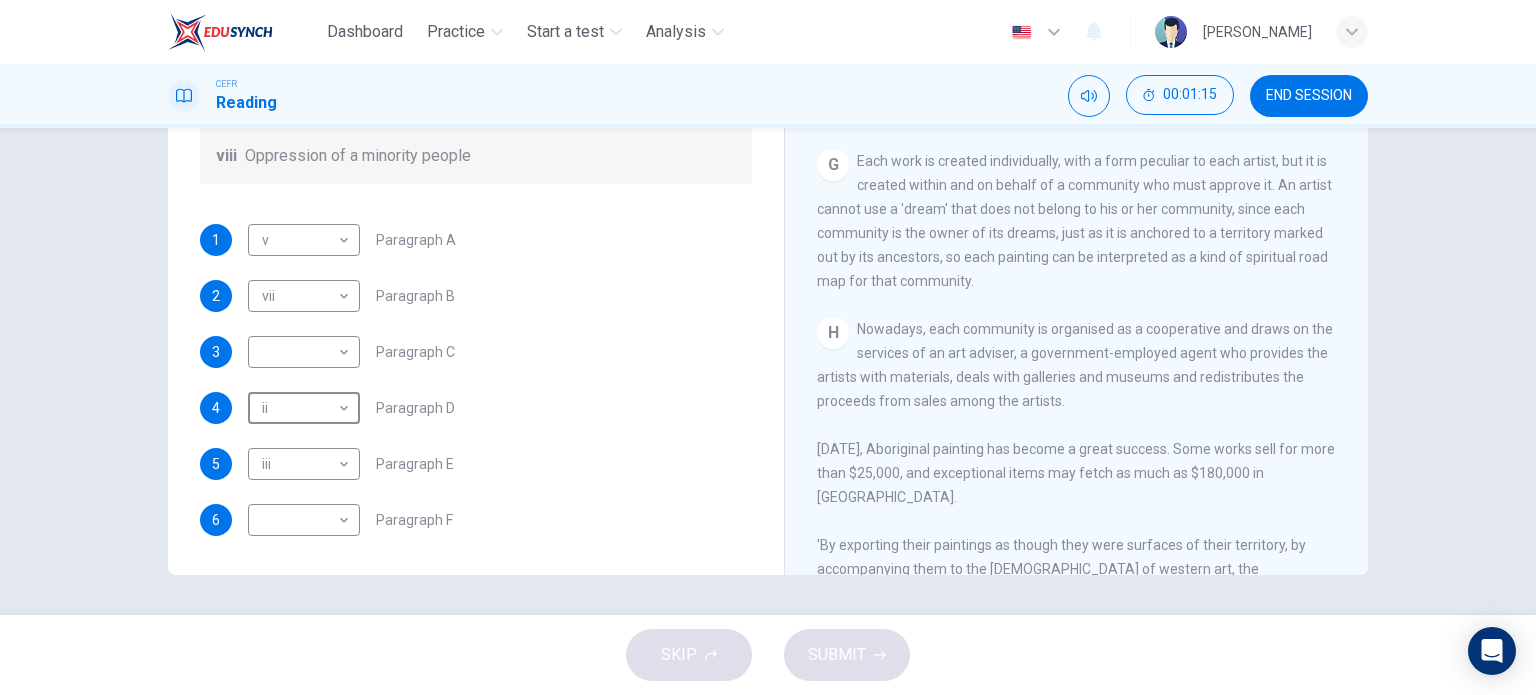 click on "Dashboard Practice Start a test Analysis English en ​ [PERSON_NAME] CEFR Reading 00:01:15 END SESSION Questions 1 - 6 The Reading Passage has eight paragraphs  A-H .
Choose the most suitable heading for paragraphs  A-F  from the list of headings below.
Write the correct number (i-viii) in the boxes below. List of Headings i Amazing results from a project ii New religious ceremonies iii Community art centres iv Early painting techniques and marketing systems v Mythology and history combined vi The increasing acclaim for Aboriginal art vii Belief in continuity viii Oppression of a minority people 1 v v ​ Paragraph A 2 vii vii ​ Paragraph B 3 ​ ​ Paragraph C 4 ii ii ​ Paragraph D 5 iii iii ​ Paragraph E 6 ​ ​ Paragraph F Painters of Time CLICK TO ZOOM Click to Zoom A B C D E F G H  [DATE], Aboriginal painting has become a great success. Some works sell for more than $25,000, and exceptional items may fetch as much as $180,000 in [GEOGRAPHIC_DATA]. SKIP SUBMIT
Dashboard Practice i v" at bounding box center [768, 347] 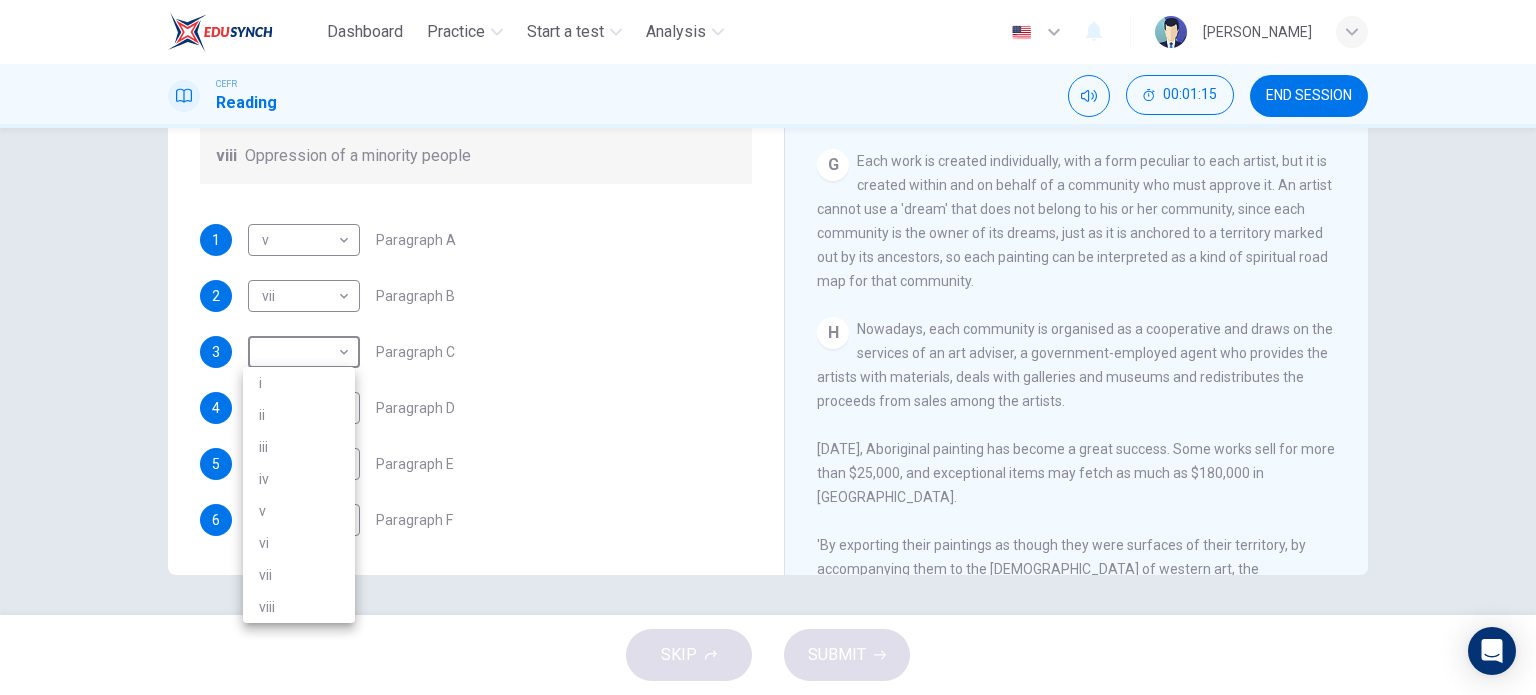 click on "iii" at bounding box center (299, 447) 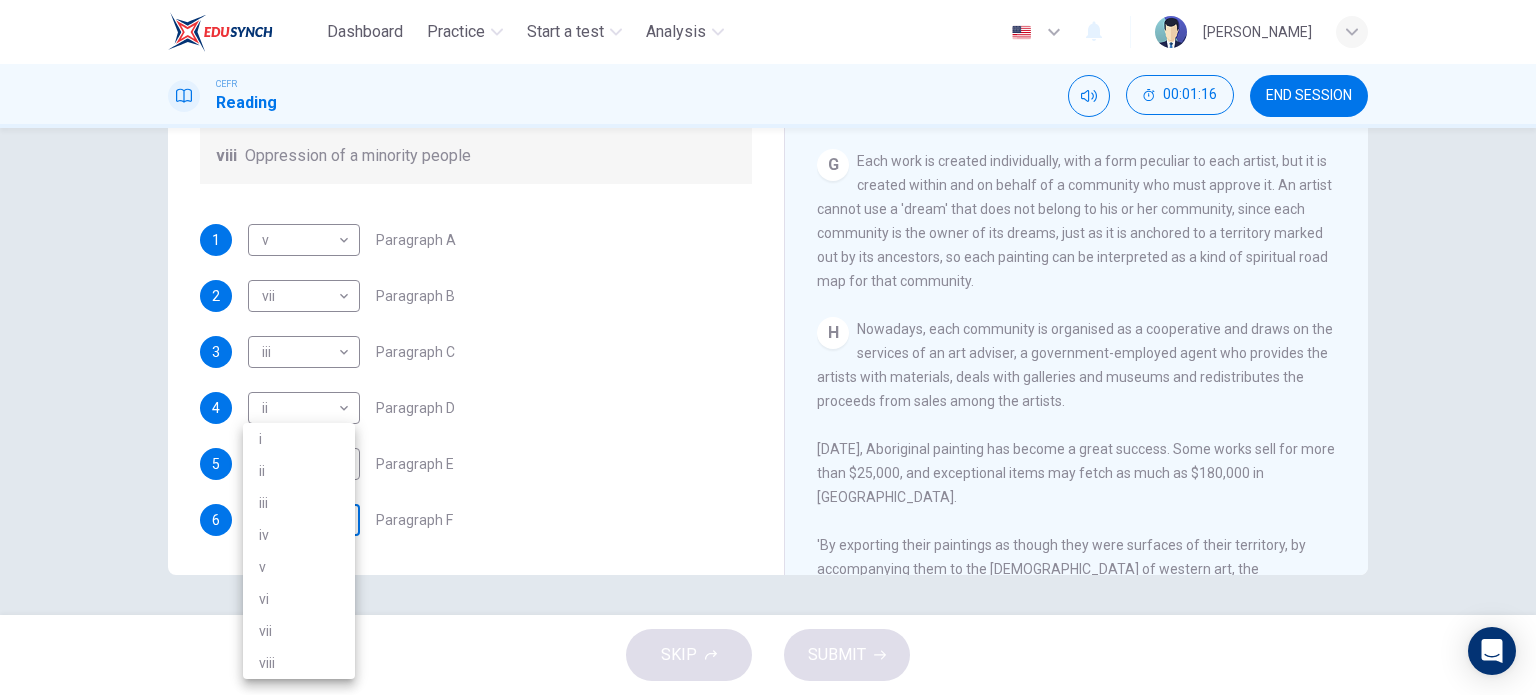 click on "Dashboard Practice Start a test Analysis English en ​ [PERSON_NAME] CEFR Reading 00:01:16 END SESSION Questions 1 - 6 The Reading Passage has eight paragraphs  A-H .
Choose the most suitable heading for paragraphs  A-F  from the list of headings below.
Write the correct number (i-viii) in the boxes below. List of Headings i Amazing results from a project ii New religious ceremonies iii Community art centres iv Early painting techniques and marketing systems v Mythology and history combined vi The increasing acclaim for Aboriginal art vii Belief in continuity viii Oppression of a minority people 1 v v ​ Paragraph A 2 vii vii ​ Paragraph B 3 iii iii ​ Paragraph C 4 ii ii ​ Paragraph D 5 iii iii ​ Paragraph E 6 ​ ​ Paragraph F Painters of Time CLICK TO ZOOM Click to Zoom A B C D E F G H  [DATE], Aboriginal painting has become a great success. Some works sell for more than $25,000, and exceptional items may fetch as much as $180,000 in [GEOGRAPHIC_DATA]. SKIP SUBMIT
Dashboard Practice" at bounding box center [768, 347] 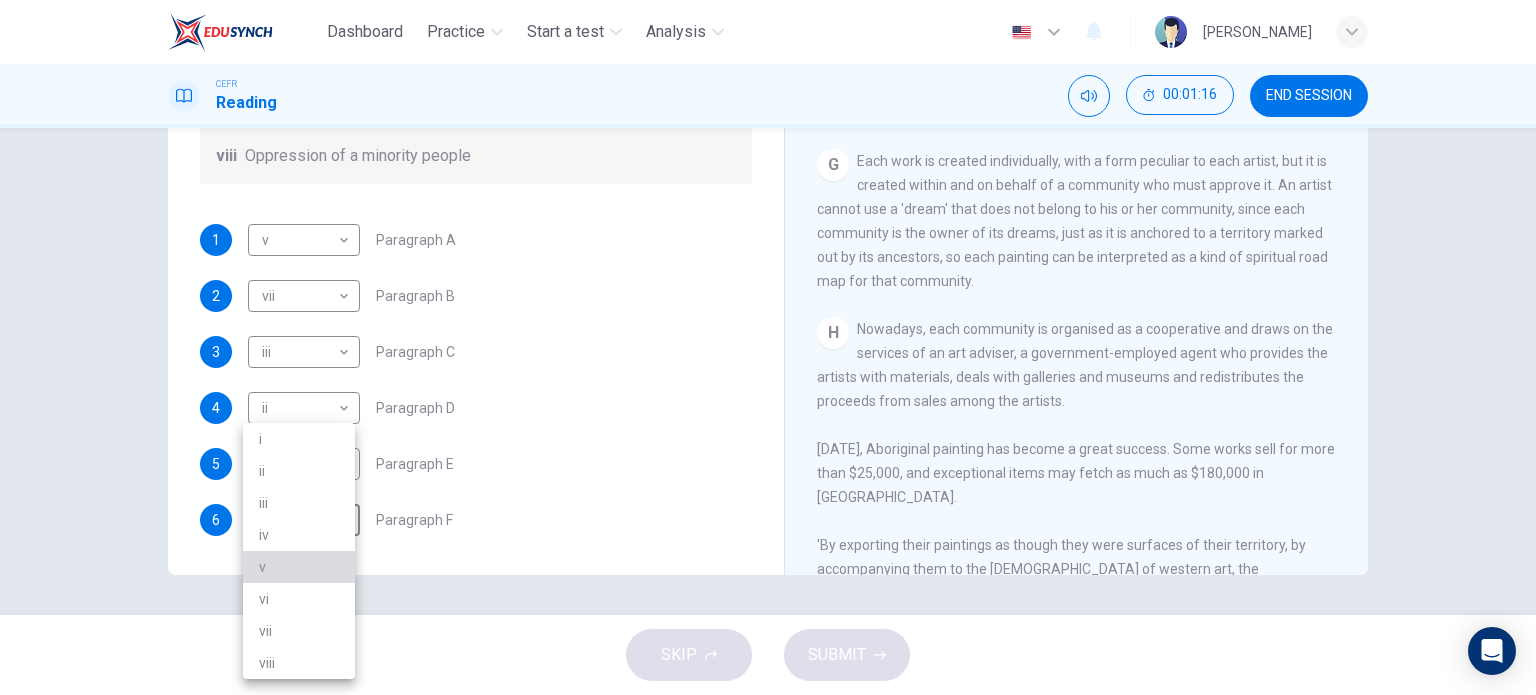 click on "v" at bounding box center (299, 567) 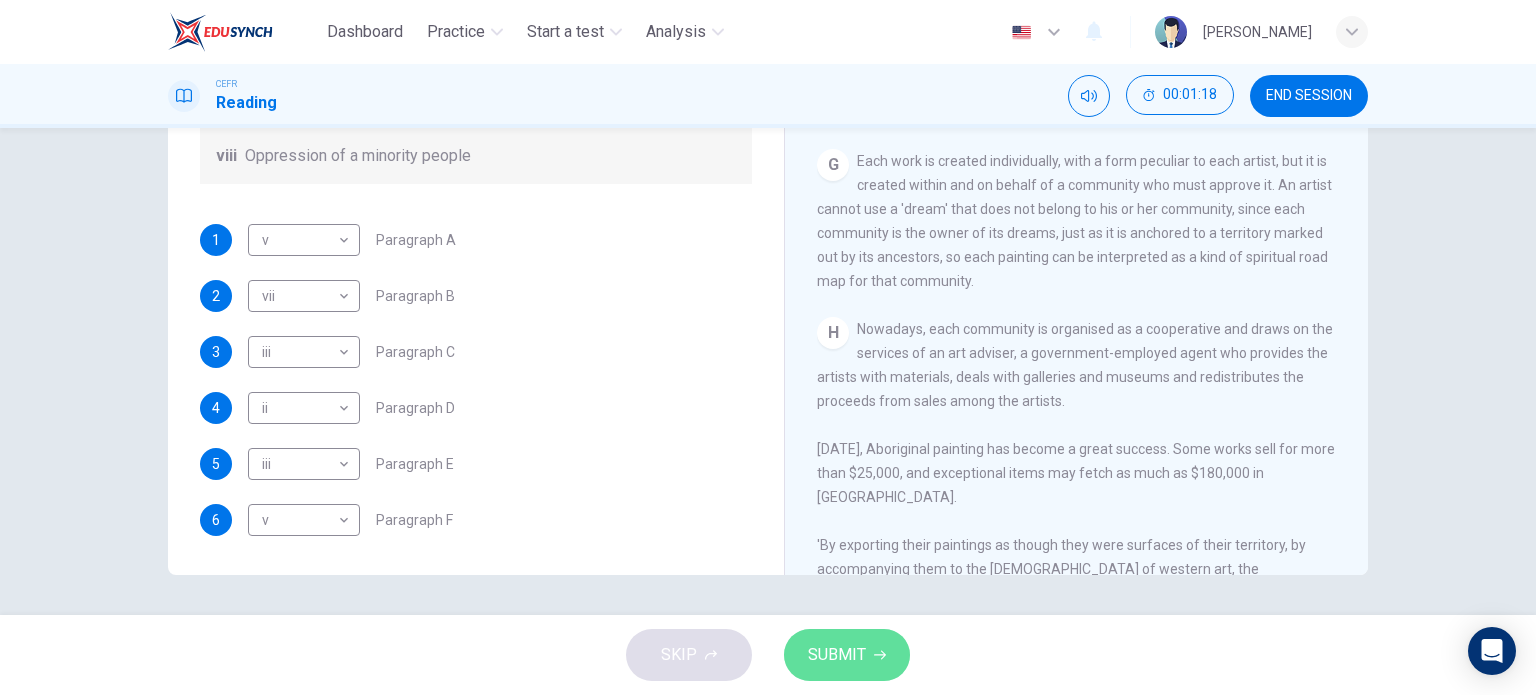 click on "SUBMIT" at bounding box center [847, 655] 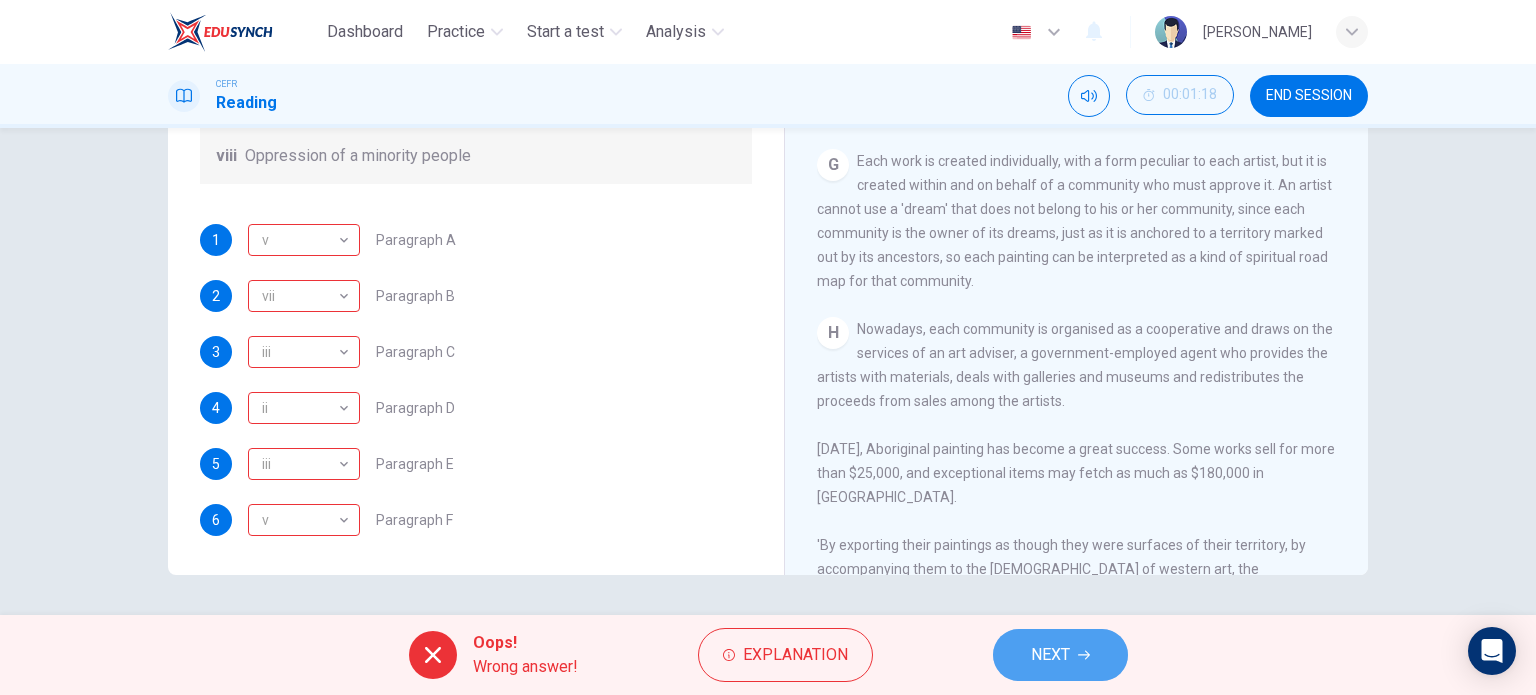 click on "NEXT" at bounding box center [1050, 655] 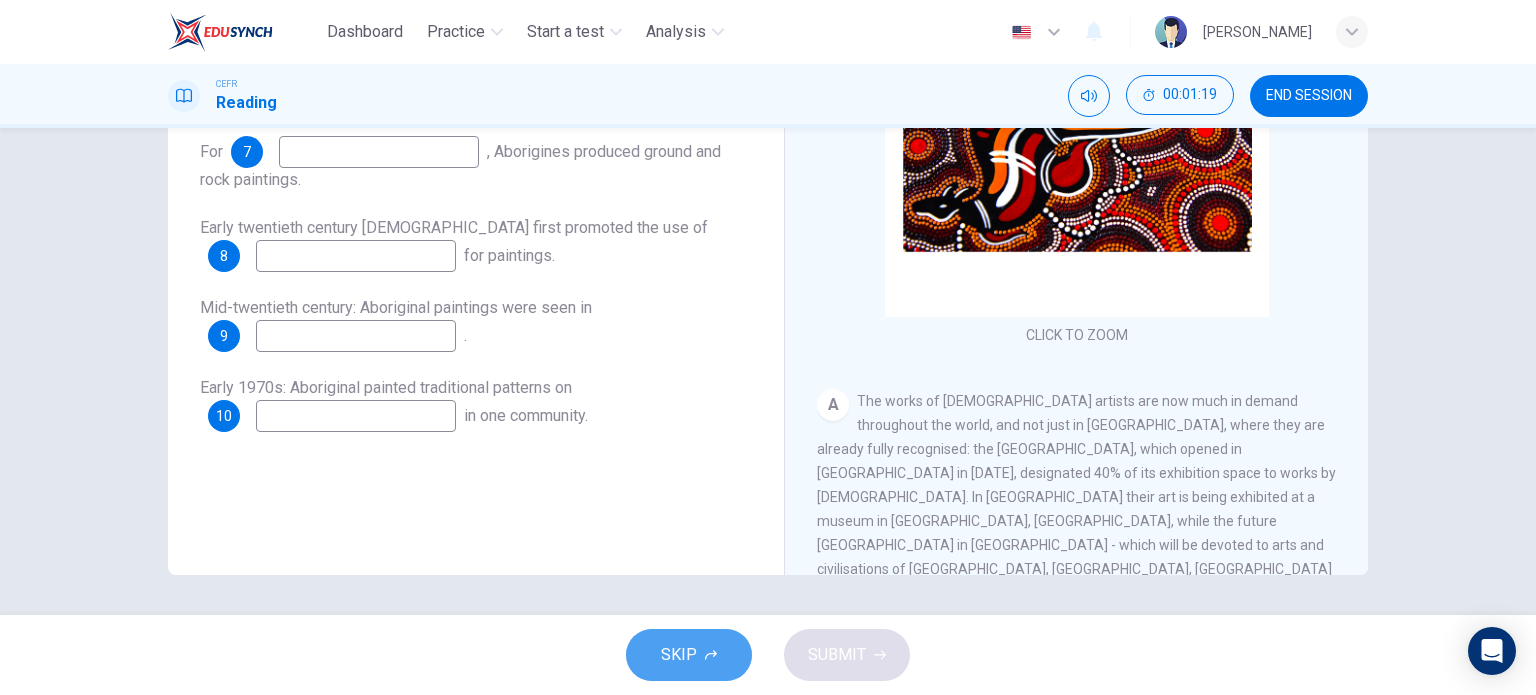 click on "SKIP" at bounding box center (689, 655) 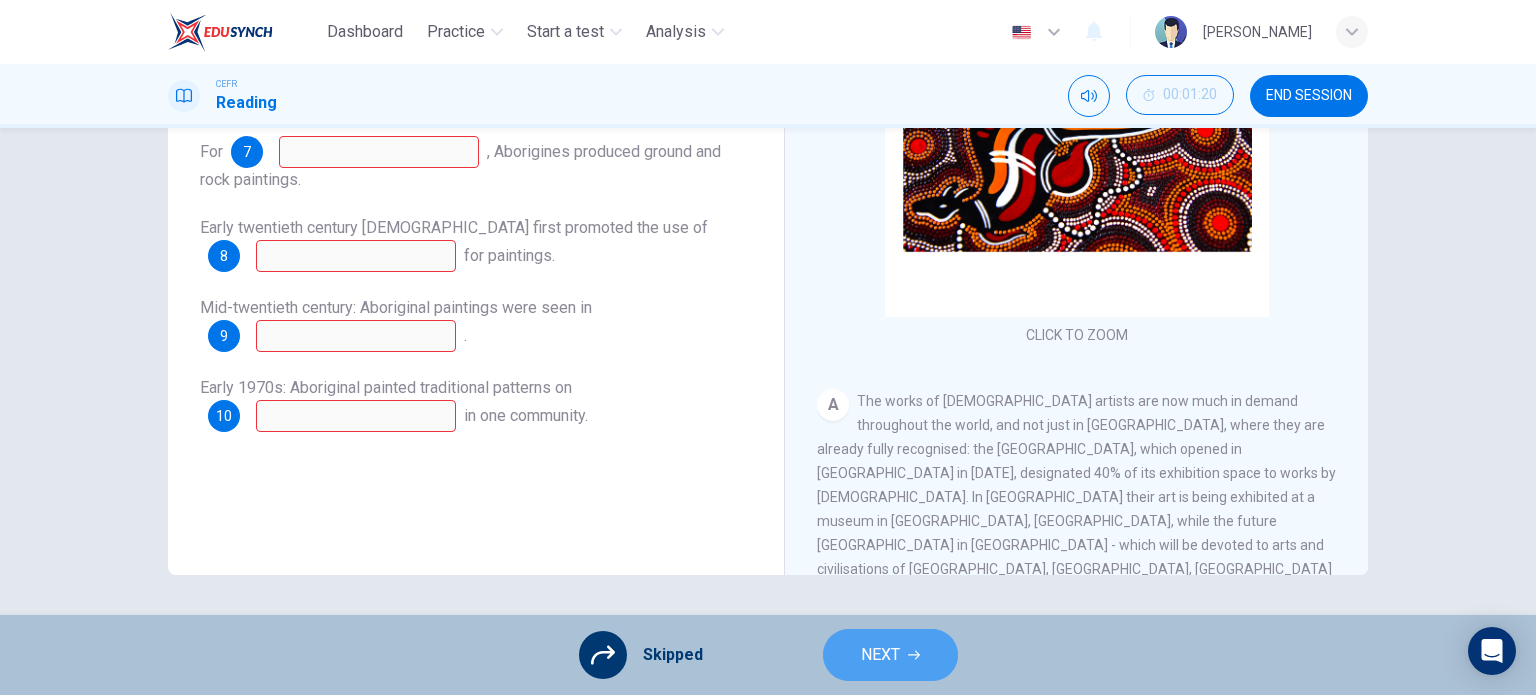 click on "NEXT" at bounding box center [880, 655] 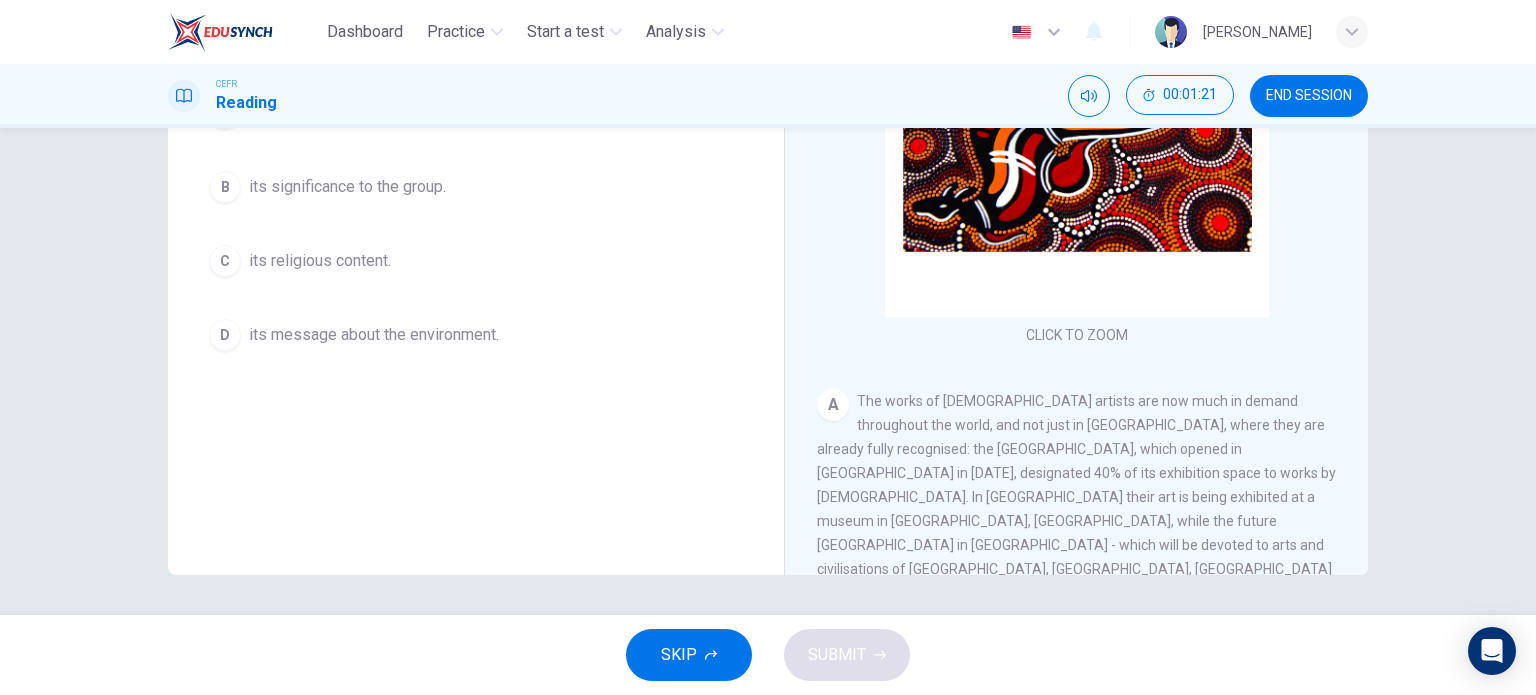 click on "SKIP" at bounding box center [689, 655] 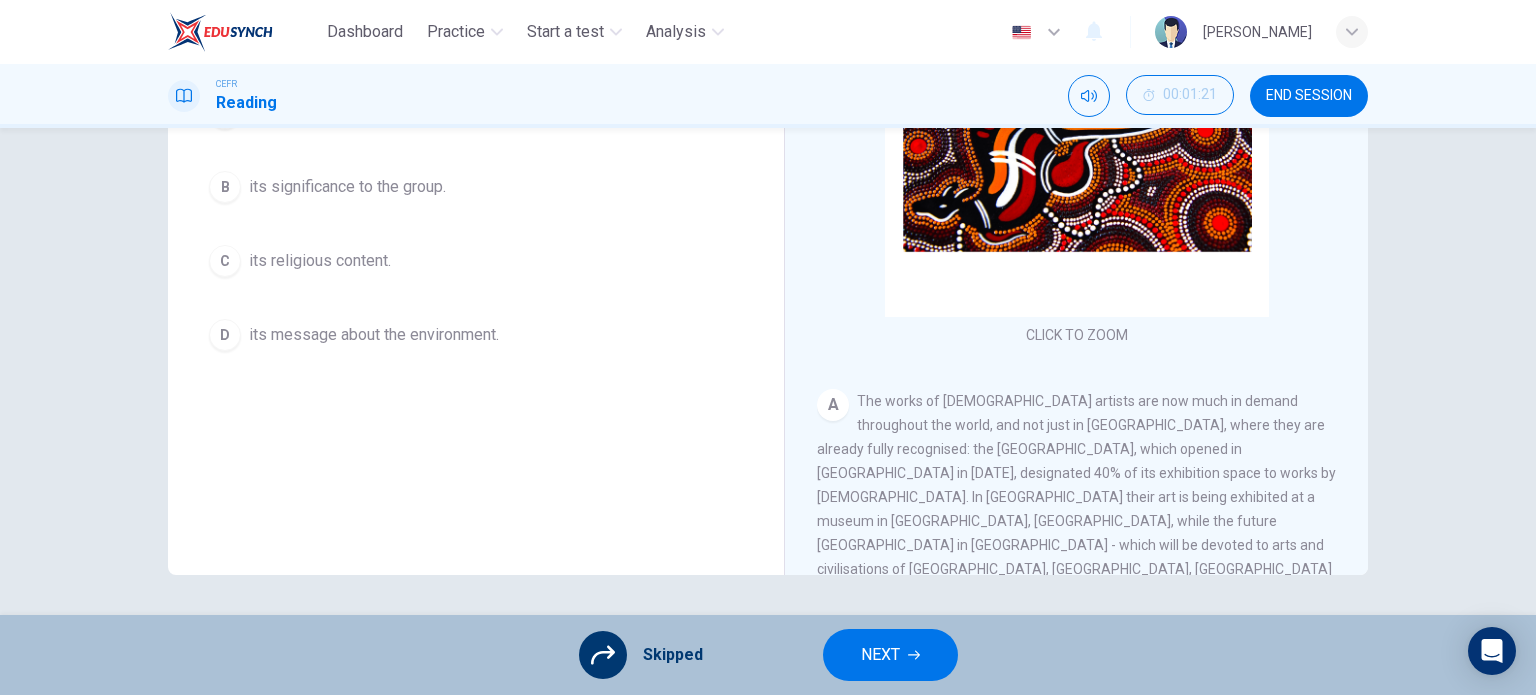 click on "NEXT" at bounding box center [880, 655] 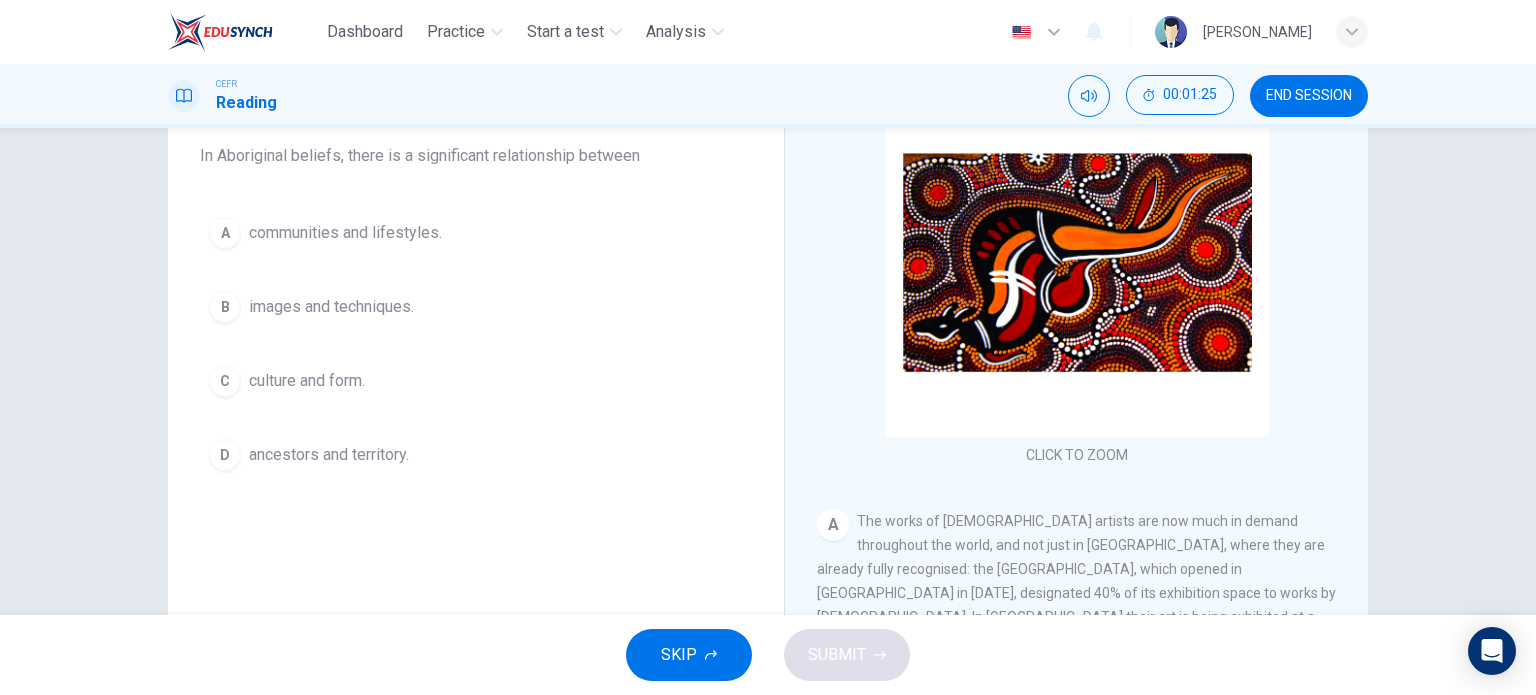 scroll, scrollTop: 200, scrollLeft: 0, axis: vertical 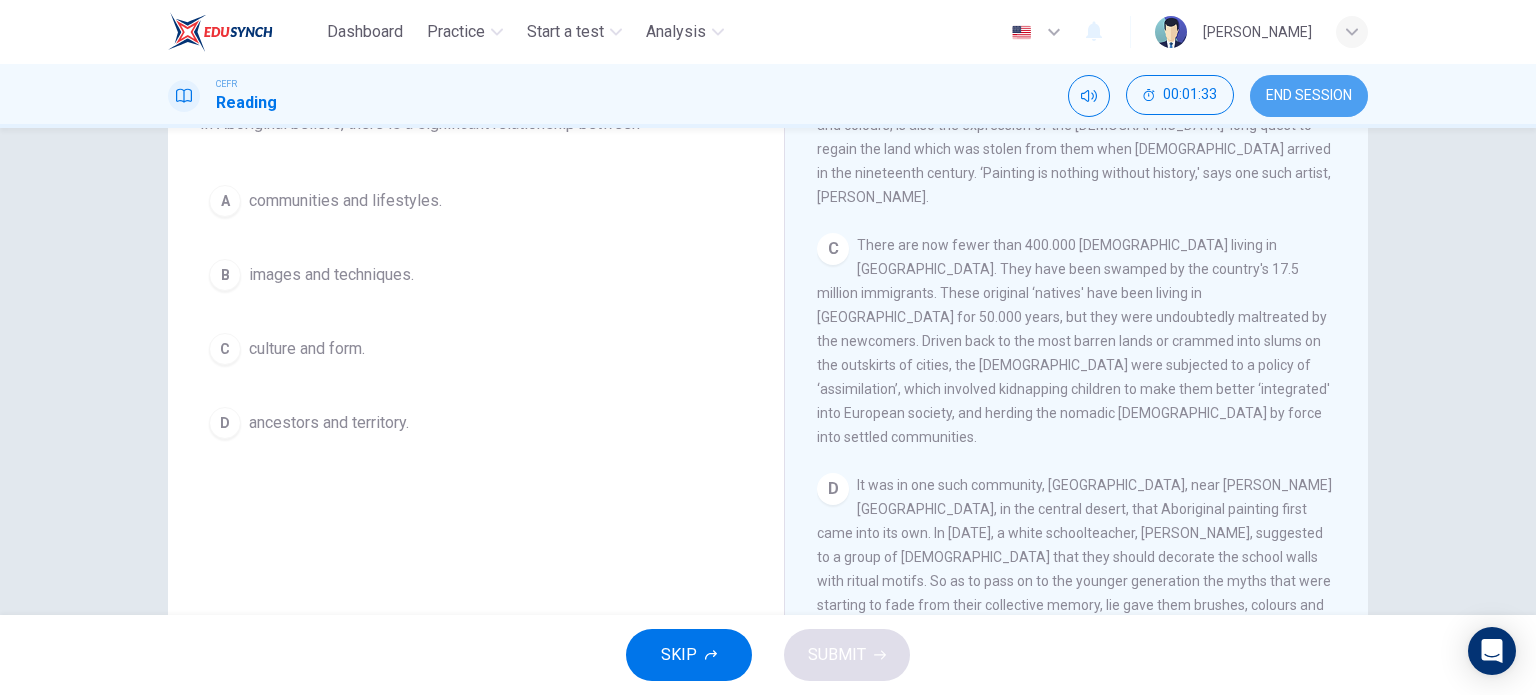 click on "END SESSION" at bounding box center [1309, 96] 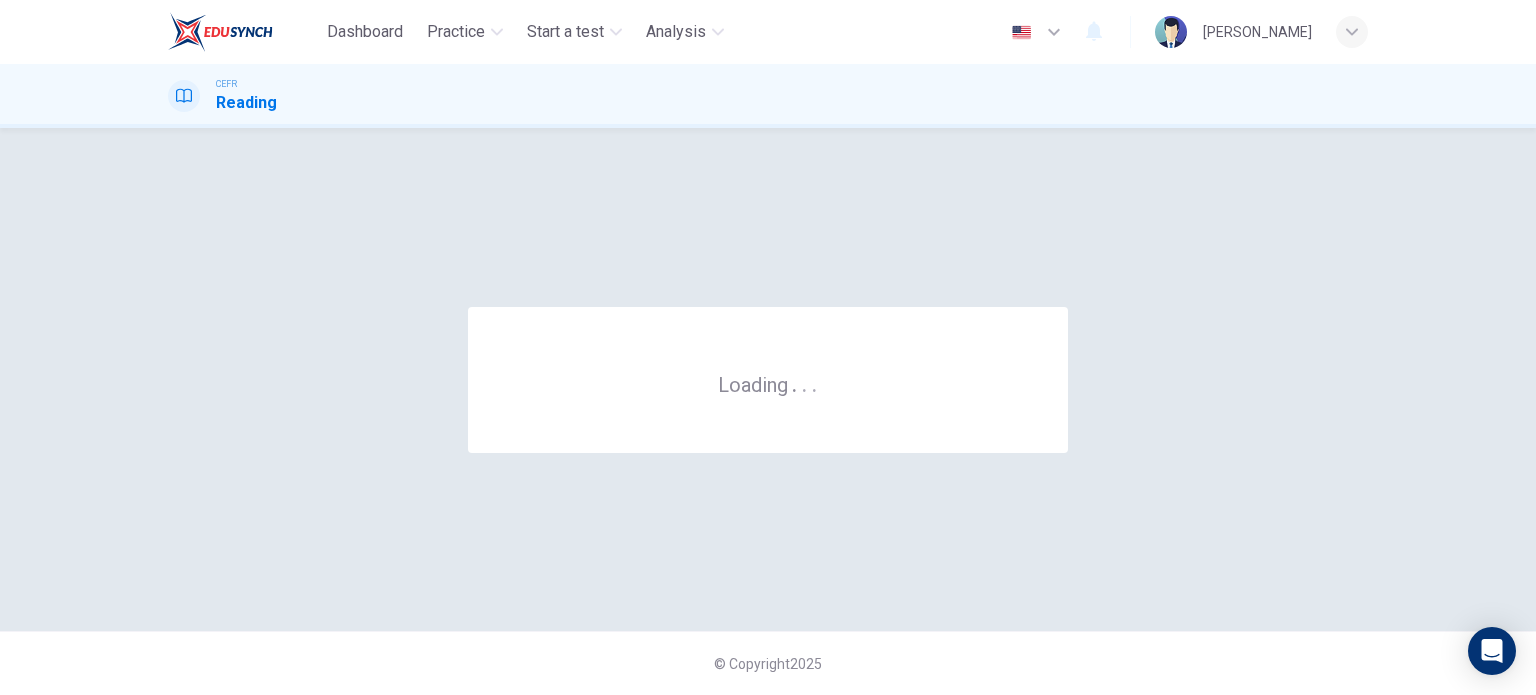 scroll, scrollTop: 0, scrollLeft: 0, axis: both 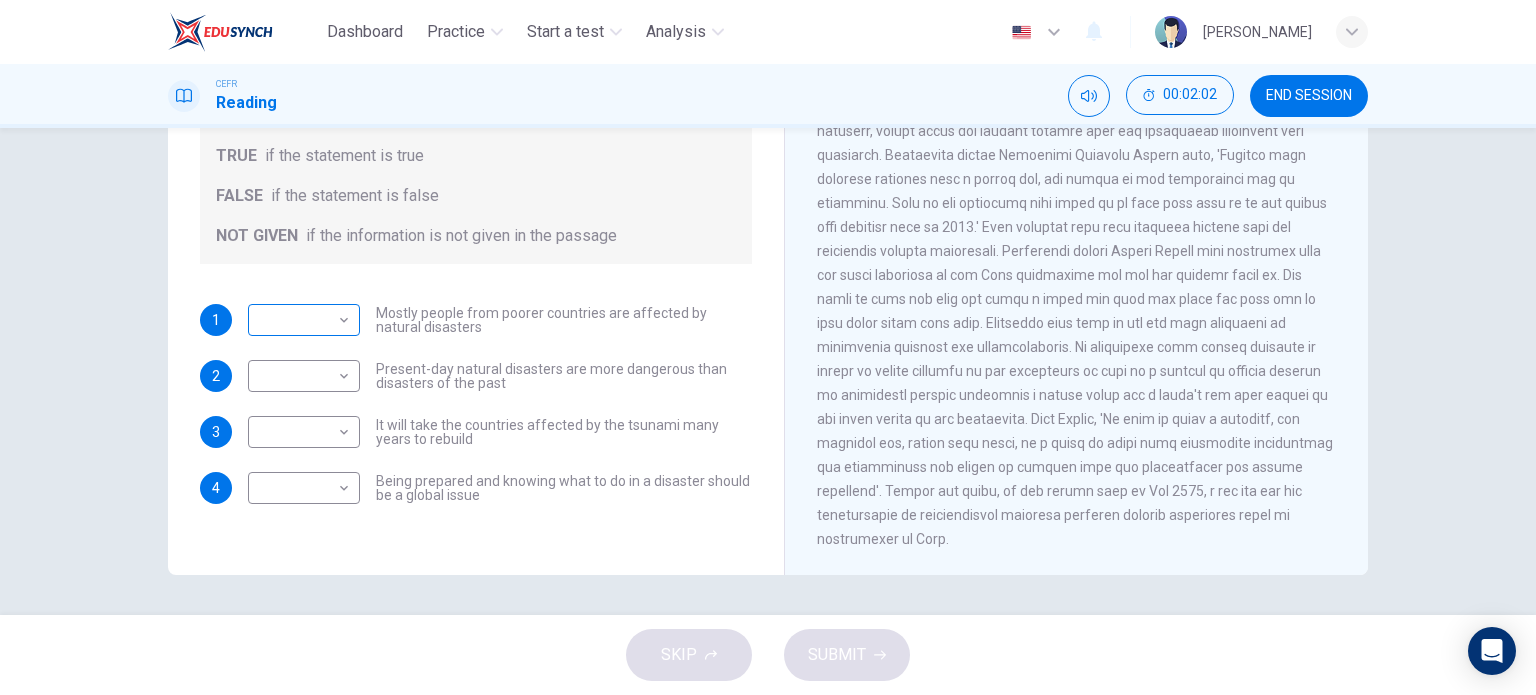click on "Dashboard Practice Start a test Analysis English en ​ ALYA NABIHA BINTI SUZAIMI CEFR Reading 00:02:02 END SESSION Questions 1 - 4 Do the following statements agree with the information given in the Reading Passage?
In the boxes below, write TRUE if the statement is true FALSE if the statement is false NOT GIVEN if the information is not given in the passage 1 ​ ​ Mostly people from poorer countries are affected by natural disasters 2 ​ ​ Present-day natural disasters are more dangerous than disasters of the past 3 ​ ​ It will take the countries affected by the tsunami many years to rebuild 4 ​ ​ Being prepared and knowing what to do in a disaster should be a global issue Preparing for the Threat CLICK TO ZOOM Click to Zoom 1 2 3 4 5 6 SKIP SUBMIT EduSynch - Online Language Proficiency Testing
Dashboard Practice Start a test Analysis Notifications © Copyright  2025" at bounding box center [768, 347] 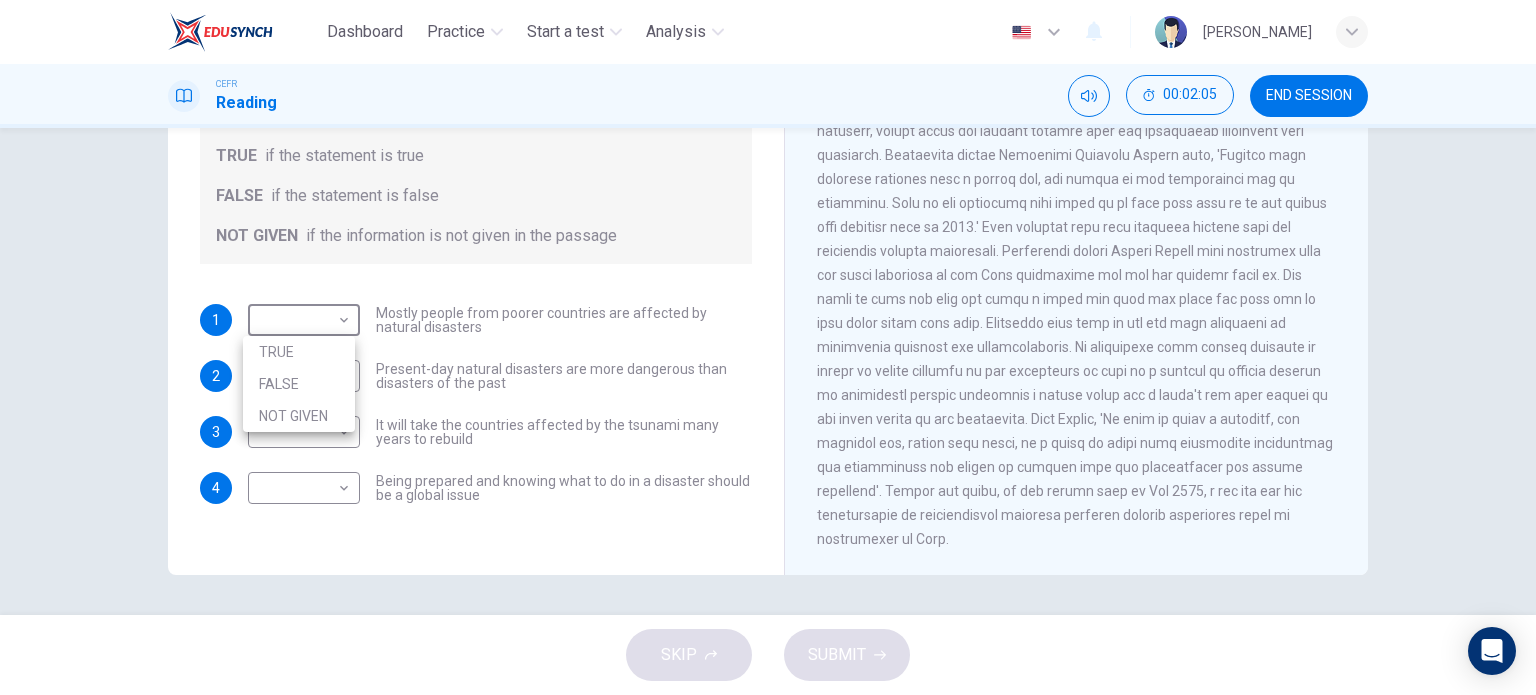 click on "NOT GIVEN" at bounding box center (299, 416) 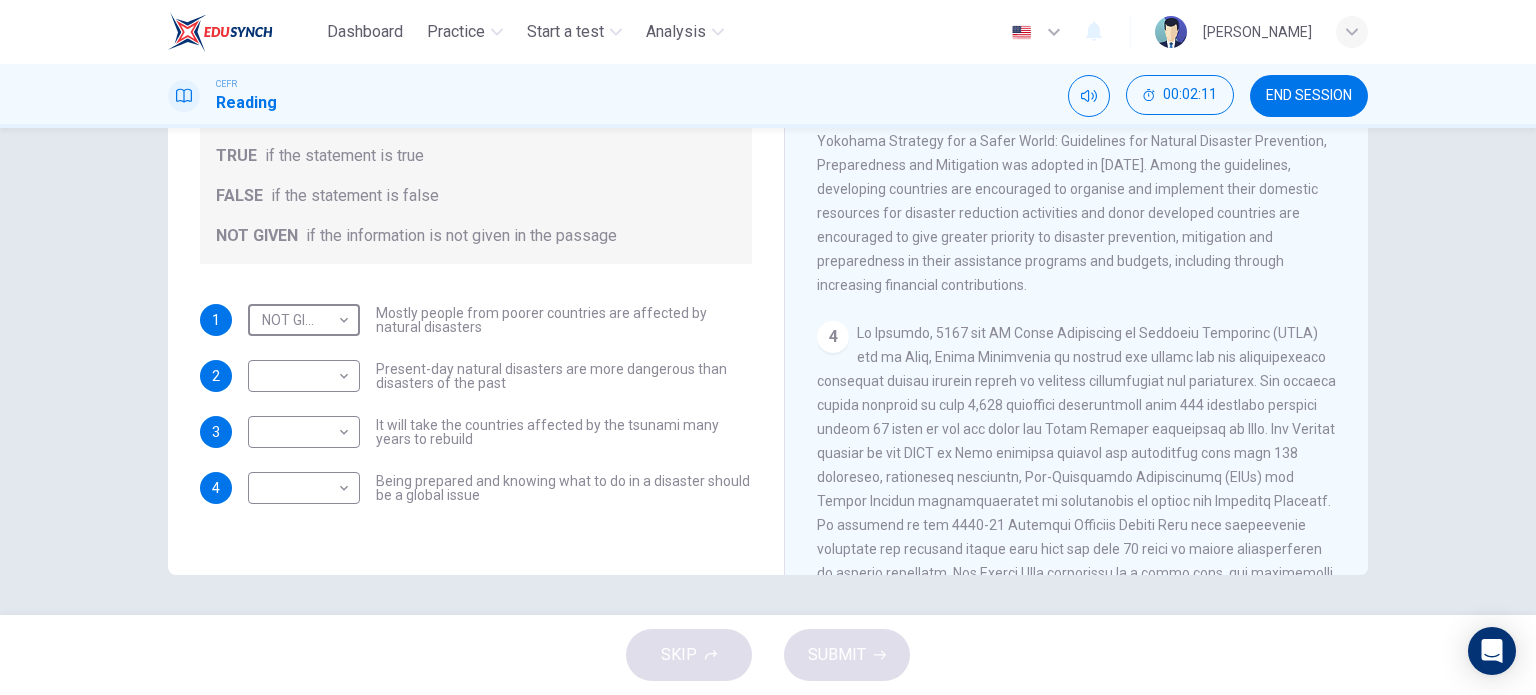 scroll, scrollTop: 718, scrollLeft: 0, axis: vertical 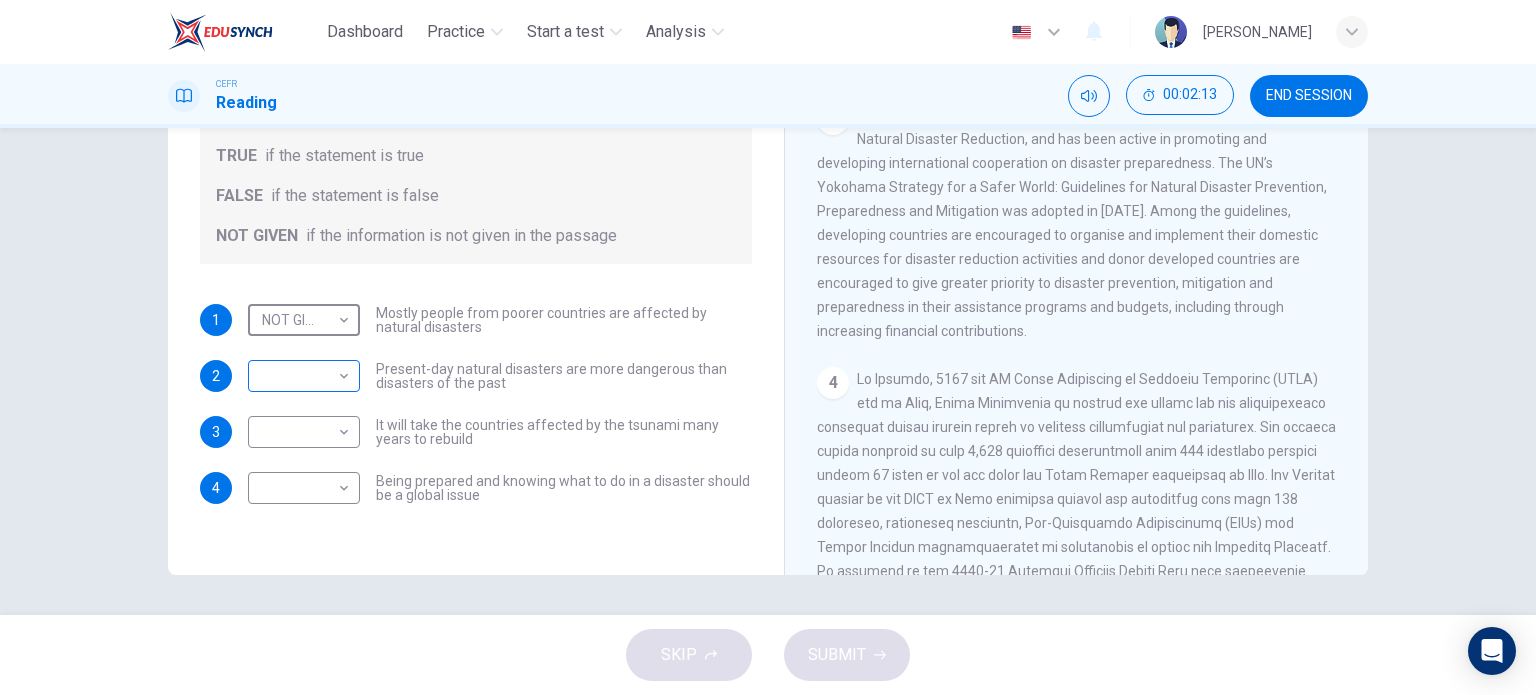 click on "Dashboard Practice Start a test Analysis English en ​ ALYA NABIHA BINTI SUZAIMI CEFR Reading 00:02:13 END SESSION Questions 1 - 4 Do the following statements agree with the information given in the Reading Passage?
In the boxes below, write TRUE if the statement is true FALSE if the statement is false NOT GIVEN if the information is not given in the passage 1 NOT GIVEN NOT GIVEN ​ Mostly people from poorer countries are affected by natural disasters 2 ​ ​ Present-day natural disasters are more dangerous than disasters of the past 3 ​ ​ It will take the countries affected by the tsunami many years to rebuild 4 ​ ​ Being prepared and knowing what to do in a disaster should be a global issue Preparing for the Threat CLICK TO ZOOM Click to Zoom 1 2 3 4 5 6 SKIP SUBMIT EduSynch - Online Language Proficiency Testing
Dashboard Practice Start a test Analysis Notifications © Copyright  2025" at bounding box center [768, 347] 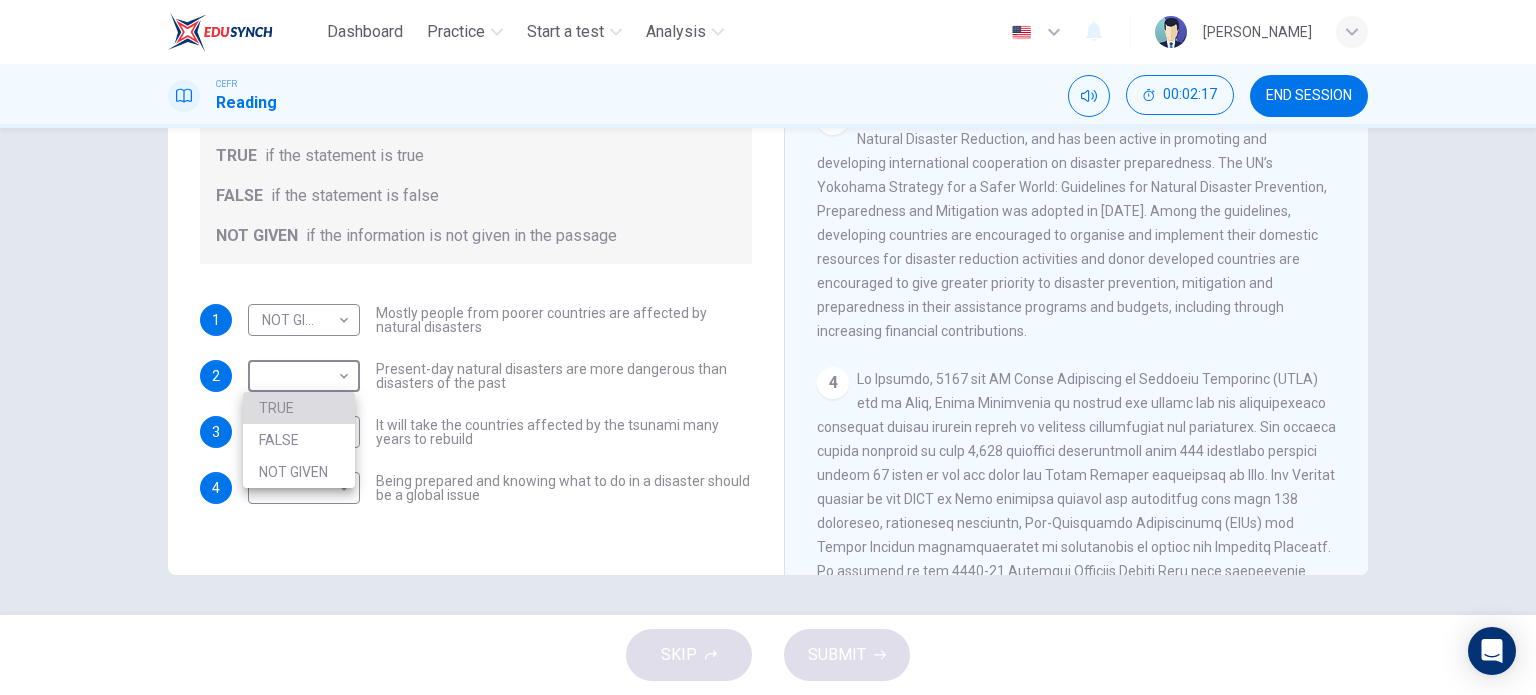 click on "TRUE" at bounding box center (299, 408) 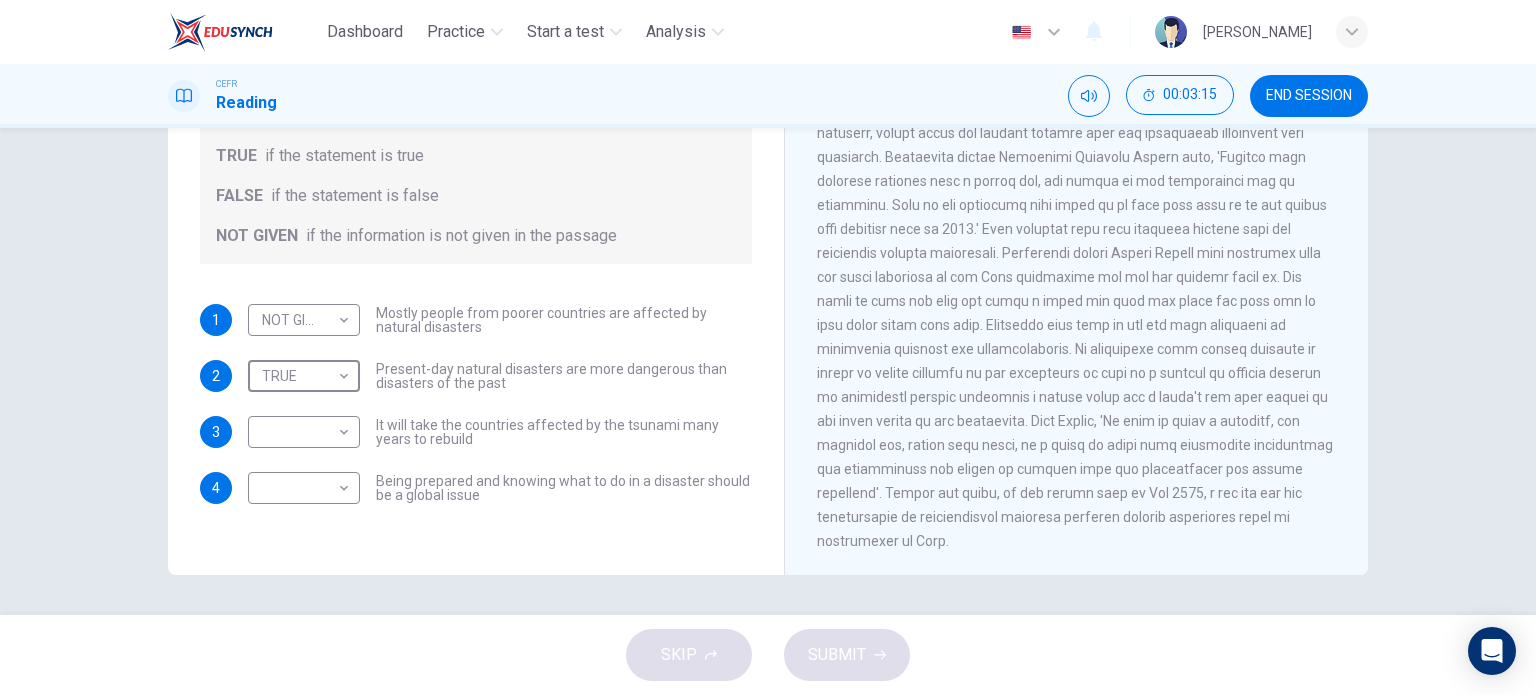 scroll, scrollTop: 1718, scrollLeft: 0, axis: vertical 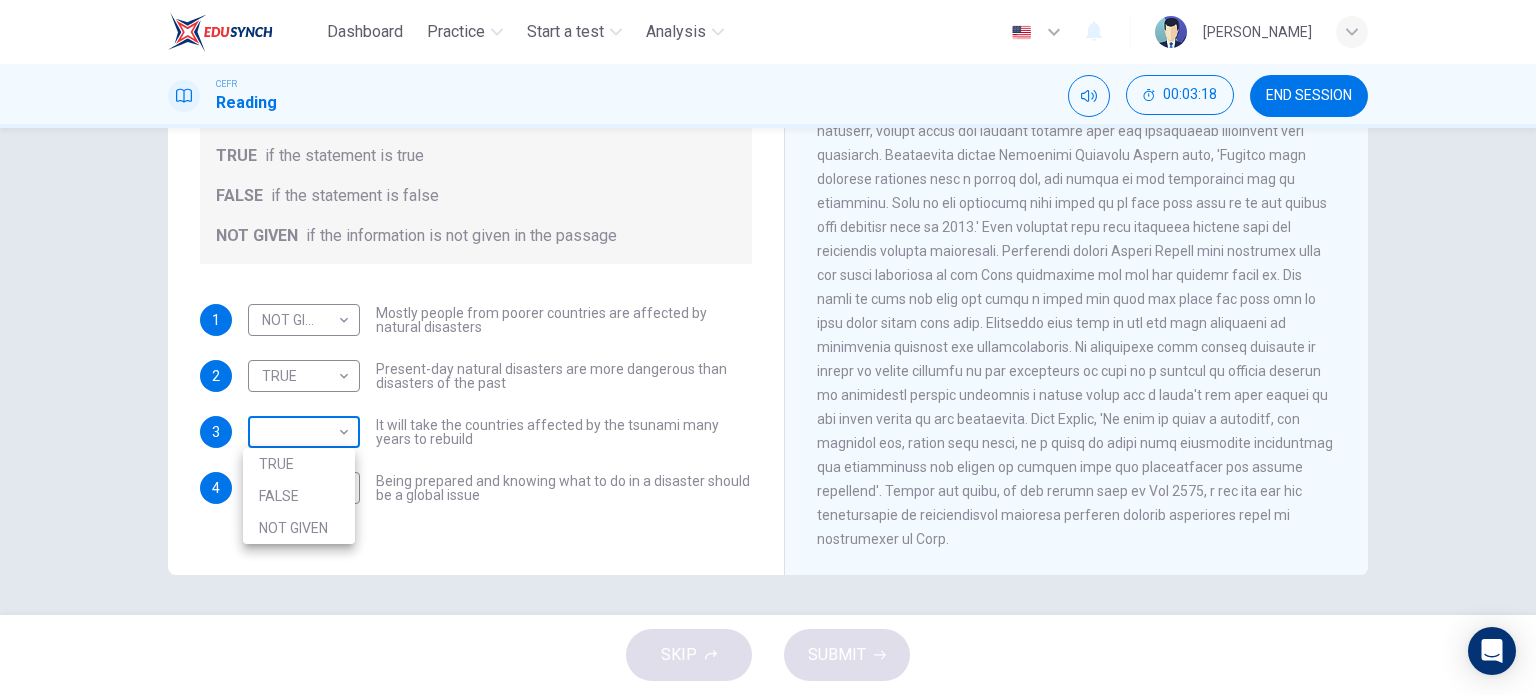 click on "Dashboard Practice Start a test Analysis English en ​ ALYA NABIHA BINTI SUZAIMI CEFR Reading 00:03:18 END SESSION Questions 1 - 4 Do the following statements agree with the information given in the Reading Passage?
In the boxes below, write TRUE if the statement is true FALSE if the statement is false NOT GIVEN if the information is not given in the passage 1 NOT GIVEN NOT GIVEN ​ Mostly people from poorer countries are affected by natural disasters 2 TRUE TRUE ​ Present-day natural disasters are more dangerous than disasters of the past 3 ​ ​ It will take the countries affected by the tsunami many years to rebuild 4 ​ ​ Being prepared and knowing what to do in a disaster should be a global issue Preparing for the Threat CLICK TO ZOOM Click to Zoom 1 2 3 4 5 6 SKIP SUBMIT EduSynch - Online Language Proficiency Testing
Dashboard Practice Start a test Analysis Notifications © Copyright  2025 TRUE FALSE NOT GIVEN" at bounding box center [768, 347] 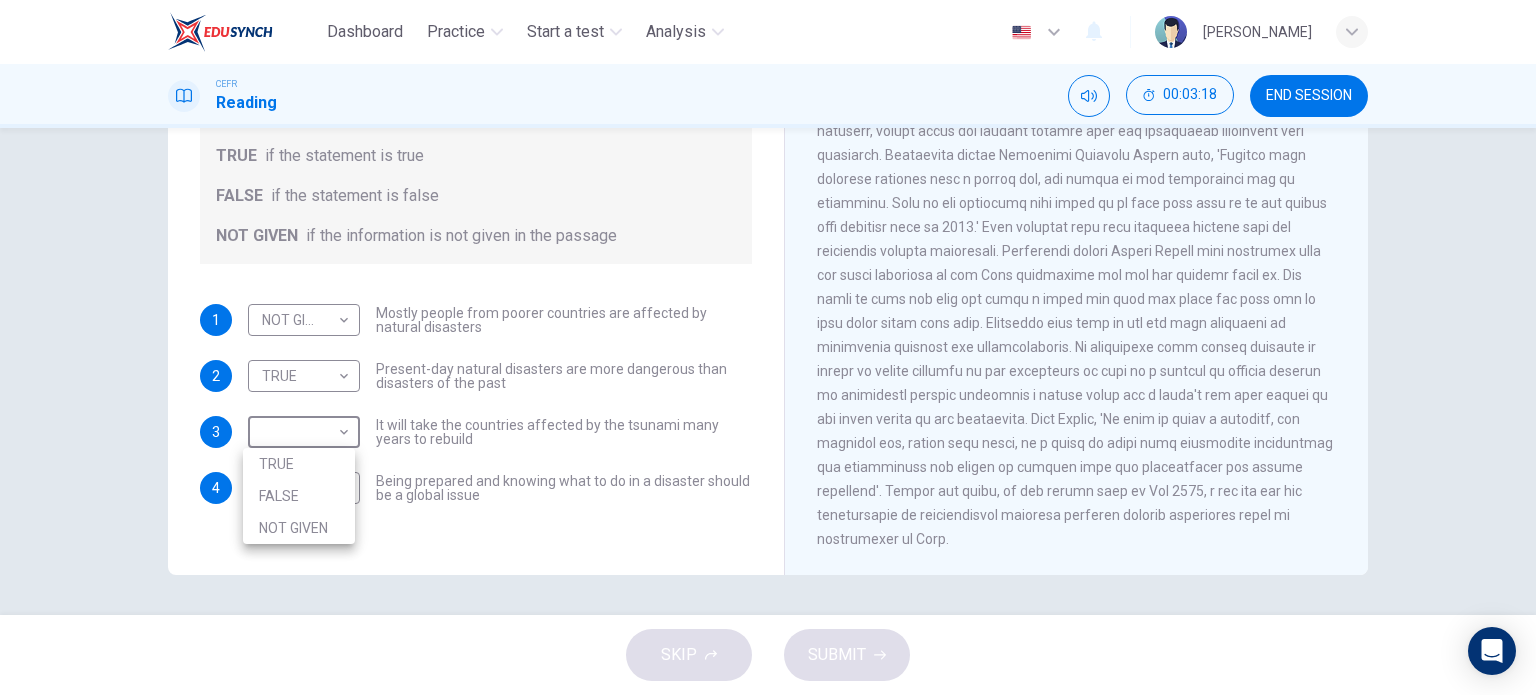 click on "NOT GIVEN" at bounding box center (299, 528) 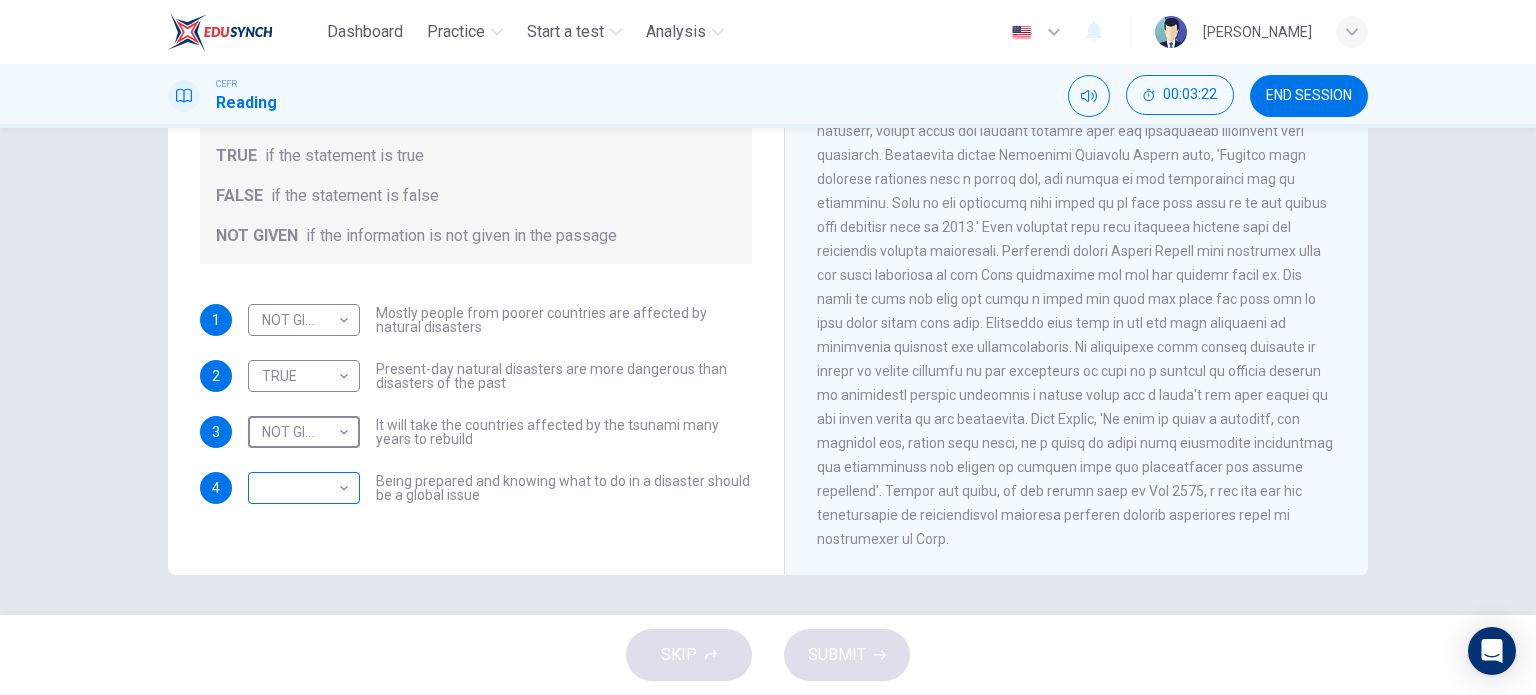 click on "Dashboard Practice Start a test Analysis English en ​ ALYA NABIHA BINTI SUZAIMI CEFR Reading 00:03:22 END SESSION Questions 1 - 4 Do the following statements agree with the information given in the Reading Passage?
In the boxes below, write TRUE if the statement is true FALSE if the statement is false NOT GIVEN if the information is not given in the passage 1 NOT GIVEN NOT GIVEN ​ Mostly people from poorer countries are affected by natural disasters 2 TRUE TRUE ​ Present-day natural disasters are more dangerous than disasters of the past 3 NOT GIVEN NOT GIVEN ​ It will take the countries affected by the tsunami many years to rebuild 4 ​ ​ Being prepared and knowing what to do in a disaster should be a global issue Preparing for the Threat CLICK TO ZOOM Click to Zoom 1 2 3 4 5 6 SKIP SUBMIT EduSynch - Online Language Proficiency Testing
Dashboard Practice Start a test Analysis Notifications © Copyright  2025" at bounding box center [768, 347] 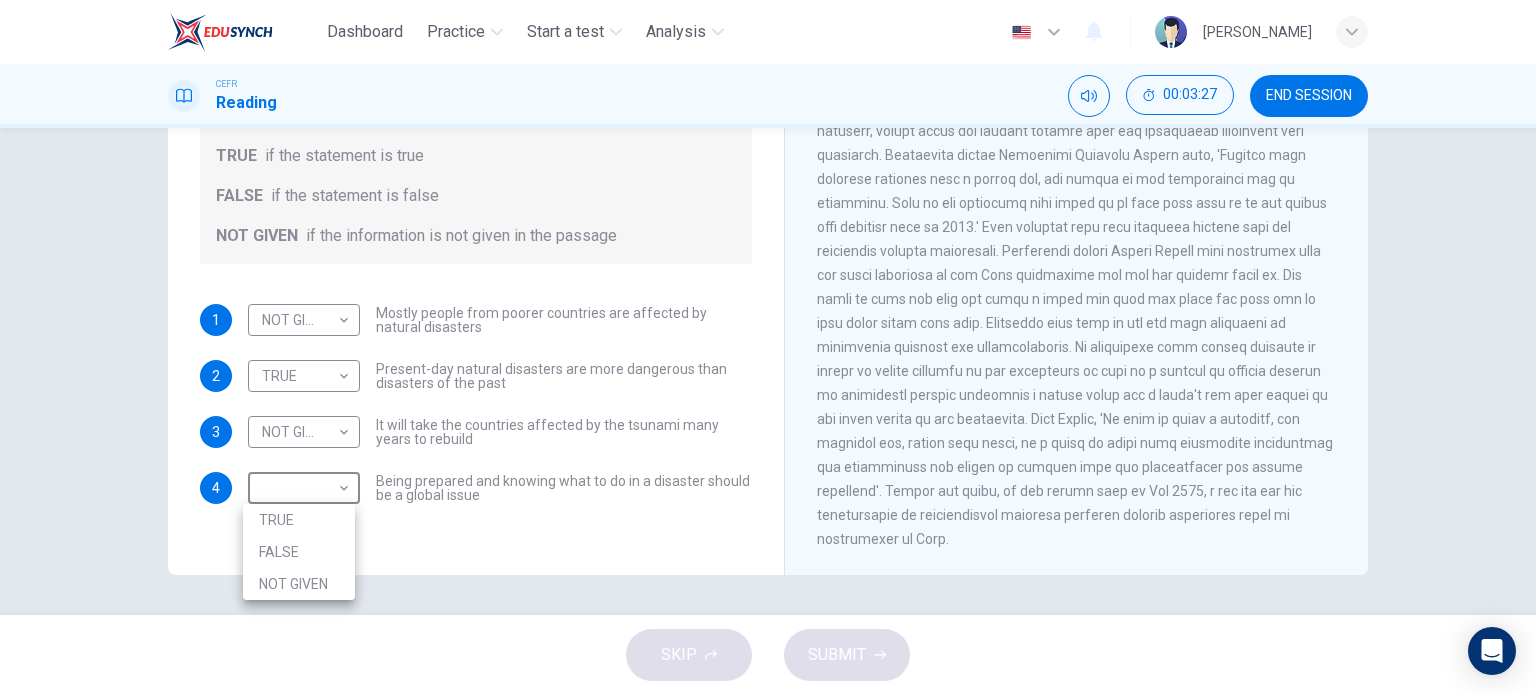 click on "TRUE" at bounding box center [299, 520] 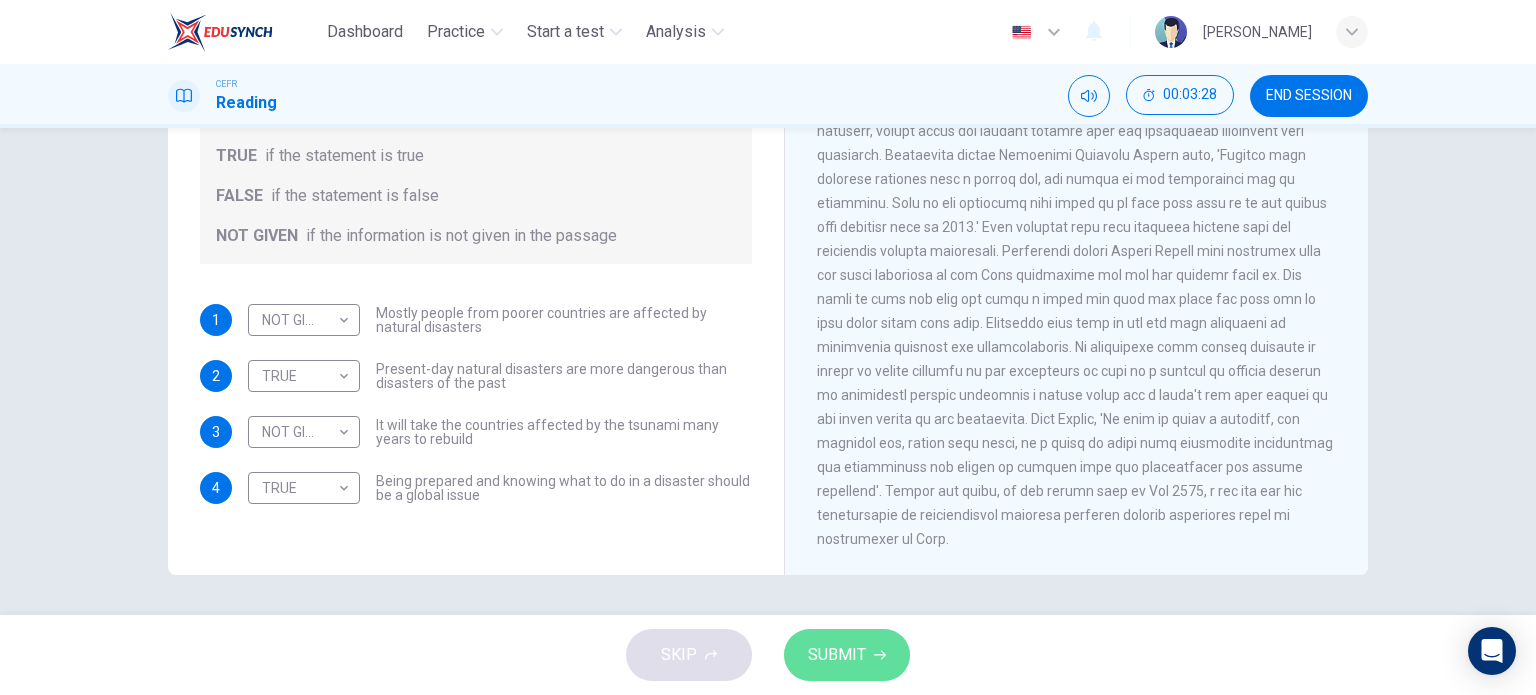 click on "SUBMIT" at bounding box center [847, 655] 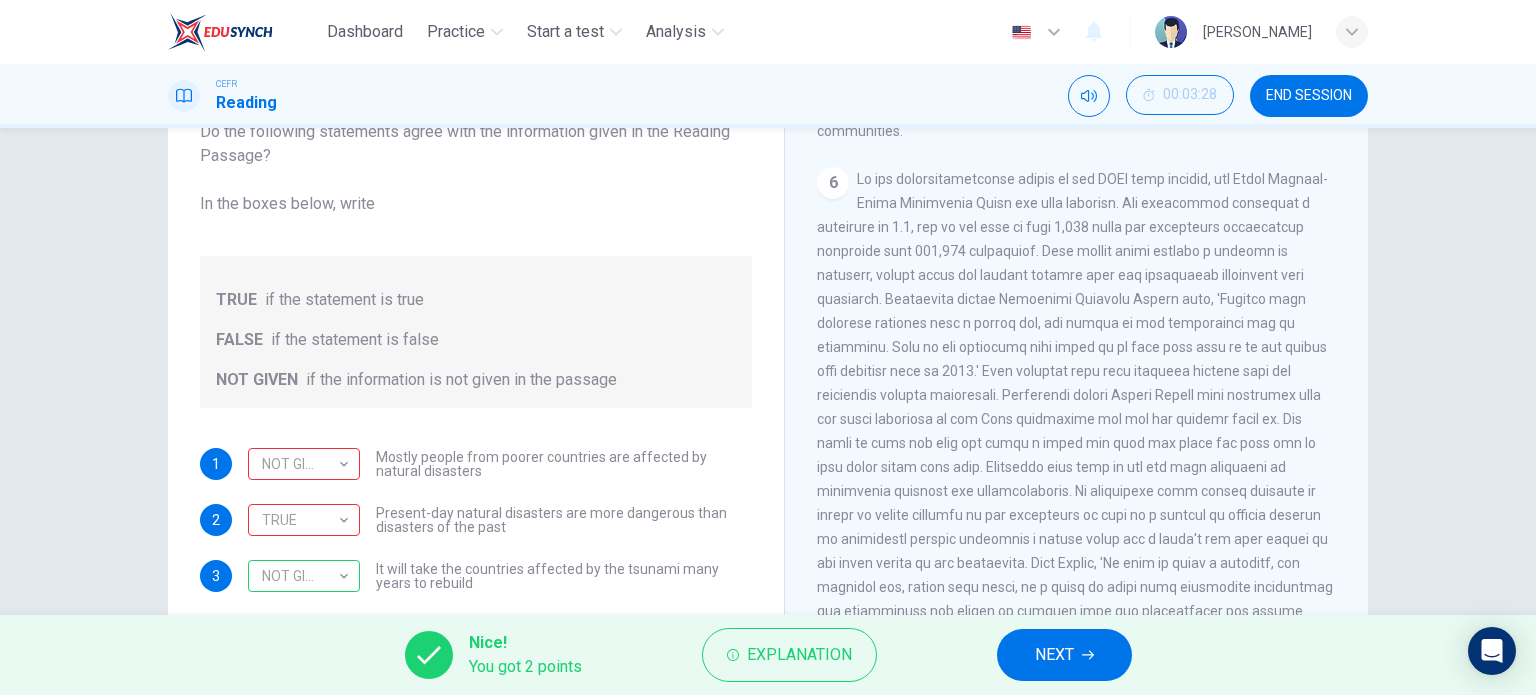 scroll, scrollTop: 0, scrollLeft: 0, axis: both 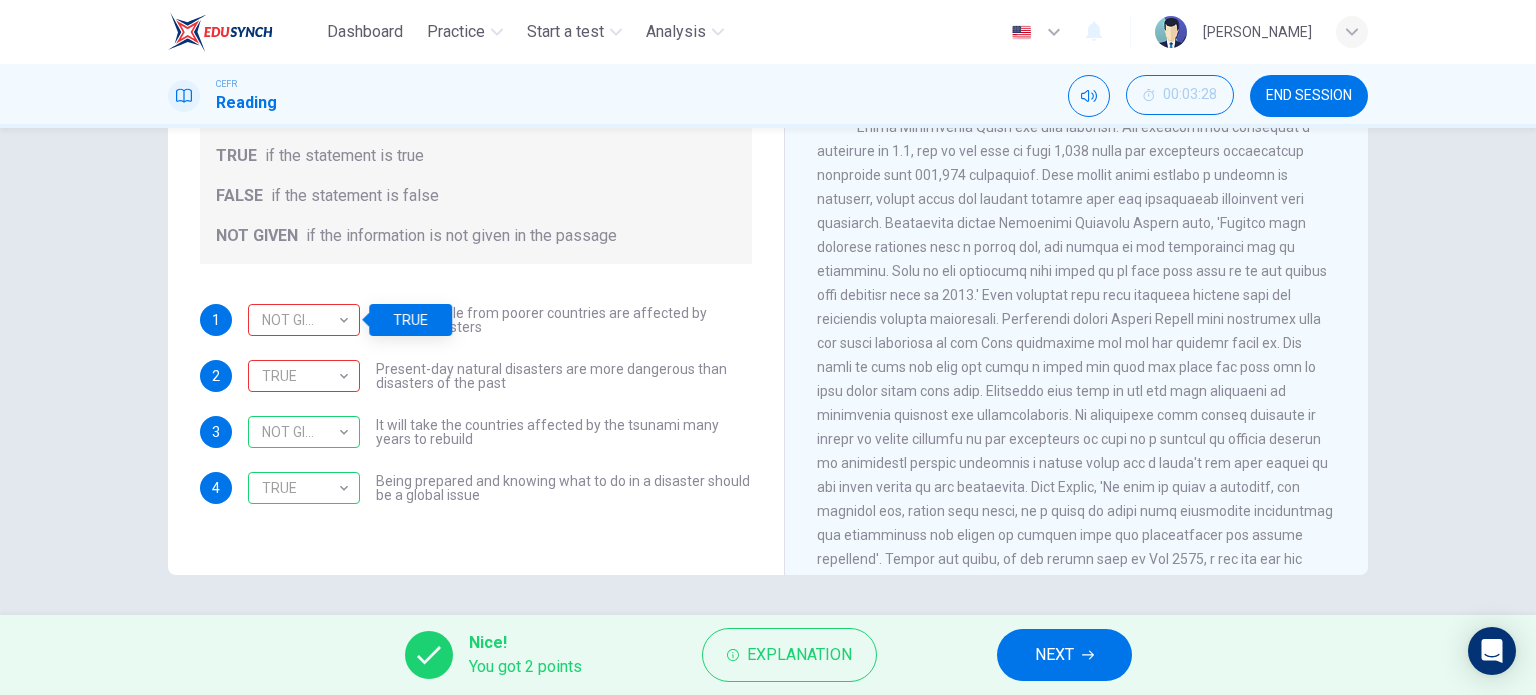 click on "TRUE" at bounding box center [410, 320] 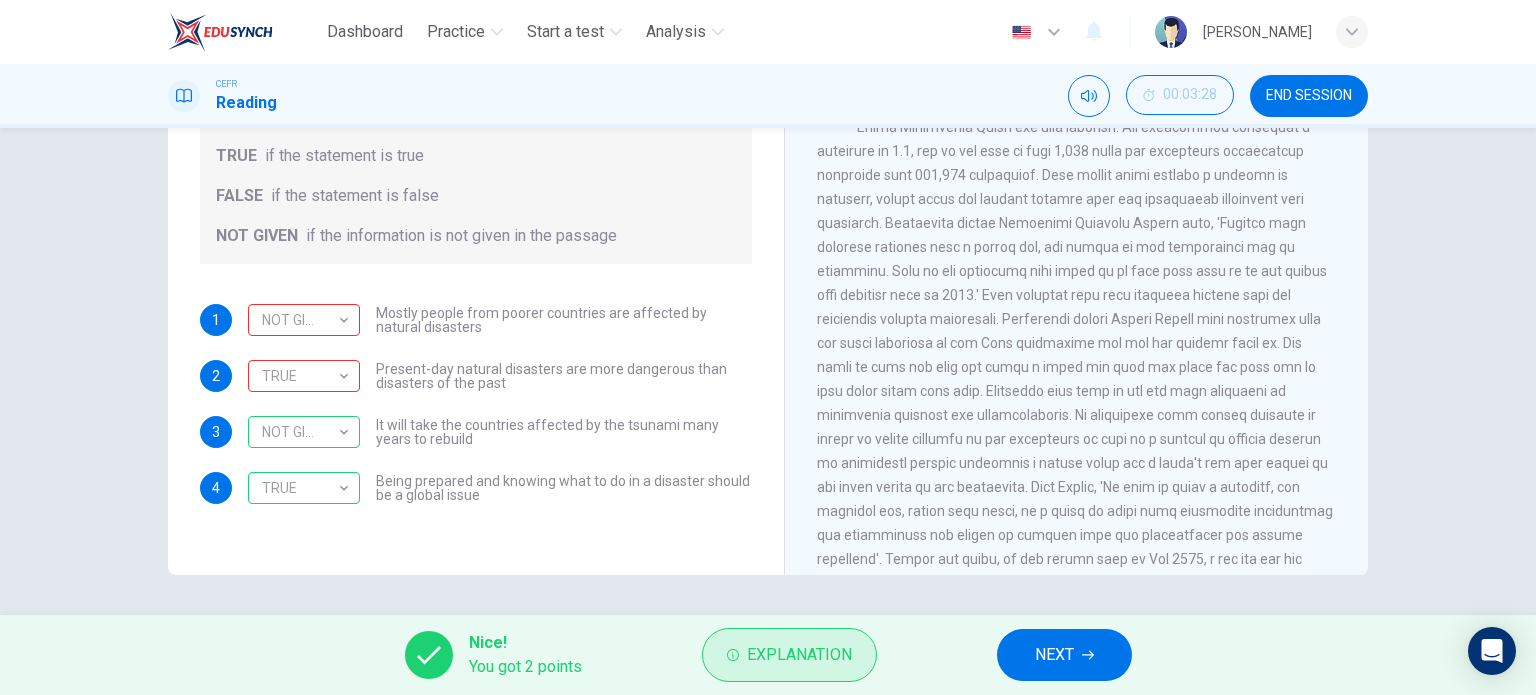 click on "Explanation" at bounding box center [799, 655] 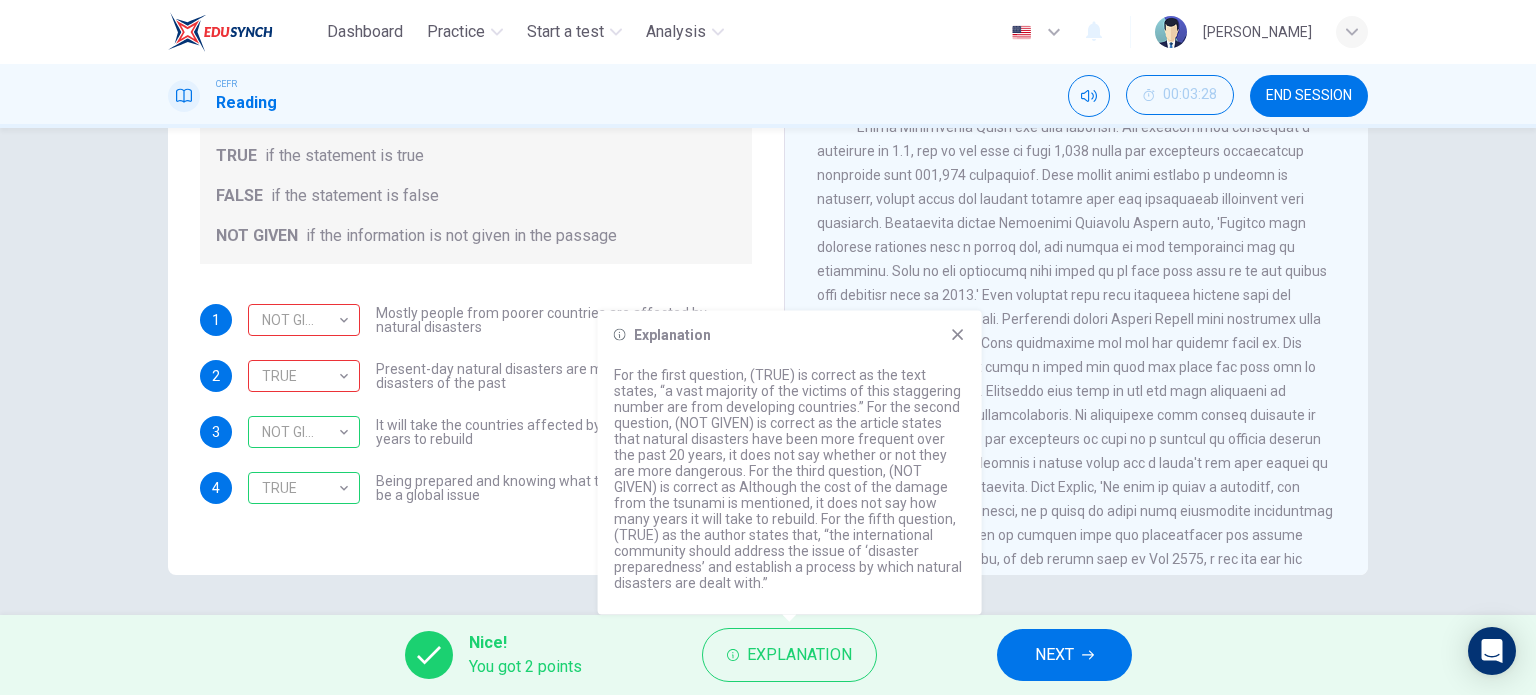 click on "NEXT" at bounding box center [1054, 655] 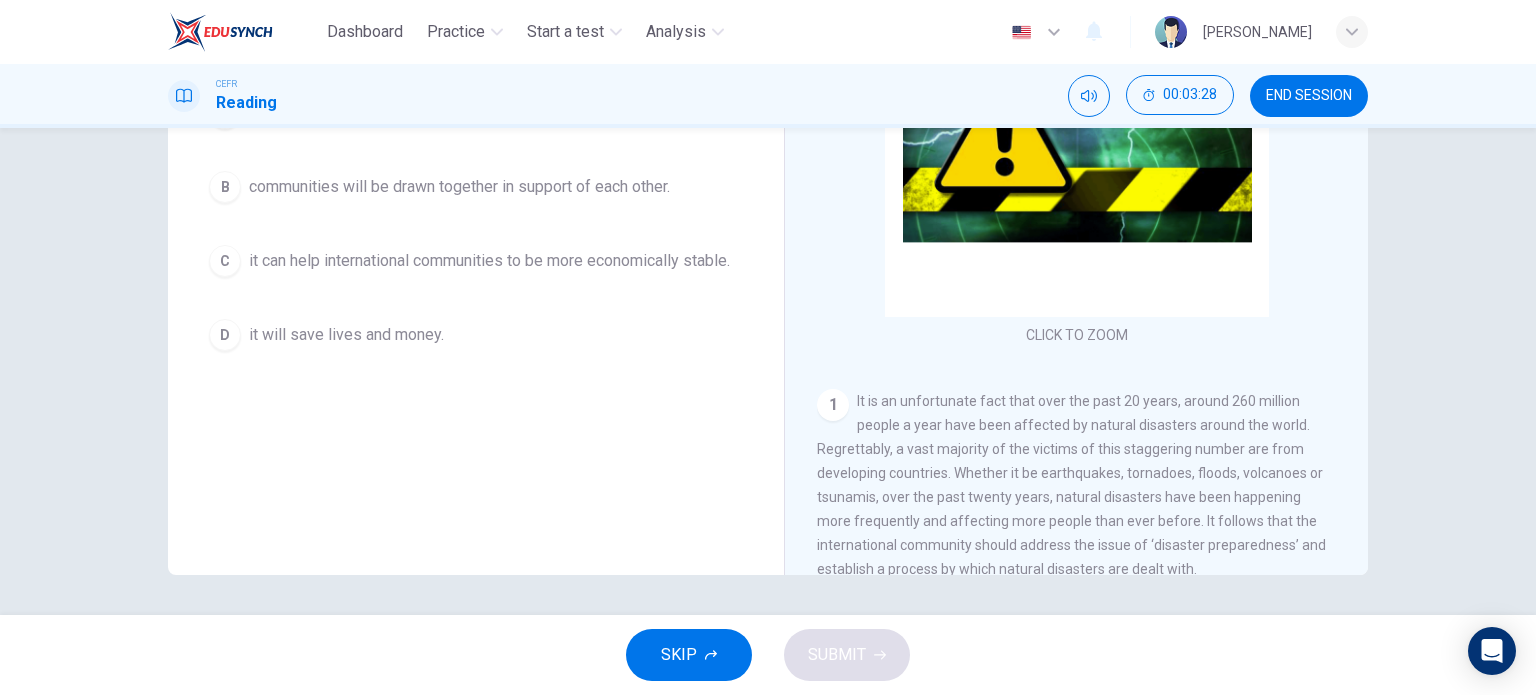 scroll, scrollTop: 88, scrollLeft: 0, axis: vertical 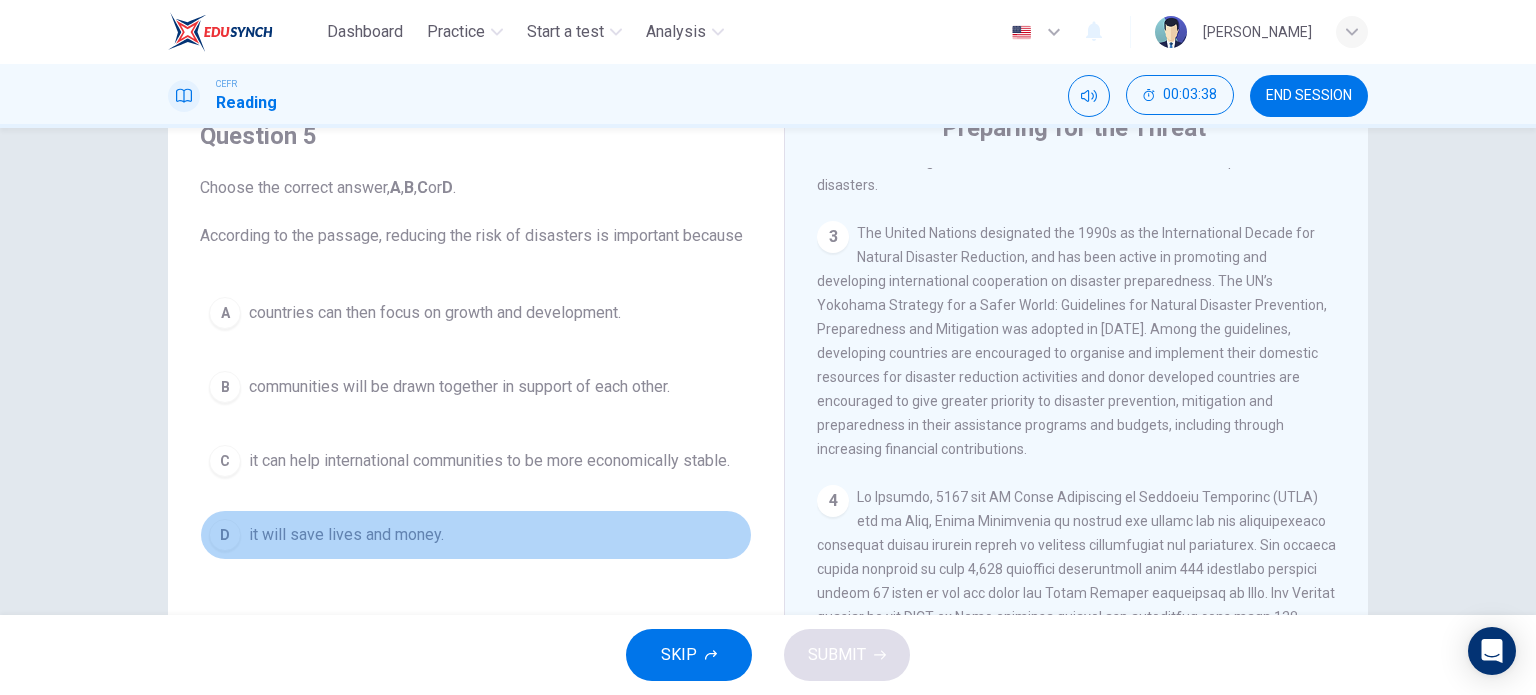 click on "it will save lives and money." at bounding box center [346, 535] 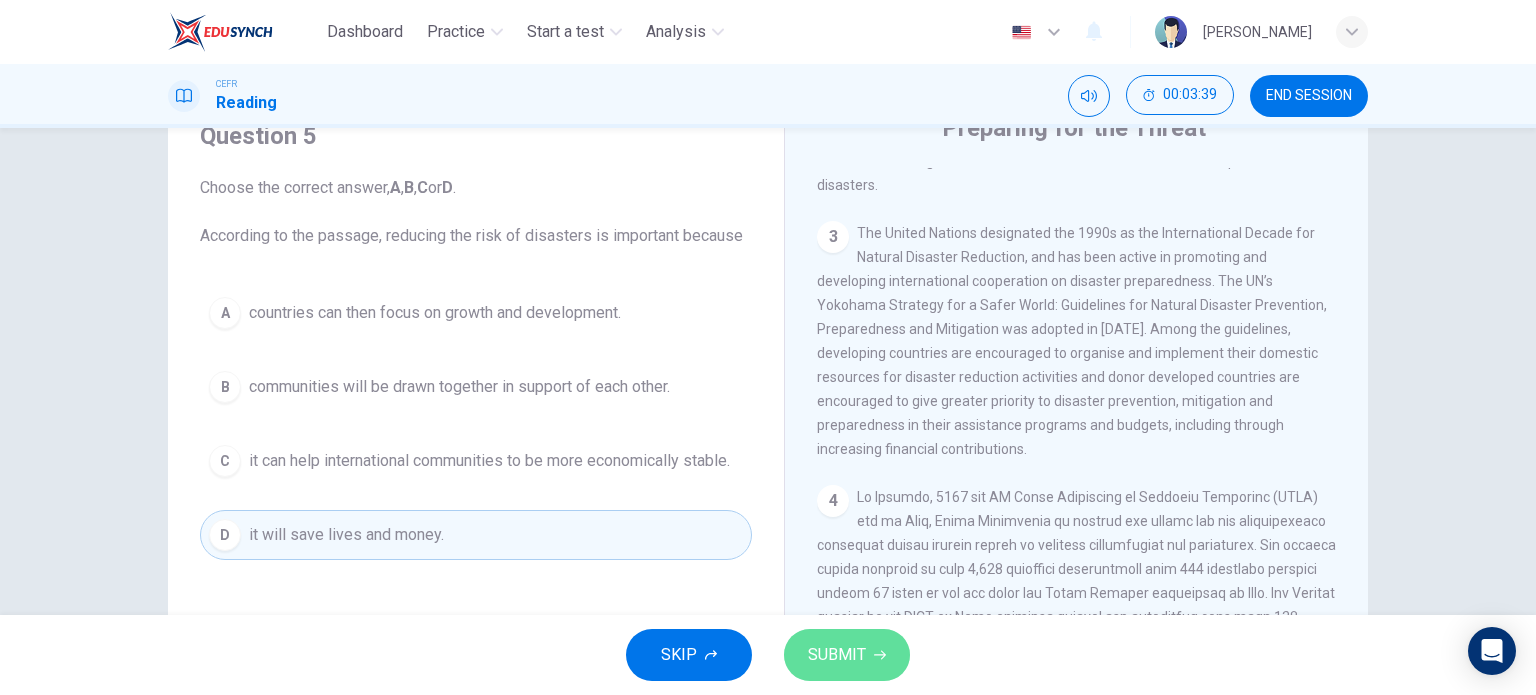 click on "SUBMIT" at bounding box center [847, 655] 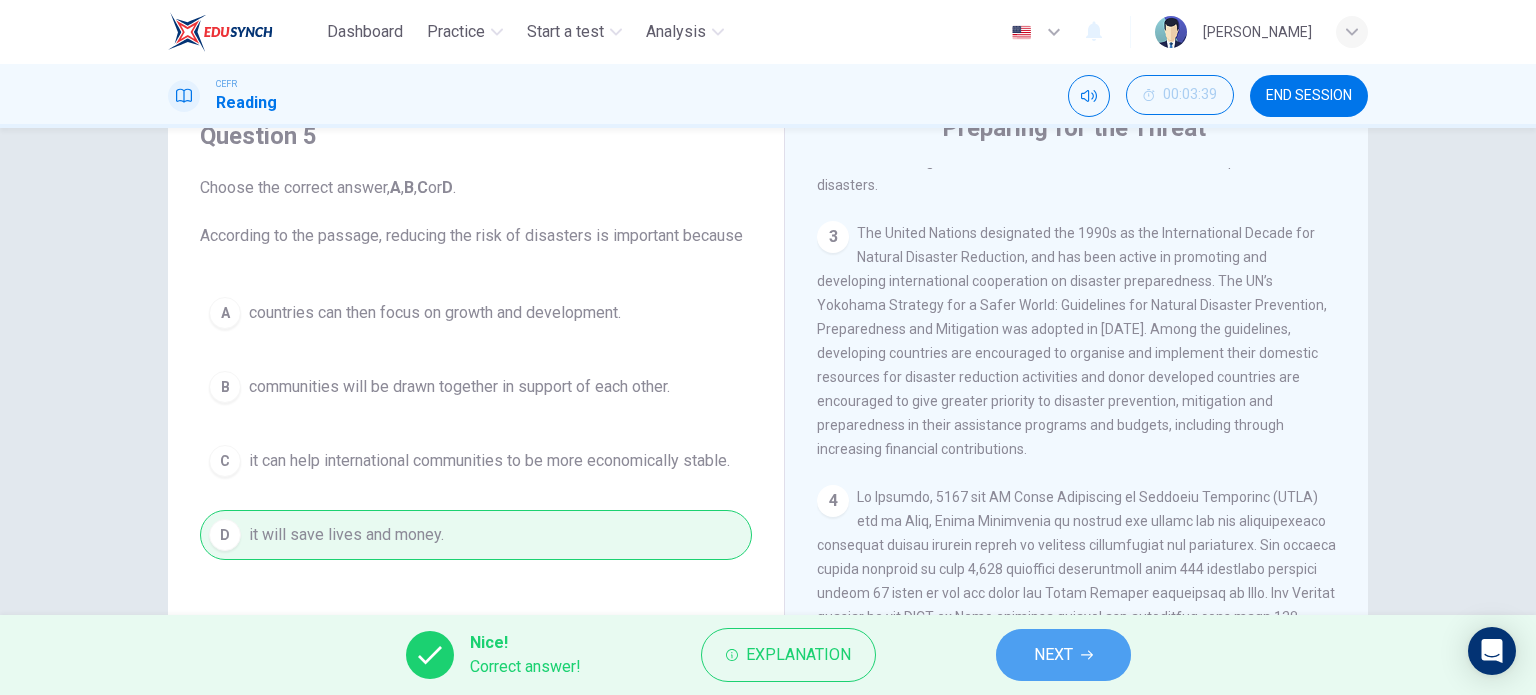 click on "NEXT" at bounding box center [1063, 655] 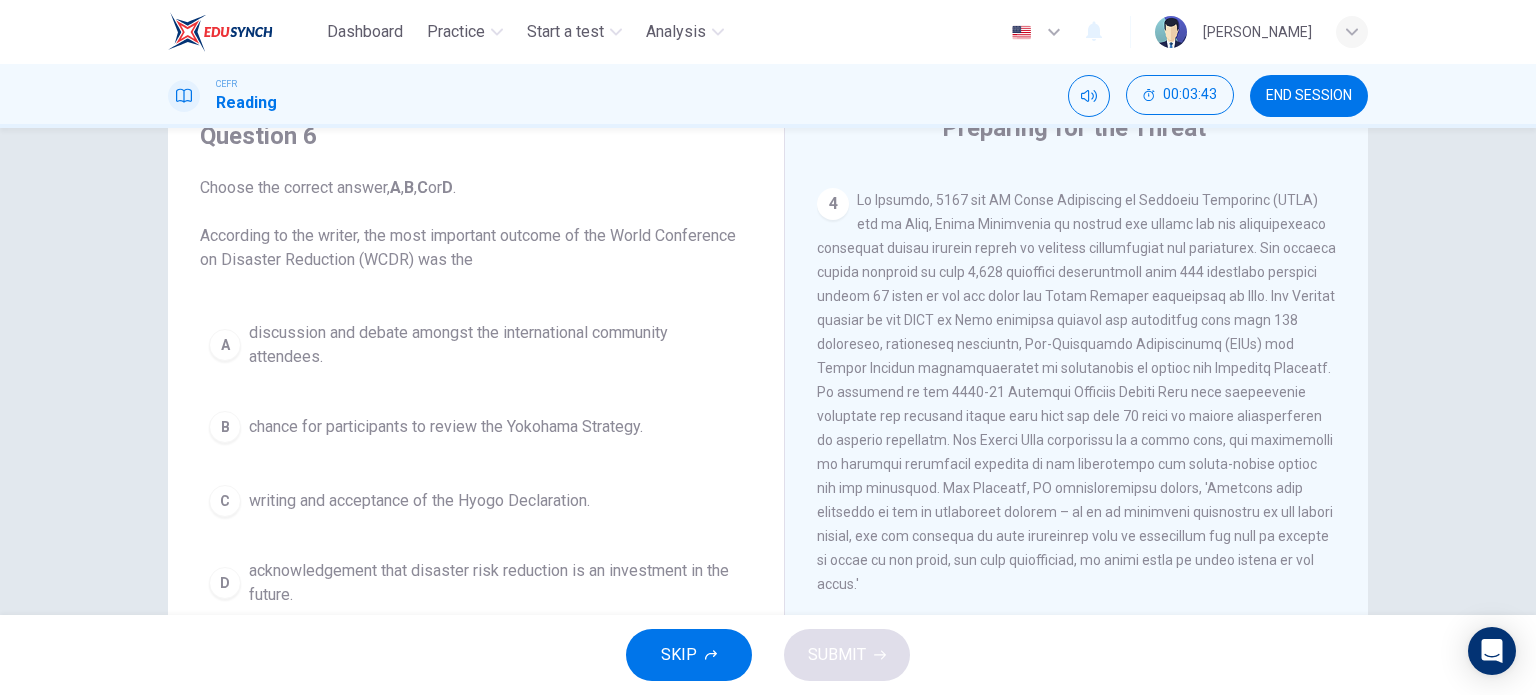 scroll, scrollTop: 1100, scrollLeft: 0, axis: vertical 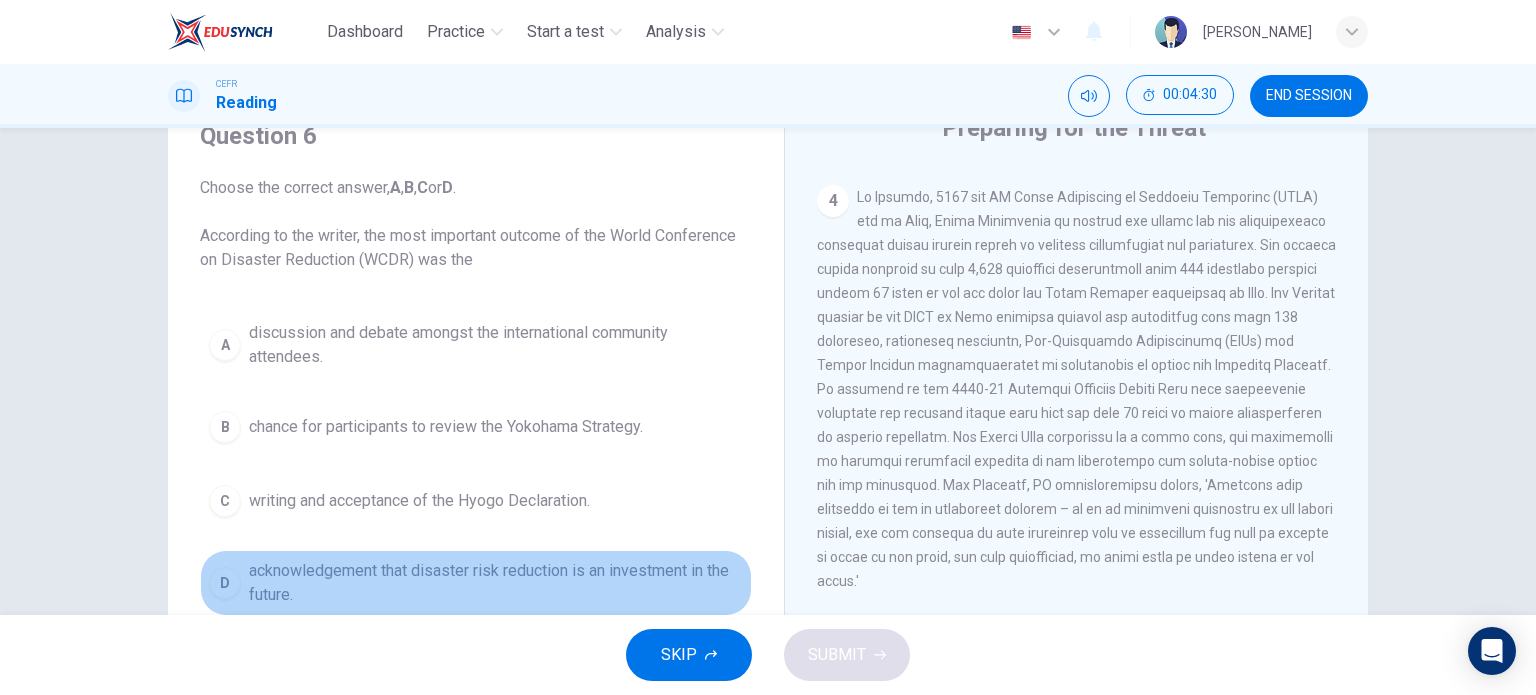 click on "acknowledgement that disaster risk reduction is an investment in the future." at bounding box center (496, 583) 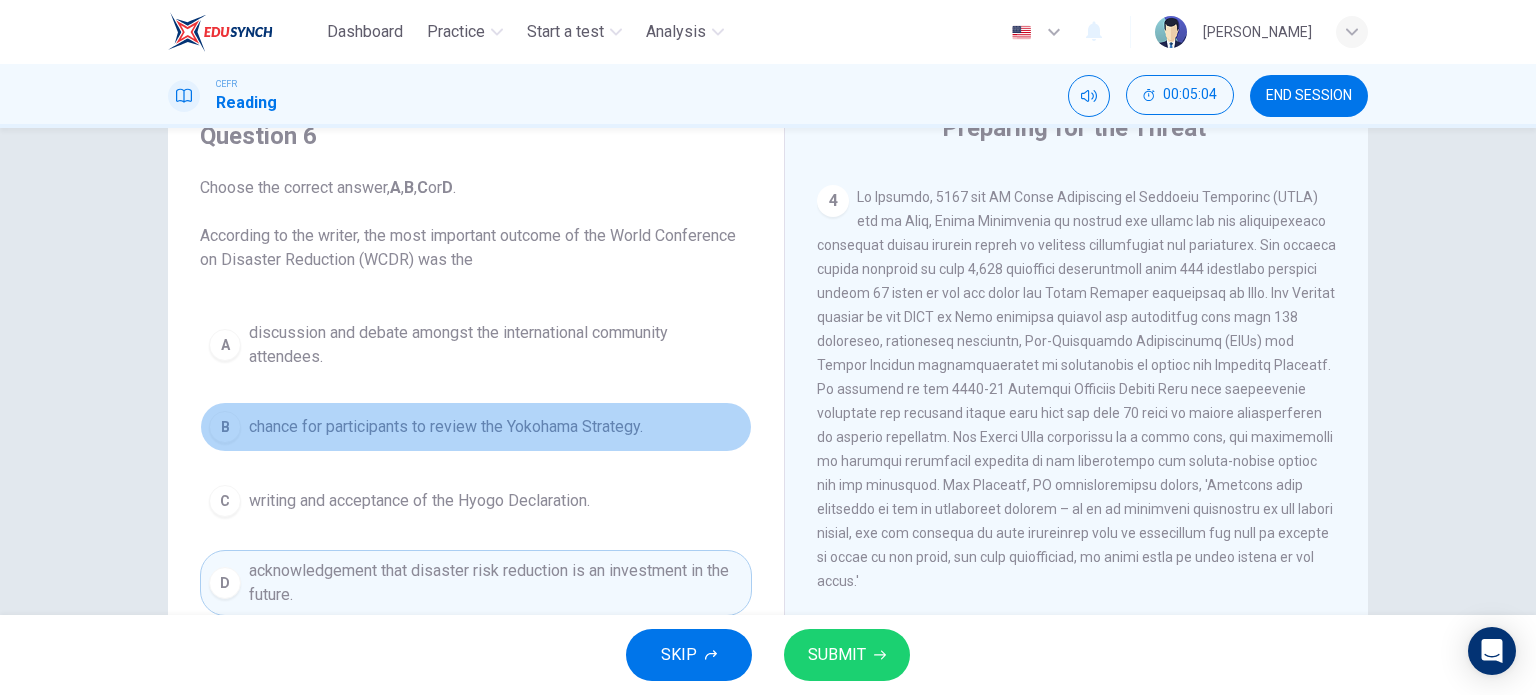 click on "B chance for participants to review the Yokohama Strategy." at bounding box center [476, 427] 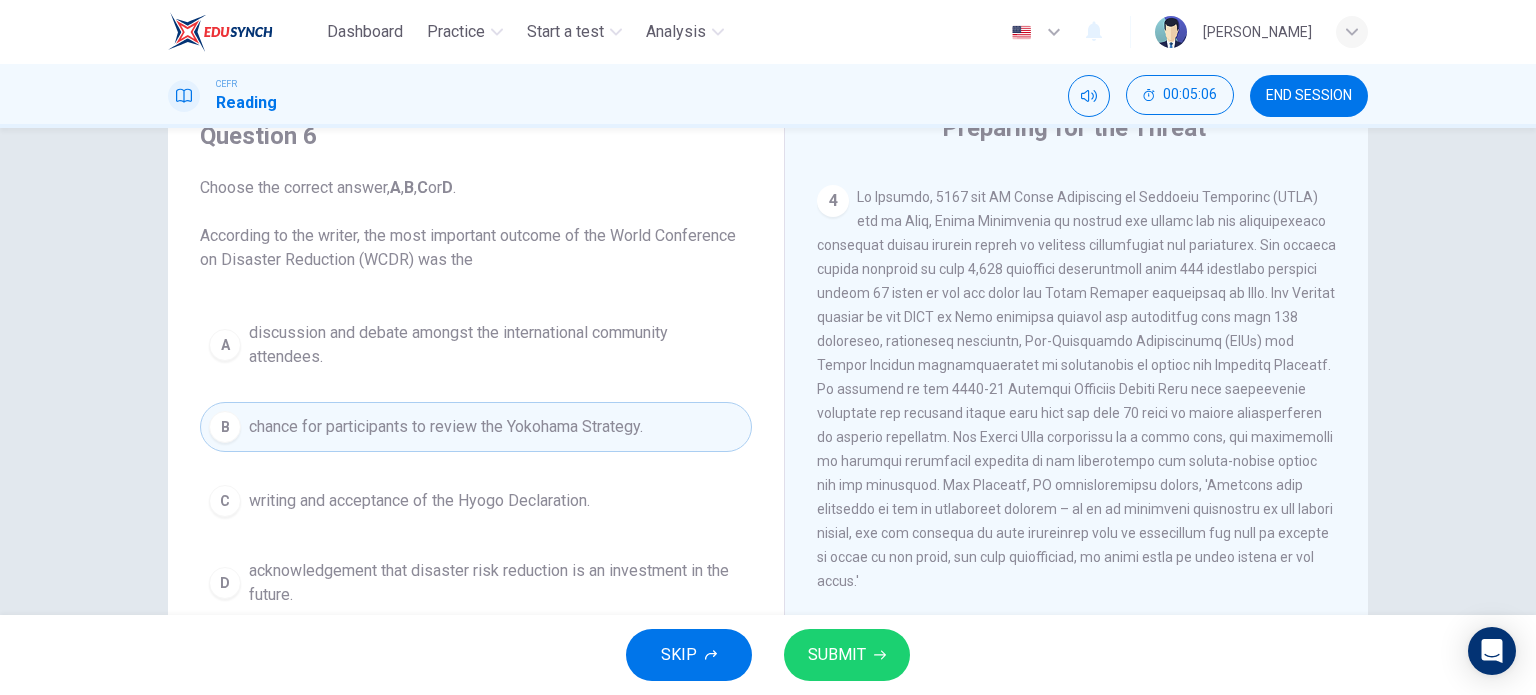 click on "SUBMIT" at bounding box center [847, 655] 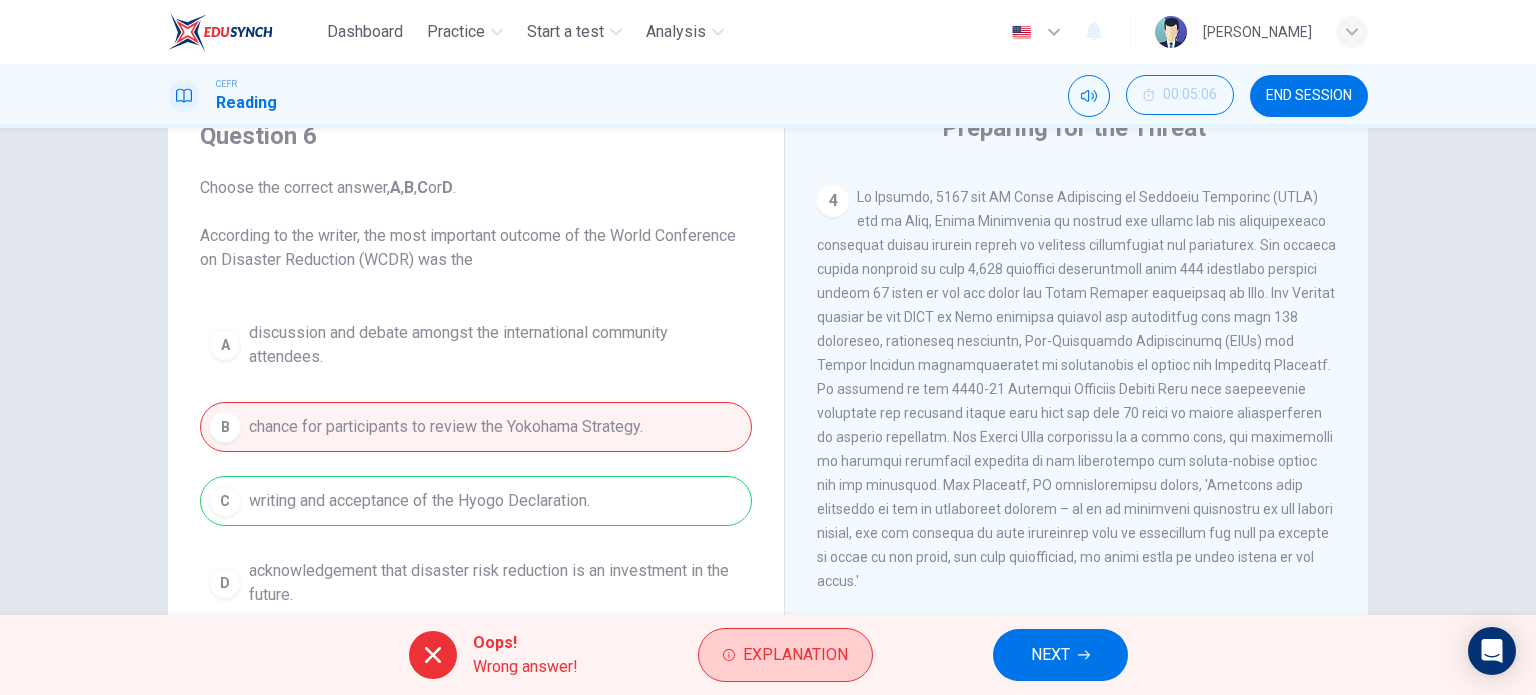 click 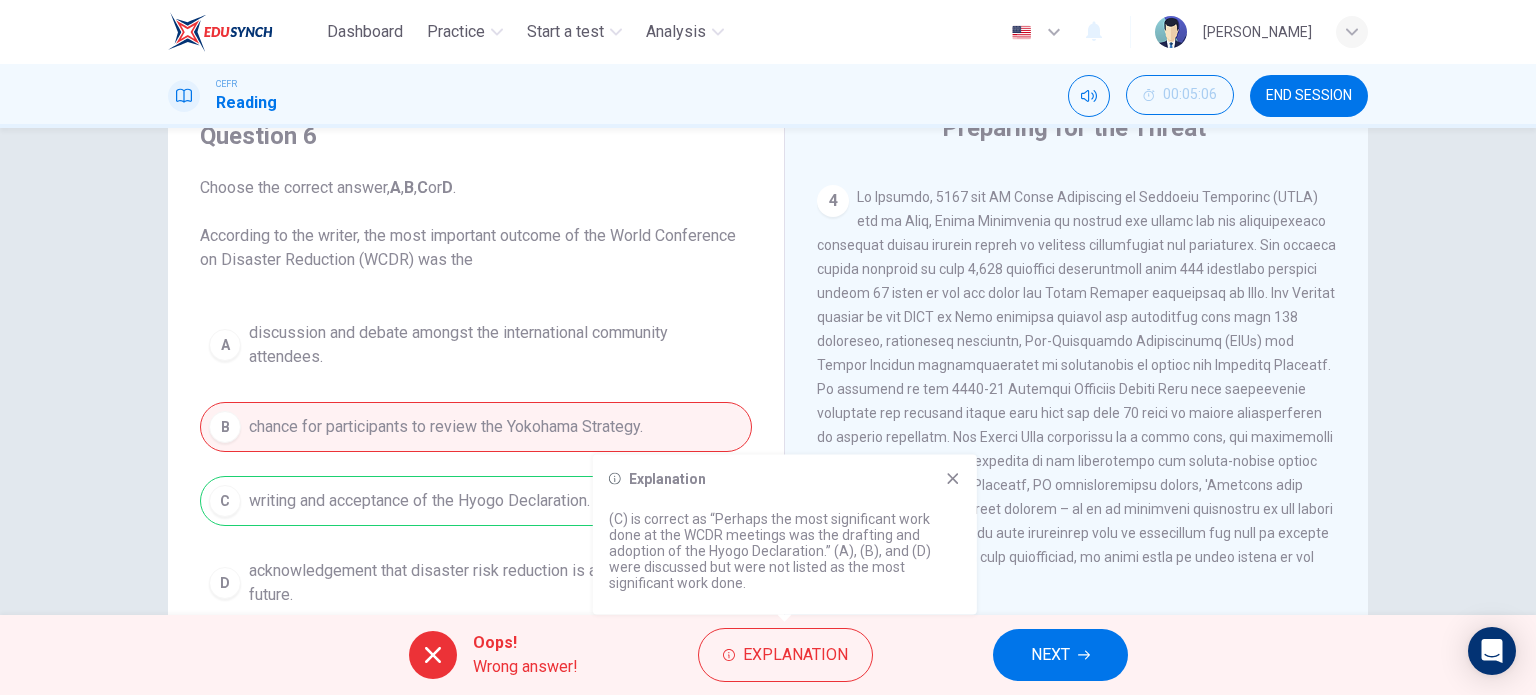 click at bounding box center (1076, 389) 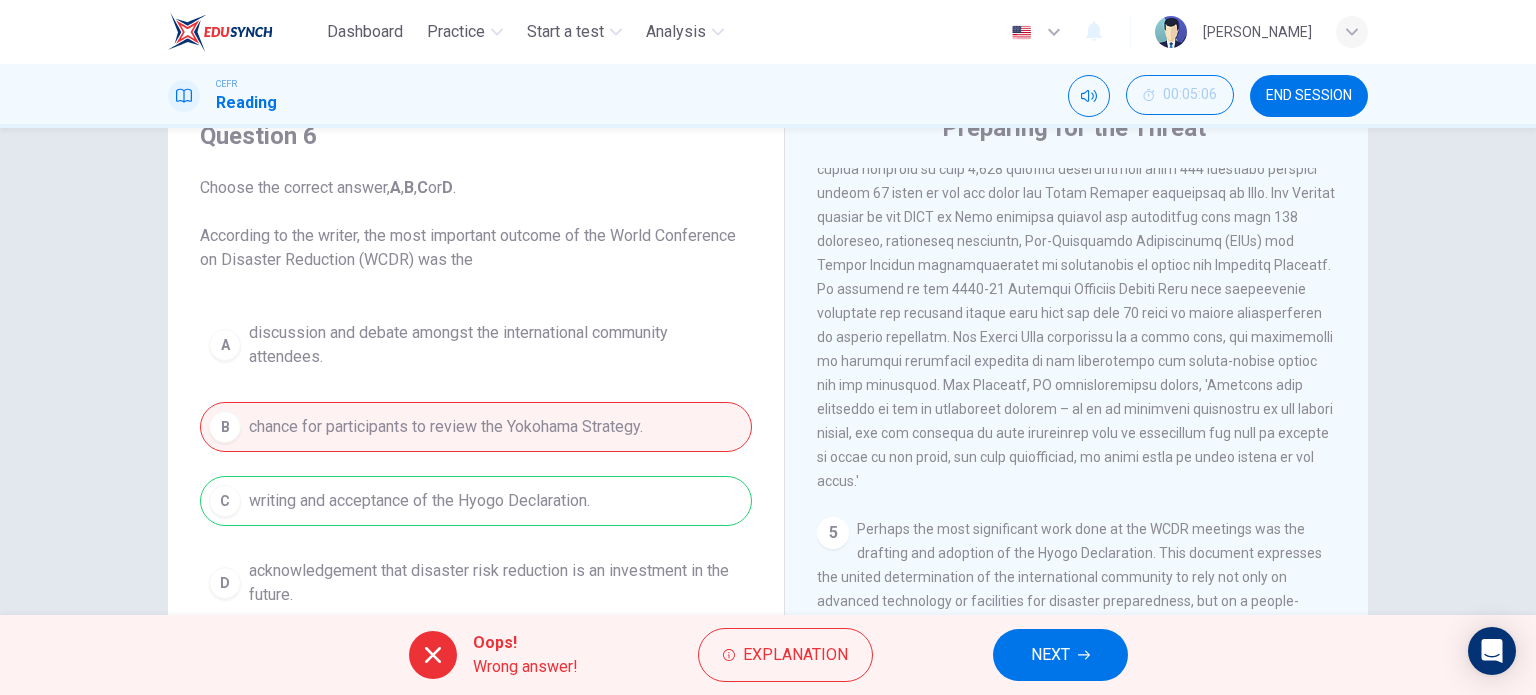 scroll, scrollTop: 1300, scrollLeft: 0, axis: vertical 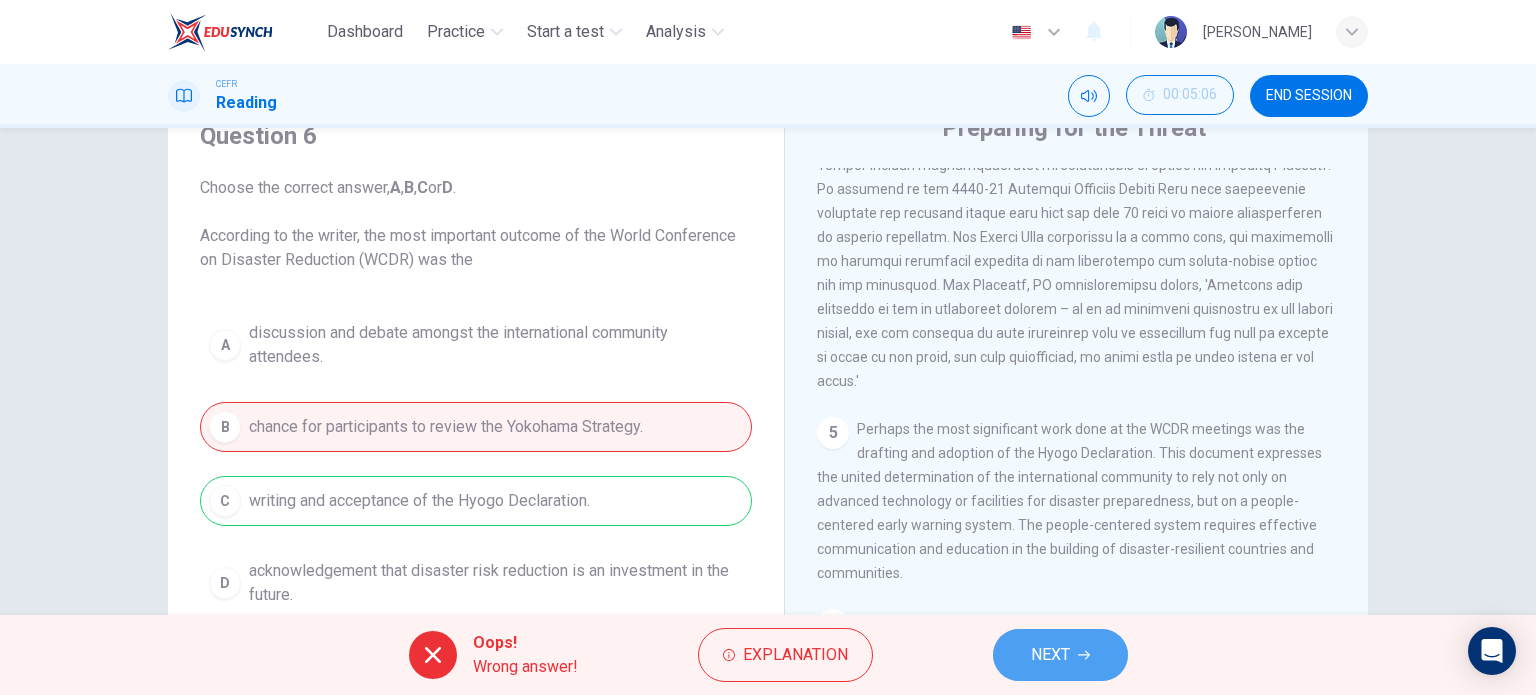 click on "NEXT" at bounding box center [1060, 655] 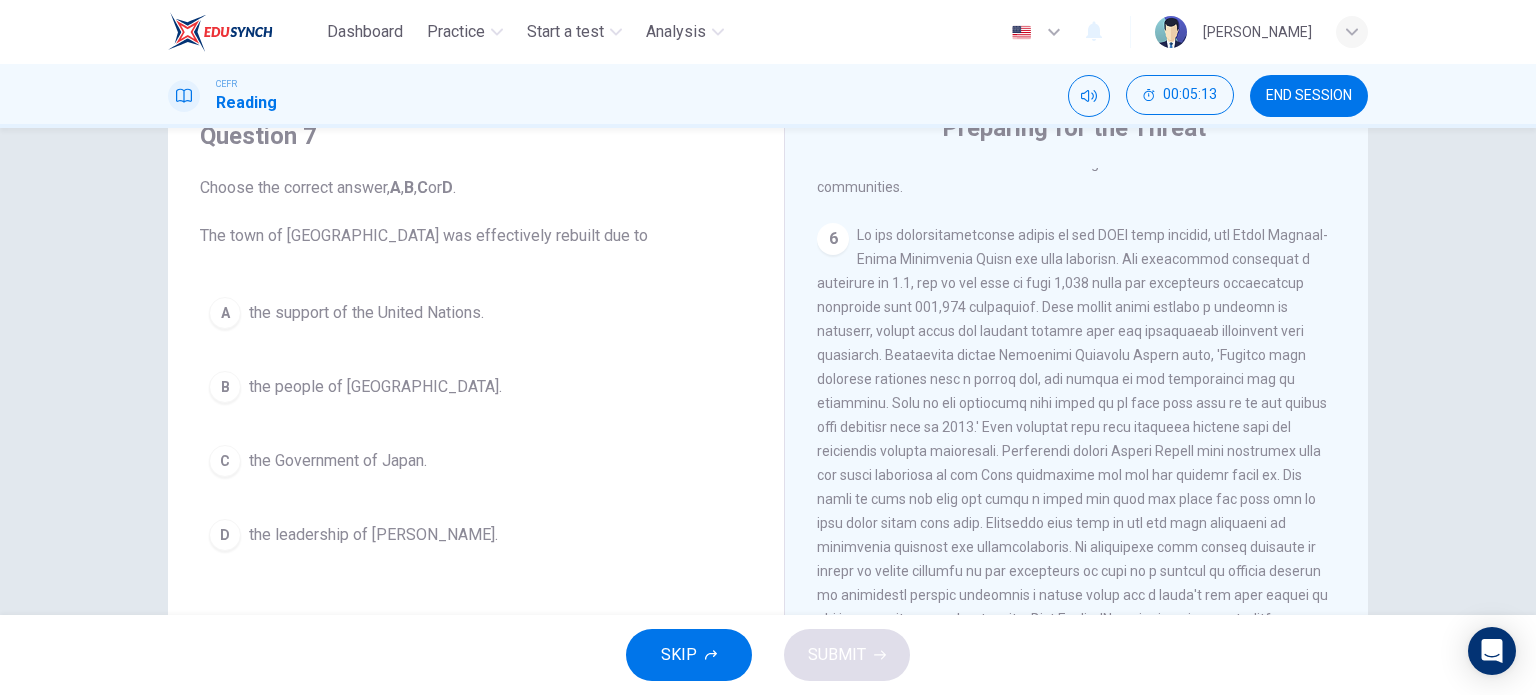 scroll, scrollTop: 1718, scrollLeft: 0, axis: vertical 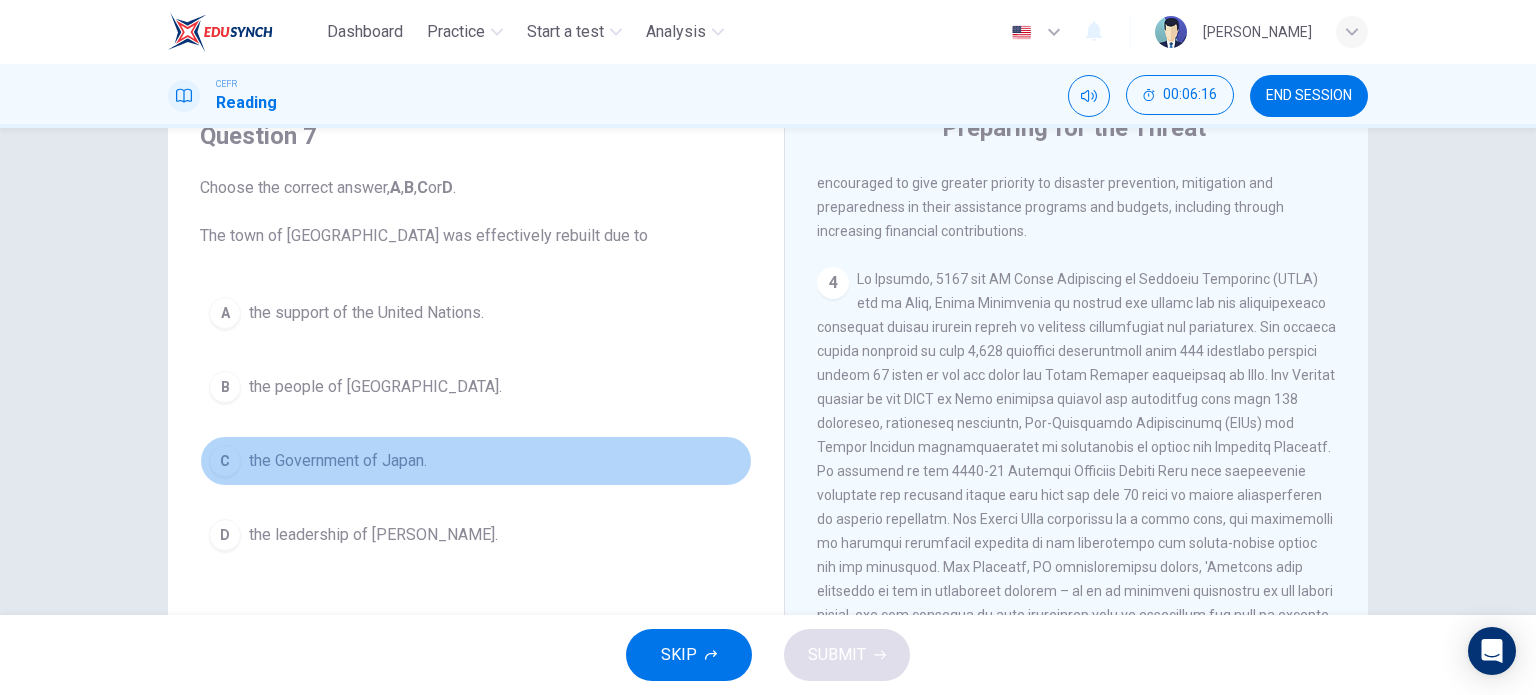 click on "the Government of Japan." at bounding box center (338, 461) 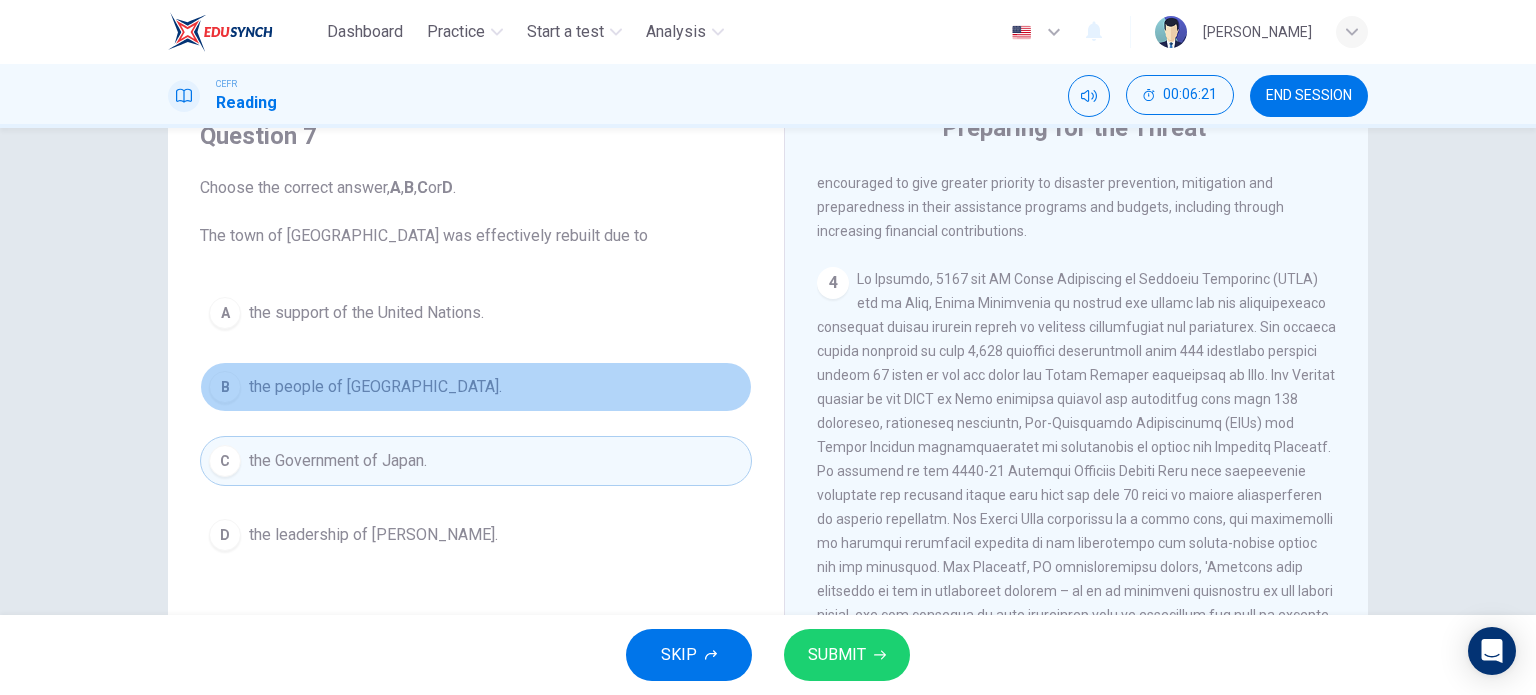 click on "B the people of Kobe." at bounding box center [476, 387] 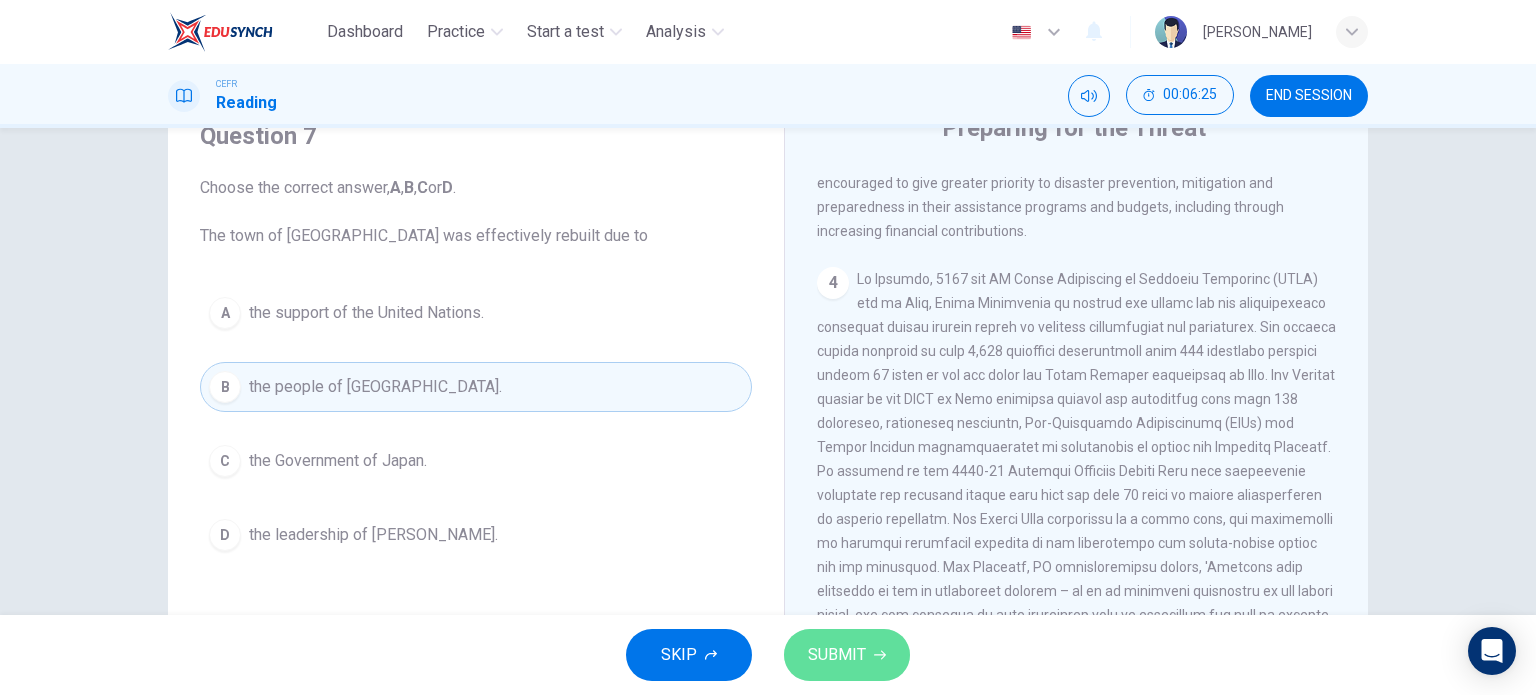 click on "SUBMIT" at bounding box center (837, 655) 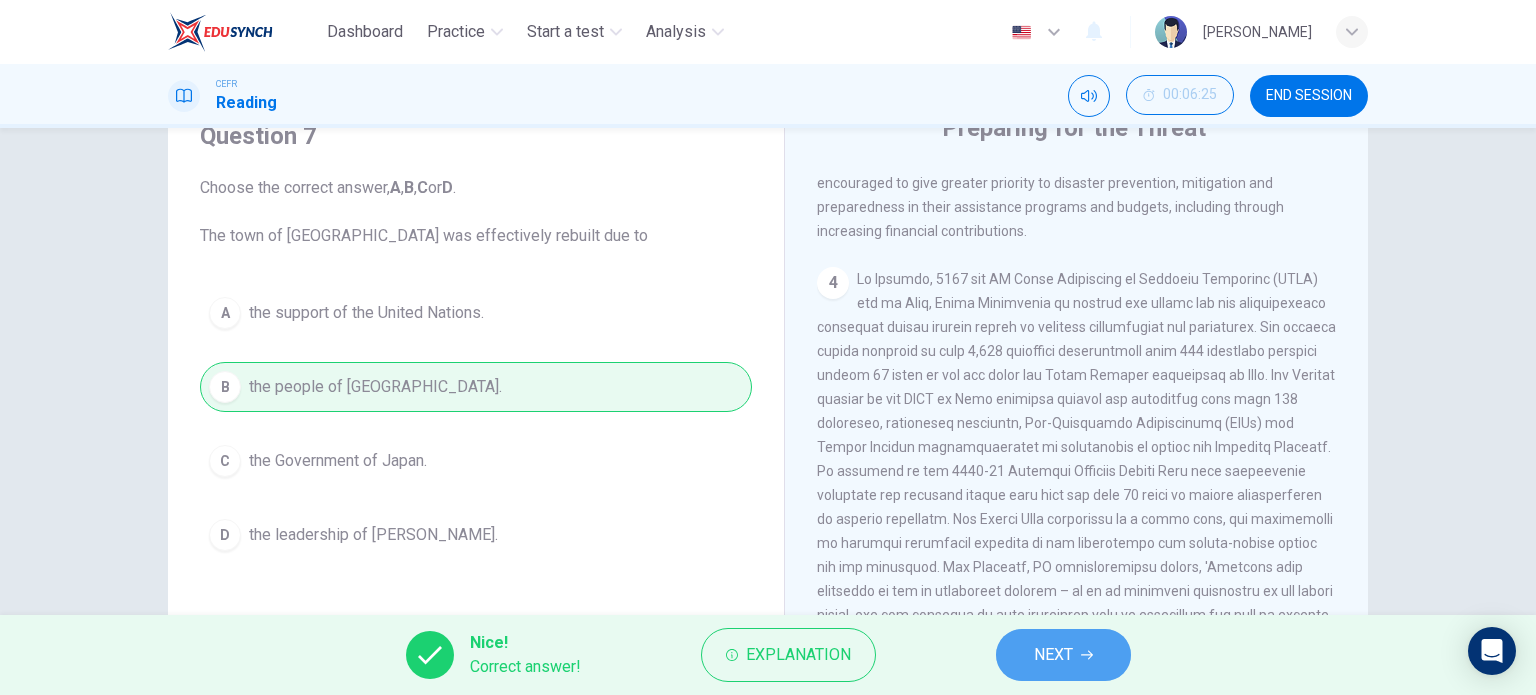 click on "NEXT" at bounding box center (1053, 655) 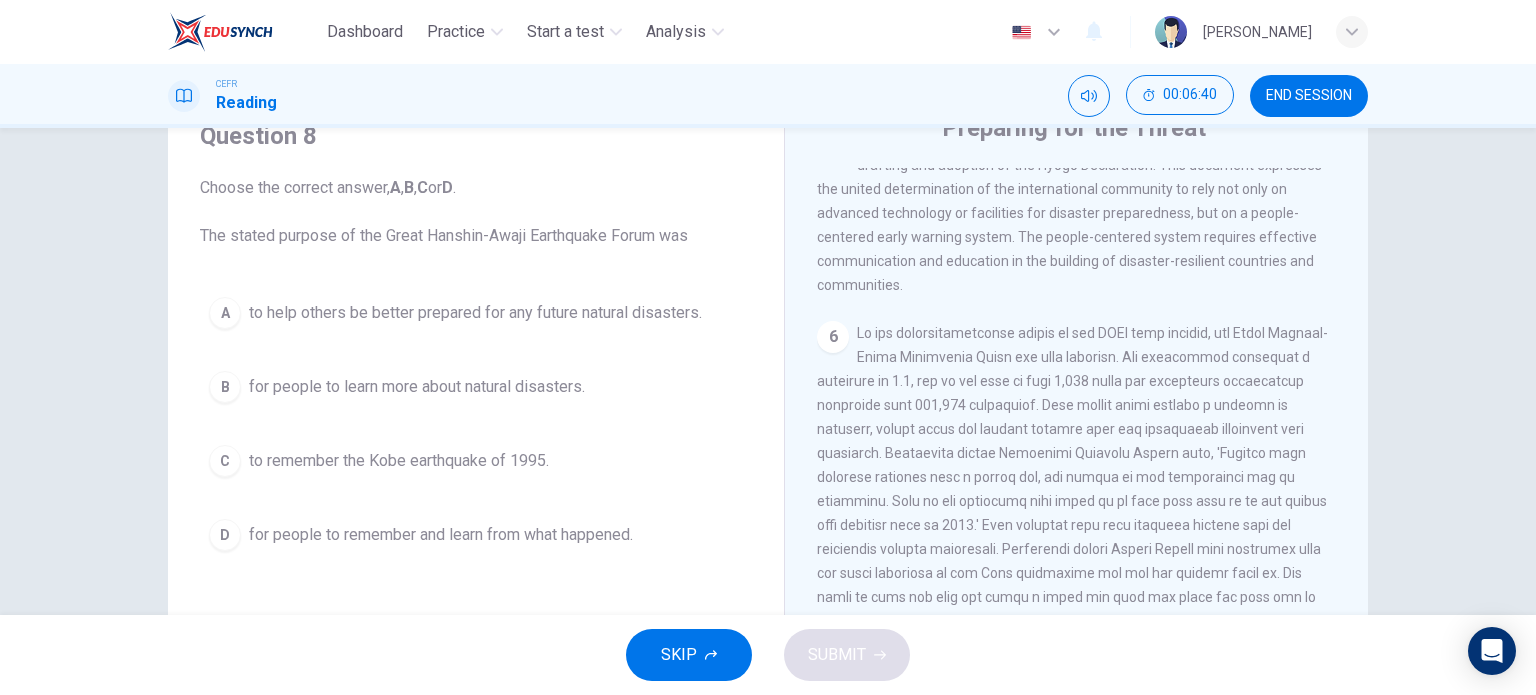 scroll, scrollTop: 1618, scrollLeft: 0, axis: vertical 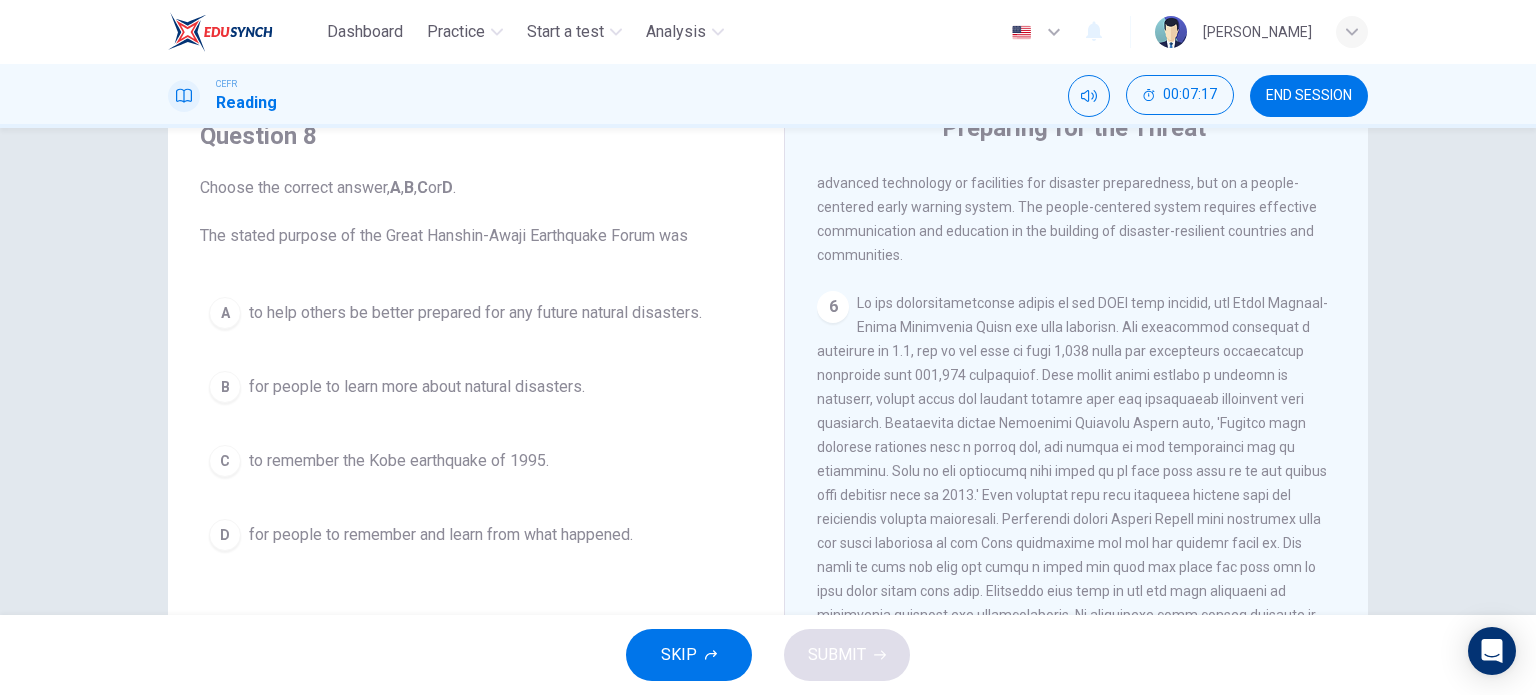 click on "to help others be better prepared for any future natural disasters." at bounding box center [475, 313] 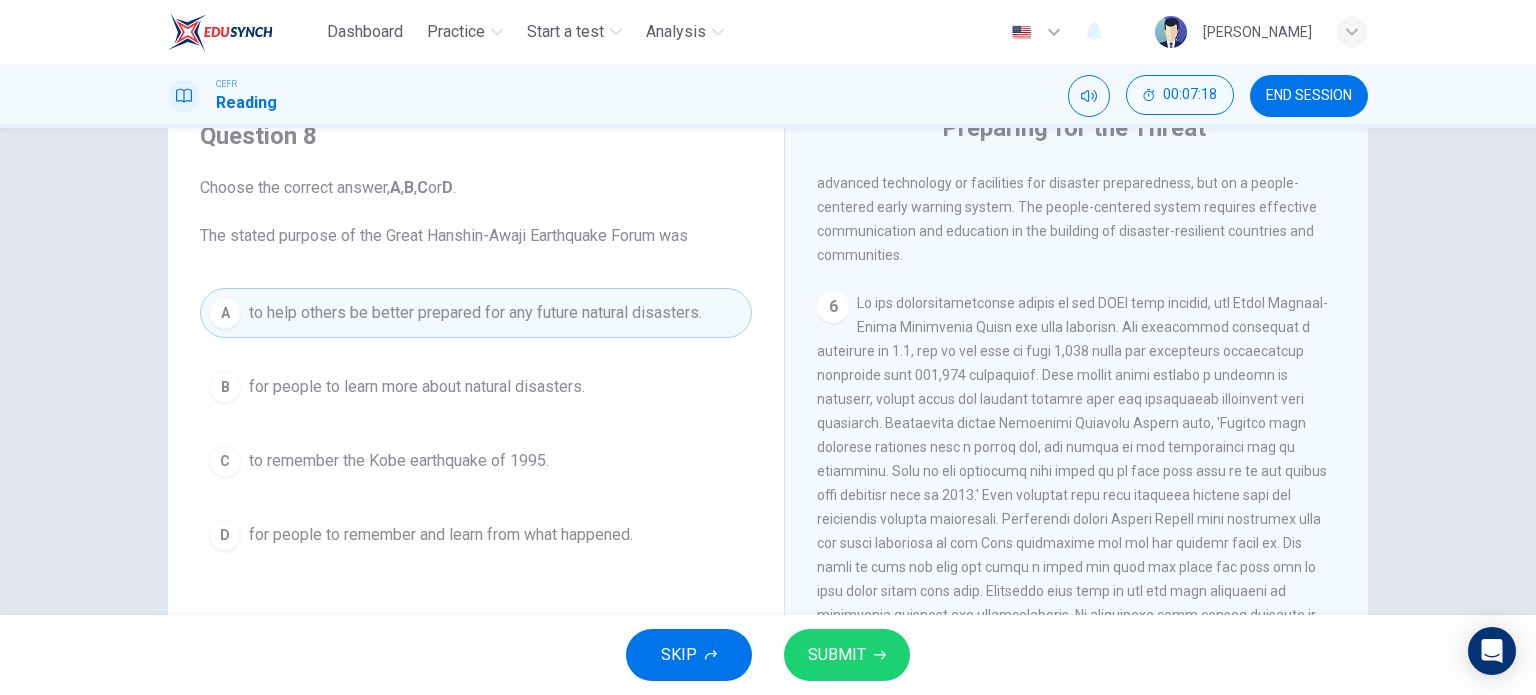 click on "SUBMIT" at bounding box center (837, 655) 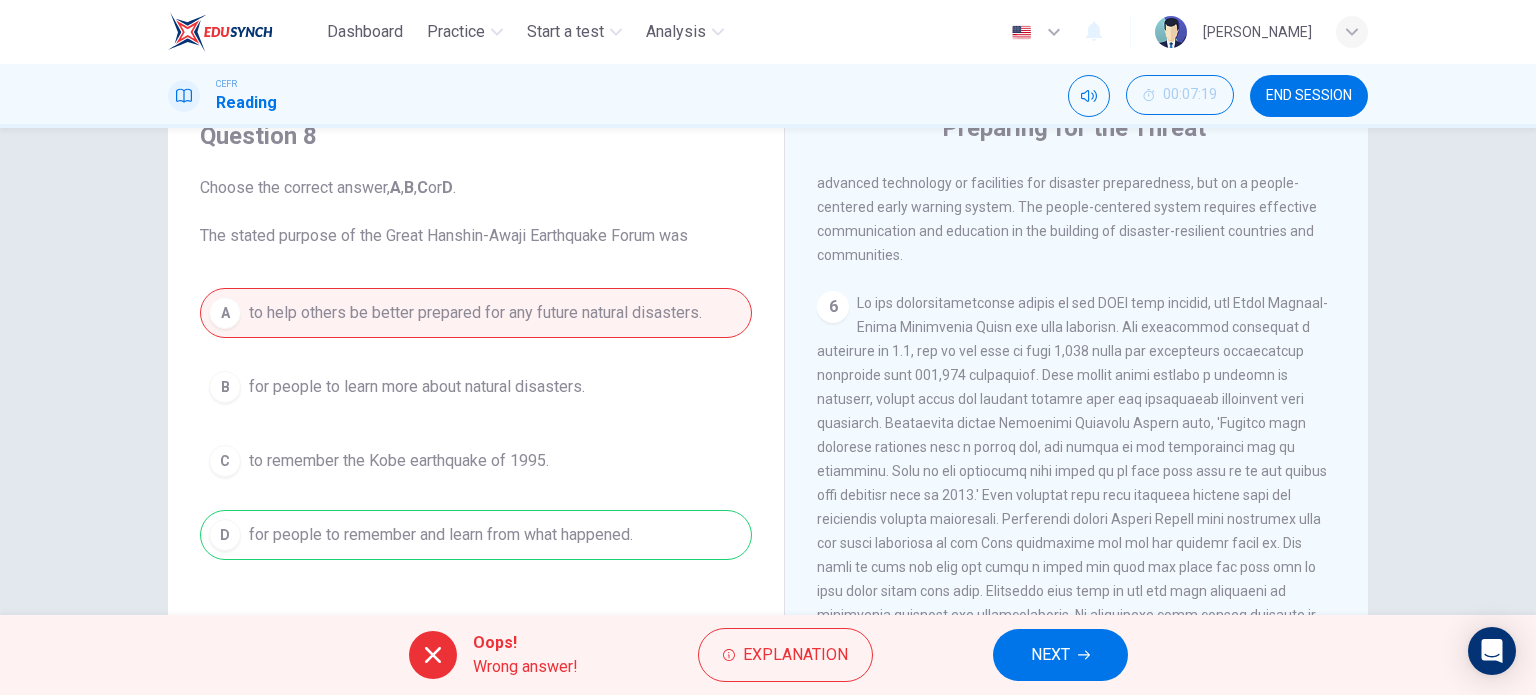 drag, startPoint x: 1028, startPoint y: 629, endPoint x: 1032, endPoint y: 449, distance: 180.04443 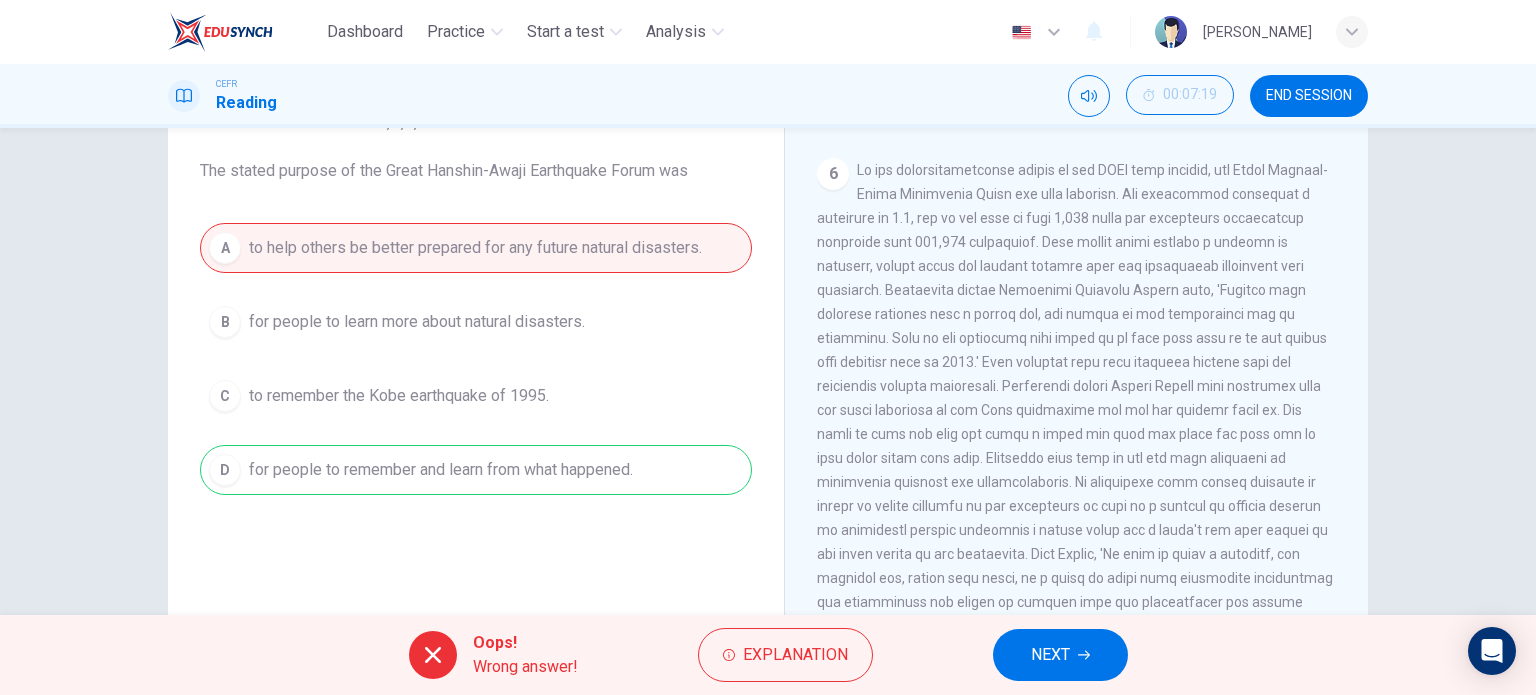 scroll, scrollTop: 288, scrollLeft: 0, axis: vertical 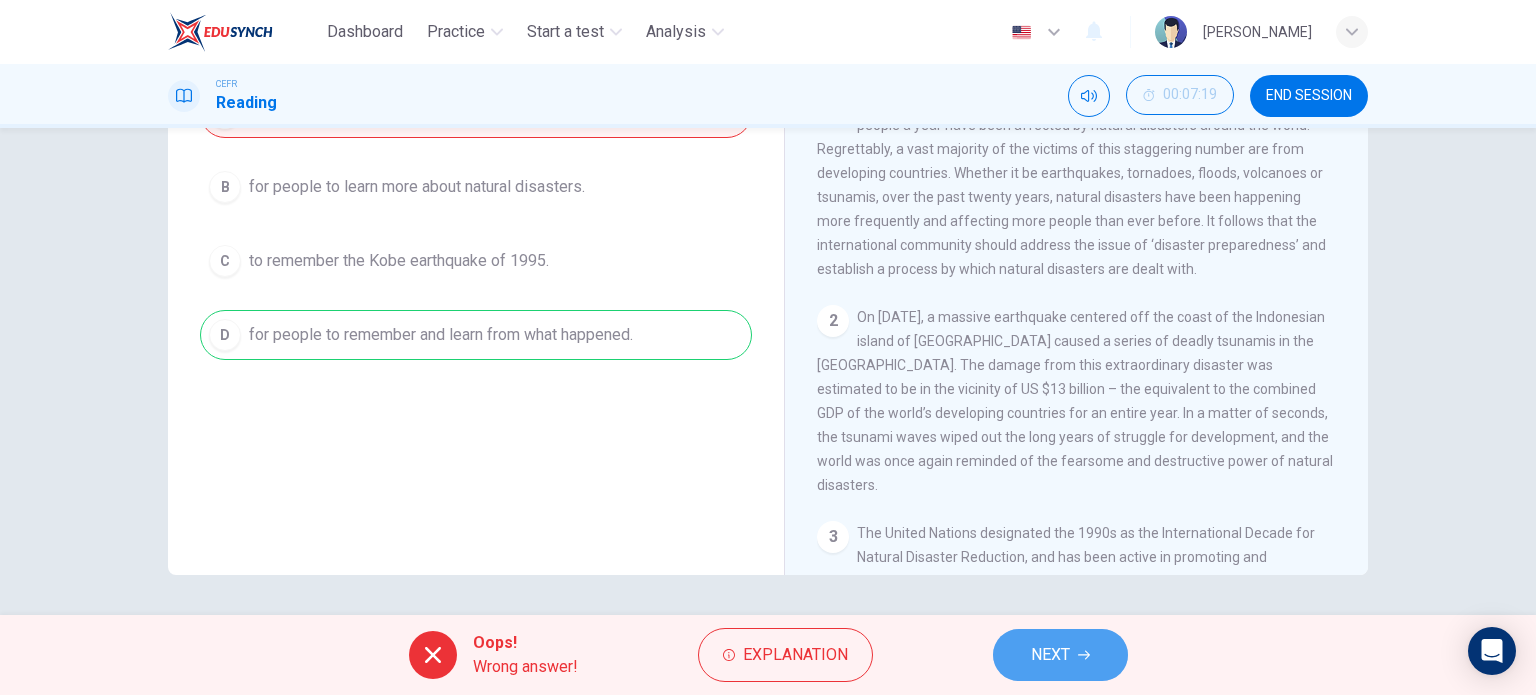 click on "NEXT" at bounding box center (1050, 655) 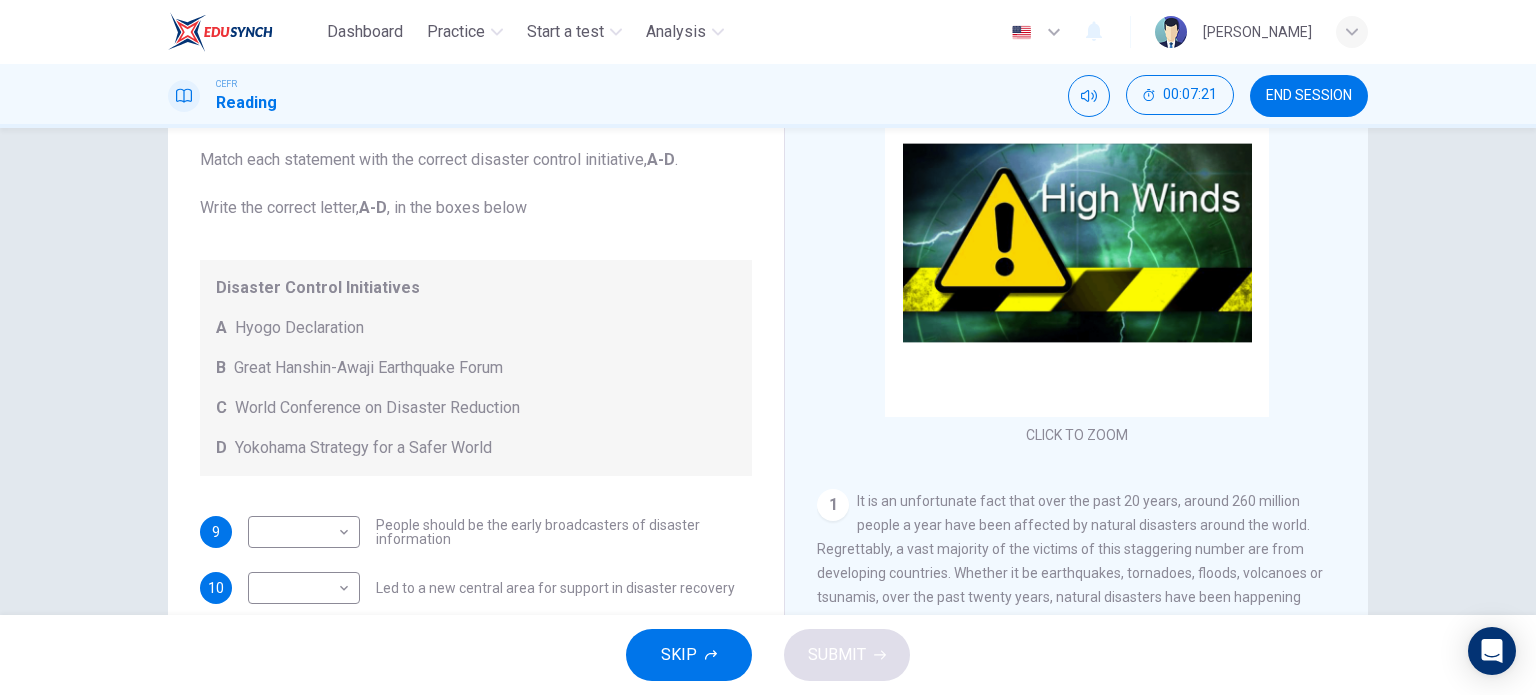scroll, scrollTop: 88, scrollLeft: 0, axis: vertical 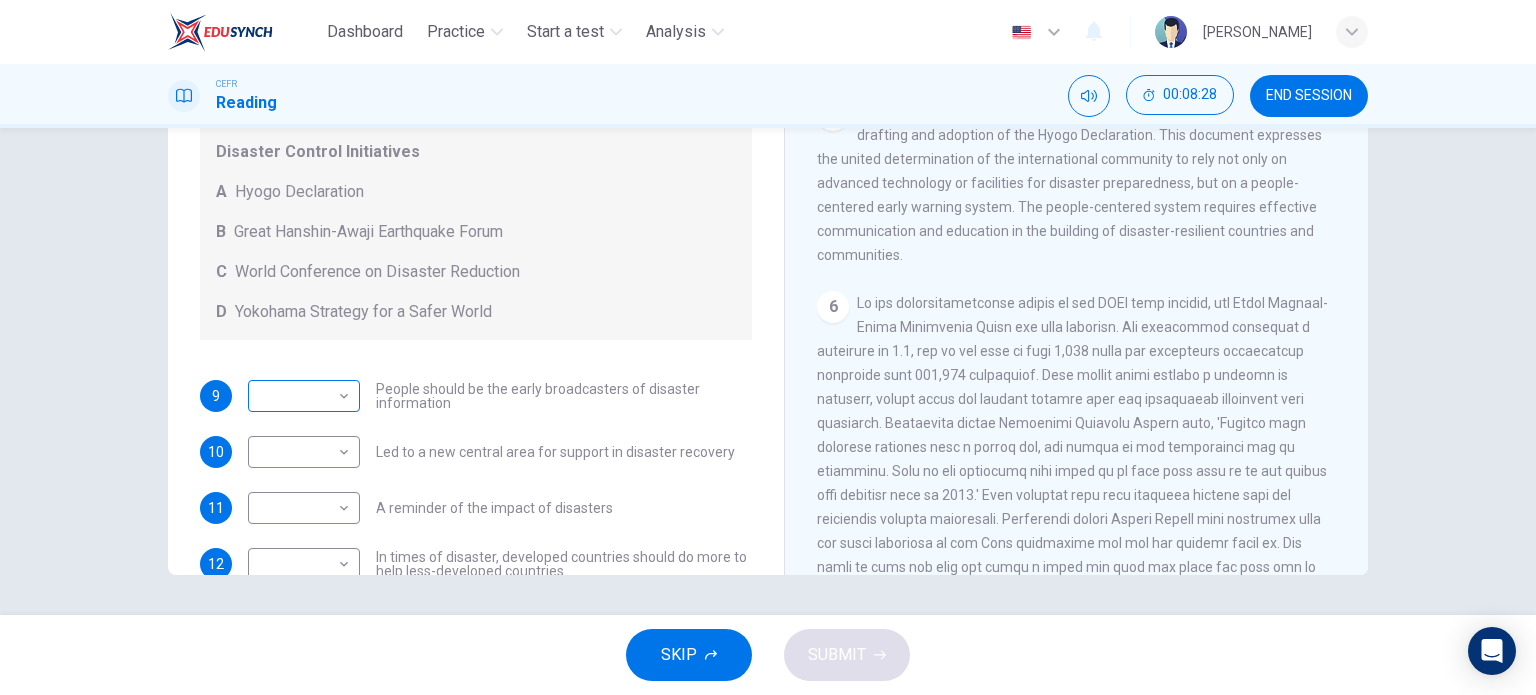 click on "Dashboard Practice Start a test Analysis English en ​ ALYA NABIHA BINTI SUZAIMI CEFR Reading 00:08:28 END SESSION Questions 9 - 13 Look at the following statements and the list of disaster control initiatives below.
Match each statement with the correct disaster control initiative,  A-D .
Write the correct letter,  A-D , in the boxes below Disaster Control Initiatives A Hyogo Declaration B Great Hanshin-Awaji Earthquake Forum C World Conference on Disaster Reduction D Yokohama Strategy for a Safer World 9 ​ ​ People should be the early broadcasters of disaster information 10 ​ ​ Led to a new central area for support in disaster recovery 11 ​ ​ A reminder of the impact of disasters 12 ​ ​ In times of disaster, developed countries should do more to help less-developed countries 13 ​ ​ National development and disaster prevention should be considered at the same time Preparing for the Threat CLICK TO ZOOM Click to Zoom 1 2 3 4 5 6 SKIP SUBMIT EduSynch - Online Language Proficiency Testing" at bounding box center [768, 347] 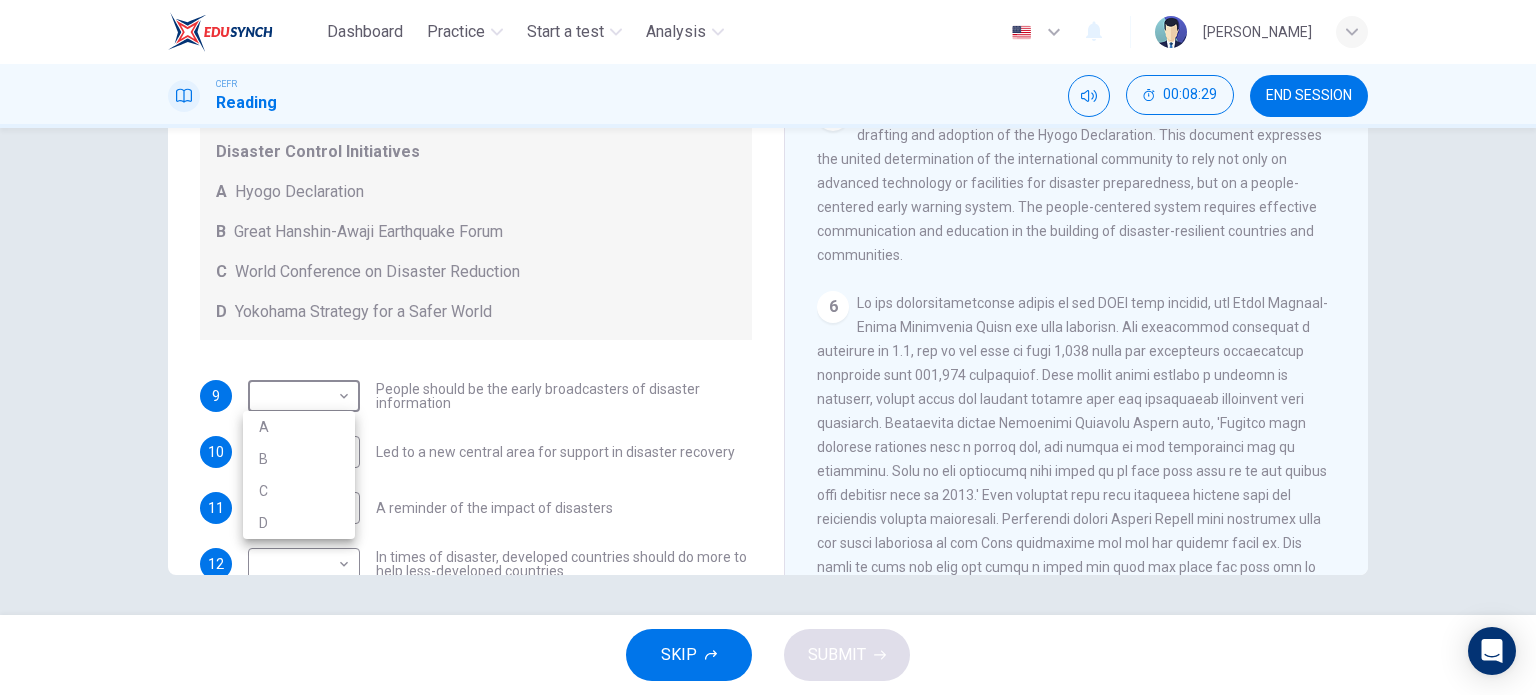 click on "A" at bounding box center (299, 427) 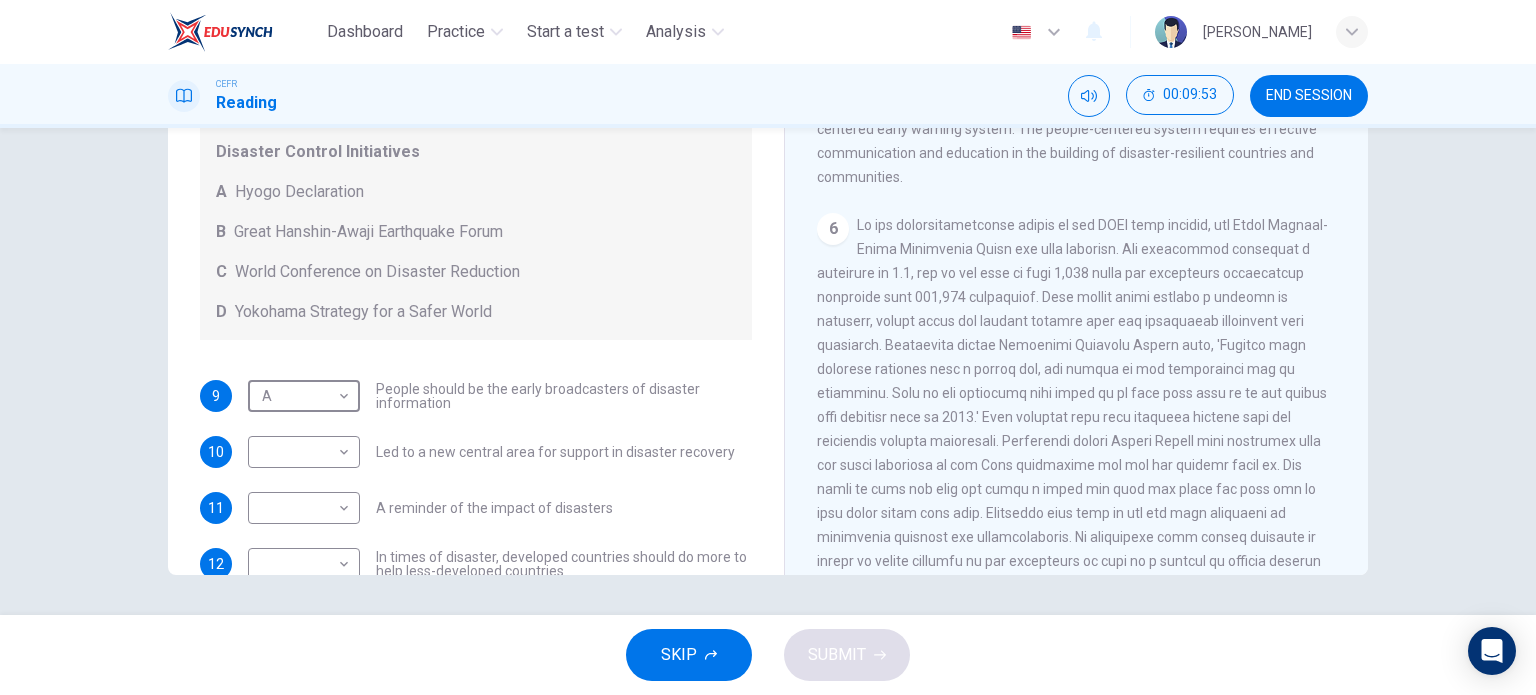 scroll, scrollTop: 1518, scrollLeft: 0, axis: vertical 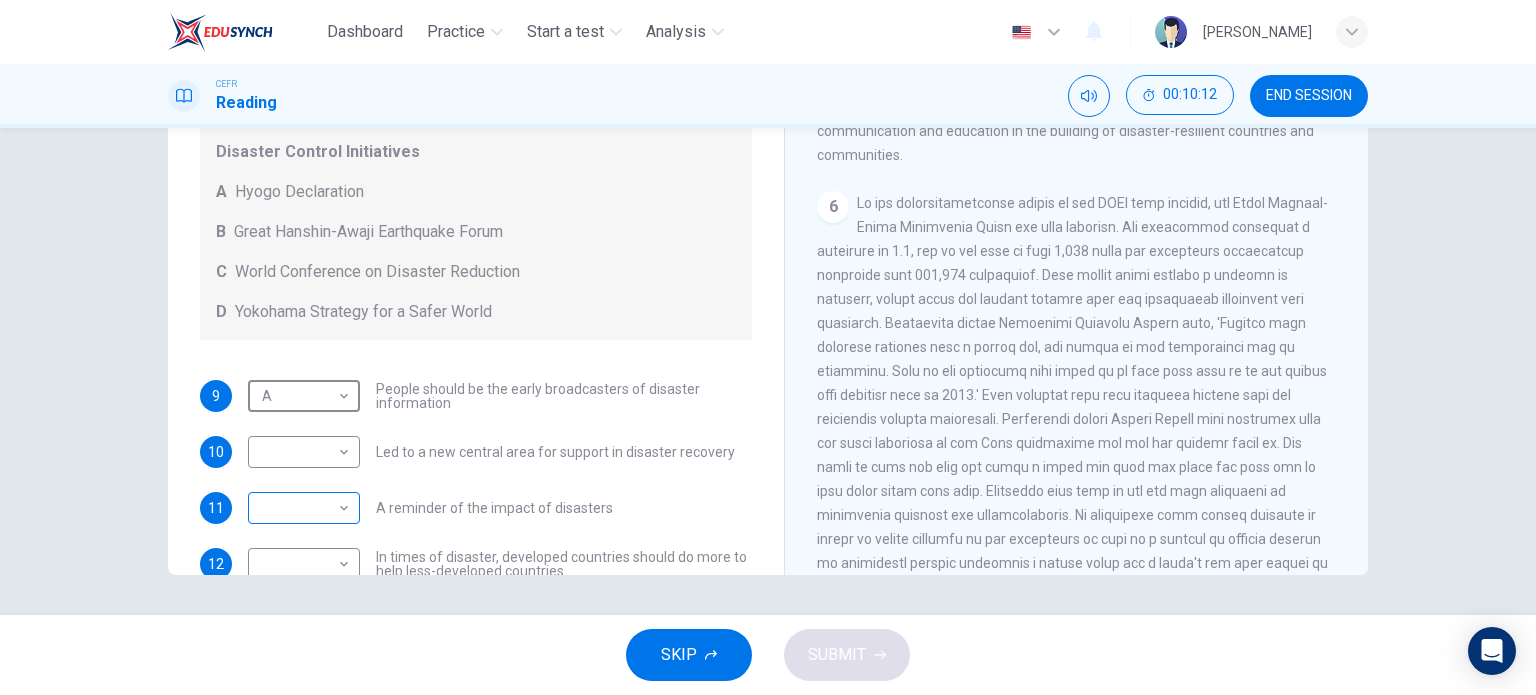click on "Dashboard Practice Start a test Analysis English en ​ ALYA NABIHA BINTI SUZAIMI CEFR Reading 00:10:12 END SESSION Questions 9 - 13 Look at the following statements and the list of disaster control initiatives below.
Match each statement with the correct disaster control initiative,  A-D .
Write the correct letter,  A-D , in the boxes below Disaster Control Initiatives A Hyogo Declaration B Great Hanshin-Awaji Earthquake Forum C World Conference on Disaster Reduction D Yokohama Strategy for a Safer World 9 A A ​ People should be the early broadcasters of disaster information 10 ​ ​ Led to a new central area for support in disaster recovery 11 ​ ​ A reminder of the impact of disasters 12 ​ ​ In times of disaster, developed countries should do more to help less-developed countries 13 ​ ​ National development and disaster prevention should be considered at the same time Preparing for the Threat CLICK TO ZOOM Click to Zoom 1 2 3 4 5 6 SKIP SUBMIT EduSynch - Online Language Proficiency Testing" at bounding box center (768, 347) 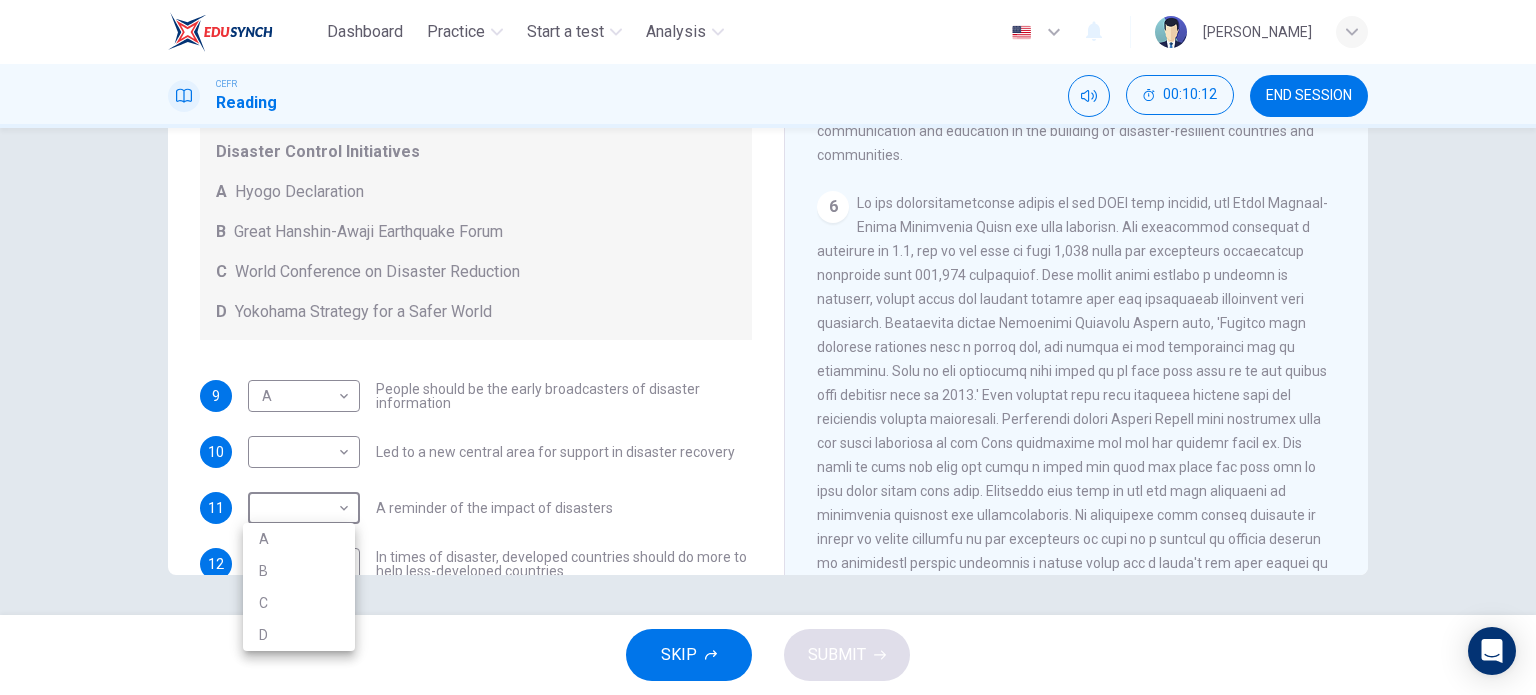 click at bounding box center [768, 347] 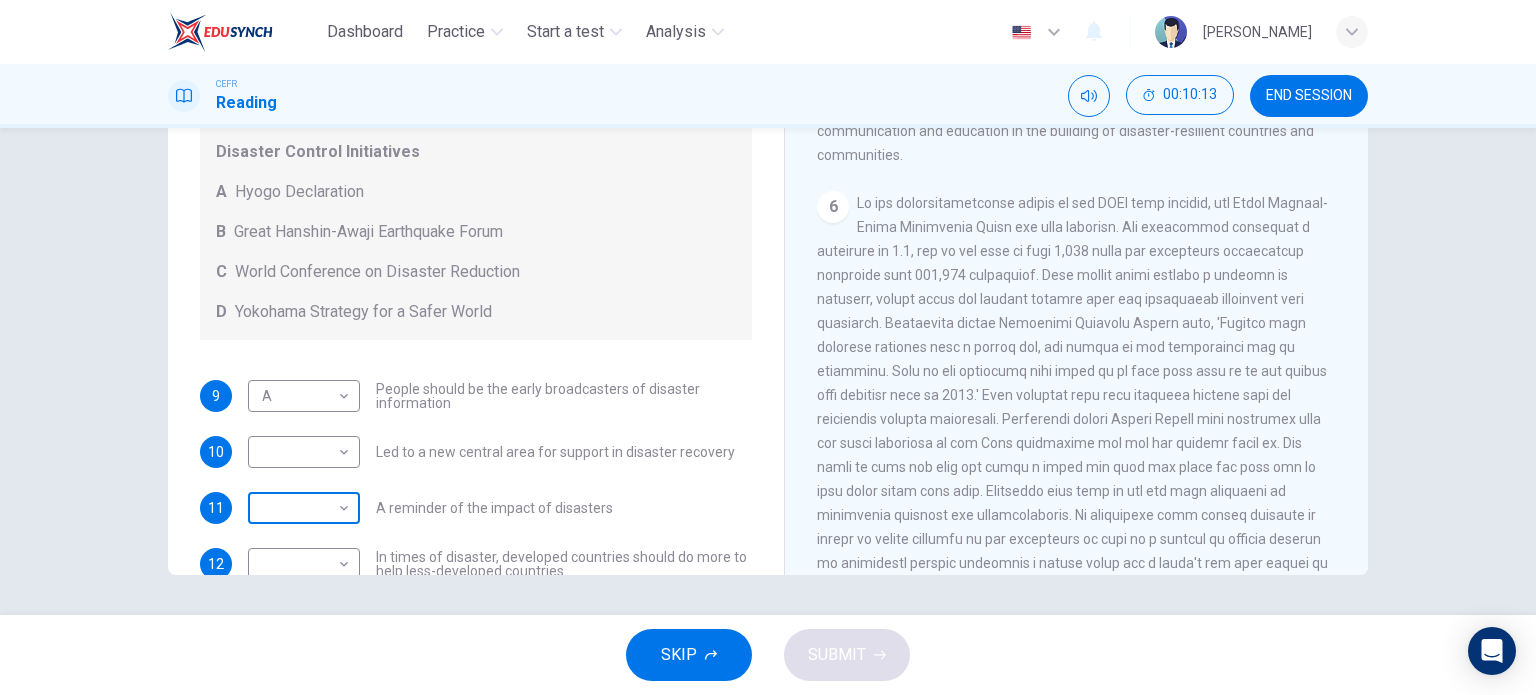 click on "Dashboard Practice Start a test Analysis English en ​ ALYA NABIHA BINTI SUZAIMI CEFR Reading 00:10:13 END SESSION Questions 9 - 13 Look at the following statements and the list of disaster control initiatives below.
Match each statement with the correct disaster control initiative,  A-D .
Write the correct letter,  A-D , in the boxes below Disaster Control Initiatives A Hyogo Declaration B Great Hanshin-Awaji Earthquake Forum C World Conference on Disaster Reduction D Yokohama Strategy for a Safer World 9 A A ​ People should be the early broadcasters of disaster information 10 ​ ​ Led to a new central area for support in disaster recovery 11 ​ ​ A reminder of the impact of disasters 12 ​ ​ In times of disaster, developed countries should do more to help less-developed countries 13 ​ ​ National development and disaster prevention should be considered at the same time Preparing for the Threat CLICK TO ZOOM Click to Zoom 1 2 3 4 5 6 SKIP SUBMIT EduSynch - Online Language Proficiency Testing" at bounding box center (768, 347) 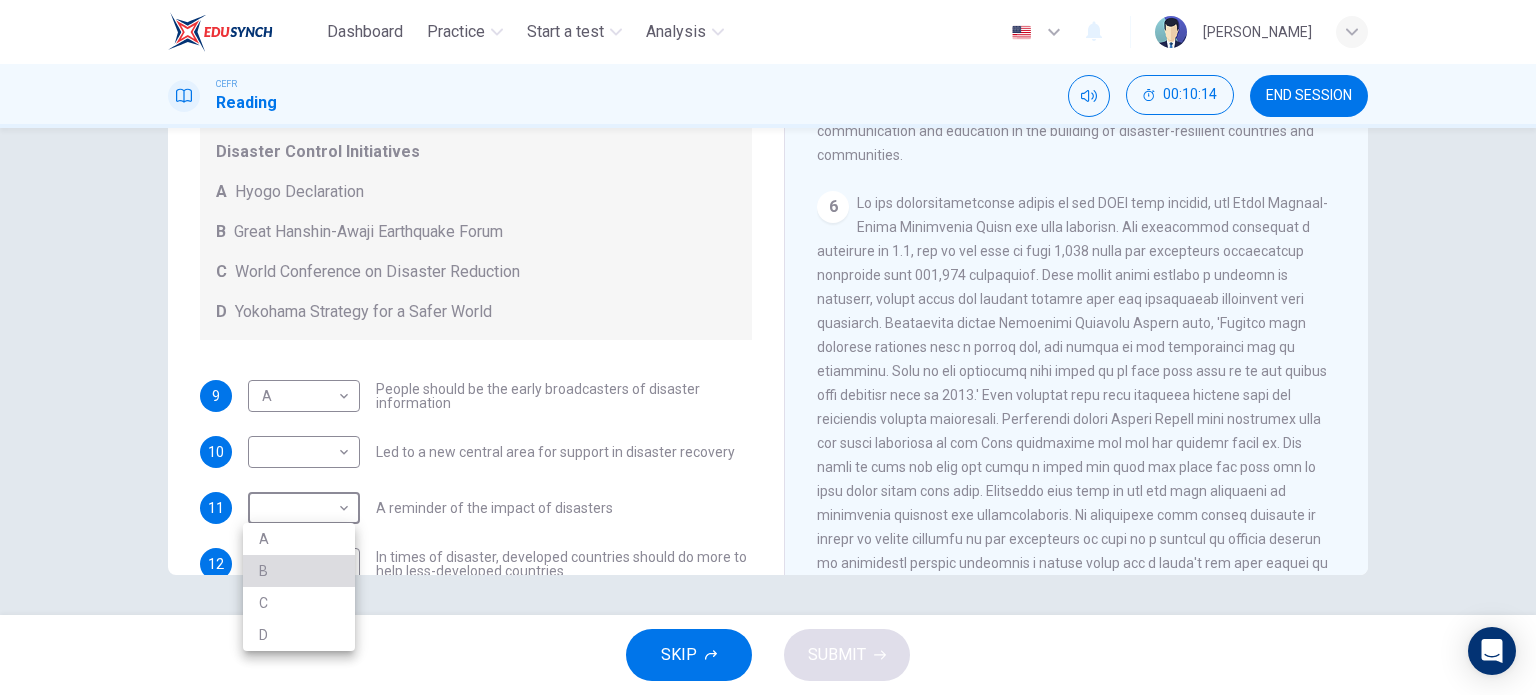 click on "B" at bounding box center [299, 571] 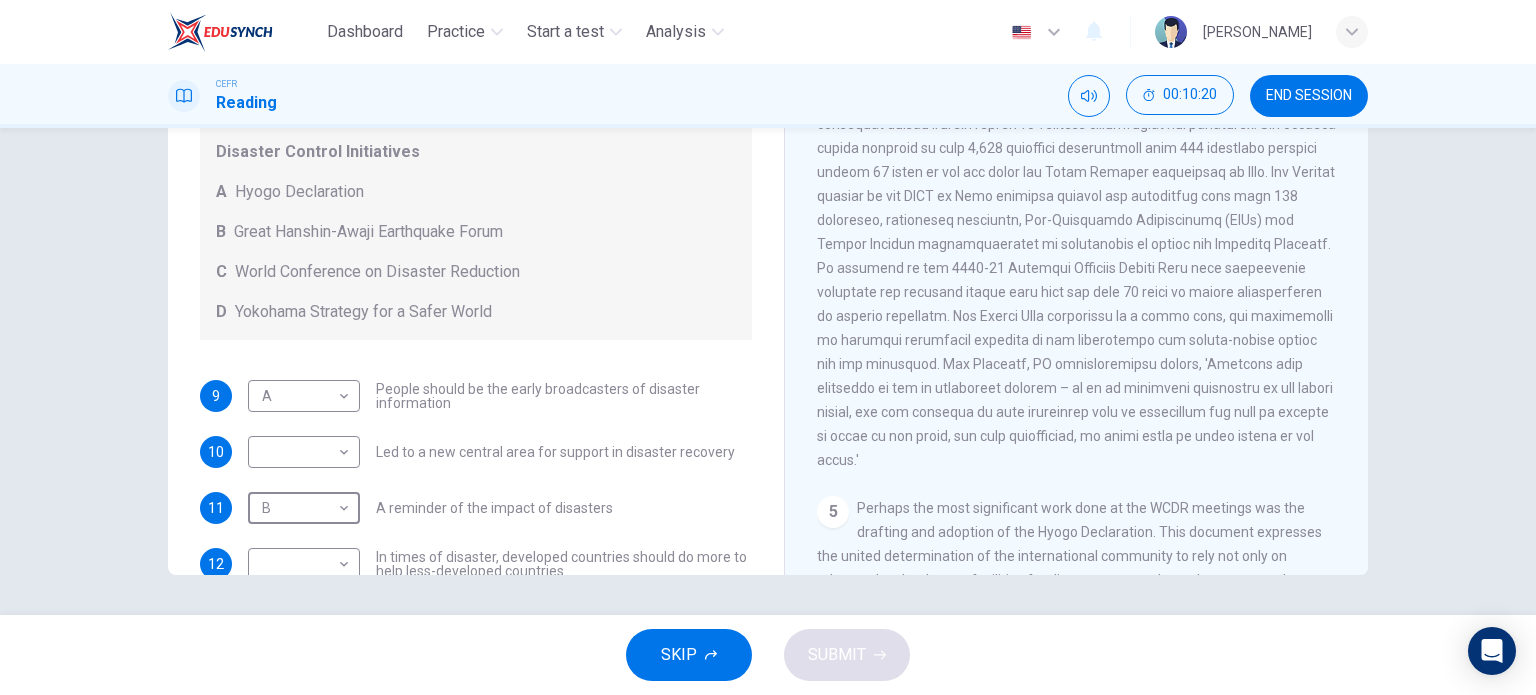 scroll, scrollTop: 918, scrollLeft: 0, axis: vertical 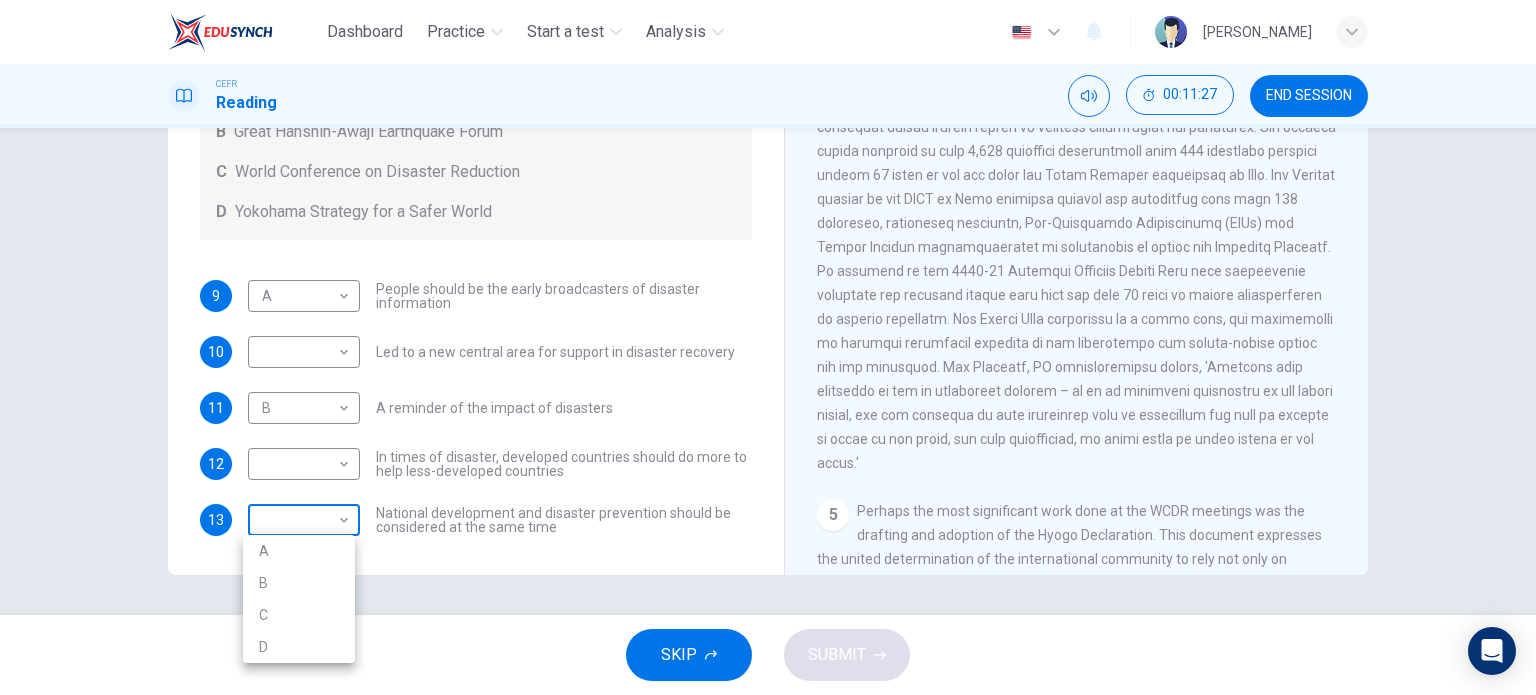 click on "Dashboard Practice Start a test Analysis English en ​ ALYA NABIHA BINTI SUZAIMI CEFR Reading 00:11:27 END SESSION Questions 9 - 13 Look at the following statements and the list of disaster control initiatives below.
Match each statement with the correct disaster control initiative,  A-D .
Write the correct letter,  A-D , in the boxes below Disaster Control Initiatives A Hyogo Declaration B Great Hanshin-Awaji Earthquake Forum C World Conference on Disaster Reduction D Yokohama Strategy for a Safer World 9 A A ​ People should be the early broadcasters of disaster information 10 ​ ​ Led to a new central area for support in disaster recovery 11 B B ​ A reminder of the impact of disasters 12 ​ ​ In times of disaster, developed countries should do more to help less-developed countries 13 ​ ​ National development and disaster prevention should be considered at the same time Preparing for the Threat CLICK TO ZOOM Click to Zoom 1 2 3 4 5 6 SKIP SUBMIT EduSynch - Online Language Proficiency Testing" at bounding box center [768, 347] 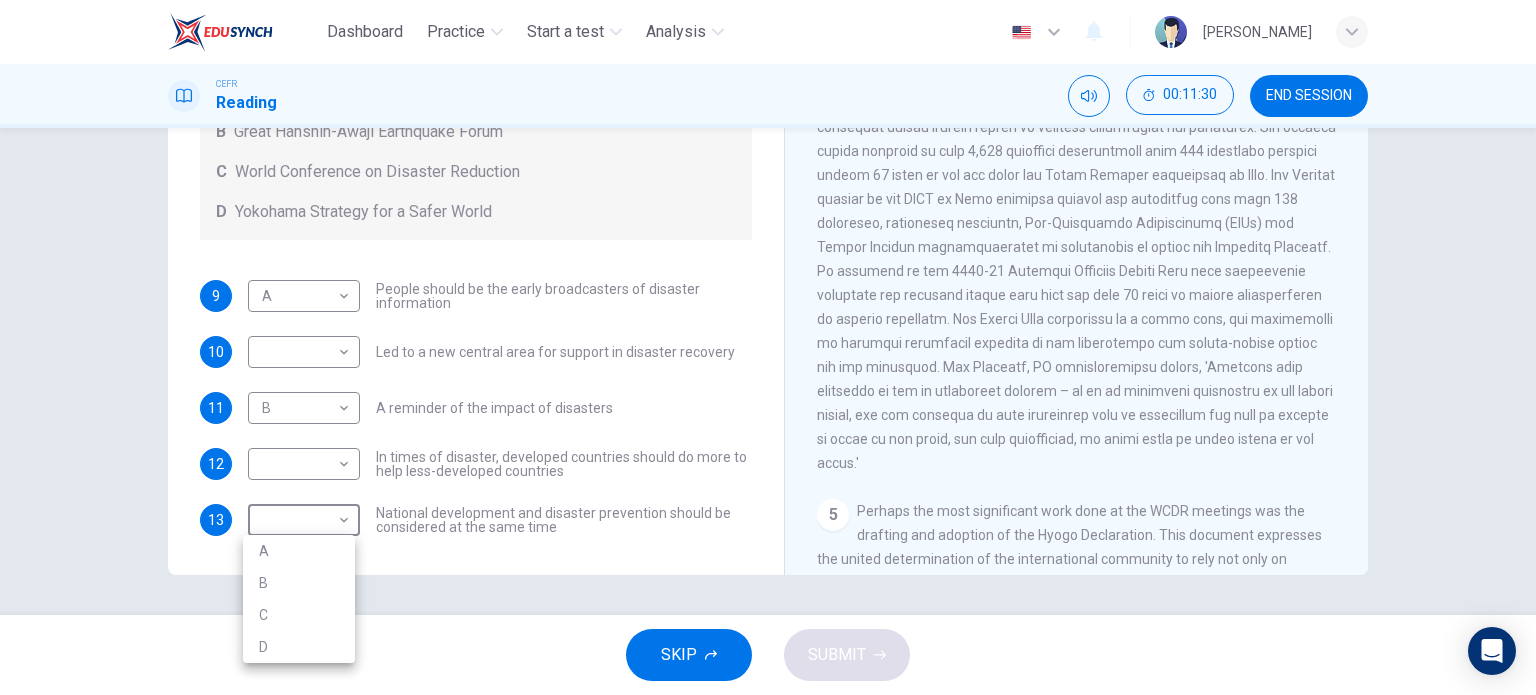 click on "D" at bounding box center [299, 647] 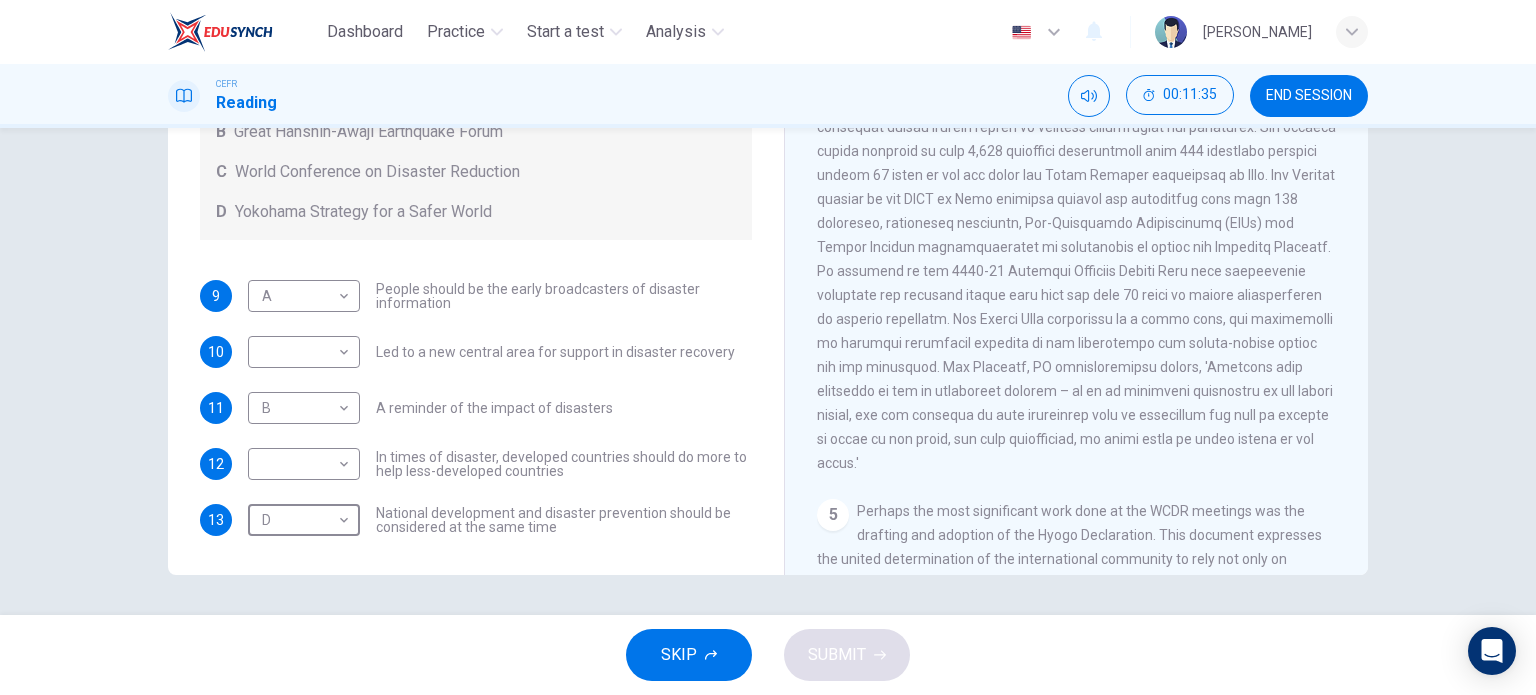 scroll, scrollTop: 0, scrollLeft: 0, axis: both 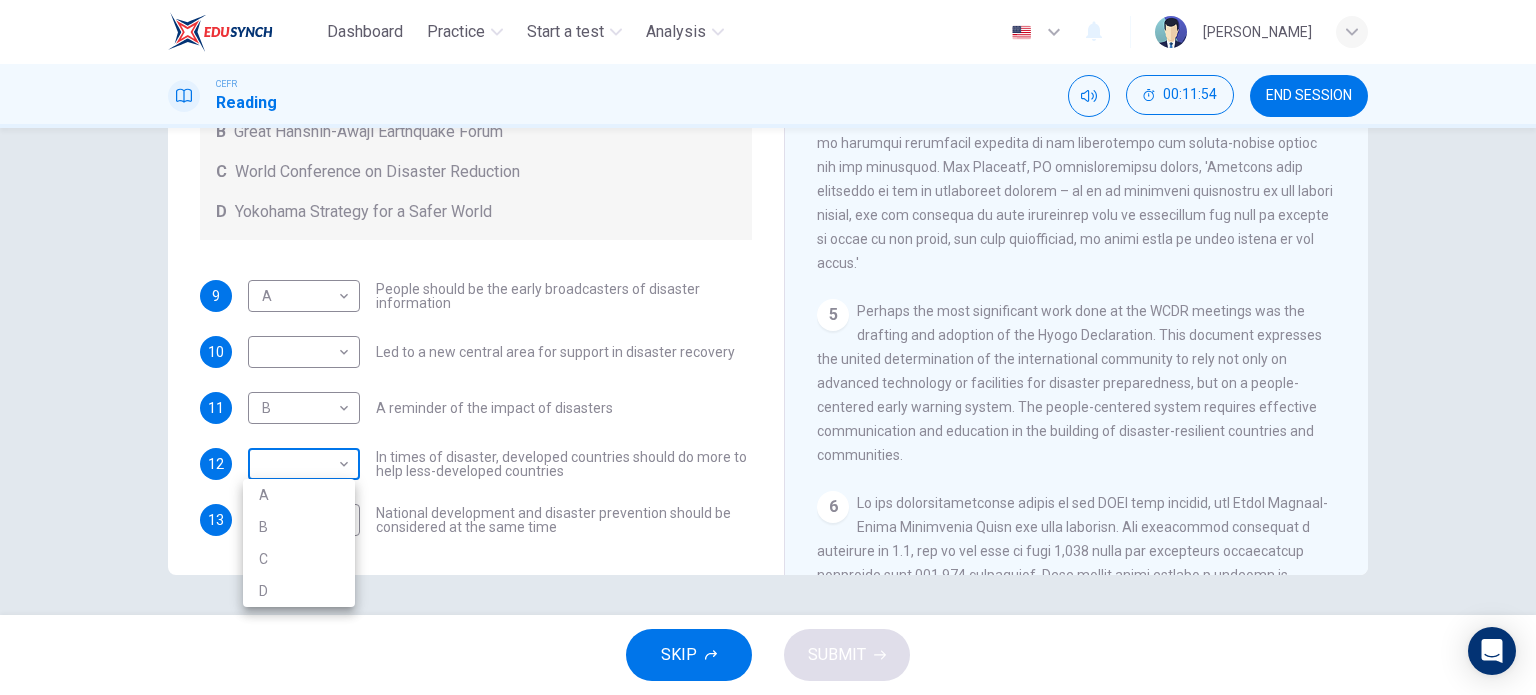 click on "Dashboard Practice Start a test Analysis English en ​ ALYA NABIHA BINTI SUZAIMI CEFR Reading 00:11:54 END SESSION Questions 9 - 13 Look at the following statements and the list of disaster control initiatives below.
Match each statement with the correct disaster control initiative,  A-D .
Write the correct letter,  A-D , in the boxes below Disaster Control Initiatives A Hyogo Declaration B Great Hanshin-Awaji Earthquake Forum C World Conference on Disaster Reduction D Yokohama Strategy for a Safer World 9 A A ​ People should be the early broadcasters of disaster information 10 ​ ​ Led to a new central area for support in disaster recovery 11 B B ​ A reminder of the impact of disasters 12 ​ ​ In times of disaster, developed countries should do more to help less-developed countries 13 D D ​ National development and disaster prevention should be considered at the same time Preparing for the Threat CLICK TO ZOOM Click to Zoom 1 2 3 4 5 6 SKIP SUBMIT EduSynch - Online Language Proficiency Testing" at bounding box center [768, 347] 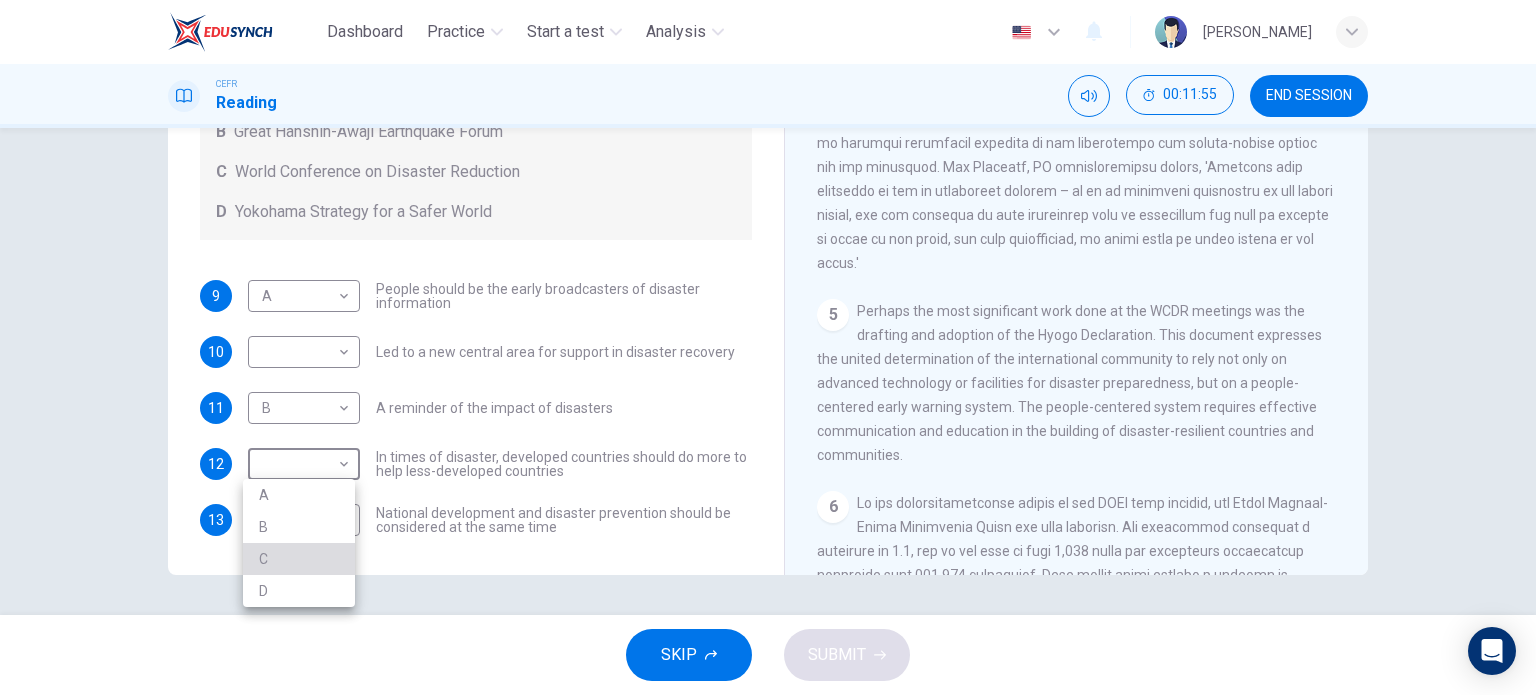 click on "C" at bounding box center (299, 559) 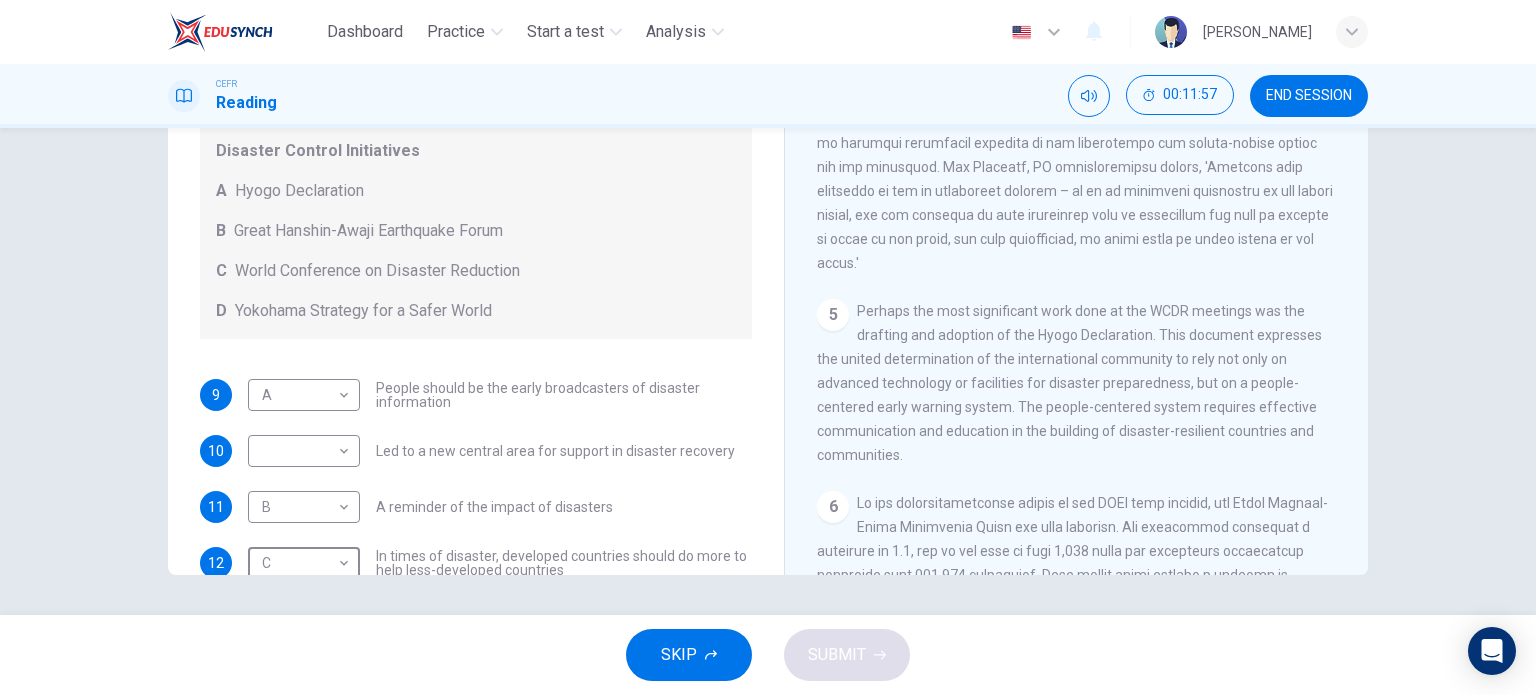 scroll, scrollTop: 36, scrollLeft: 0, axis: vertical 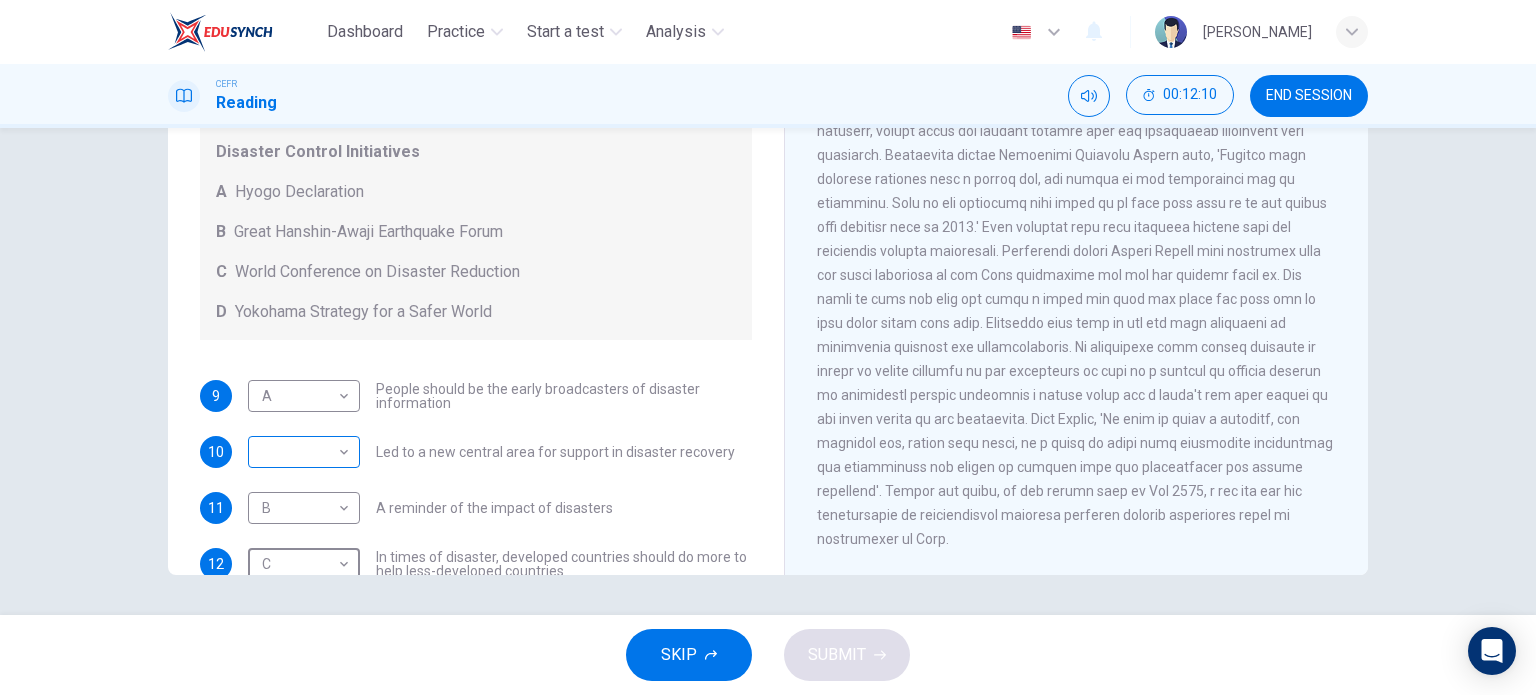 click on "Dashboard Practice Start a test Analysis English en ​ ALYA NABIHA BINTI SUZAIMI CEFR Reading 00:12:10 END SESSION Questions 9 - 13 Look at the following statements and the list of disaster control initiatives below.
Match each statement with the correct disaster control initiative,  A-D .
Write the correct letter,  A-D , in the boxes below Disaster Control Initiatives A Hyogo Declaration B Great Hanshin-Awaji Earthquake Forum C World Conference on Disaster Reduction D Yokohama Strategy for a Safer World 9 A A ​ People should be the early broadcasters of disaster information 10 ​ ​ Led to a new central area for support in disaster recovery 11 B B ​ A reminder of the impact of disasters 12 C C ​ In times of disaster, developed countries should do more to help less-developed countries 13 D D ​ National development and disaster prevention should be considered at the same time Preparing for the Threat CLICK TO ZOOM Click to Zoom 1 2 3 4 5 6 SKIP SUBMIT EduSynch - Online Language Proficiency Testing" at bounding box center (768, 347) 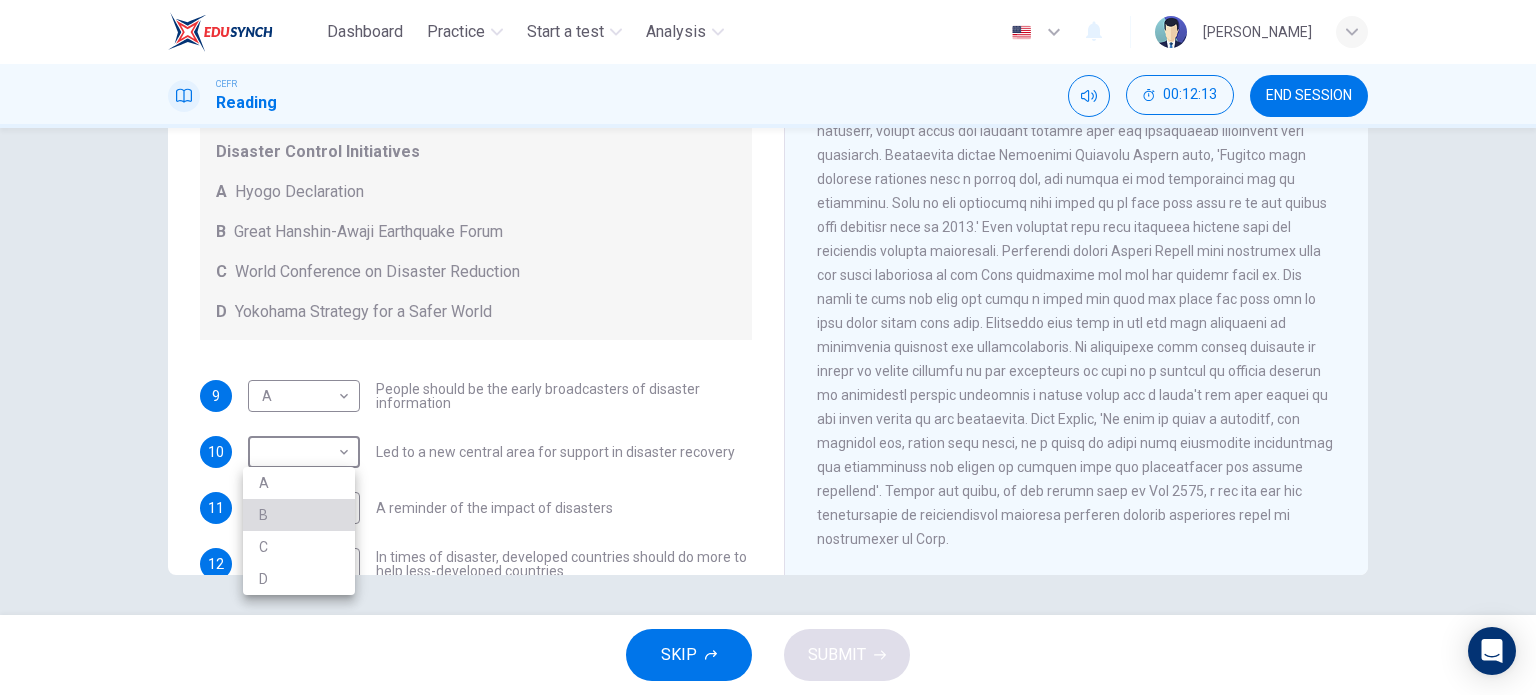 click on "B" at bounding box center [299, 515] 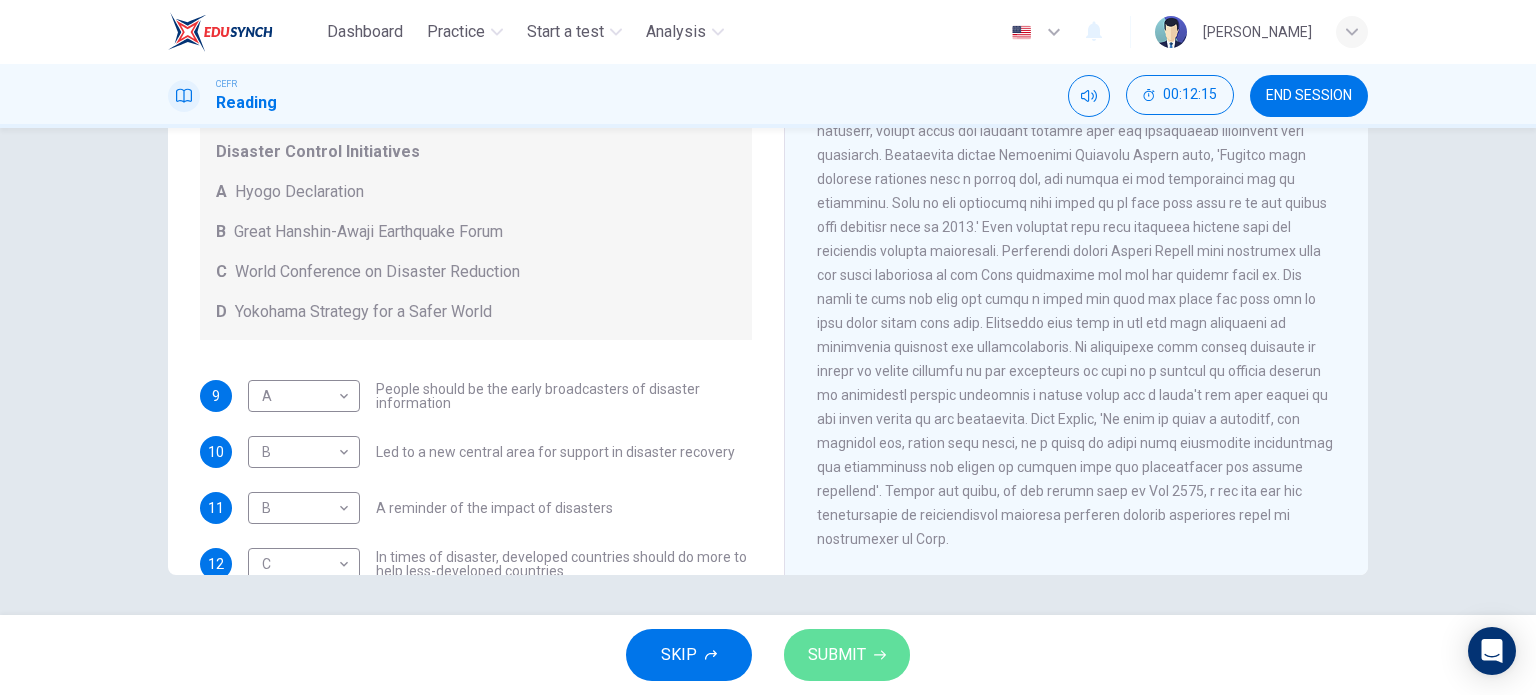 click on "SUBMIT" at bounding box center [837, 655] 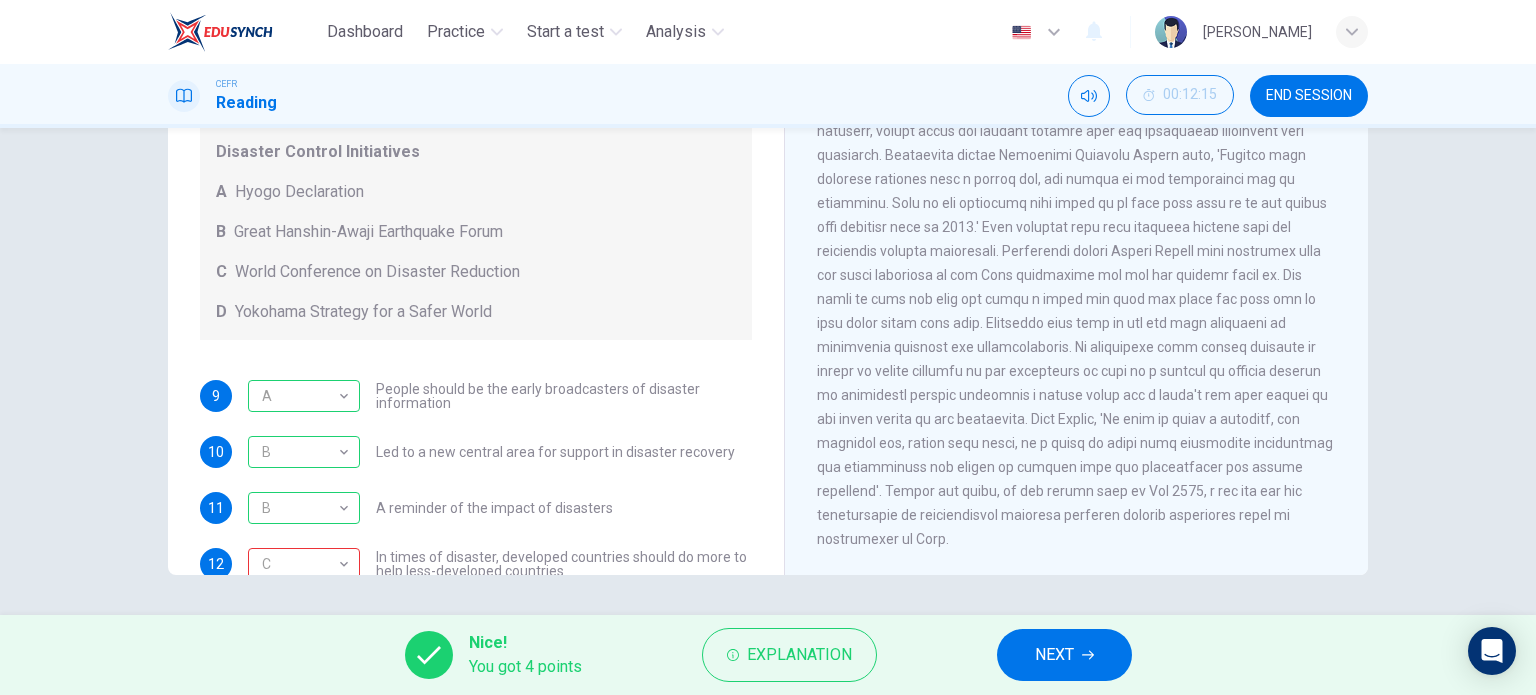 scroll, scrollTop: 136, scrollLeft: 0, axis: vertical 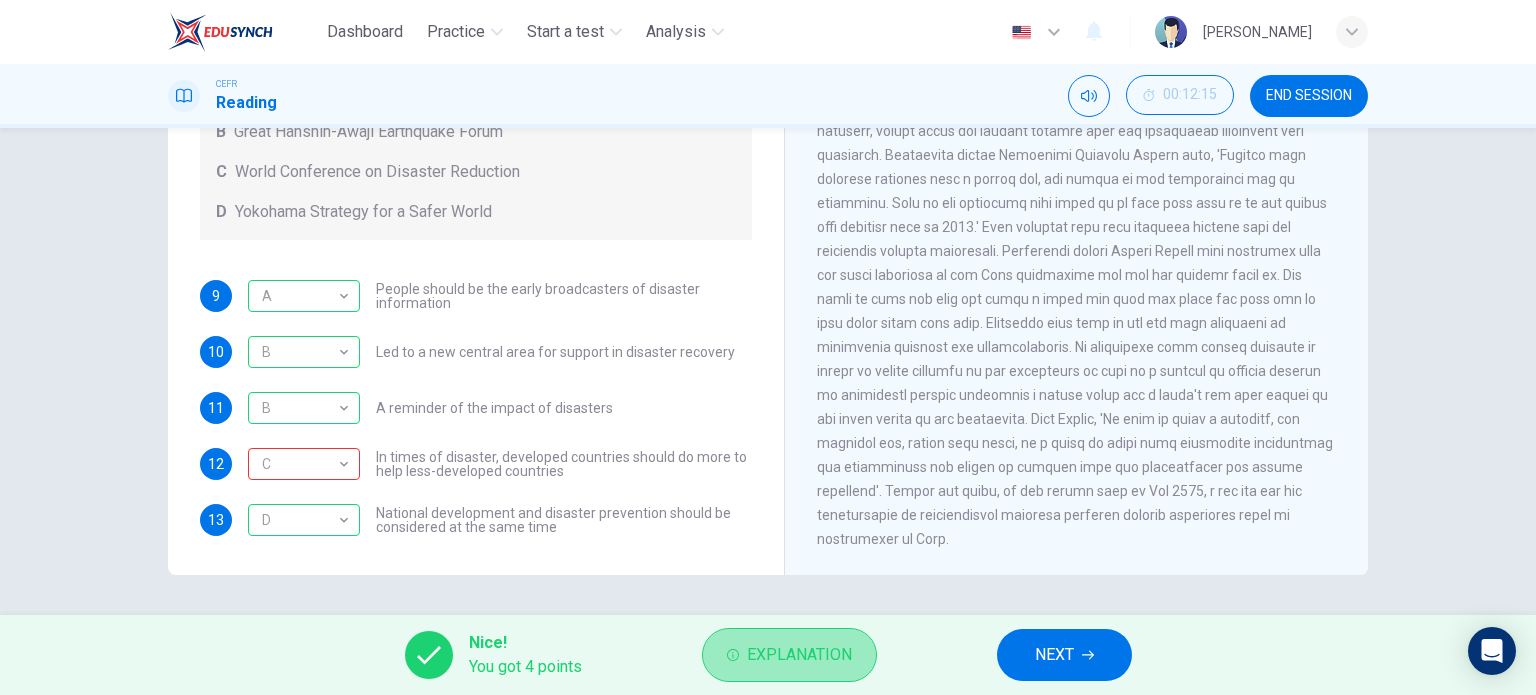 click on "Explanation" at bounding box center [789, 655] 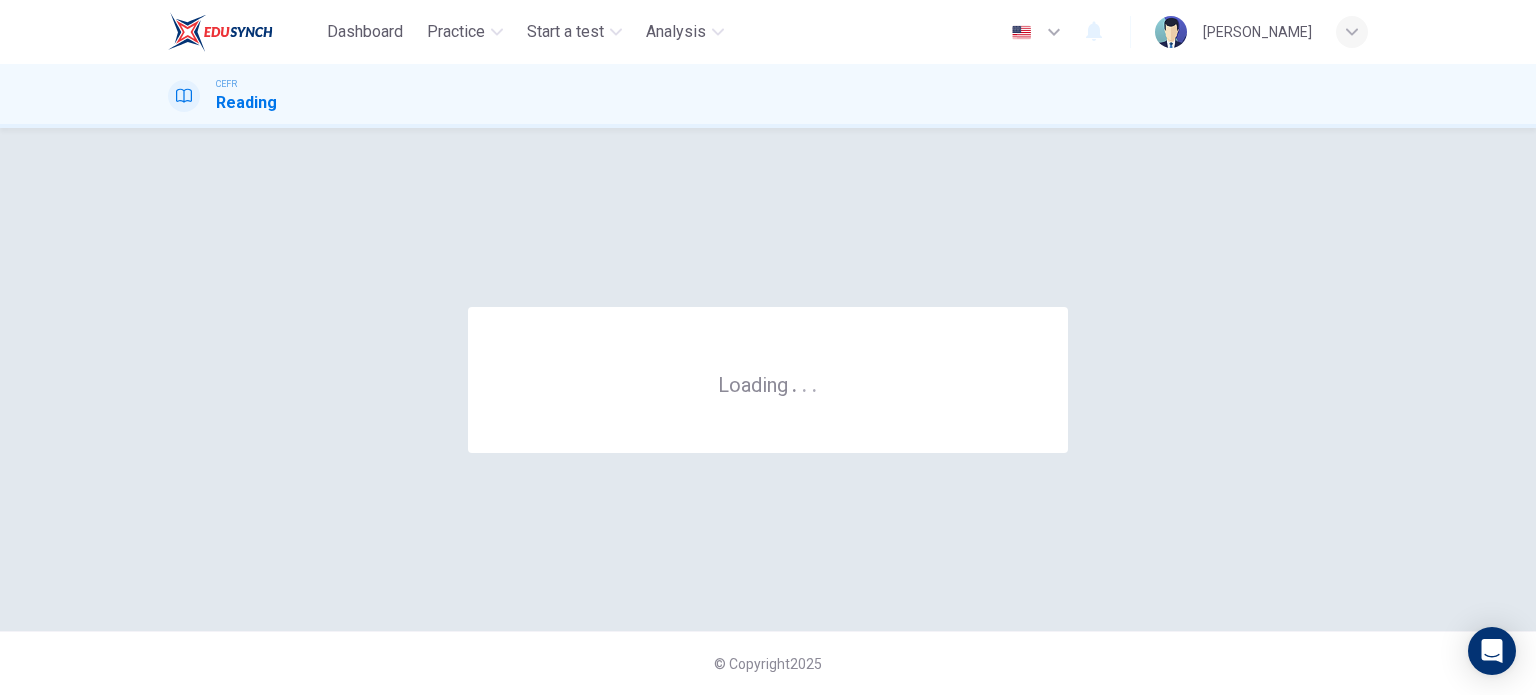 scroll, scrollTop: 0, scrollLeft: 0, axis: both 